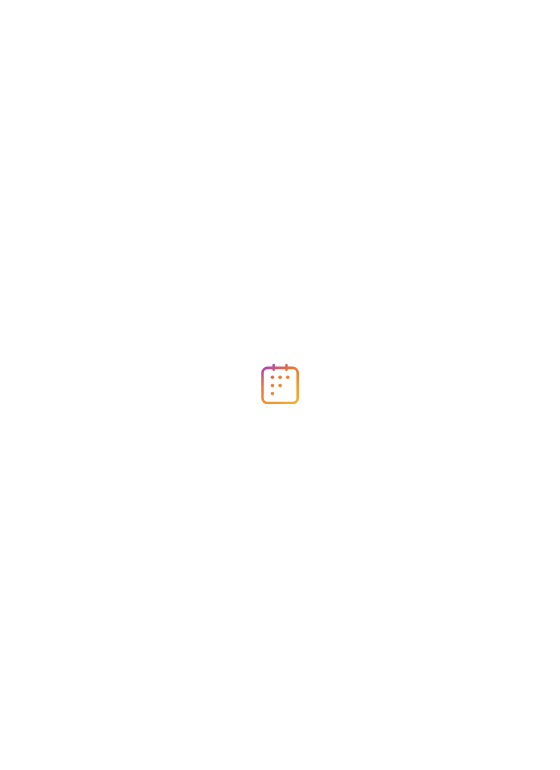 scroll, scrollTop: 0, scrollLeft: 0, axis: both 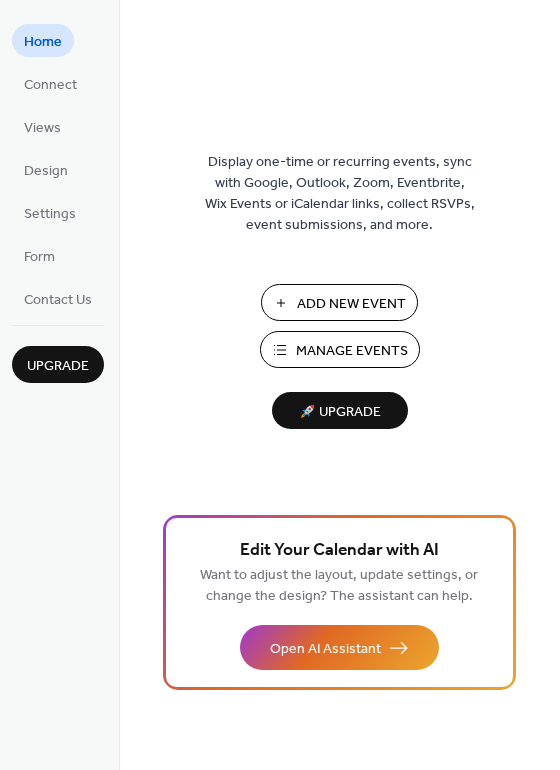 click on "Add New Event" at bounding box center (351, 304) 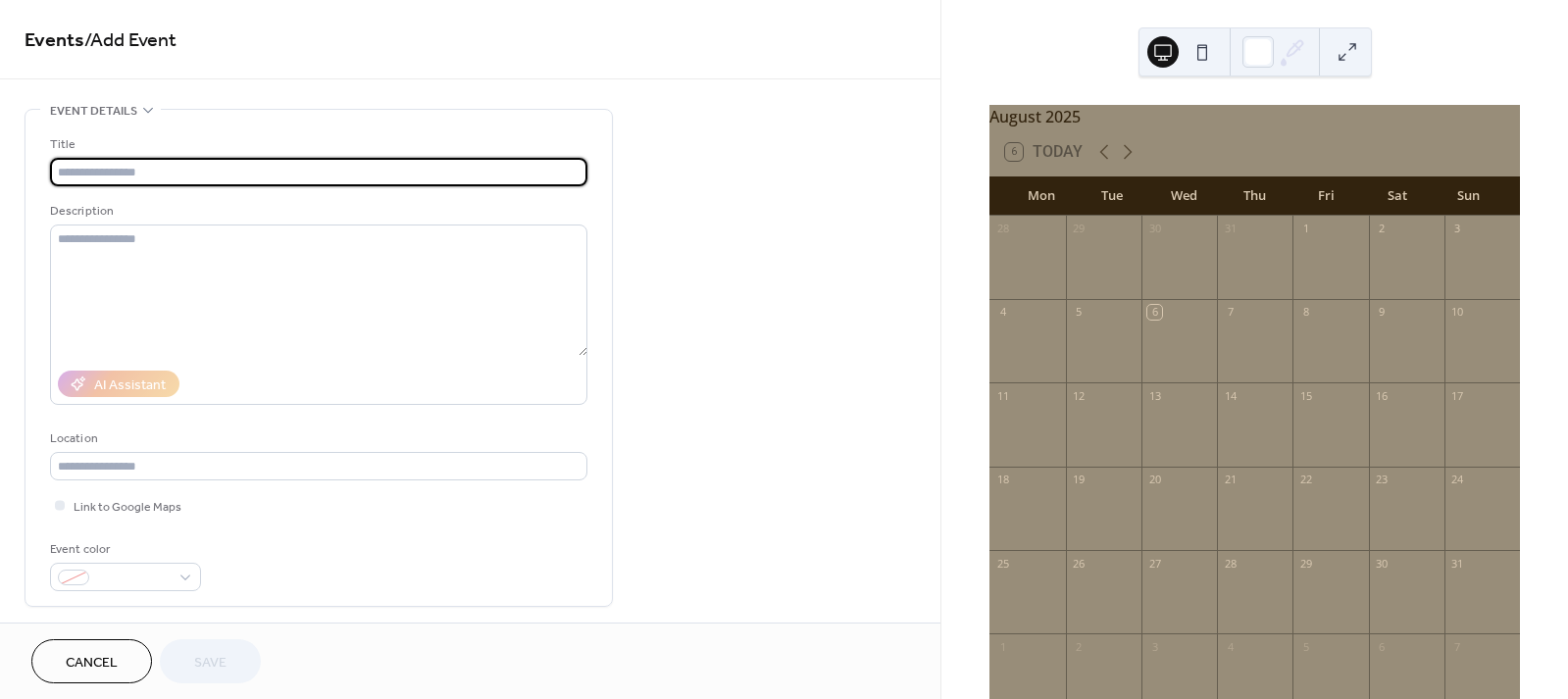 scroll, scrollTop: 0, scrollLeft: 0, axis: both 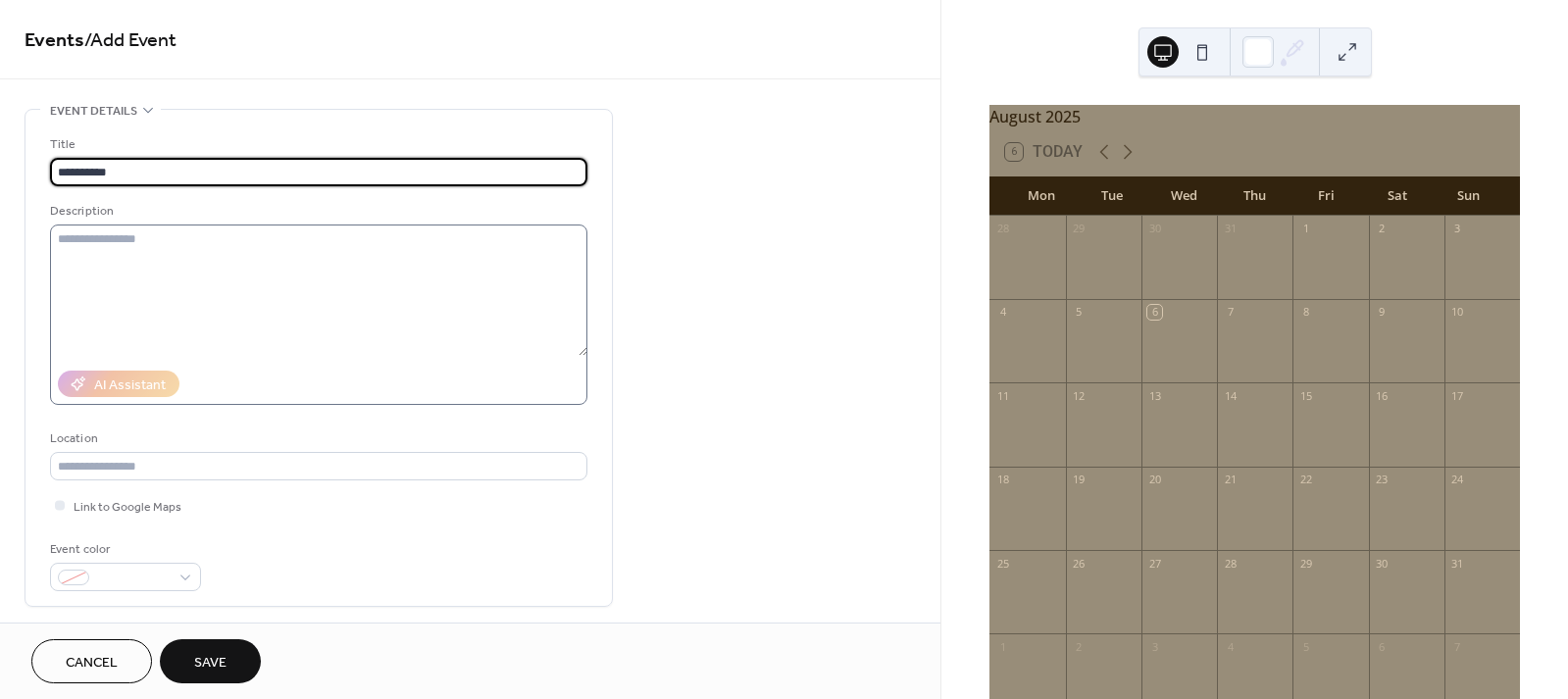 type on "*********" 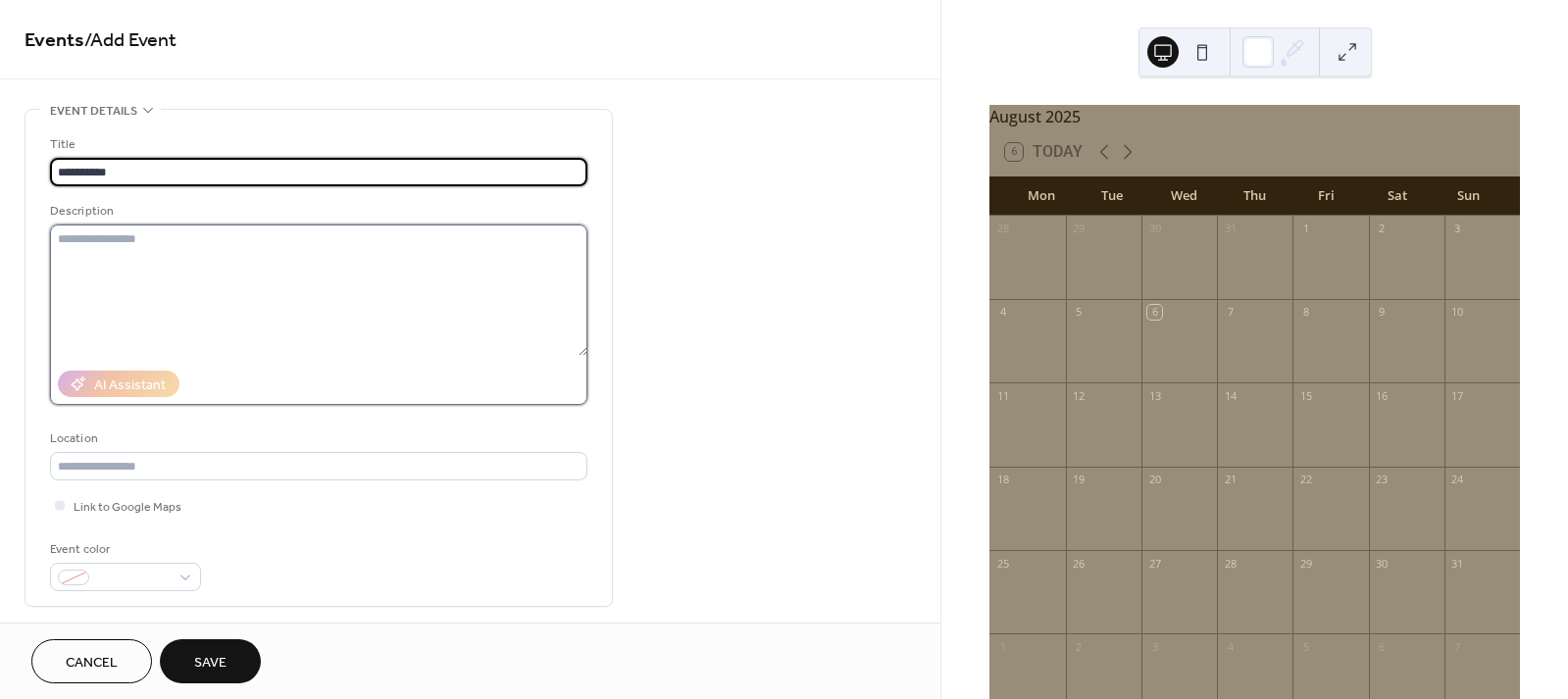 click at bounding box center [319, 290] 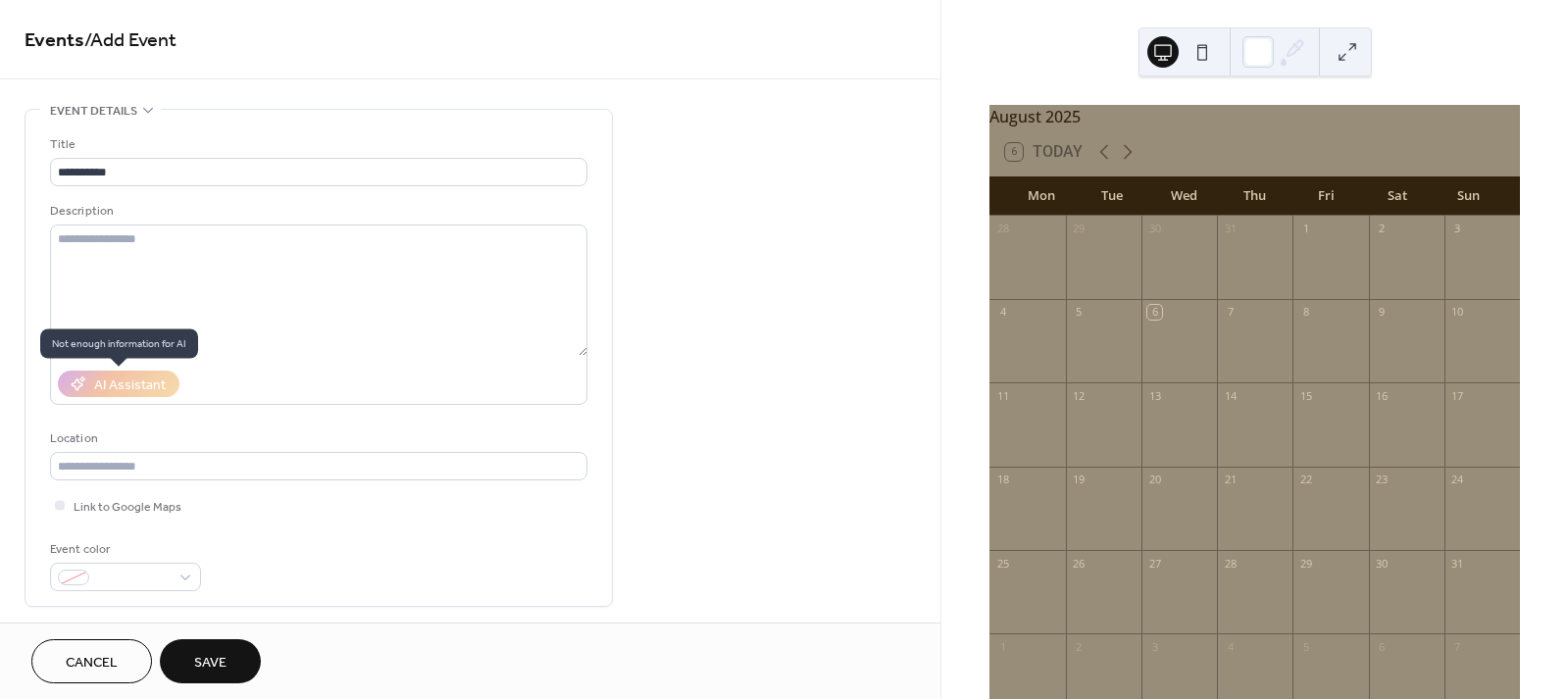 click on "AI Assistant" at bounding box center (119, 383) 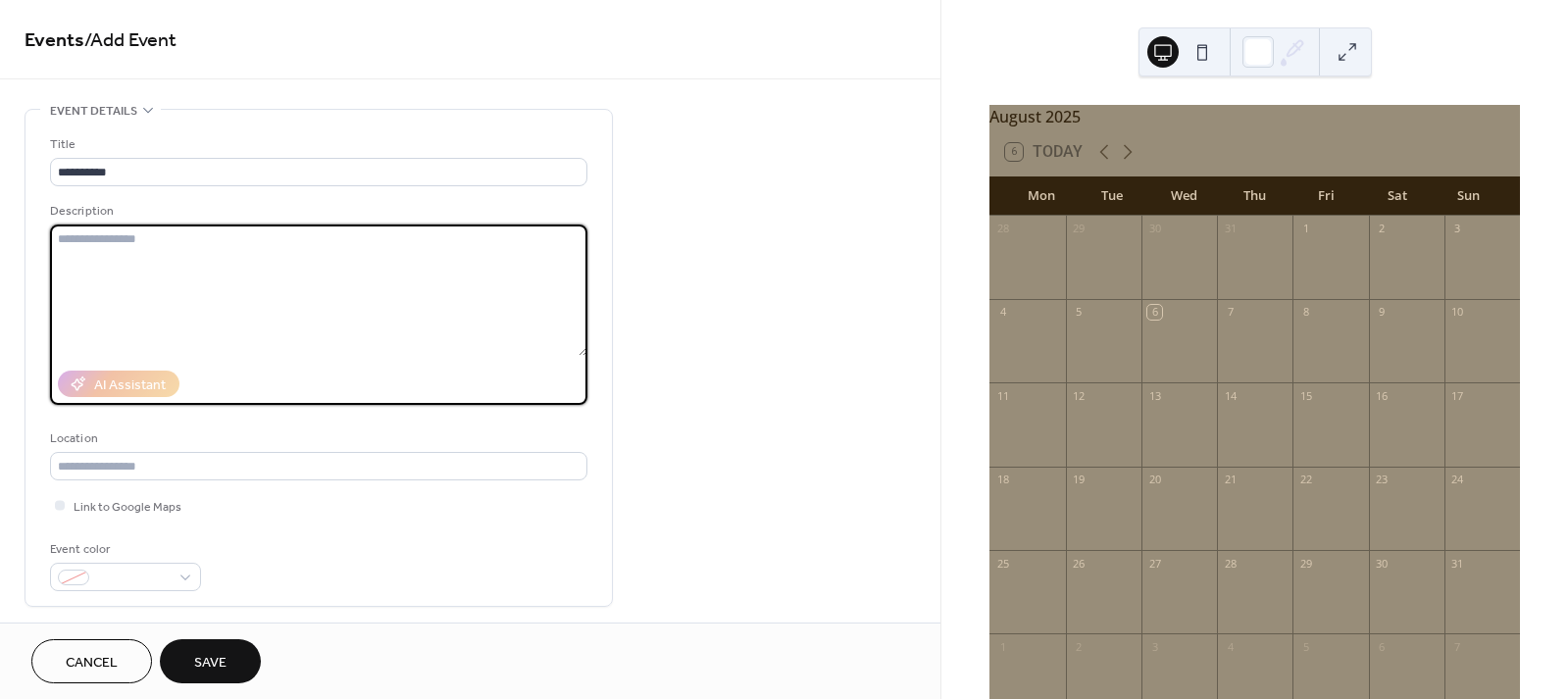 click at bounding box center [319, 290] 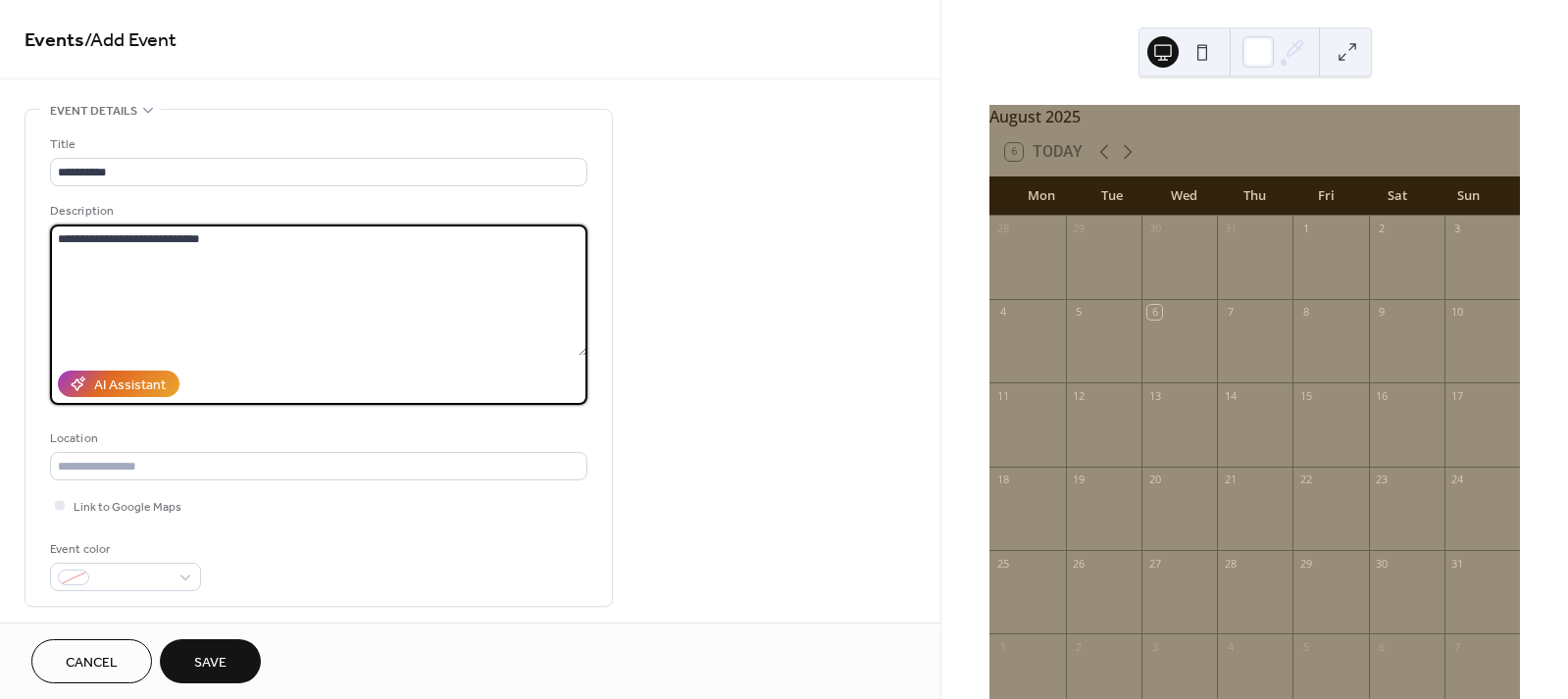 click on "14" at bounding box center [1254, 395] 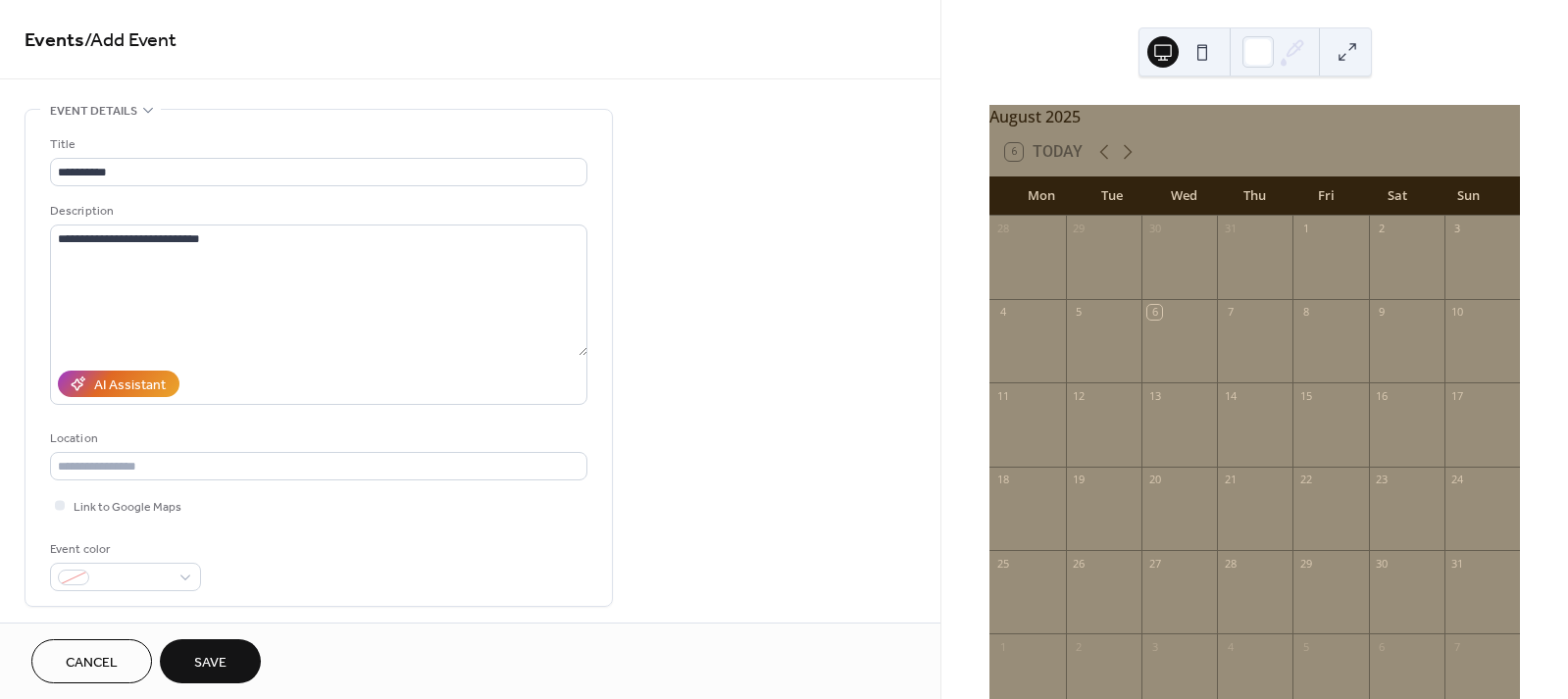 click on "13" at bounding box center [1154, 395] 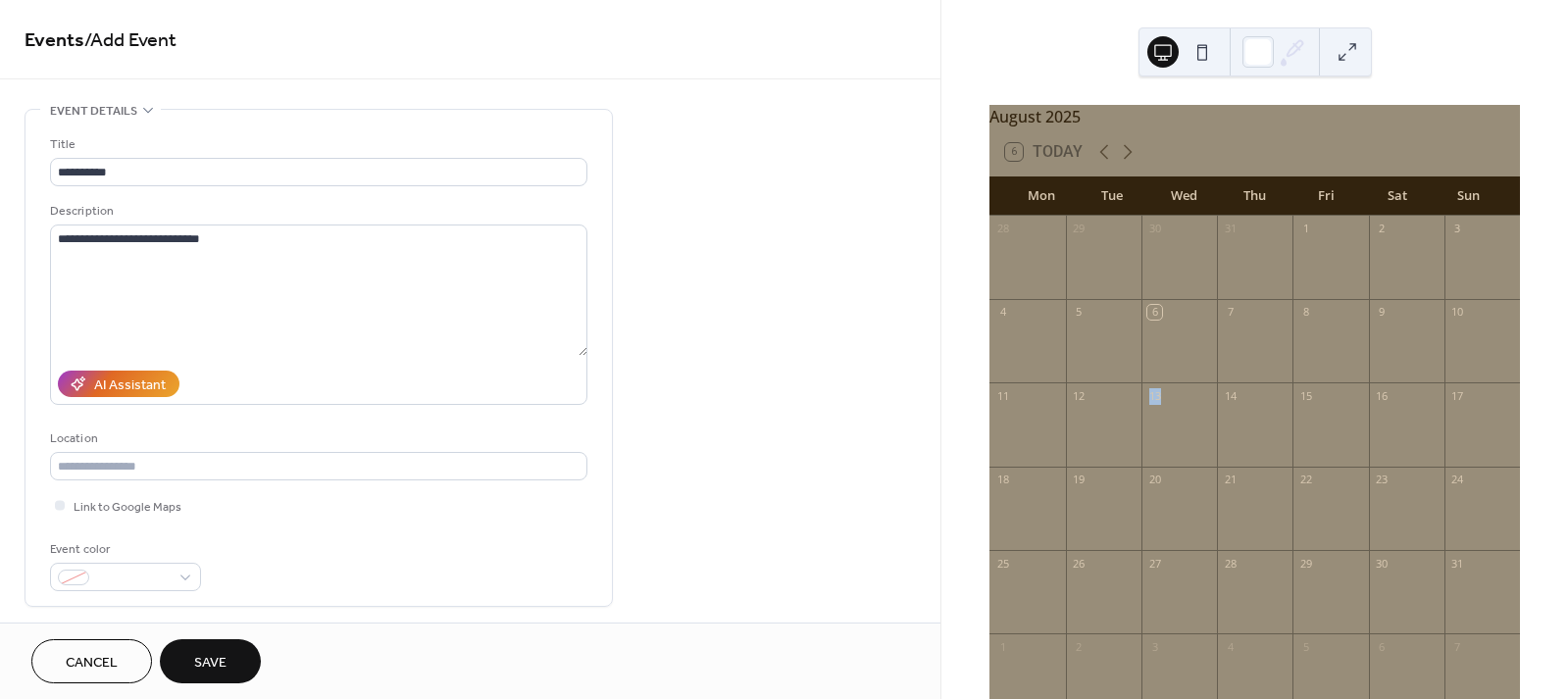 click on "13" at bounding box center (1154, 395) 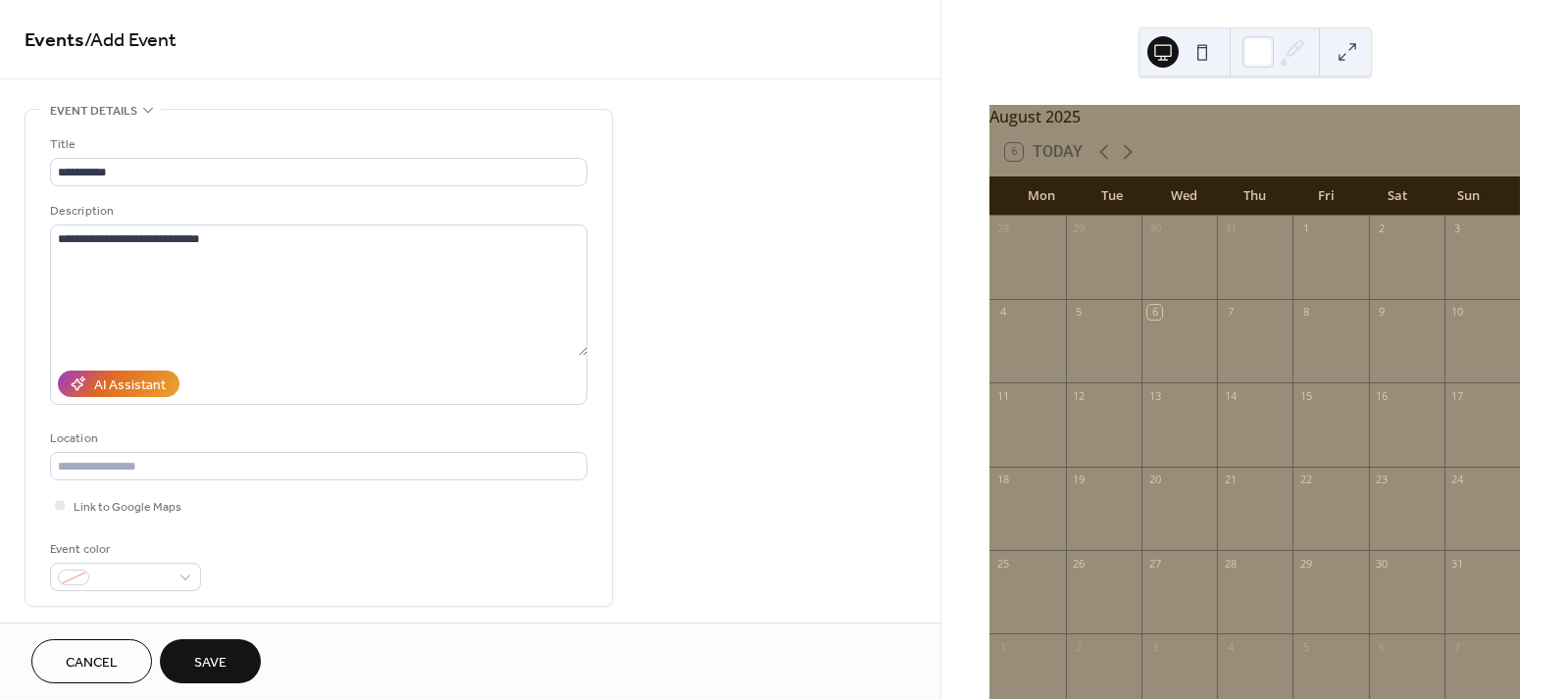 click on "13" at bounding box center (1179, 395) 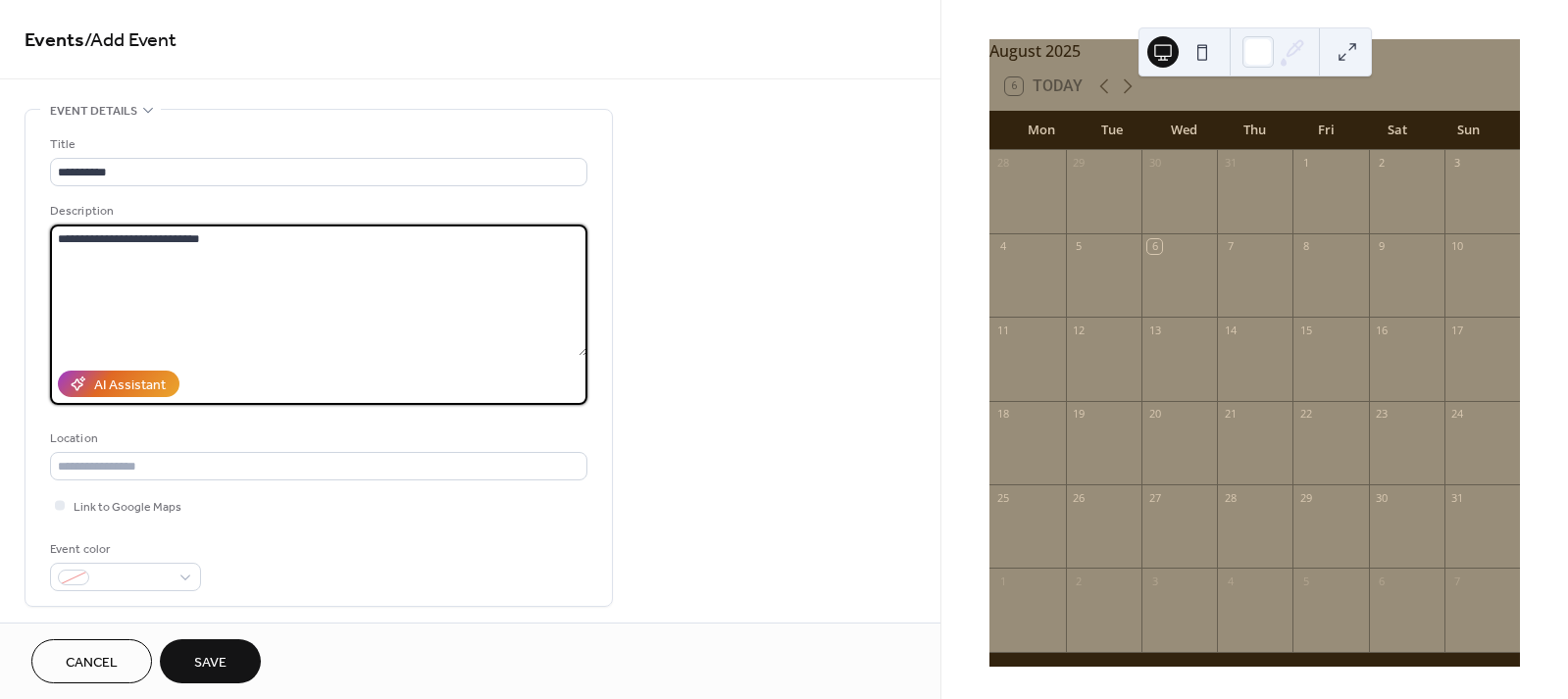 click on "**********" at bounding box center (319, 290) 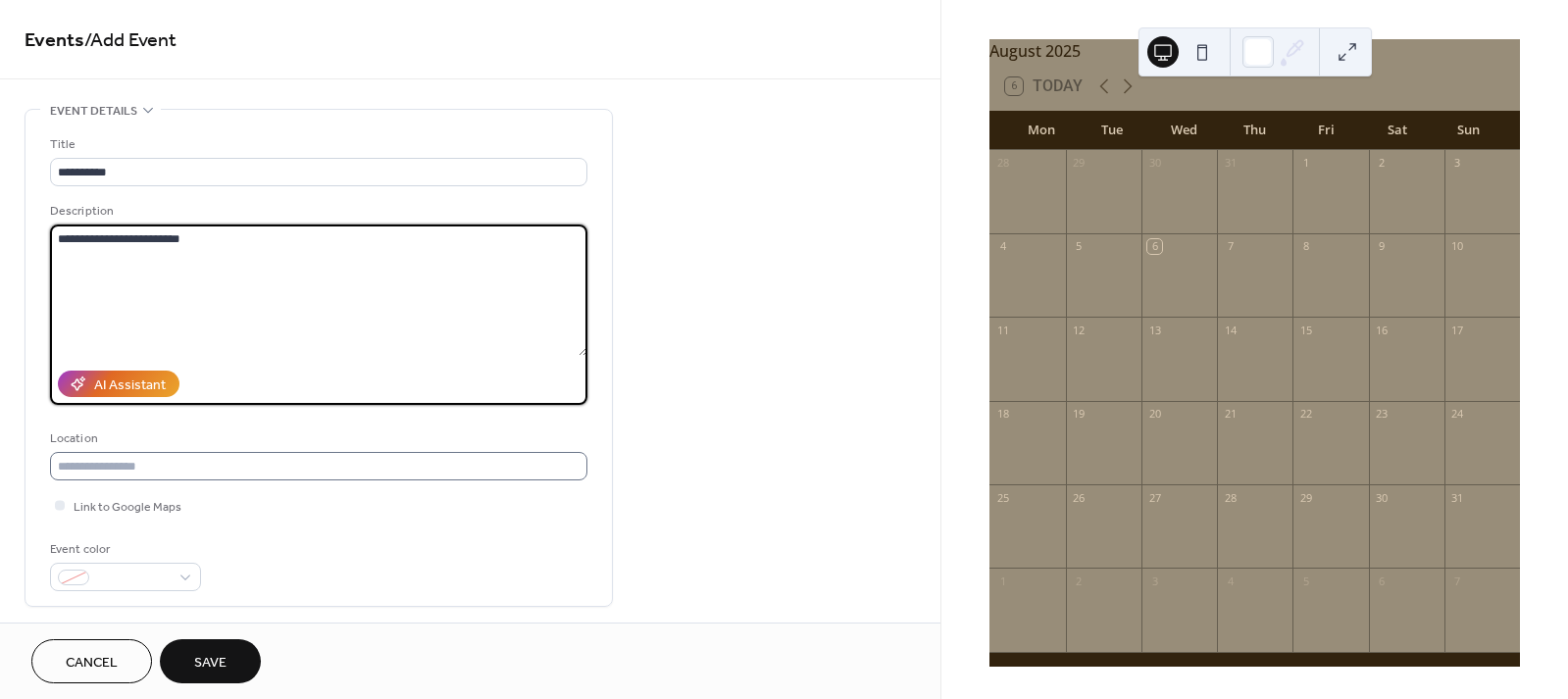 type on "**********" 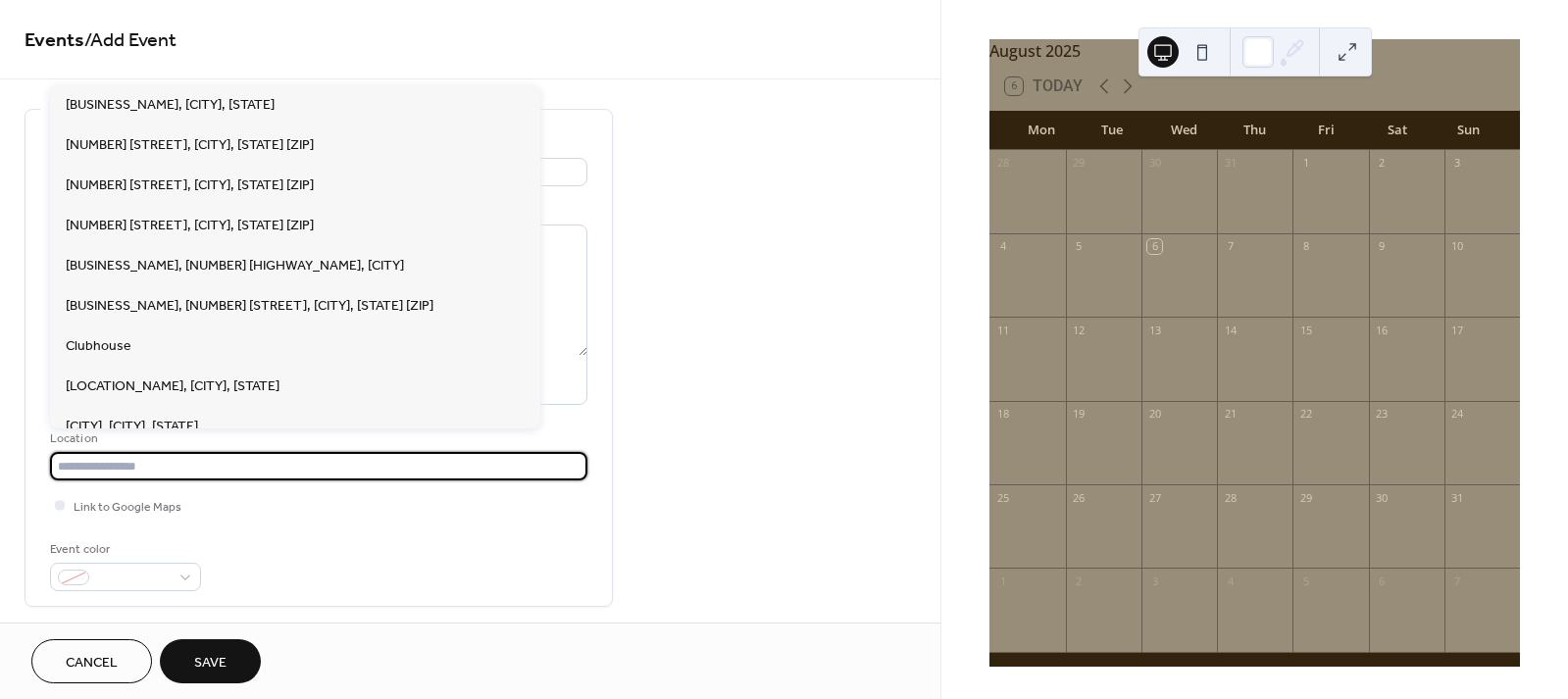 click at bounding box center [319, 466] 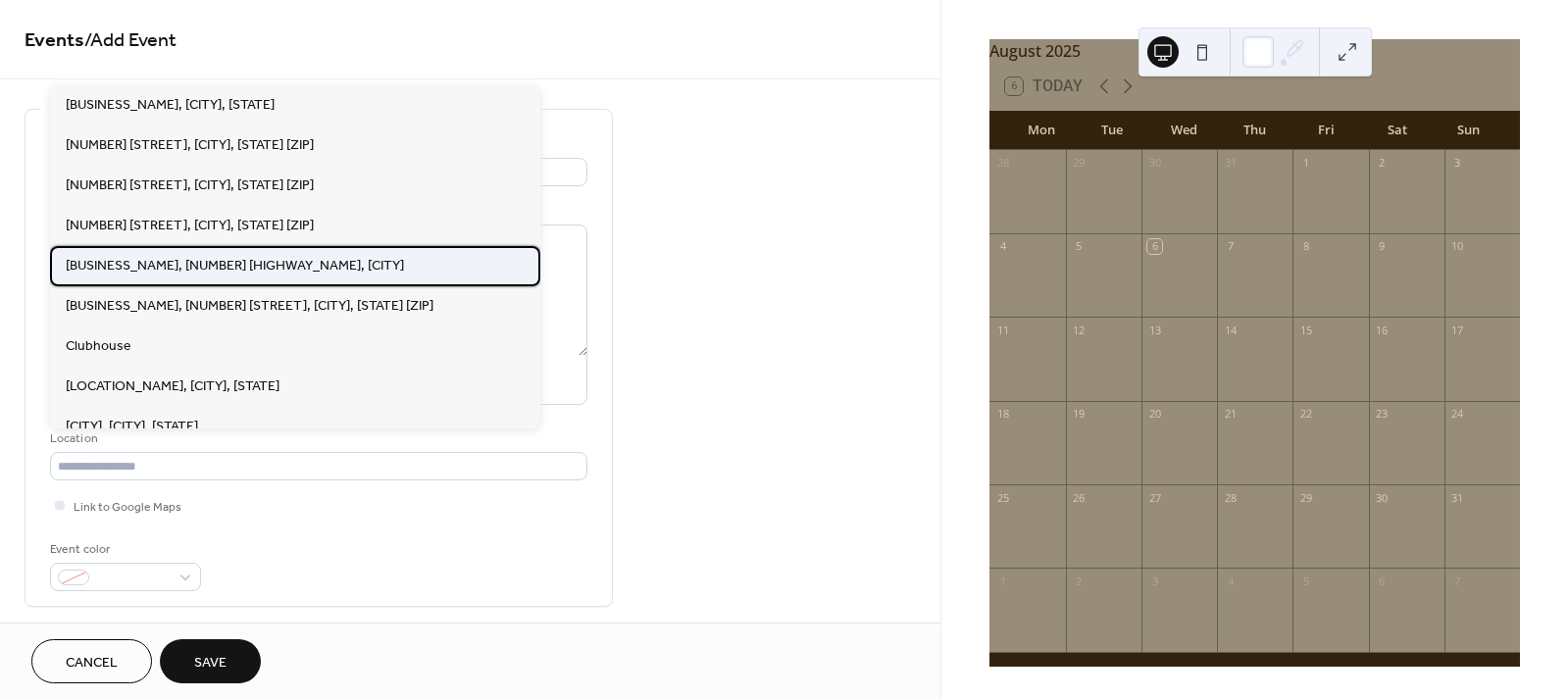 click on "[BUSINESS_NAME], [NUMBER] [HIGHWAY_NAME], [CITY]" at bounding box center (234, 266) 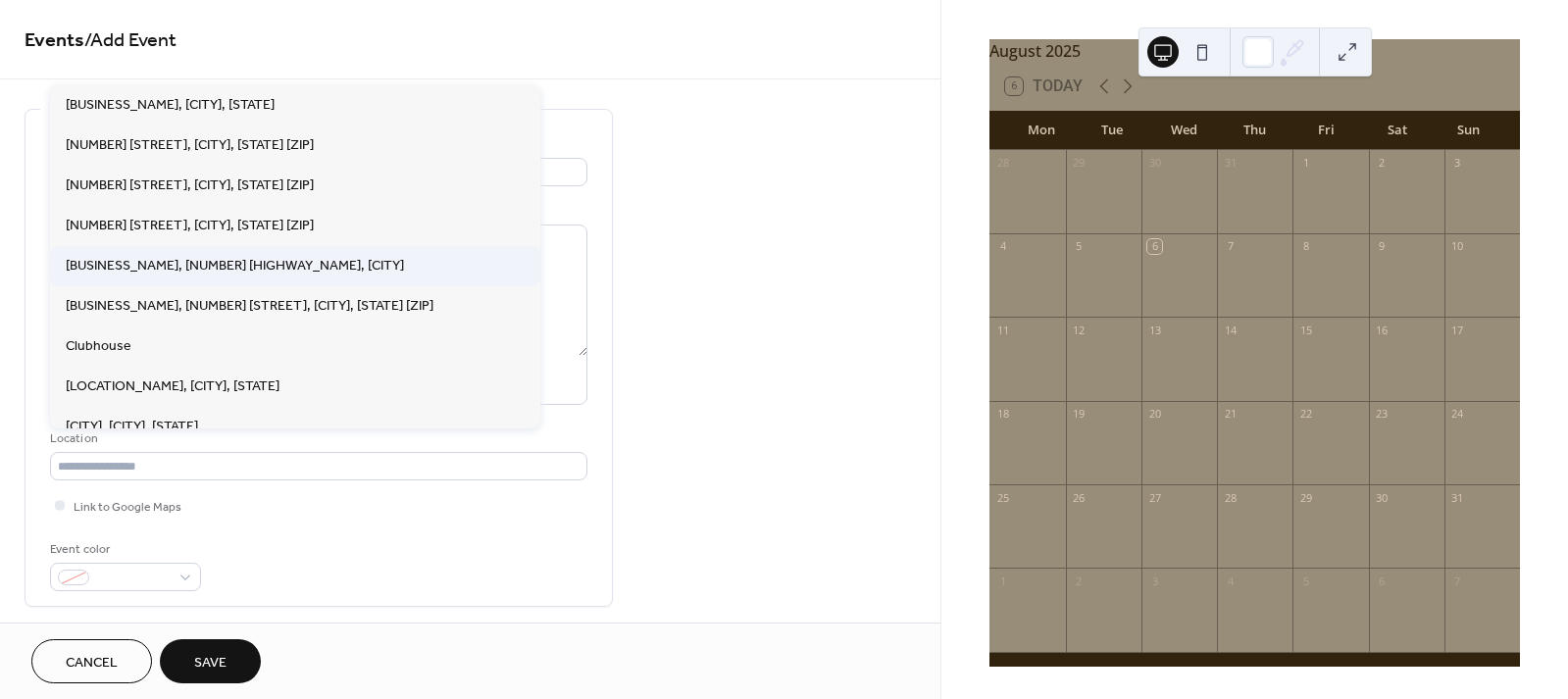 type on "**********" 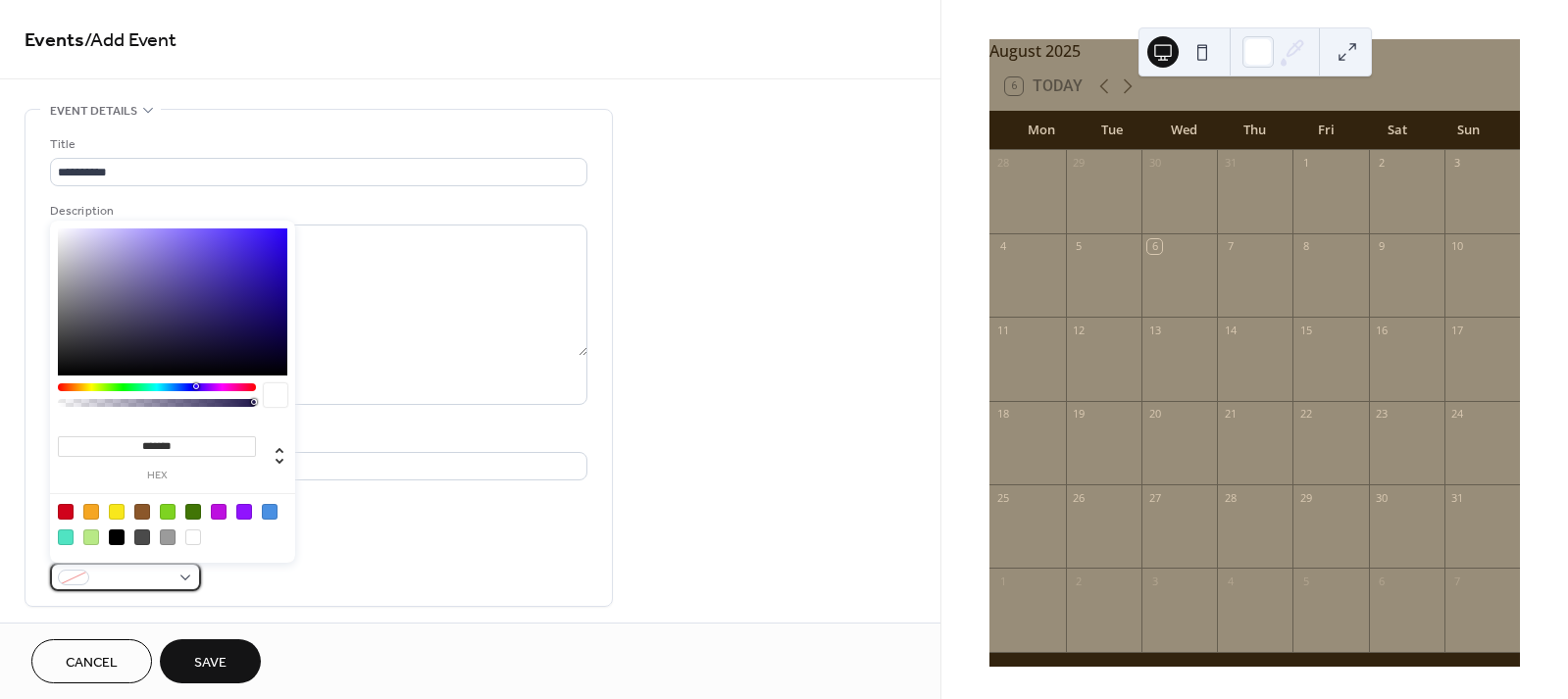 click at bounding box center (126, 576) 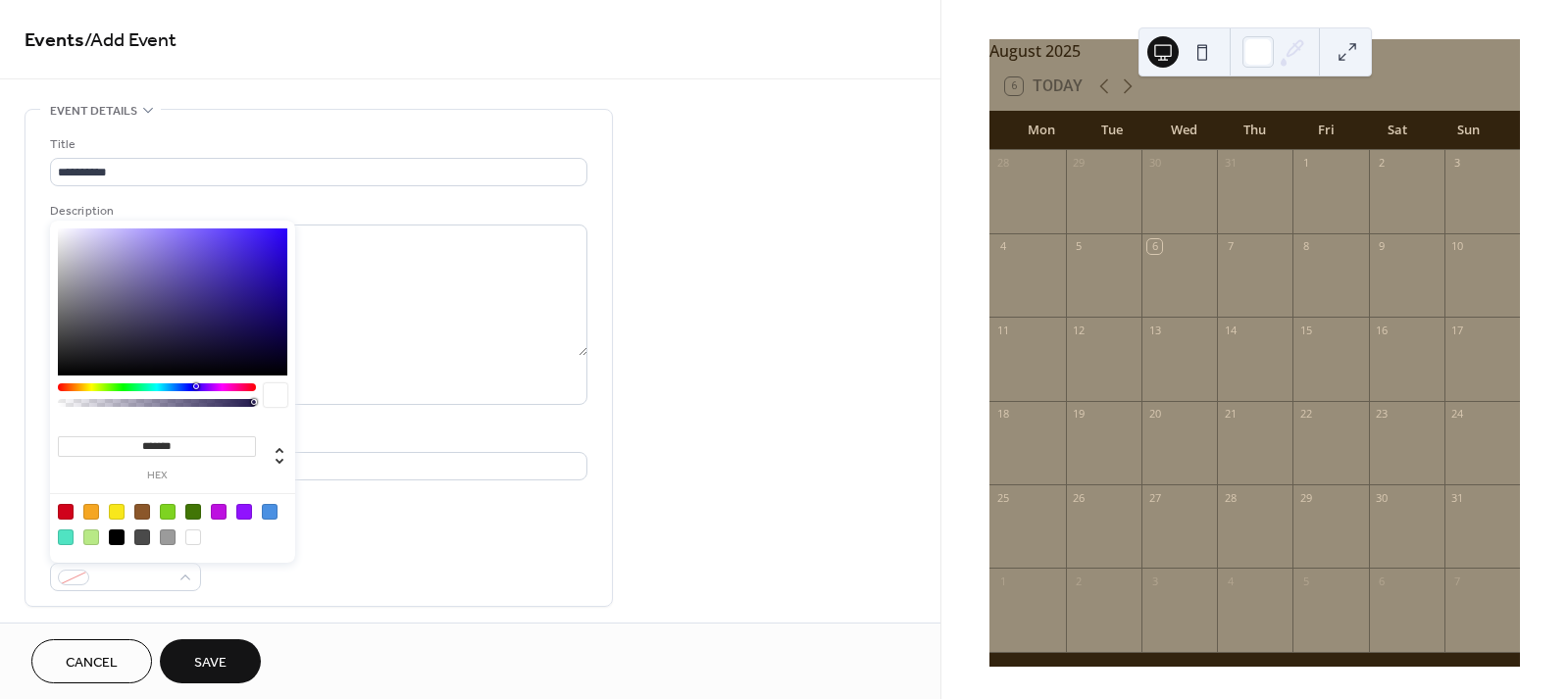 click at bounding box center (117, 512) 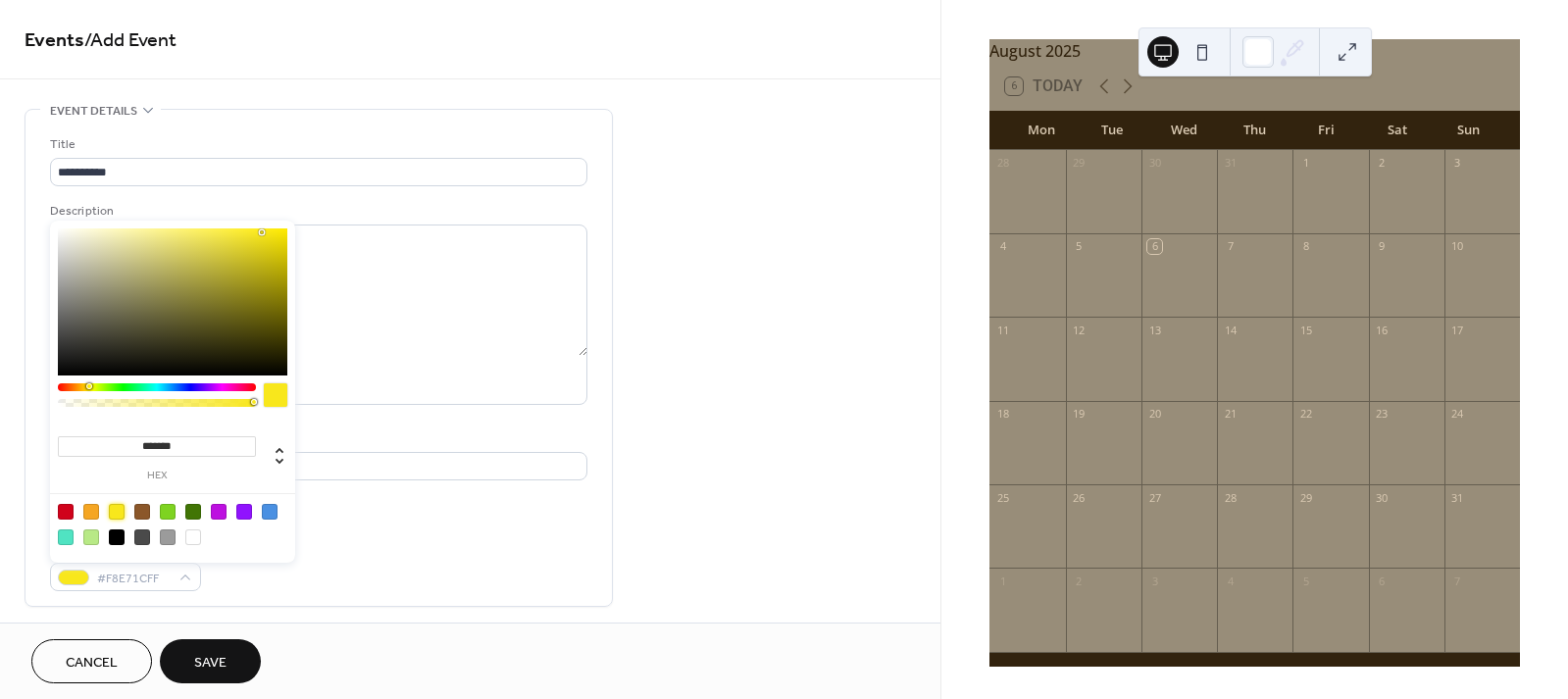 click on "Save" at bounding box center [210, 663] 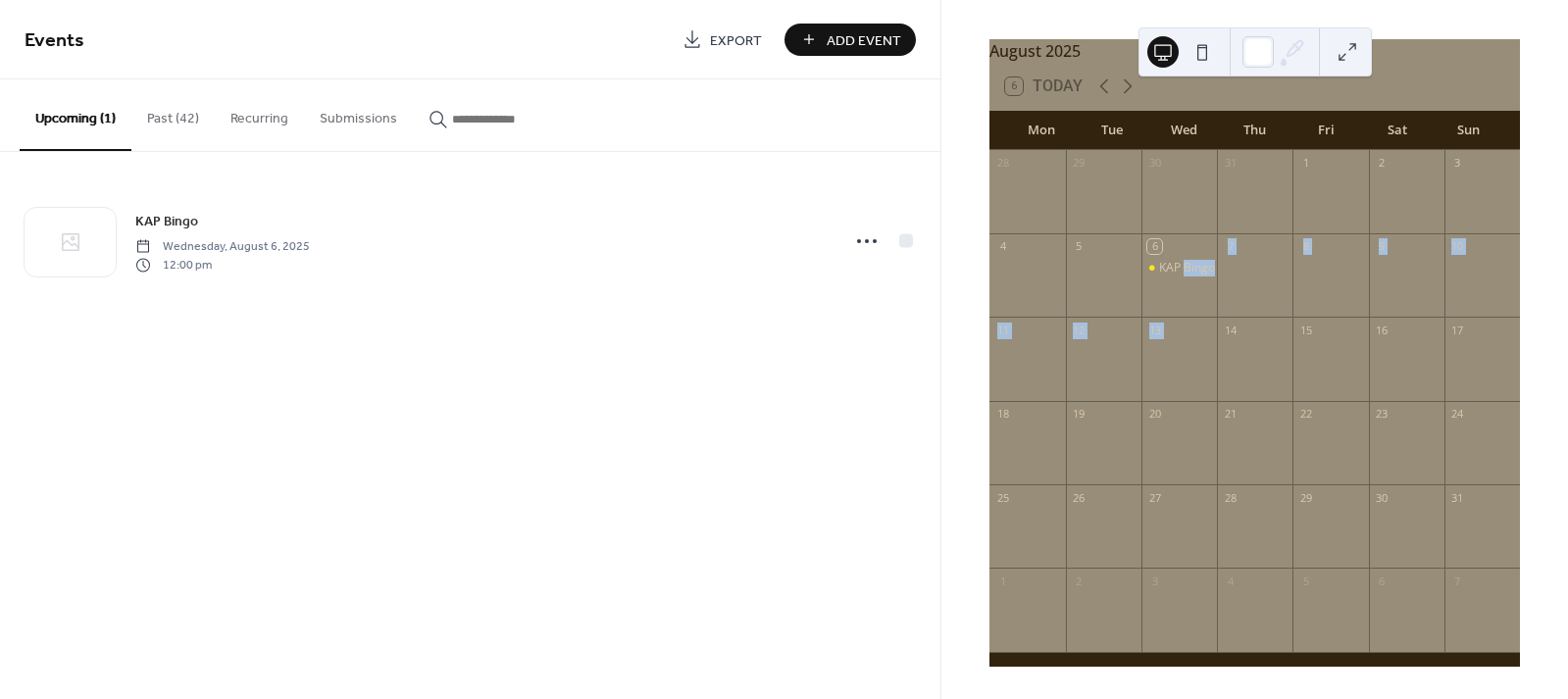 drag, startPoint x: 1191, startPoint y: 269, endPoint x: 1186, endPoint y: 346, distance: 77.16217 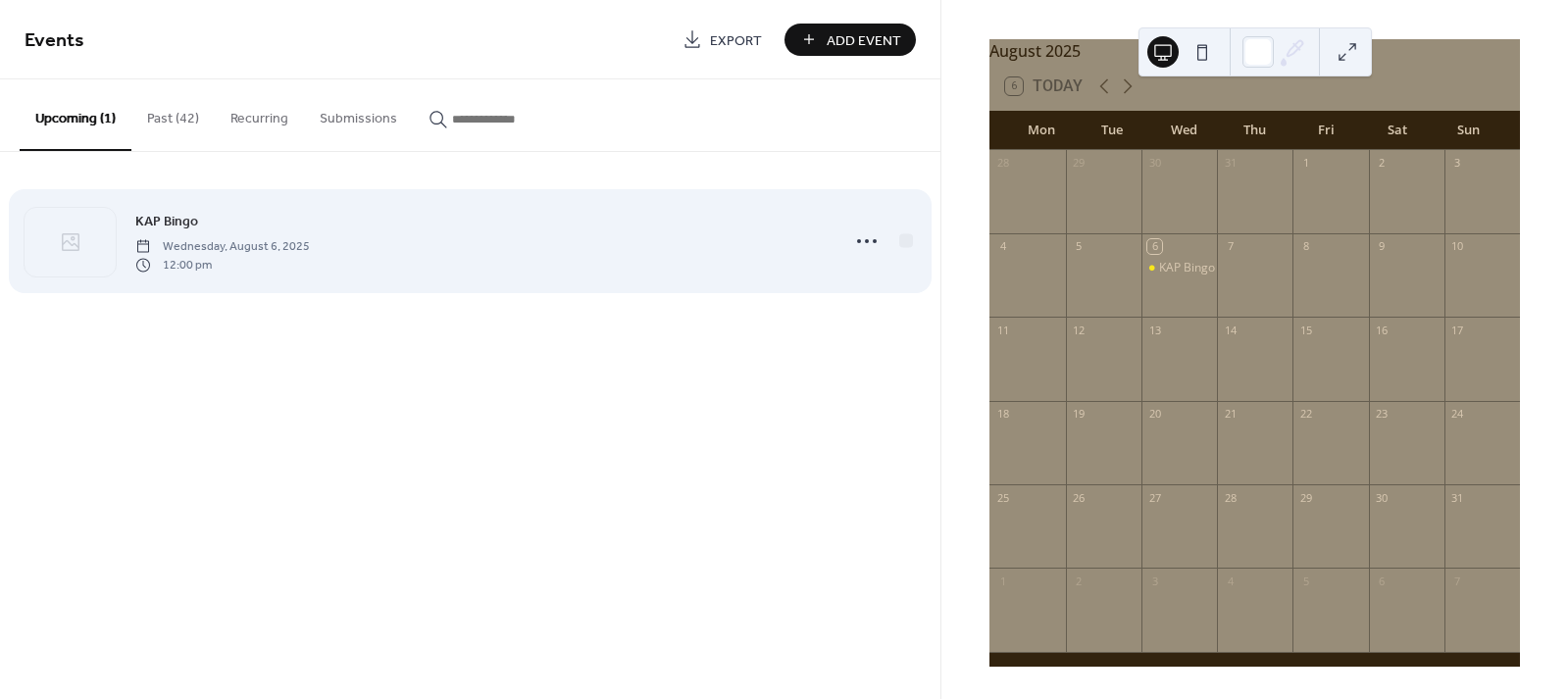 drag, startPoint x: 483, startPoint y: 302, endPoint x: 380, endPoint y: 283, distance: 104.7378 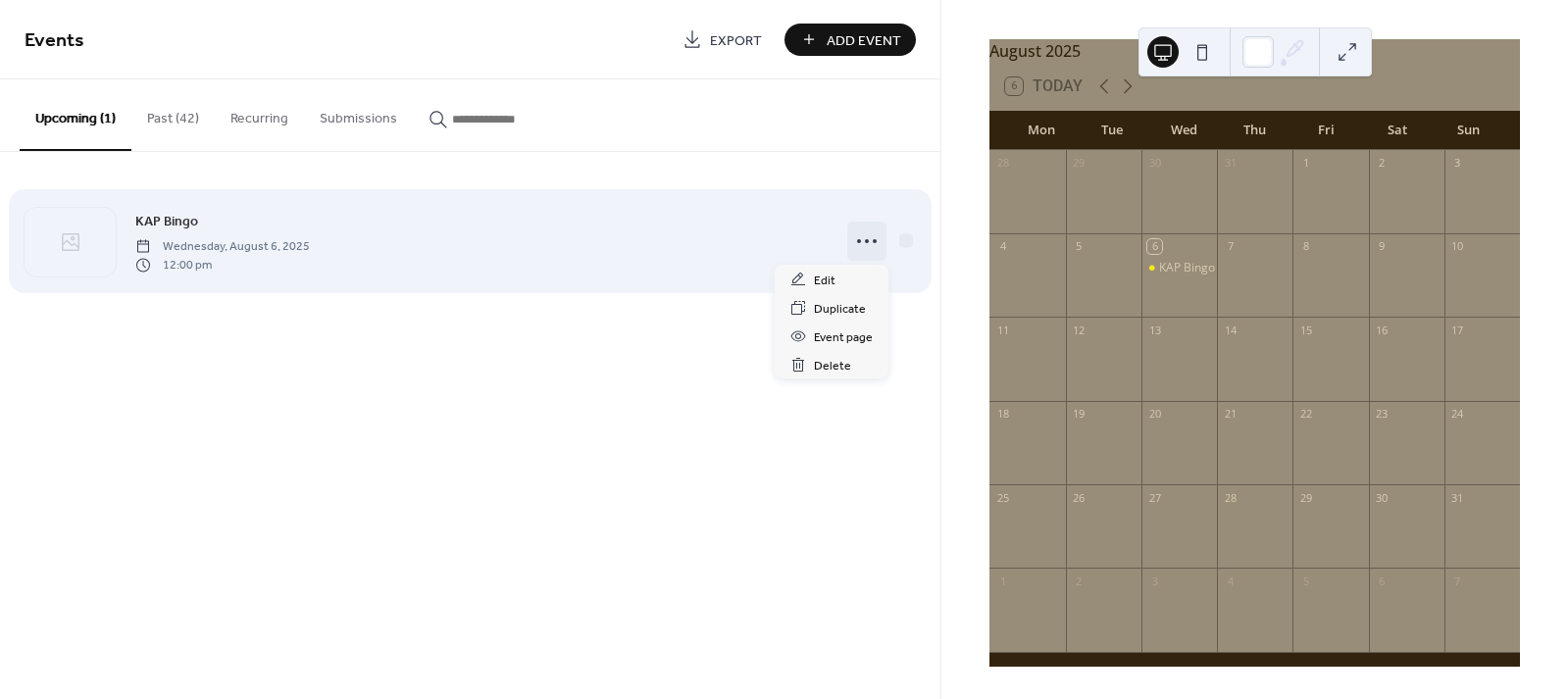 click 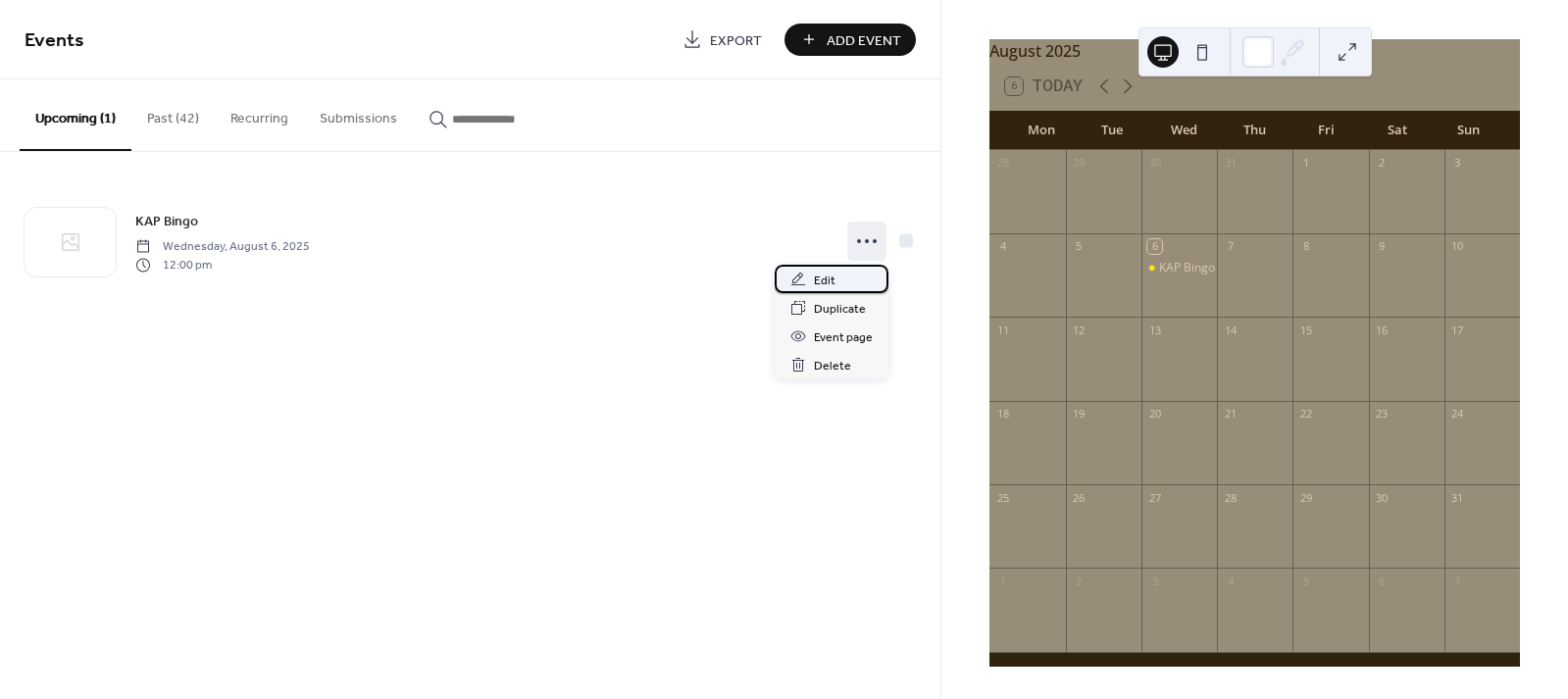 click on "Edit" at bounding box center [825, 280] 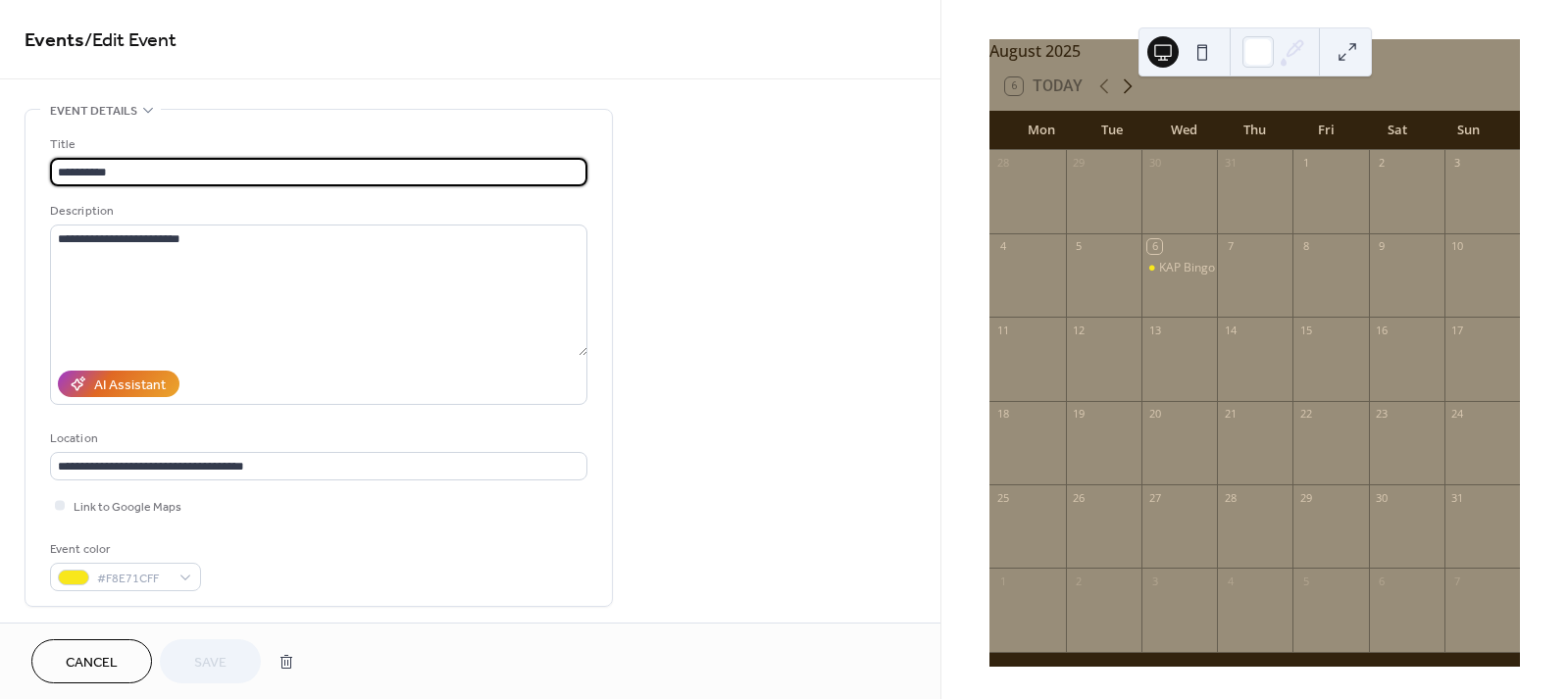 click 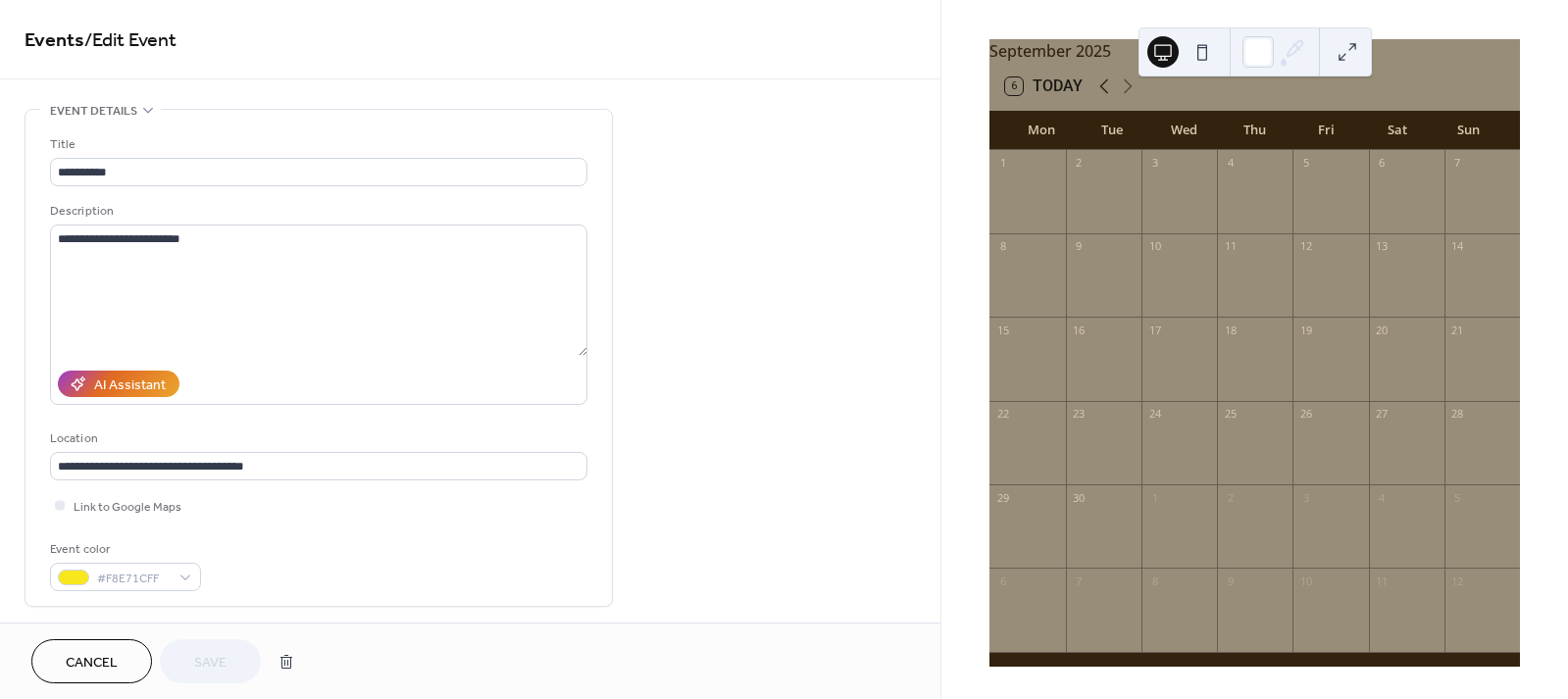 click 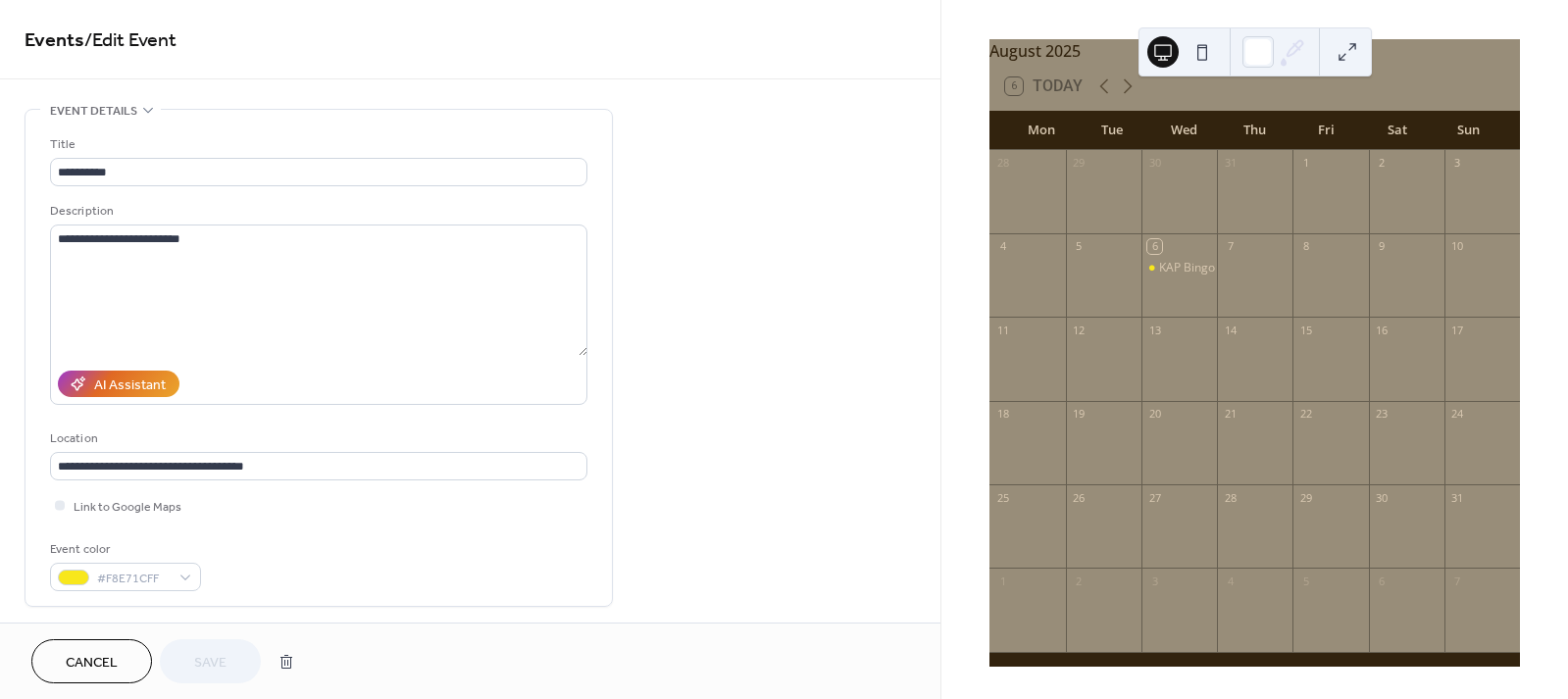 click on "6 Today" at bounding box center (1043, 86) 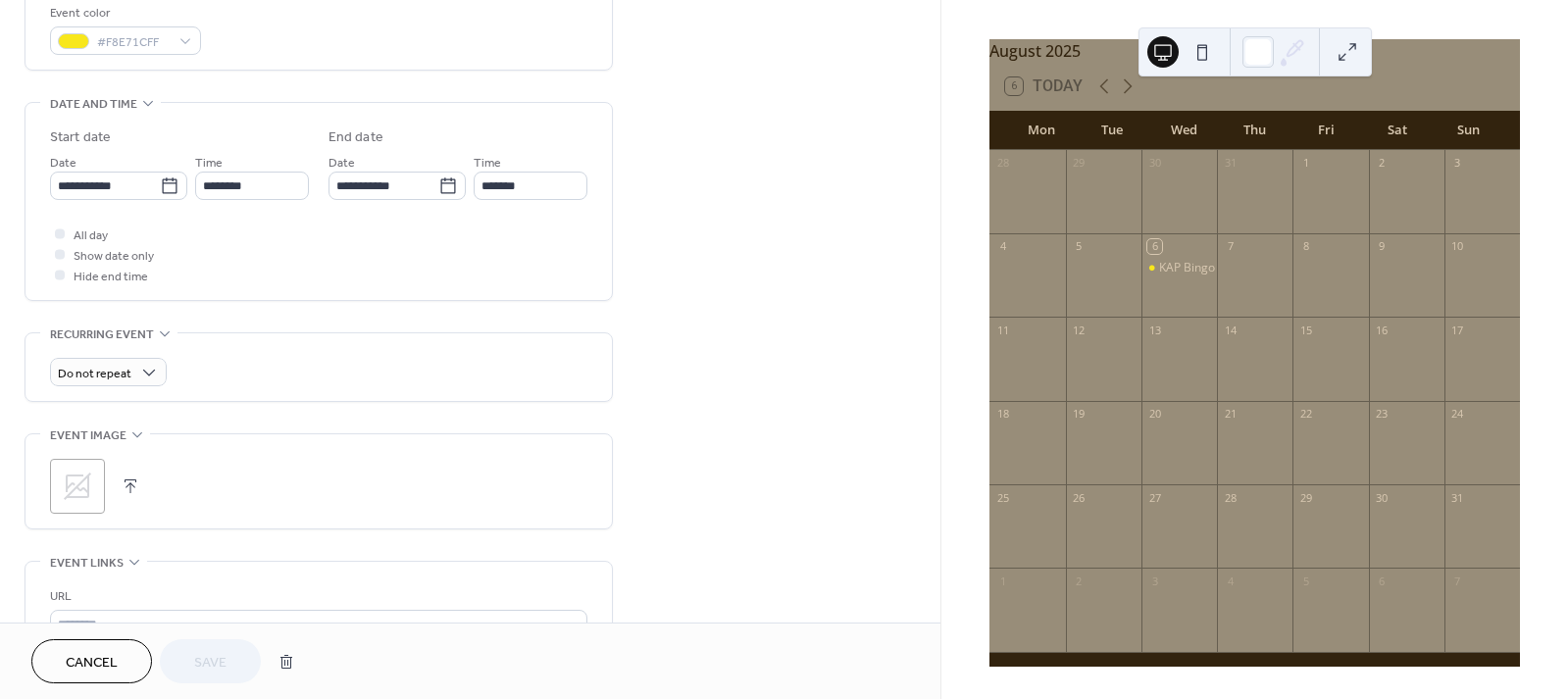 scroll, scrollTop: 546, scrollLeft: 0, axis: vertical 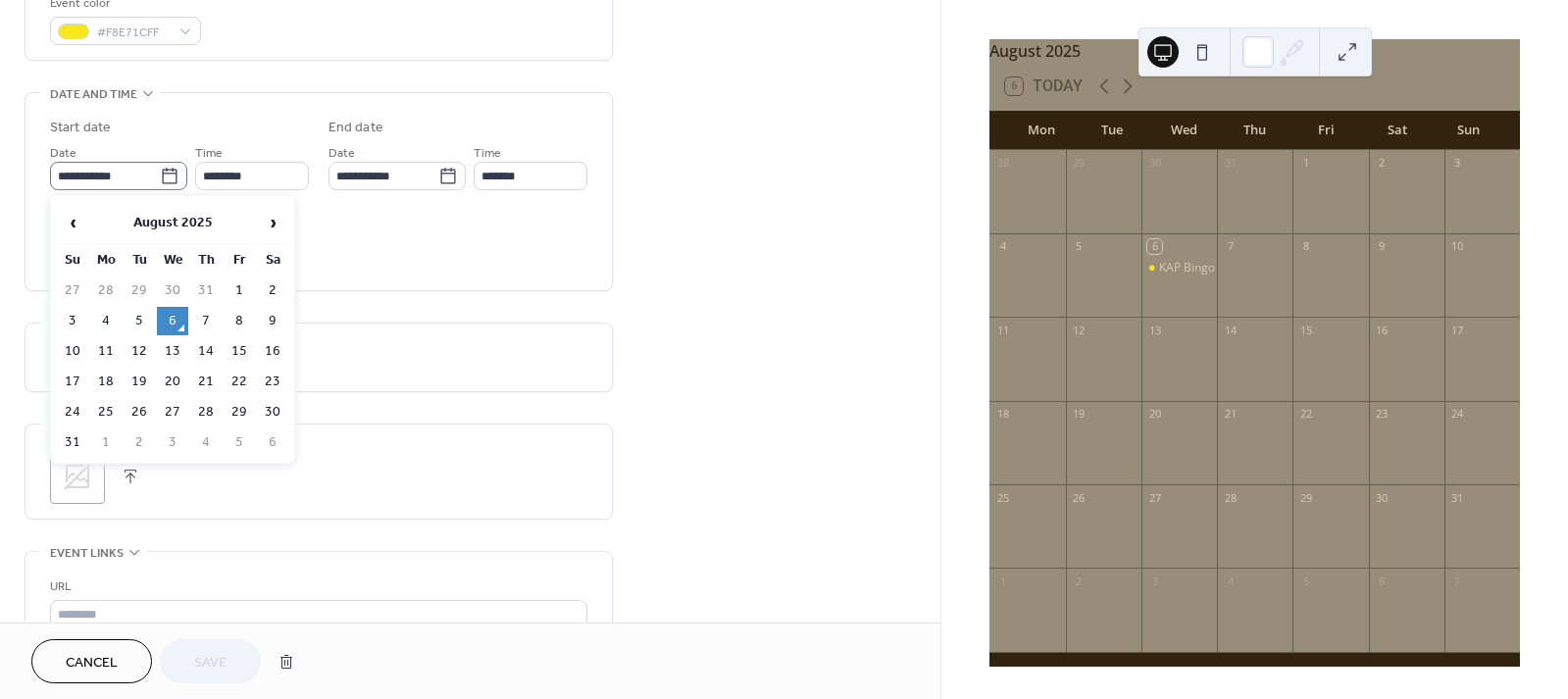 click 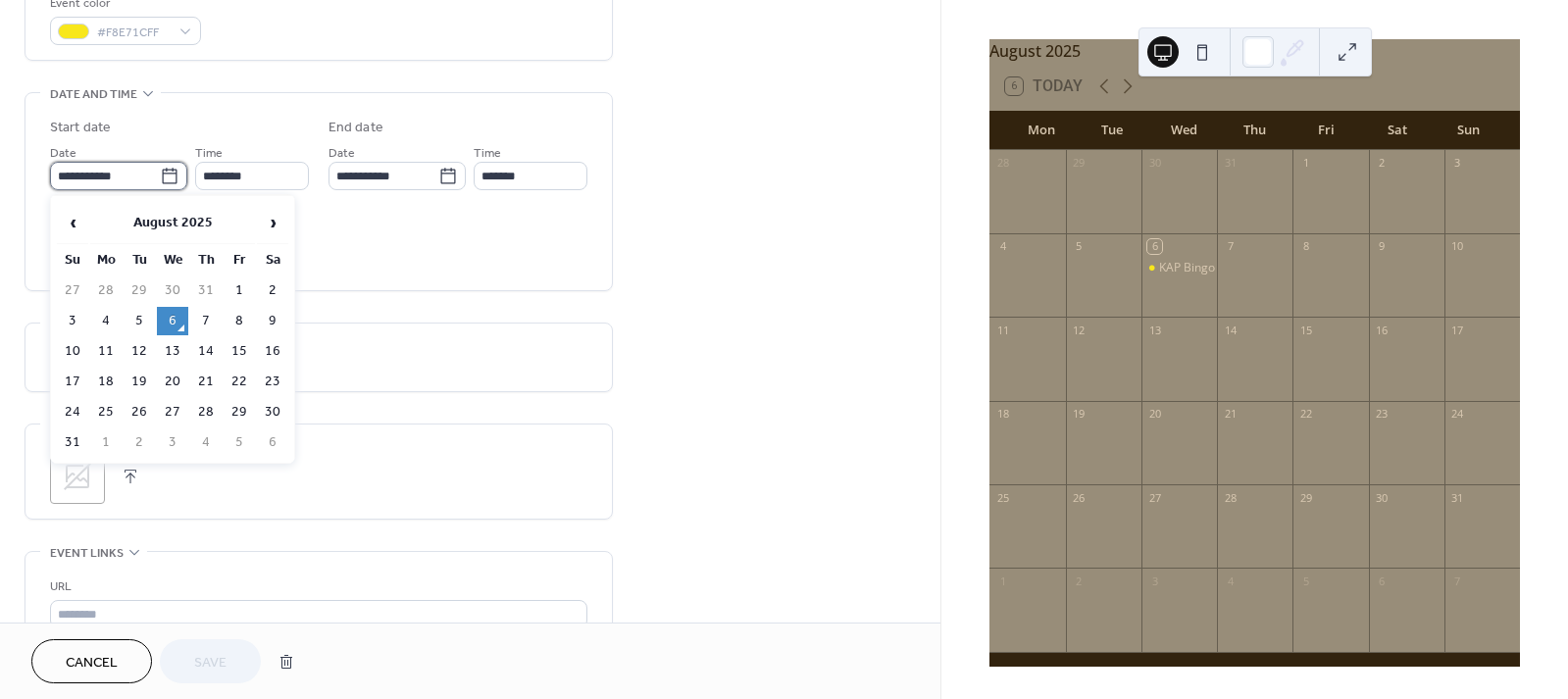 click on "**********" at bounding box center (105, 175) 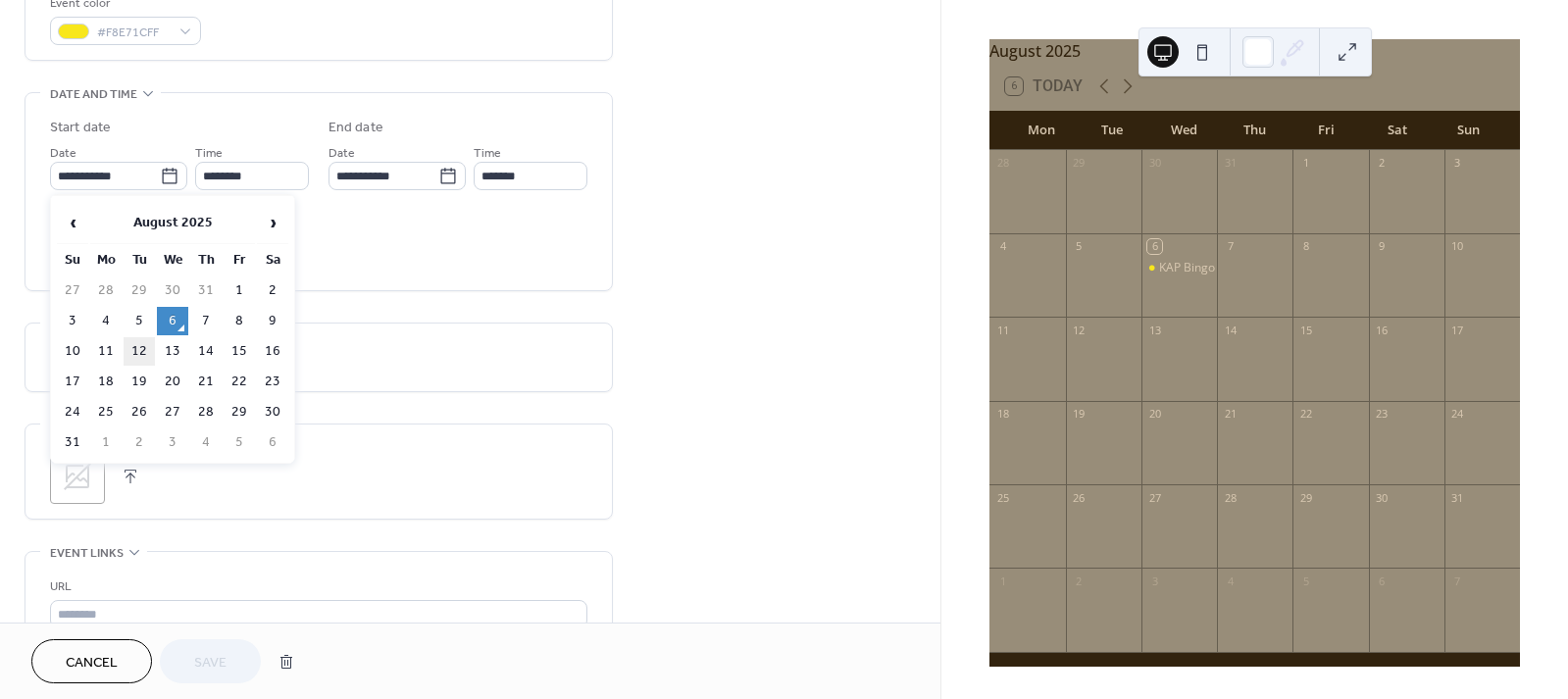 click on "12" at bounding box center (139, 351) 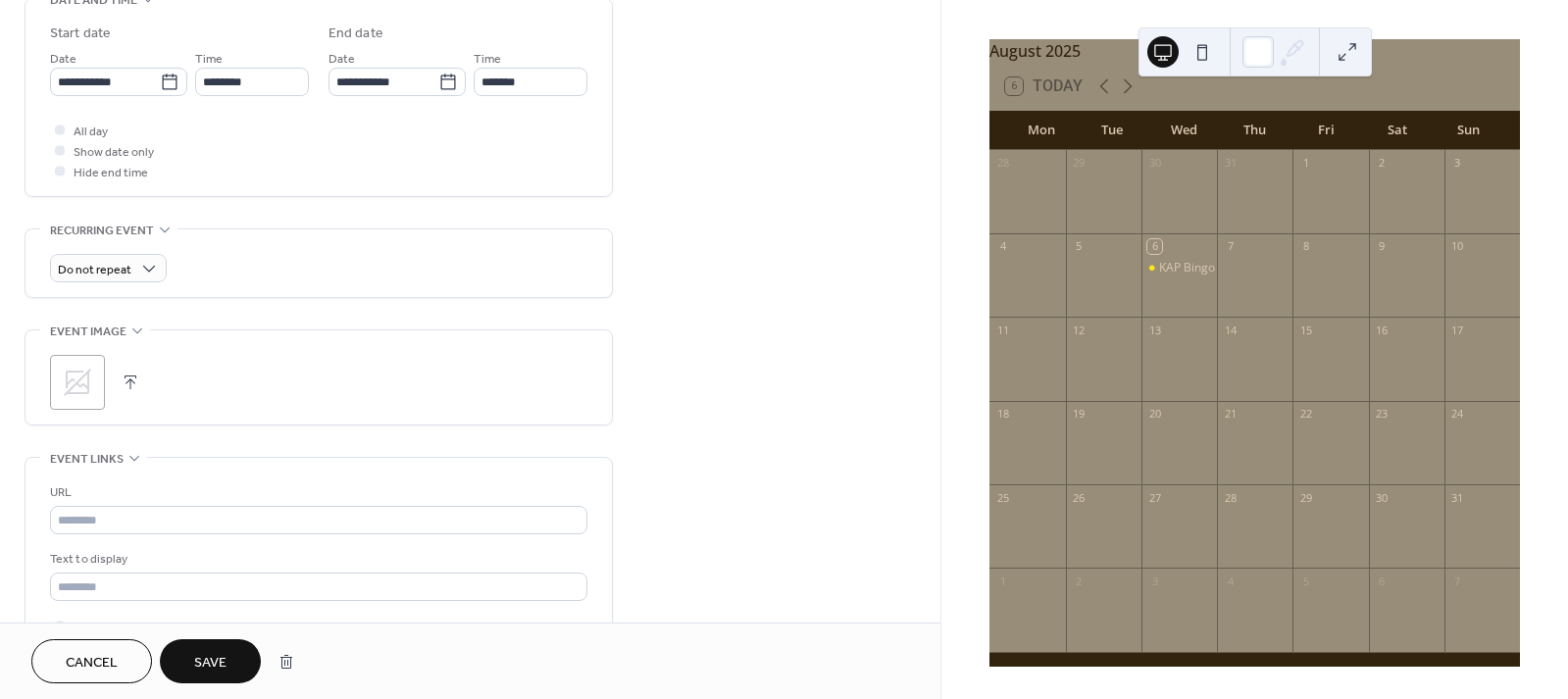 scroll, scrollTop: 637, scrollLeft: 0, axis: vertical 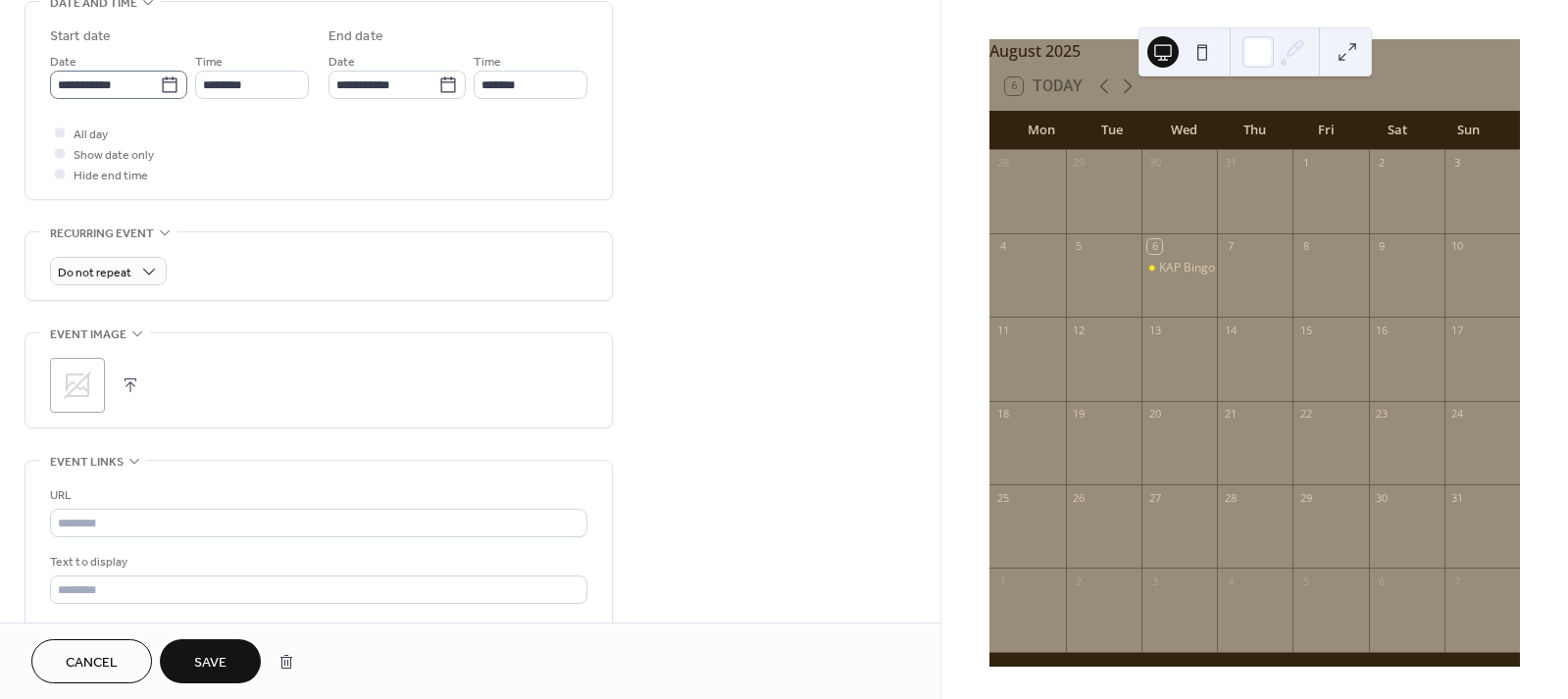 click 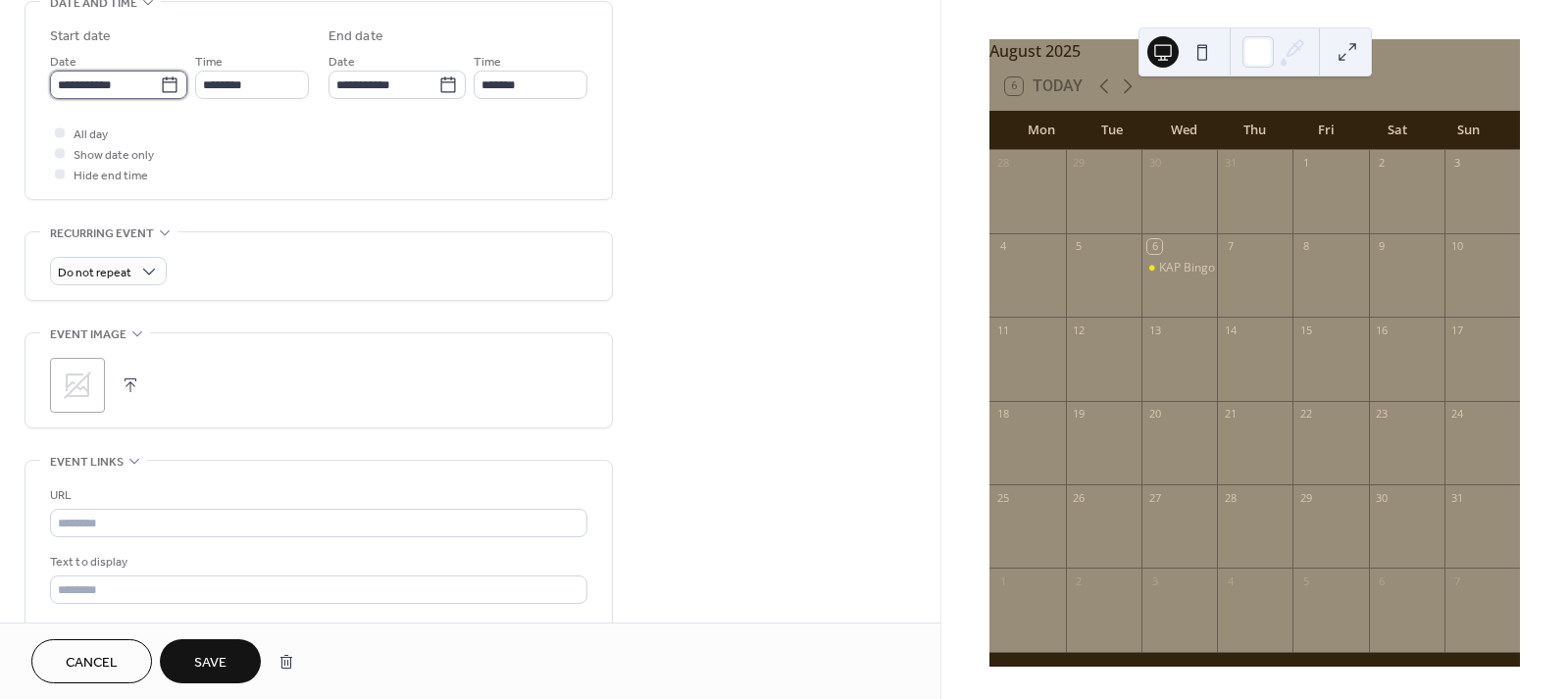 click on "**********" at bounding box center (105, 84) 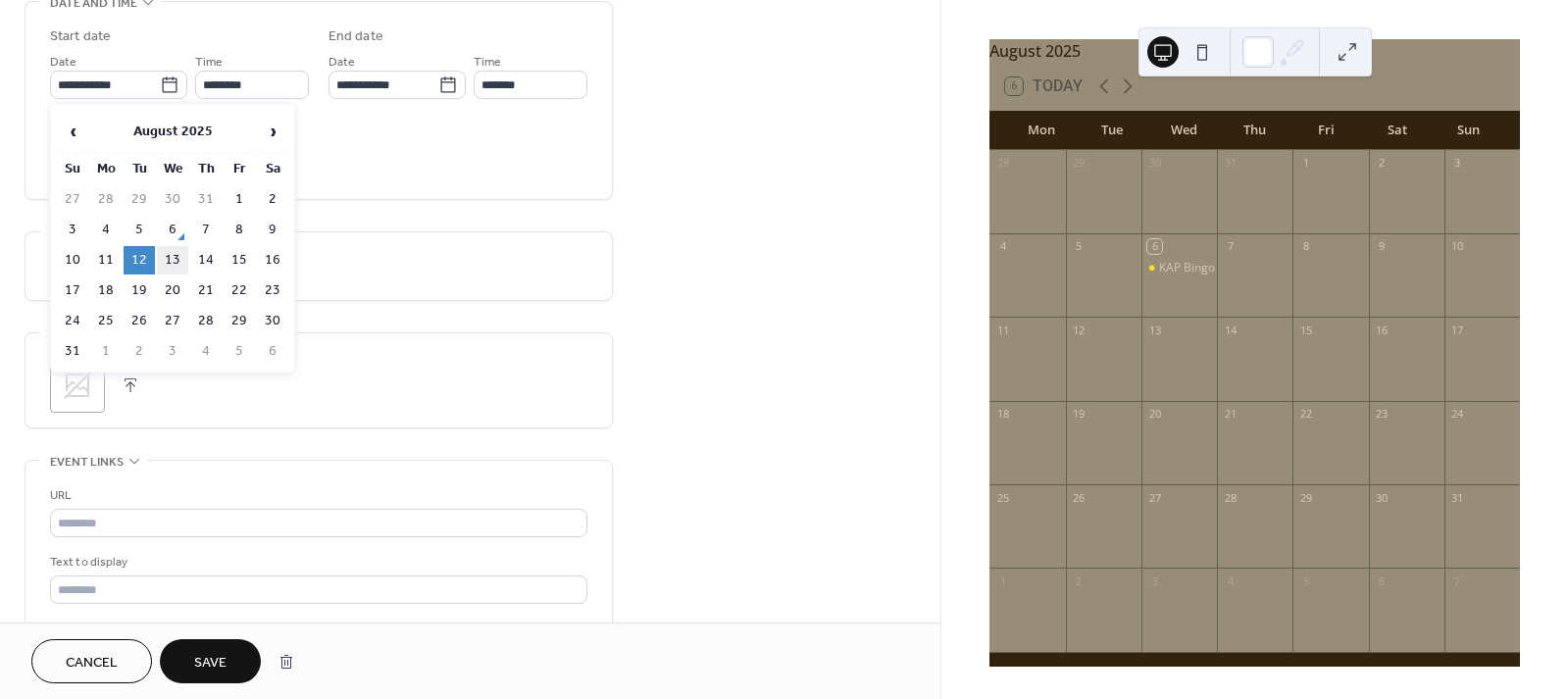 click on "13" at bounding box center (173, 260) 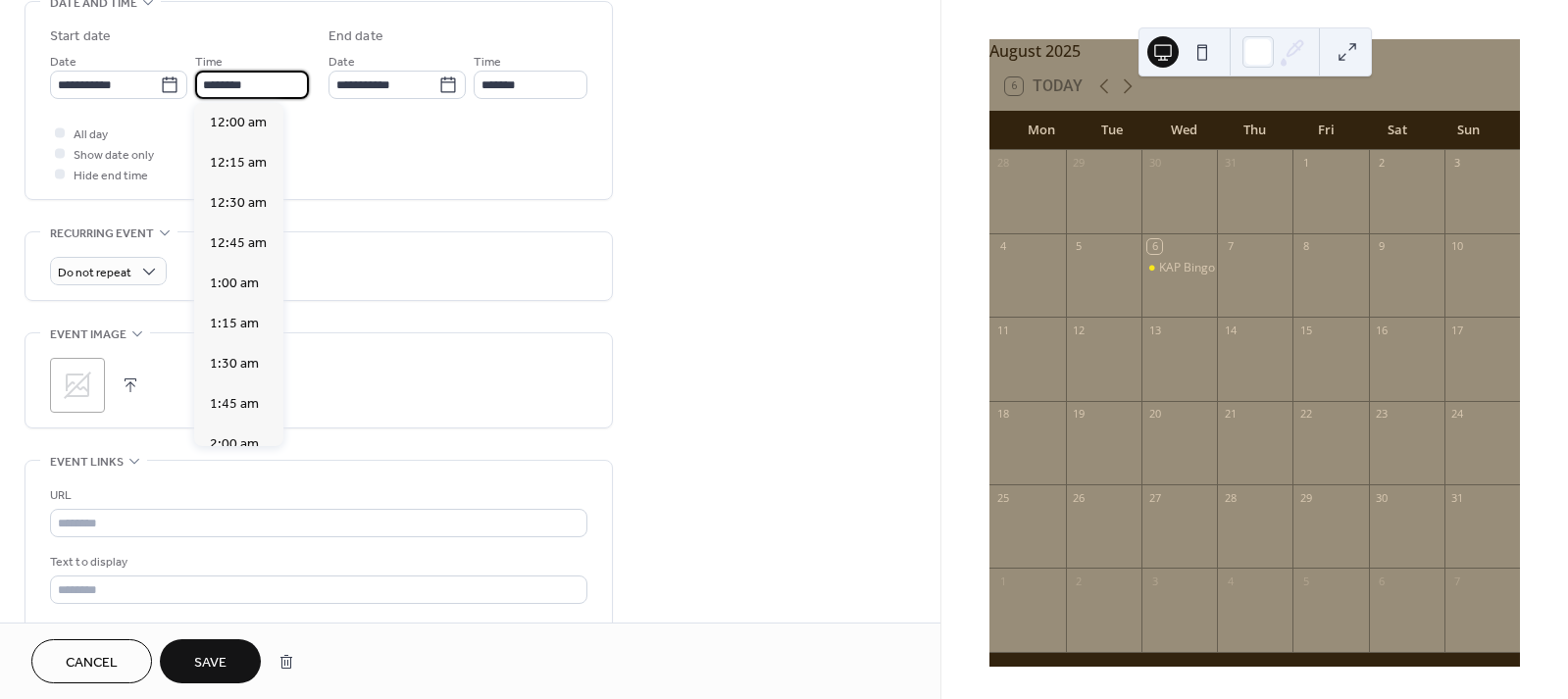 click on "********" at bounding box center (252, 84) 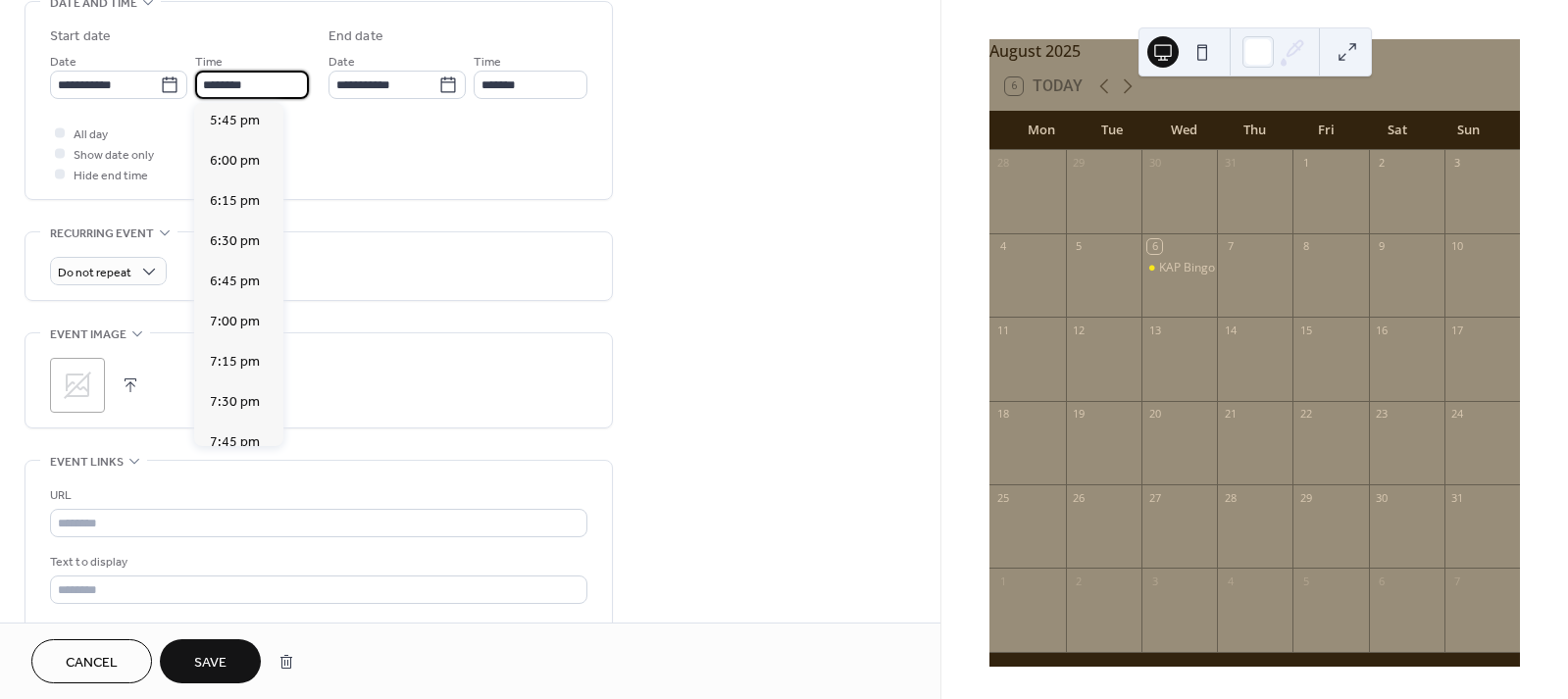 scroll, scrollTop: 2868, scrollLeft: 0, axis: vertical 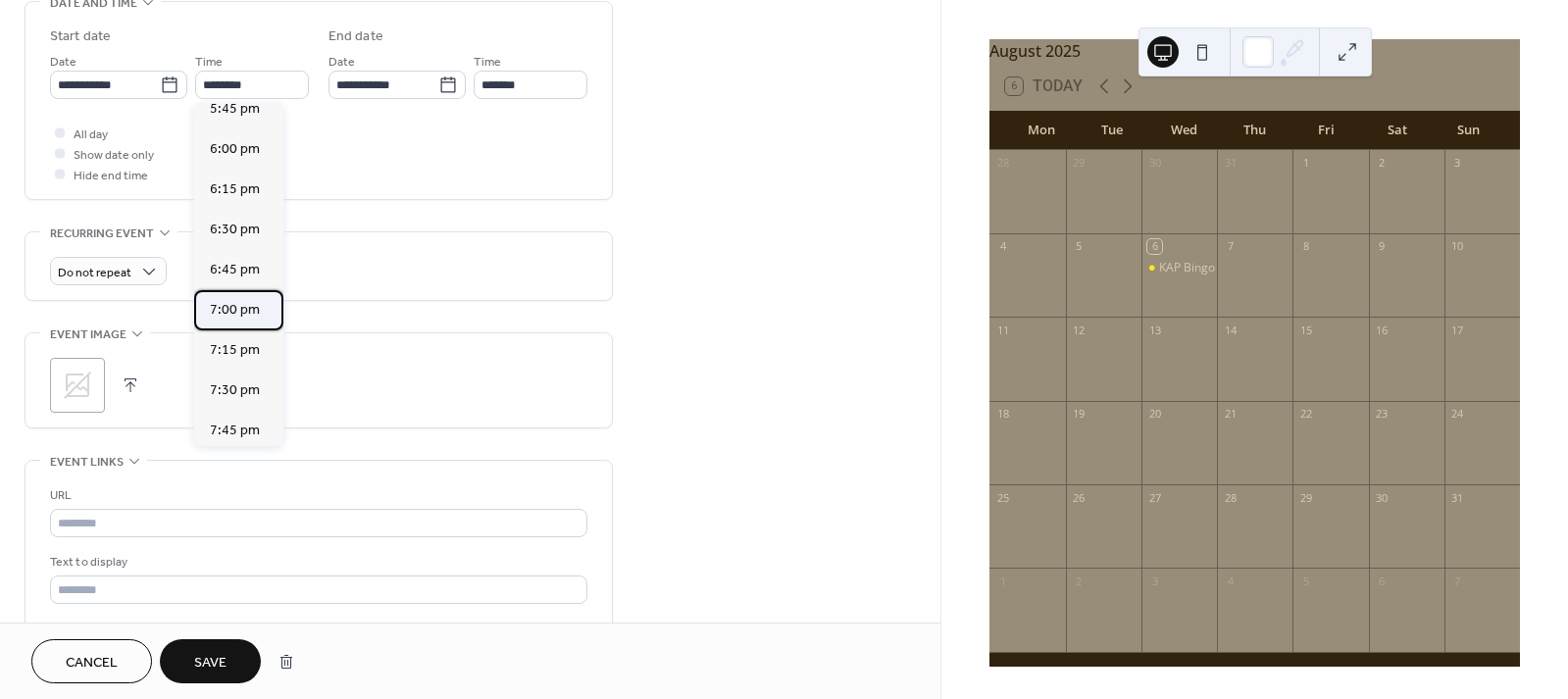 click on "7:00 pm" at bounding box center [234, 310] 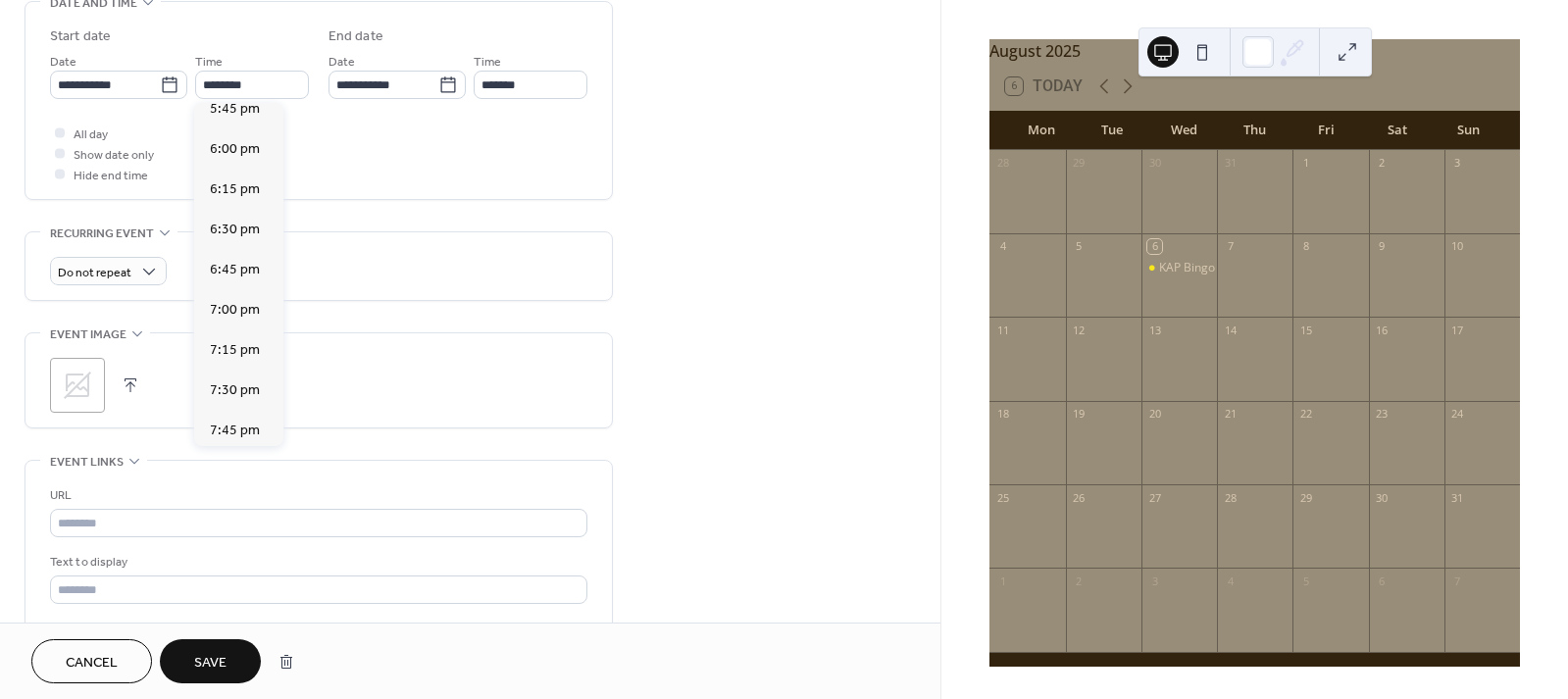 type on "*******" 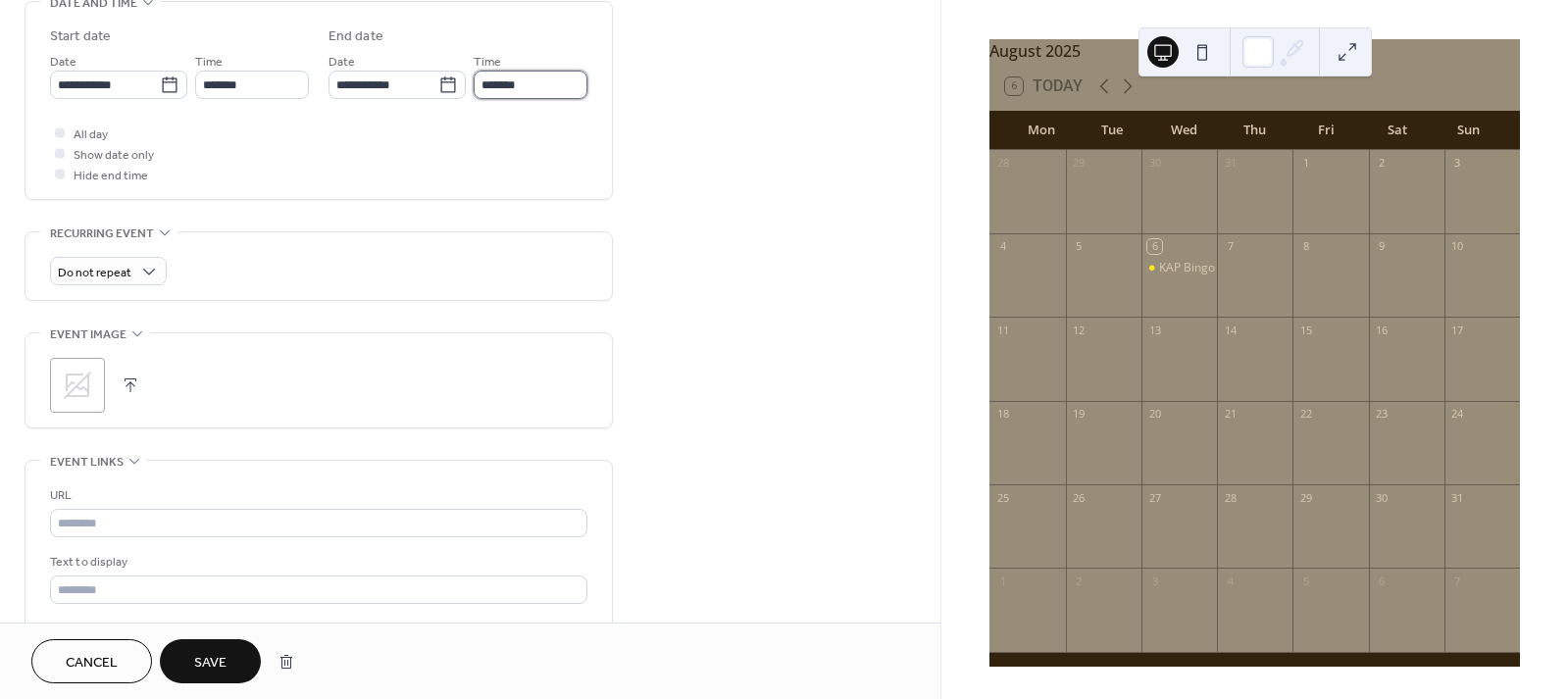 click on "*******" at bounding box center [531, 84] 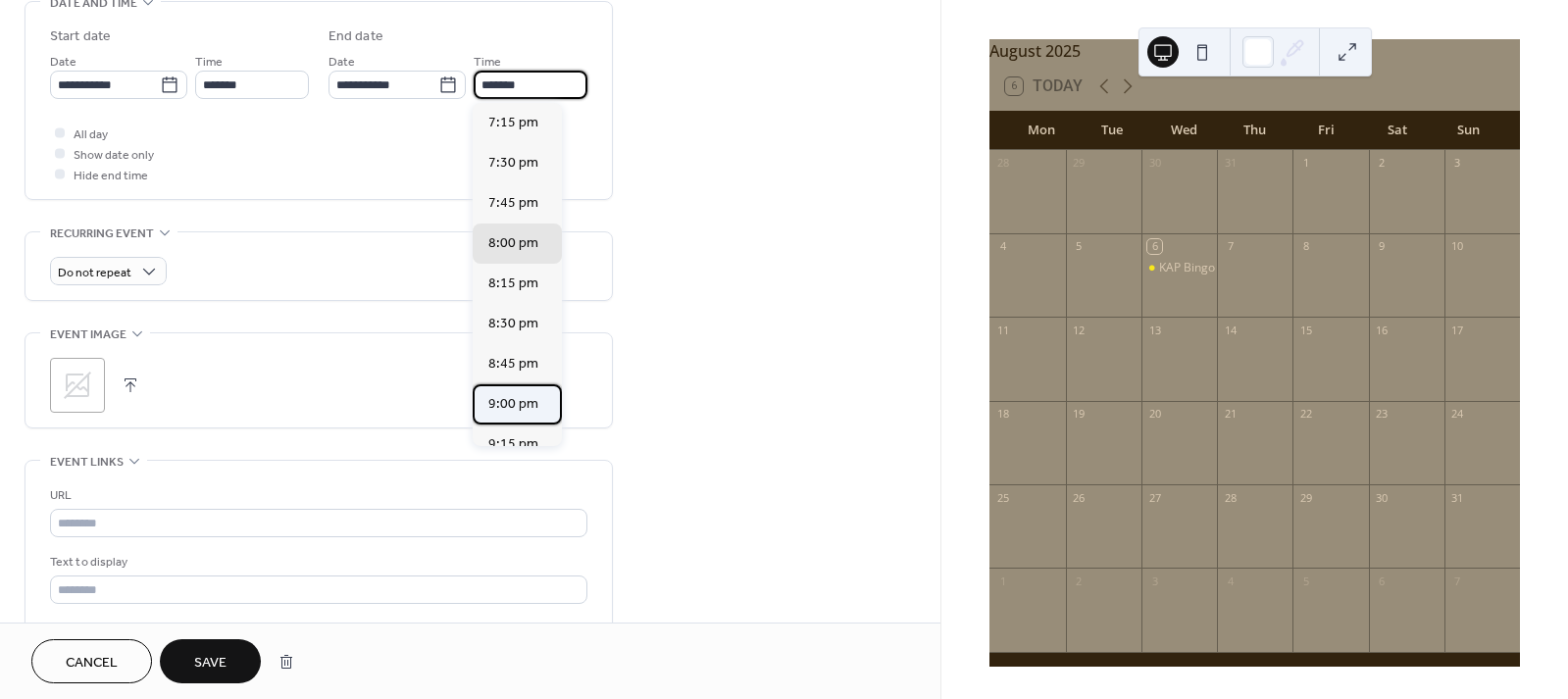 click on "9:00 pm" at bounding box center (513, 404) 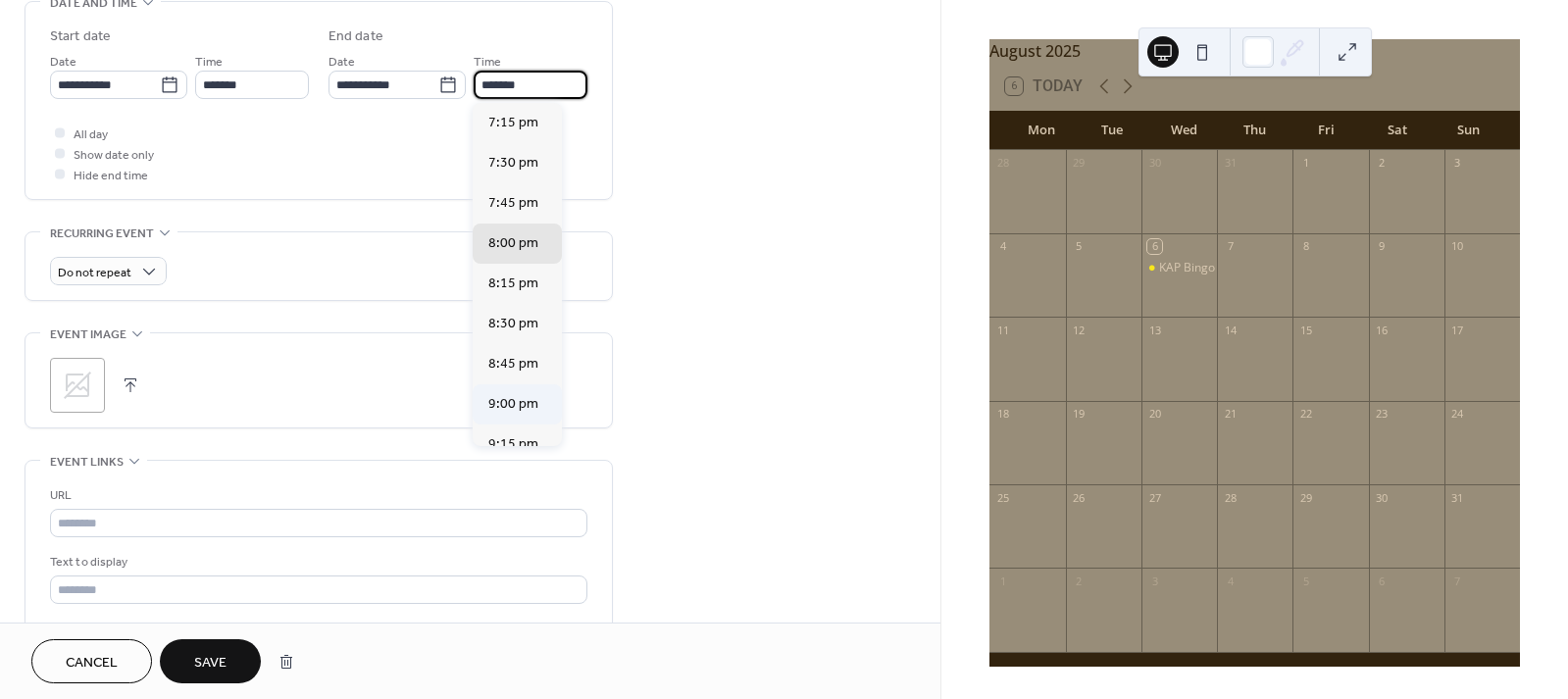 type on "*******" 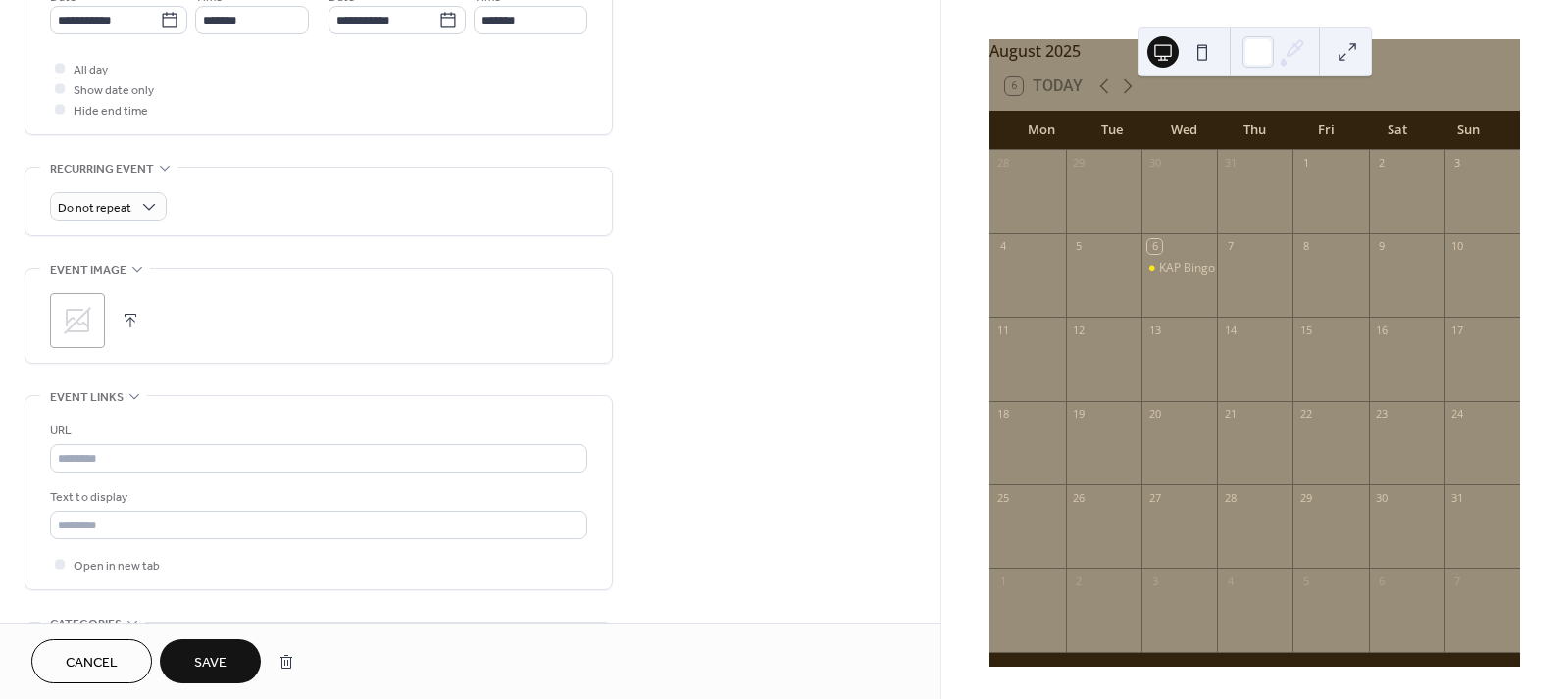 scroll, scrollTop: 705, scrollLeft: 0, axis: vertical 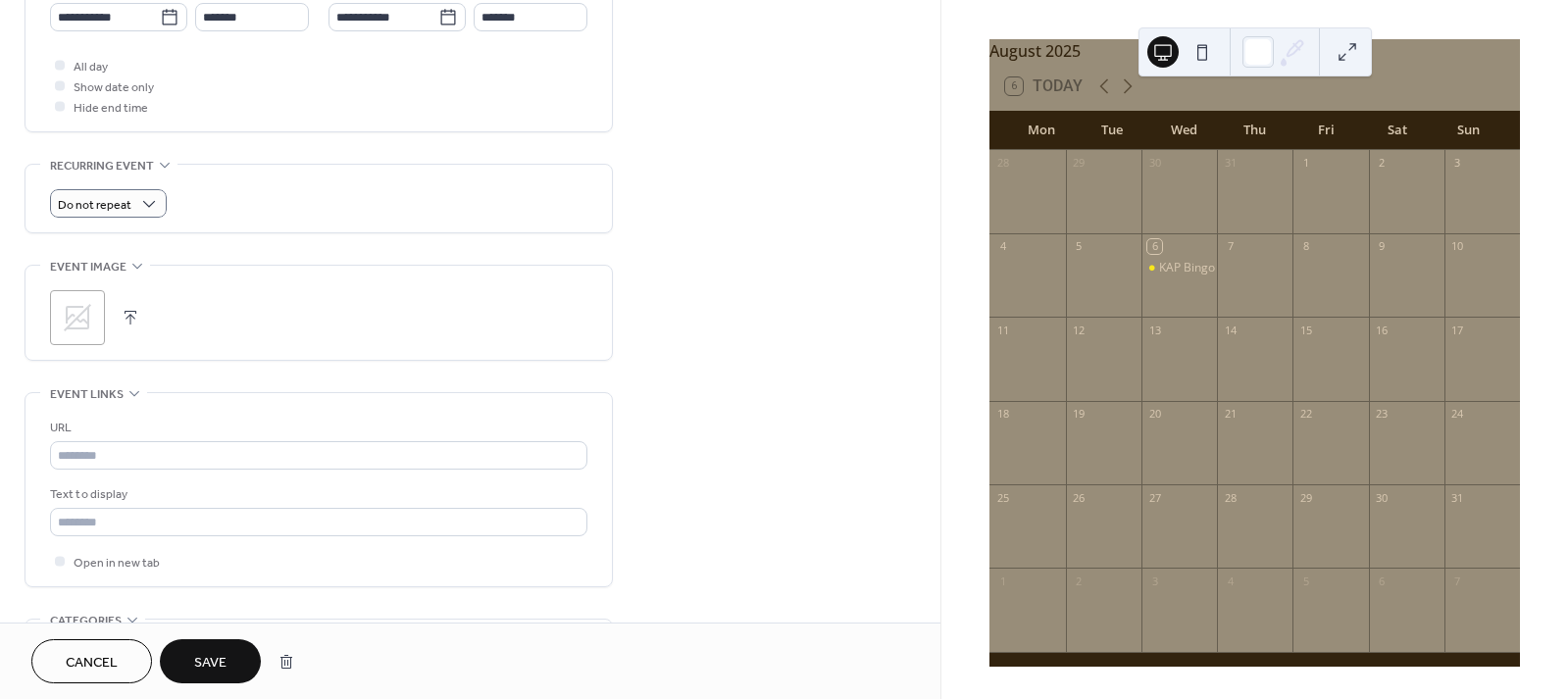 click on "Do not repeat" at bounding box center (319, 198) 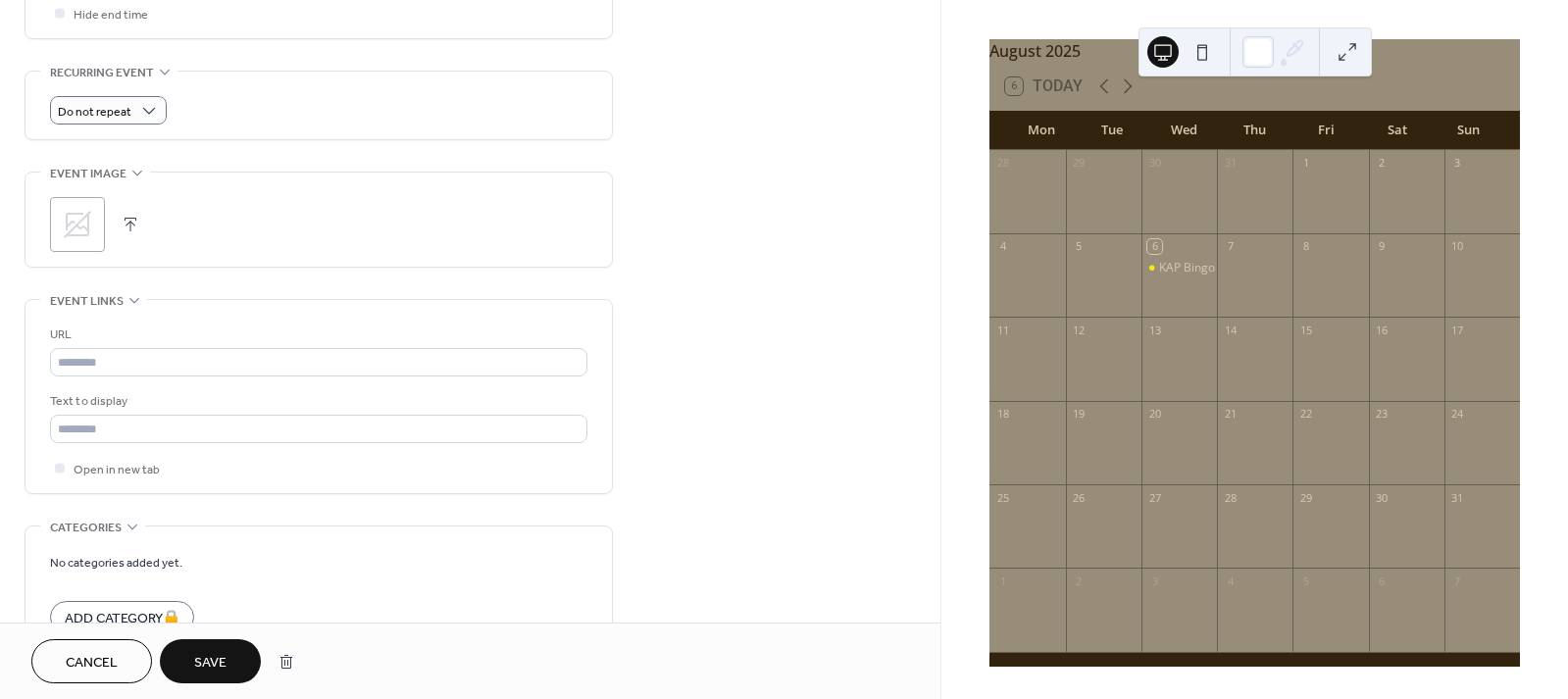 scroll, scrollTop: 794, scrollLeft: 0, axis: vertical 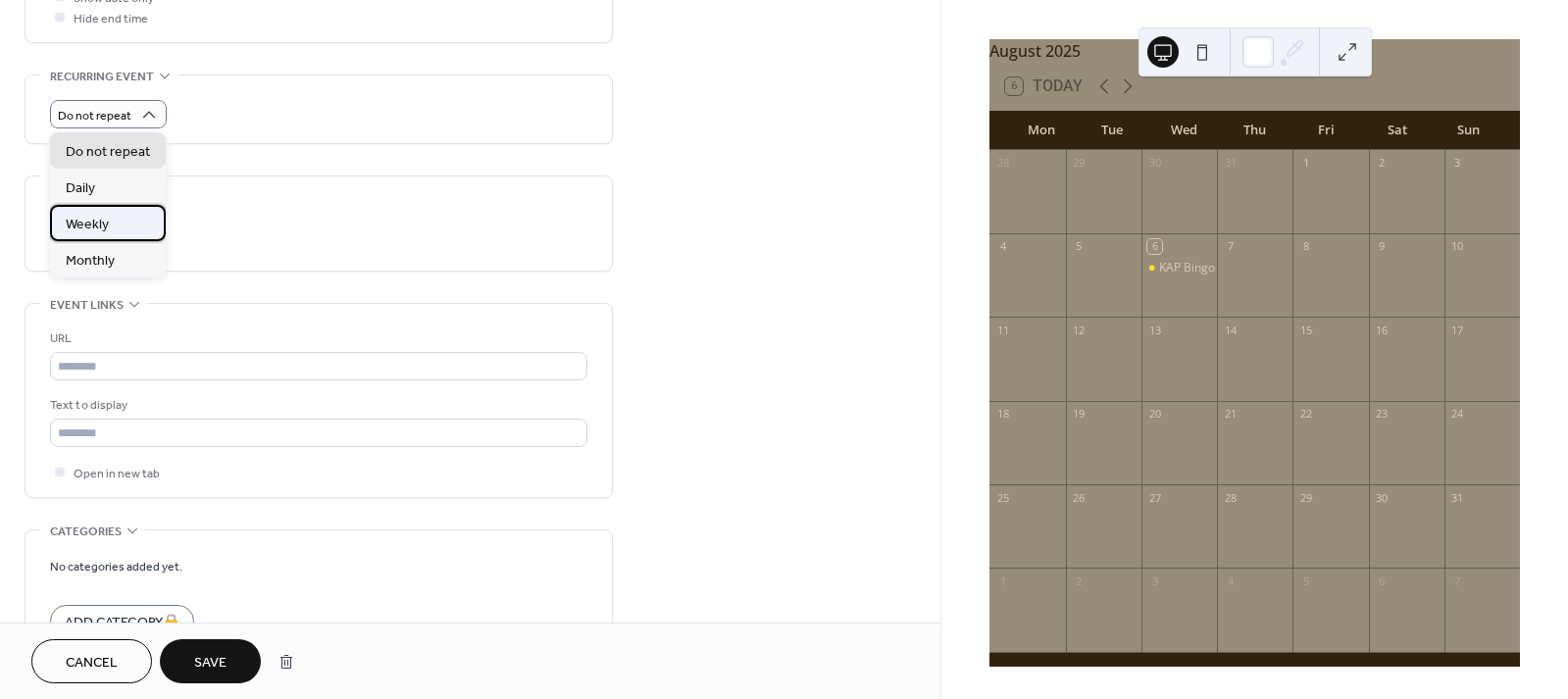 click on "Weekly" at bounding box center (108, 223) 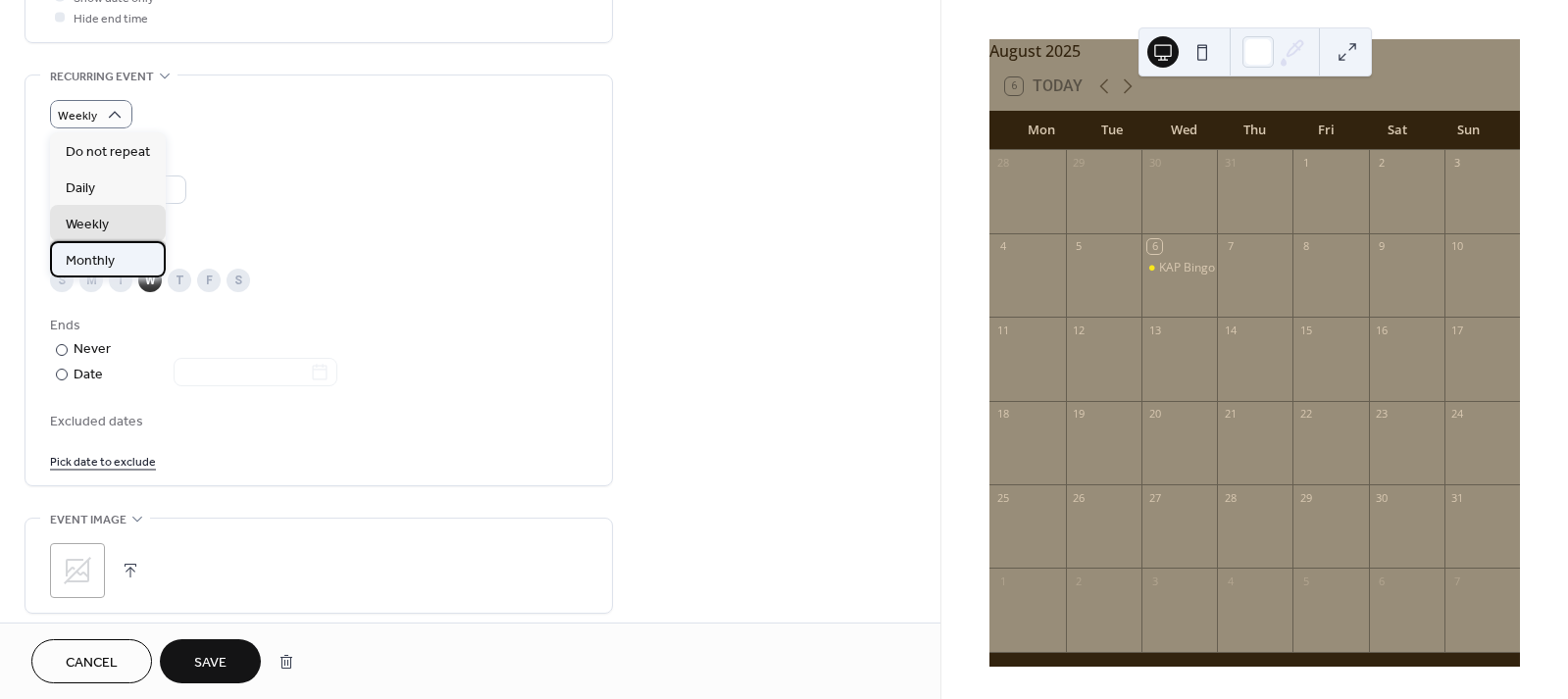 click on "Monthly" at bounding box center (90, 261) 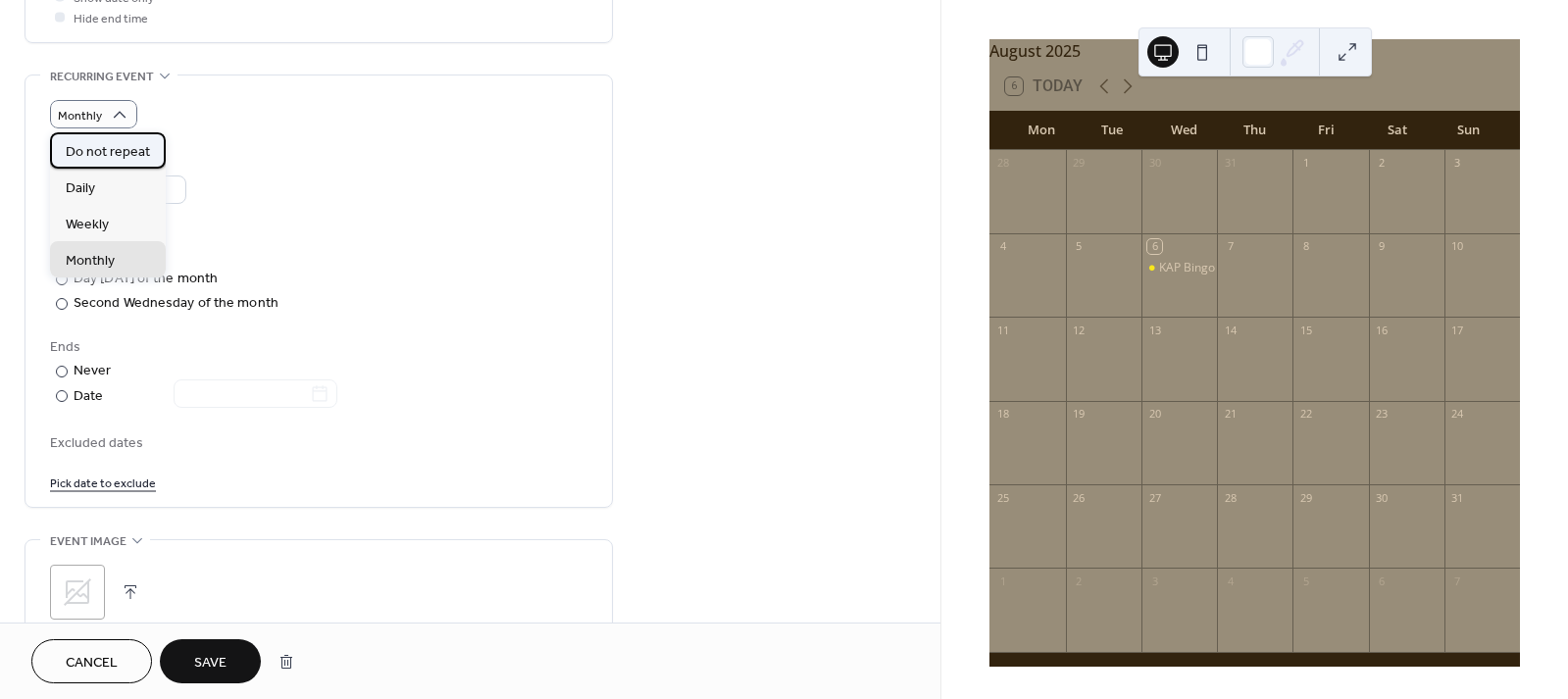 click on "Do not repeat" at bounding box center [108, 152] 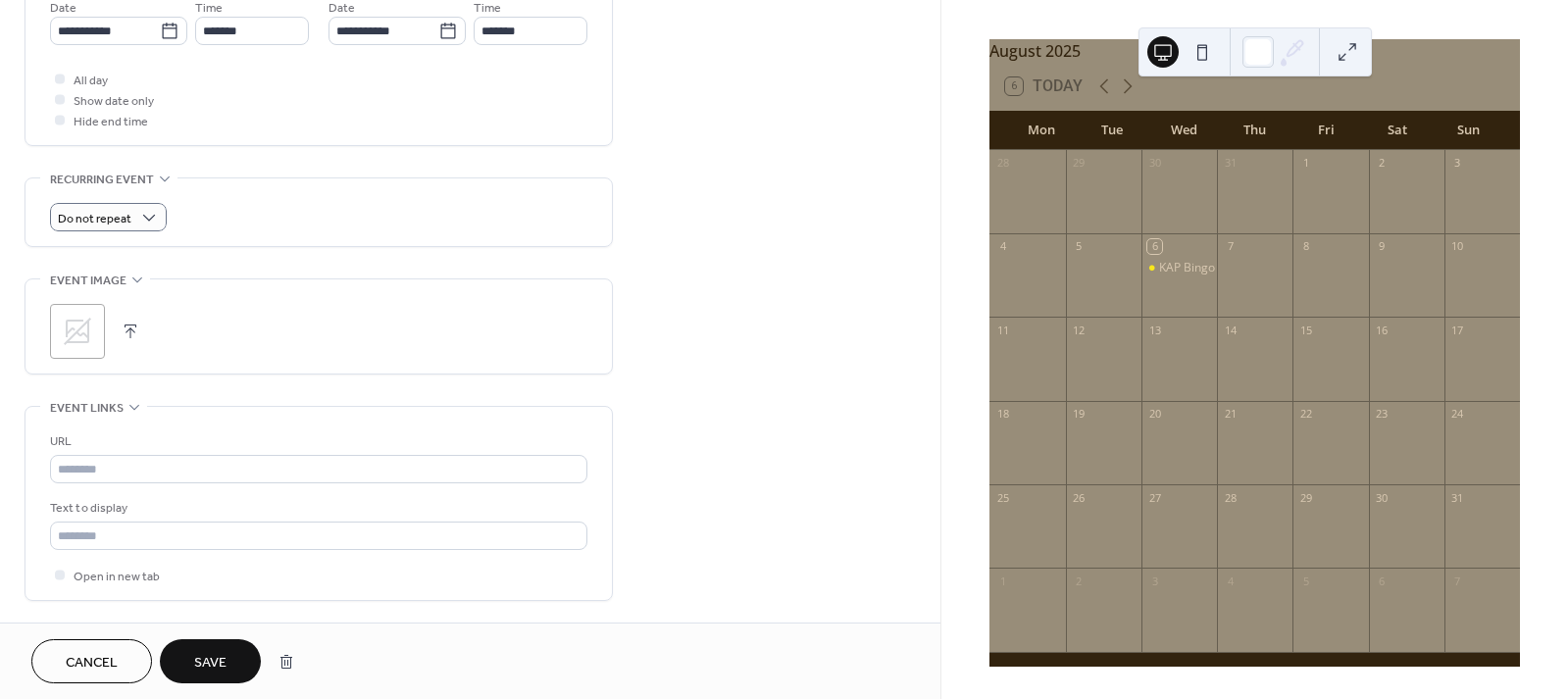 scroll, scrollTop: 406, scrollLeft: 0, axis: vertical 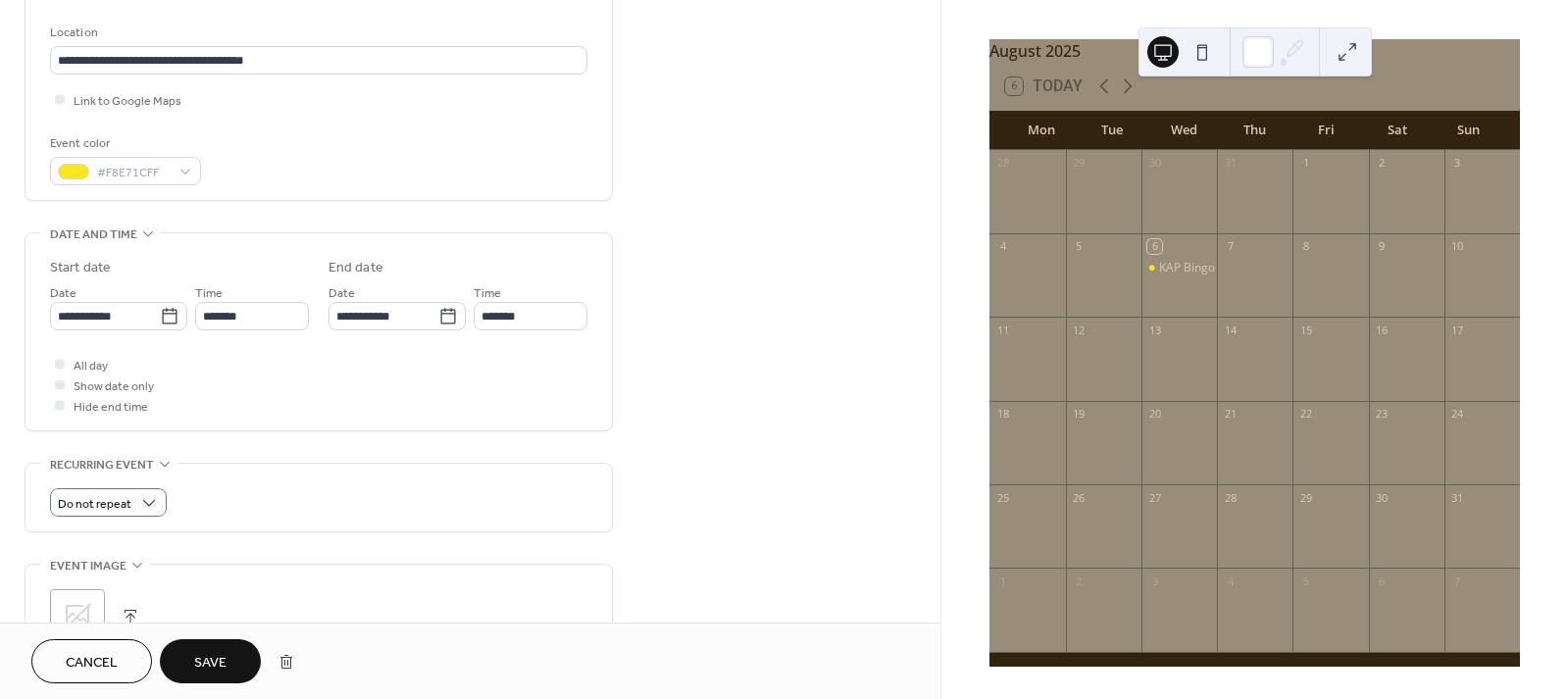 click on "Save" at bounding box center [210, 661] 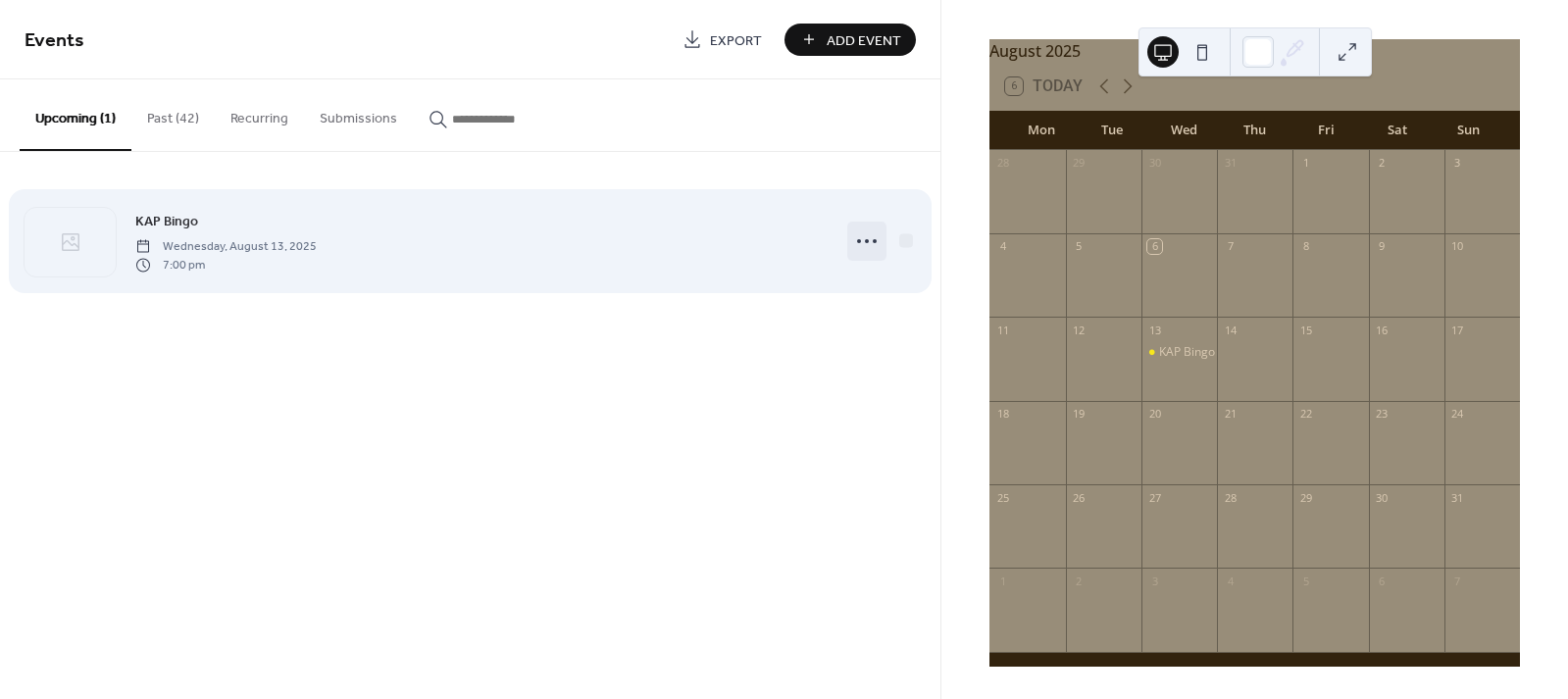 click 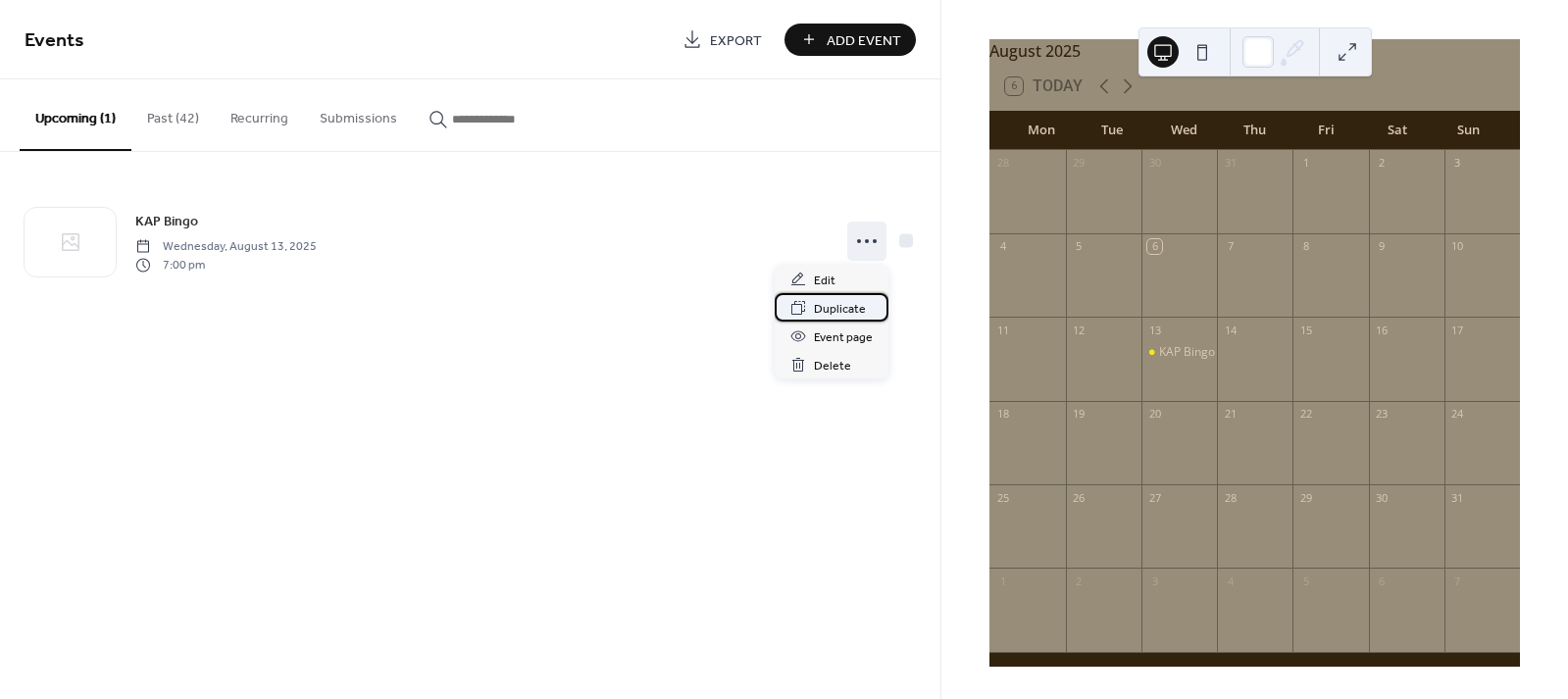 click on "Duplicate" at bounding box center [839, 309] 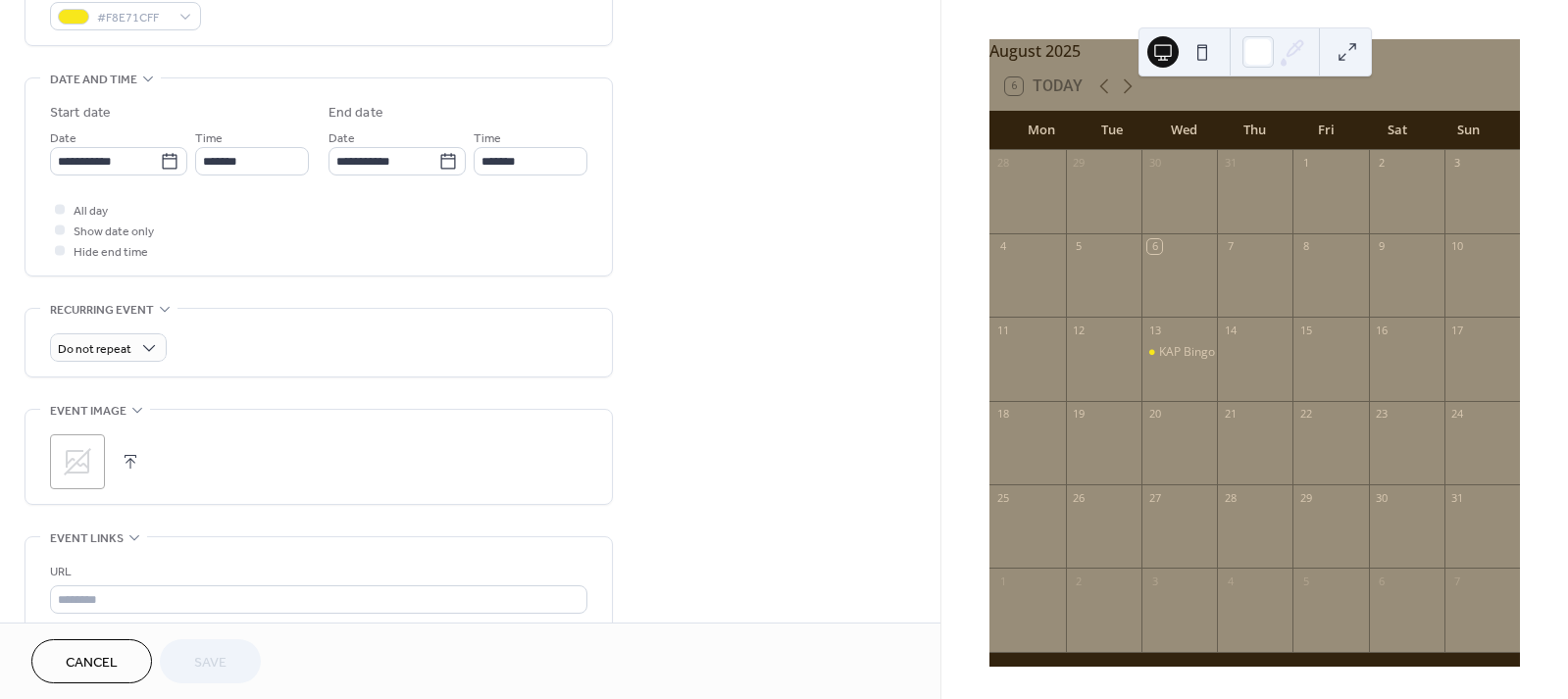 scroll, scrollTop: 565, scrollLeft: 0, axis: vertical 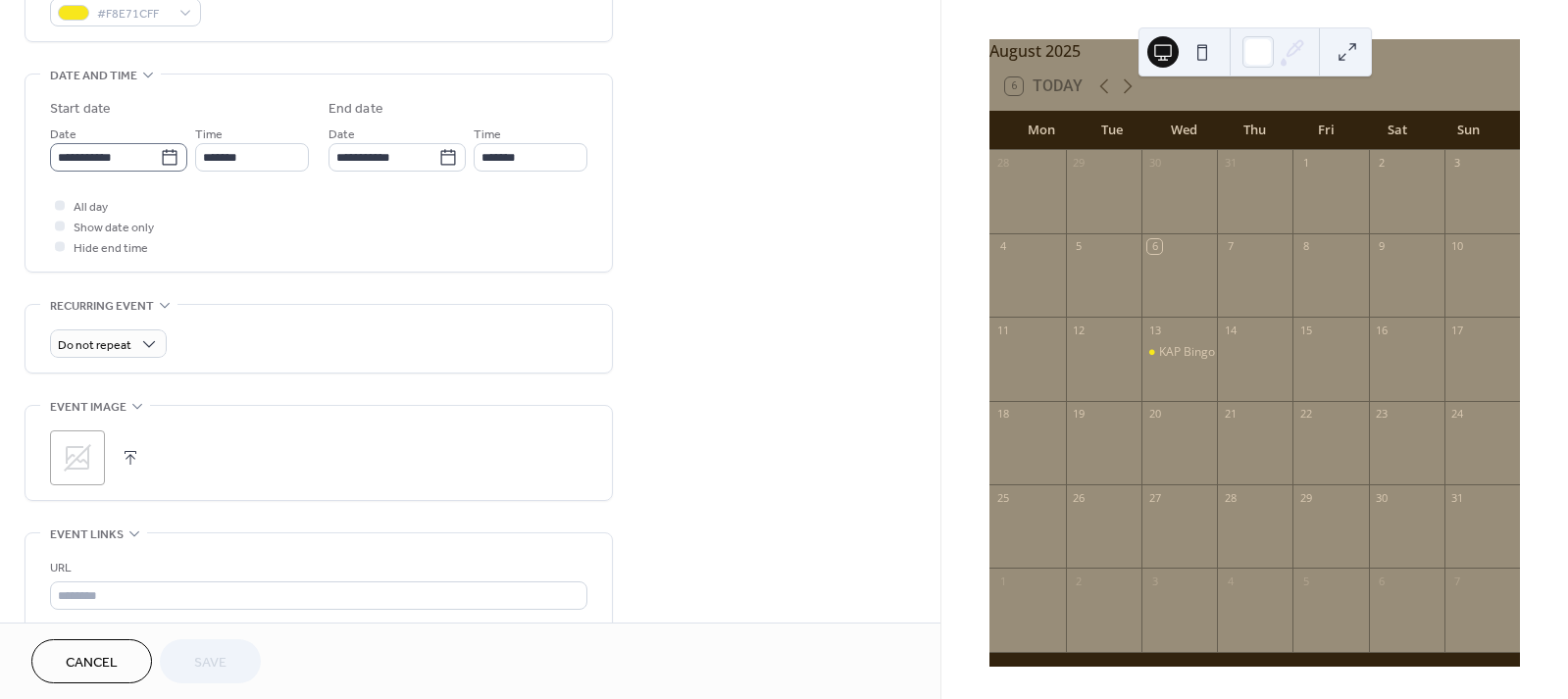 click 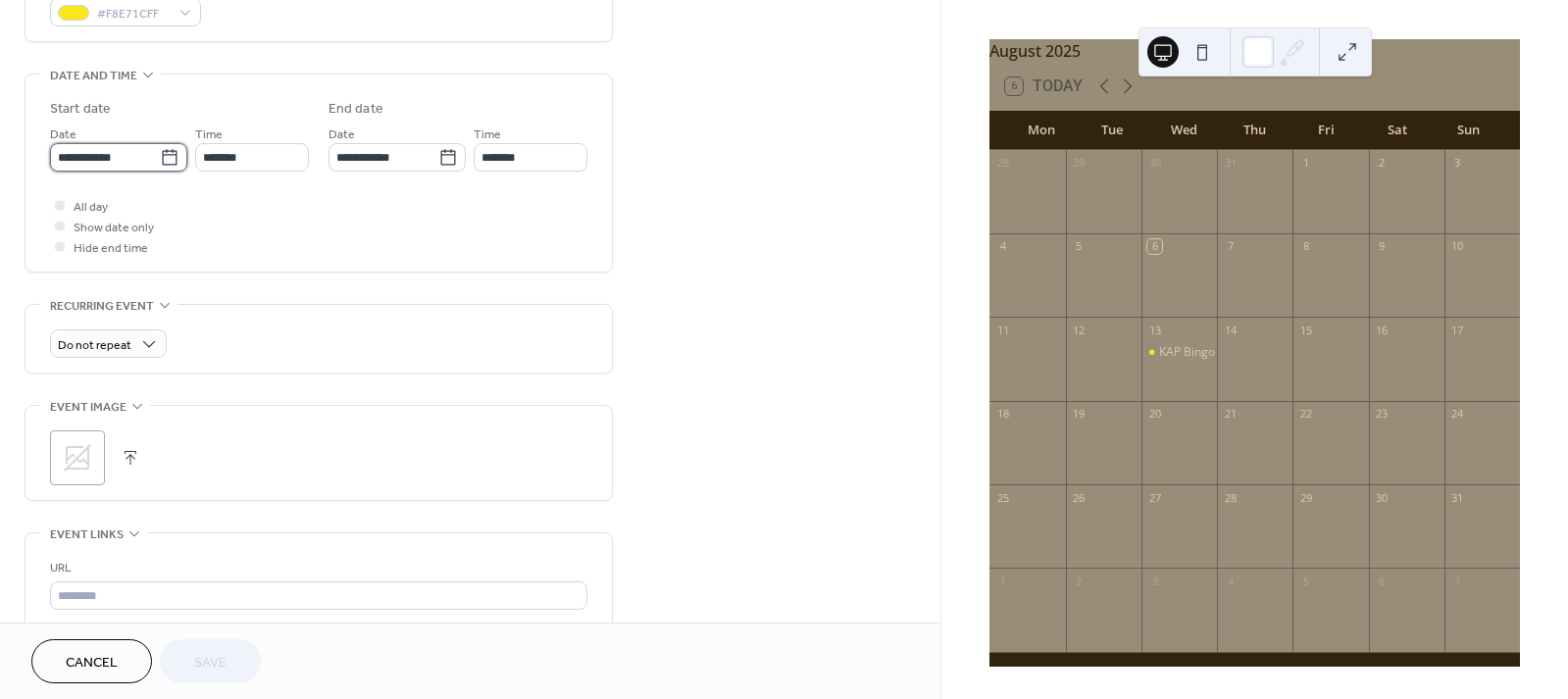 click on "**********" at bounding box center [105, 157] 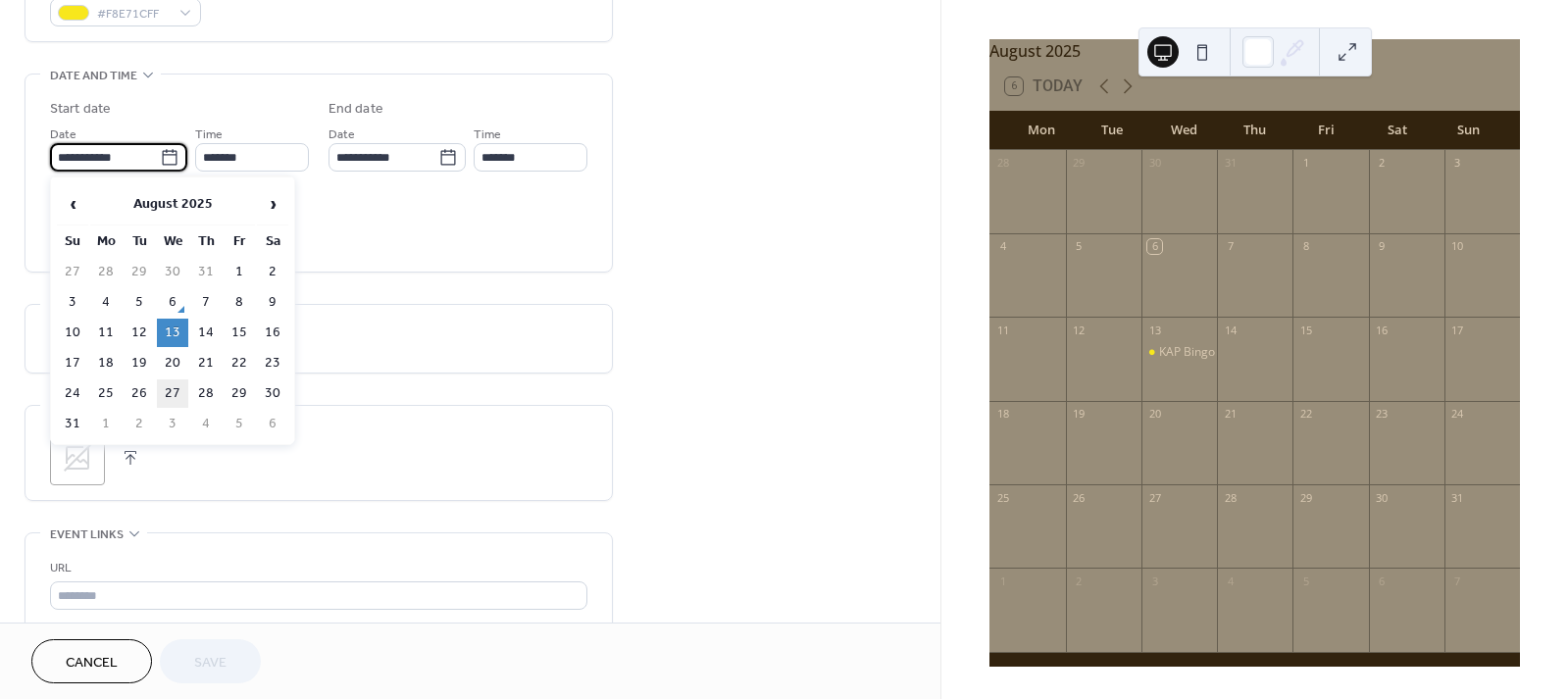 click on "27" at bounding box center (173, 393) 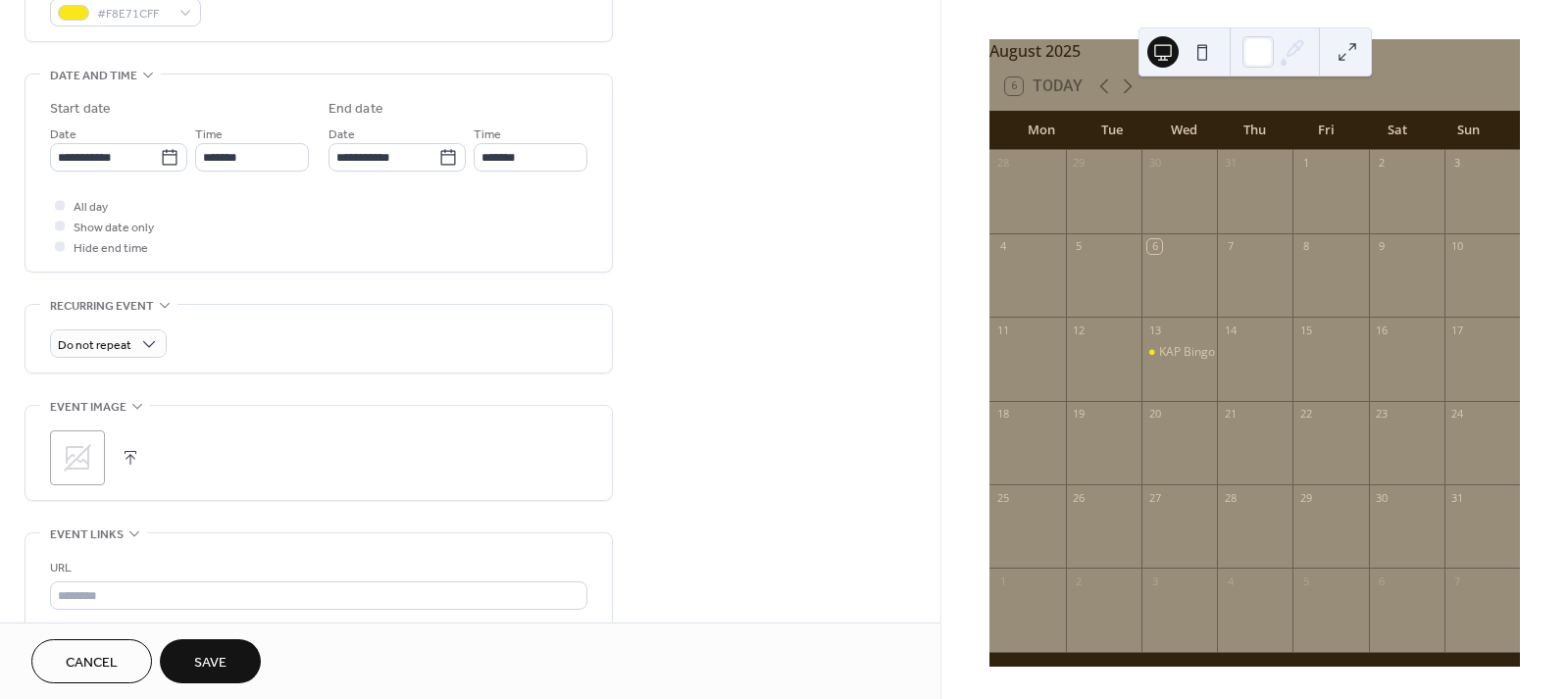 click on "Save" at bounding box center [210, 663] 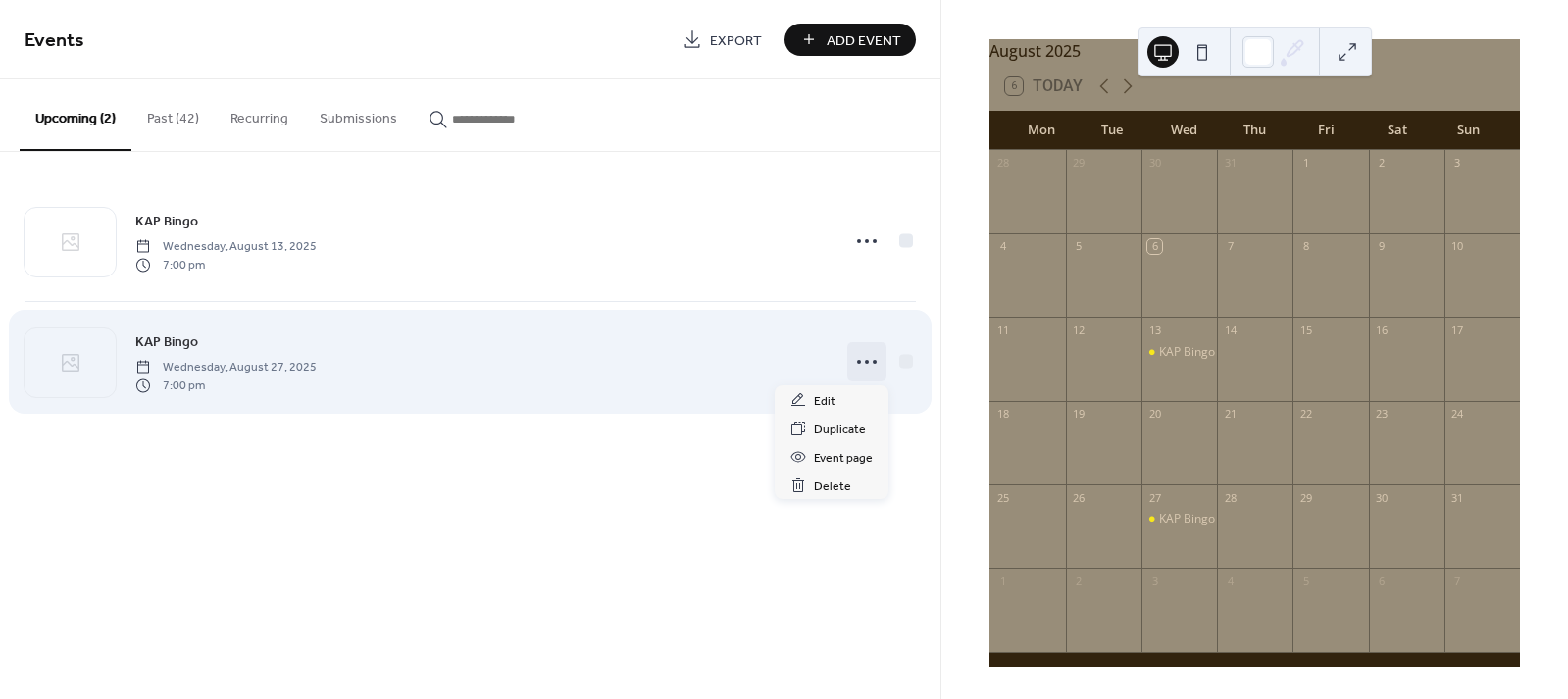 click 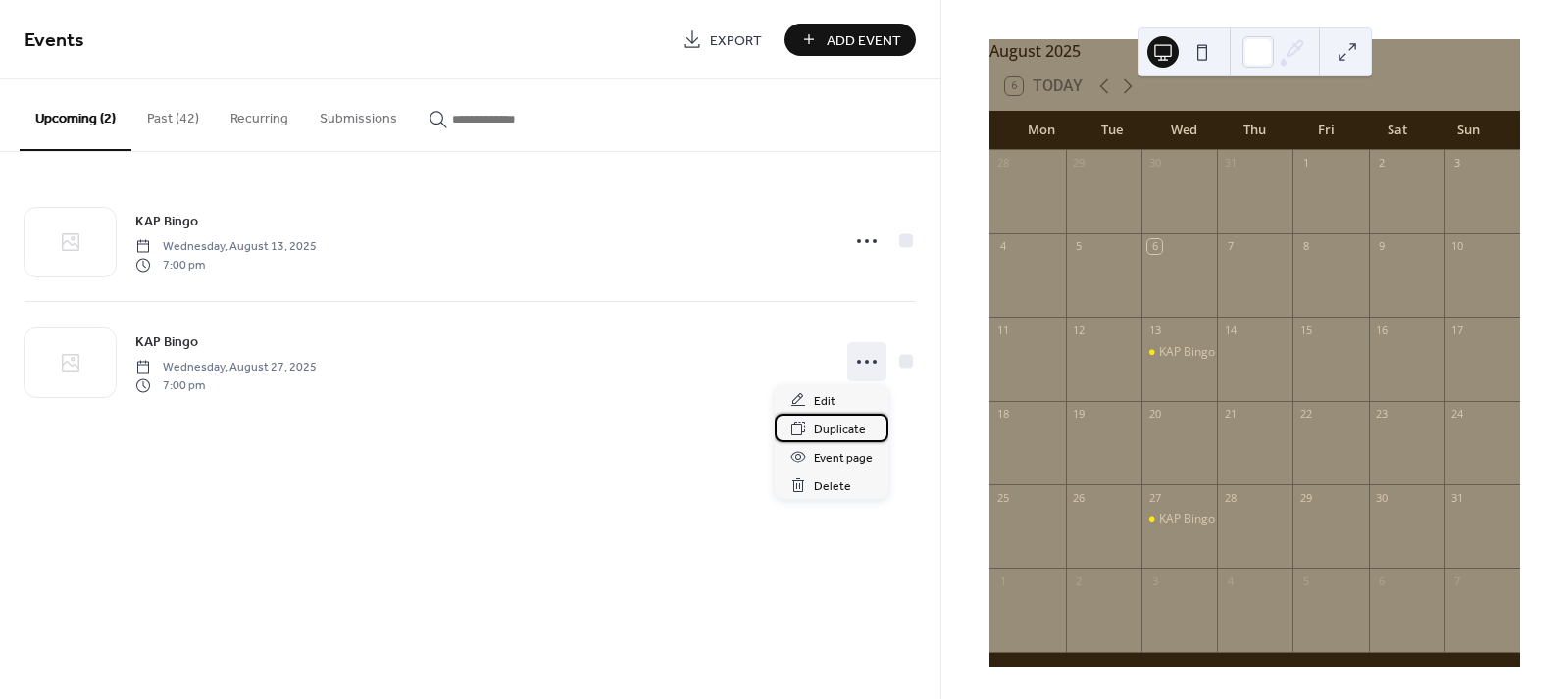 click on "Duplicate" at bounding box center [839, 429] 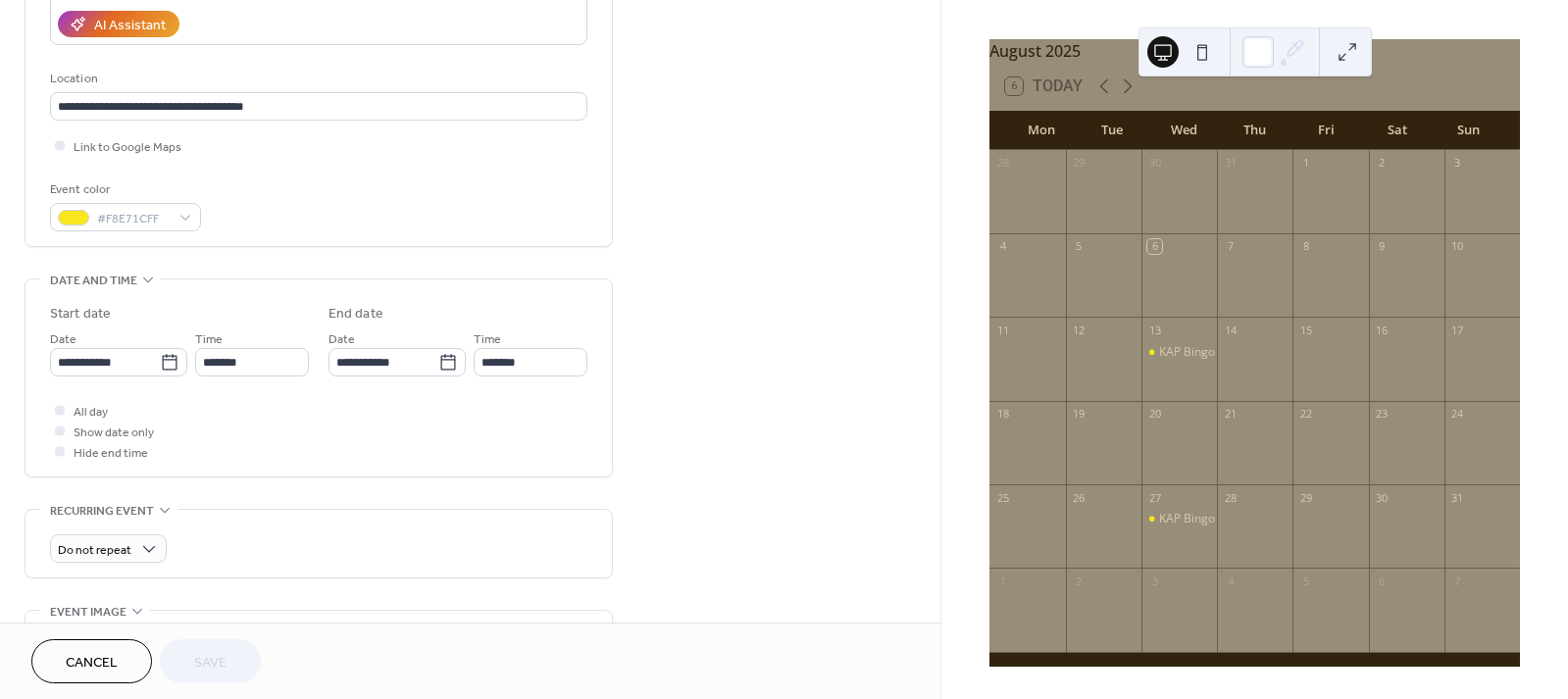 scroll, scrollTop: 366, scrollLeft: 0, axis: vertical 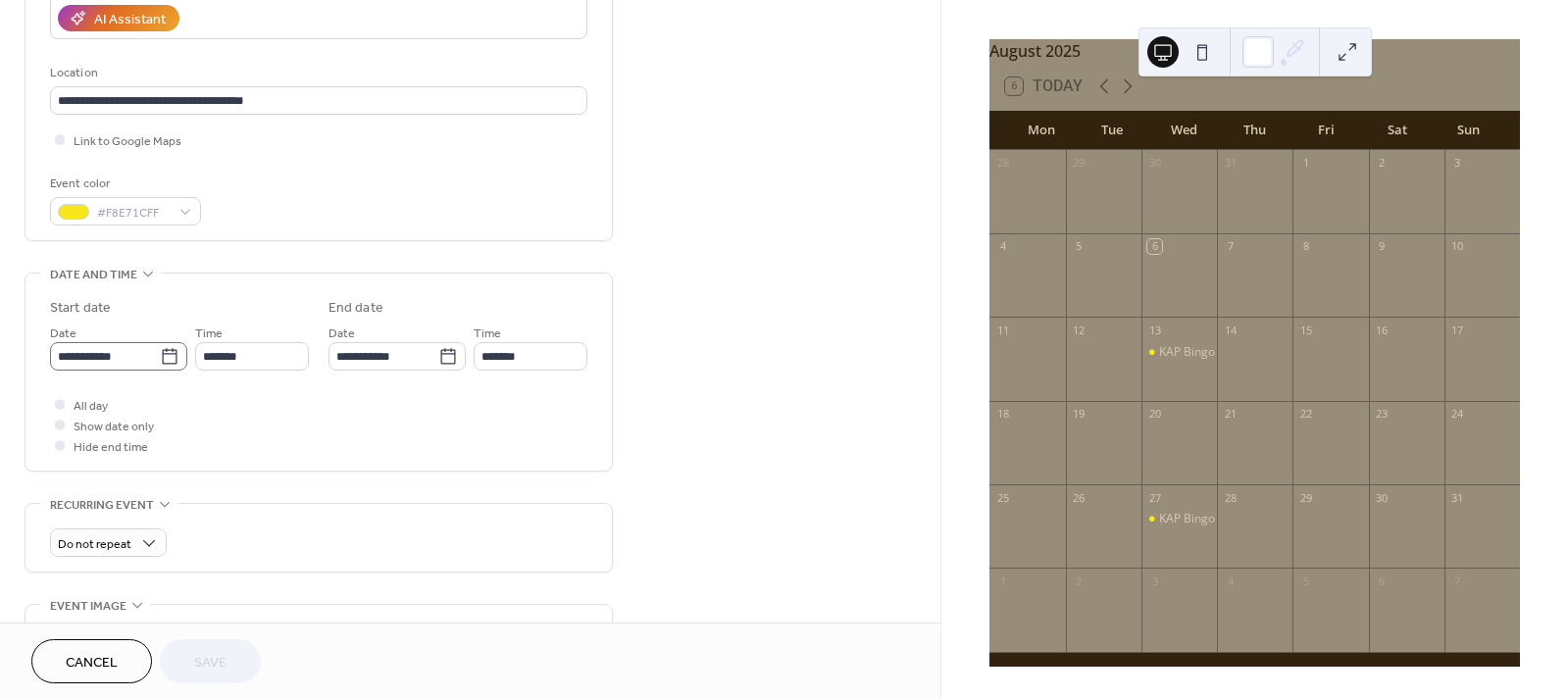 click 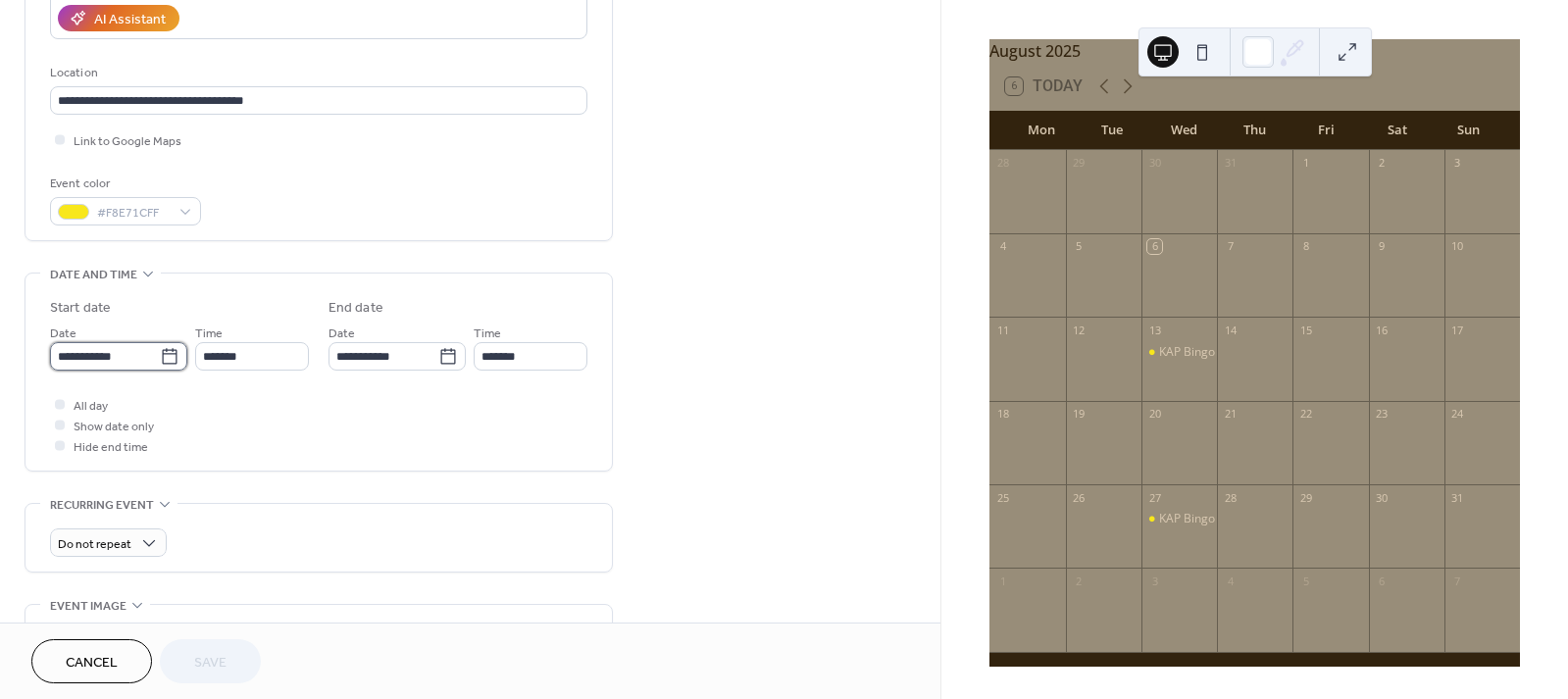 click on "**********" at bounding box center (105, 356) 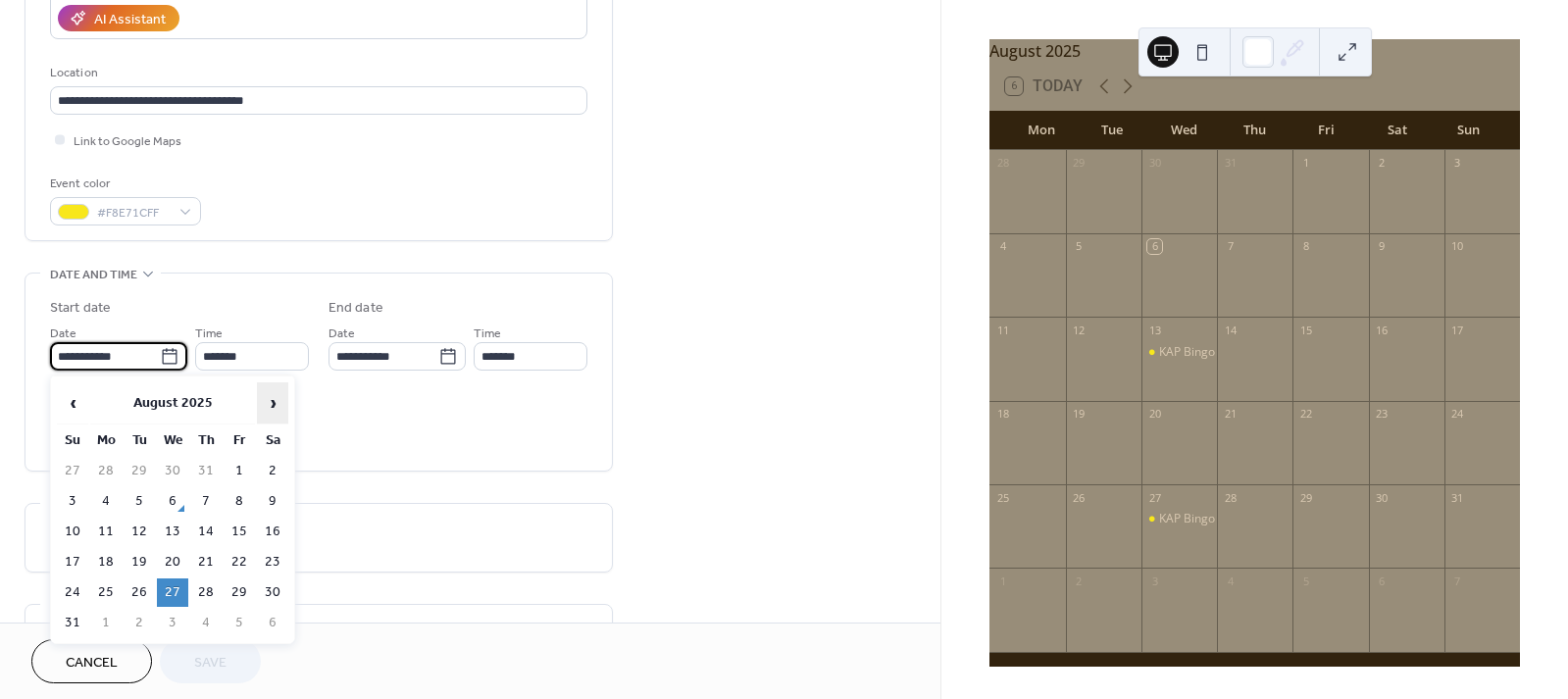click on "›" at bounding box center [273, 403] 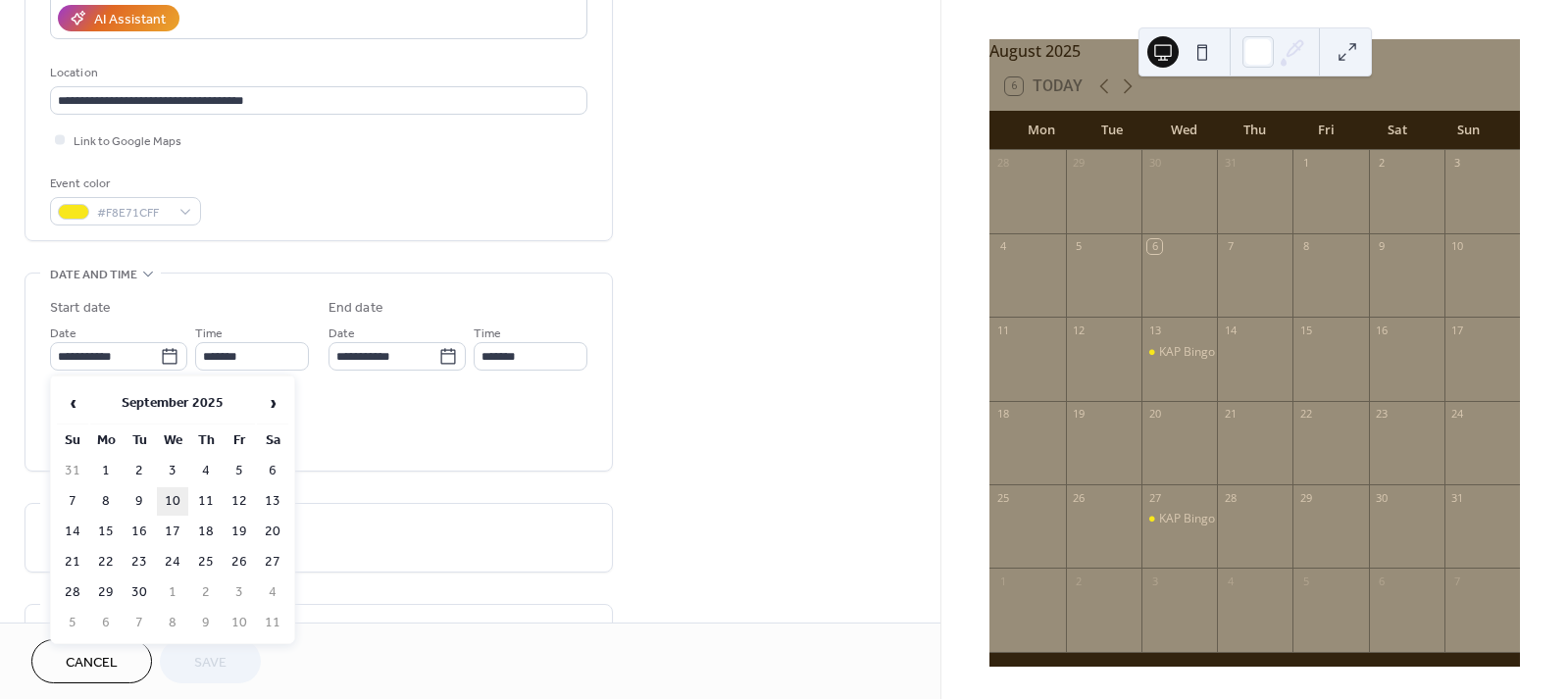 click on "10" at bounding box center (173, 501) 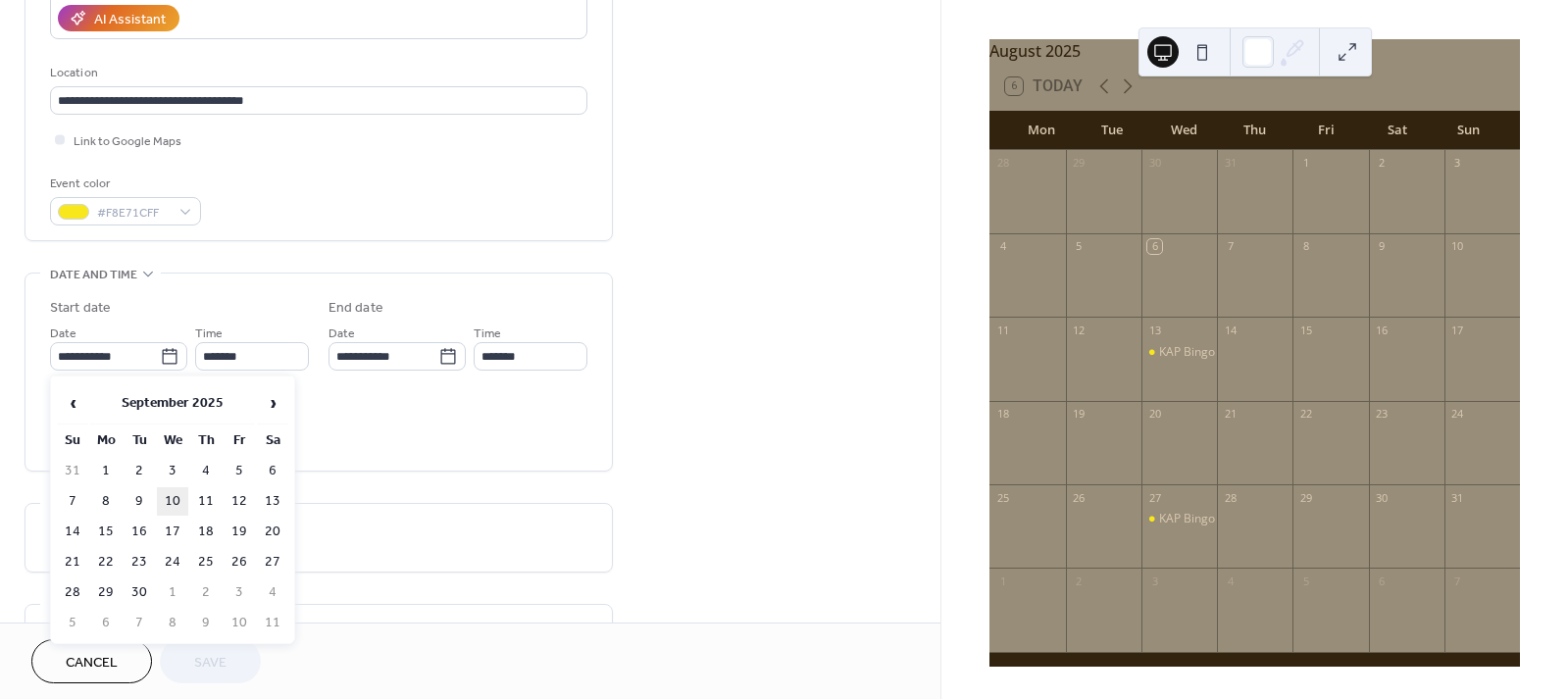 type on "**********" 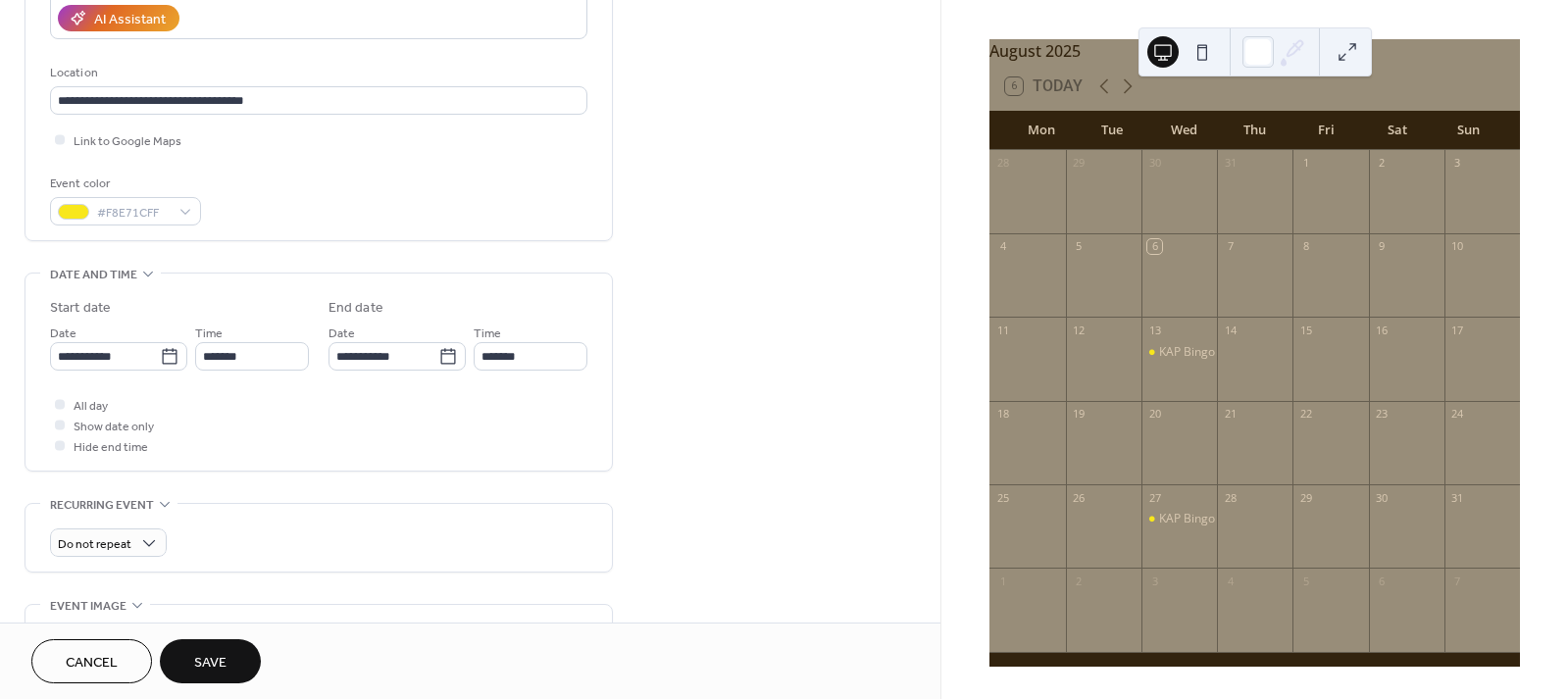 click on "Save" at bounding box center (210, 663) 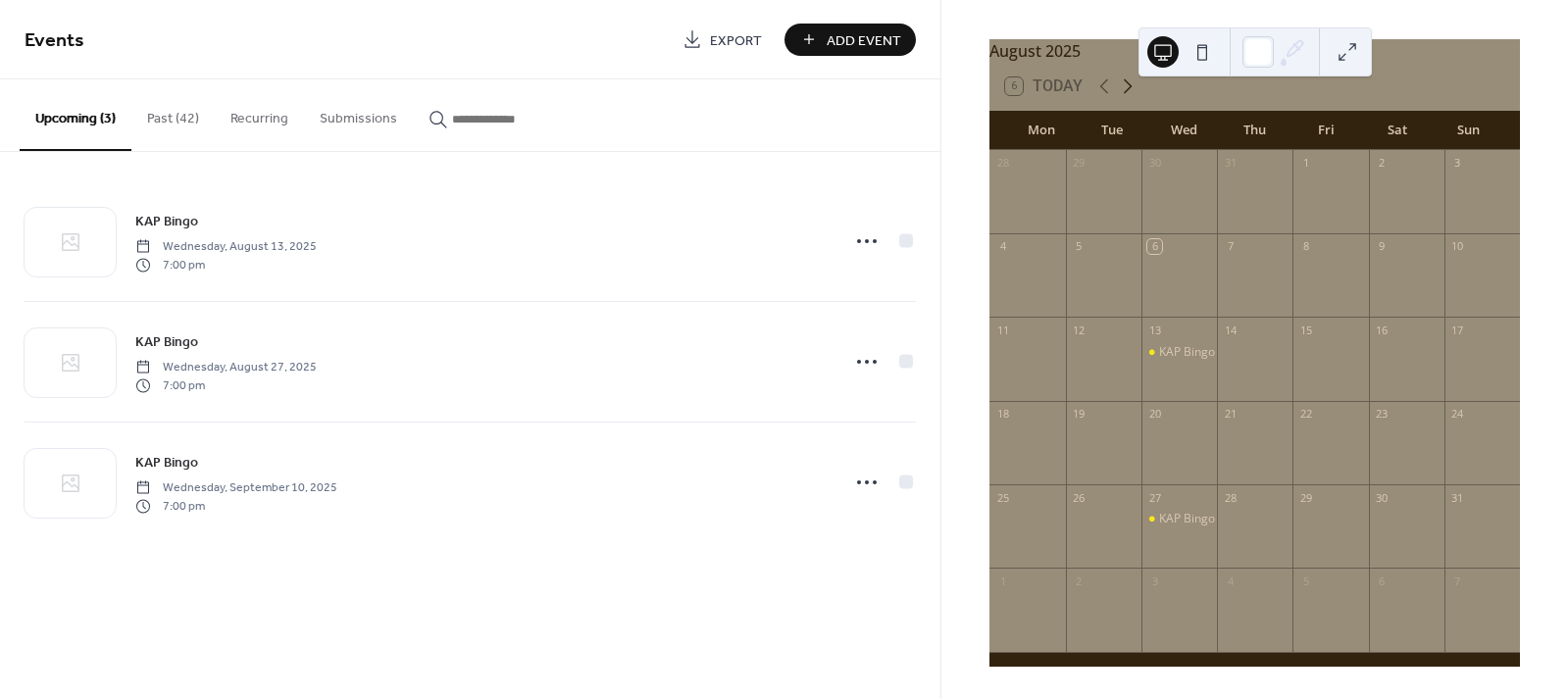 click 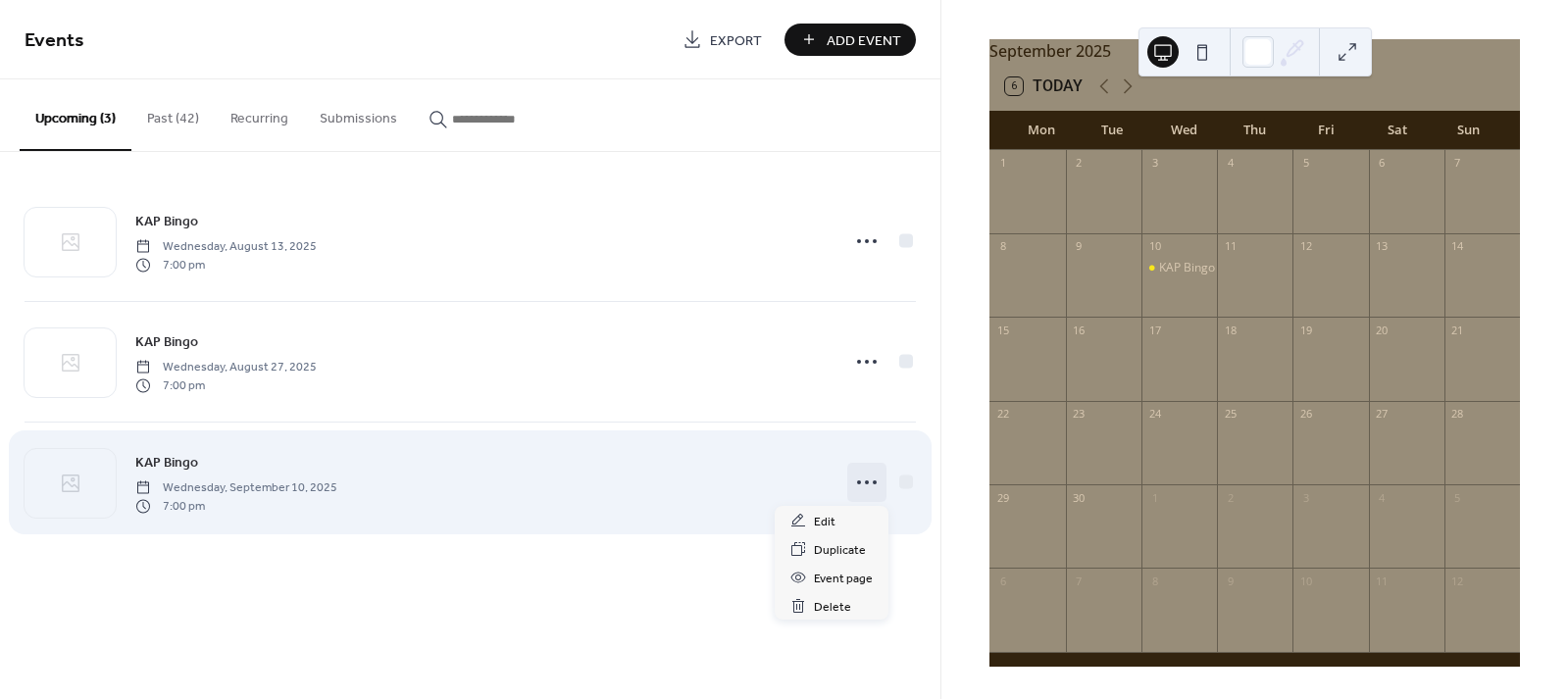 click 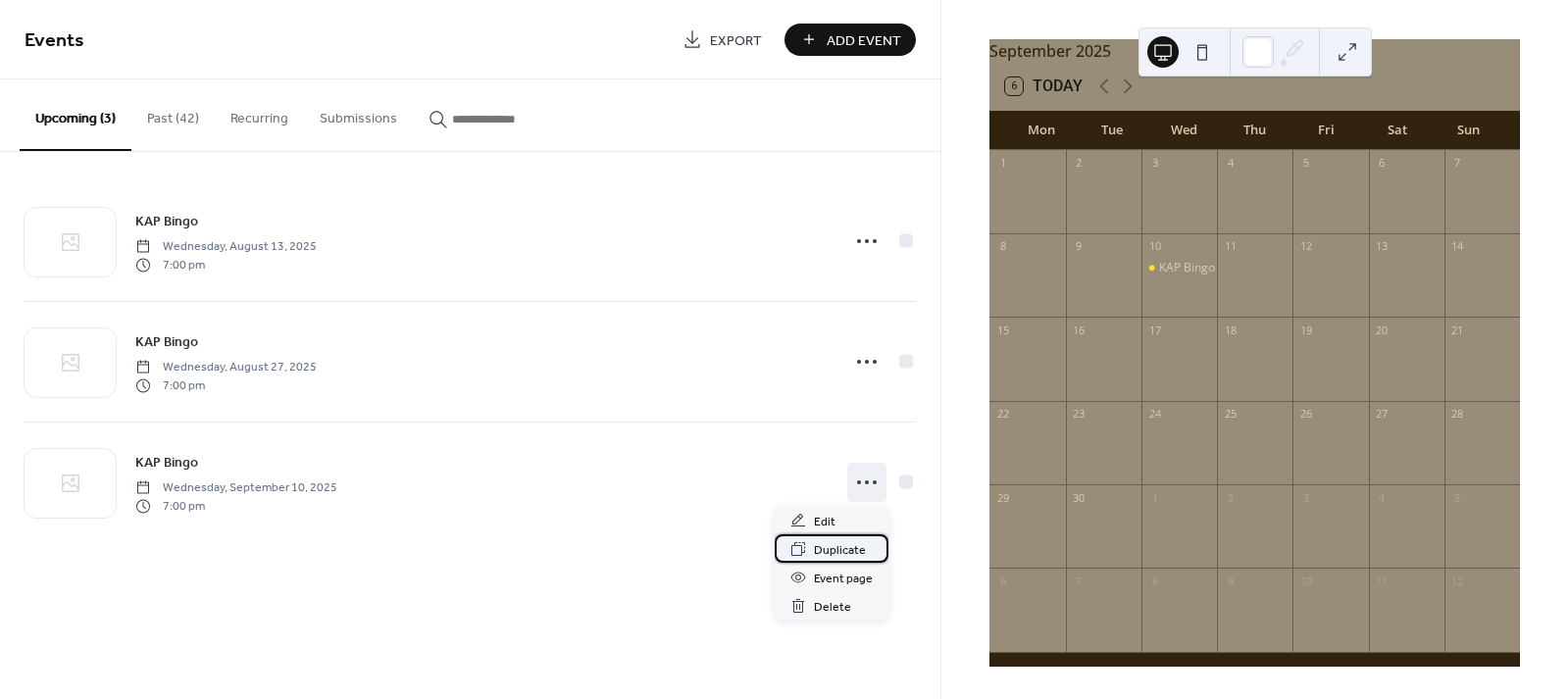 click on "Duplicate" at bounding box center (839, 550) 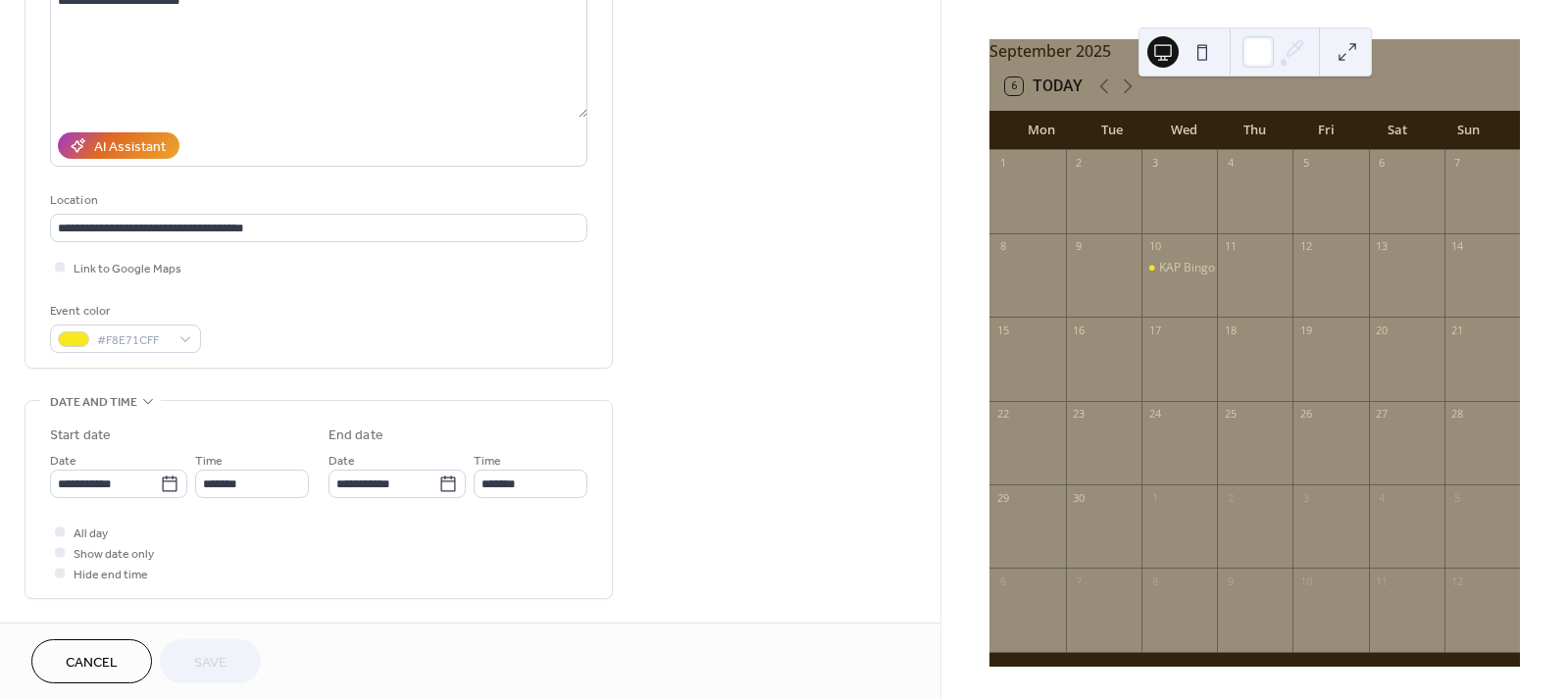 scroll, scrollTop: 240, scrollLeft: 0, axis: vertical 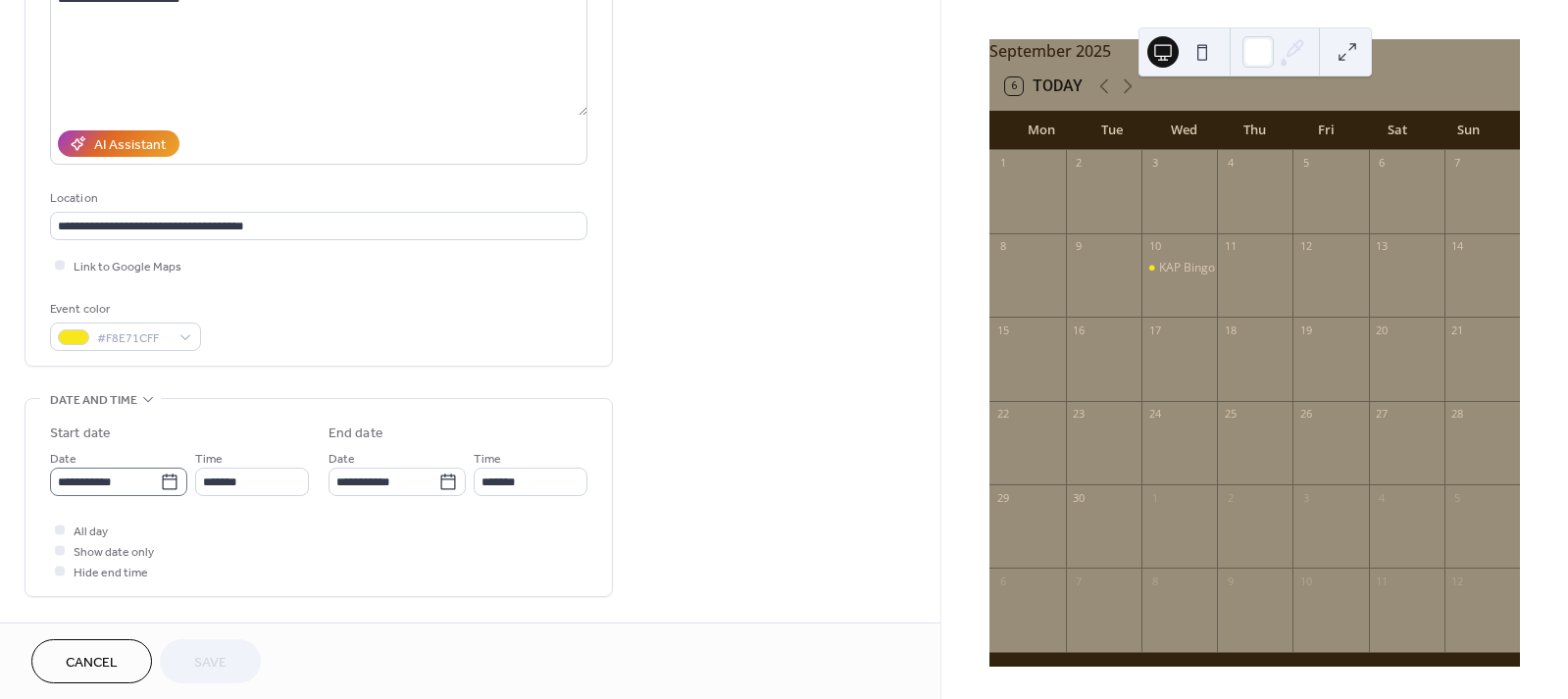 click 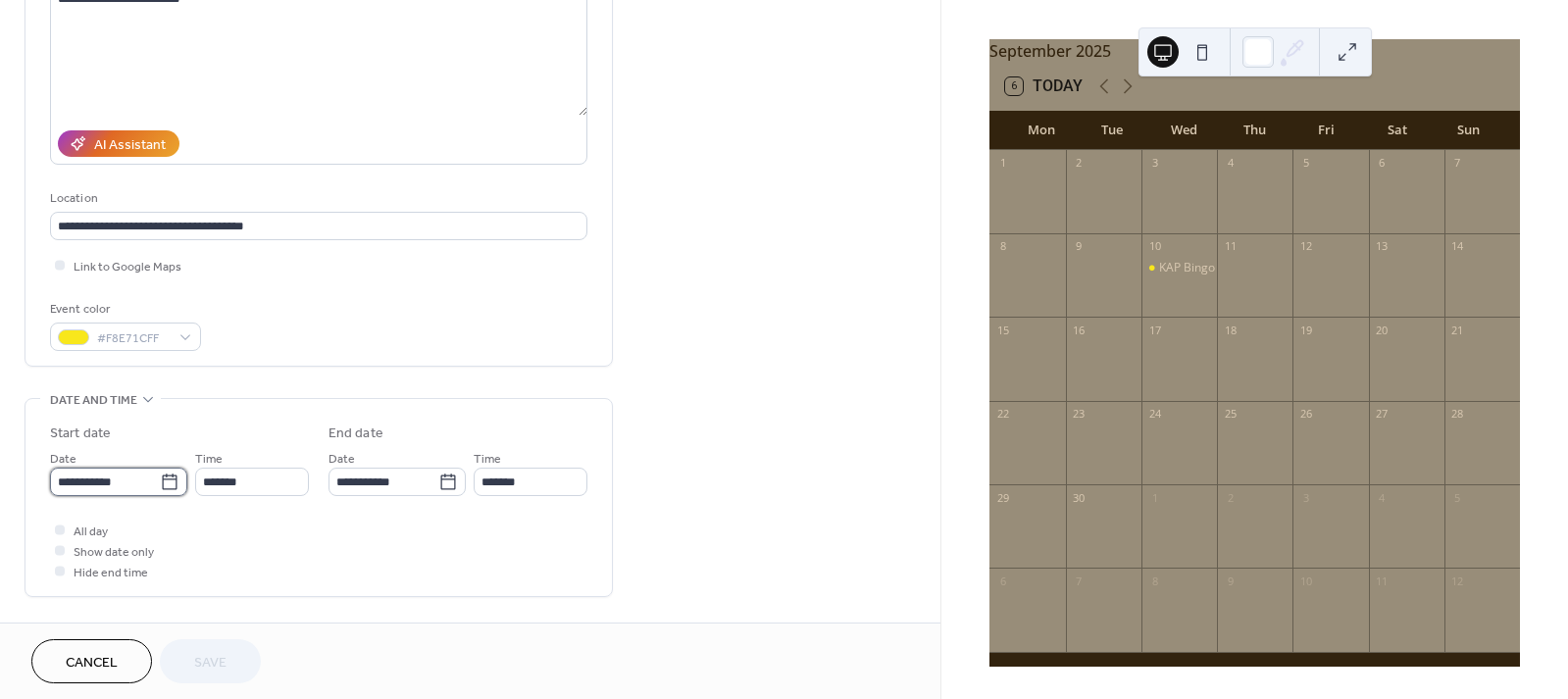 click on "**********" at bounding box center [105, 481] 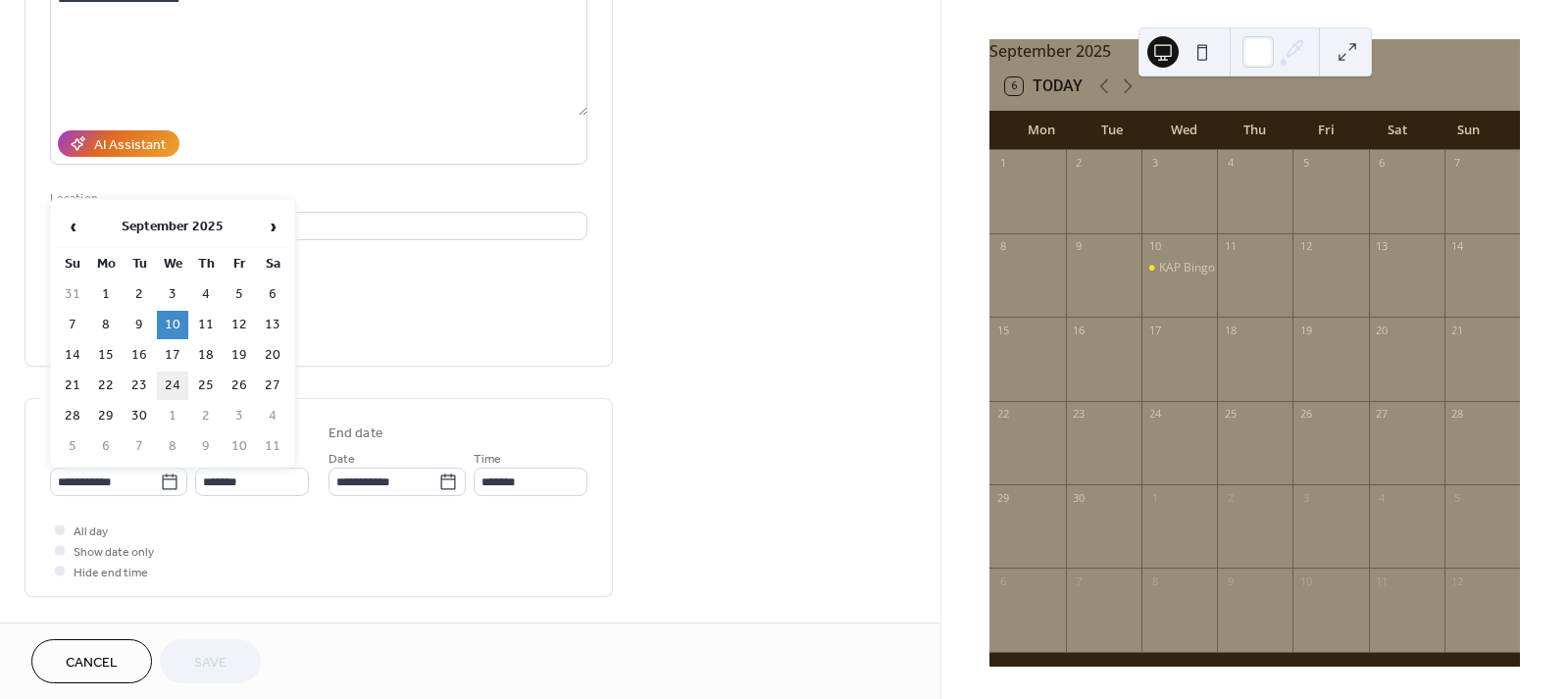 click on "24" at bounding box center (173, 385) 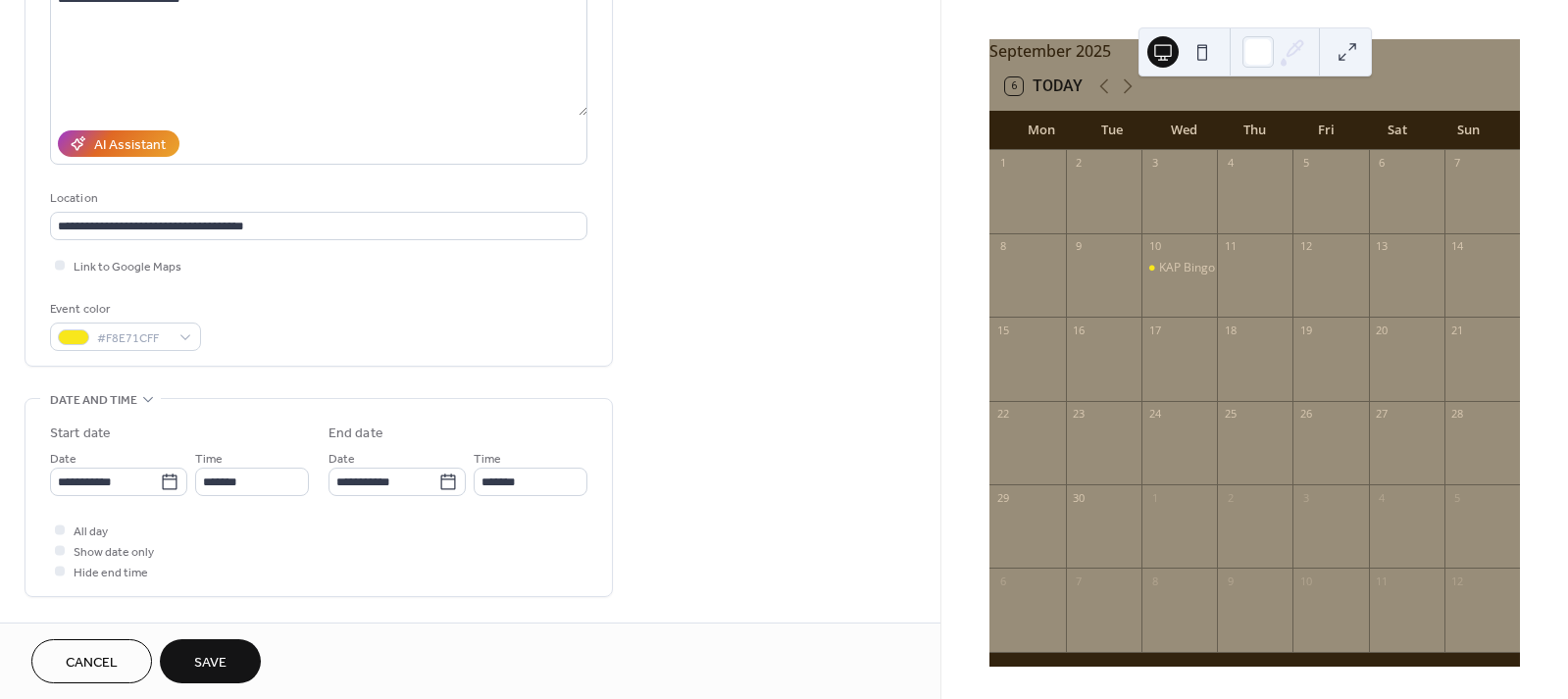 click on "Save" at bounding box center [210, 663] 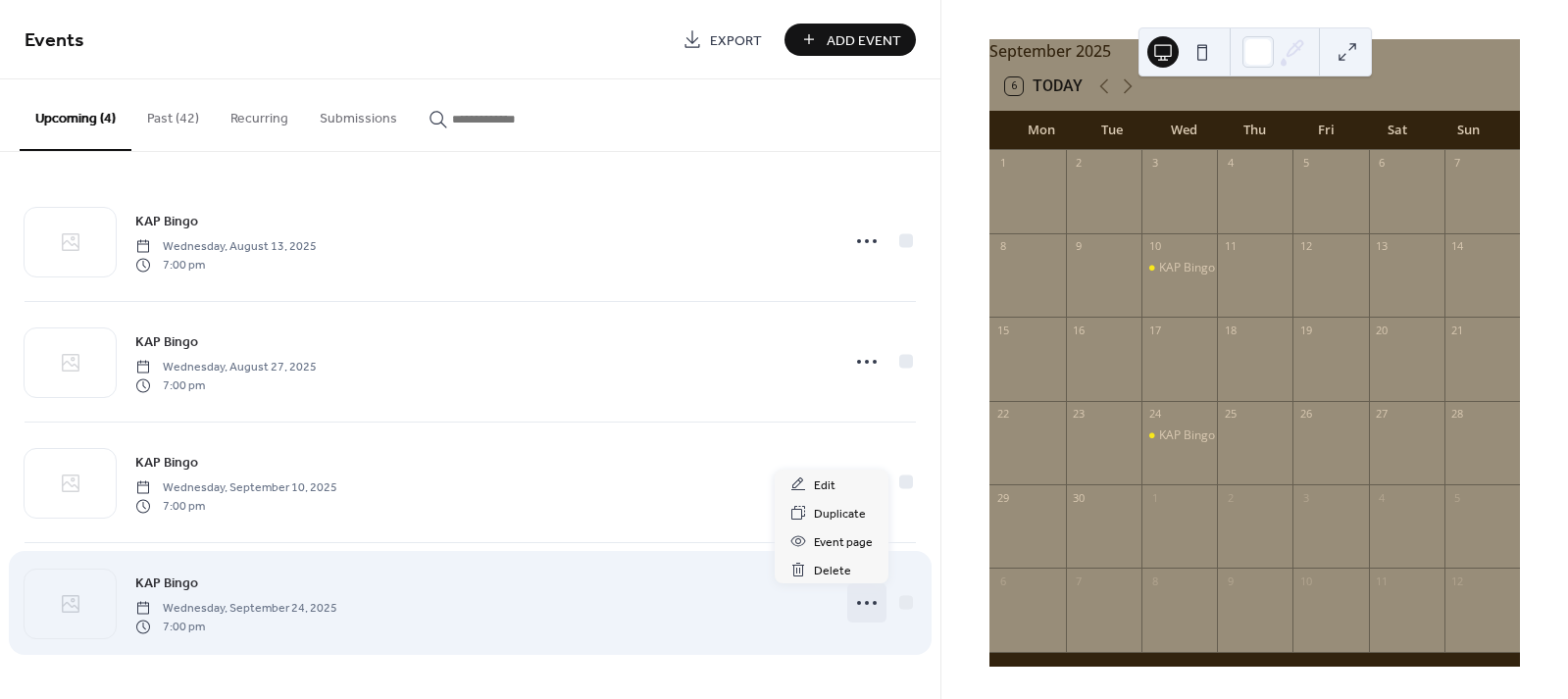 click 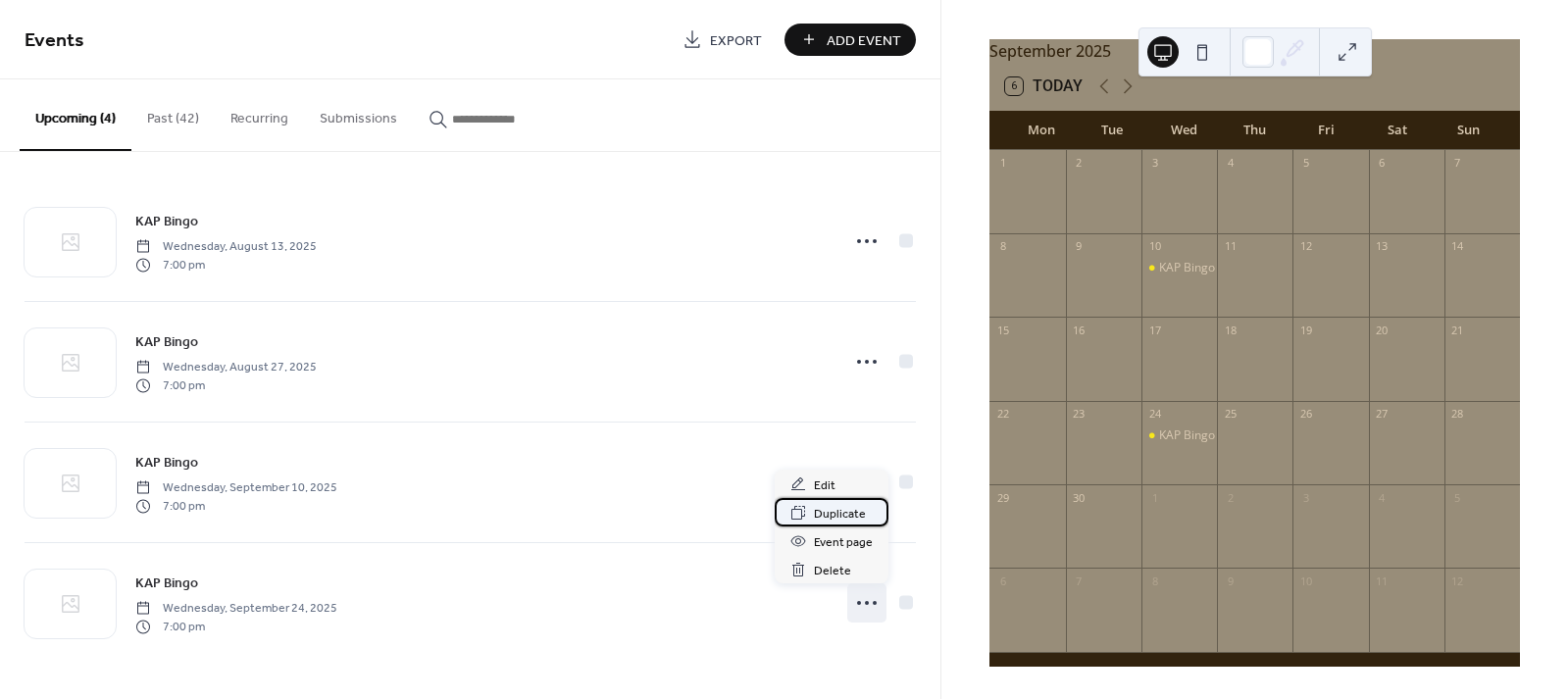 click on "Duplicate" at bounding box center (839, 514) 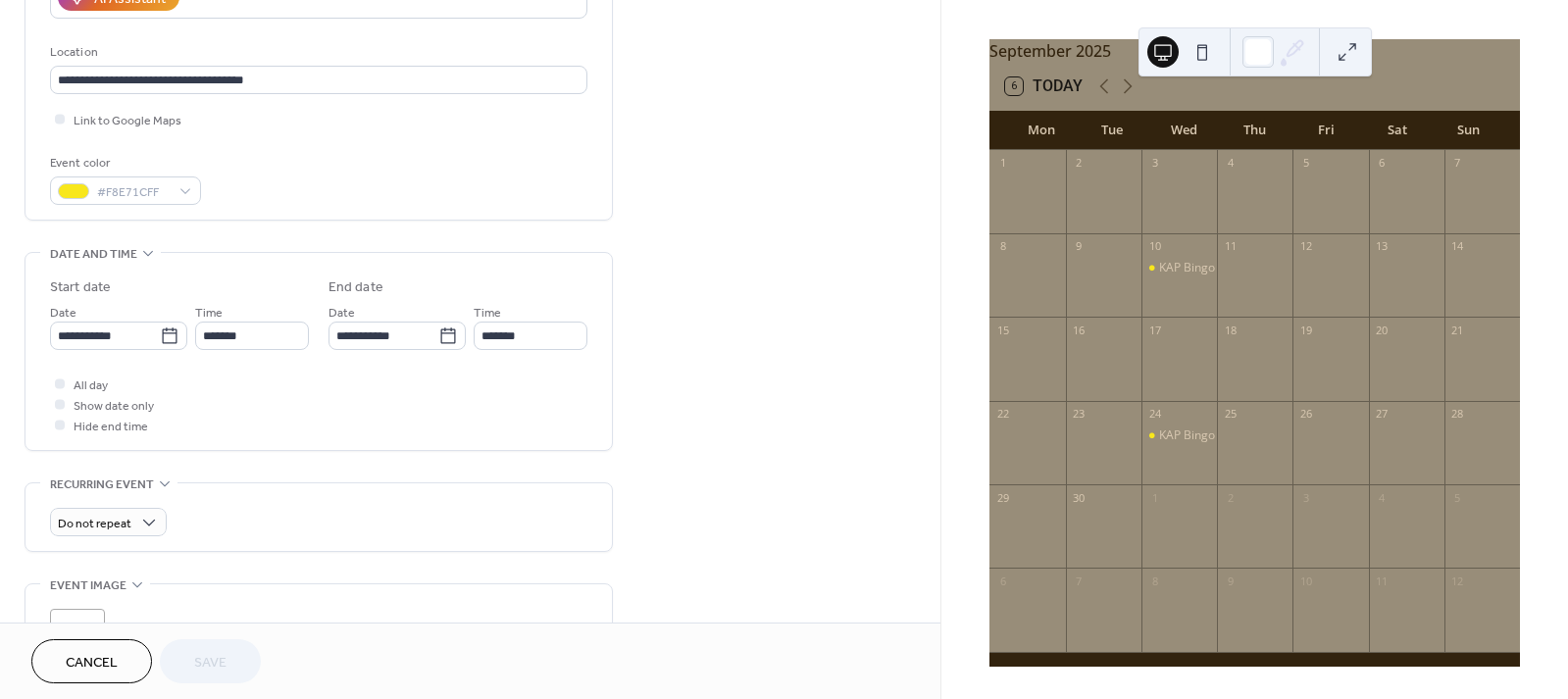 scroll, scrollTop: 407, scrollLeft: 0, axis: vertical 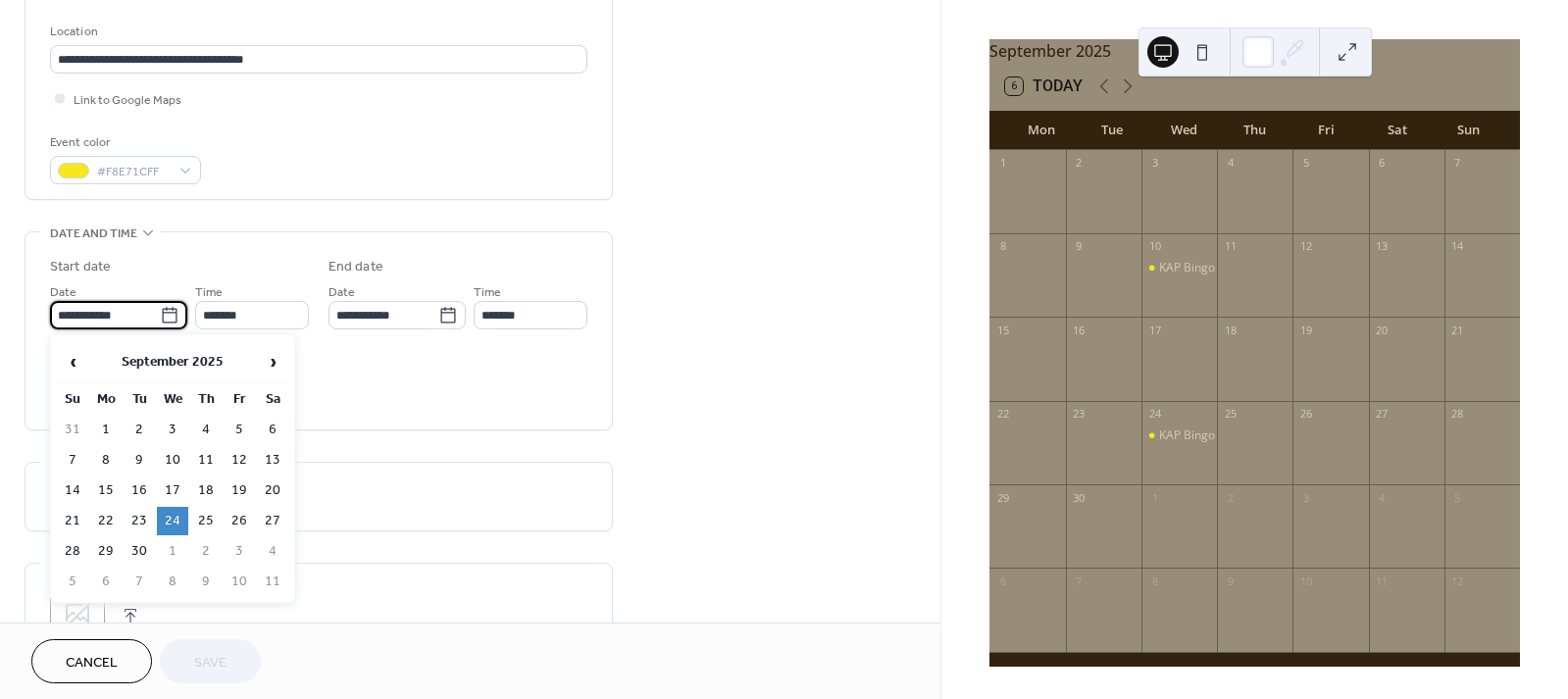 click on "**********" at bounding box center (105, 315) 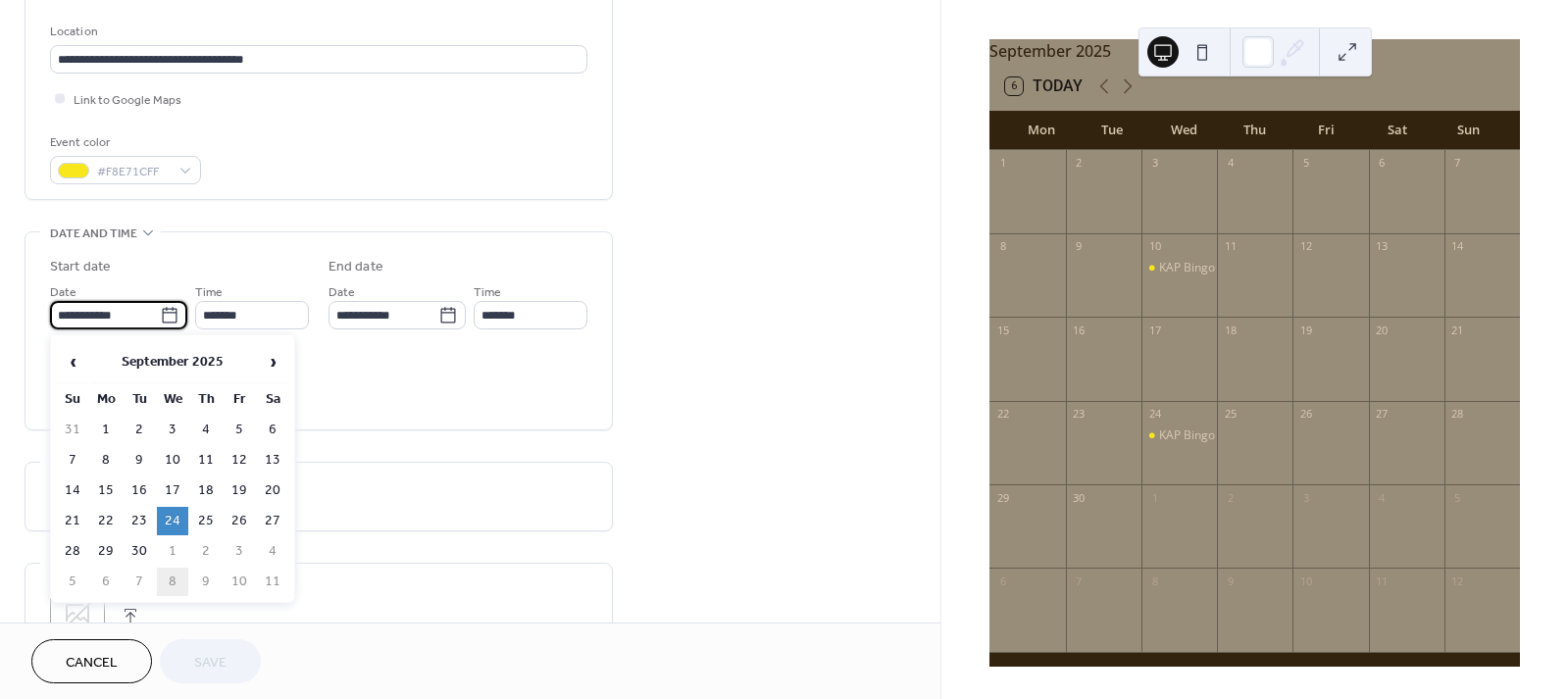 click on "8" at bounding box center [173, 581] 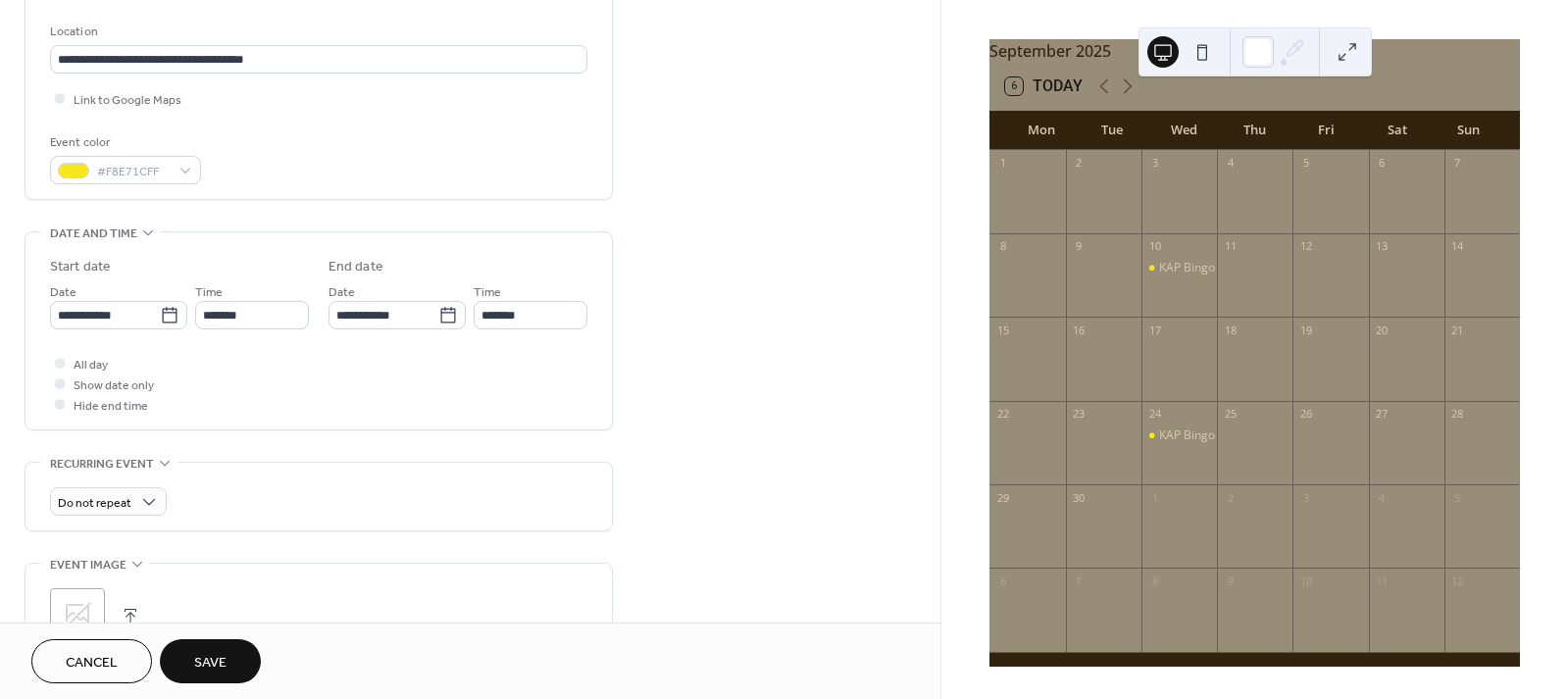 scroll, scrollTop: 415, scrollLeft: 0, axis: vertical 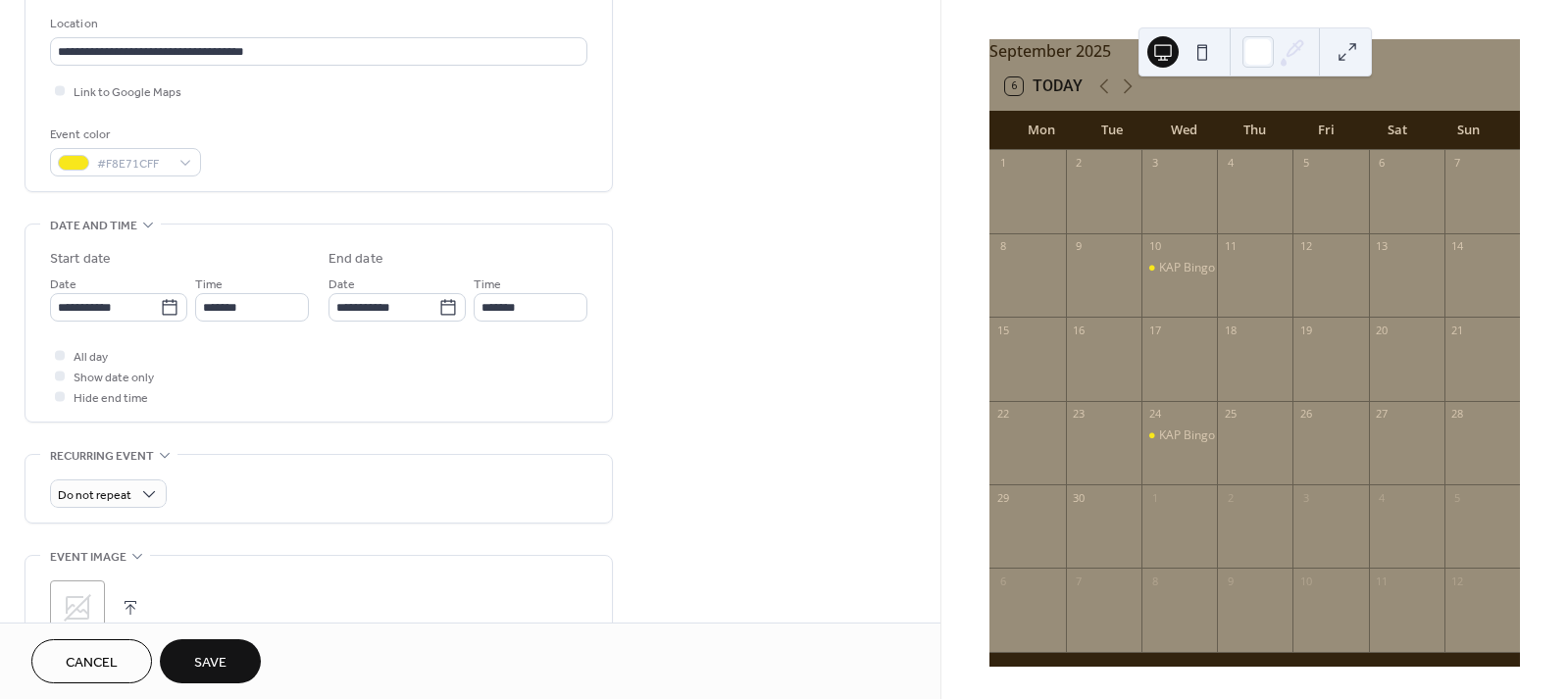 click on "Save" at bounding box center (210, 663) 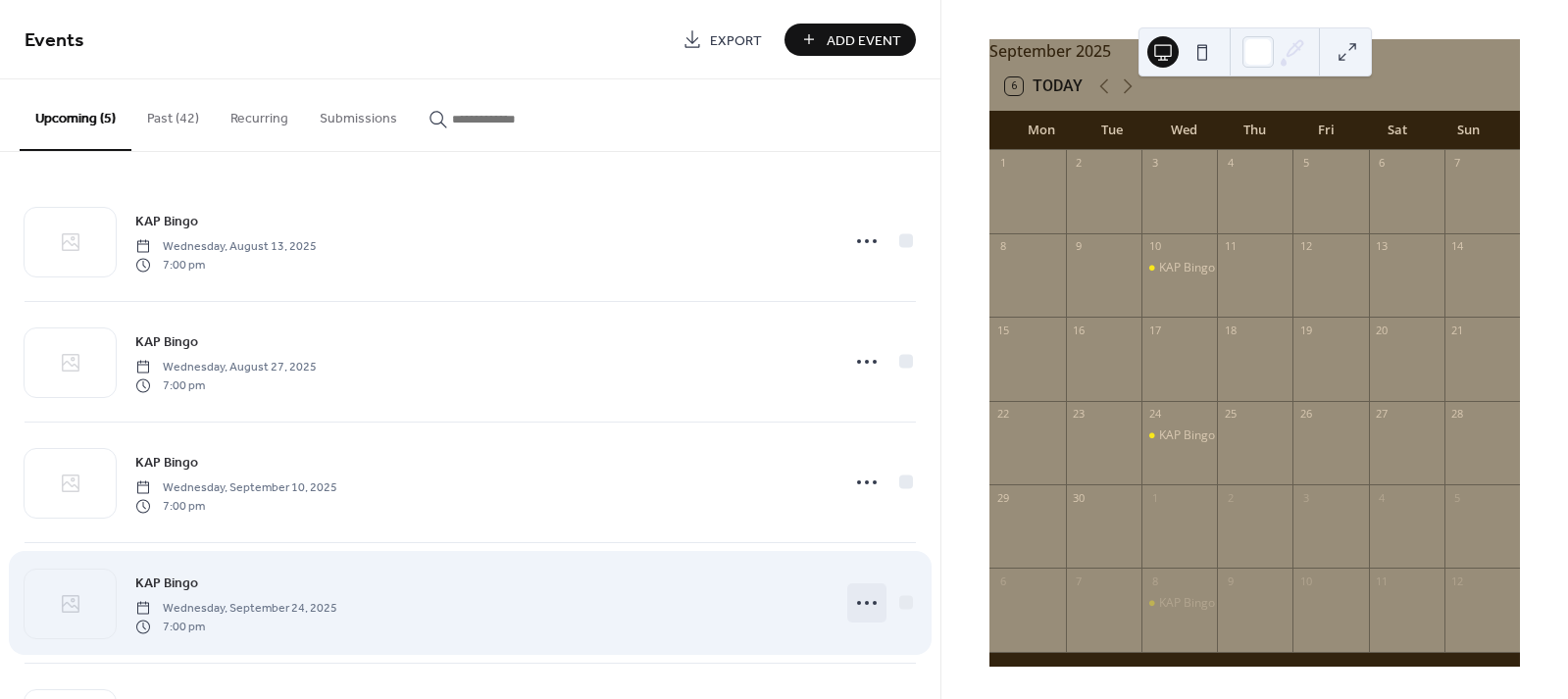 click 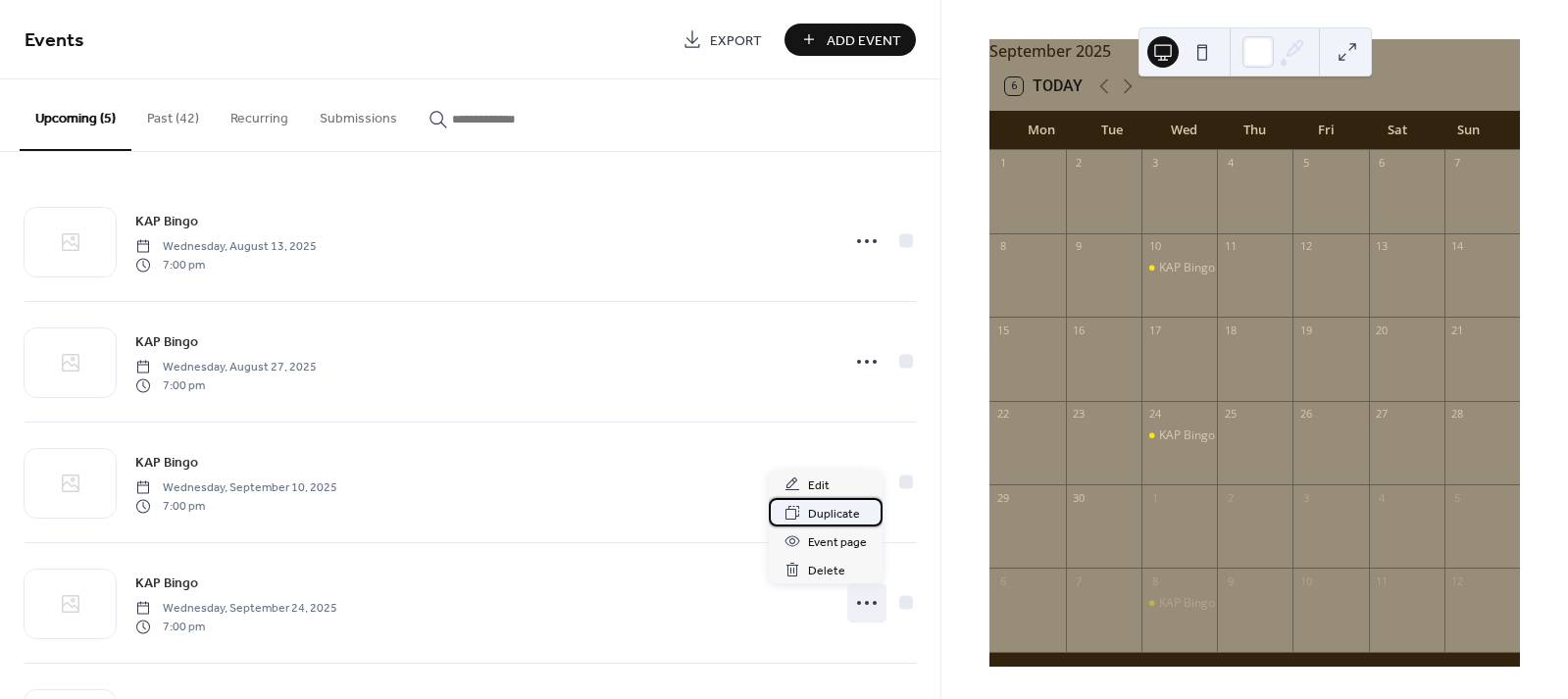 click 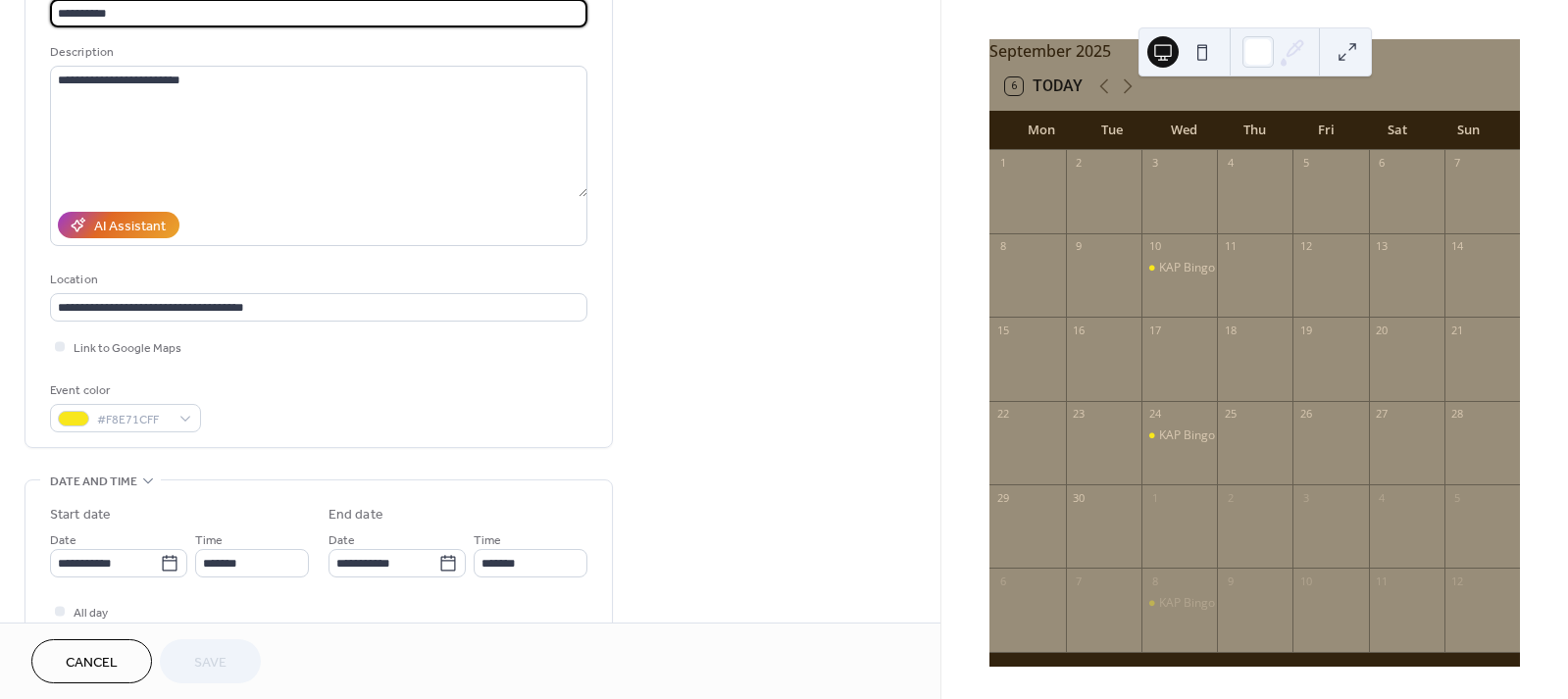 scroll, scrollTop: 162, scrollLeft: 0, axis: vertical 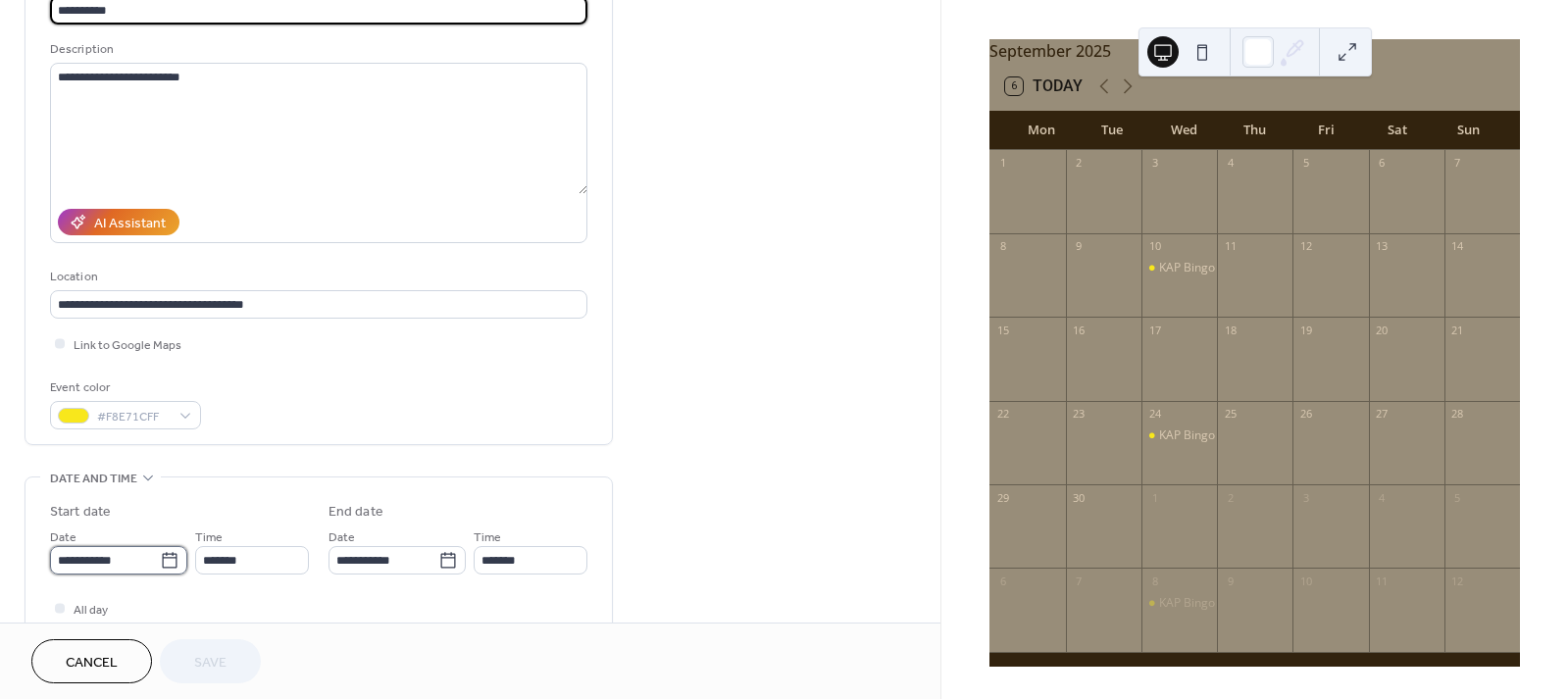click on "**********" at bounding box center (105, 560) 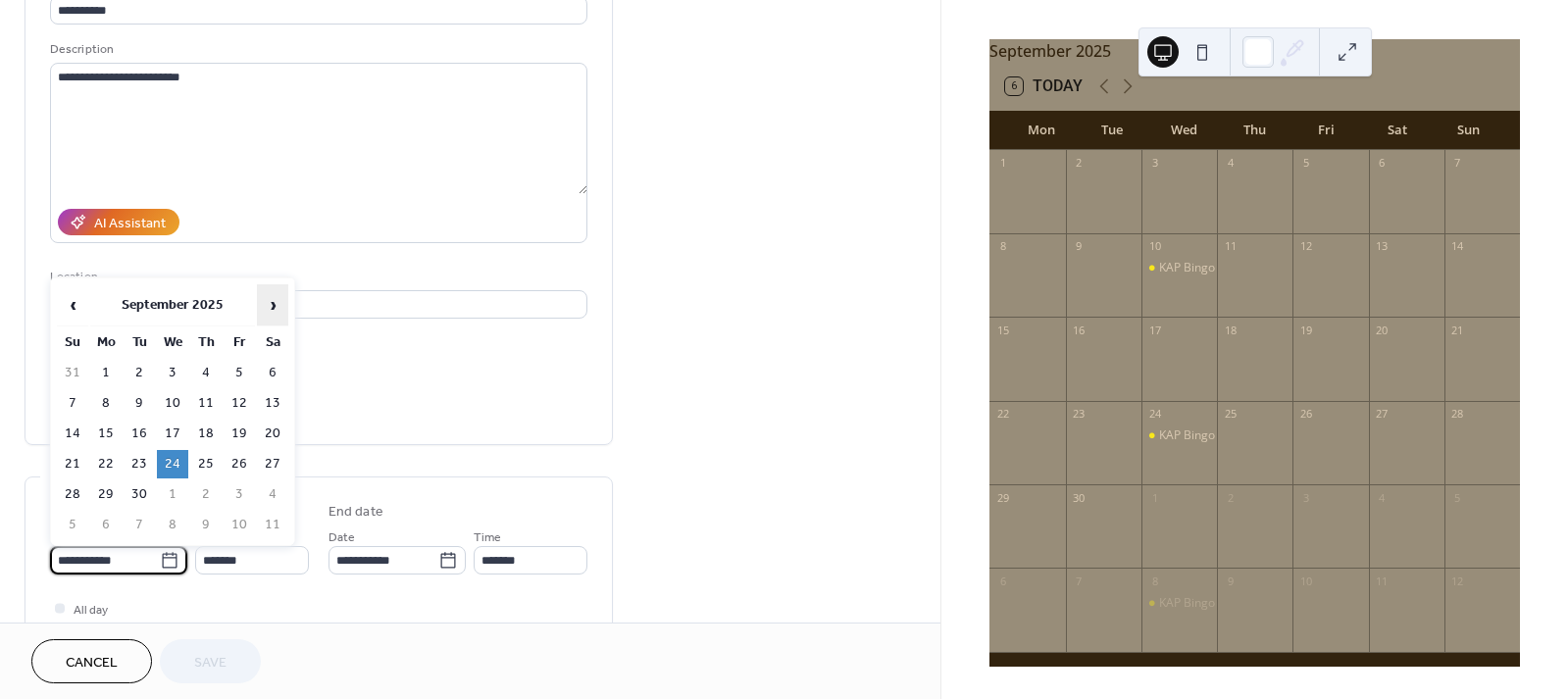 click on "›" at bounding box center [273, 305] 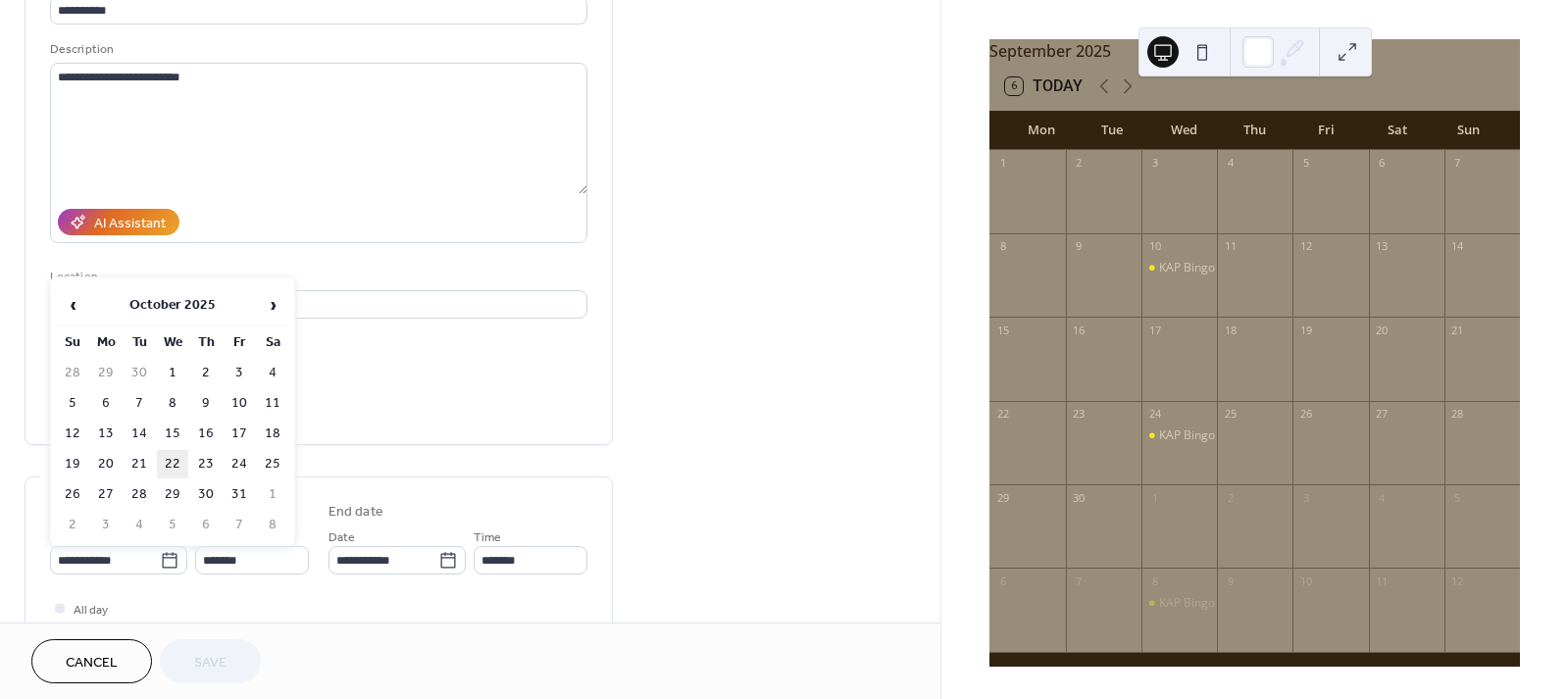 click on "22" at bounding box center (173, 464) 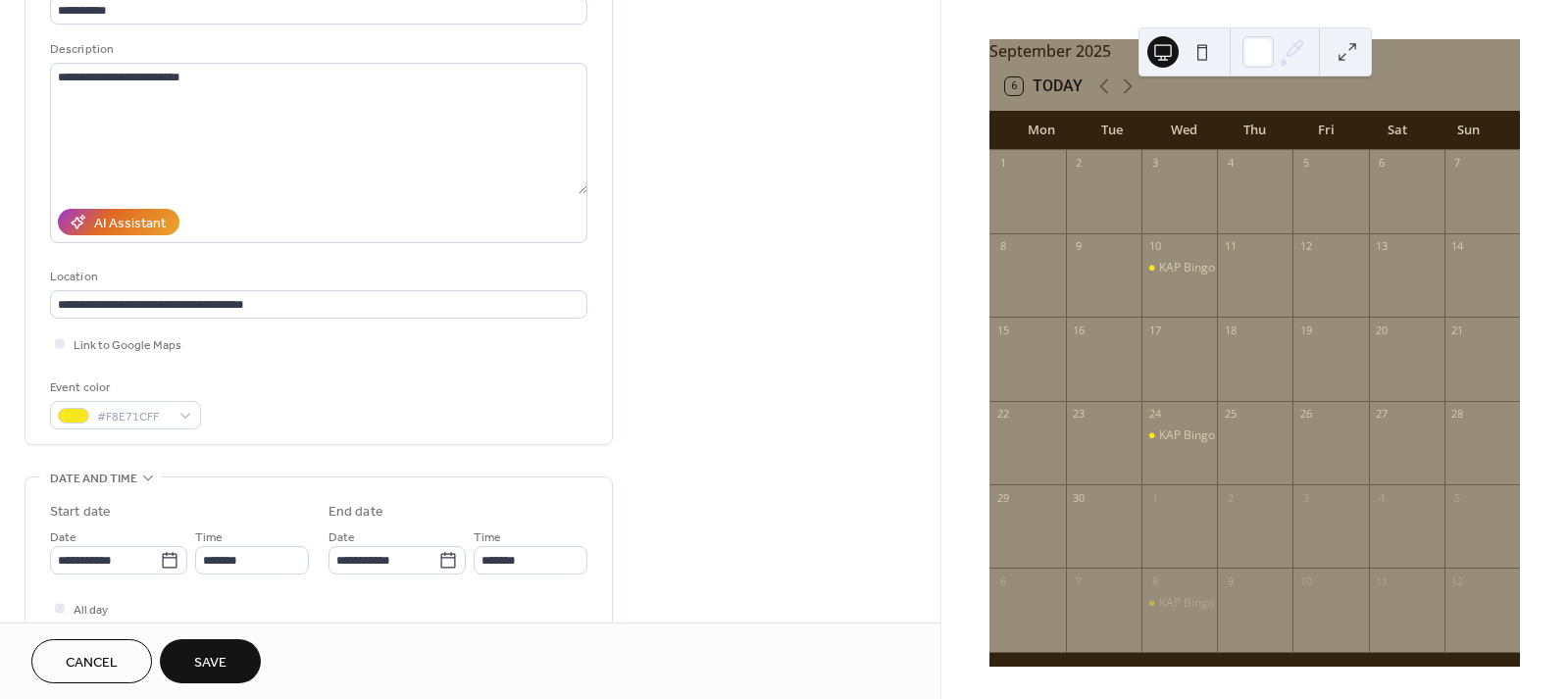 click on "Save" at bounding box center (210, 663) 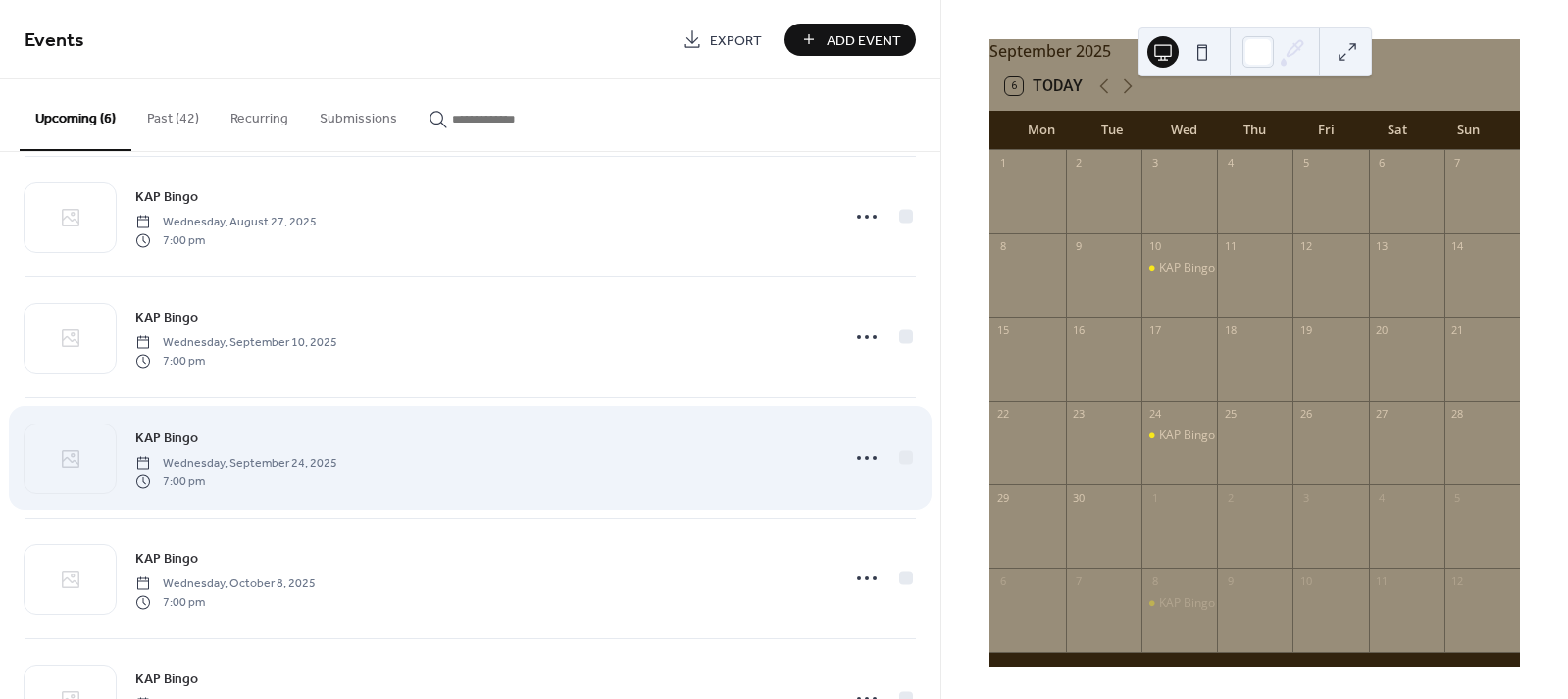 scroll, scrollTop: 234, scrollLeft: 0, axis: vertical 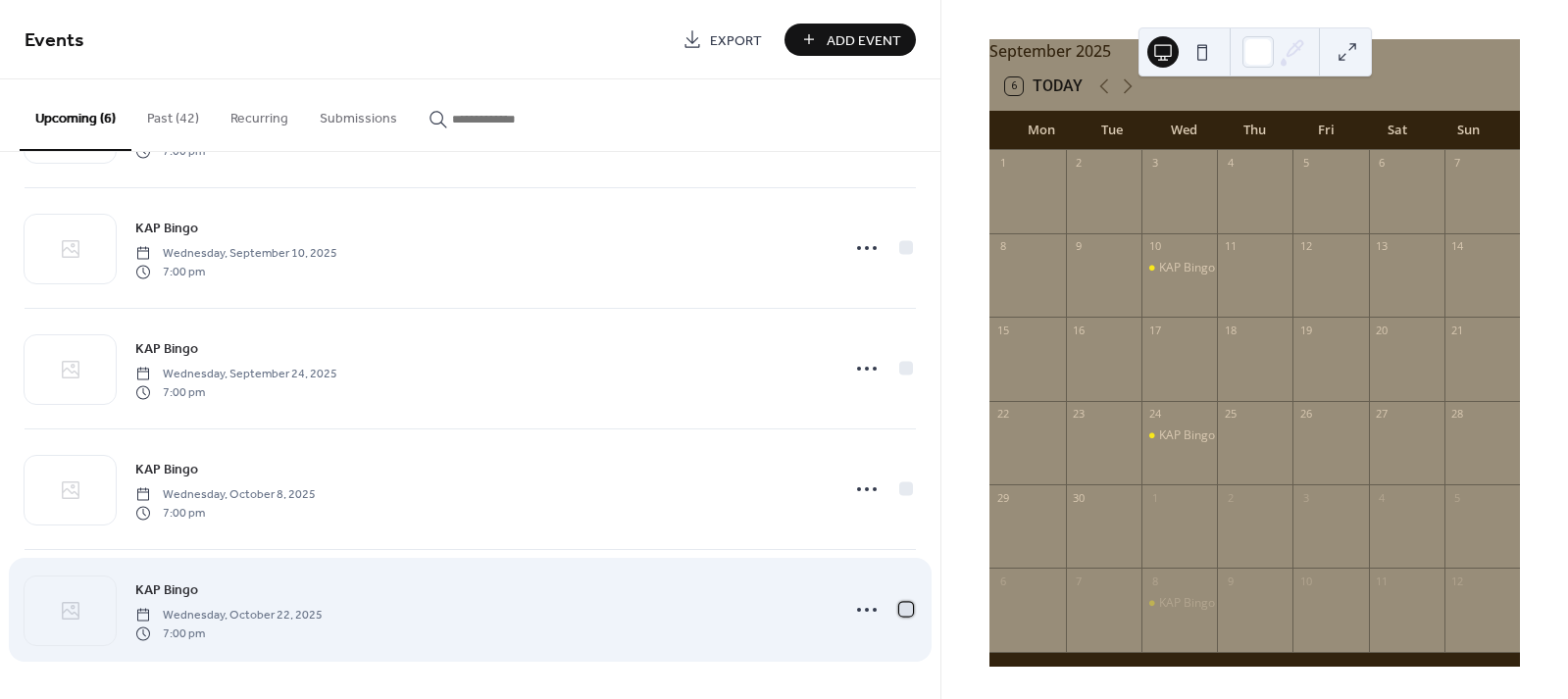 click at bounding box center [906, 609] 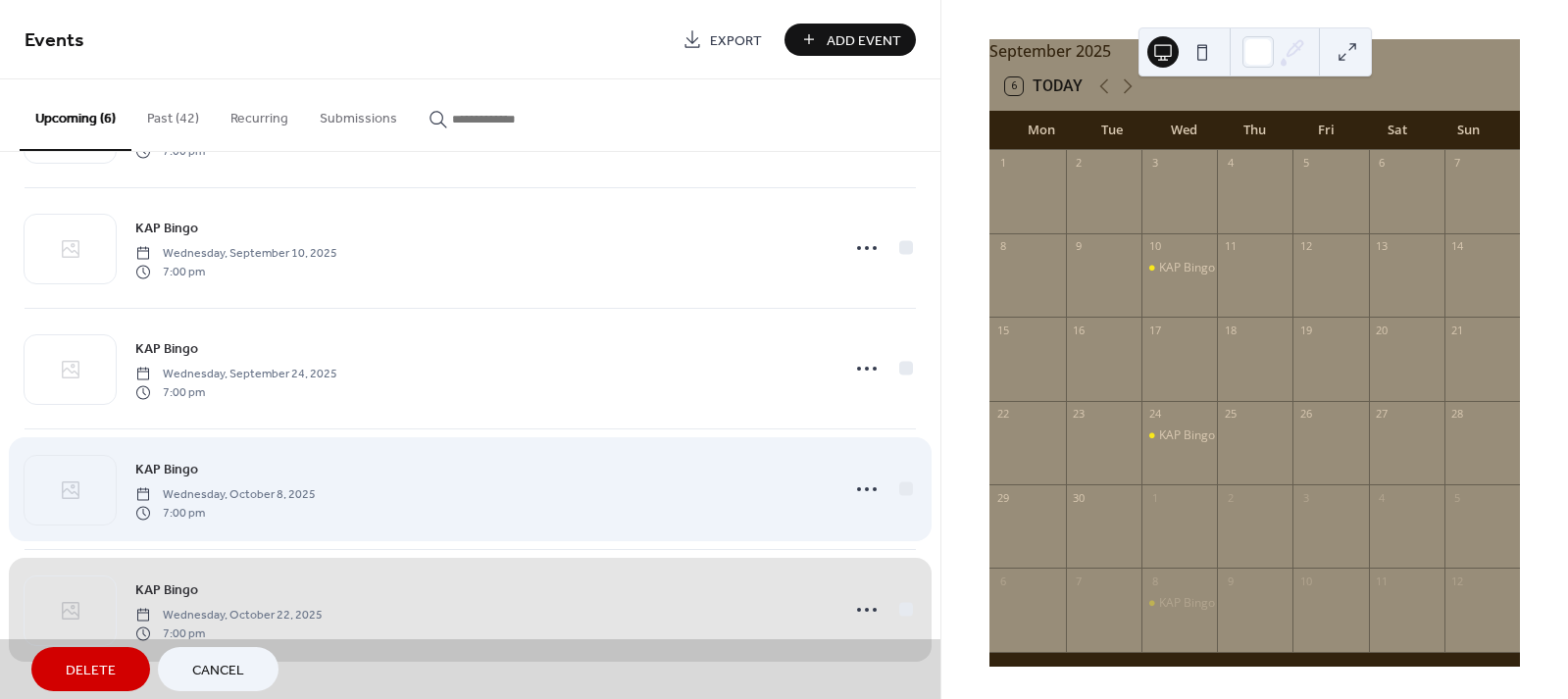 click on "KAP Bingo  Wednesday, [MONTH] [DAY], [YEAR] [TIME] pm" at bounding box center [470, 488] 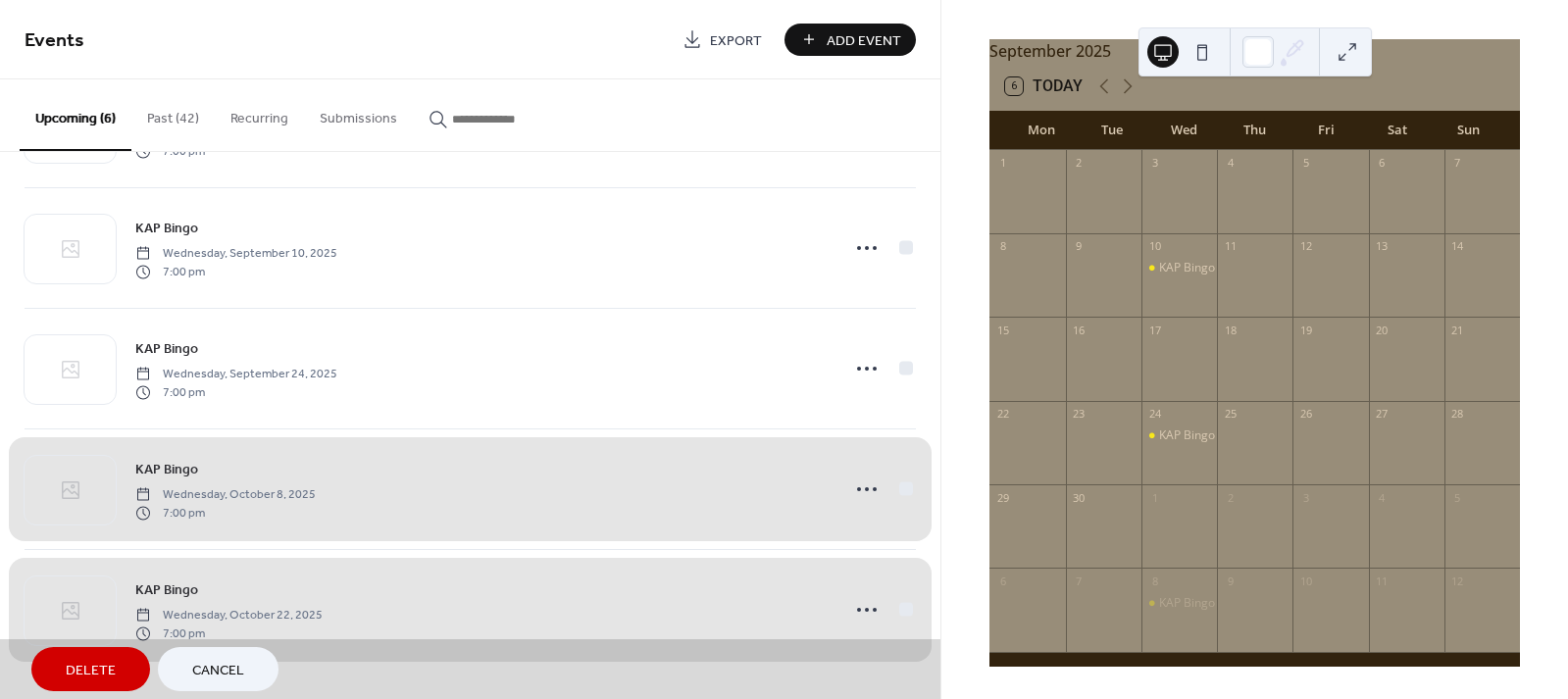 click on "KAP Bingo  Wednesday, [MONTH] [DAY], [YEAR] [TIME] pm" at bounding box center [470, 609] 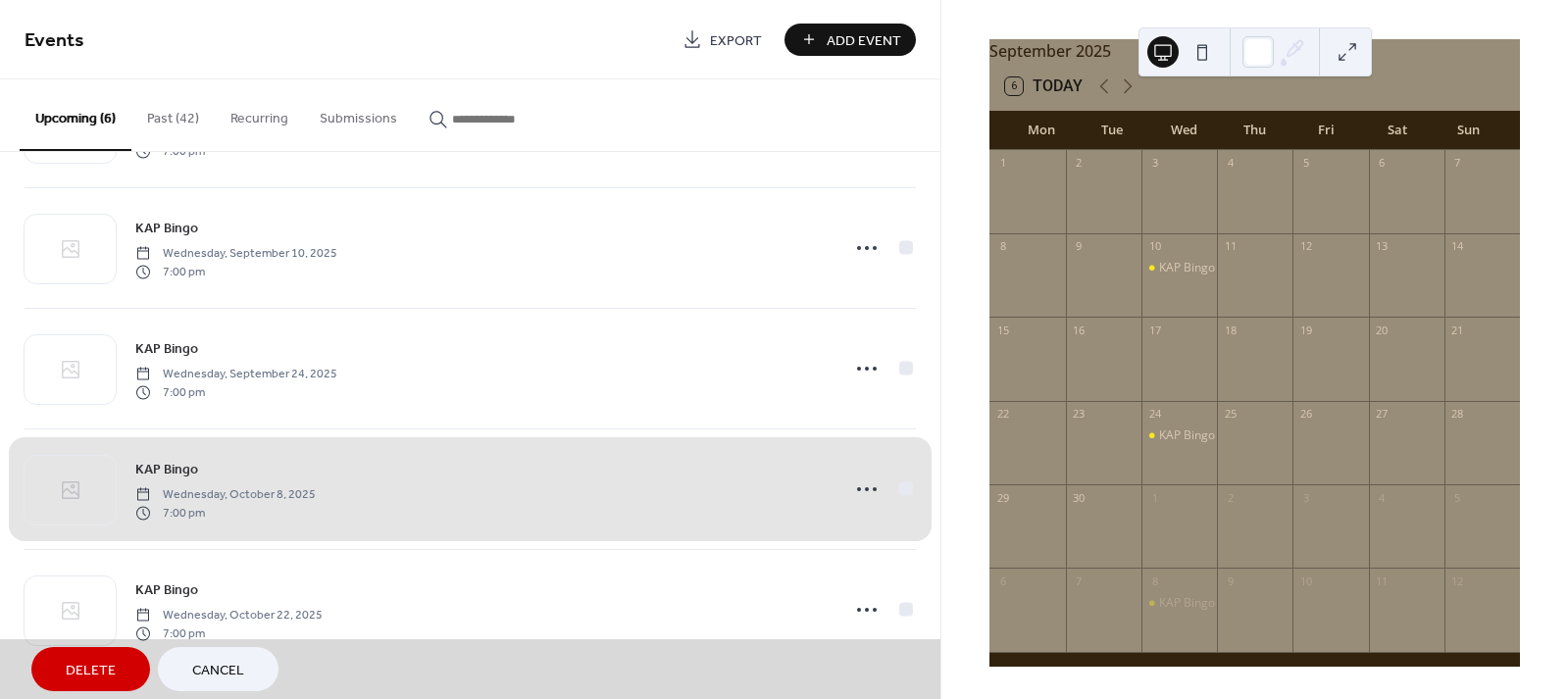 click on "KAP Bingo  Wednesday, [MONTH] [DAY], [YEAR] [TIME] pm" at bounding box center [470, 488] 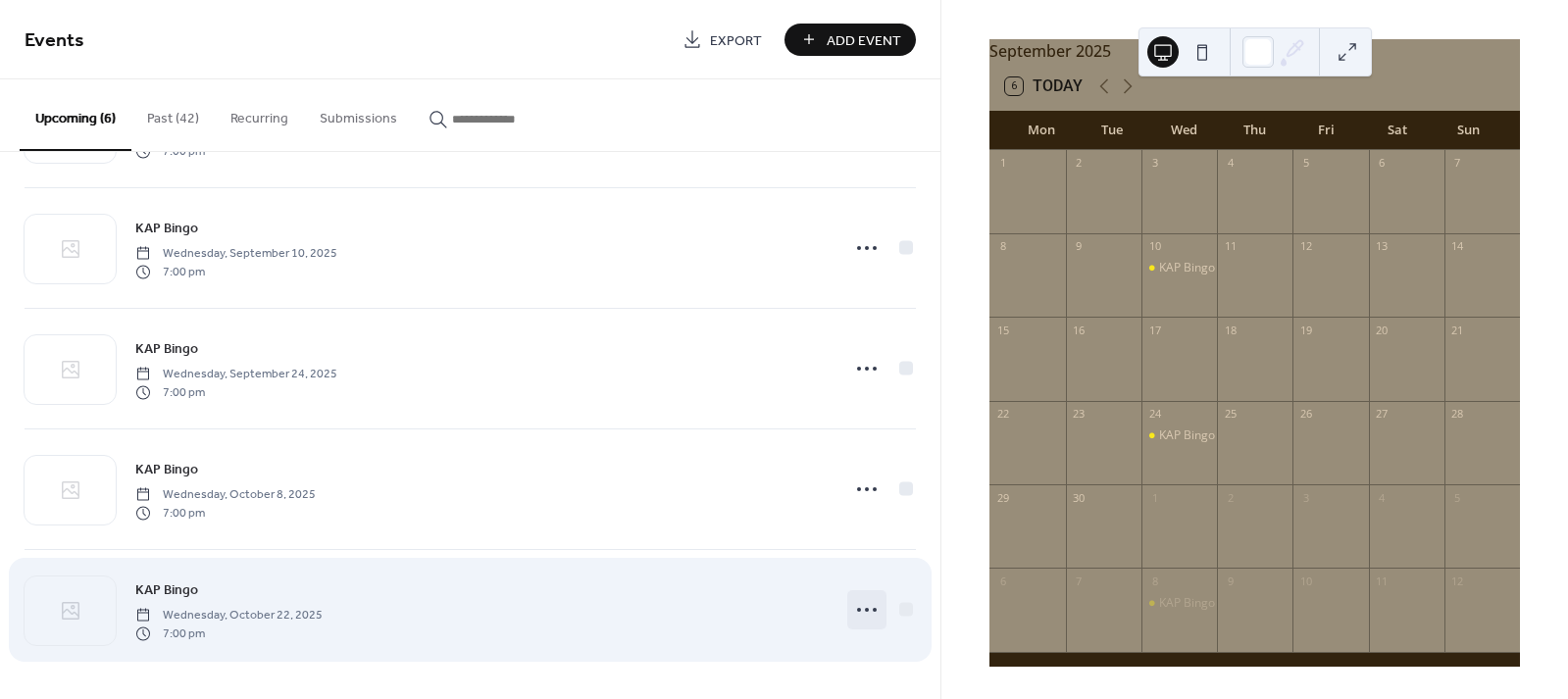 click 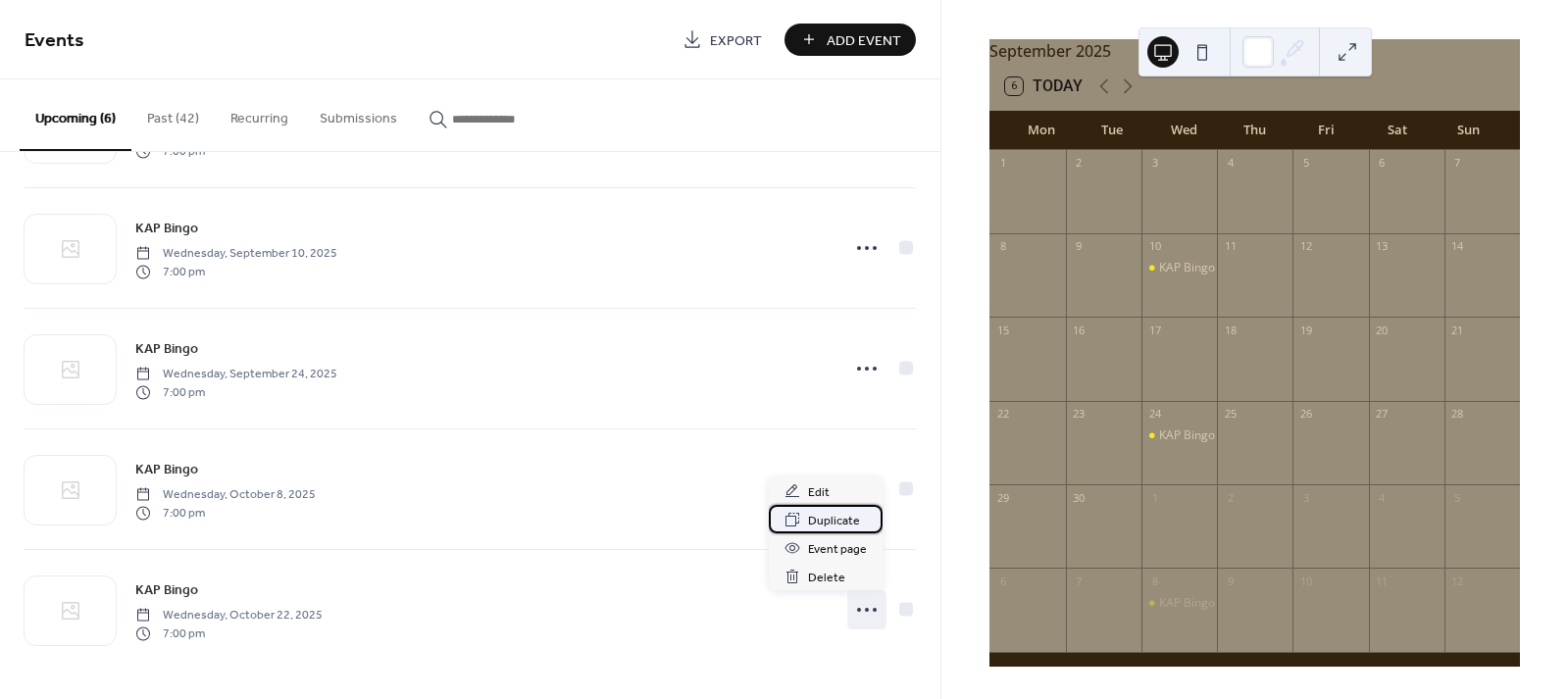click on "Duplicate" at bounding box center (834, 521) 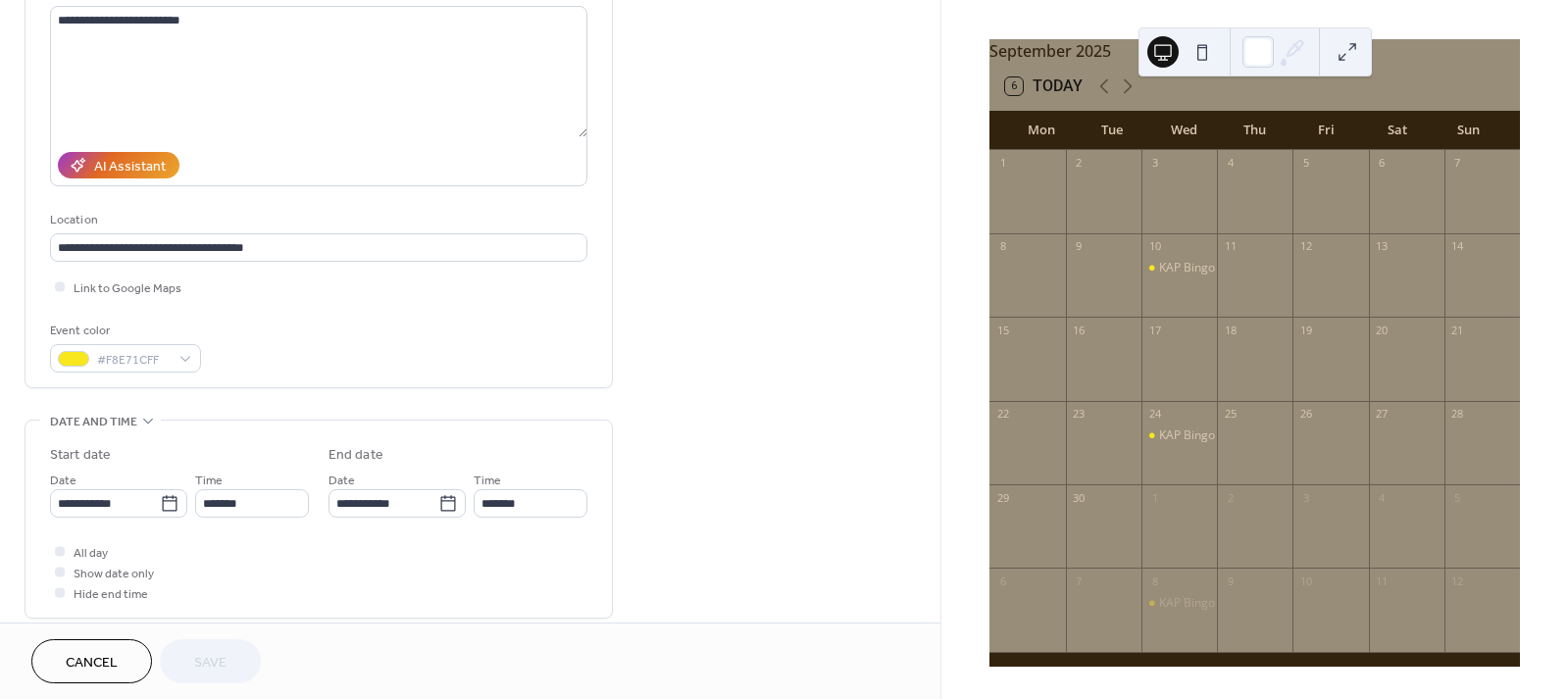 scroll, scrollTop: 221, scrollLeft: 0, axis: vertical 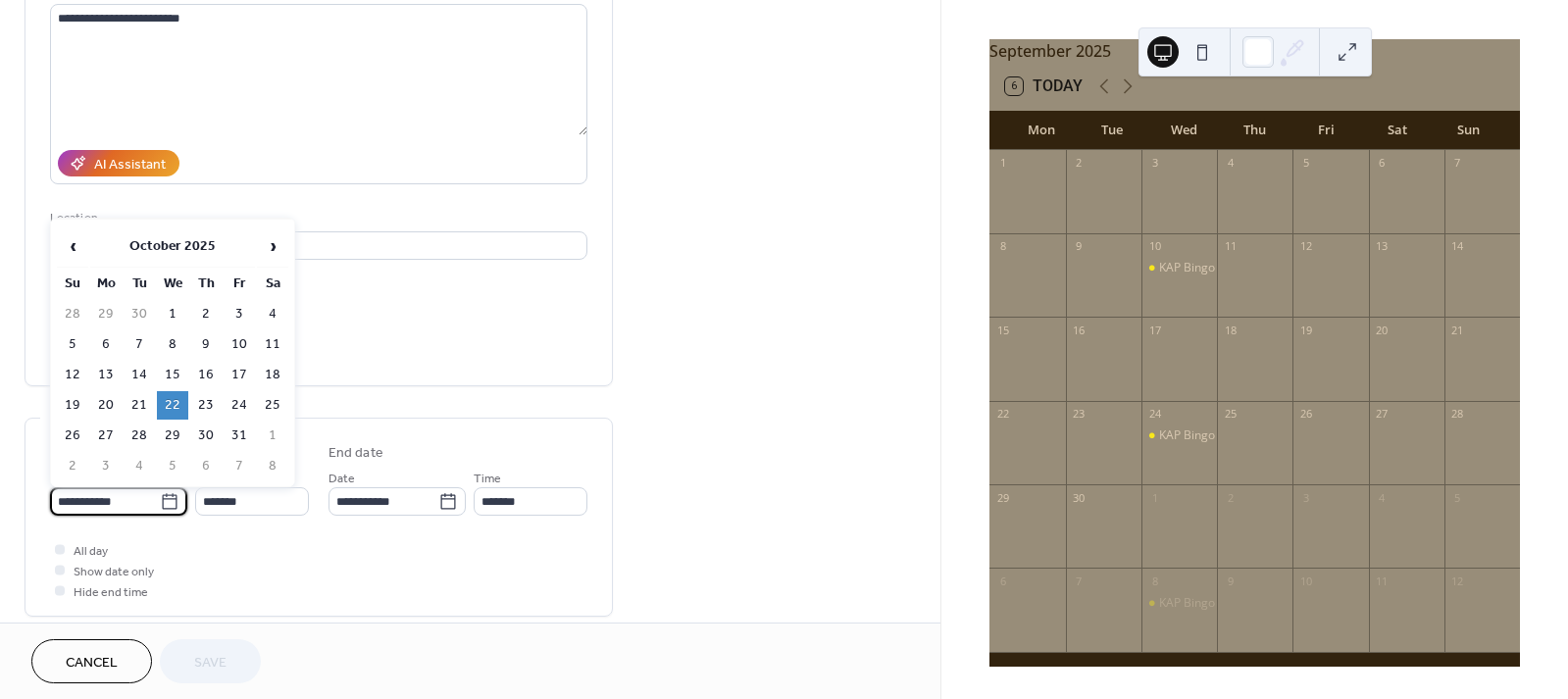 click on "**********" at bounding box center [105, 501] 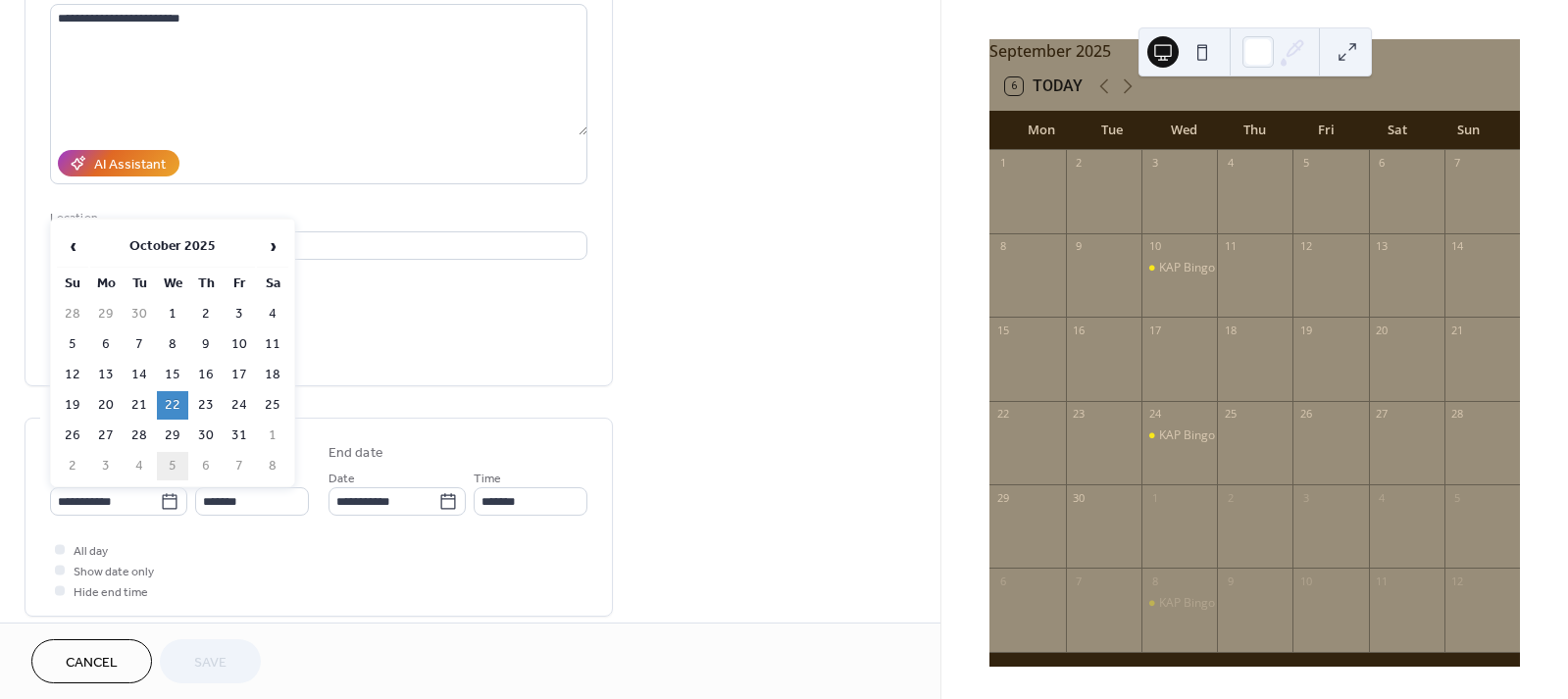 click on "5" at bounding box center [173, 466] 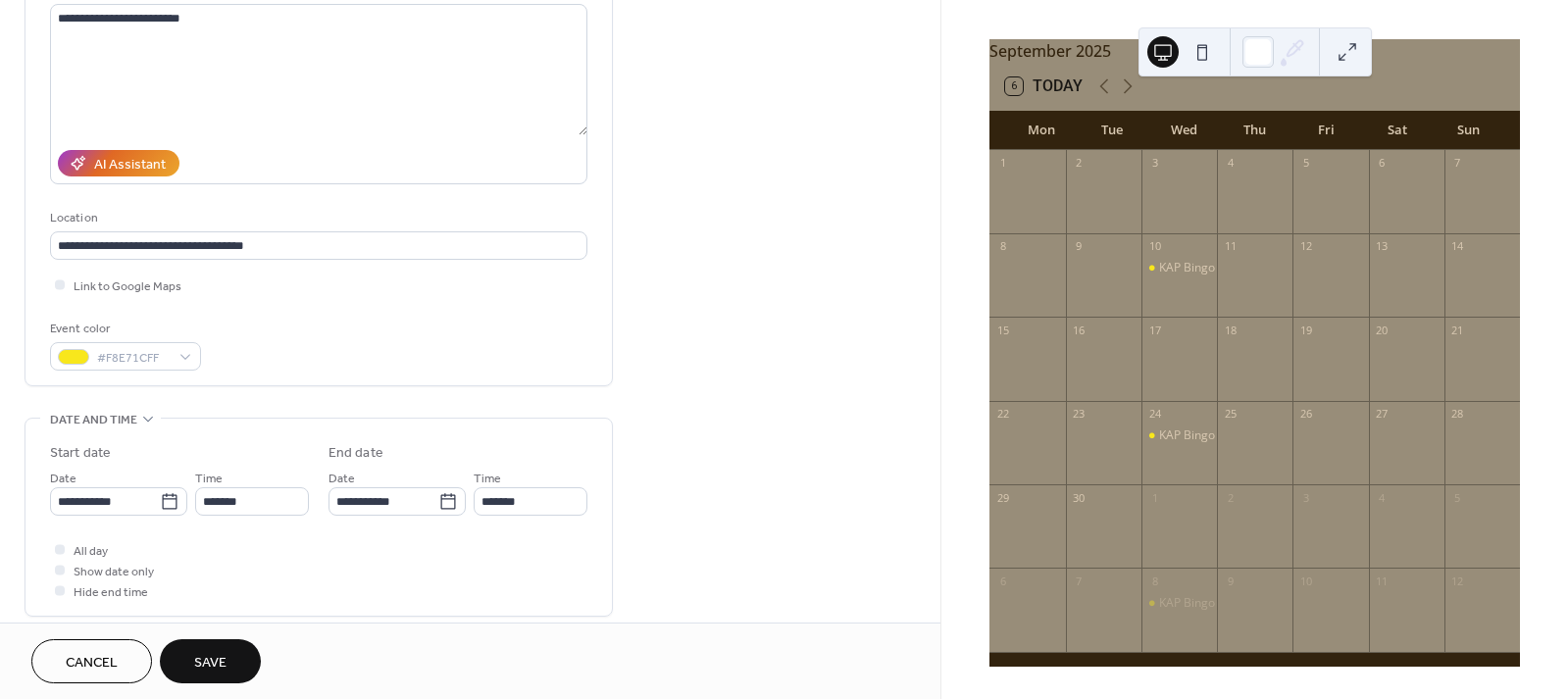 click on "Save" at bounding box center [210, 661] 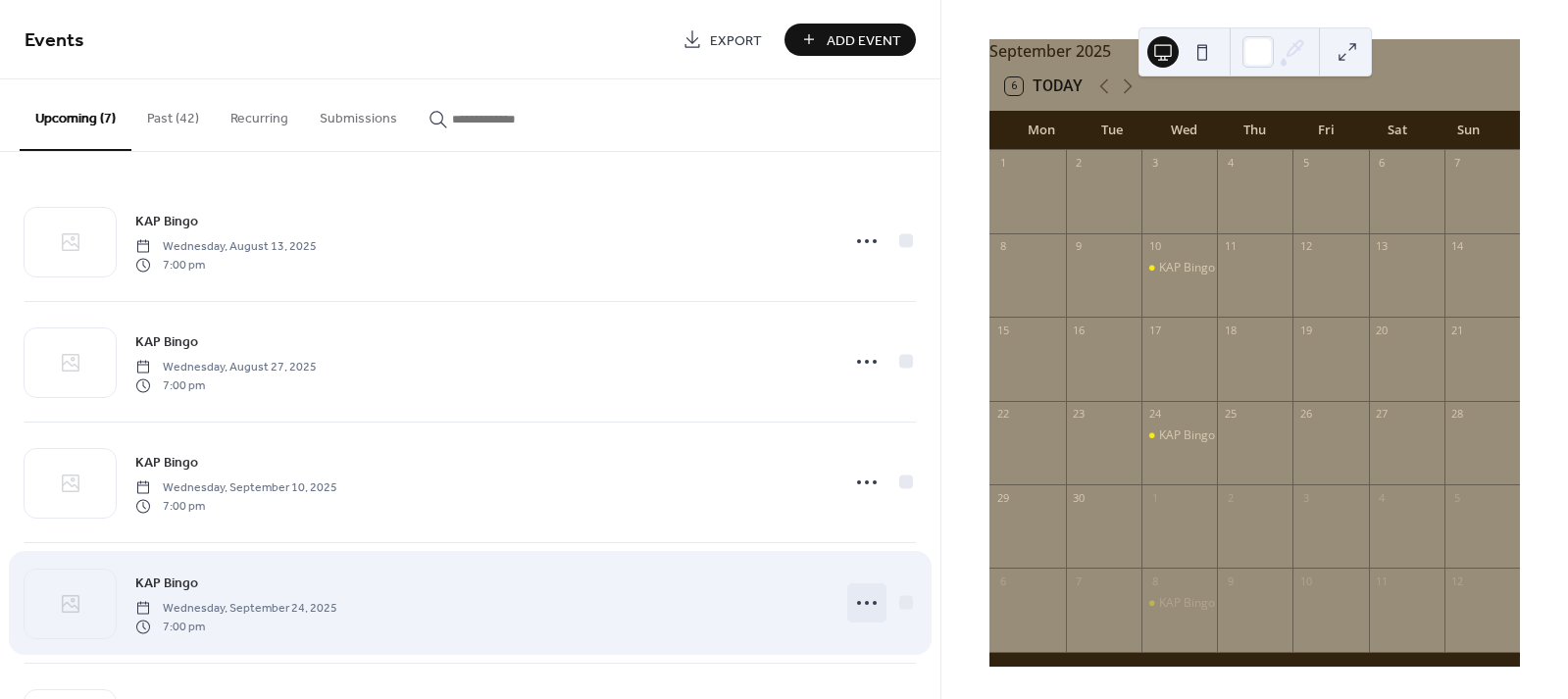 click 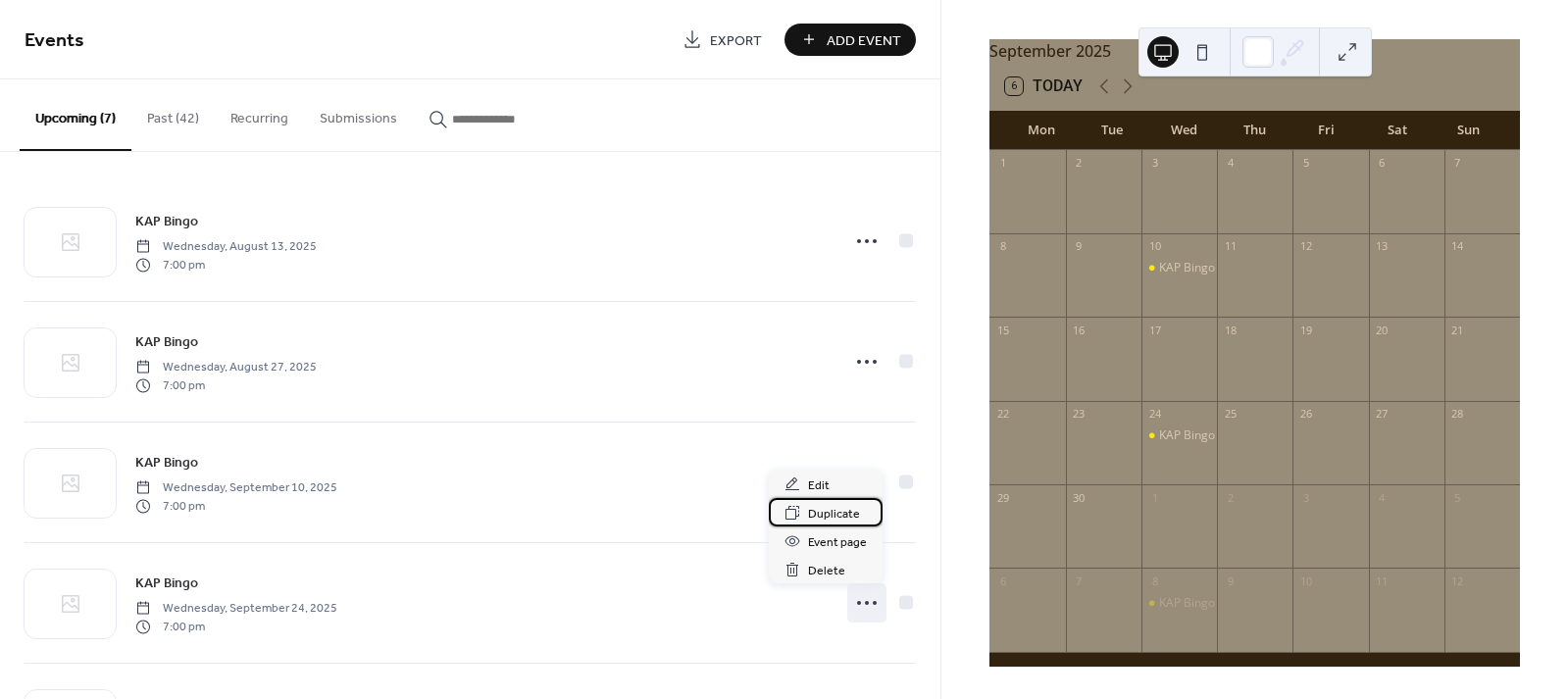 click on "Duplicate" at bounding box center [834, 514] 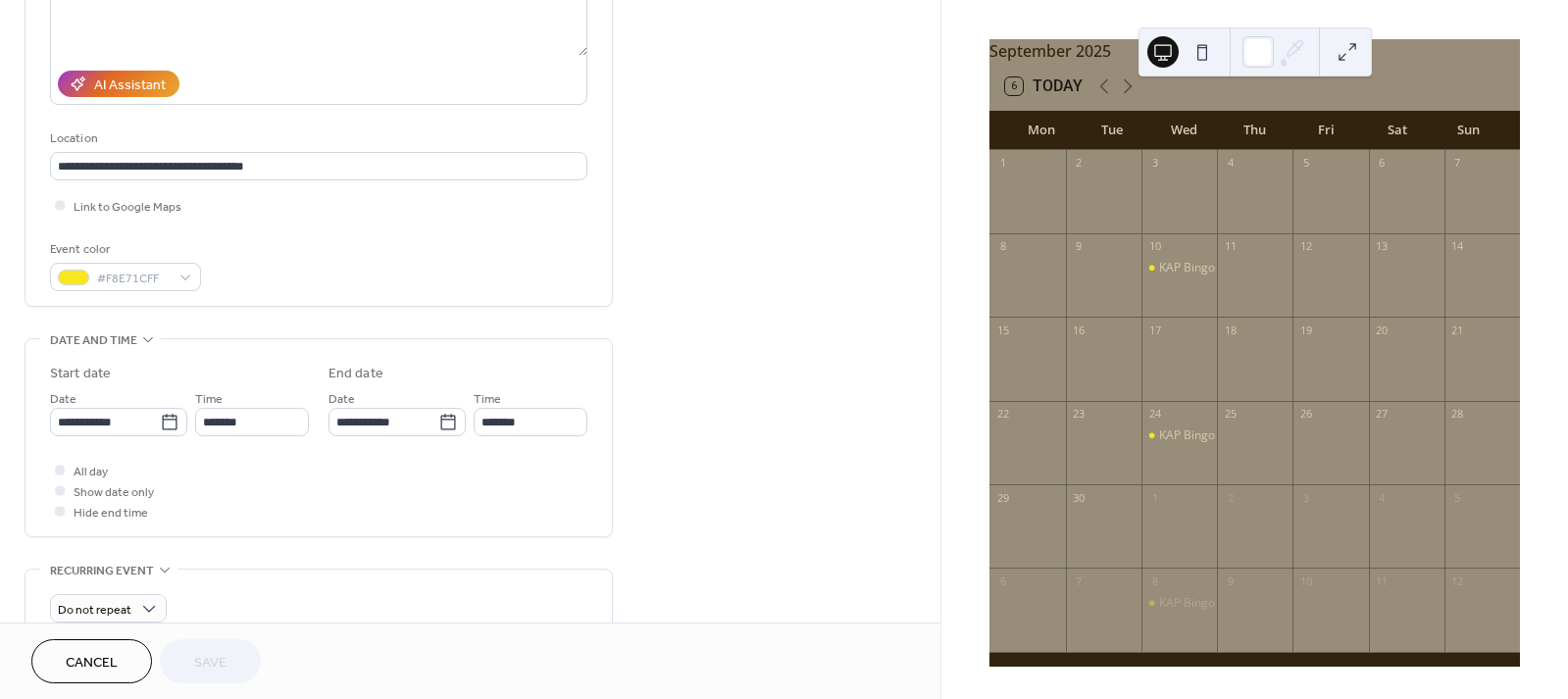 scroll, scrollTop: 315, scrollLeft: 0, axis: vertical 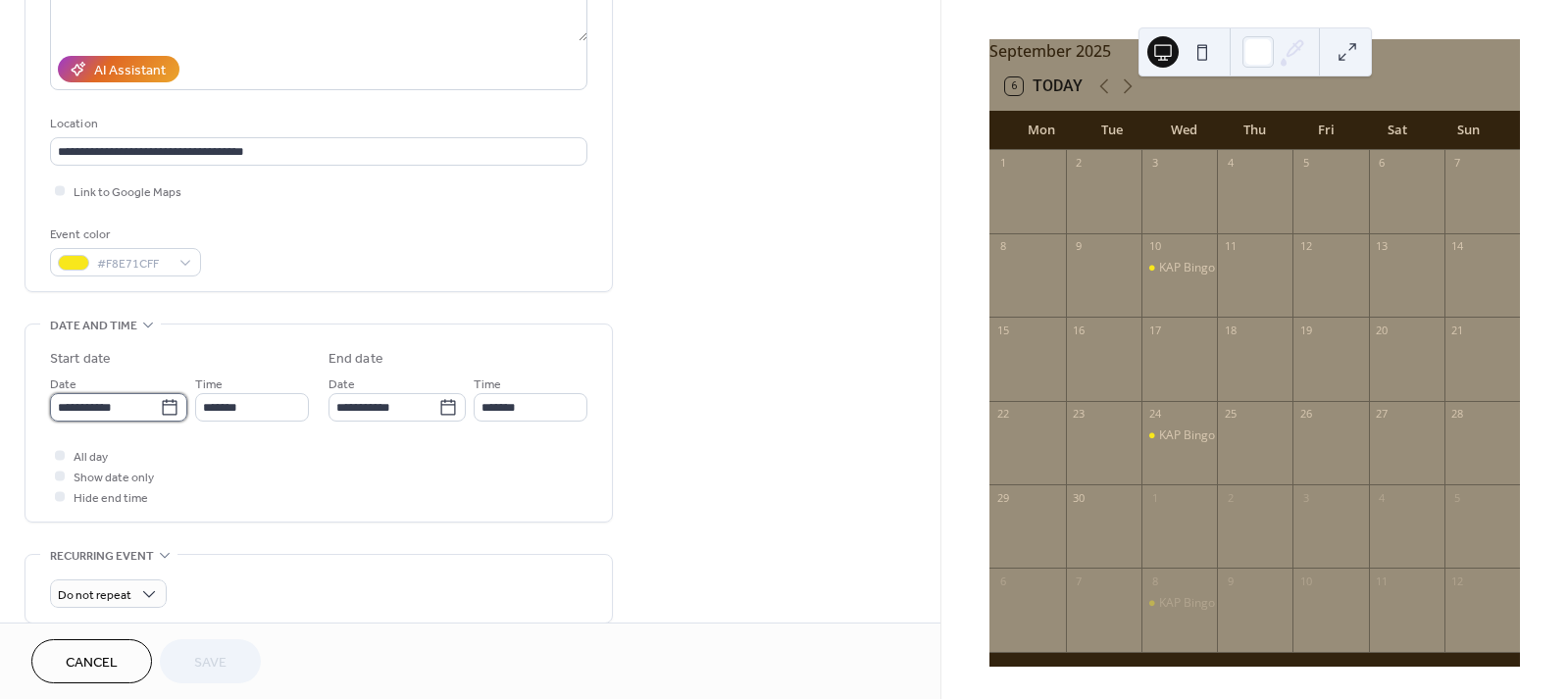 click on "**********" at bounding box center [105, 407] 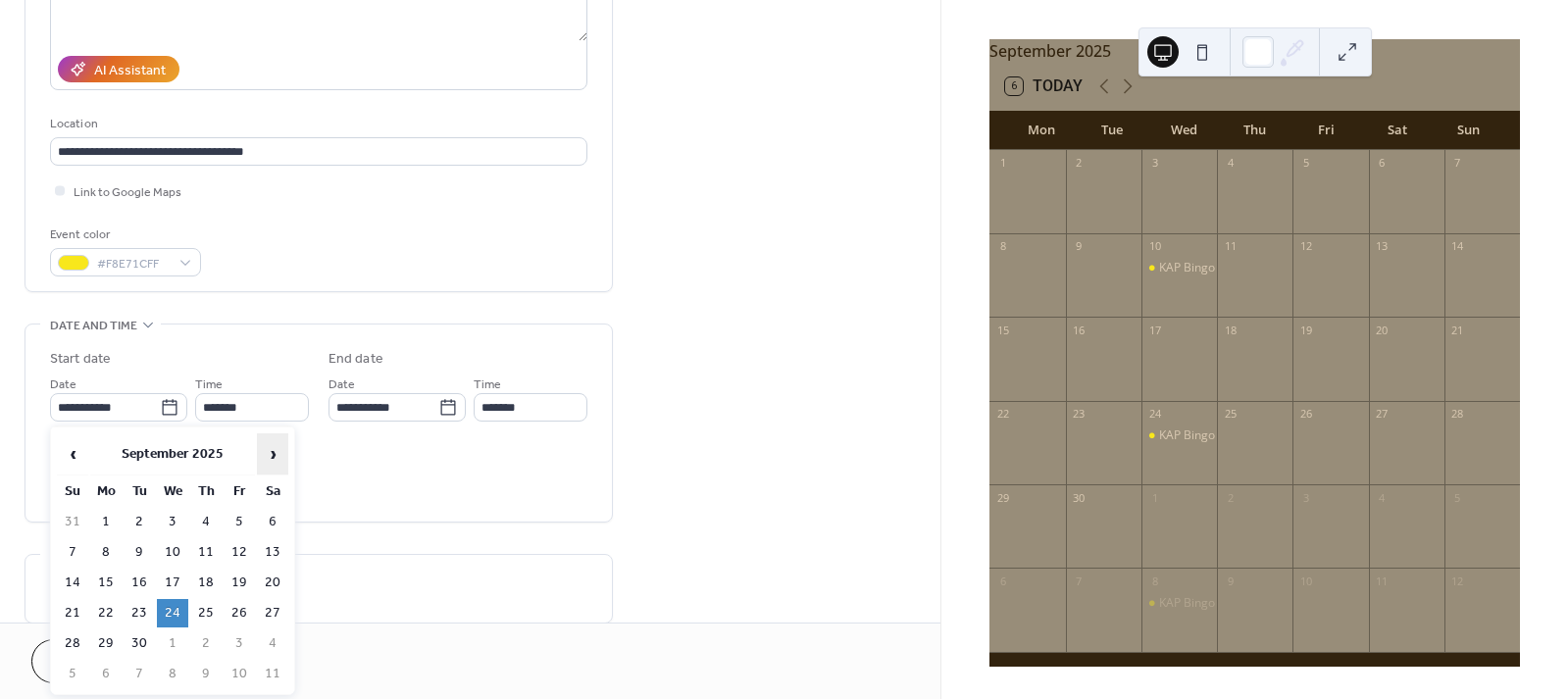 click on "›" at bounding box center (273, 454) 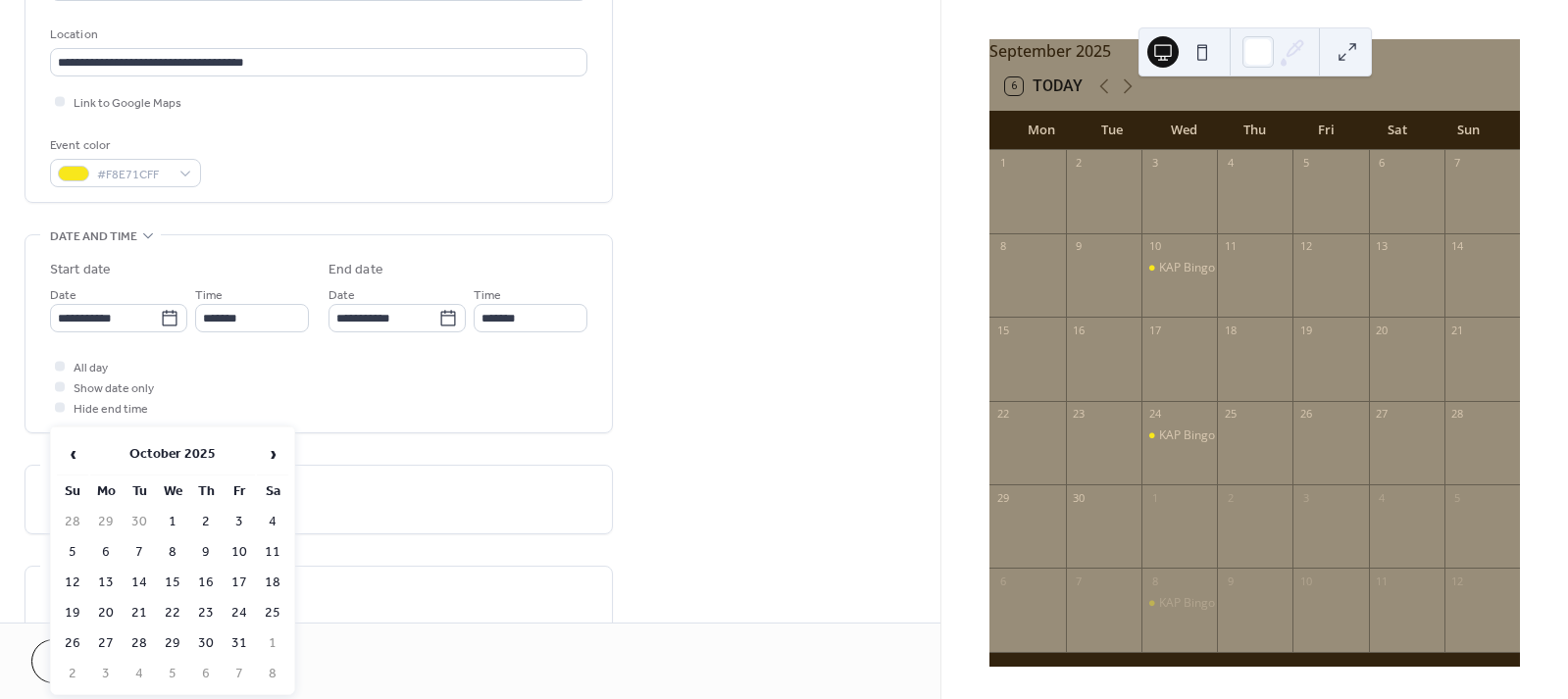 scroll, scrollTop: 490, scrollLeft: 0, axis: vertical 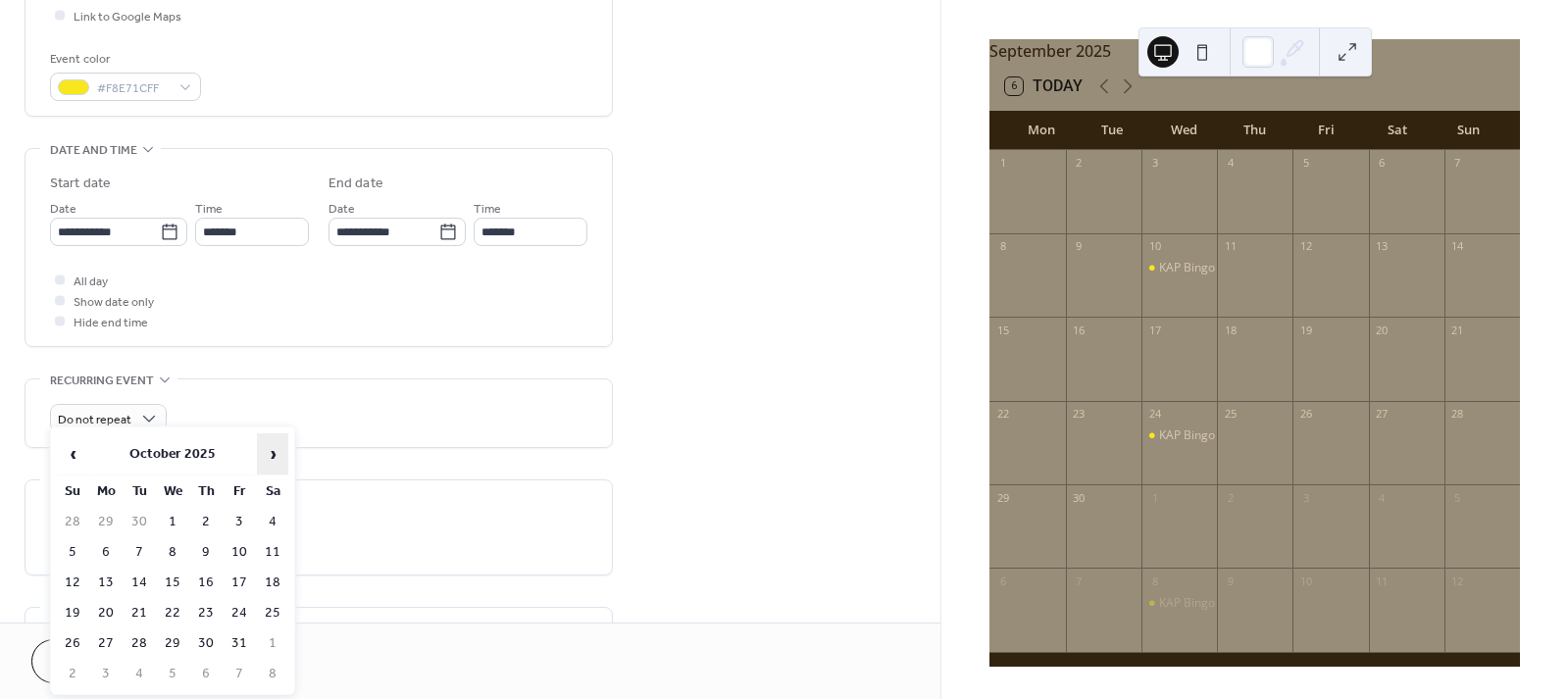 click on "›" at bounding box center [273, 454] 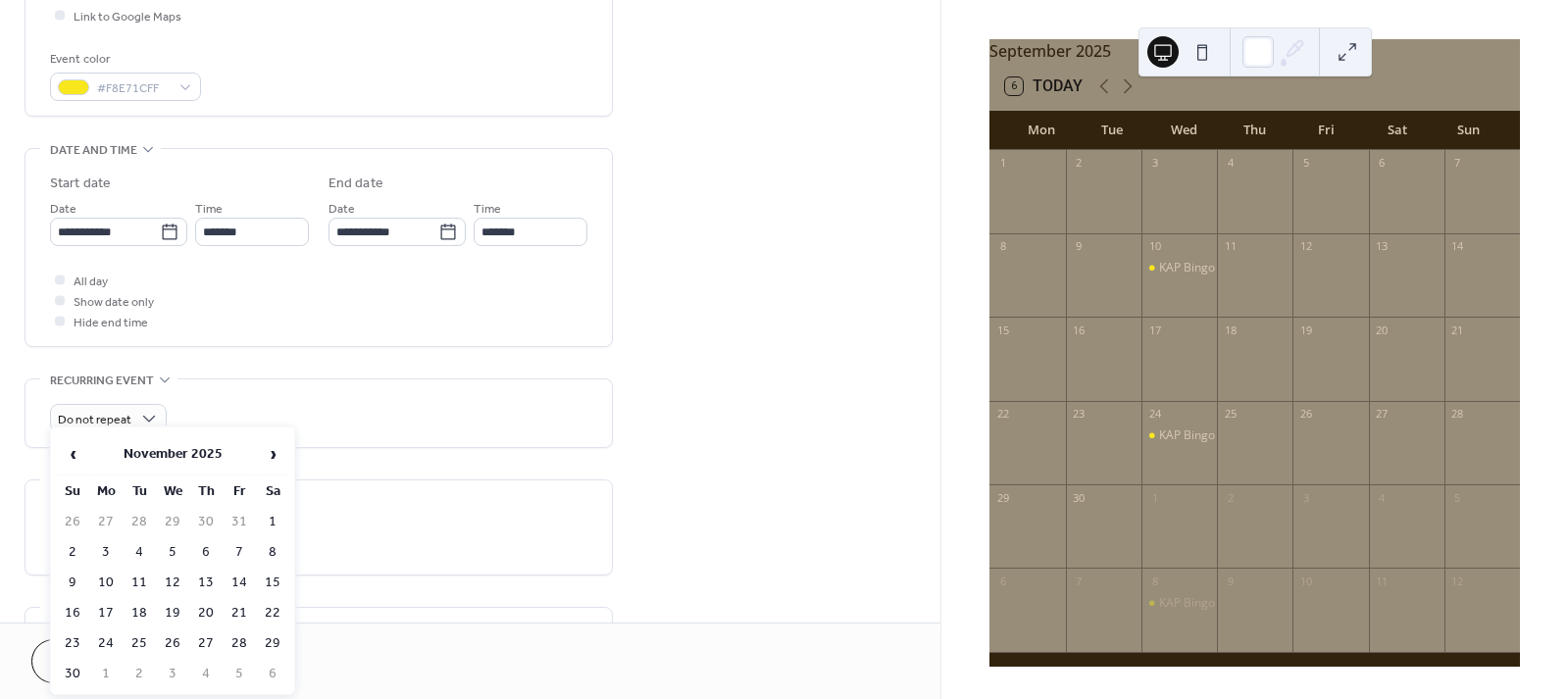 click on "19" at bounding box center [173, 613] 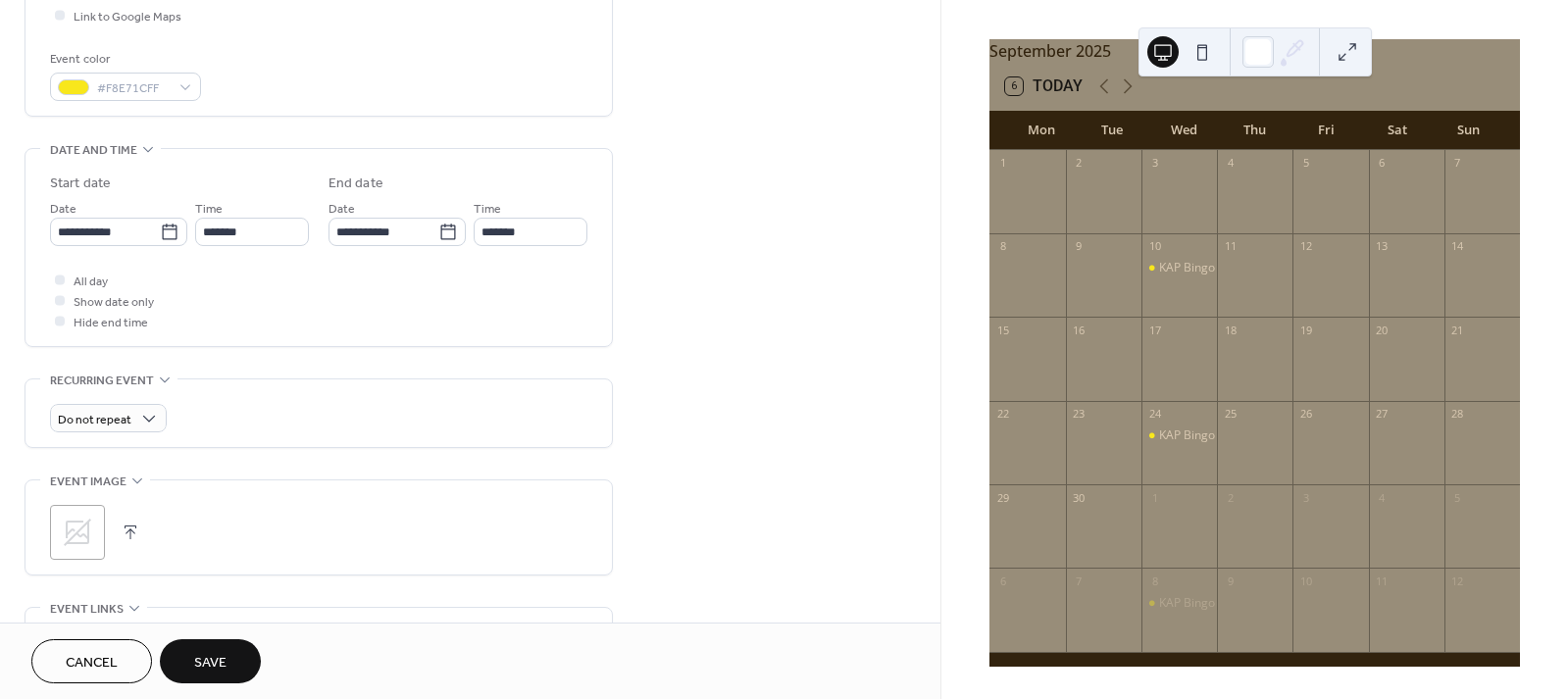 click on "Save" at bounding box center (210, 661) 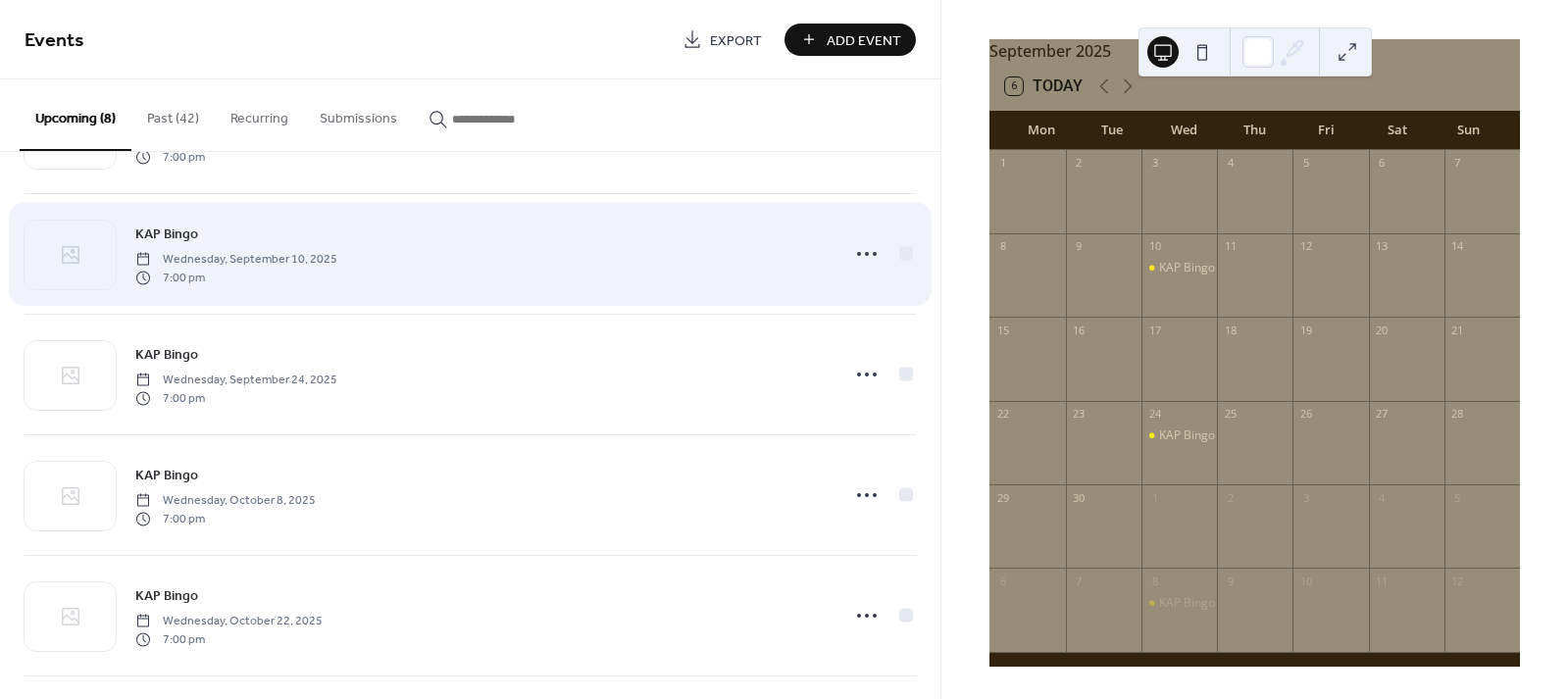 scroll, scrollTop: 475, scrollLeft: 0, axis: vertical 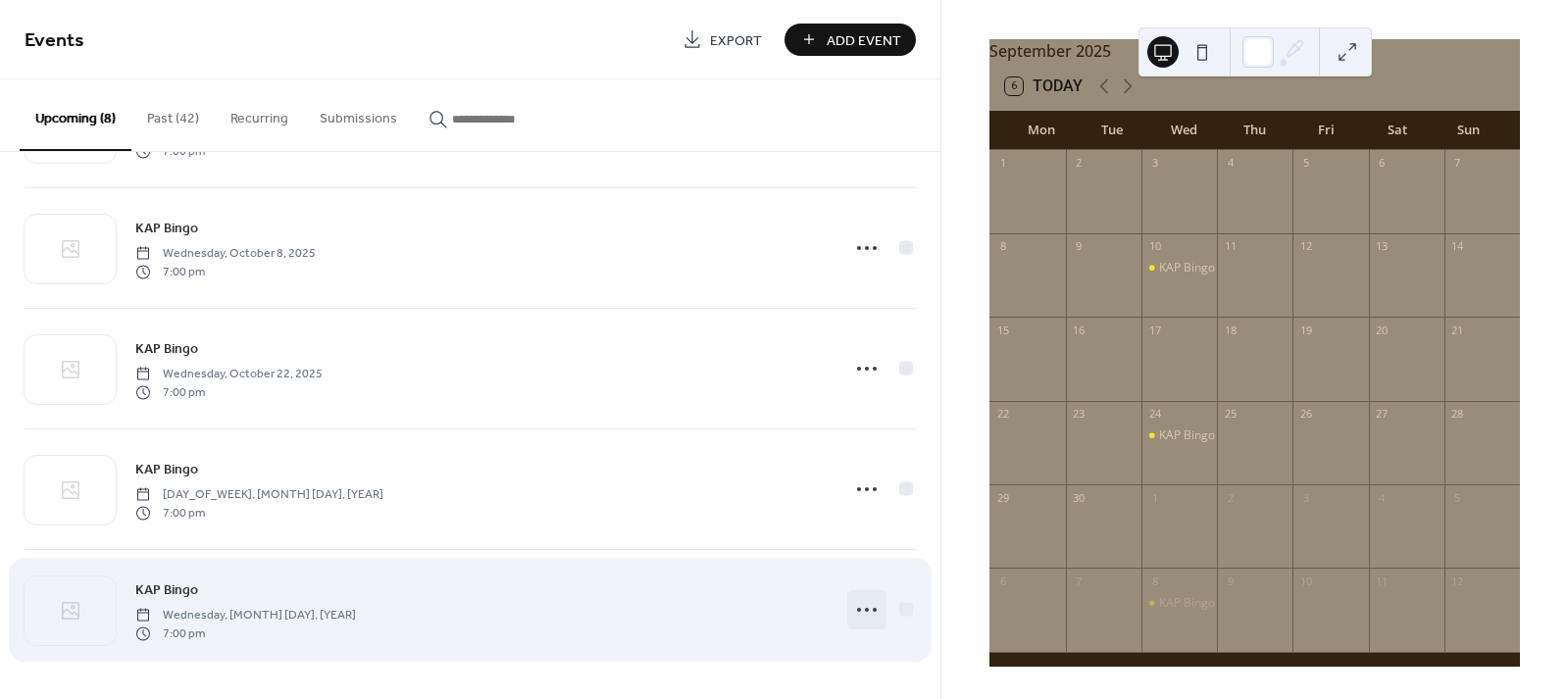 click 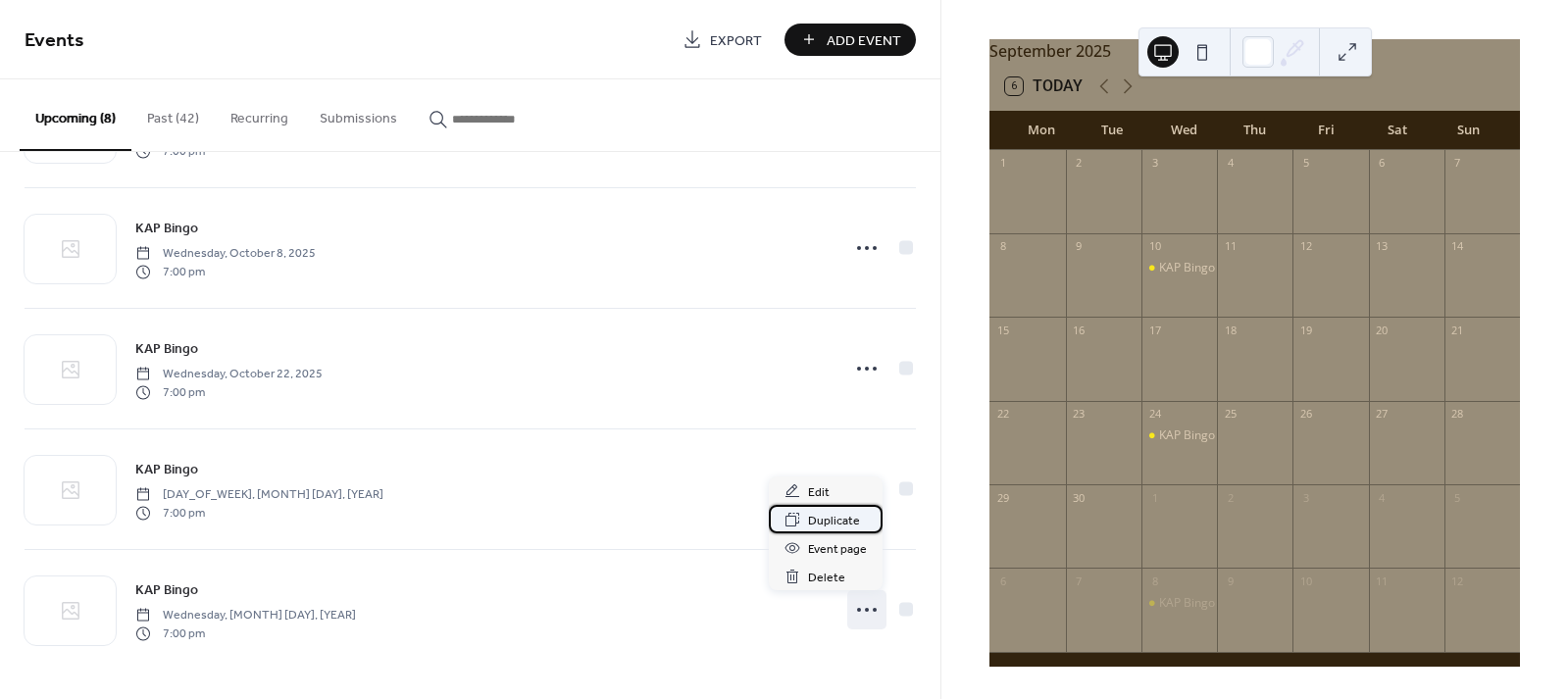 click on "Duplicate" at bounding box center (834, 521) 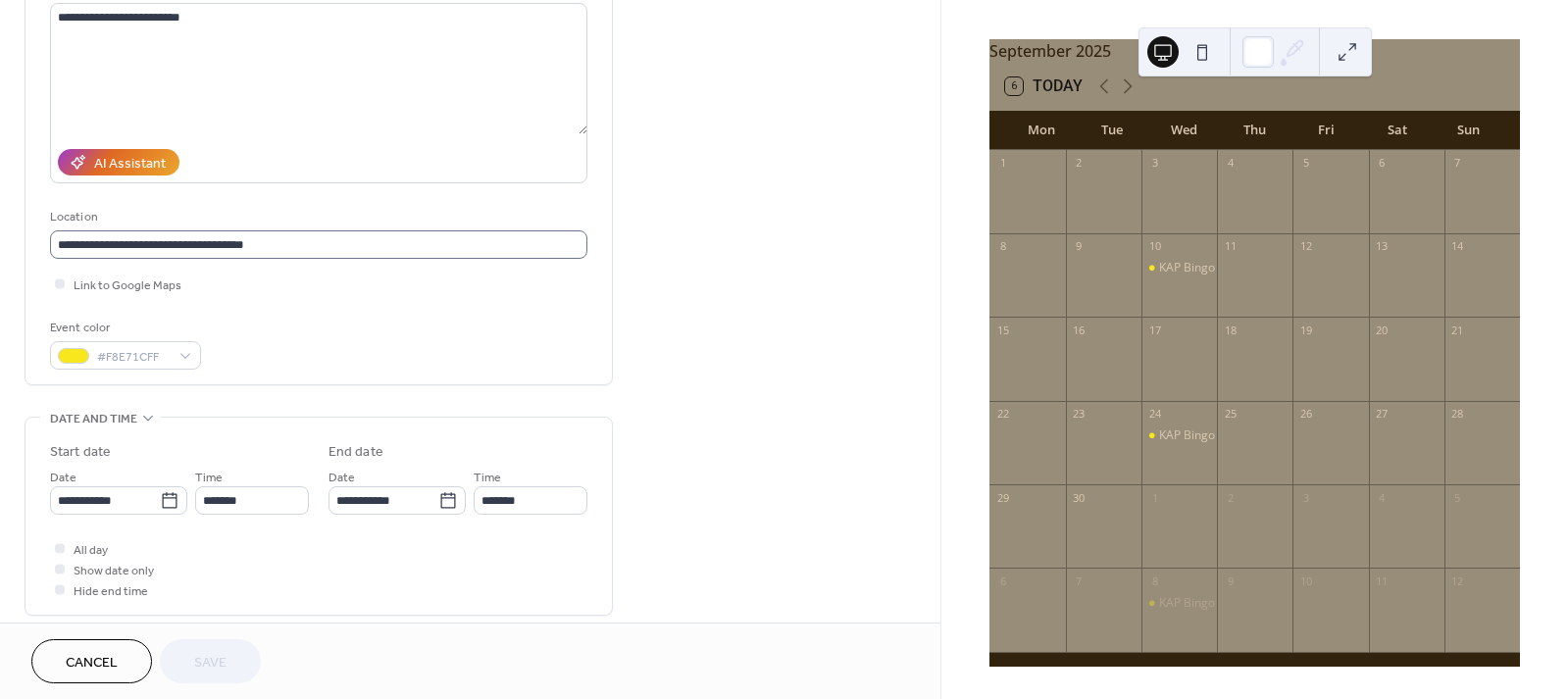 scroll, scrollTop: 225, scrollLeft: 0, axis: vertical 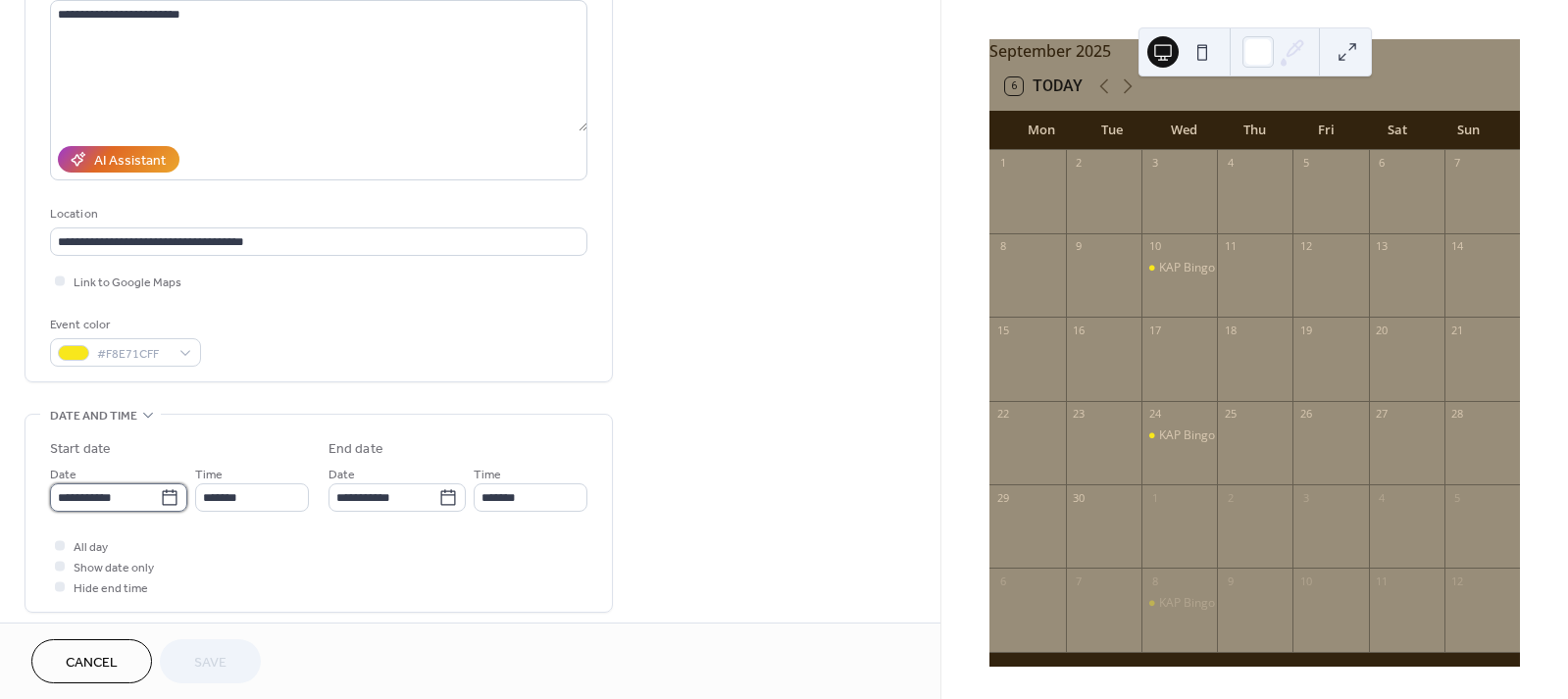 click on "**********" at bounding box center [105, 497] 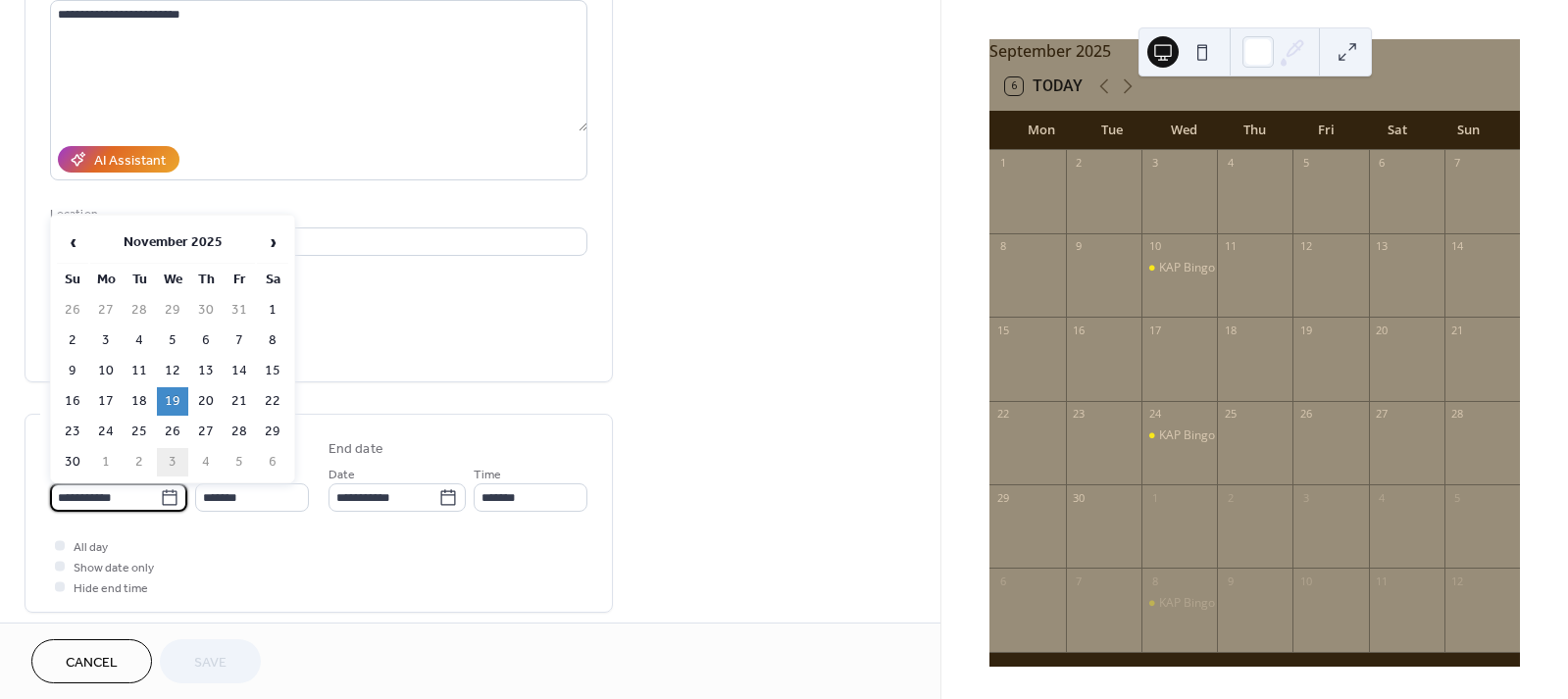 click on "3" at bounding box center [173, 462] 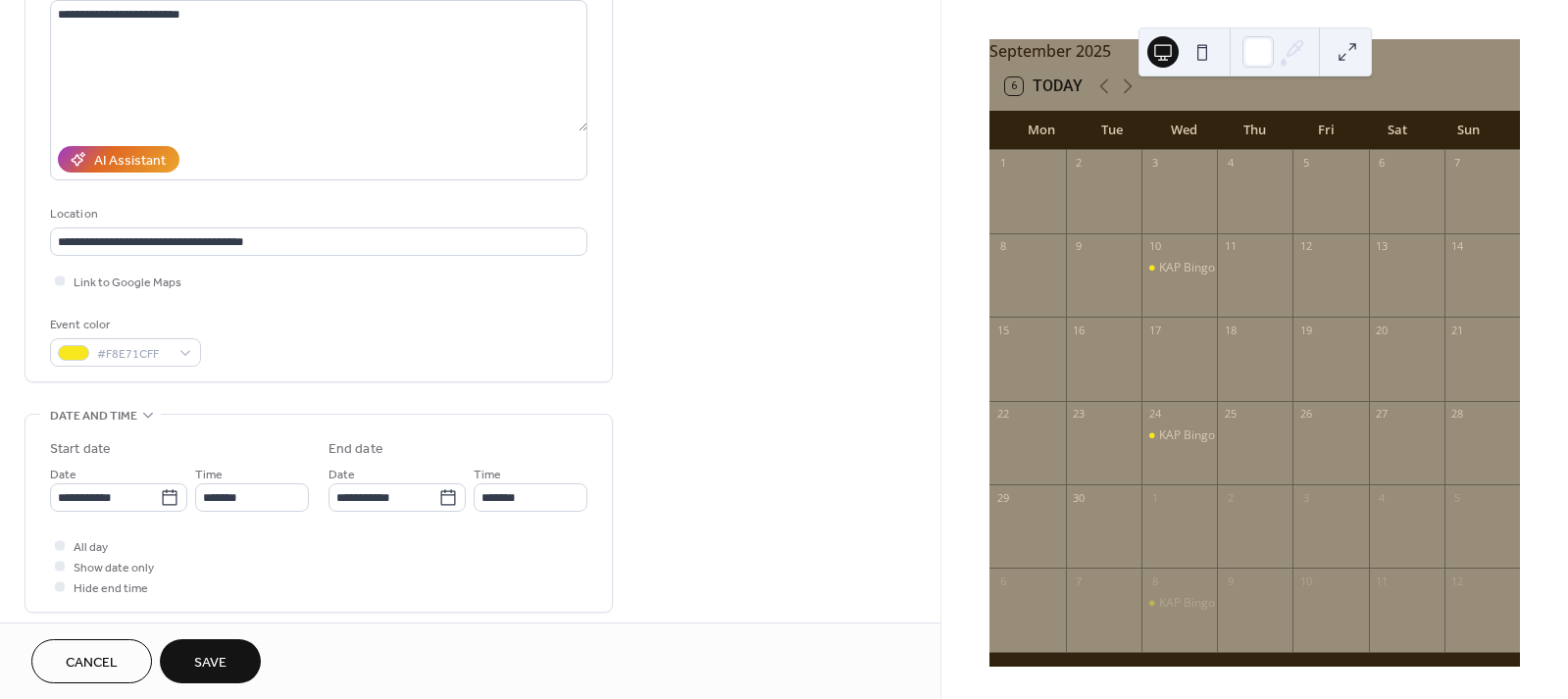 click on "Save" at bounding box center (210, 661) 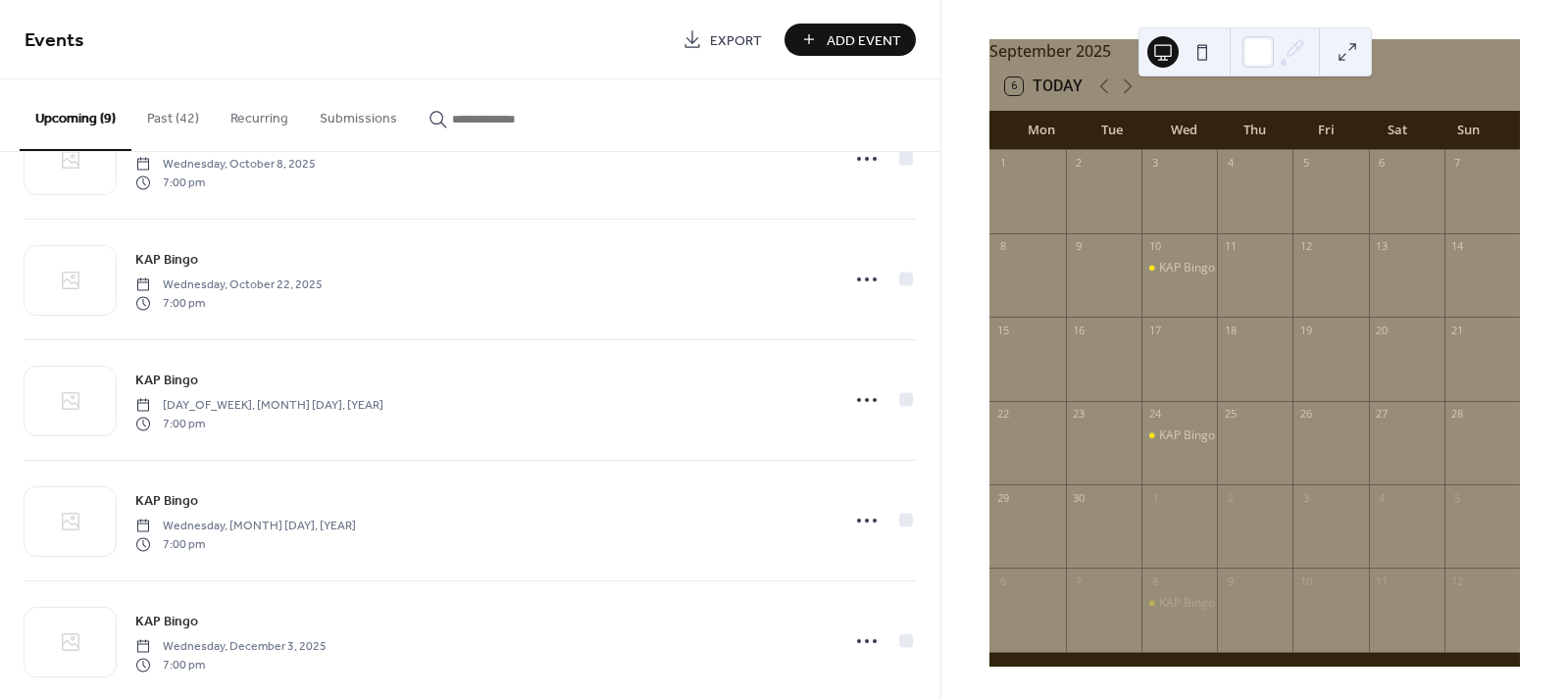 scroll, scrollTop: 596, scrollLeft: 0, axis: vertical 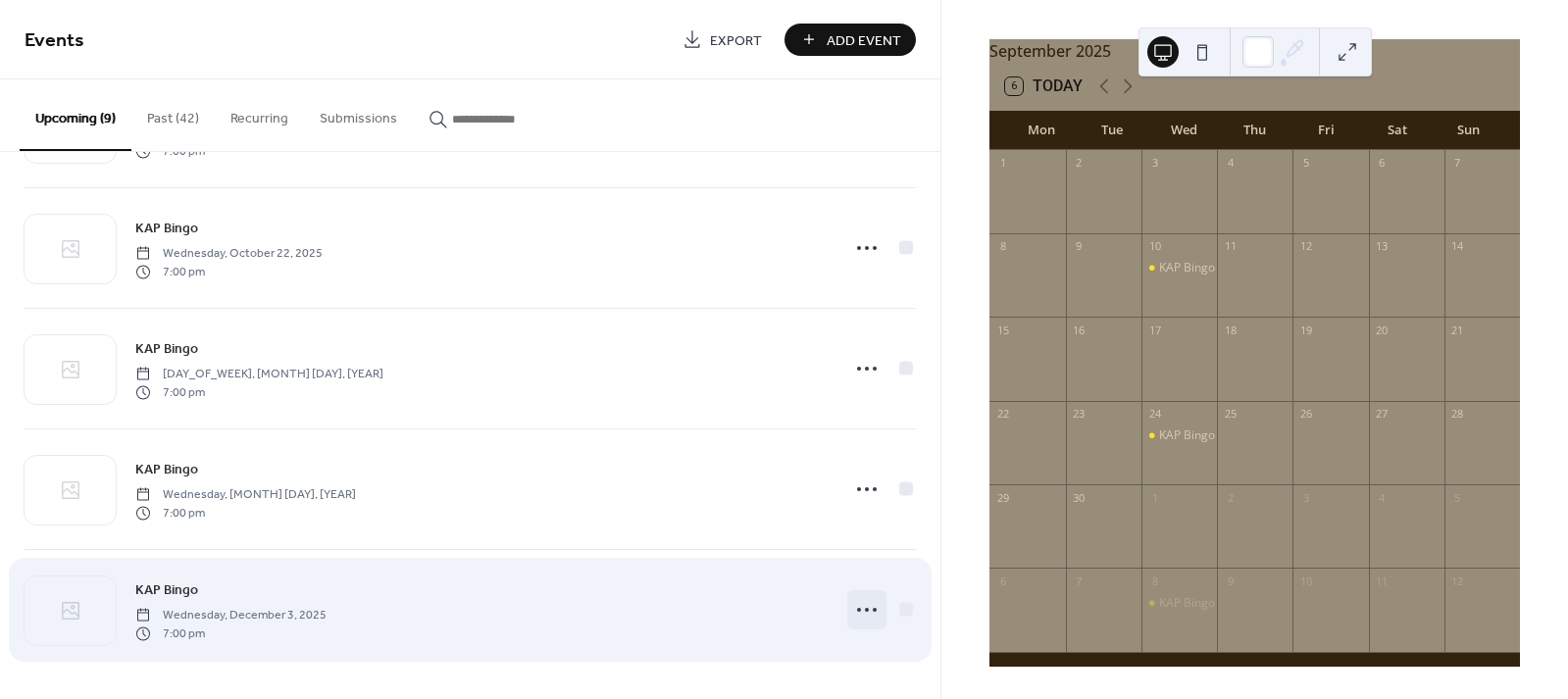 click 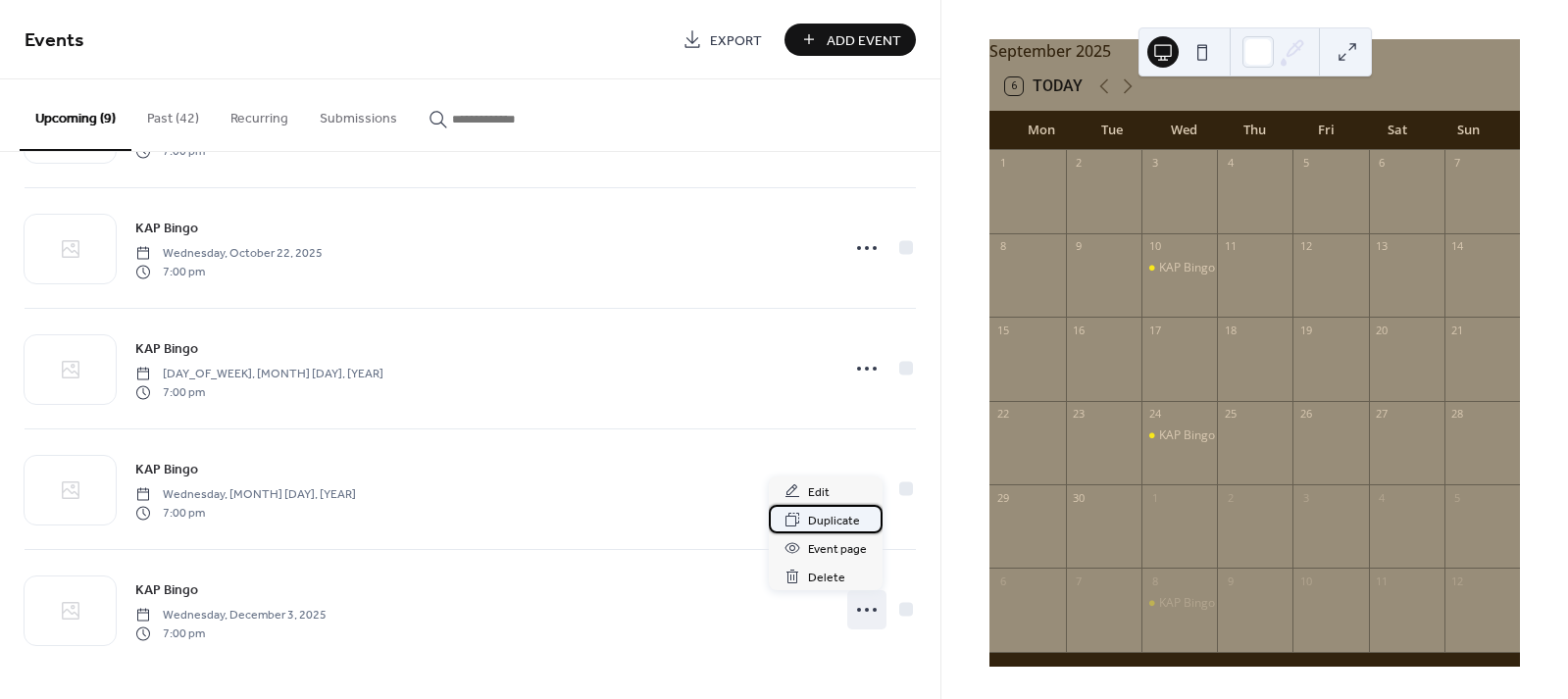 click on "Duplicate" at bounding box center (834, 521) 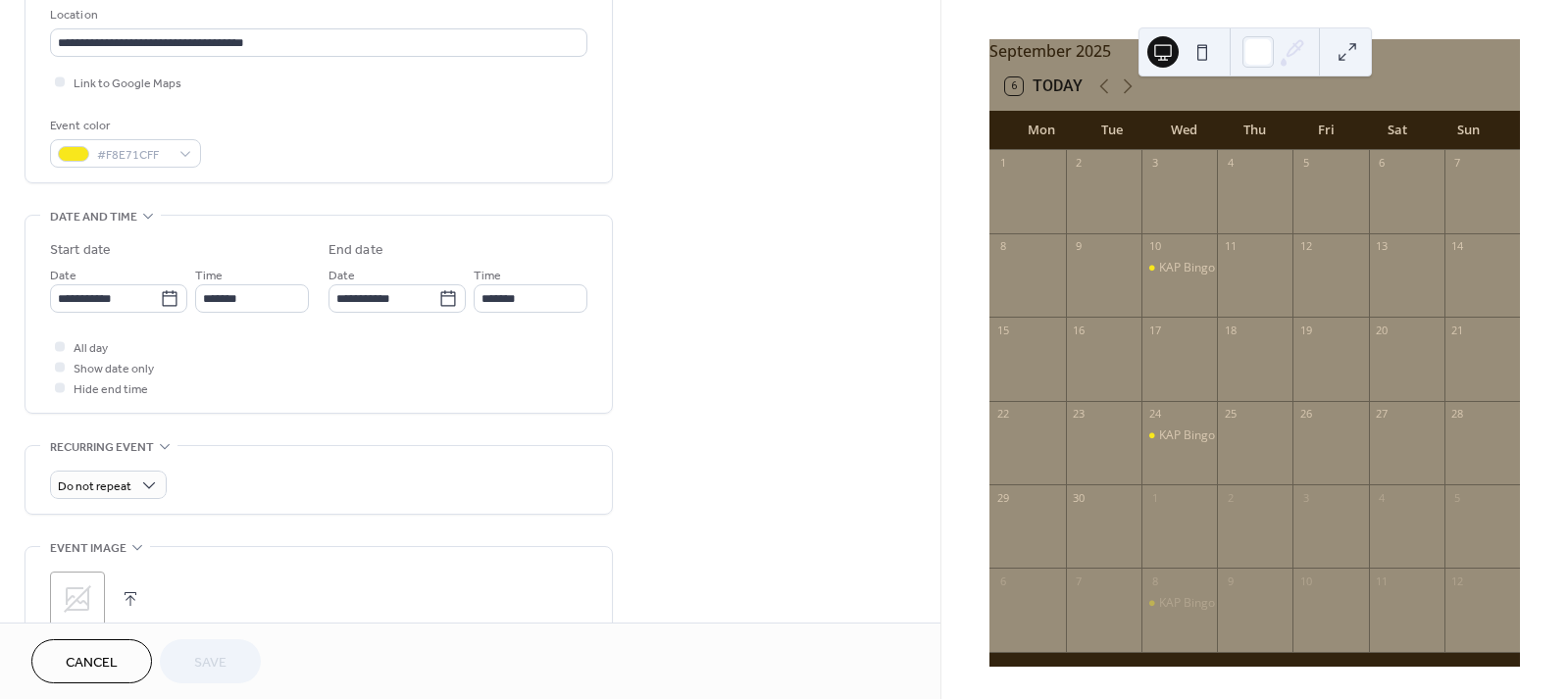 scroll, scrollTop: 433, scrollLeft: 0, axis: vertical 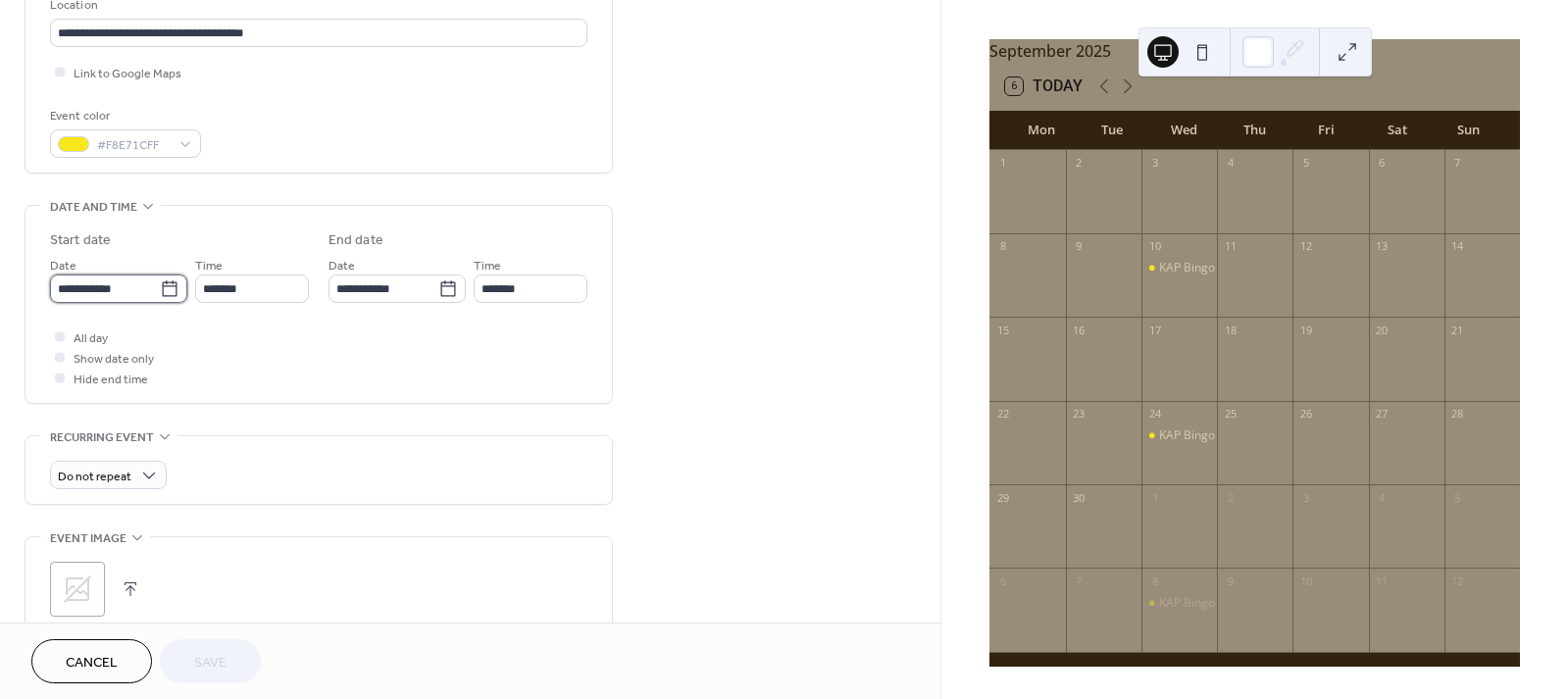 click on "**********" at bounding box center [105, 288] 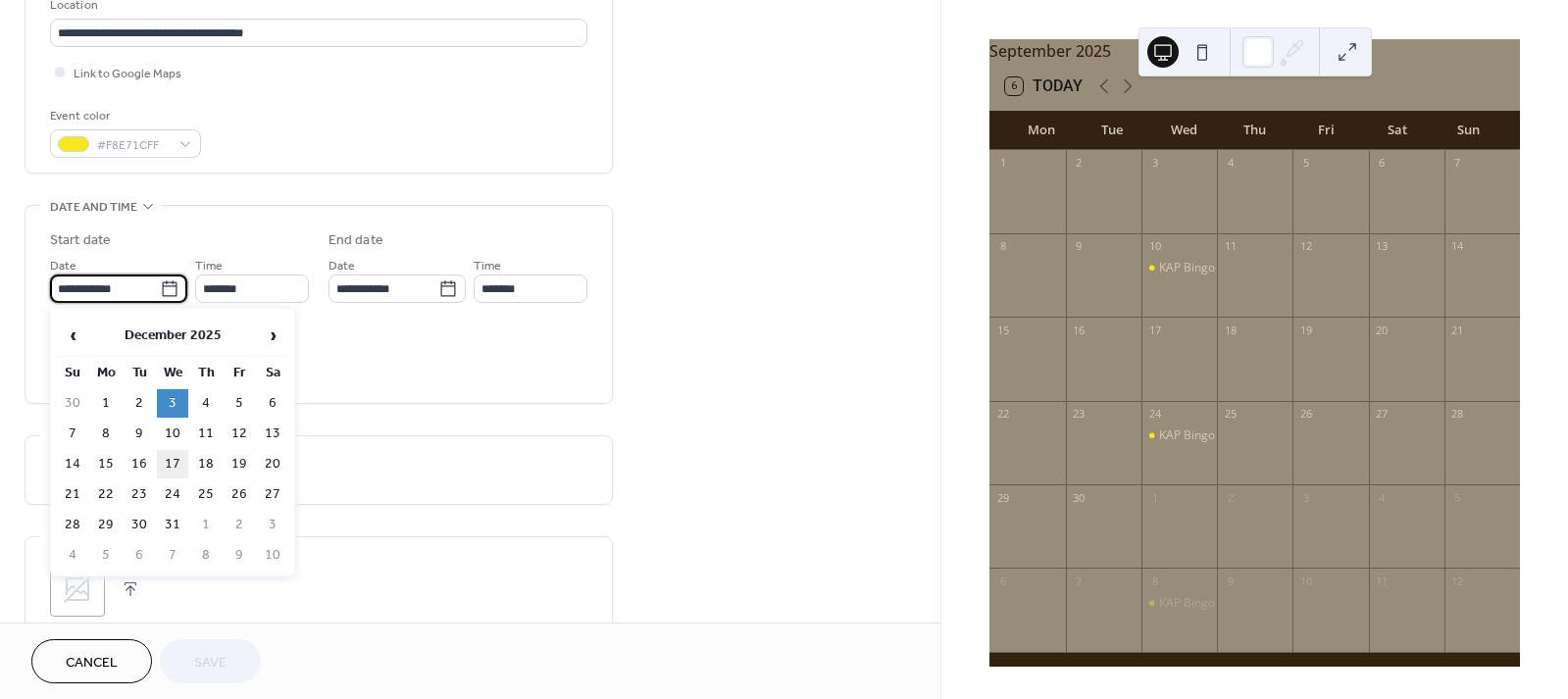 click on "17" at bounding box center (173, 464) 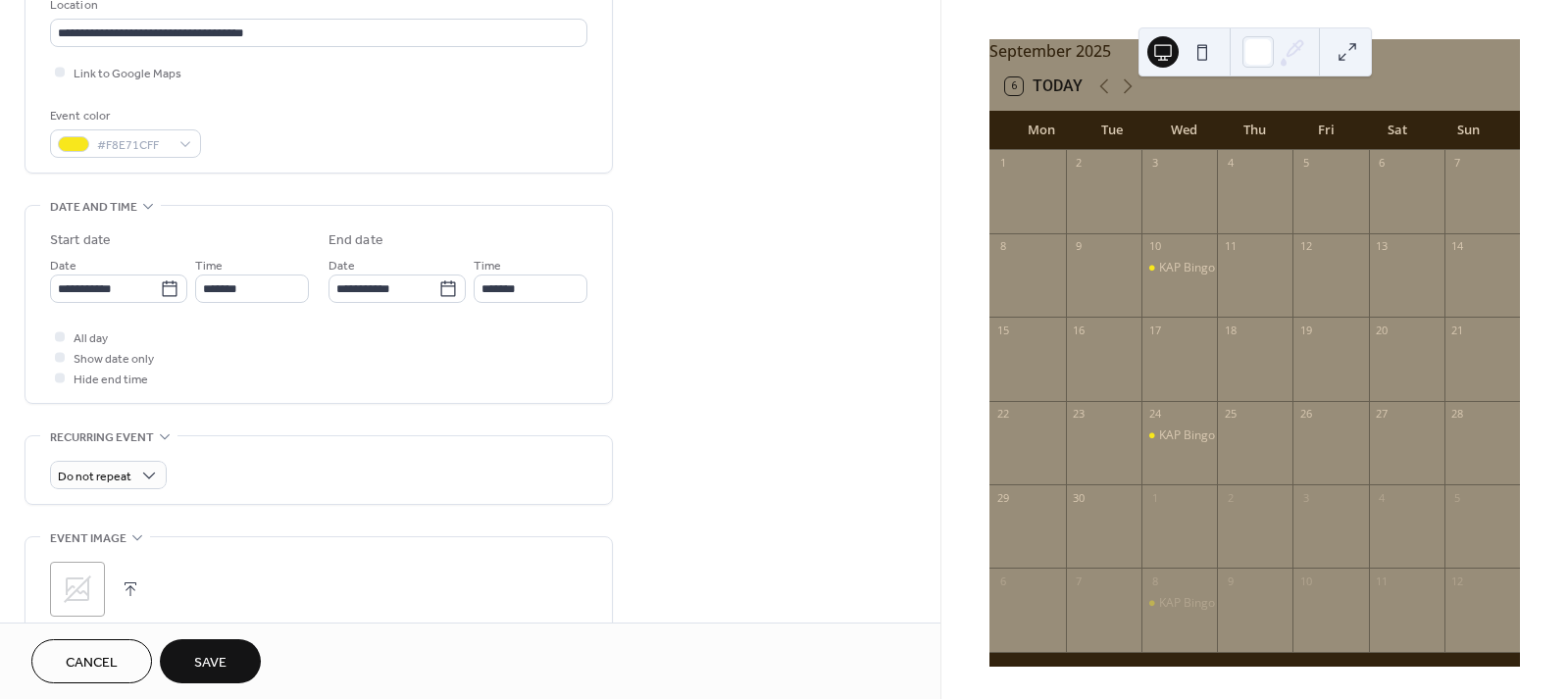 click on "Save" at bounding box center (210, 663) 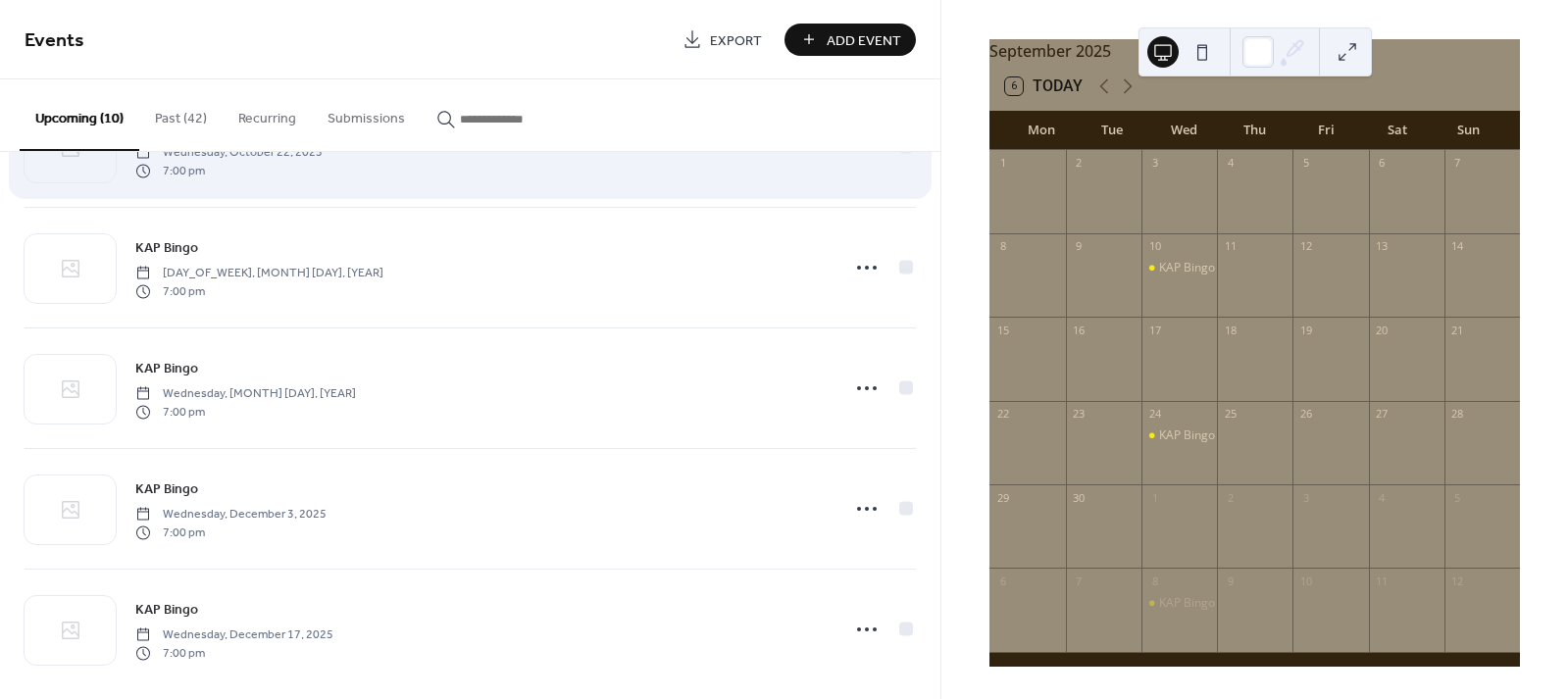 scroll, scrollTop: 717, scrollLeft: 0, axis: vertical 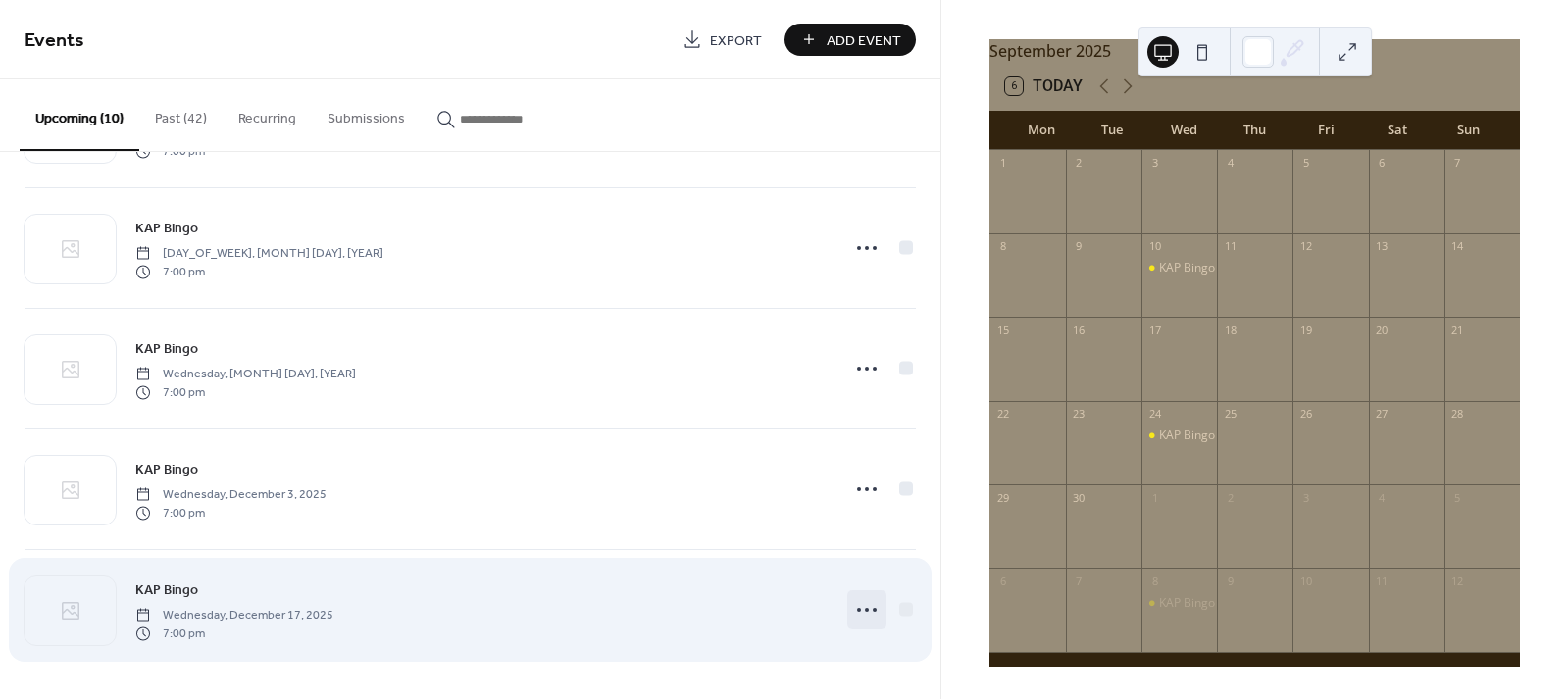 click 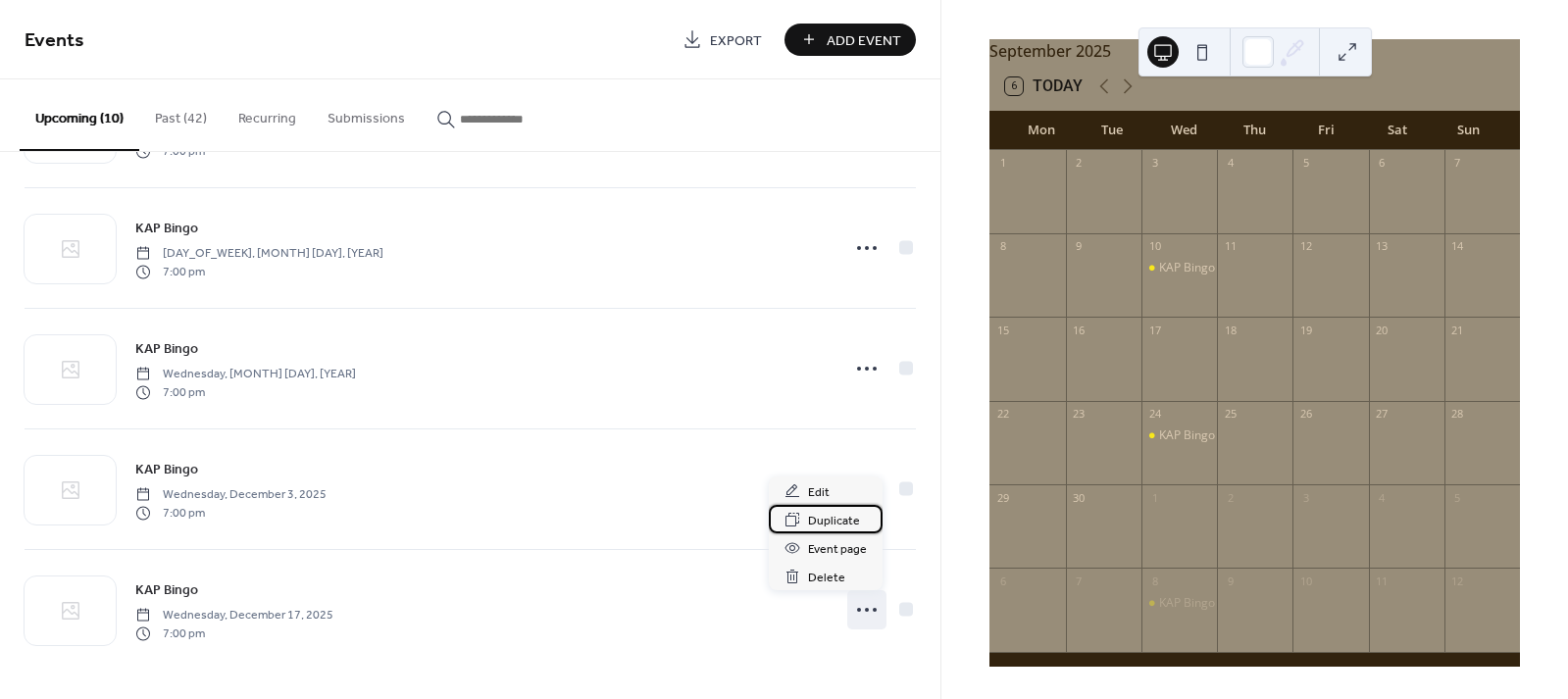 click on "Duplicate" at bounding box center (834, 521) 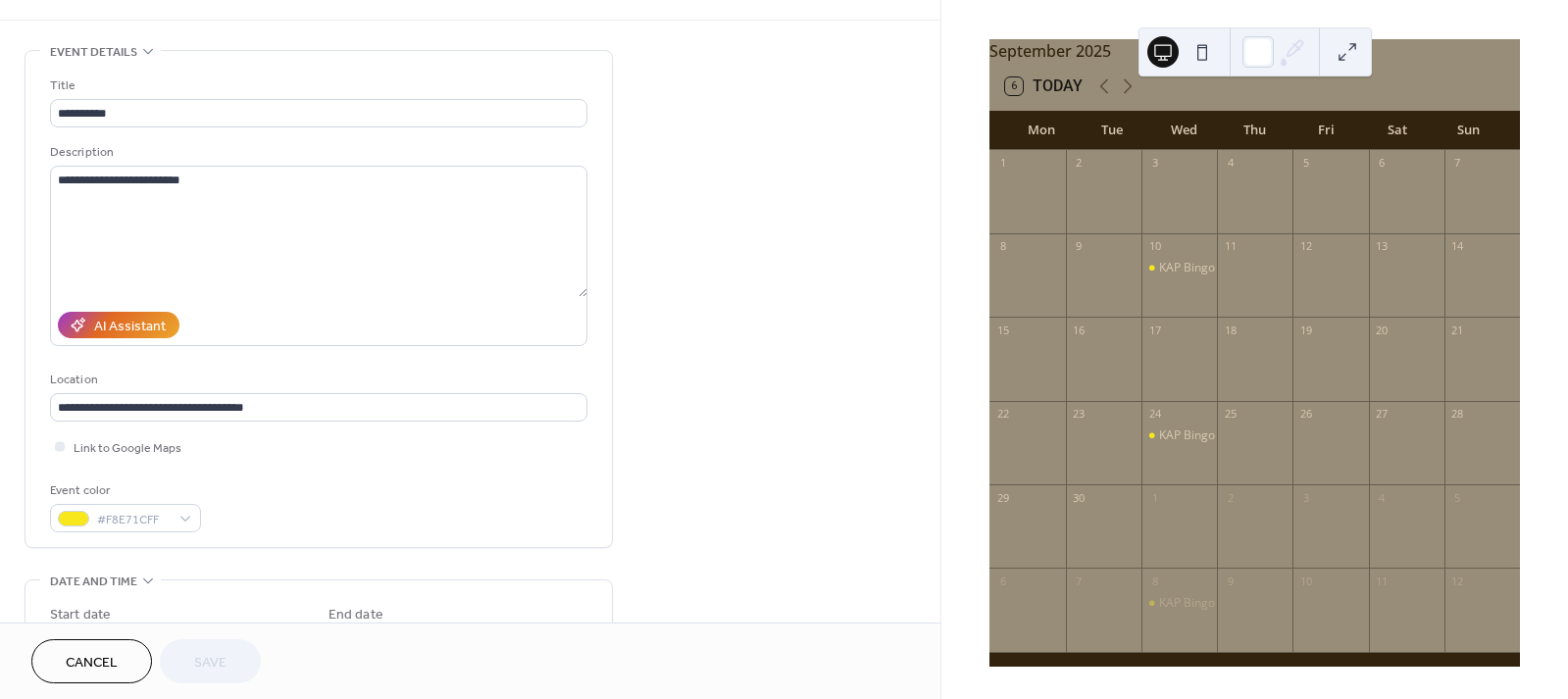 scroll, scrollTop: 70, scrollLeft: 0, axis: vertical 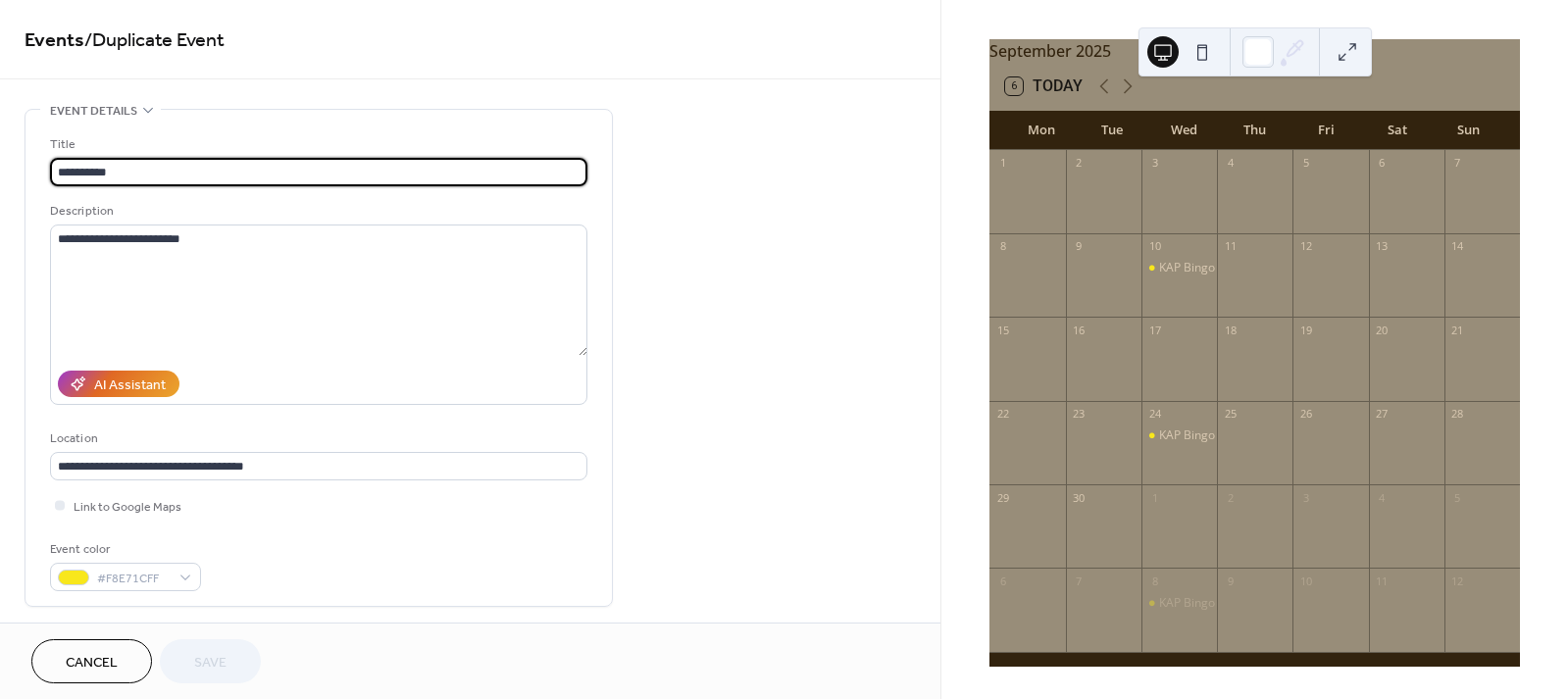 click on "Cancel" at bounding box center (91, 663) 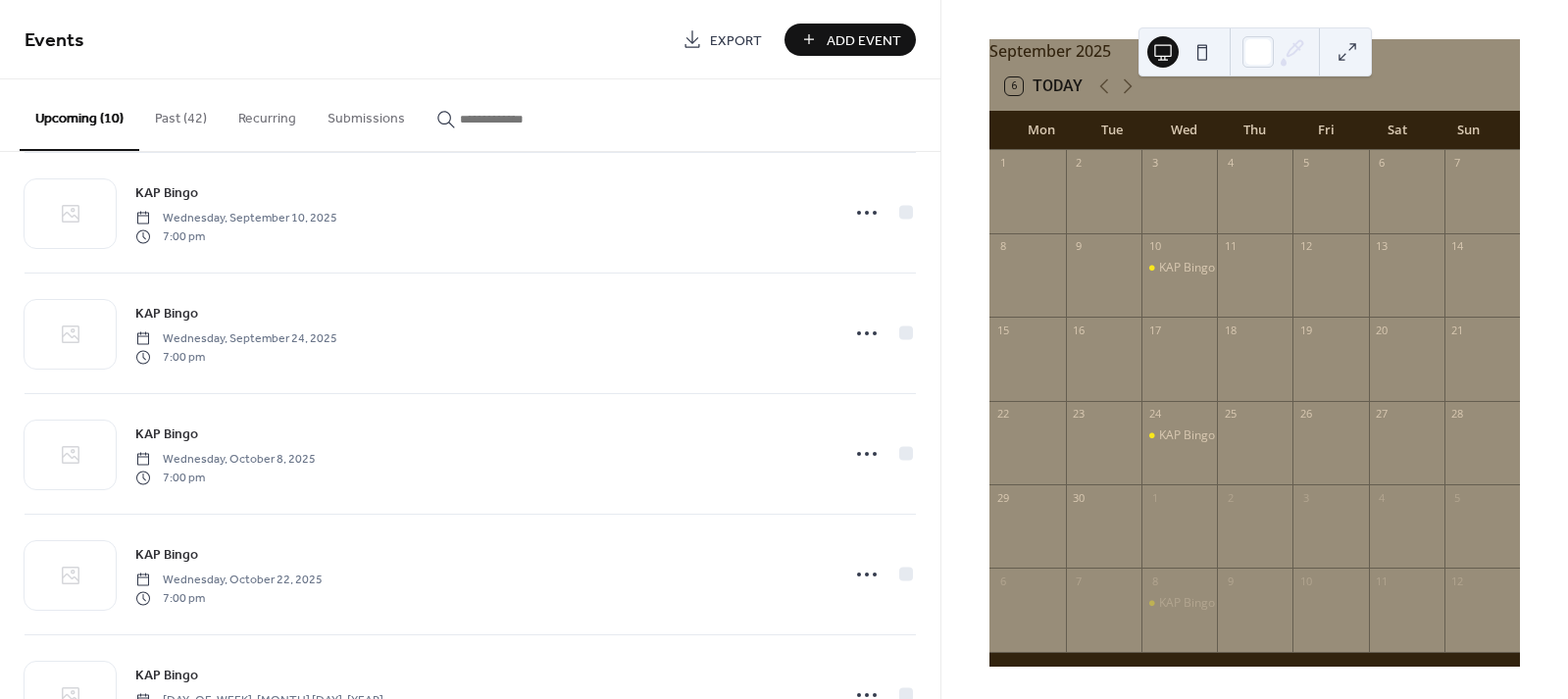 scroll, scrollTop: 0, scrollLeft: 0, axis: both 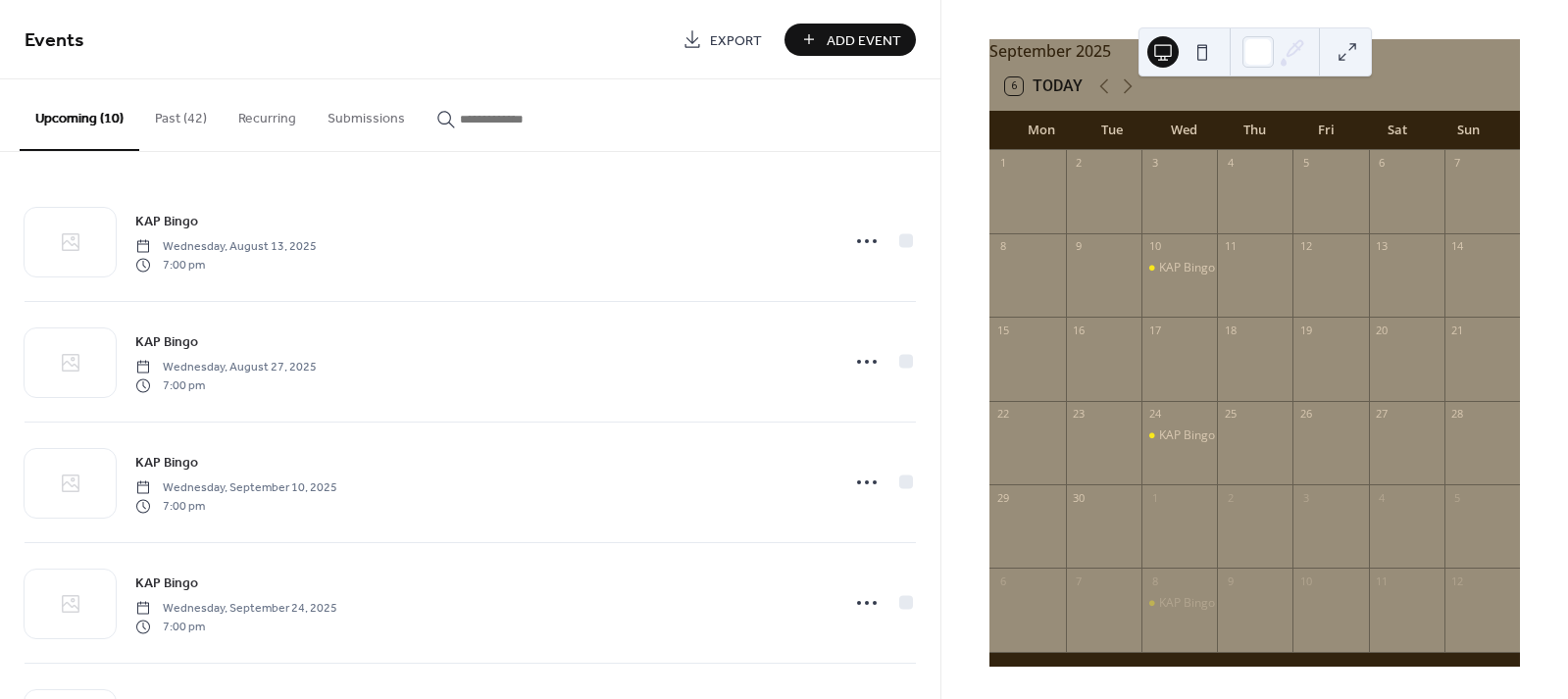 click on "Add Event" at bounding box center (864, 40) 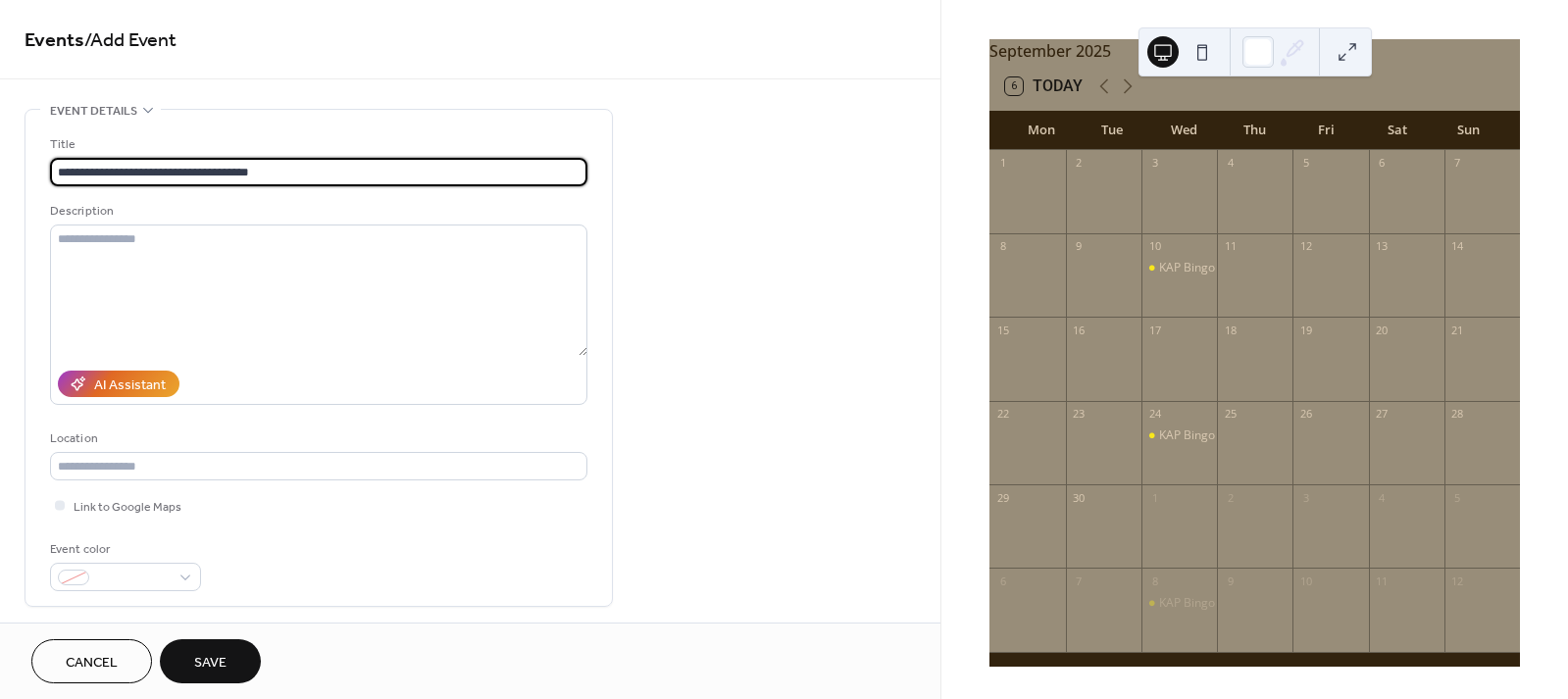 type on "**********" 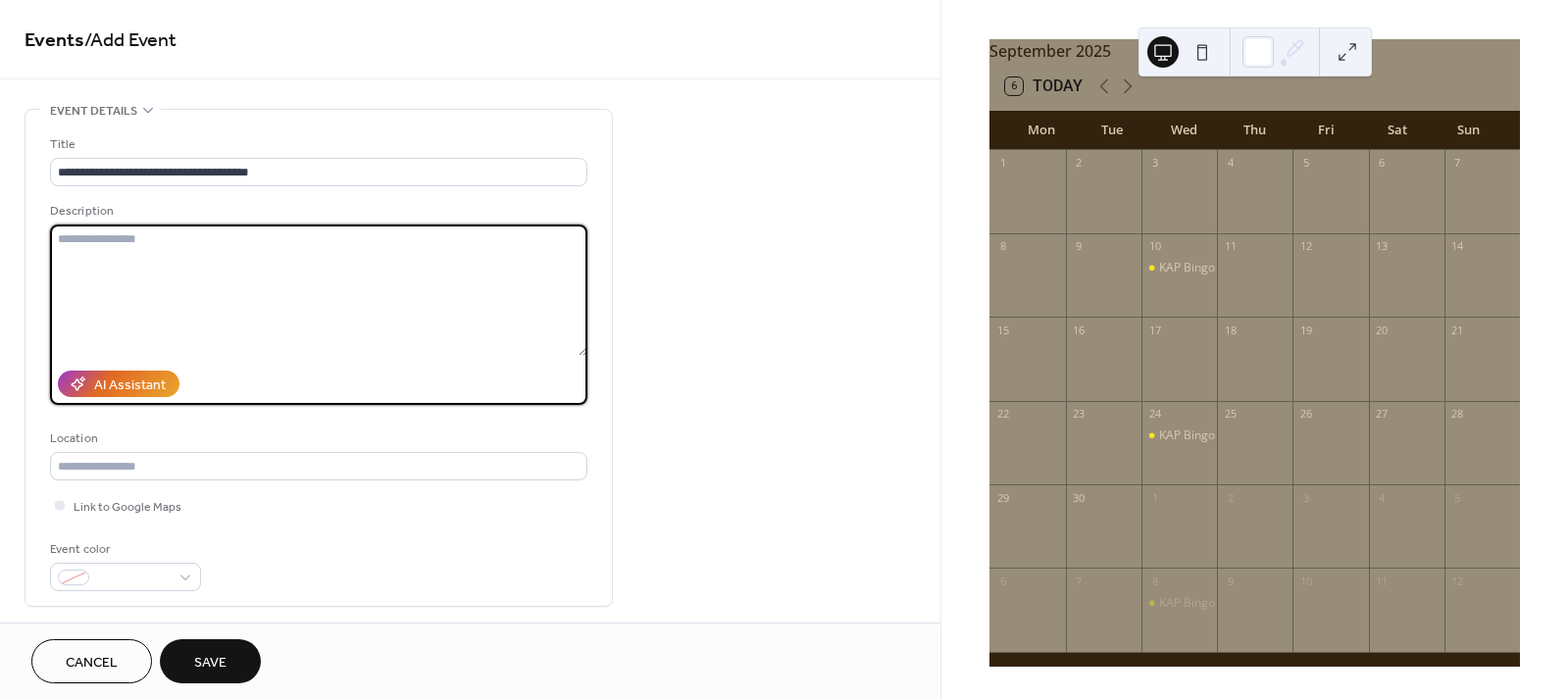 click at bounding box center (319, 290) 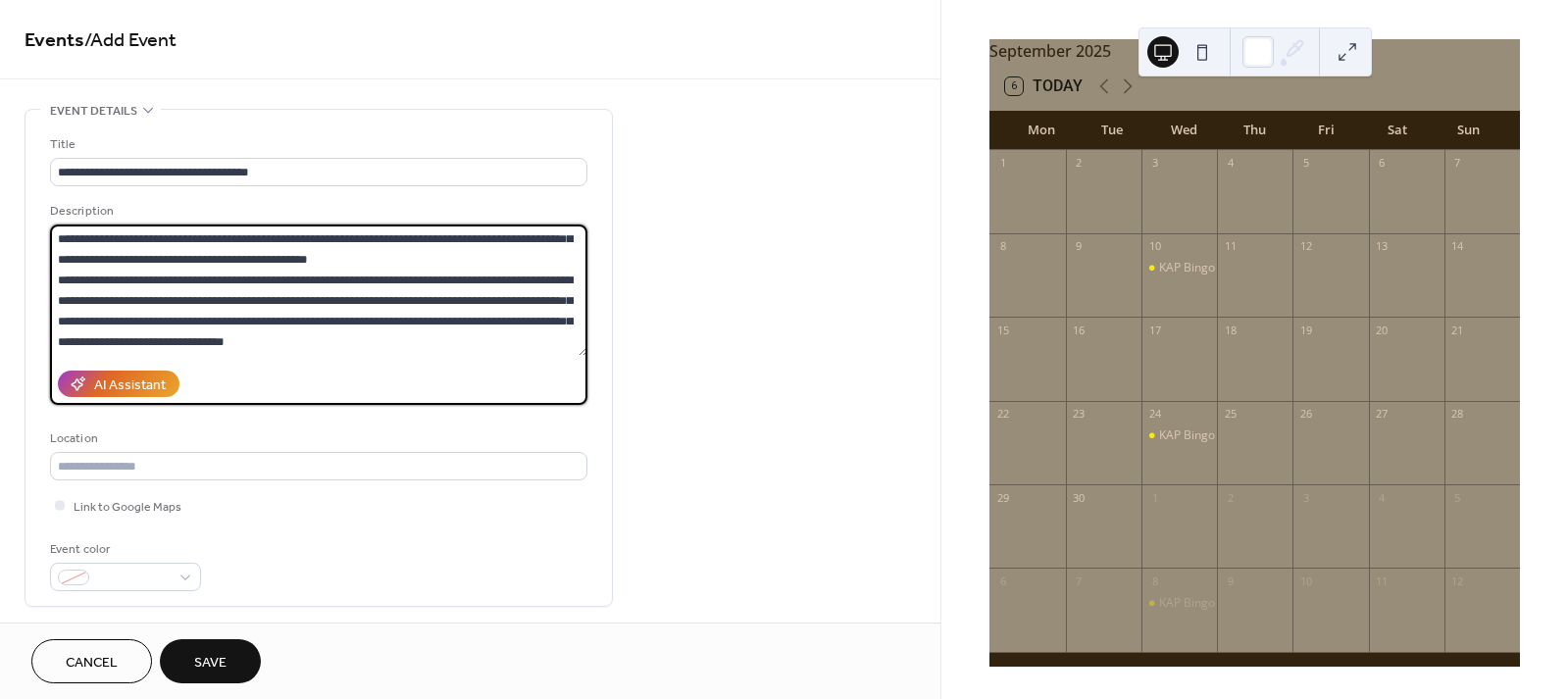scroll, scrollTop: 144, scrollLeft: 0, axis: vertical 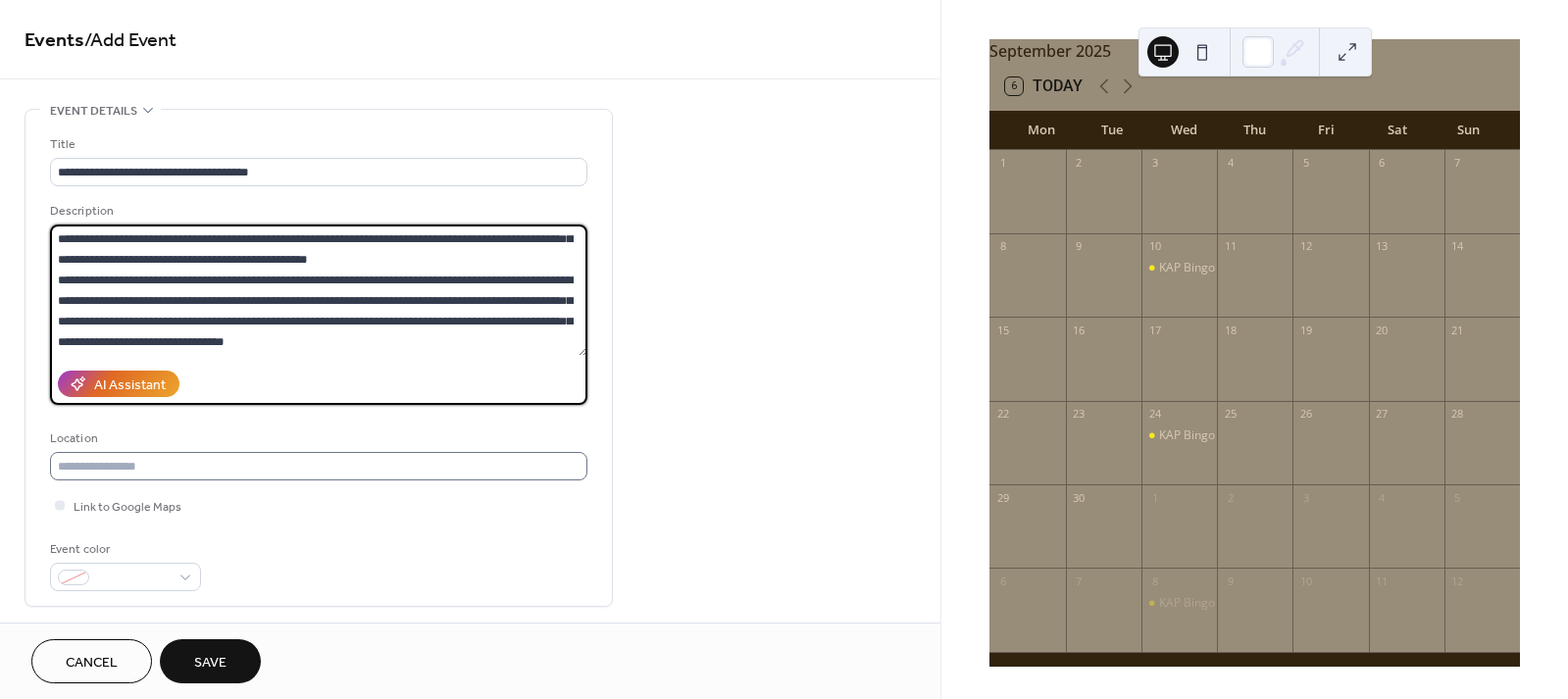 type on "**********" 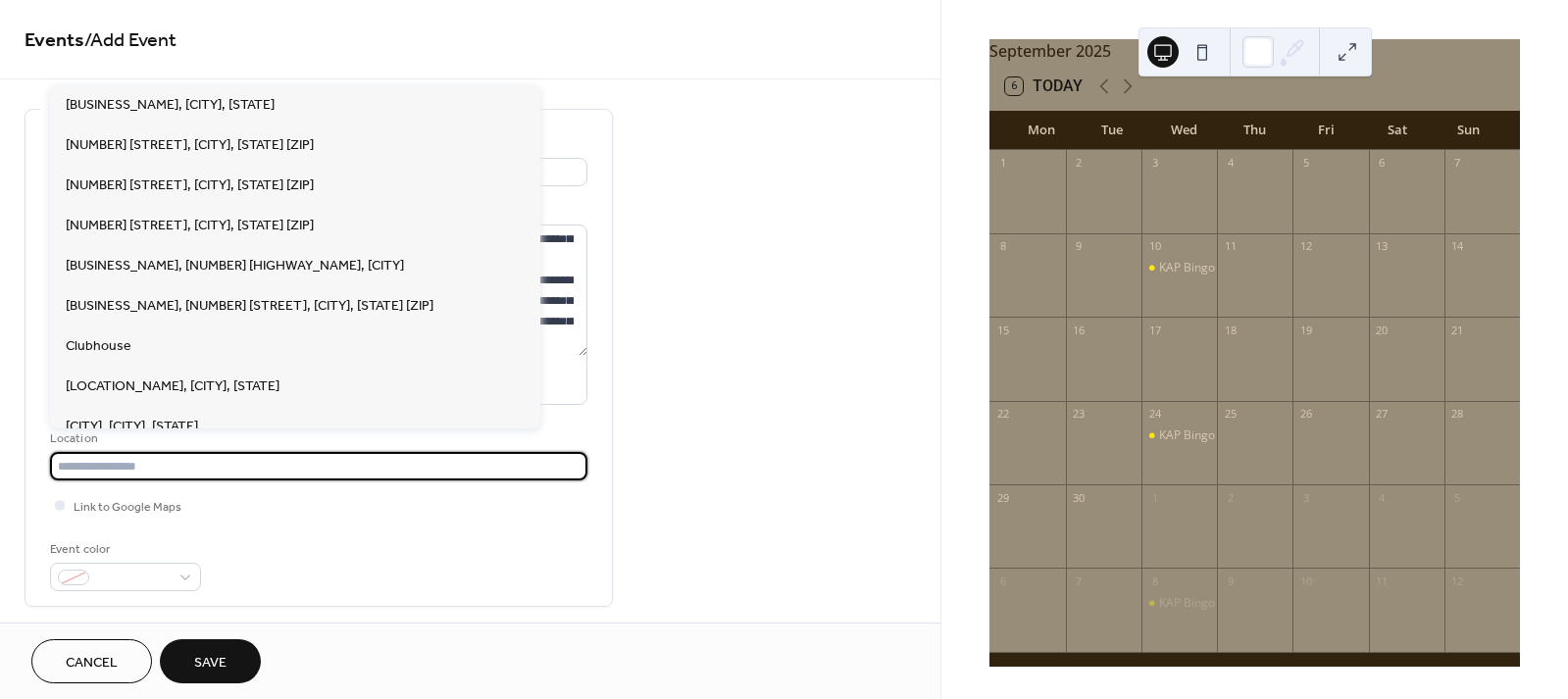 click at bounding box center [319, 466] 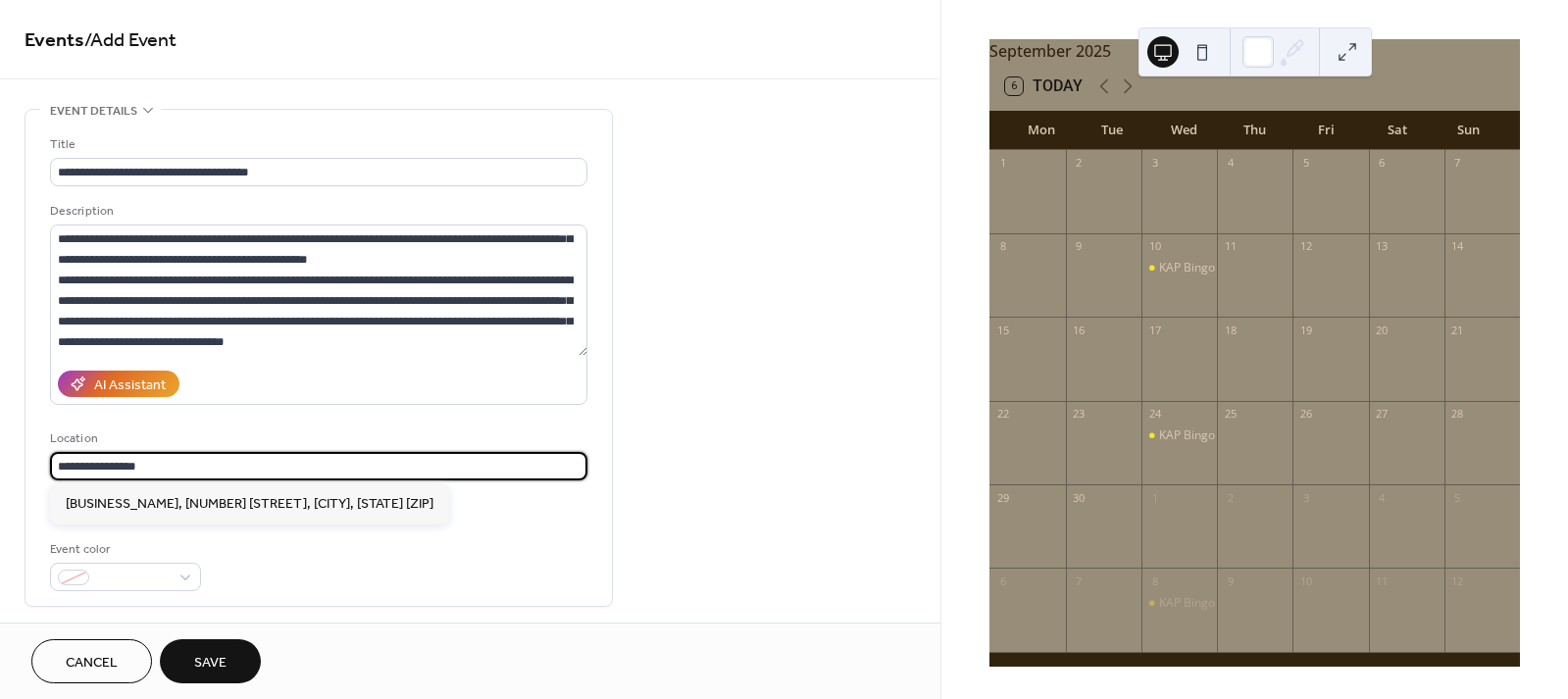 paste on "**********" 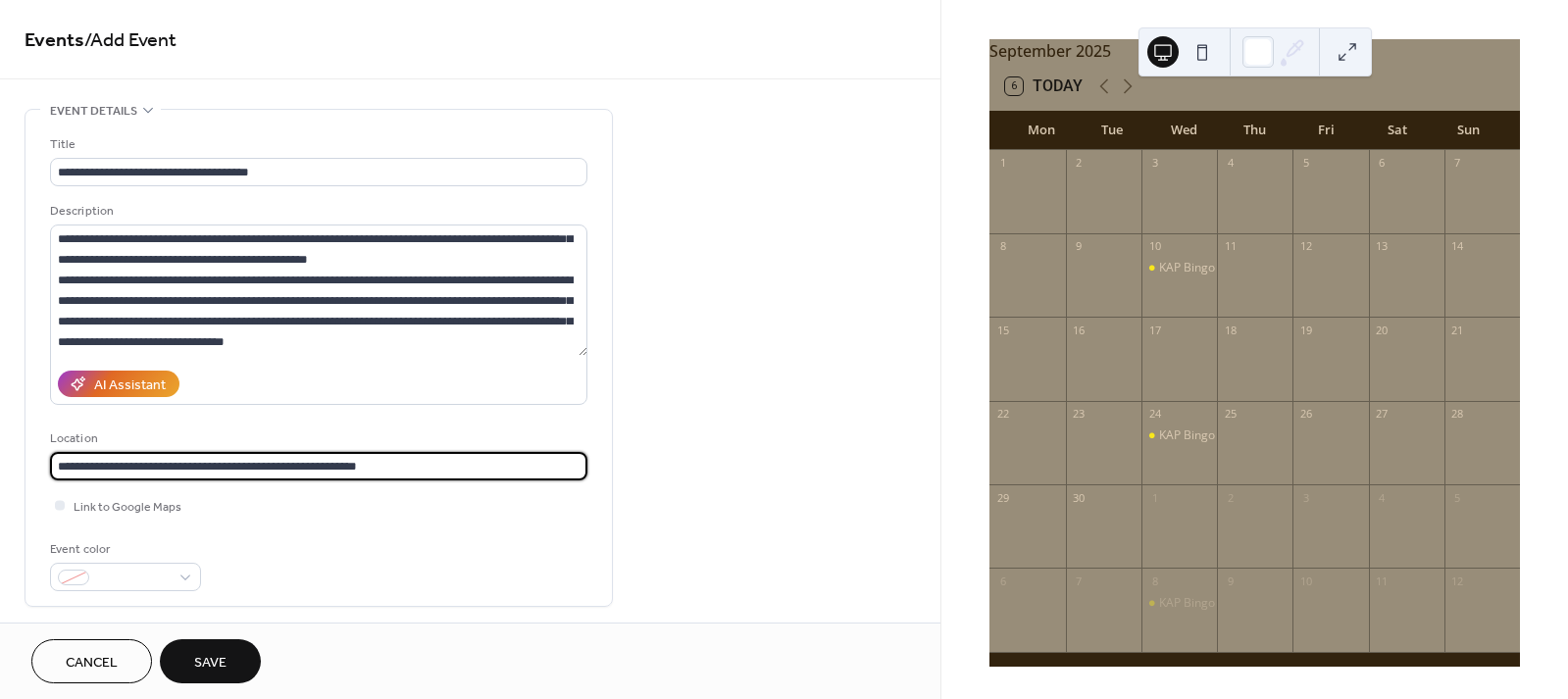 click on "**********" at bounding box center [319, 466] 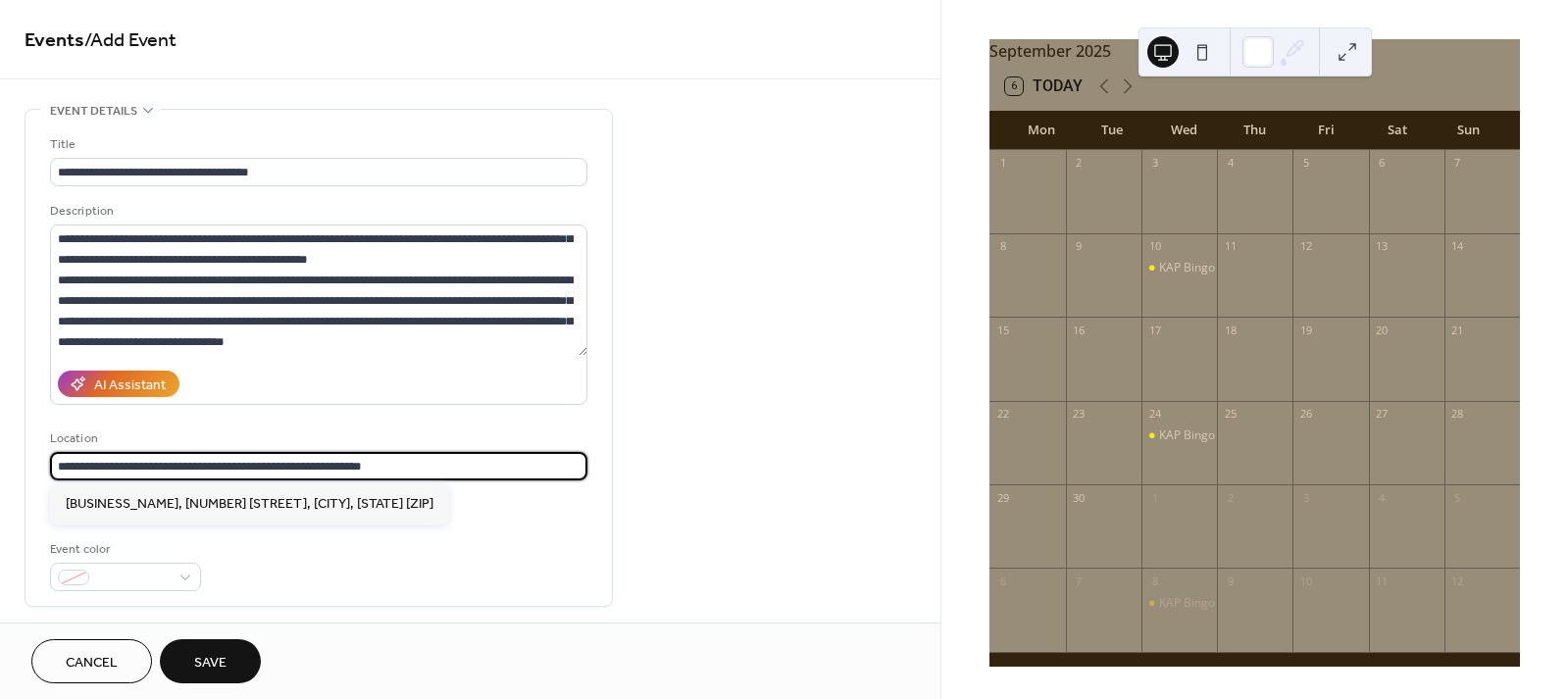 type on "**********" 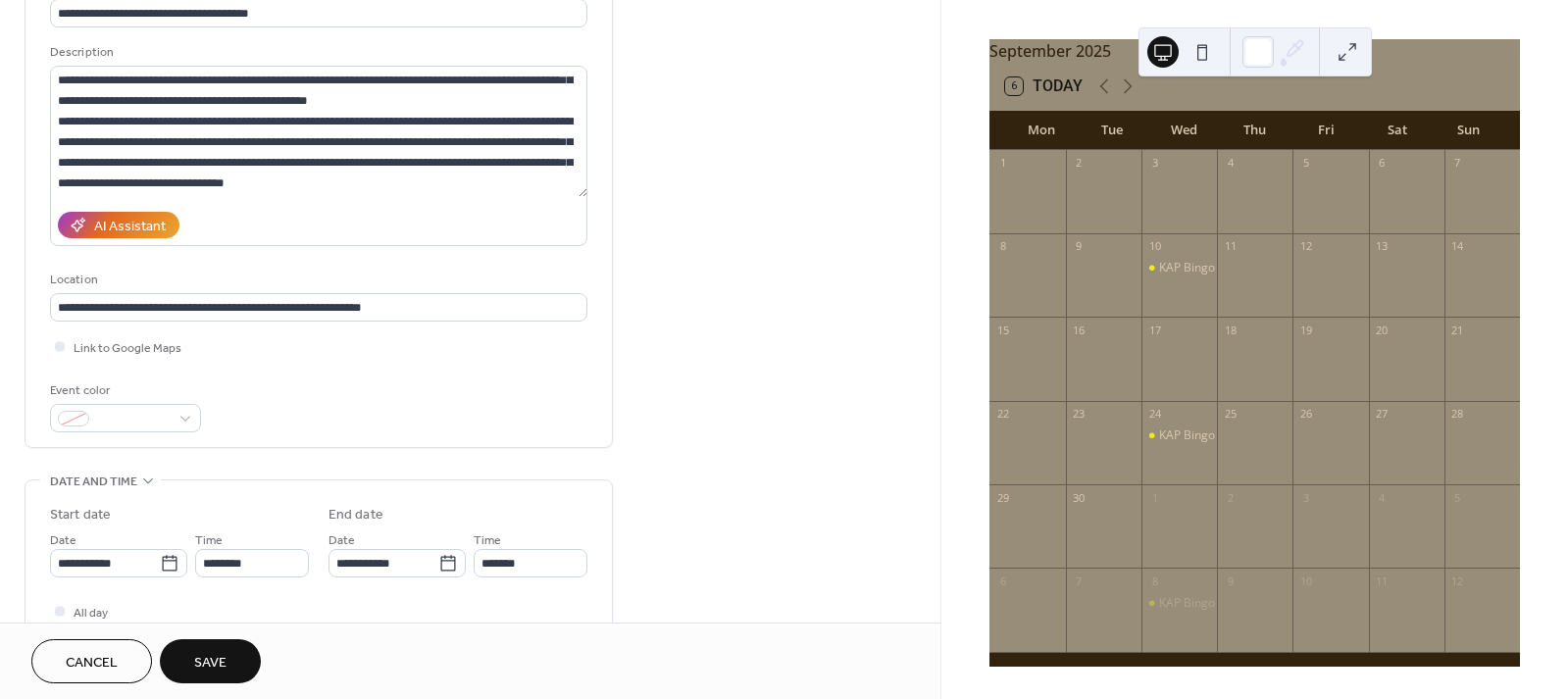 scroll, scrollTop: 182, scrollLeft: 0, axis: vertical 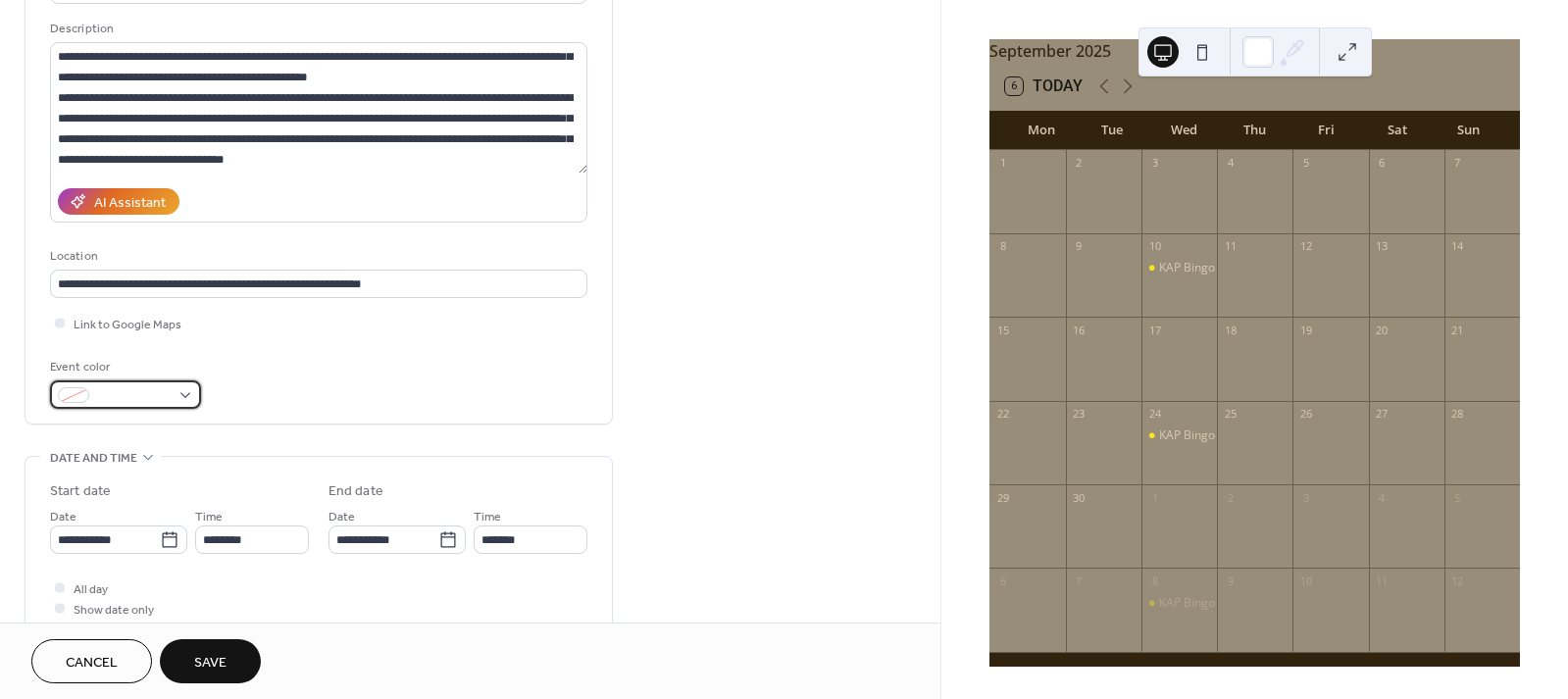 click at bounding box center (126, 394) 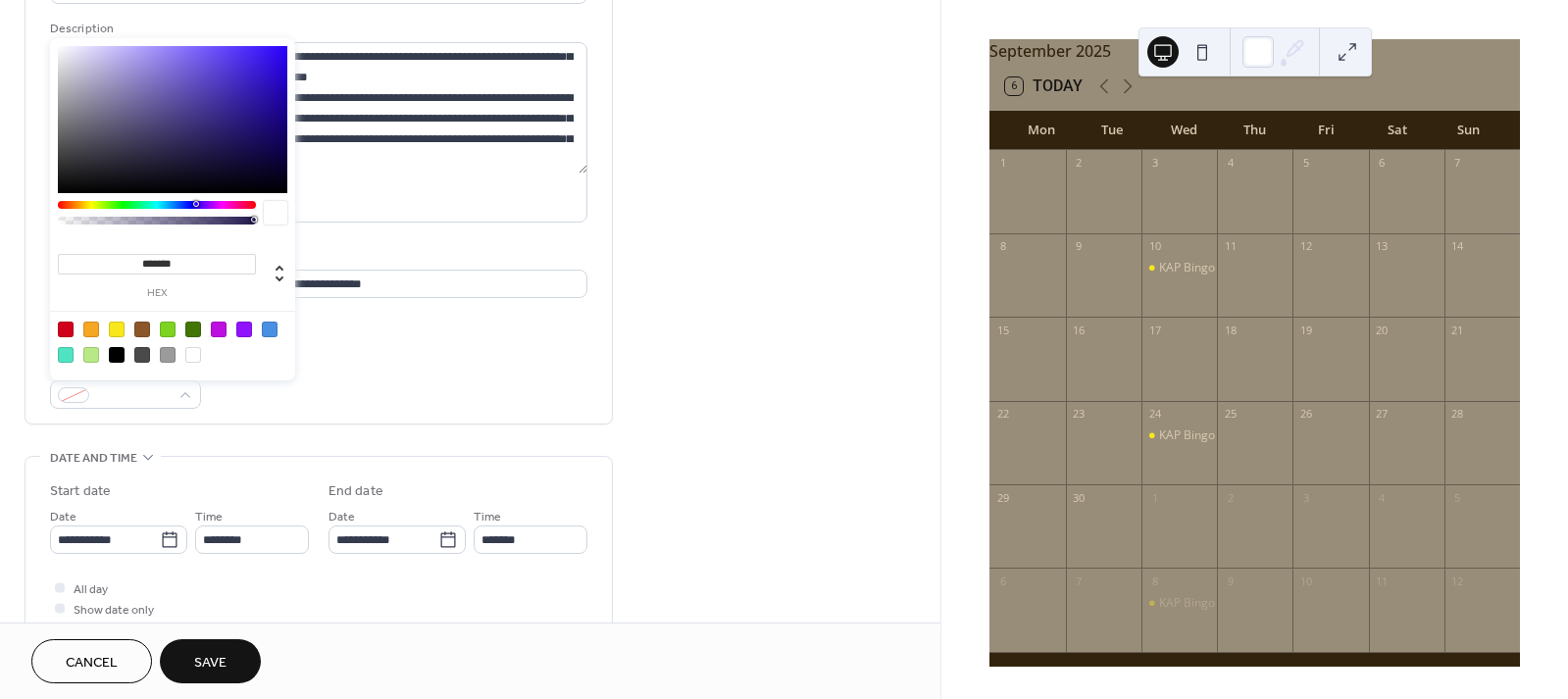 click at bounding box center [66, 355] 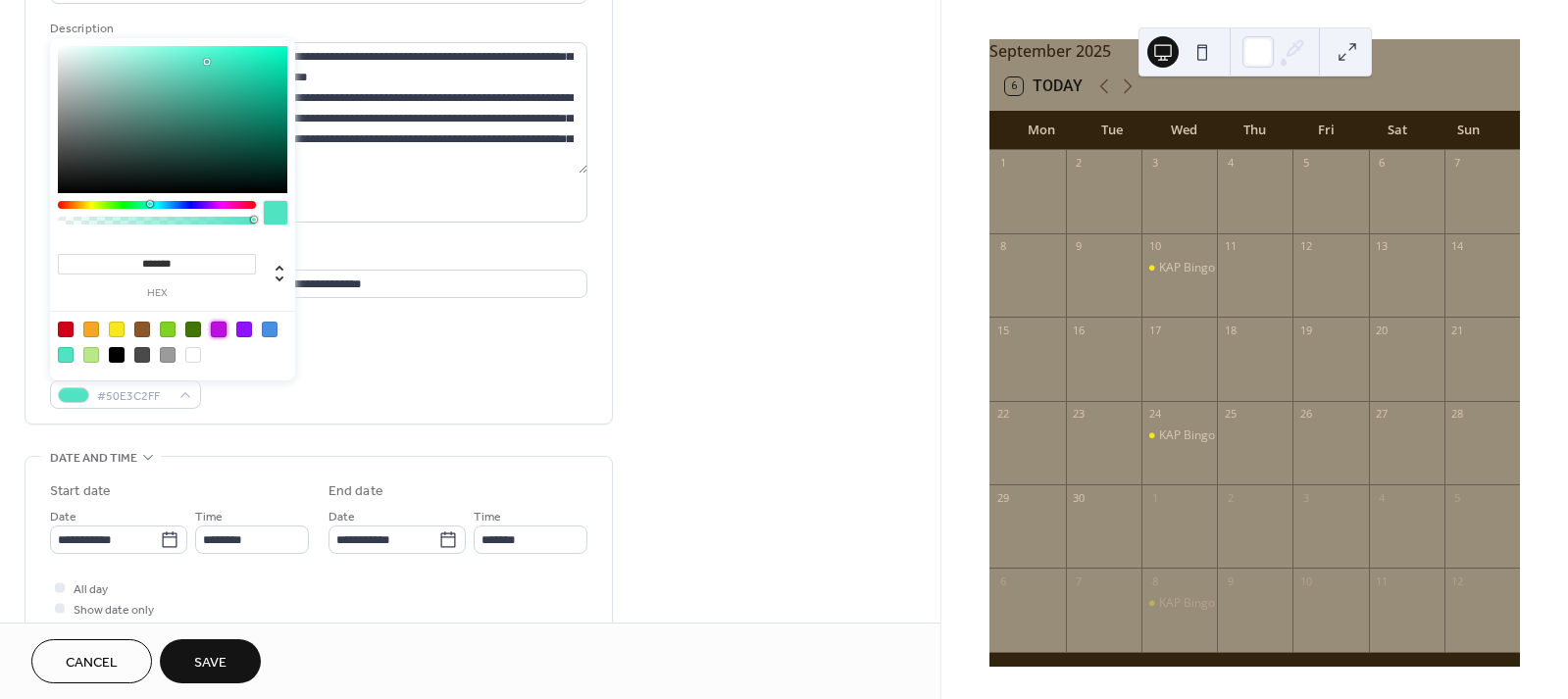 click at bounding box center (219, 329) 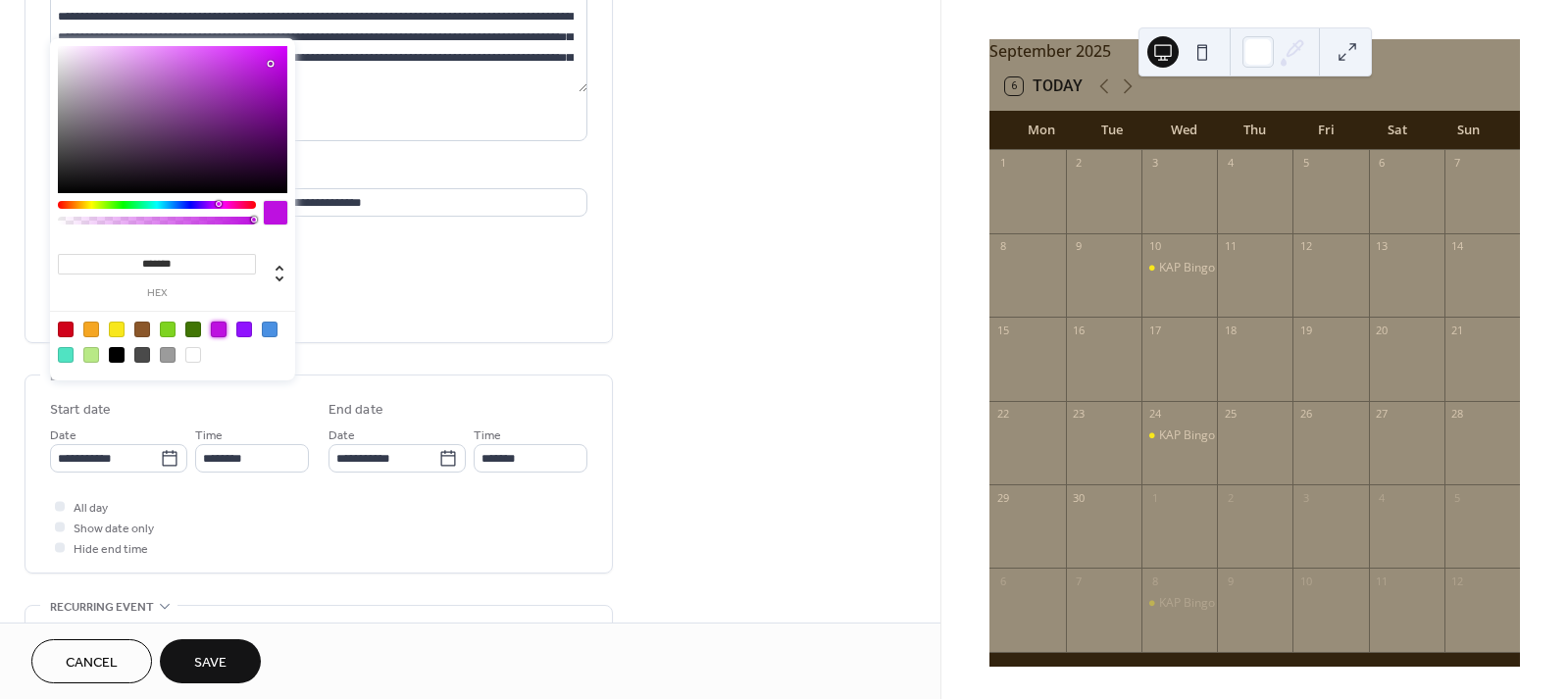 scroll, scrollTop: 278, scrollLeft: 0, axis: vertical 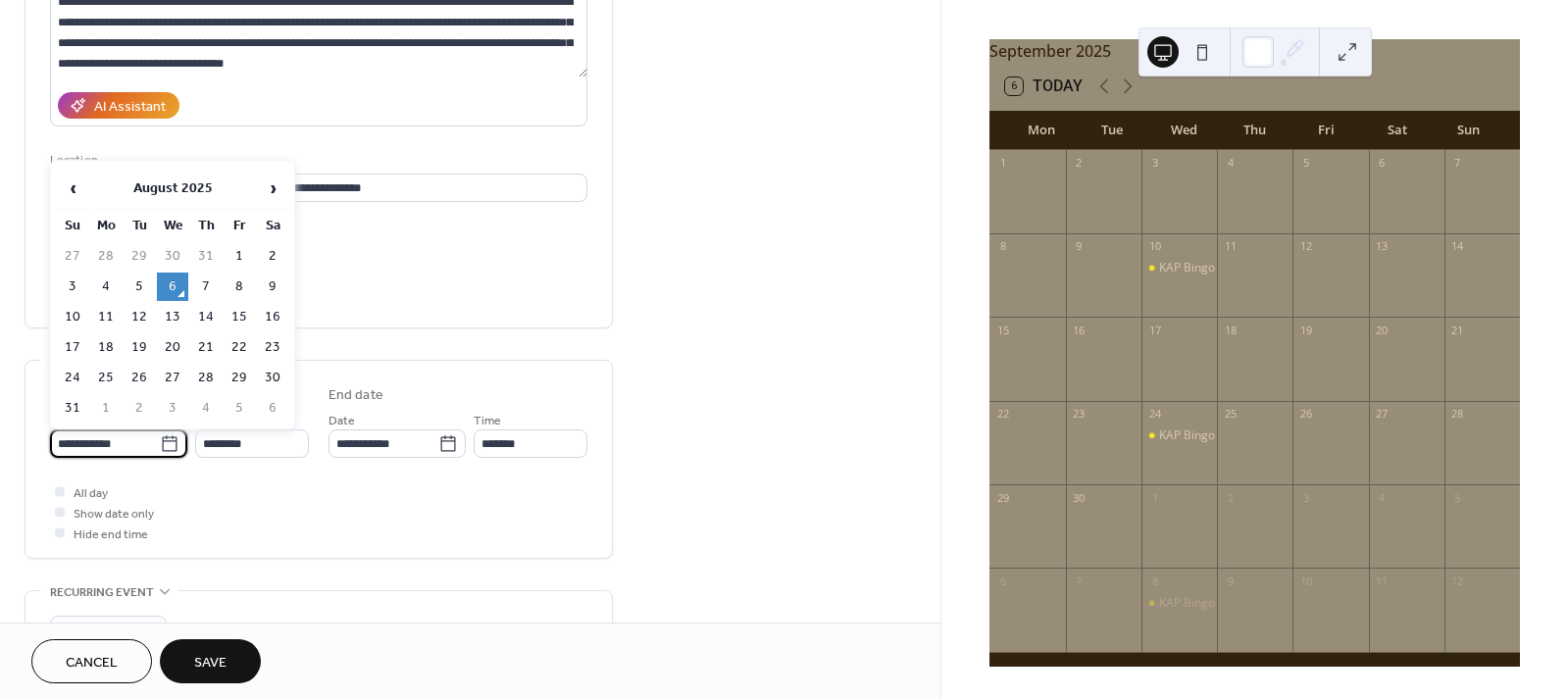 click on "**********" at bounding box center (105, 443) 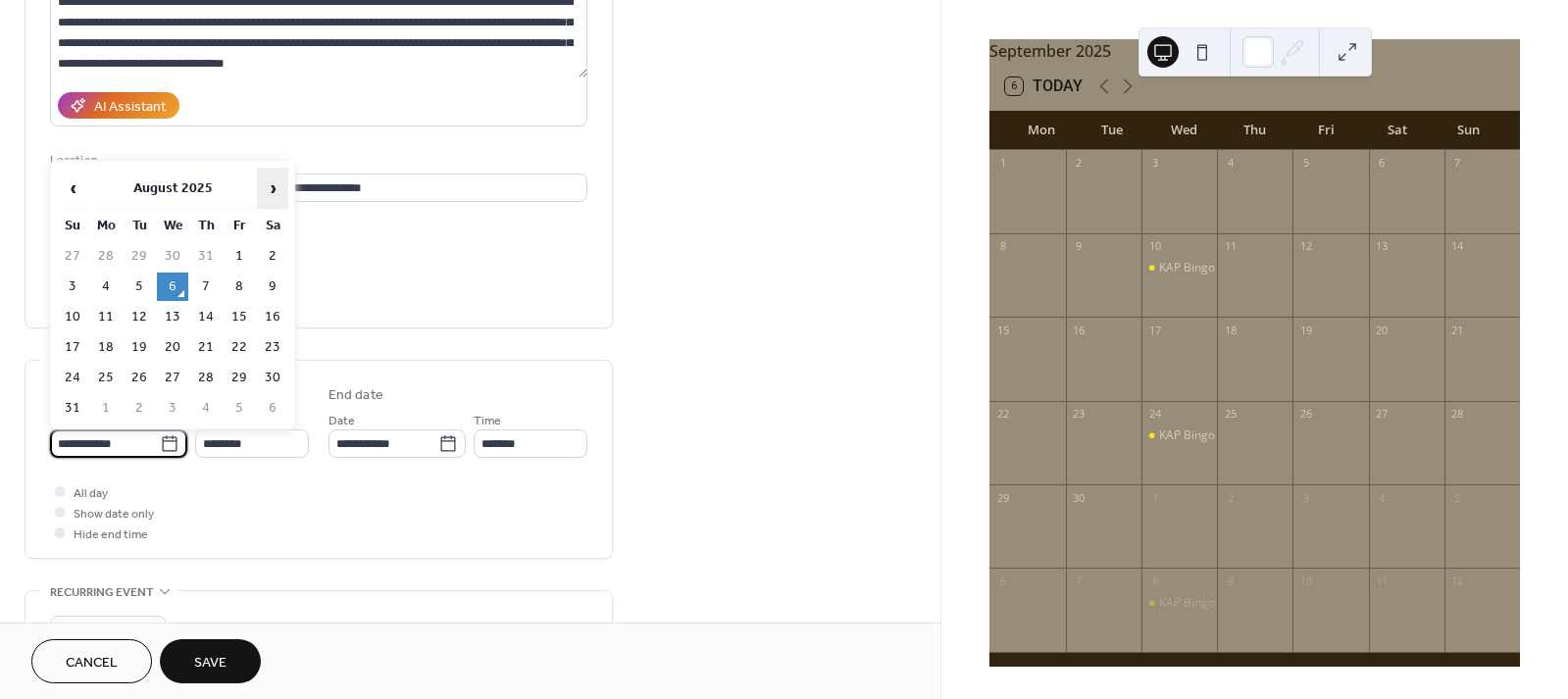 click on "›" at bounding box center [273, 188] 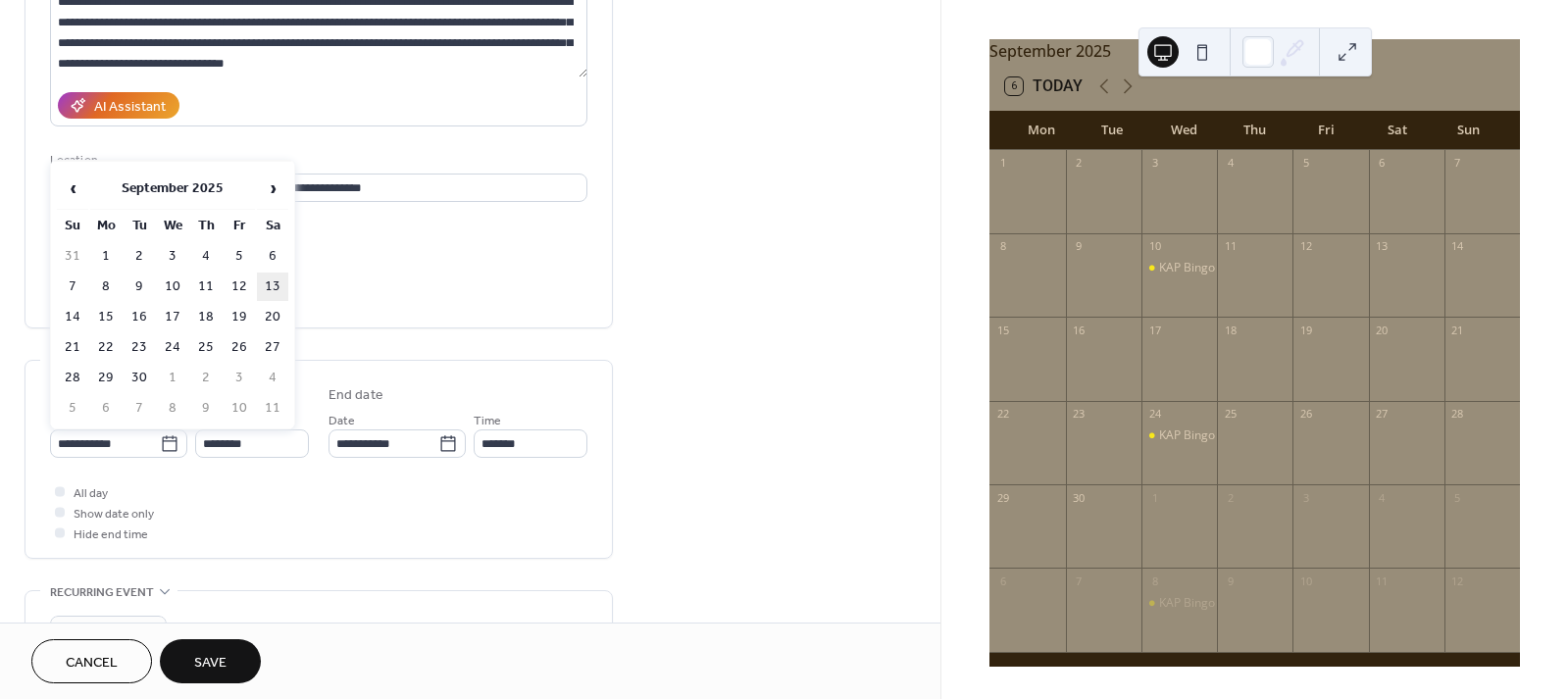 click on "13" at bounding box center [273, 286] 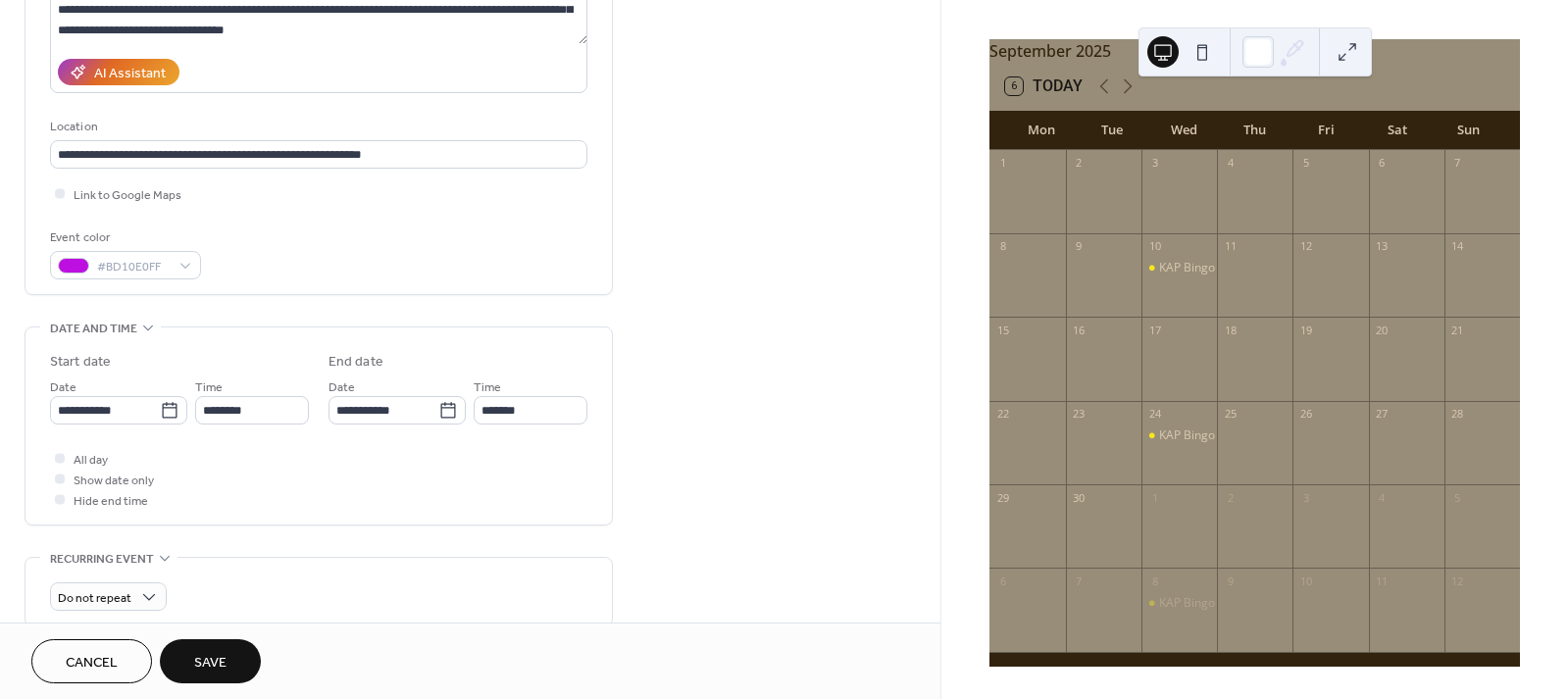 scroll, scrollTop: 383, scrollLeft: 0, axis: vertical 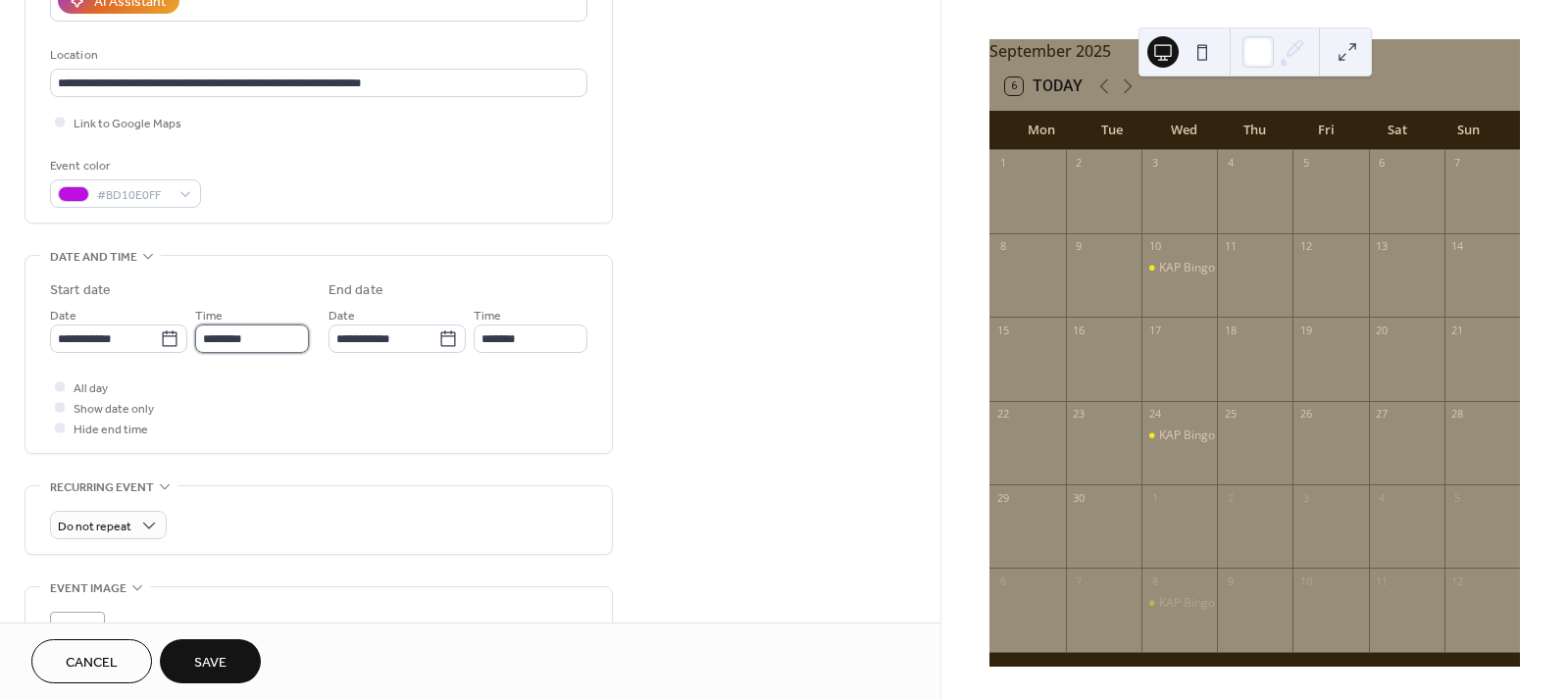 click on "********" at bounding box center (252, 338) 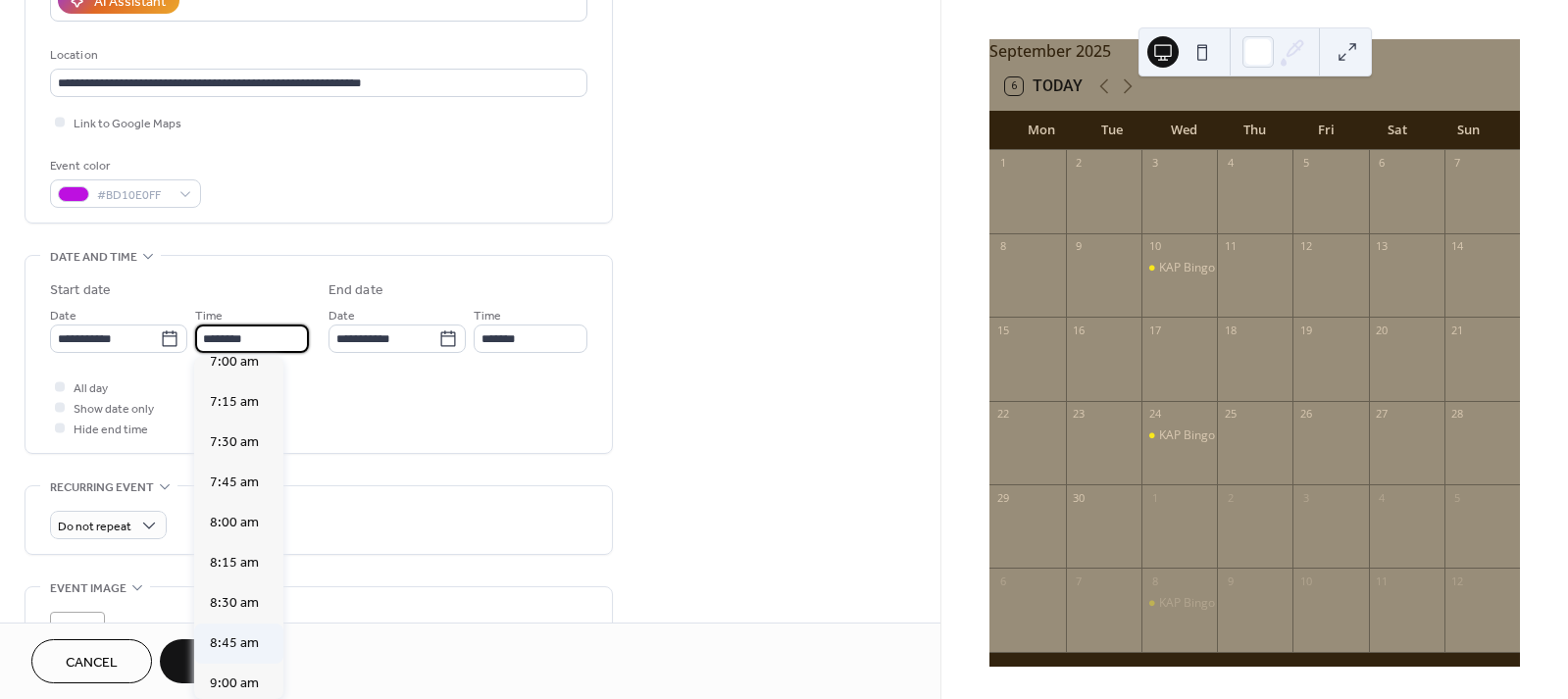 scroll, scrollTop: 1214, scrollLeft: 0, axis: vertical 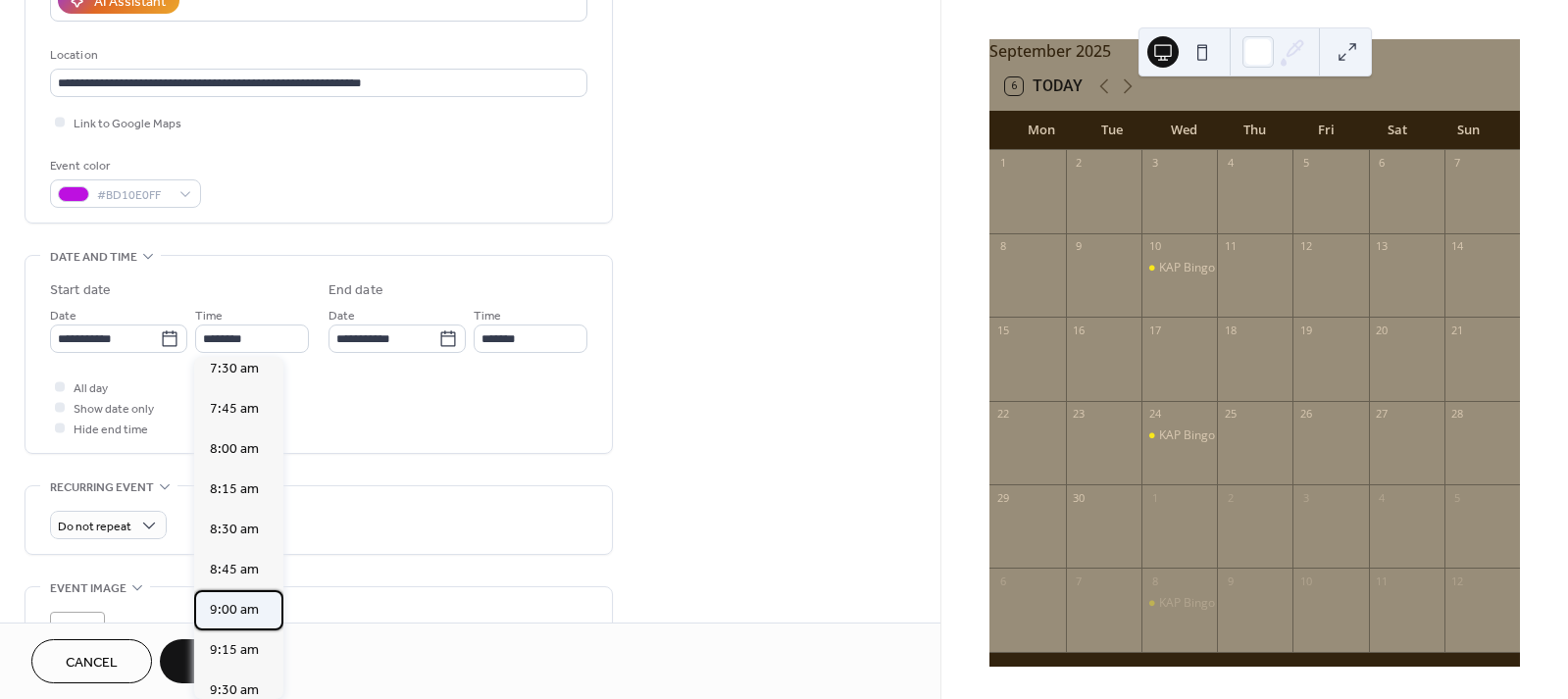 click on "9:00 am" at bounding box center [234, 610] 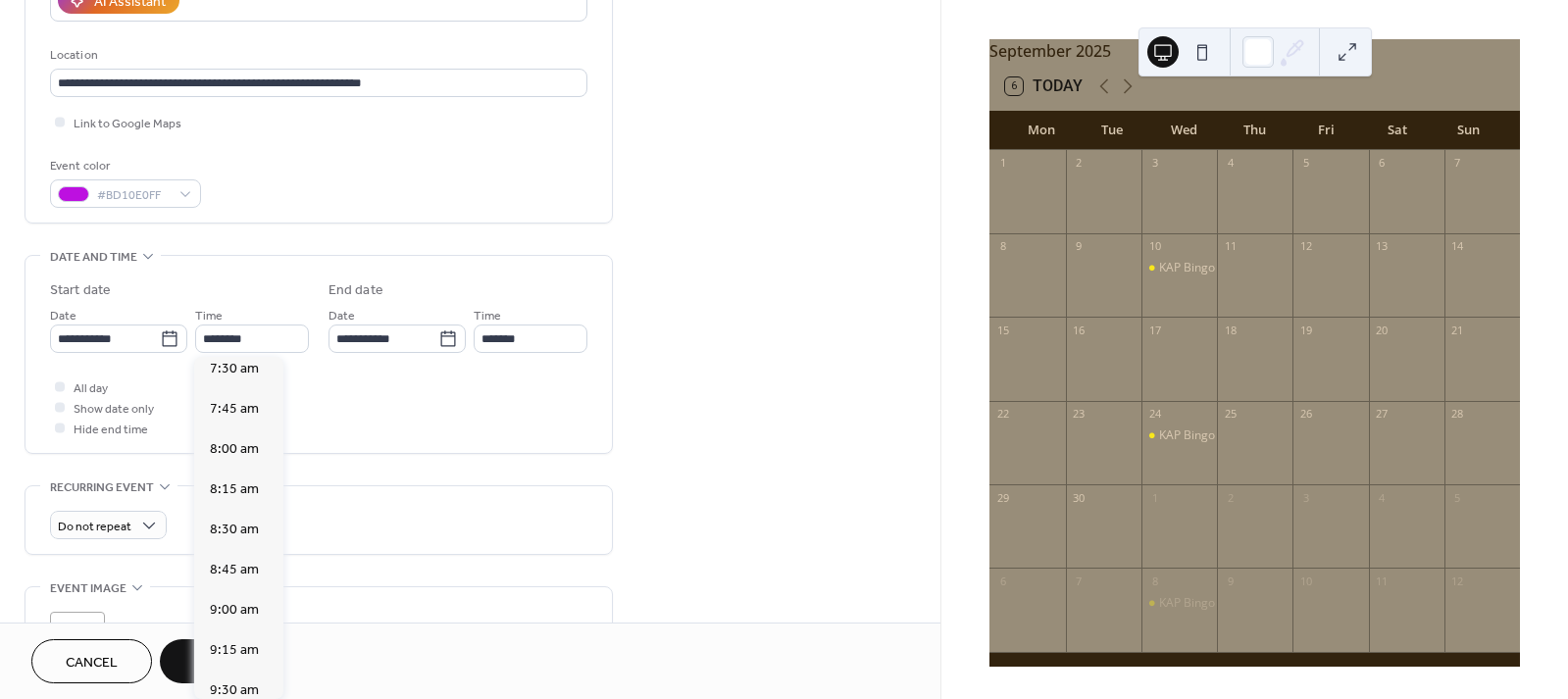 type on "*******" 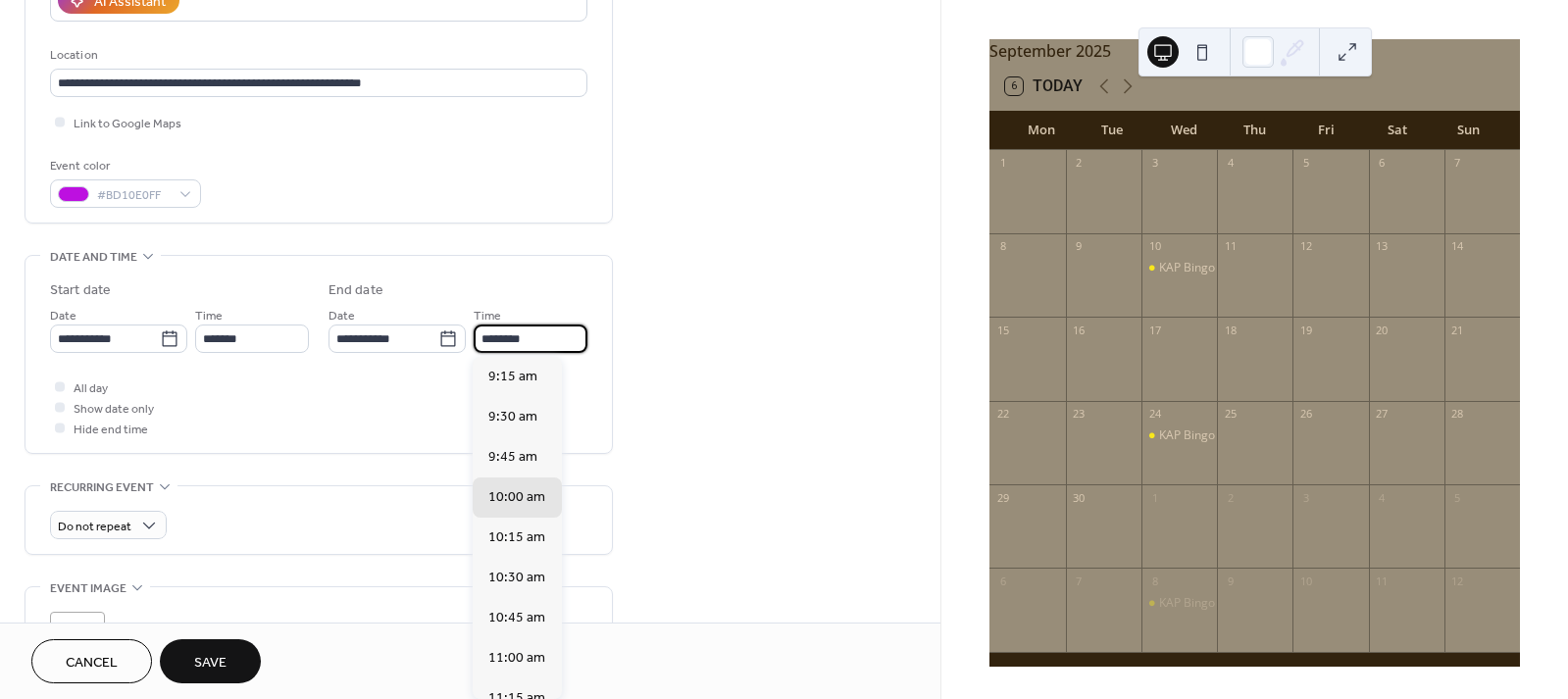 click on "********" at bounding box center [531, 338] 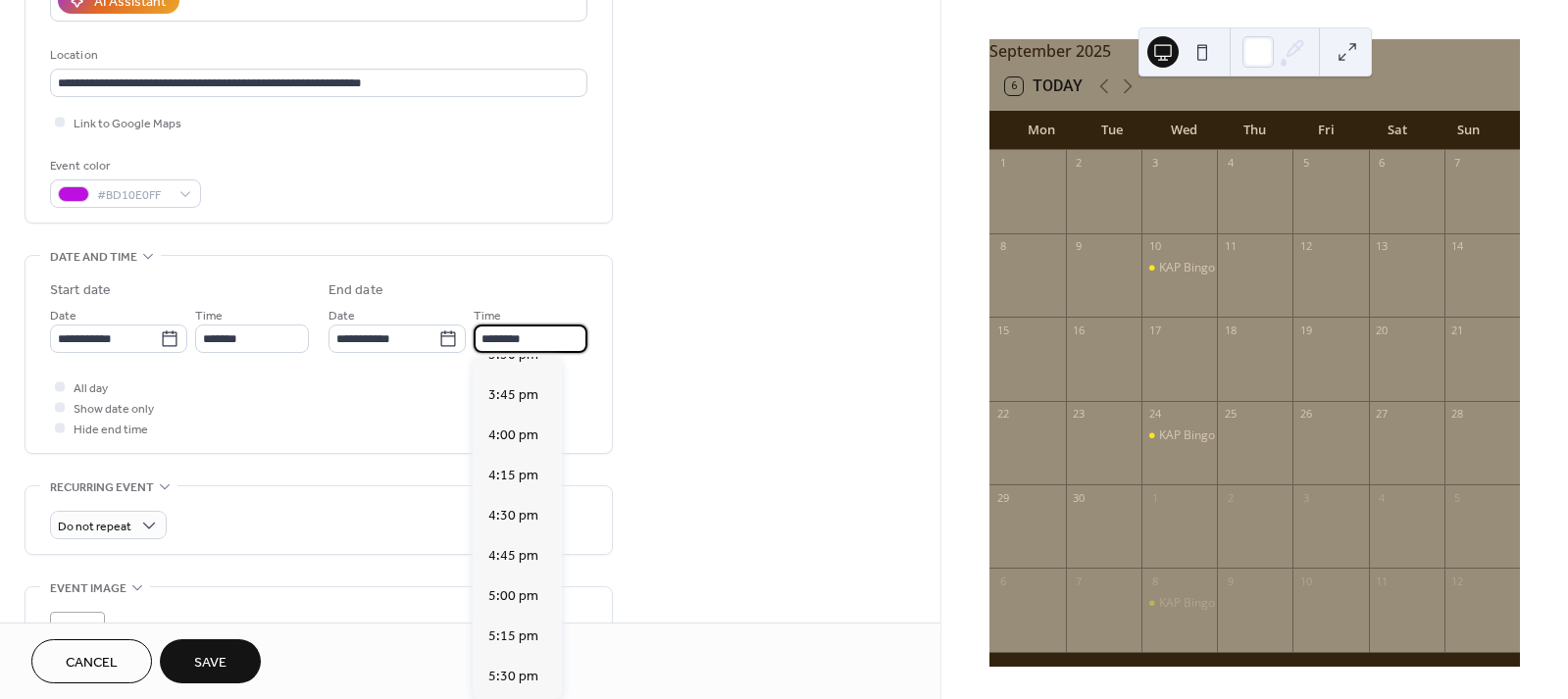 scroll, scrollTop: 1028, scrollLeft: 0, axis: vertical 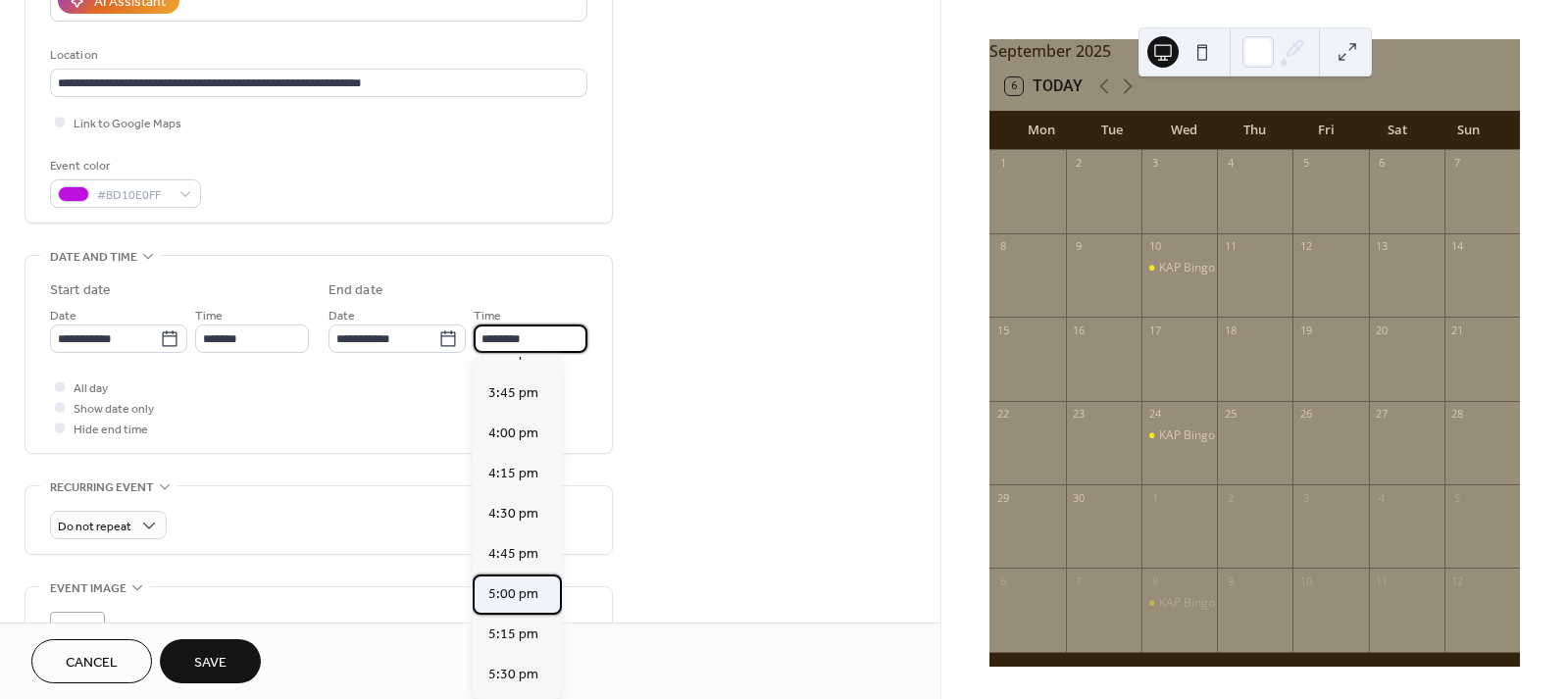 click on "5:00 pm" at bounding box center (513, 594) 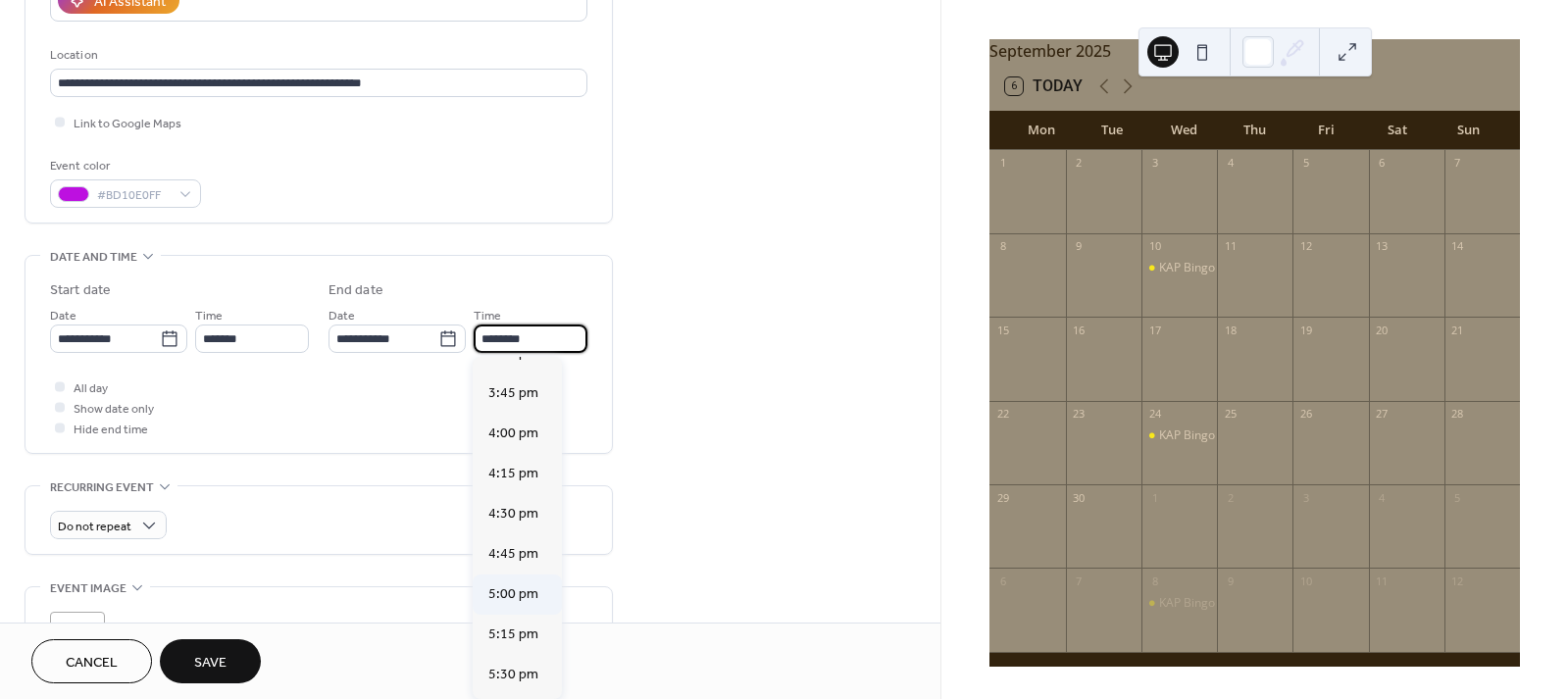 type on "*******" 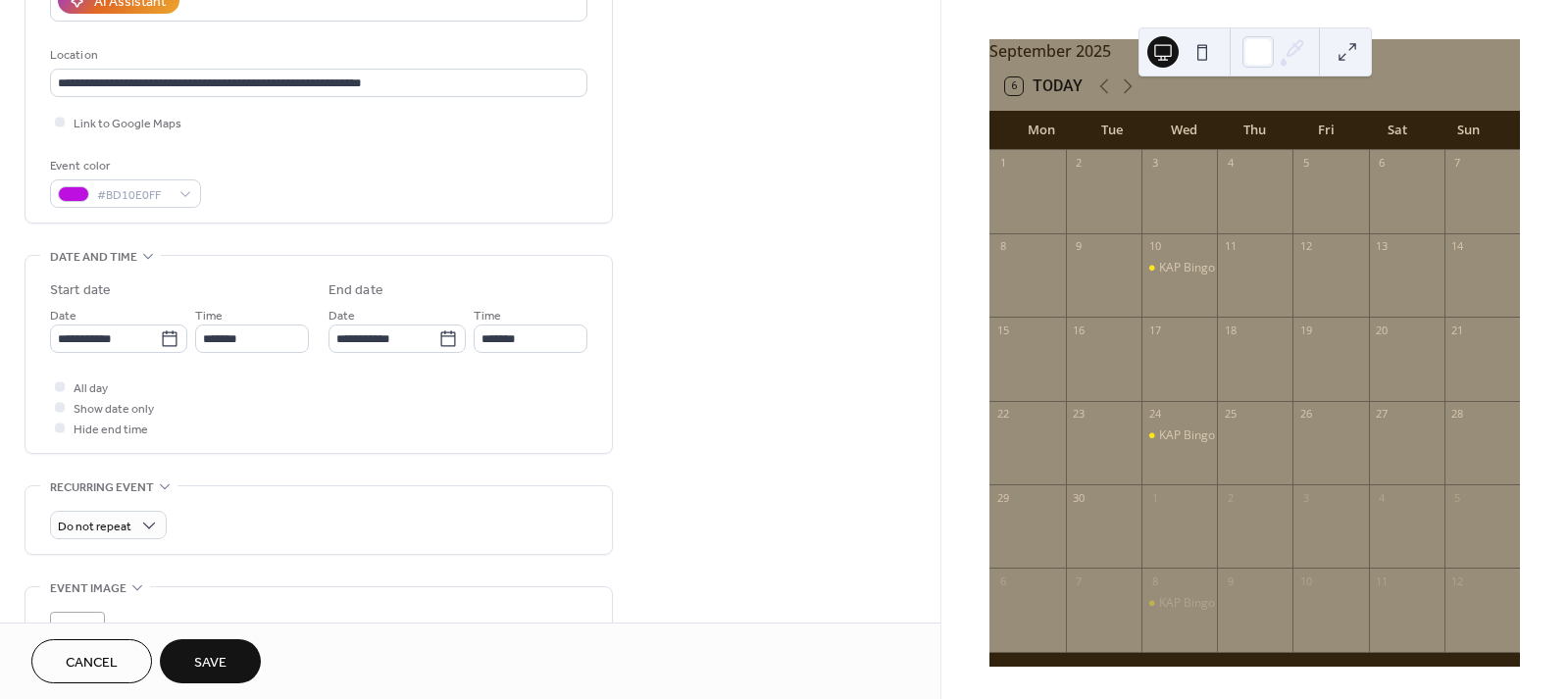 scroll, scrollTop: 499, scrollLeft: 0, axis: vertical 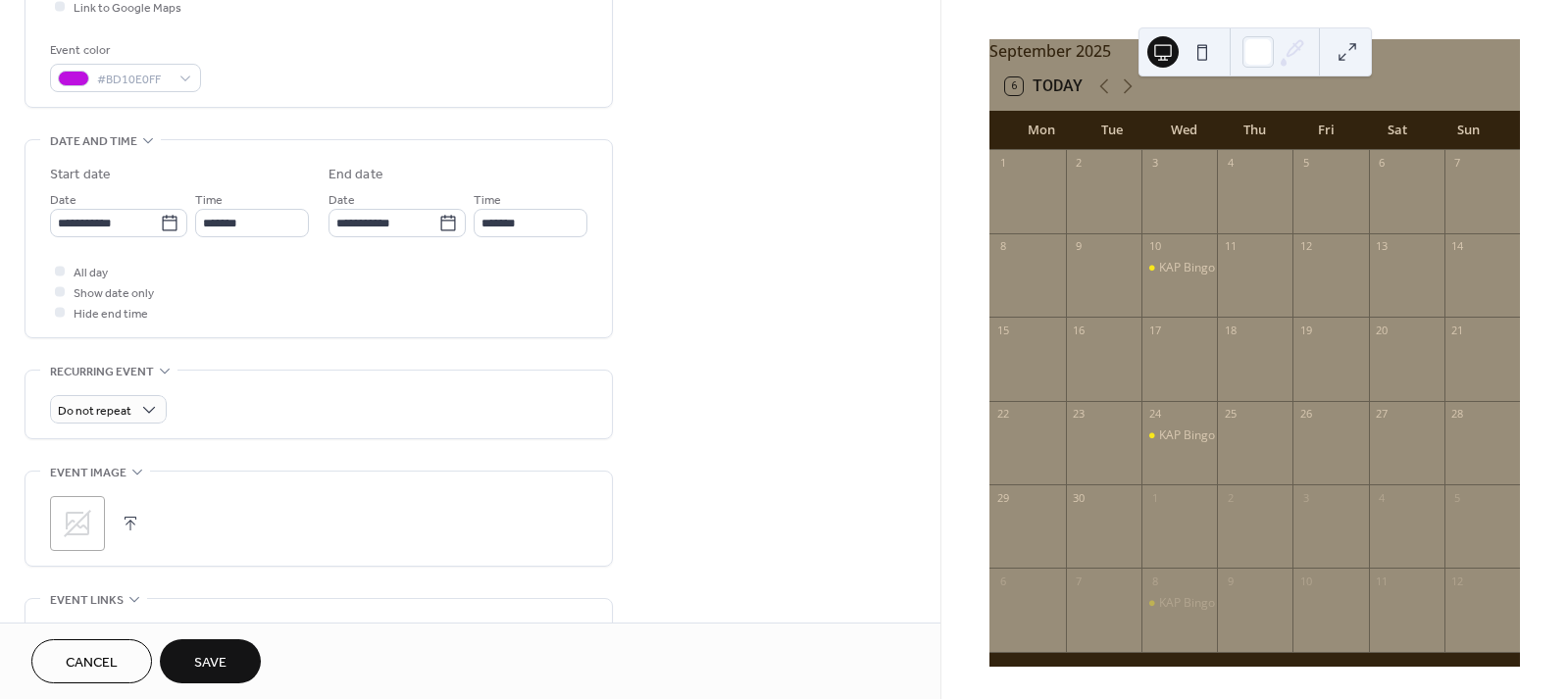 click 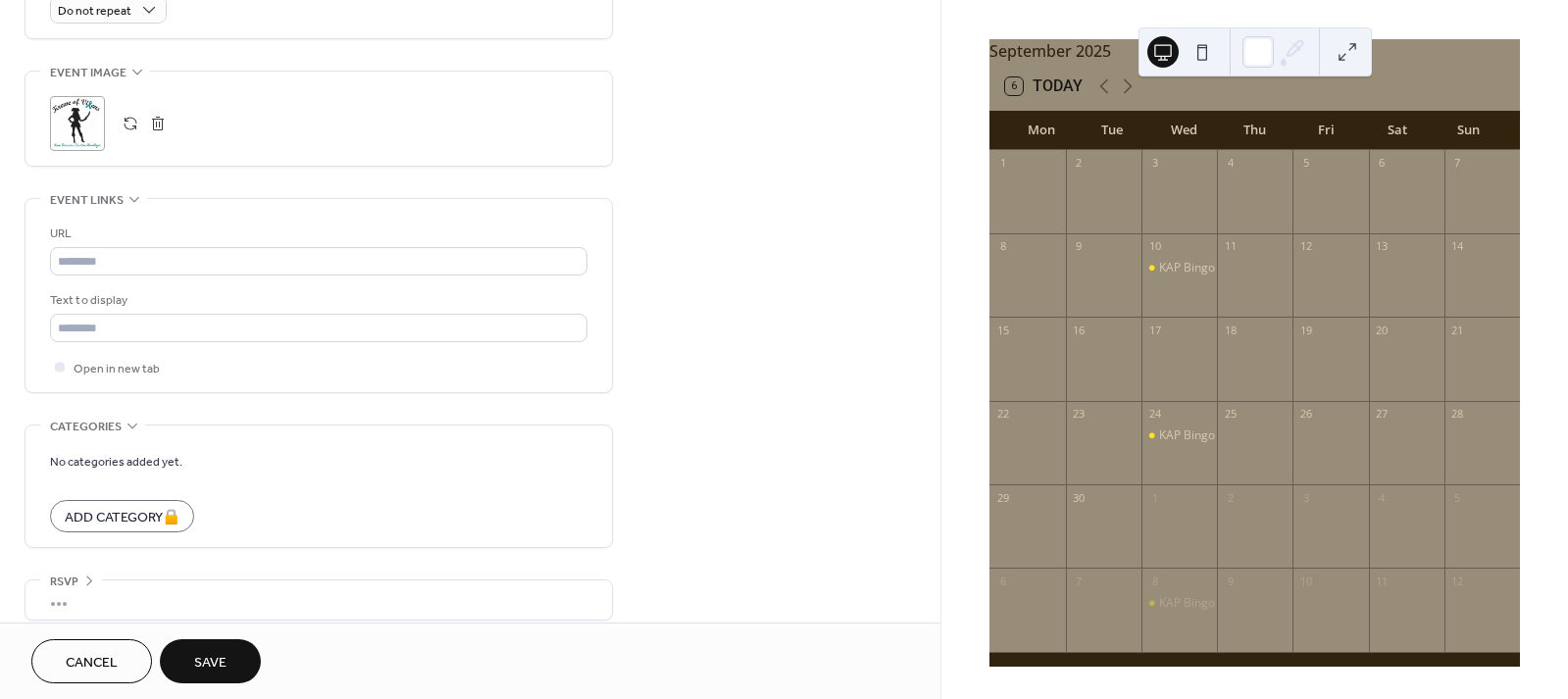 scroll, scrollTop: 917, scrollLeft: 0, axis: vertical 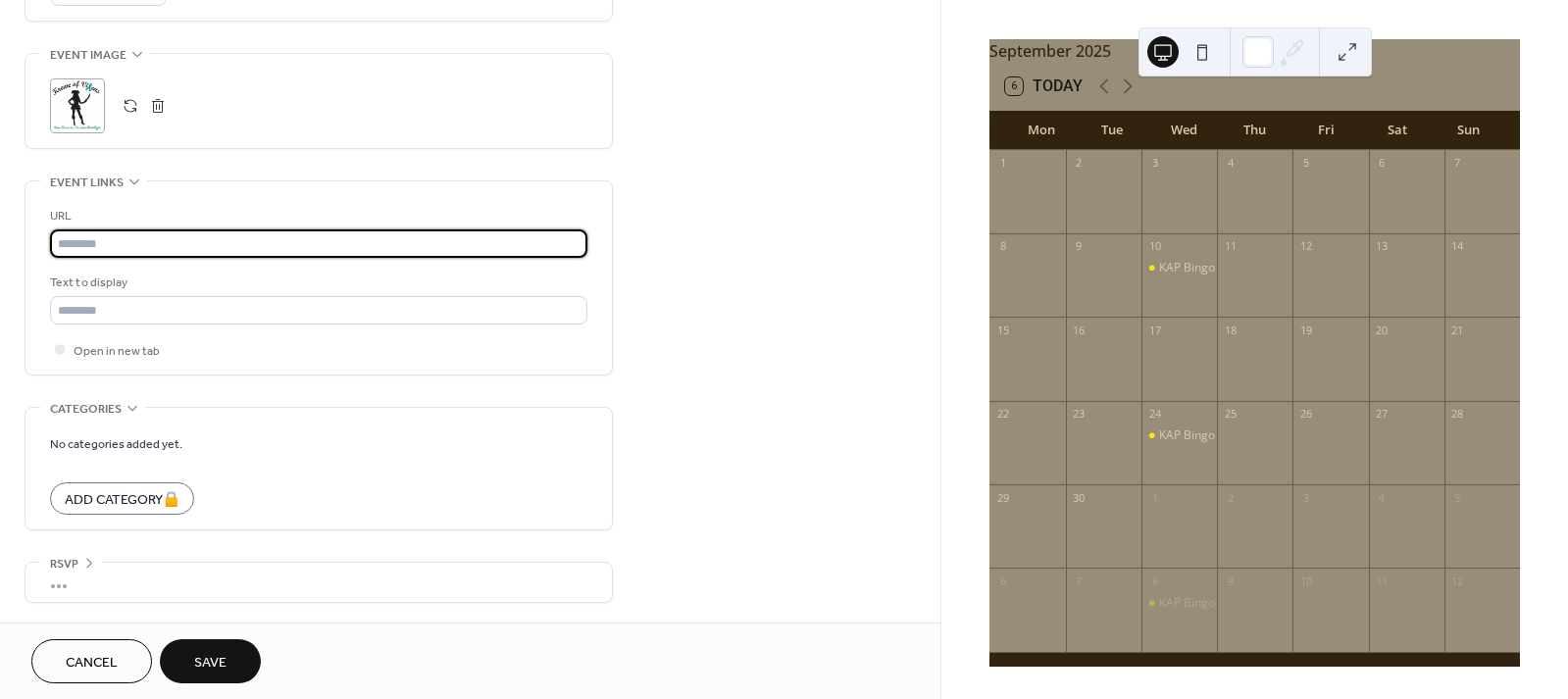click at bounding box center (319, 243) 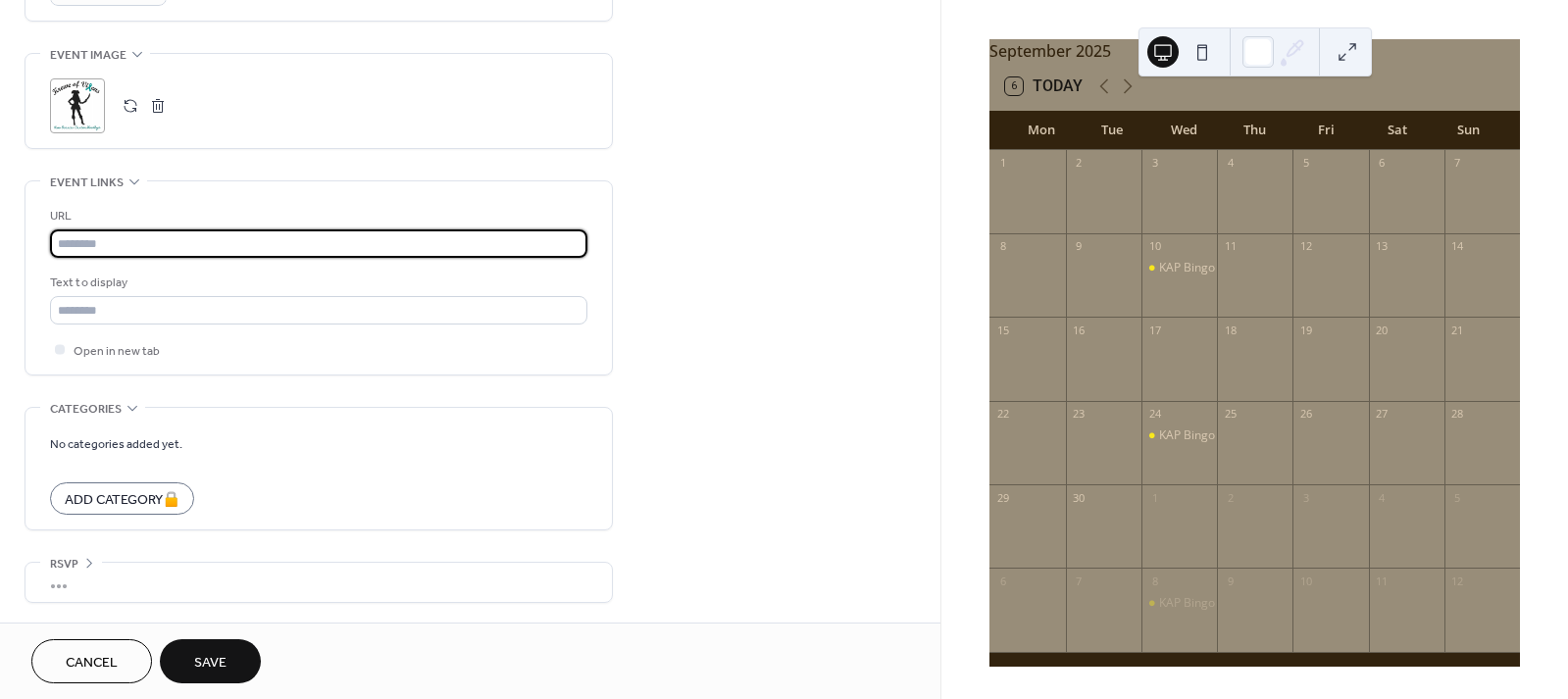 paste on "**********" 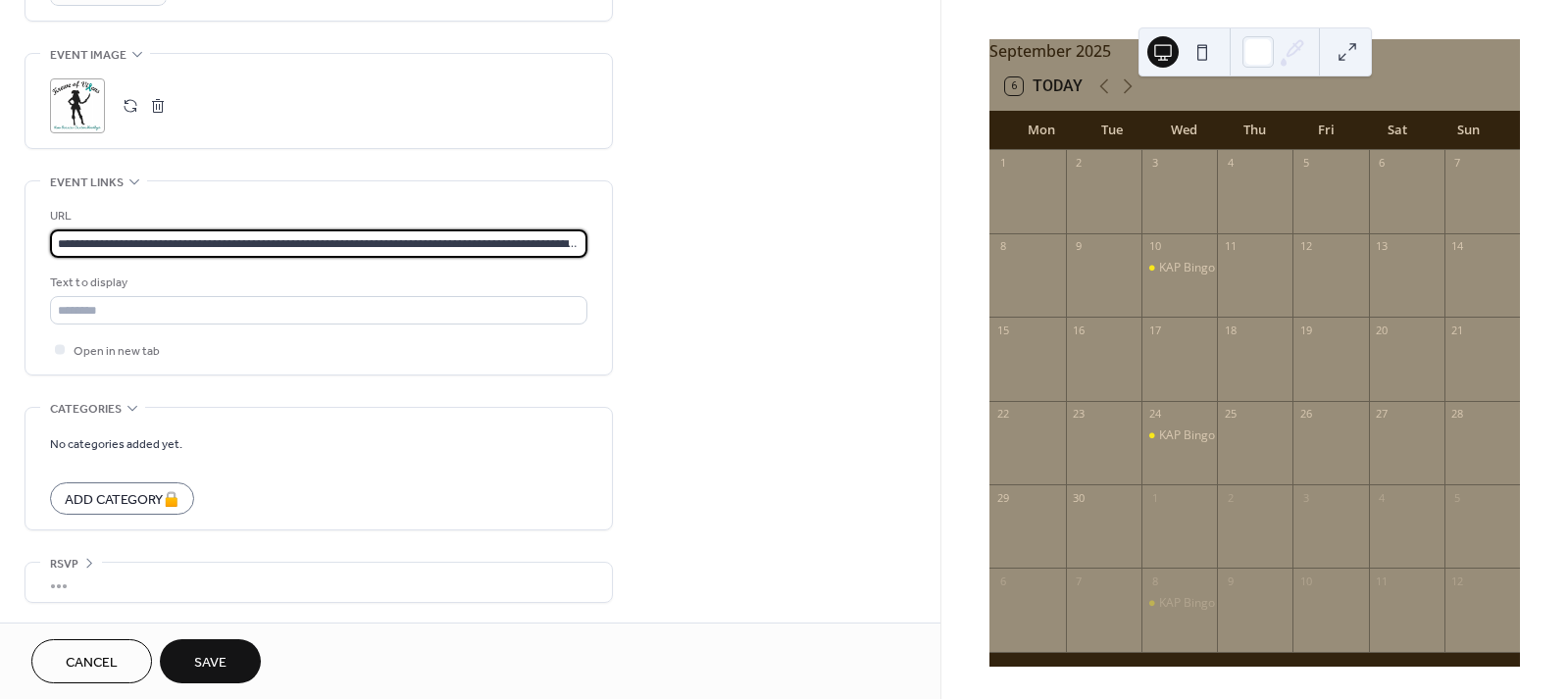scroll, scrollTop: 0, scrollLeft: 298, axis: horizontal 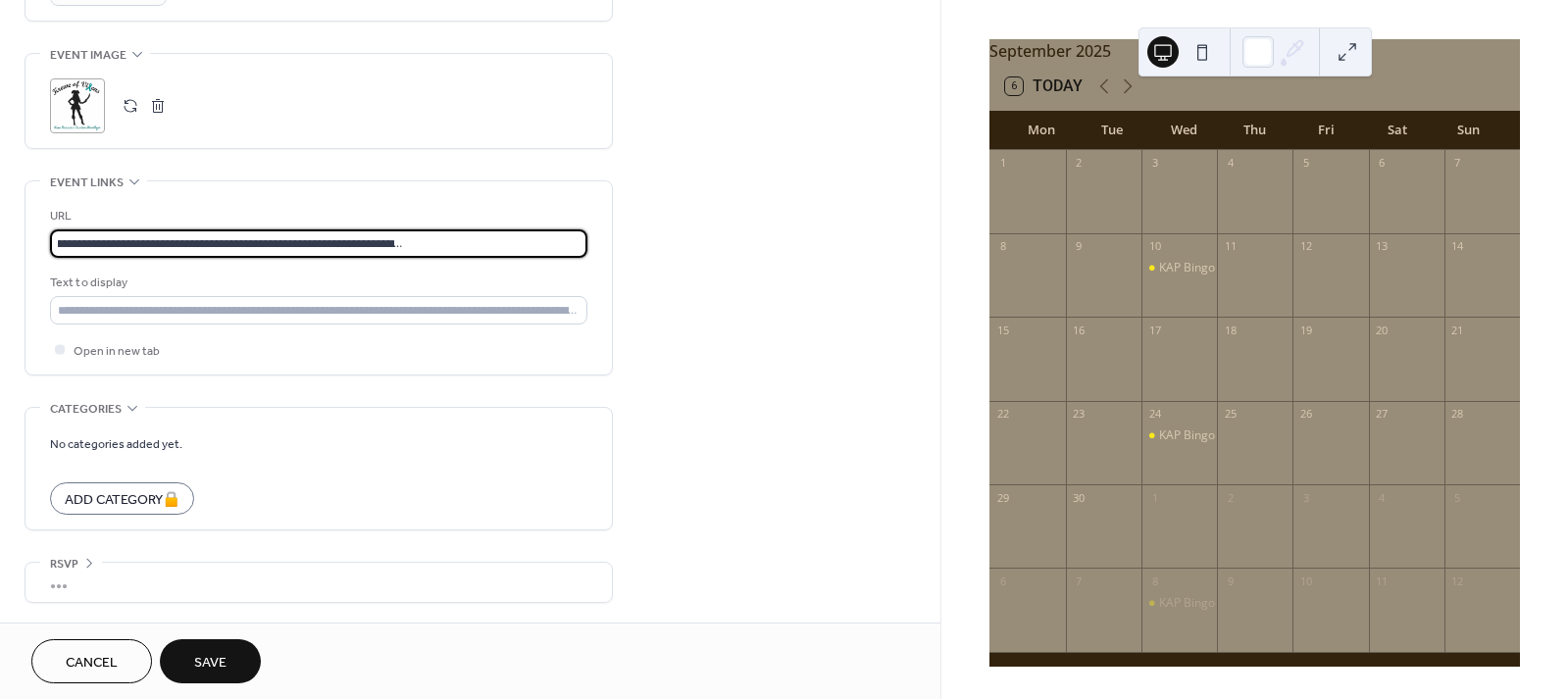 type on "**********" 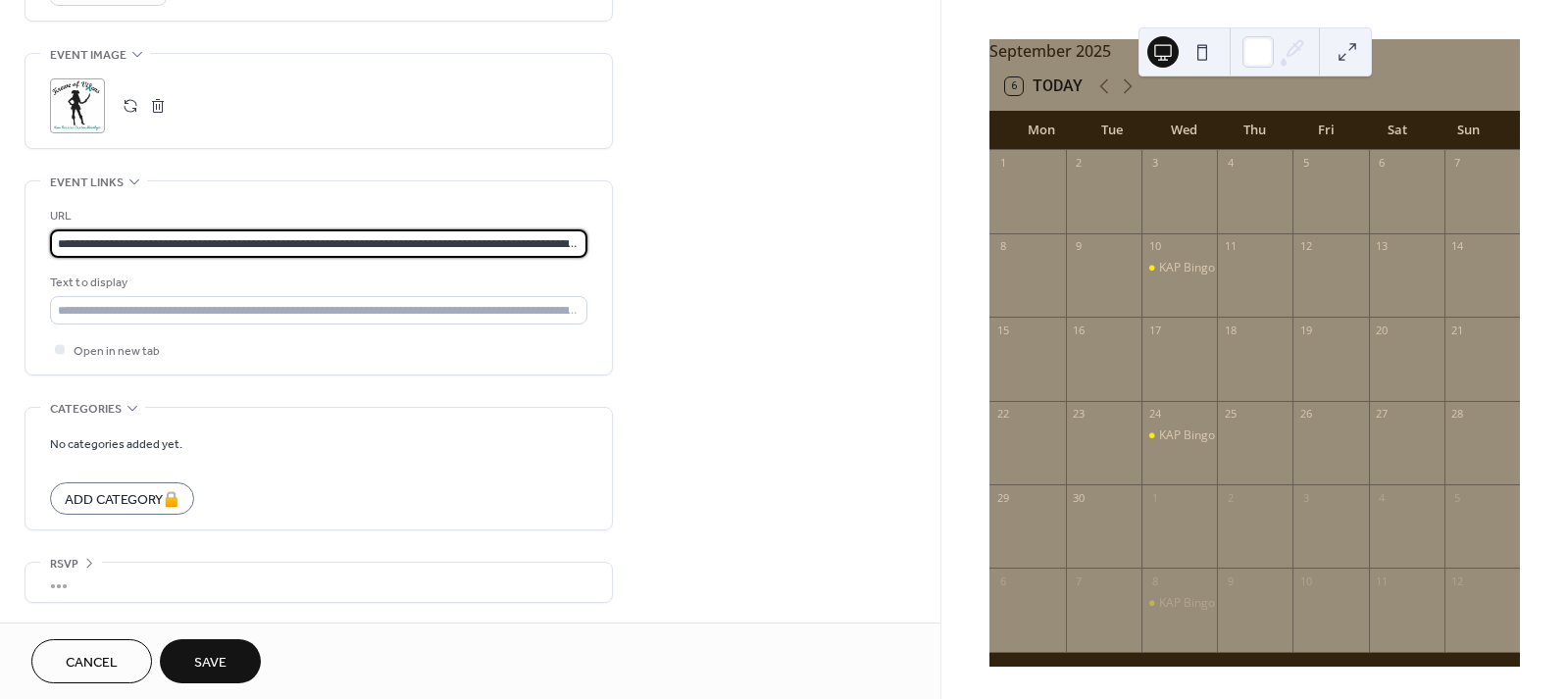 click on "Save" at bounding box center [210, 663] 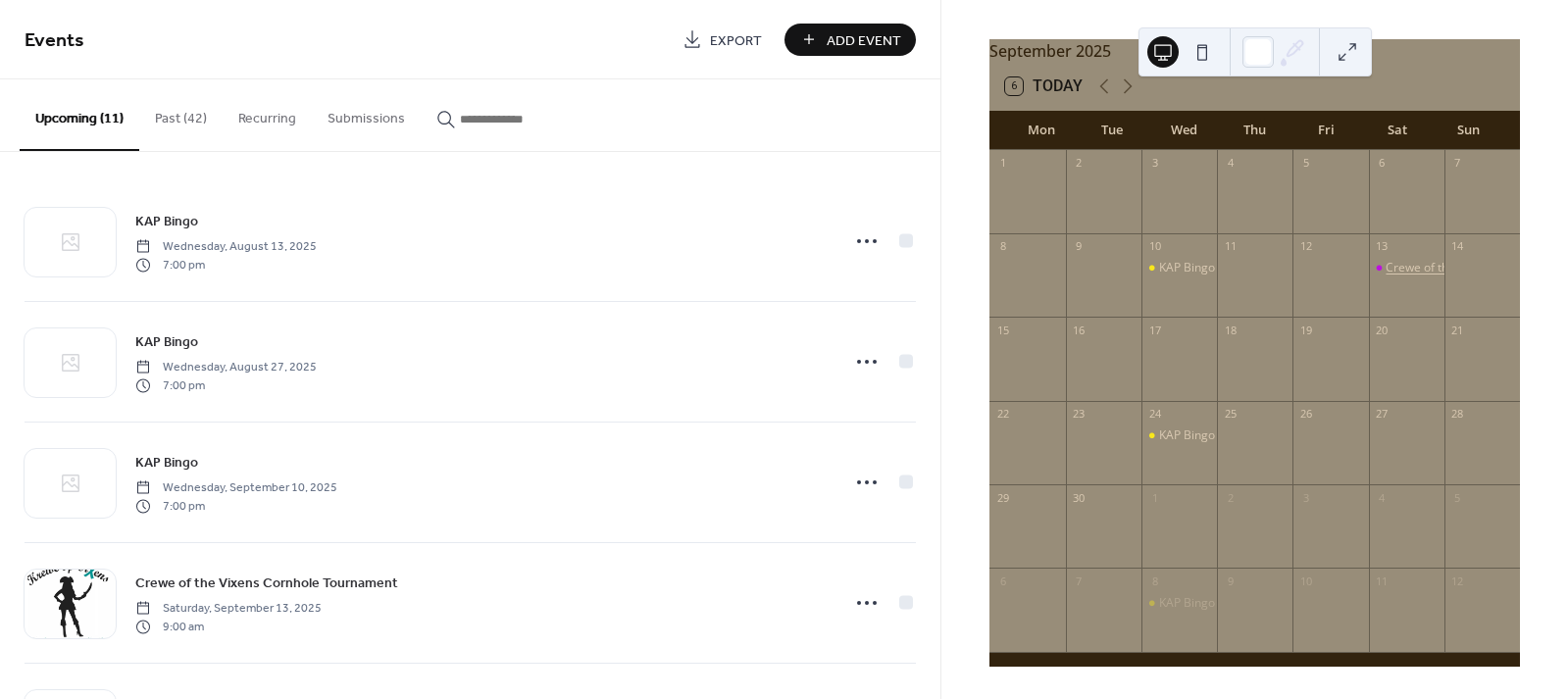 click on "Crewe of the Vixens Cornhole Tournament" at bounding box center [1501, 268] 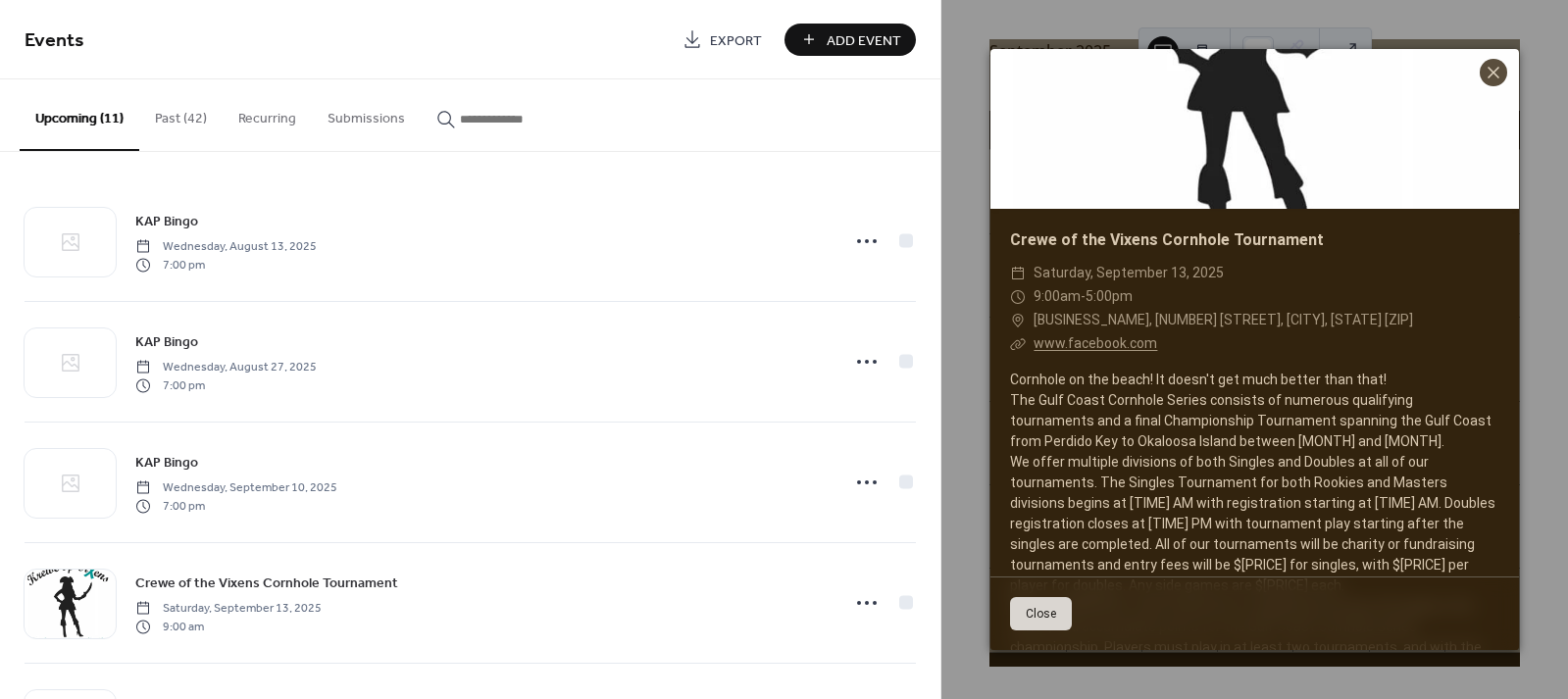 scroll, scrollTop: 0, scrollLeft: 0, axis: both 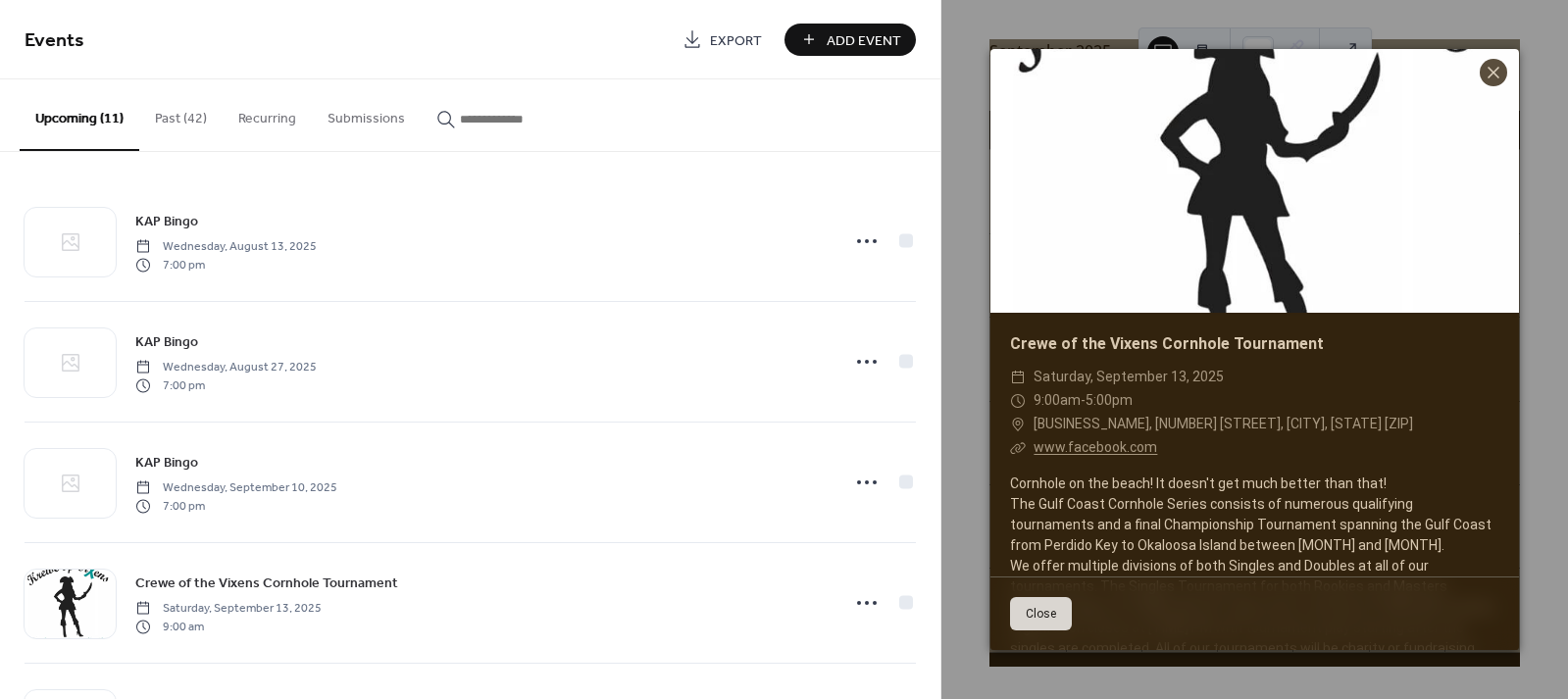 click on "Bingo  [TIME] [TIME] [TIME] KAP Bingo  [TIME] [TIME] KAP Bingo  [TIME] [TIME] Crewe of the Vixens Cornhole Tournament Saturday, [MONTH] [DAY], [YEAR] [TIME] am KAP Bingo  [TIME] [TIME] KAP Bingo  [TIME] [TIME] pm KAP Bingo  [TIME] [TIME] pm KAP Bingo  [TIME] [TIME] pm KAP Bingo  [TIME] [TIME] pm KAP Bingo  [TIME] [TIME] pm KAP Bingo  [TIME] [TIME] pm KAP Bingo  [TIME] [TIME] pm" at bounding box center (470, 425) 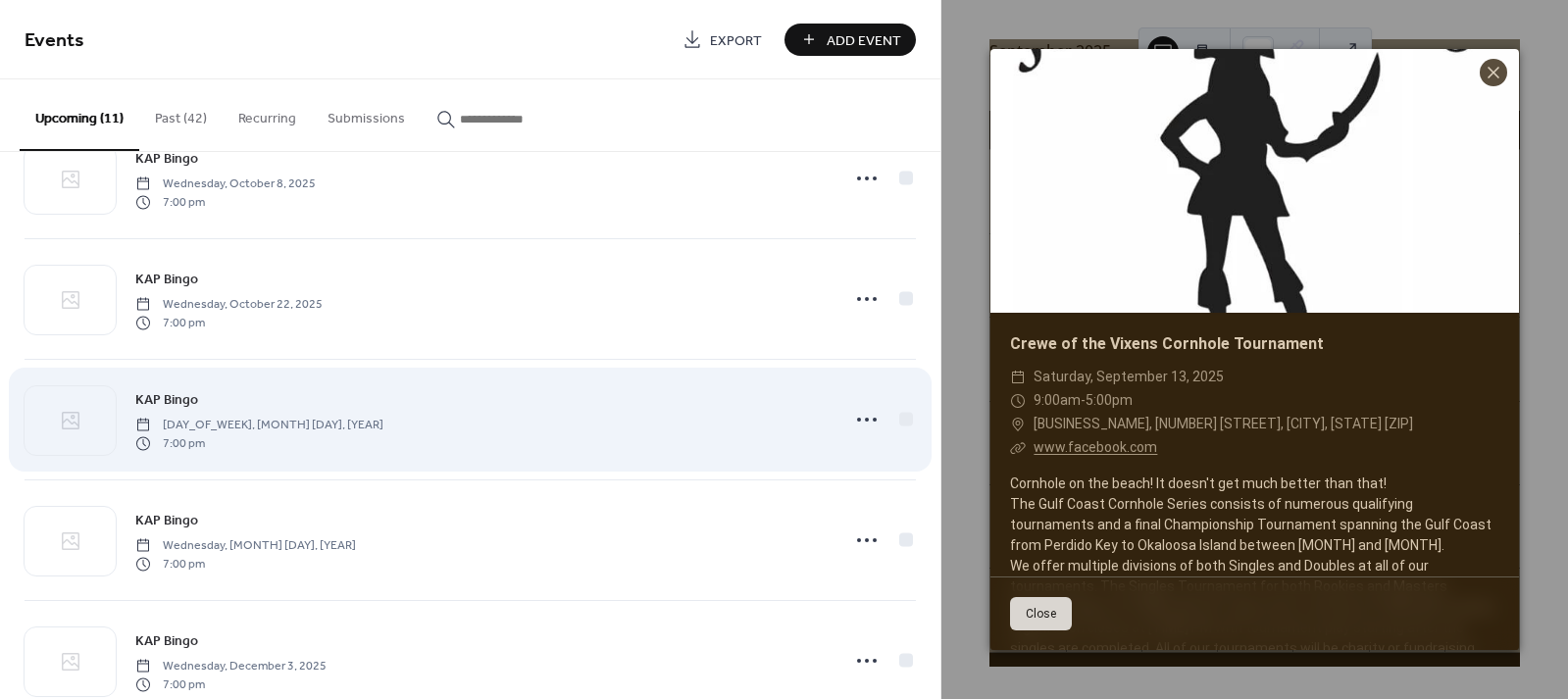 scroll, scrollTop: 687, scrollLeft: 0, axis: vertical 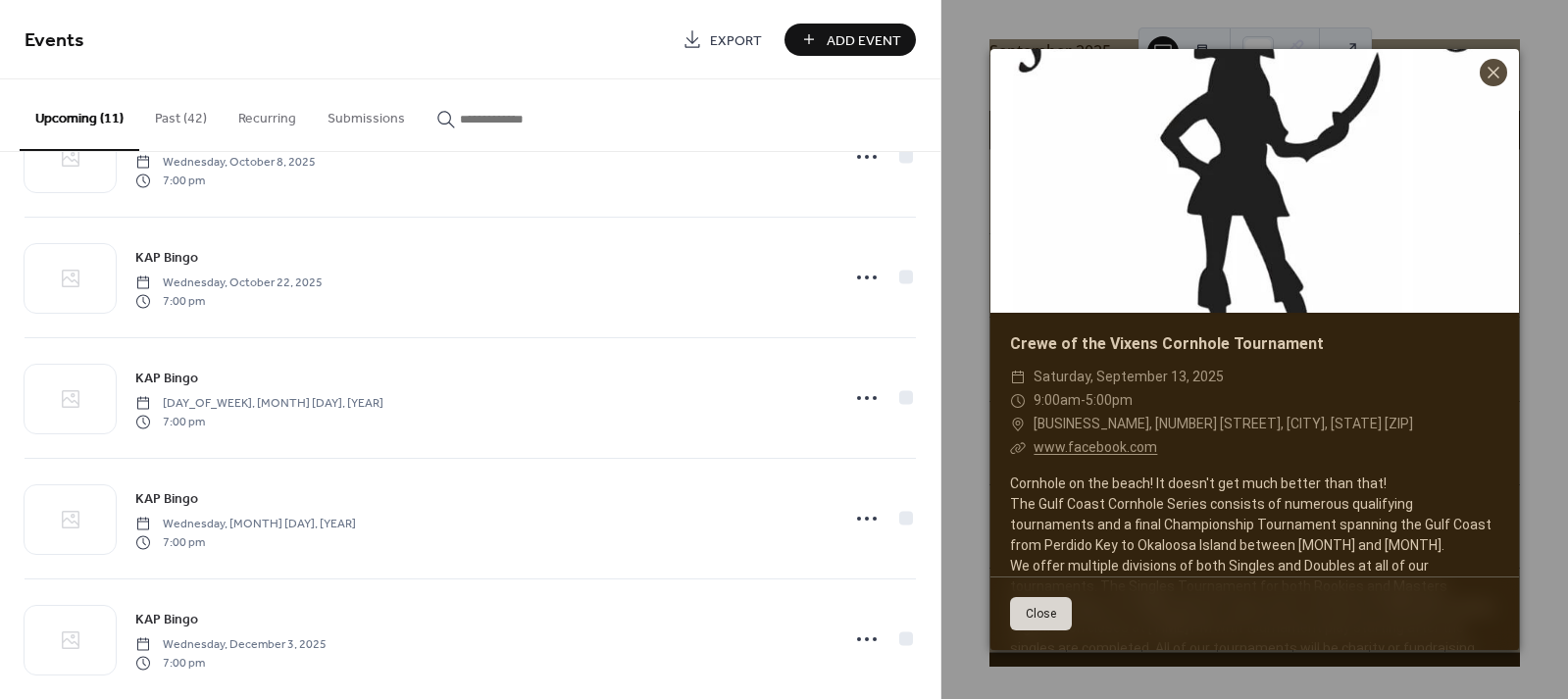 click on "Add Event" at bounding box center [864, 40] 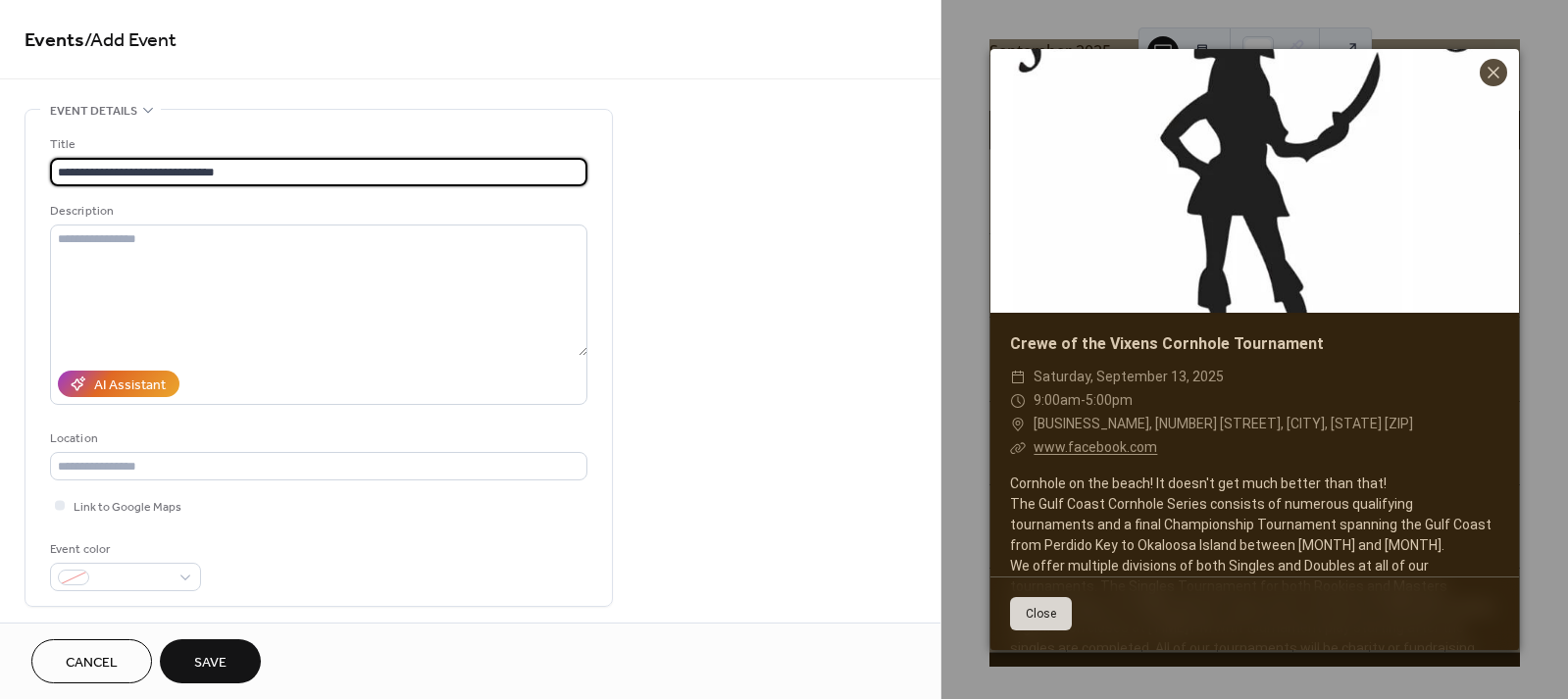drag, startPoint x: 241, startPoint y: 177, endPoint x: 227, endPoint y: 170, distance: 16 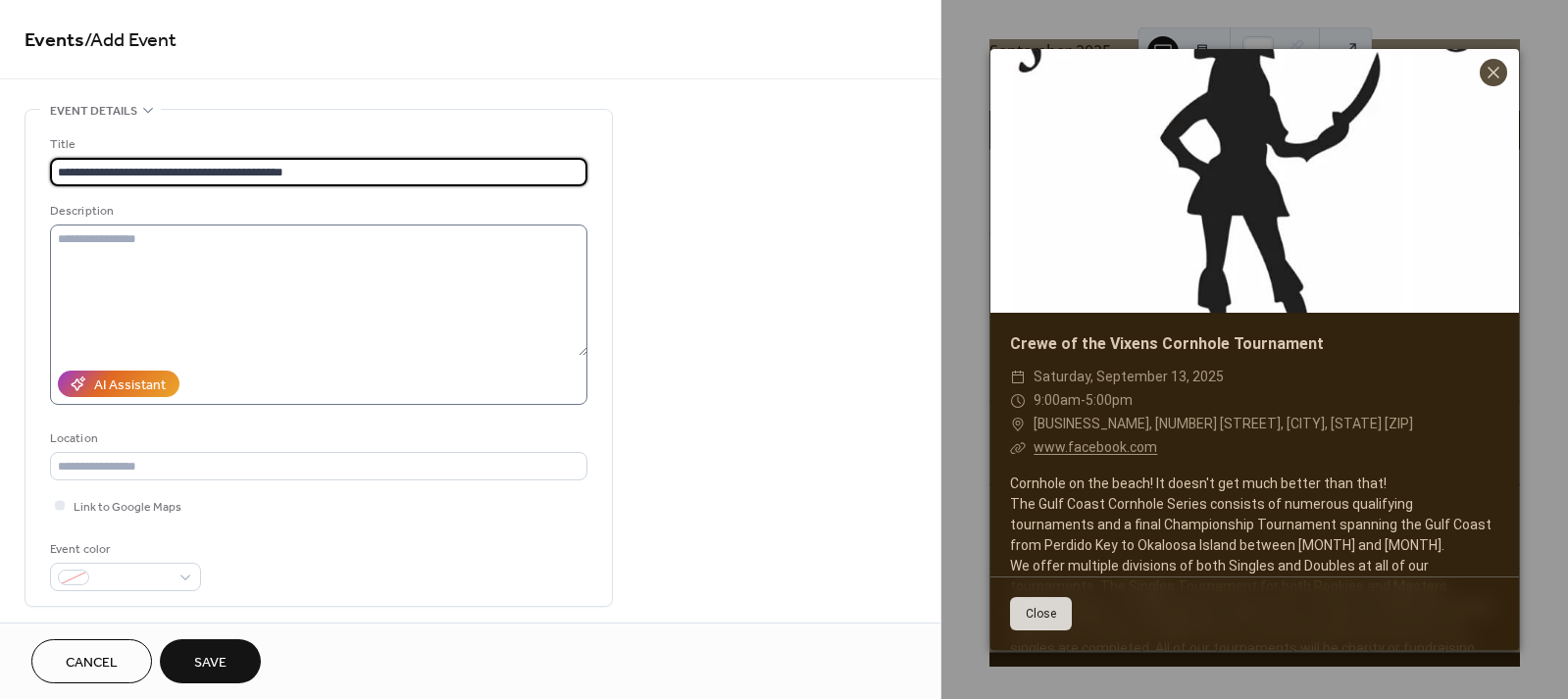 type on "**********" 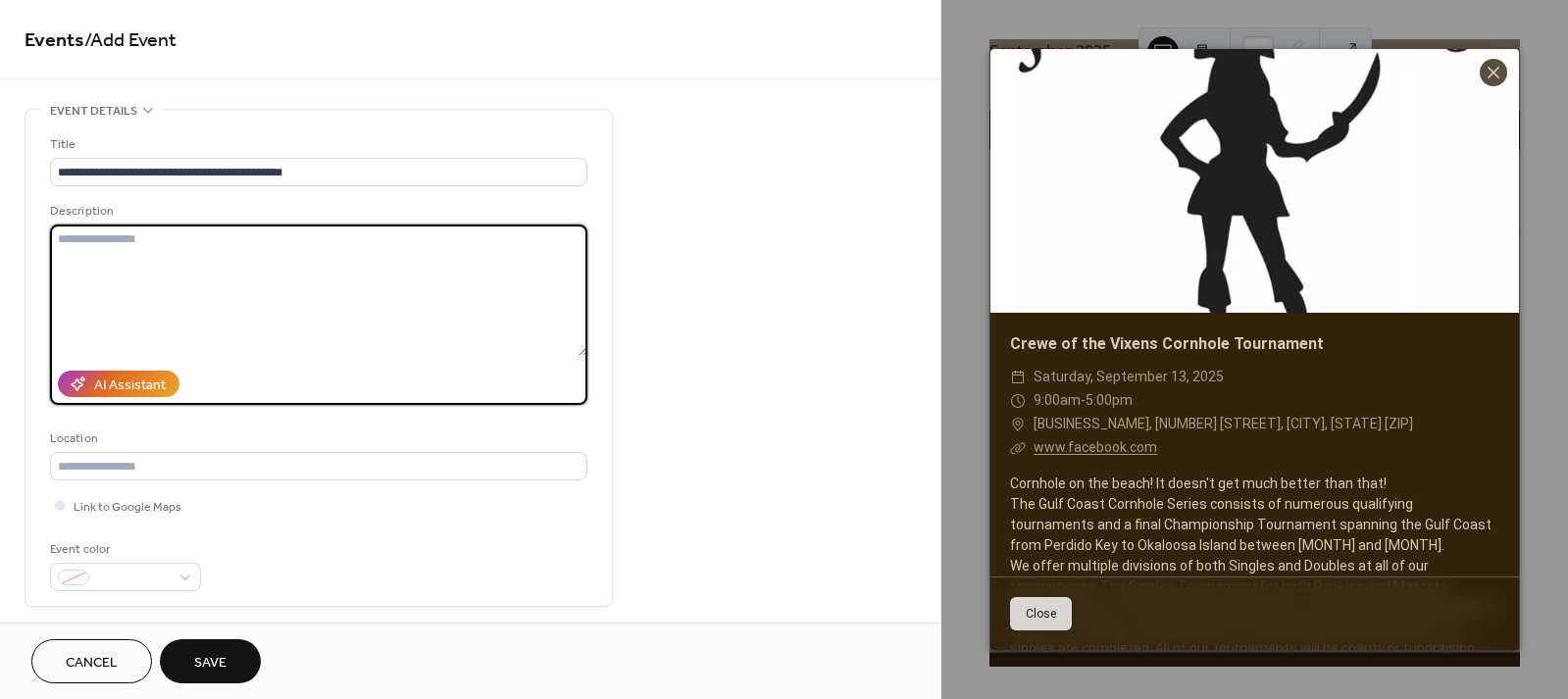 click at bounding box center (319, 290) 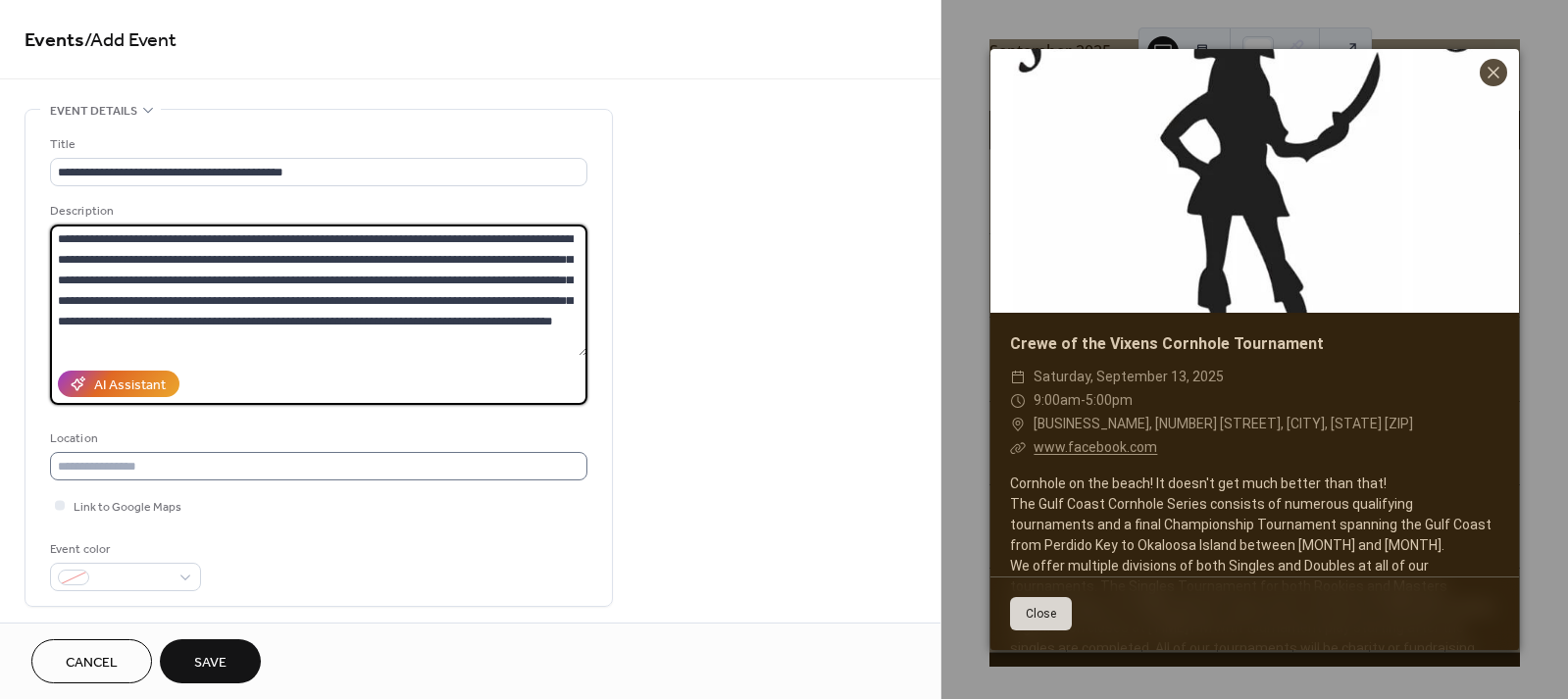 type on "**********" 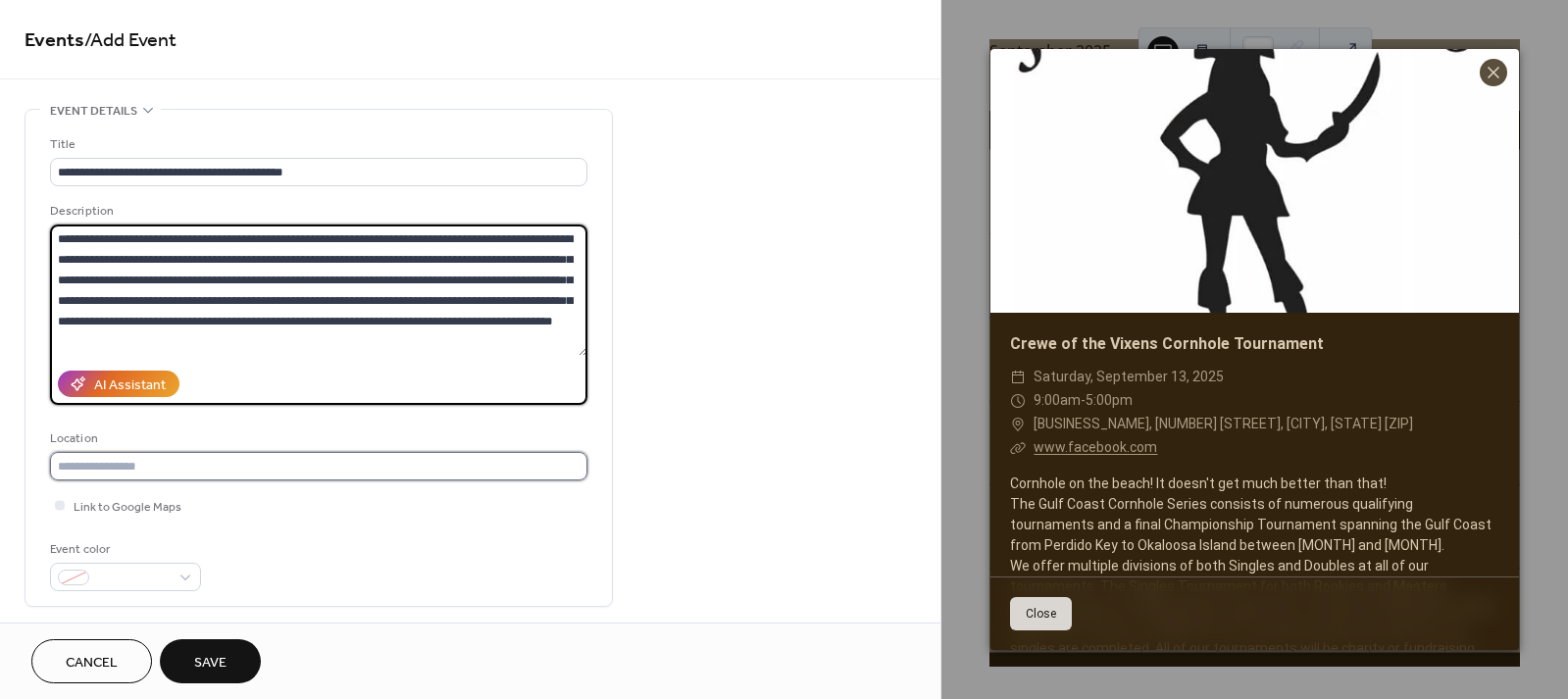 click at bounding box center [319, 466] 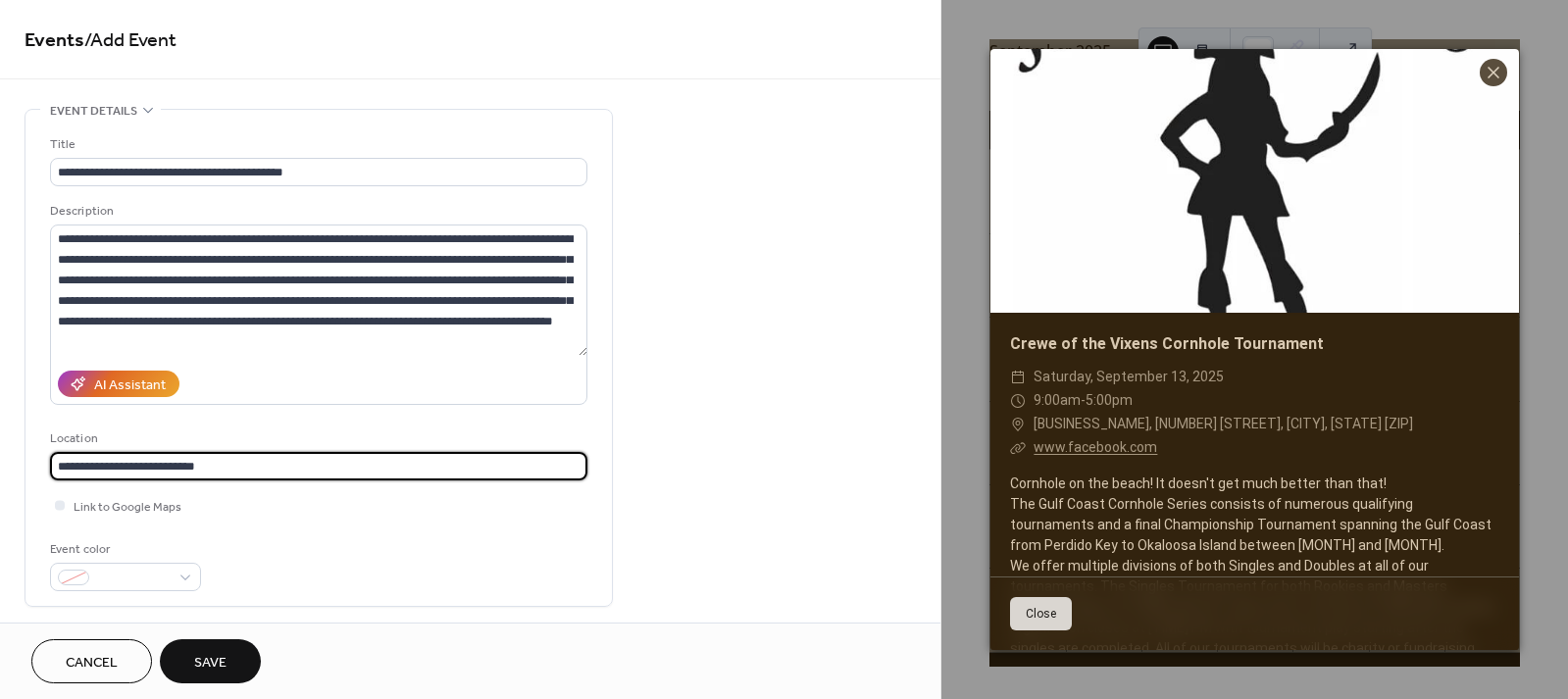 scroll, scrollTop: 1, scrollLeft: 0, axis: vertical 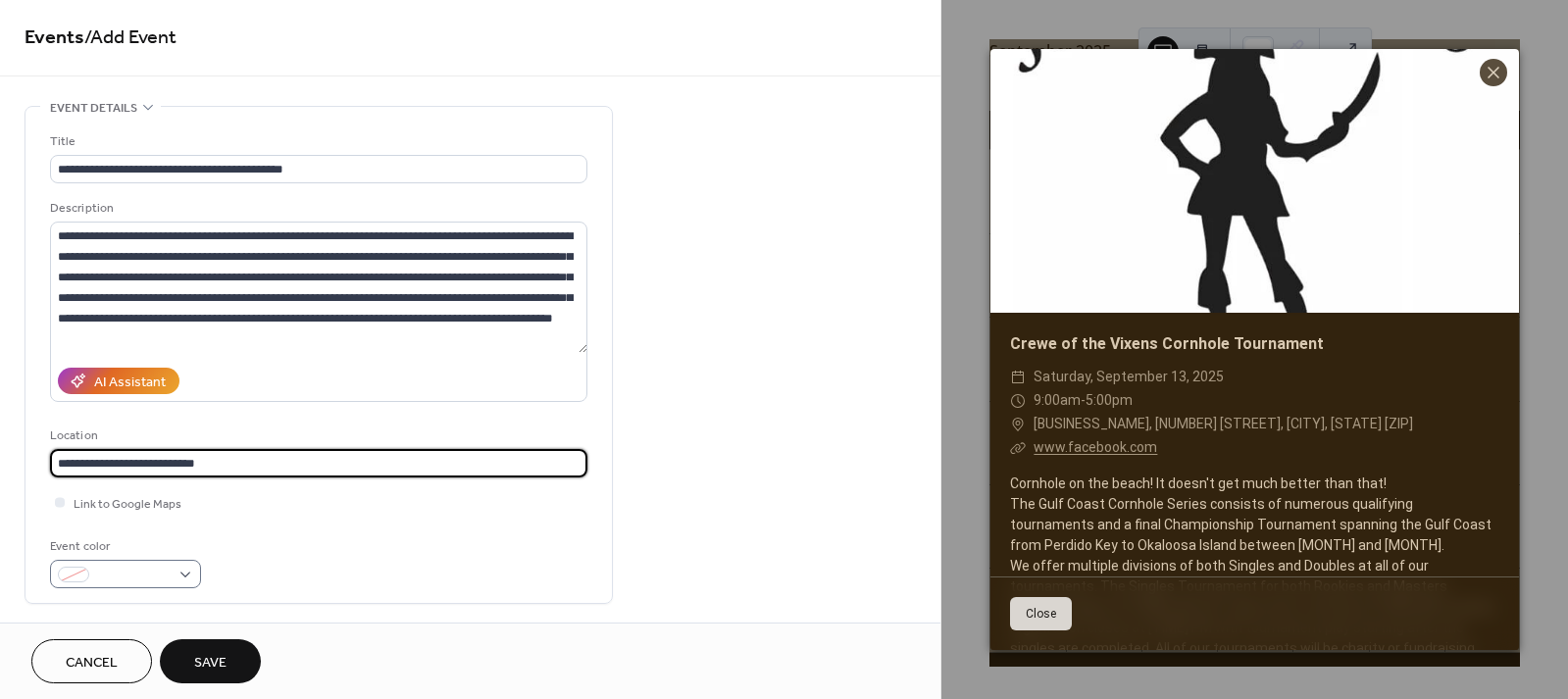 type on "**********" 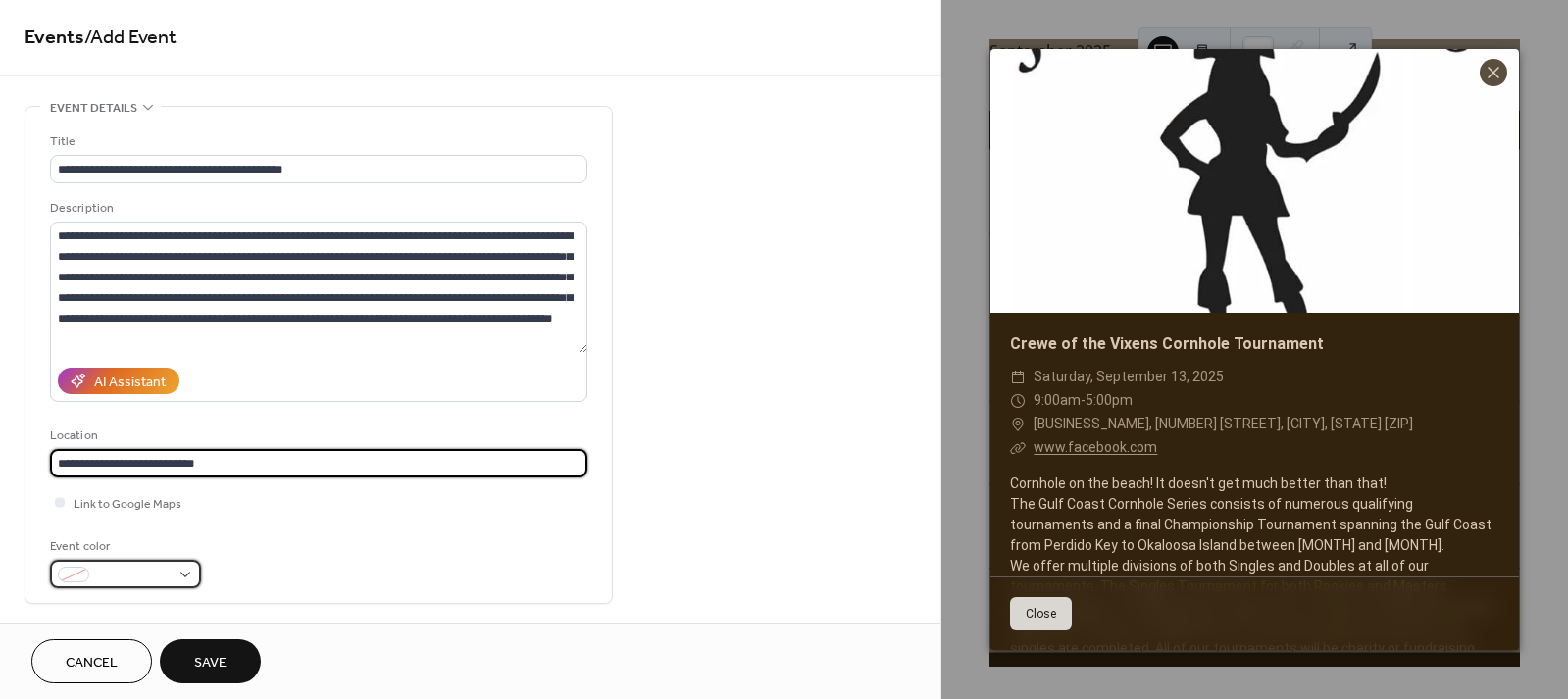 click at bounding box center [126, 574] 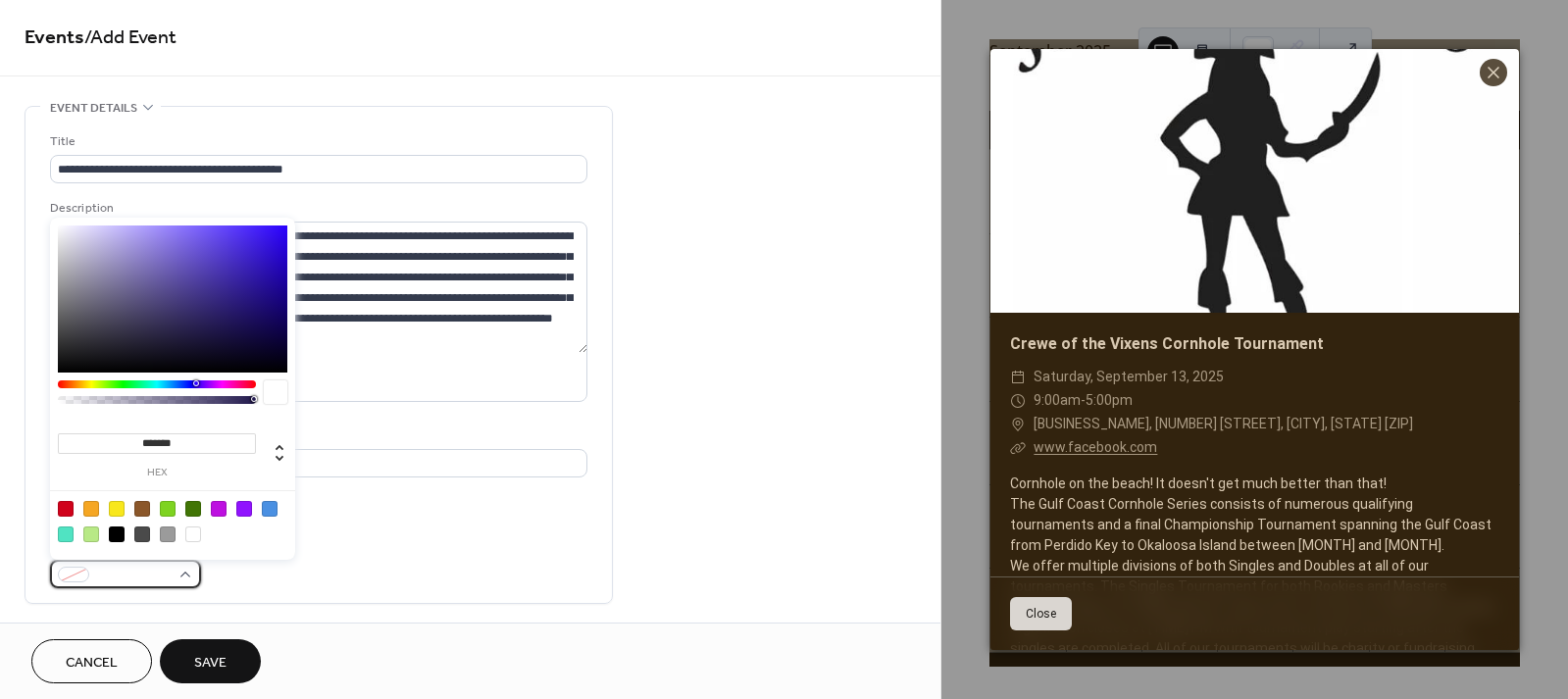 scroll, scrollTop: 0, scrollLeft: 0, axis: both 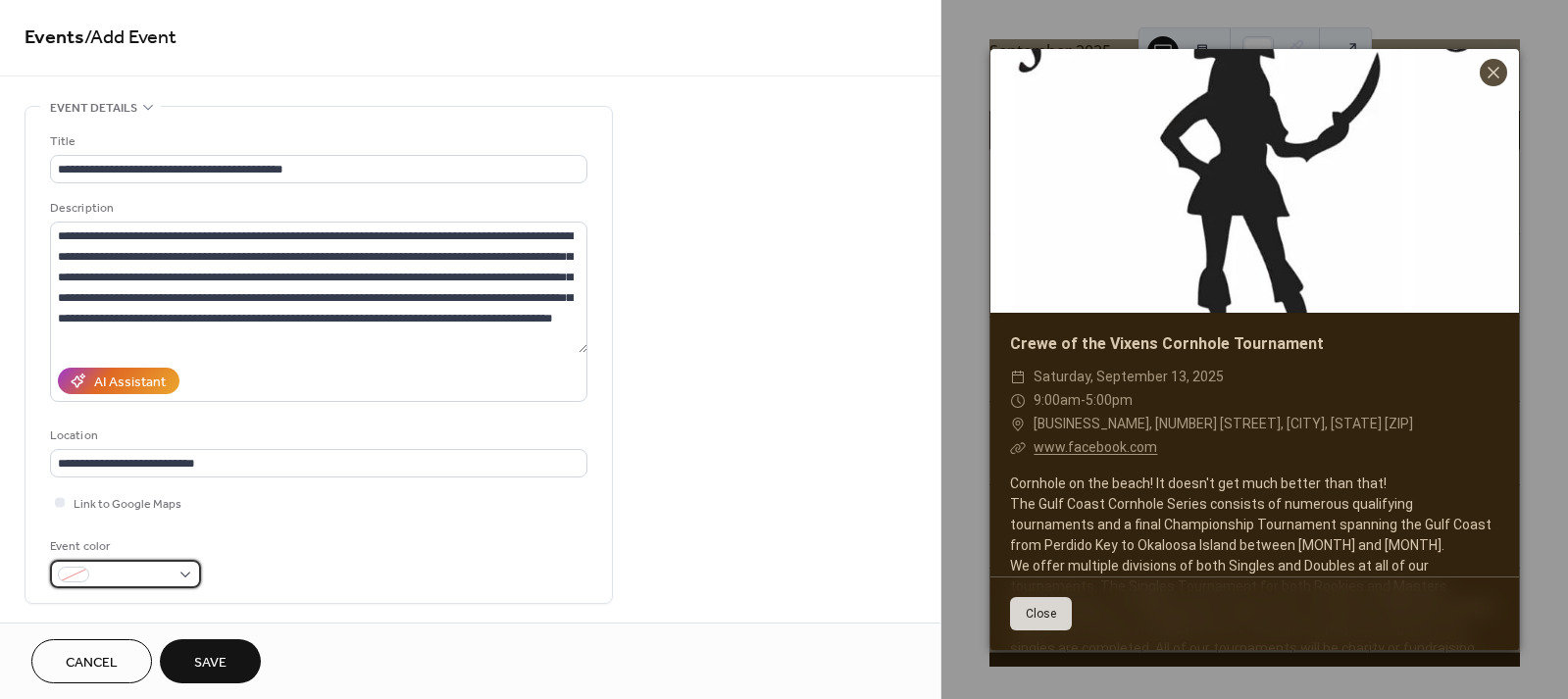 click at bounding box center (126, 574) 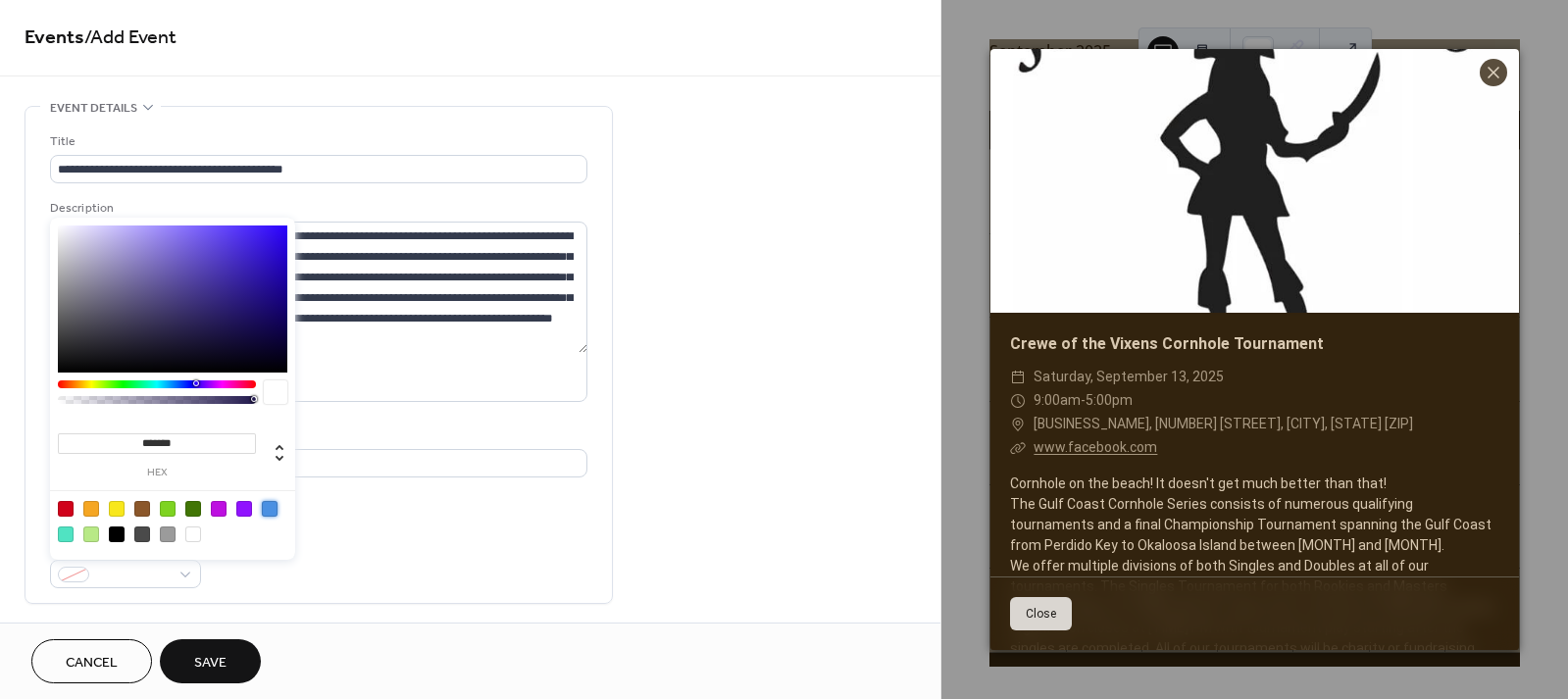 click at bounding box center (270, 509) 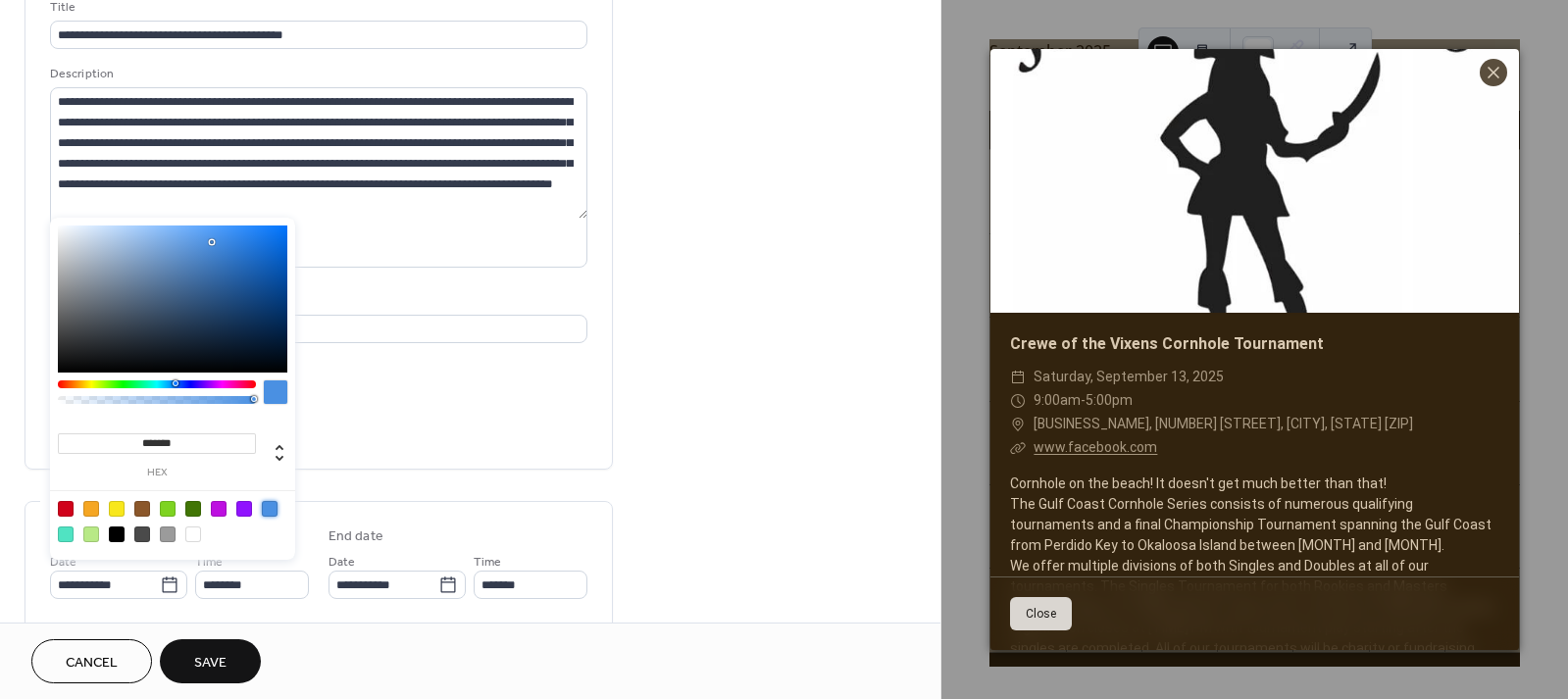 scroll, scrollTop: 139, scrollLeft: 0, axis: vertical 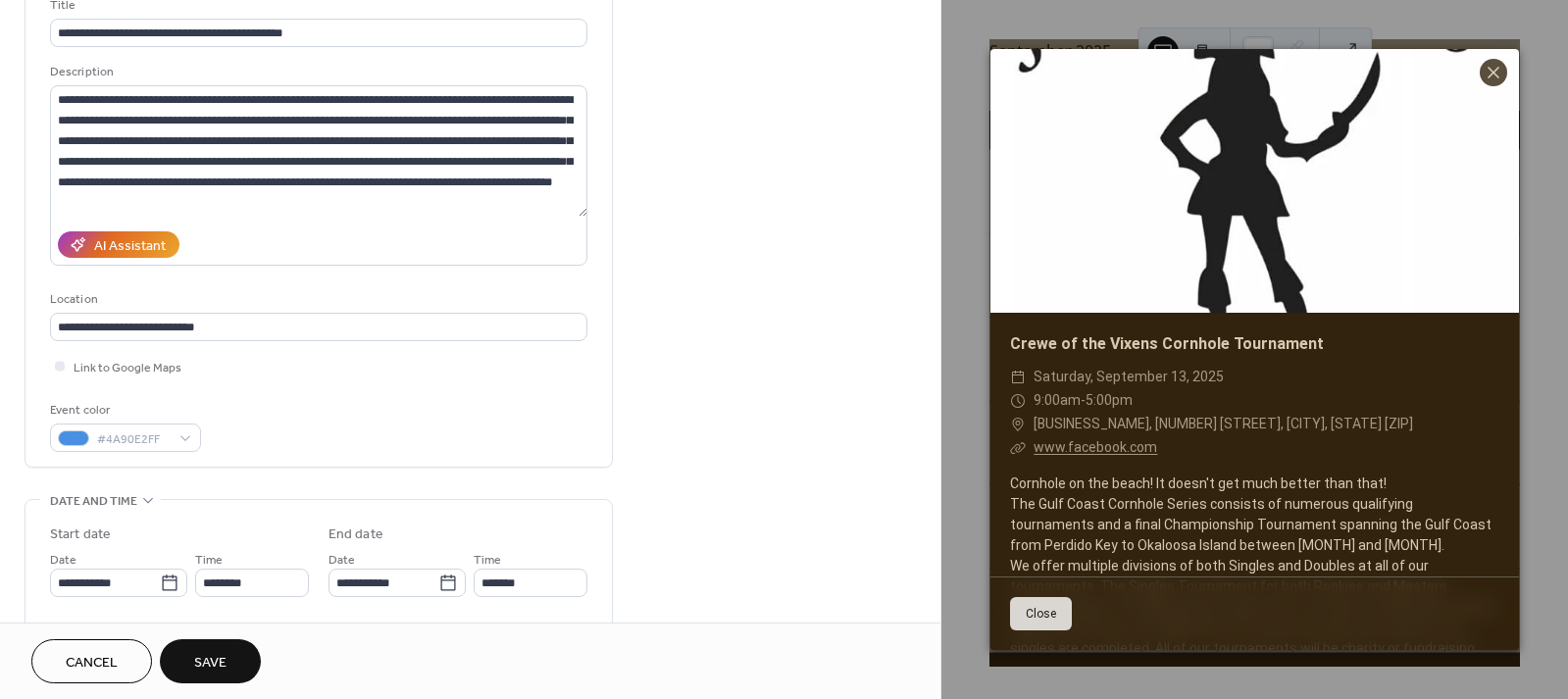 click on "**********" at bounding box center [470, 684] 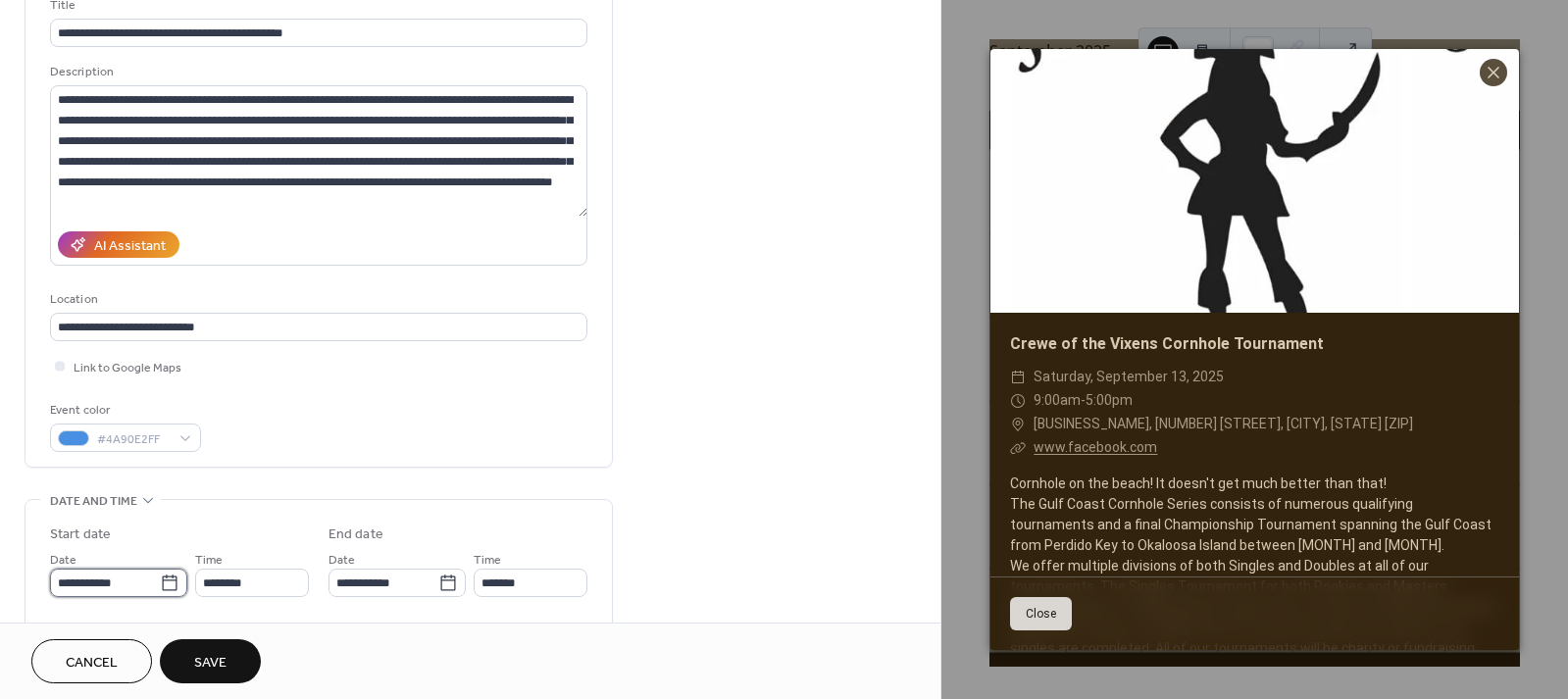 click on "**********" at bounding box center [105, 582] 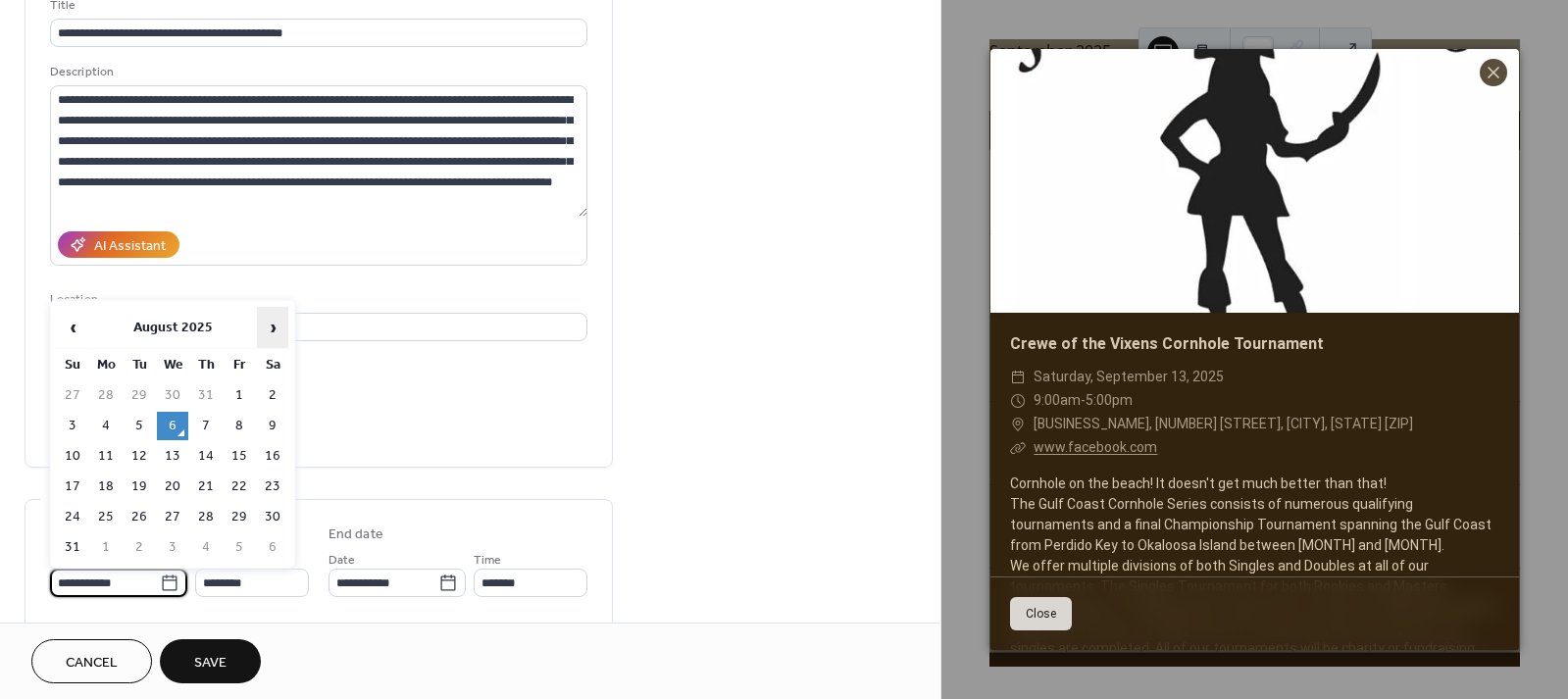 click on "›" at bounding box center [273, 327] 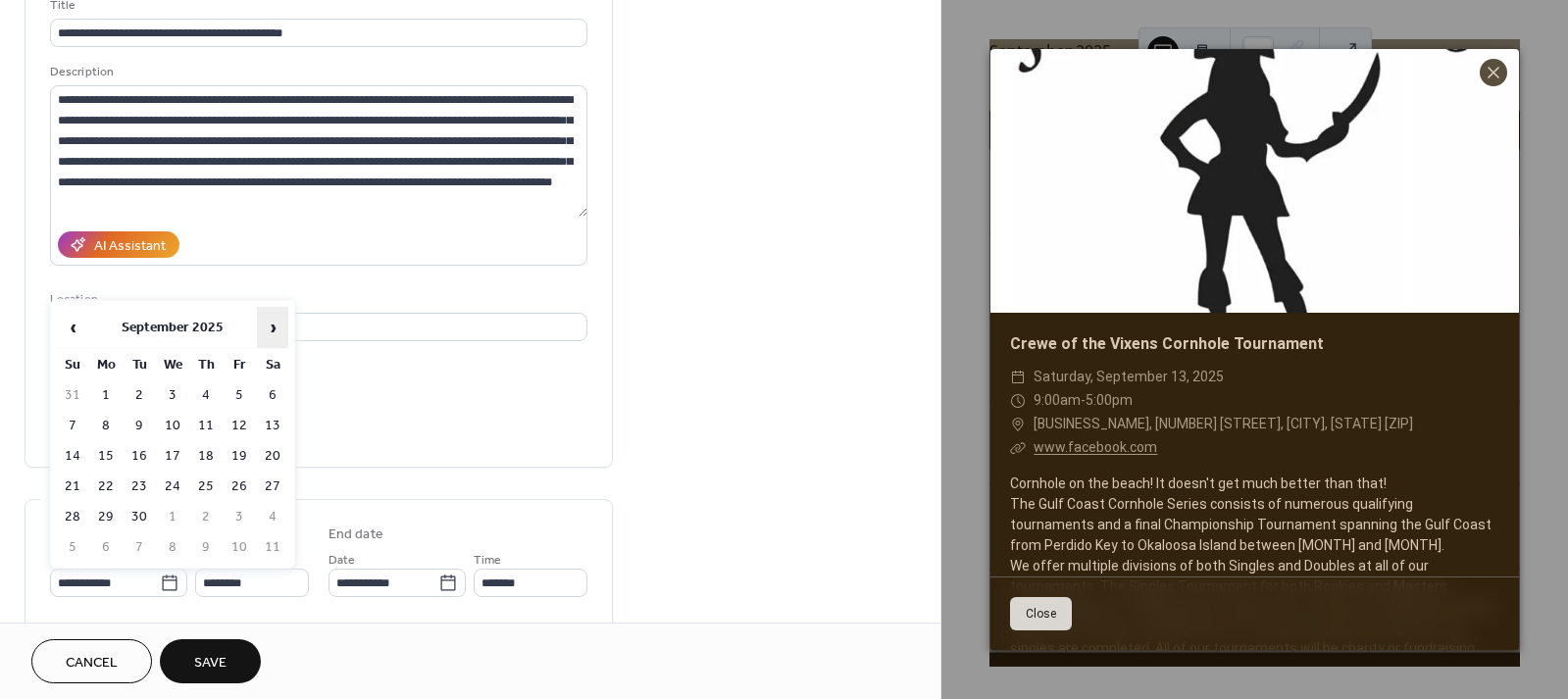 click on "›" at bounding box center [273, 327] 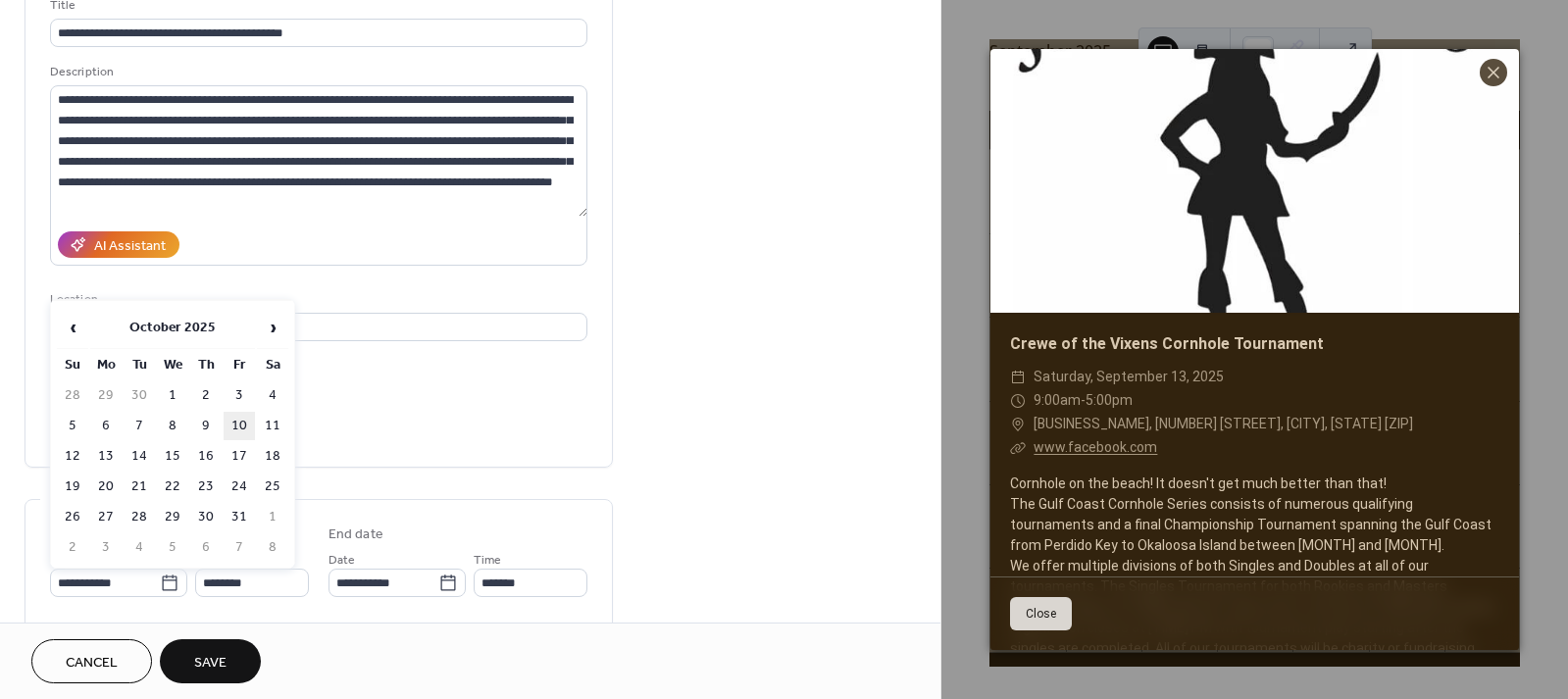 click on "10" at bounding box center (239, 425) 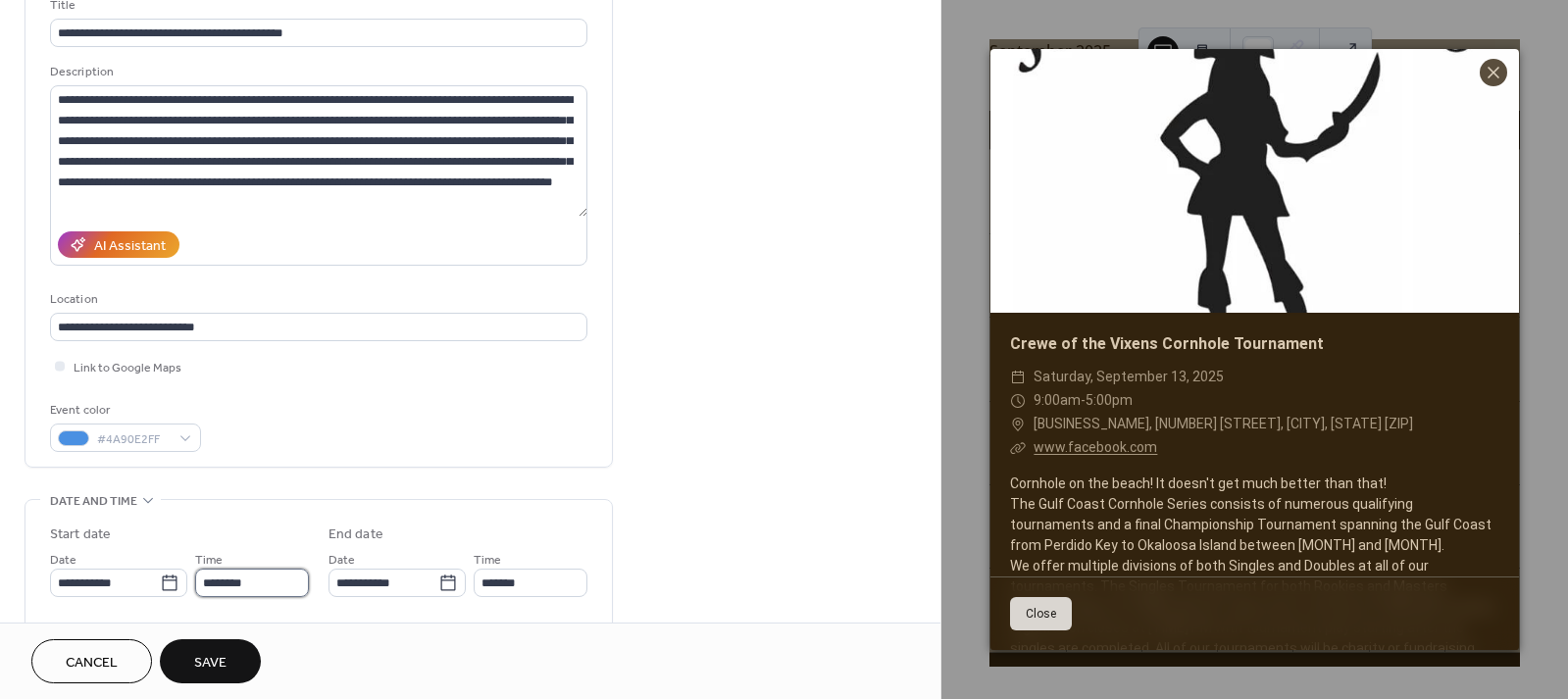click on "********" at bounding box center (252, 582) 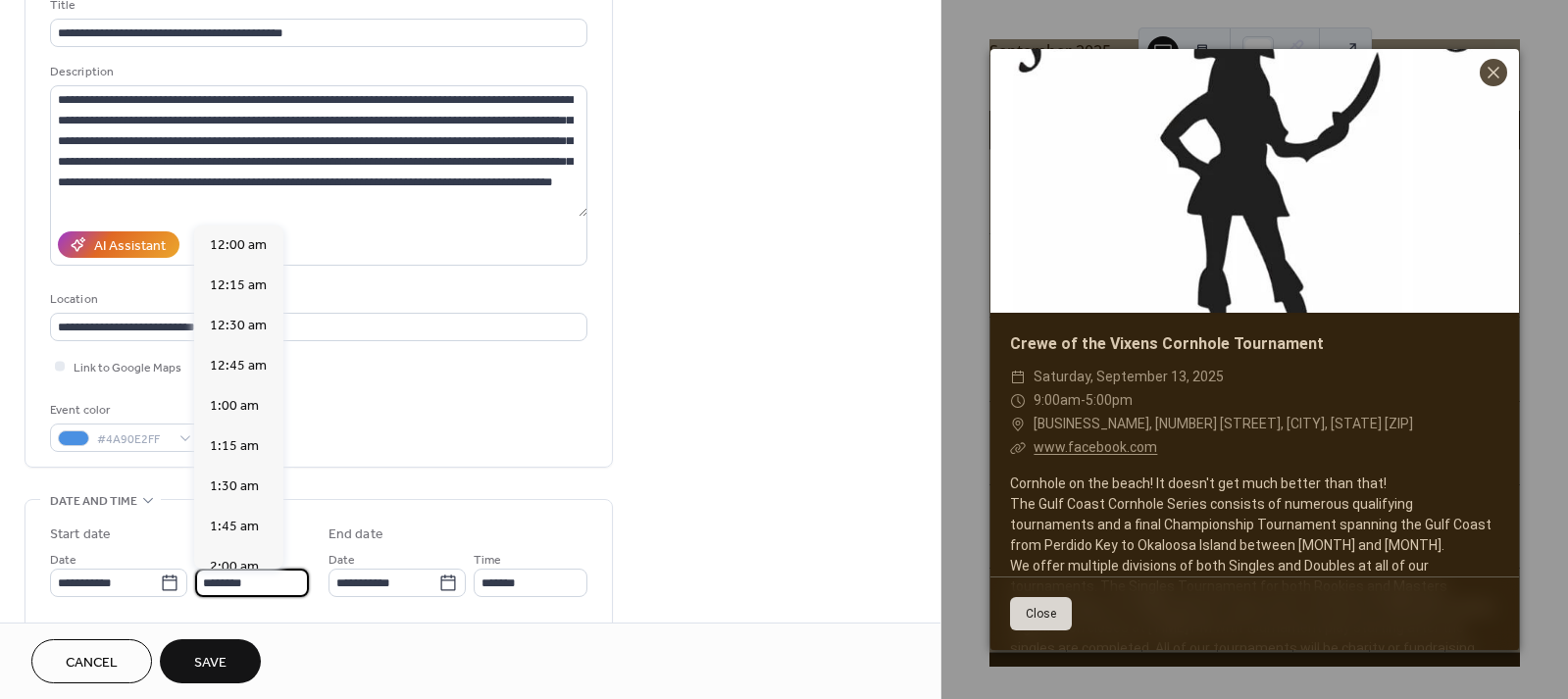 scroll, scrollTop: 1929, scrollLeft: 0, axis: vertical 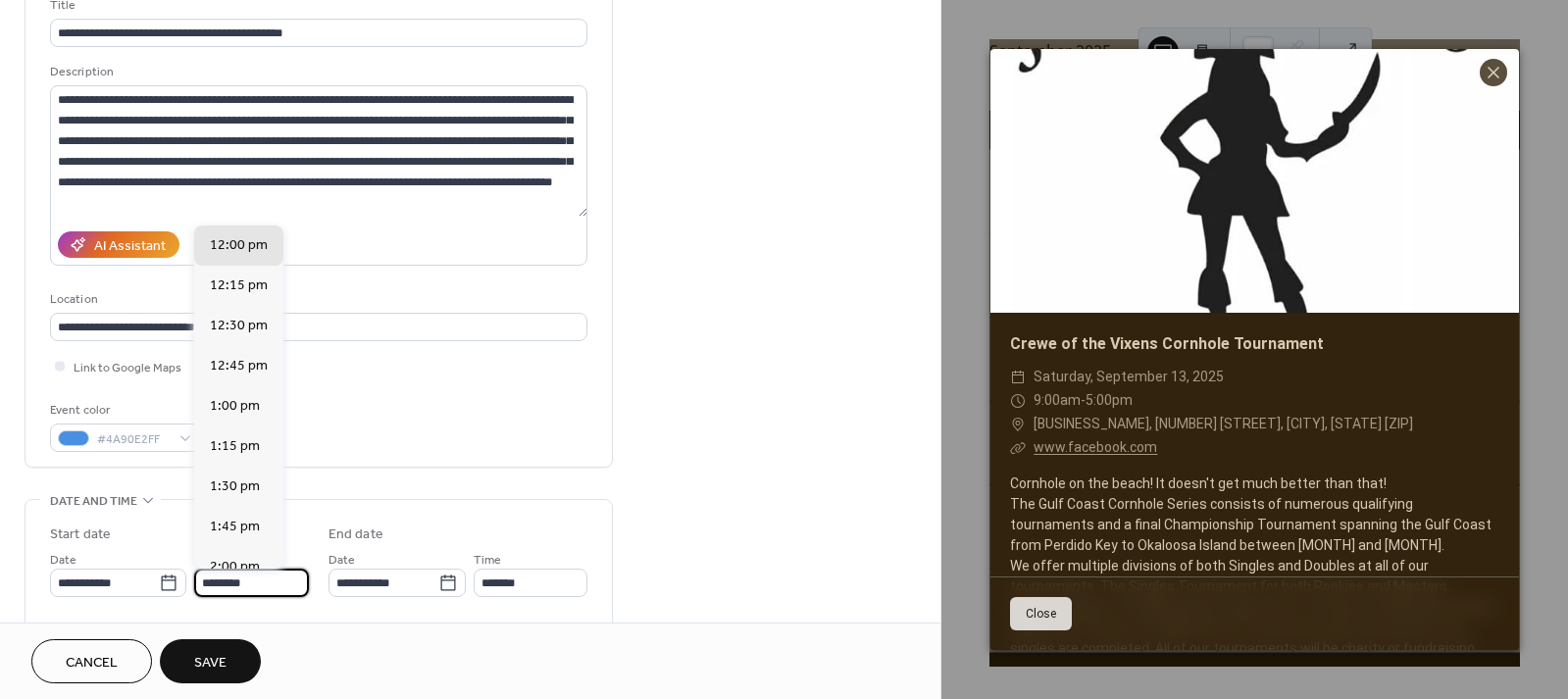 drag, startPoint x: 269, startPoint y: 586, endPoint x: 197, endPoint y: 581, distance: 72.173402 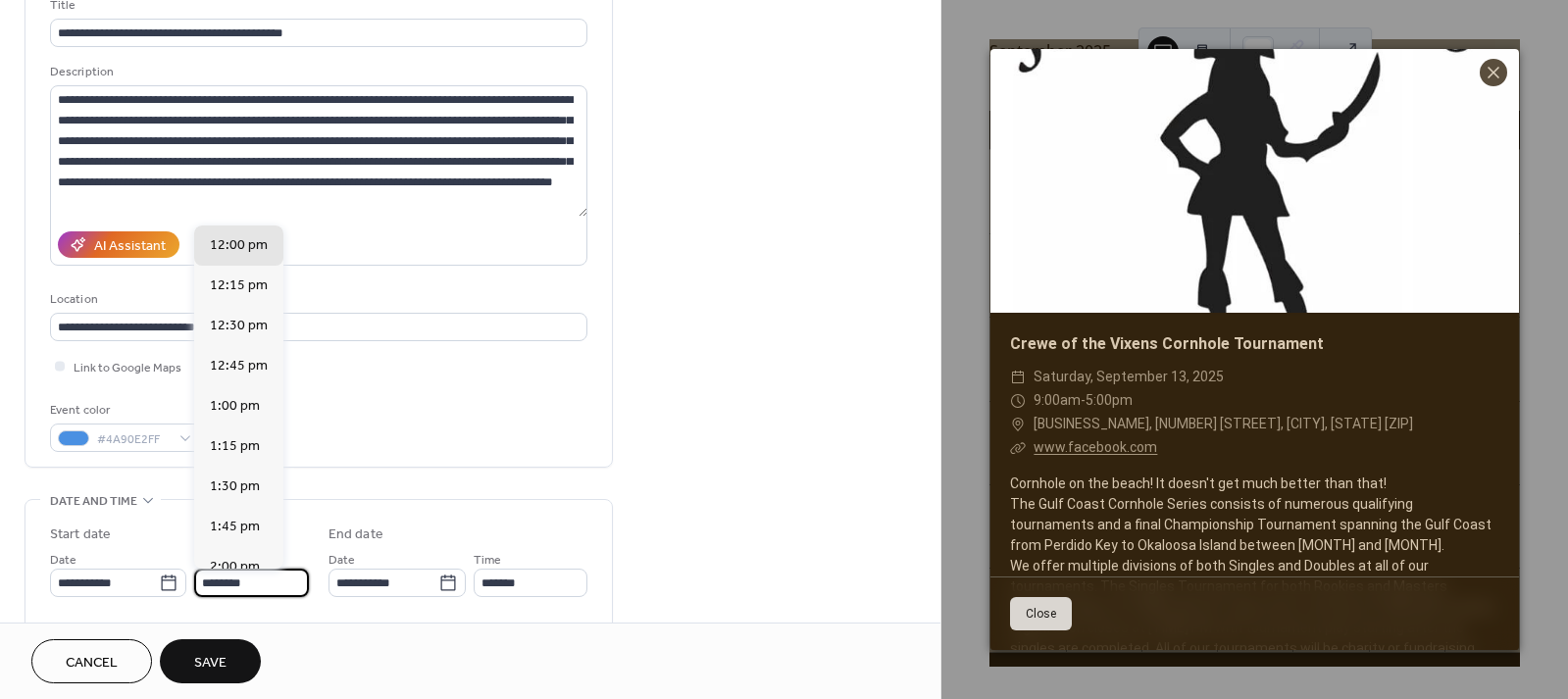type on "*" 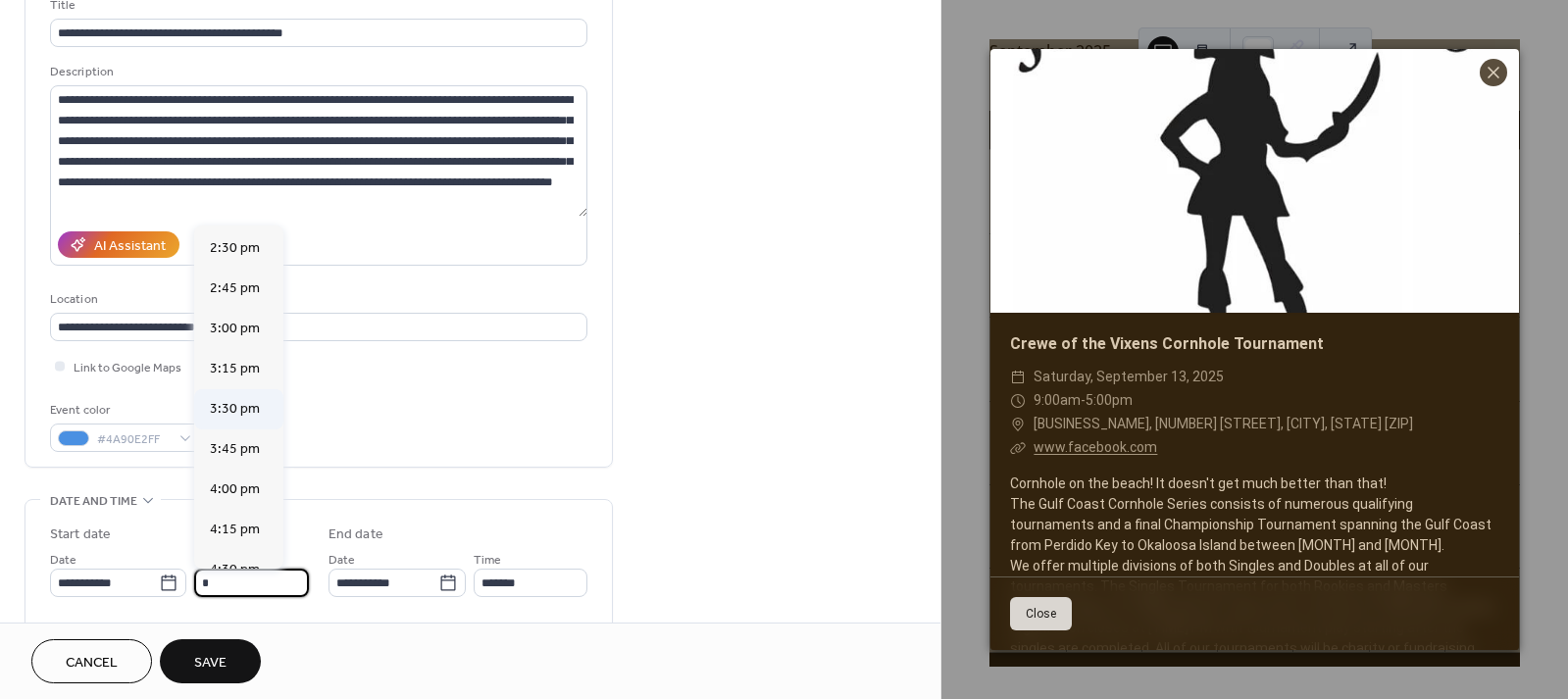 scroll, scrollTop: 2370, scrollLeft: 0, axis: vertical 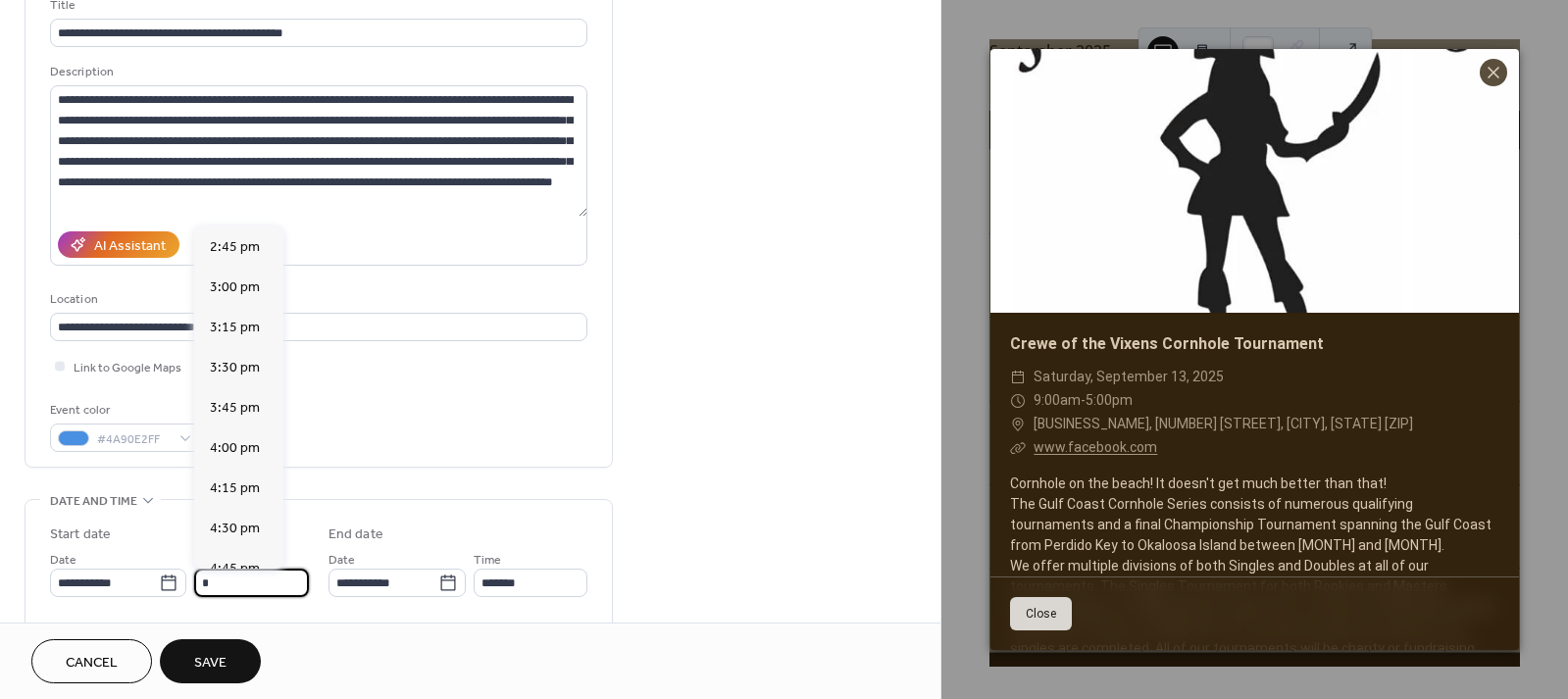 click on "*" at bounding box center [251, 582] 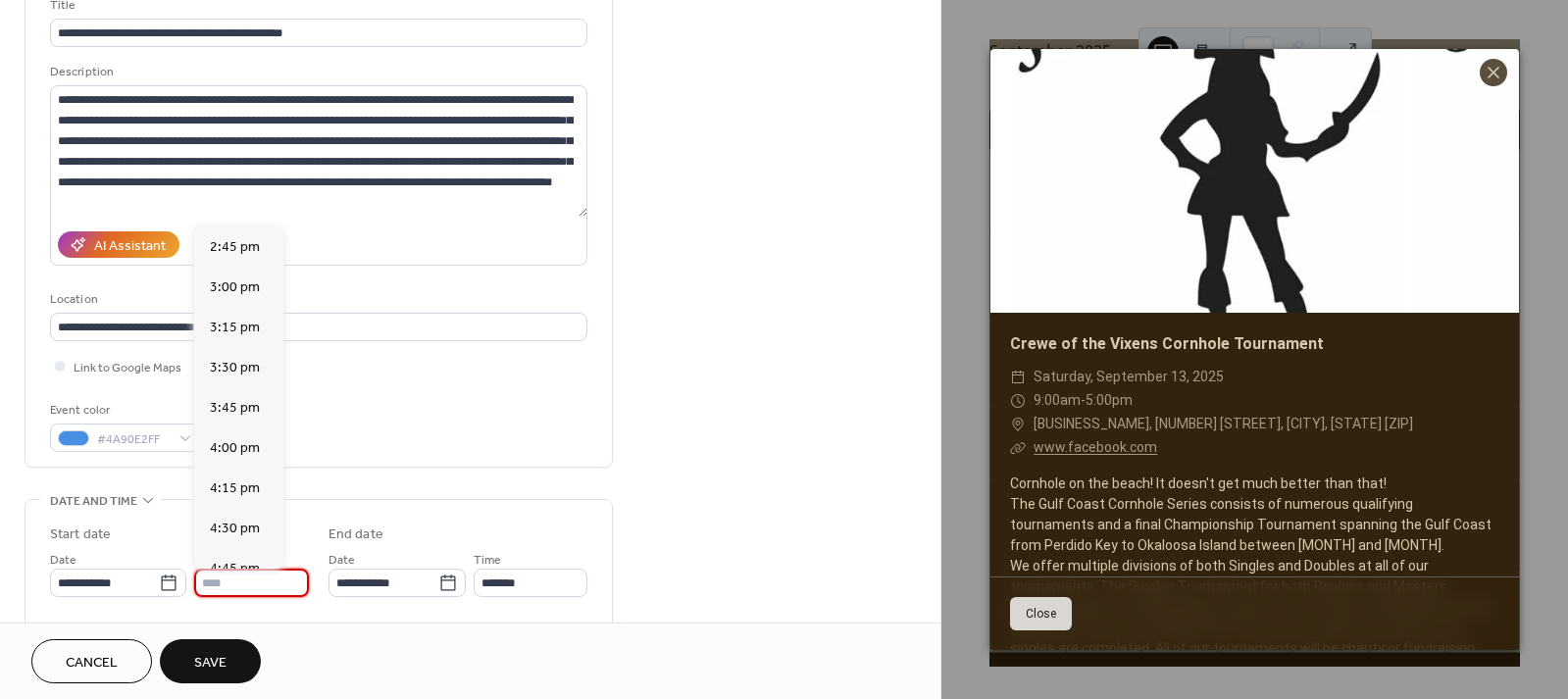 click on "Time *******" at bounding box center [531, 573] 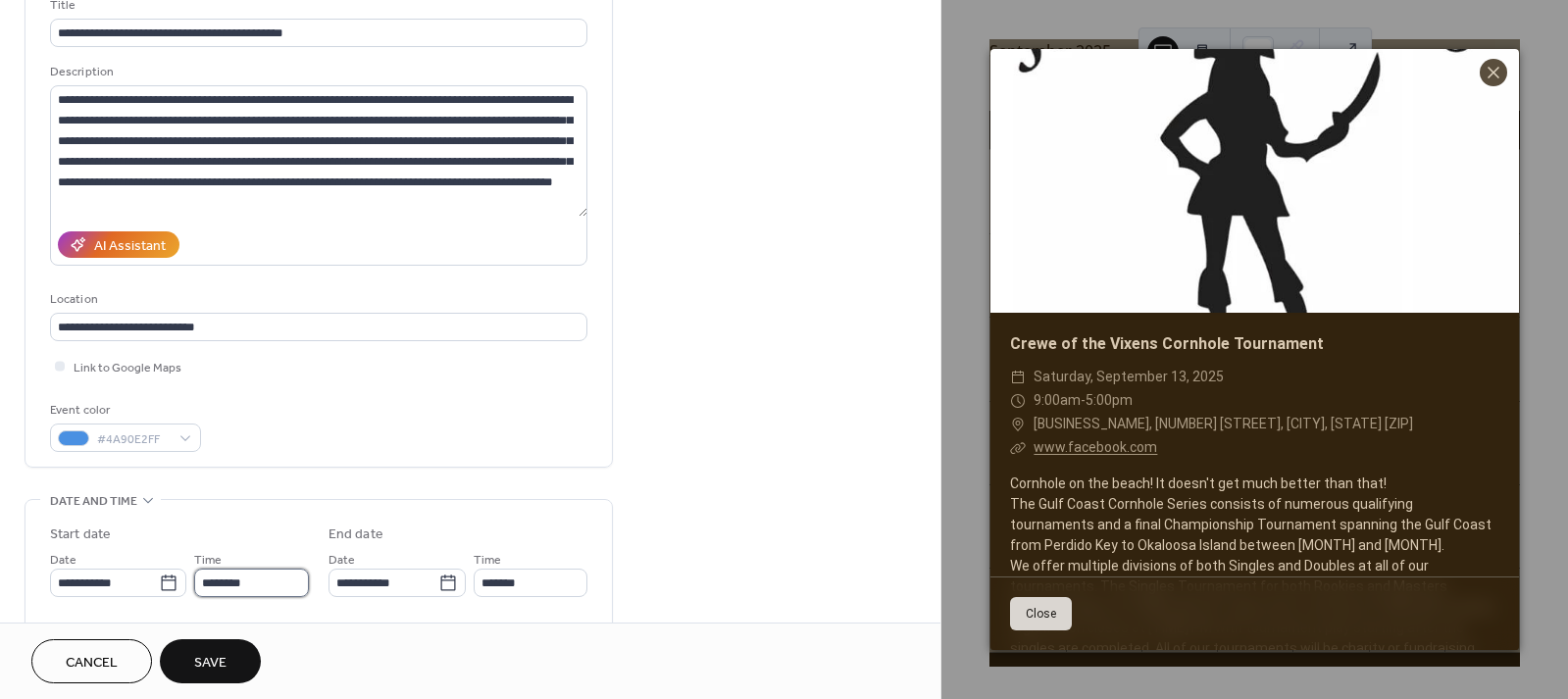 click on "********" at bounding box center (251, 582) 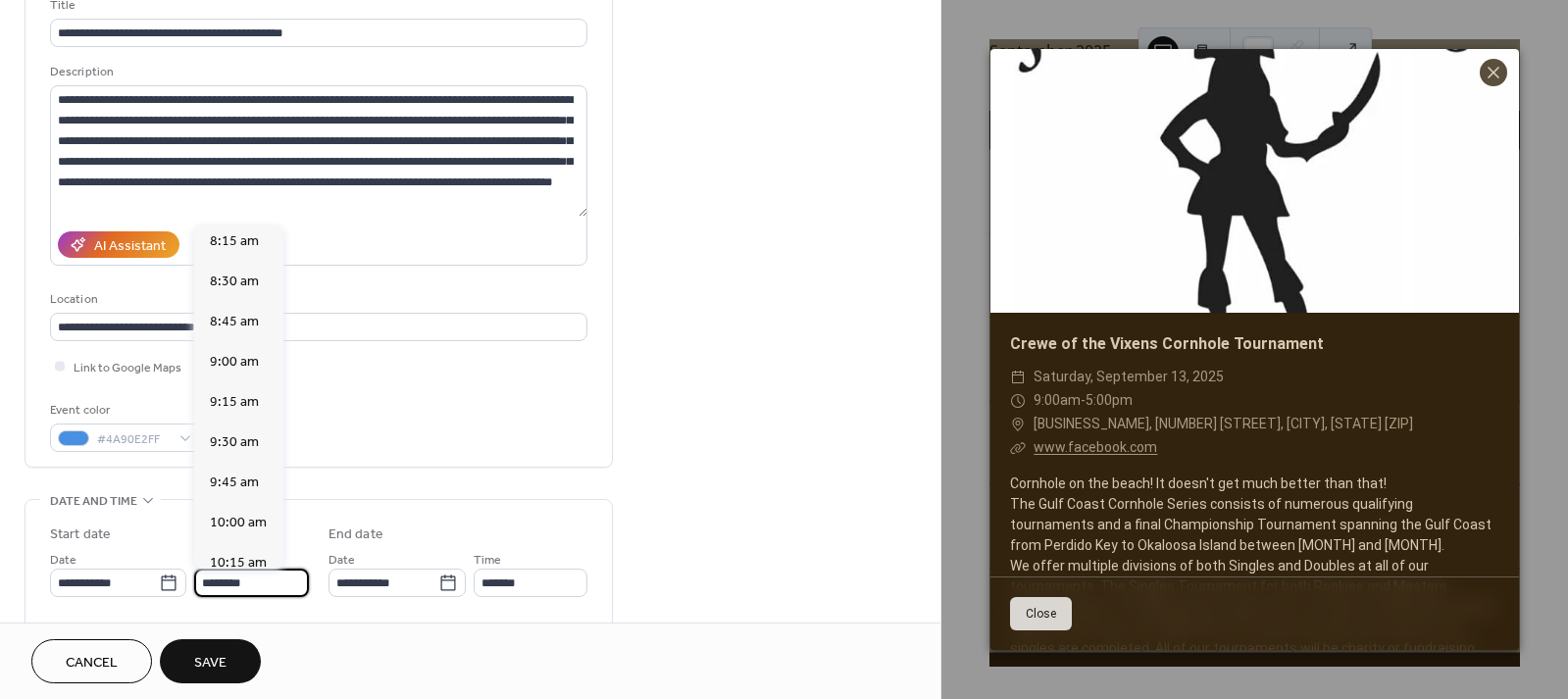 scroll, scrollTop: 1337, scrollLeft: 0, axis: vertical 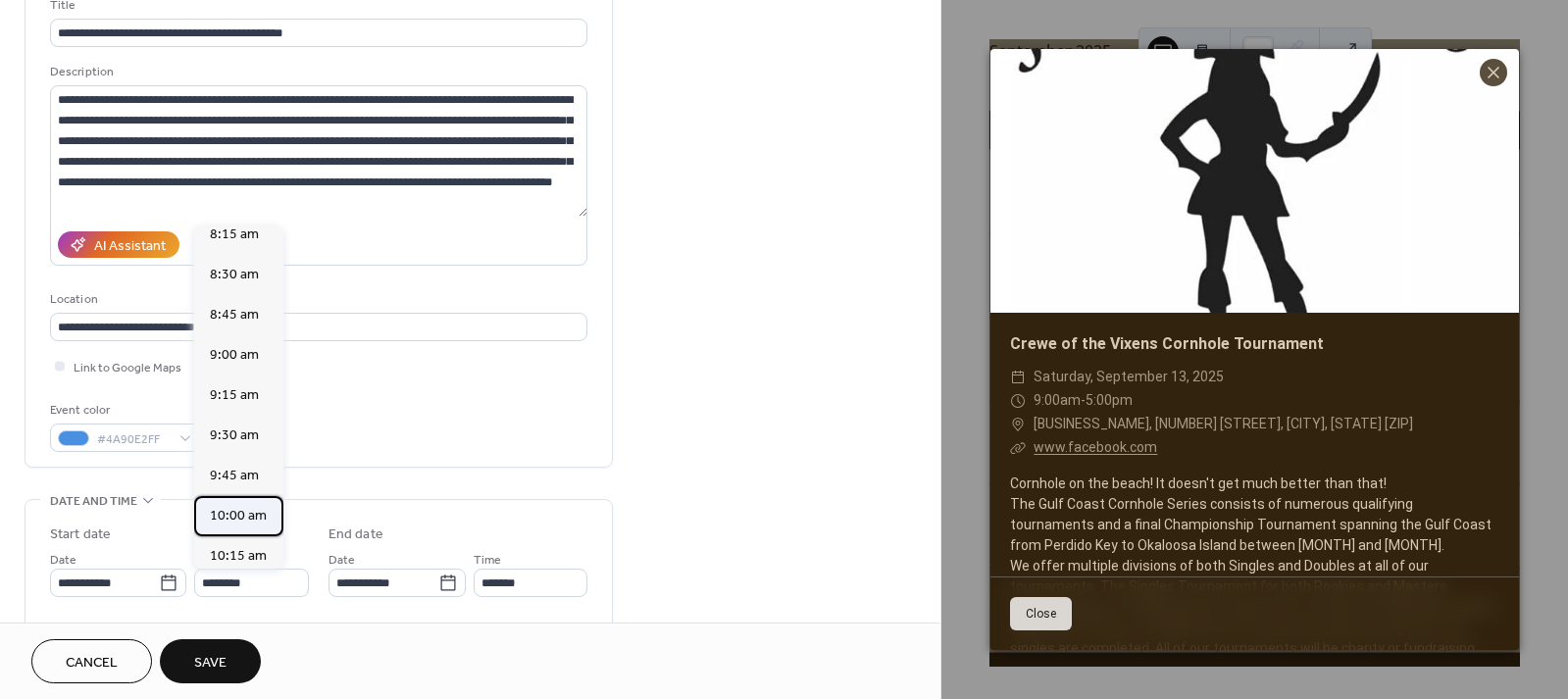 click on "10:00 am" at bounding box center [238, 516] 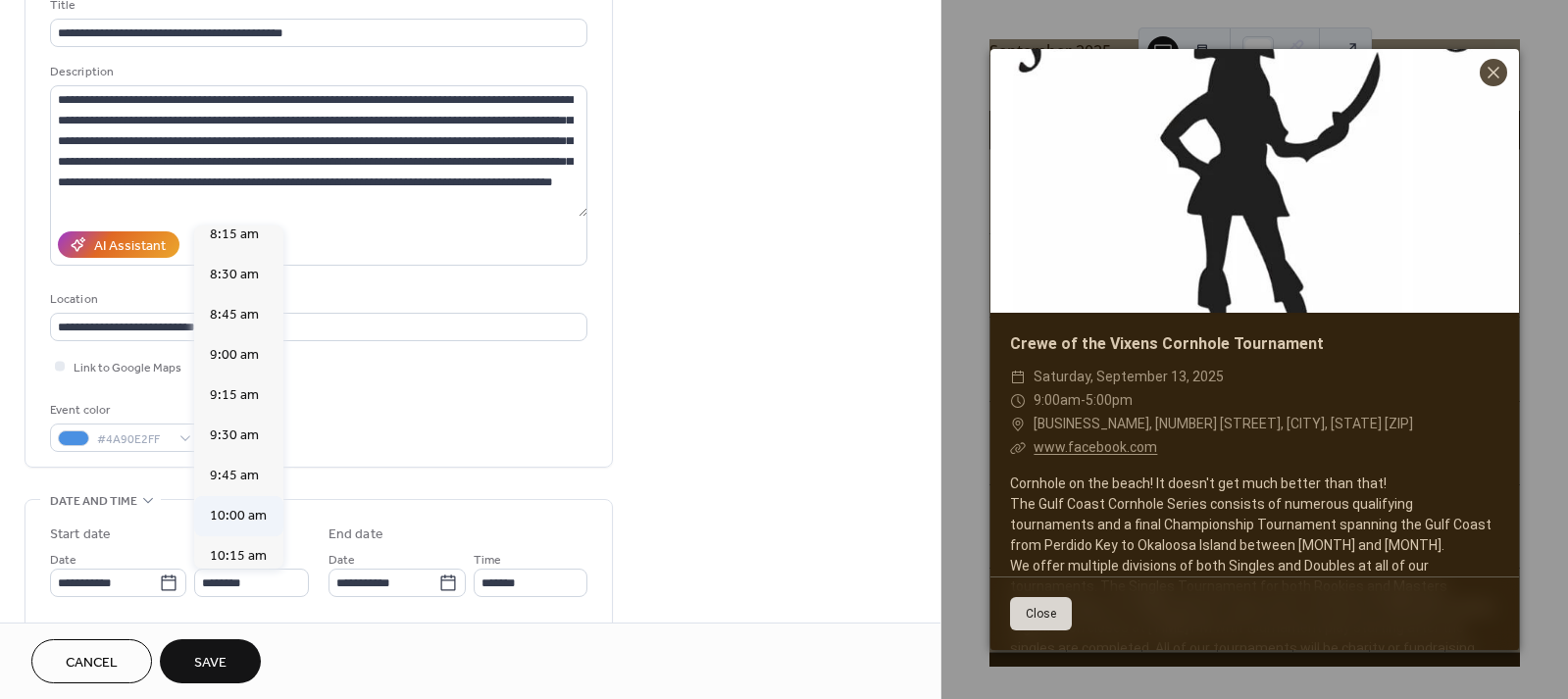 type on "********" 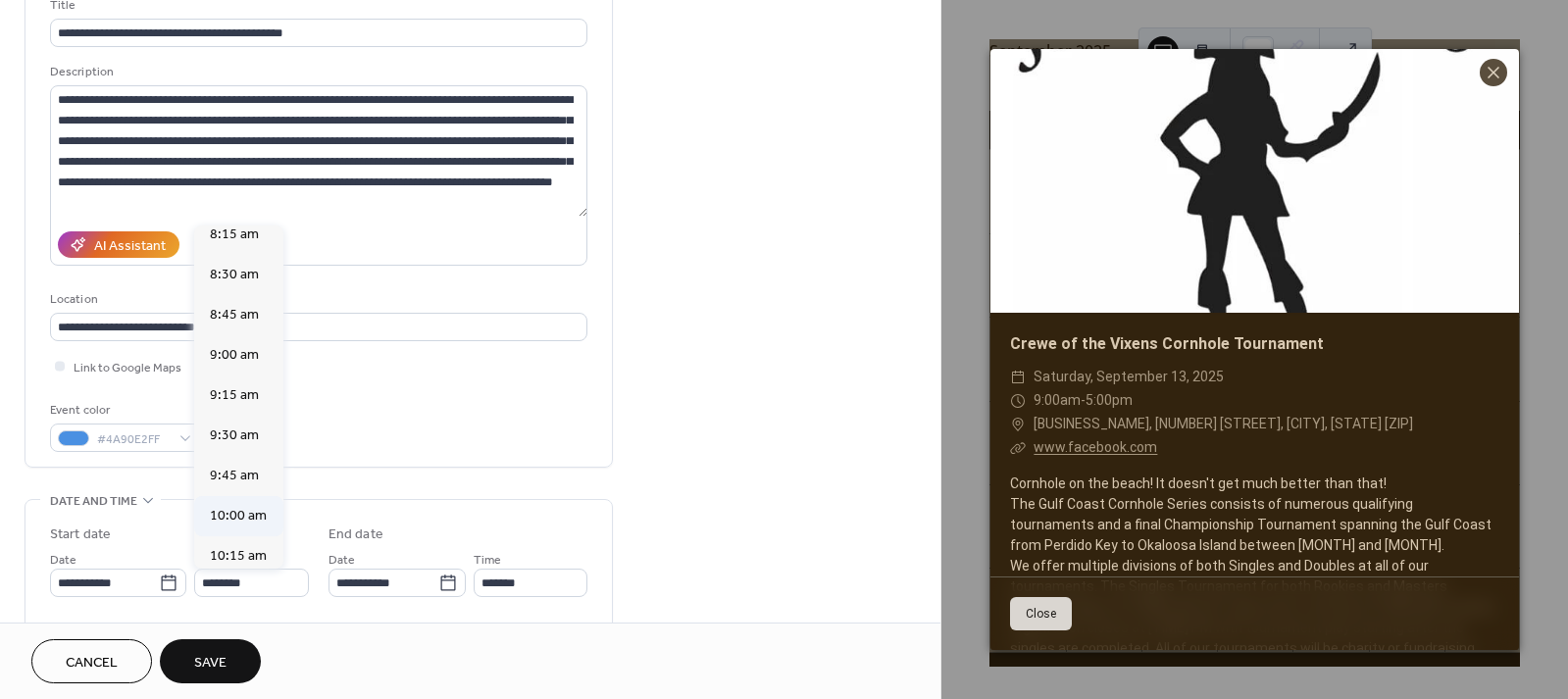 type on "********" 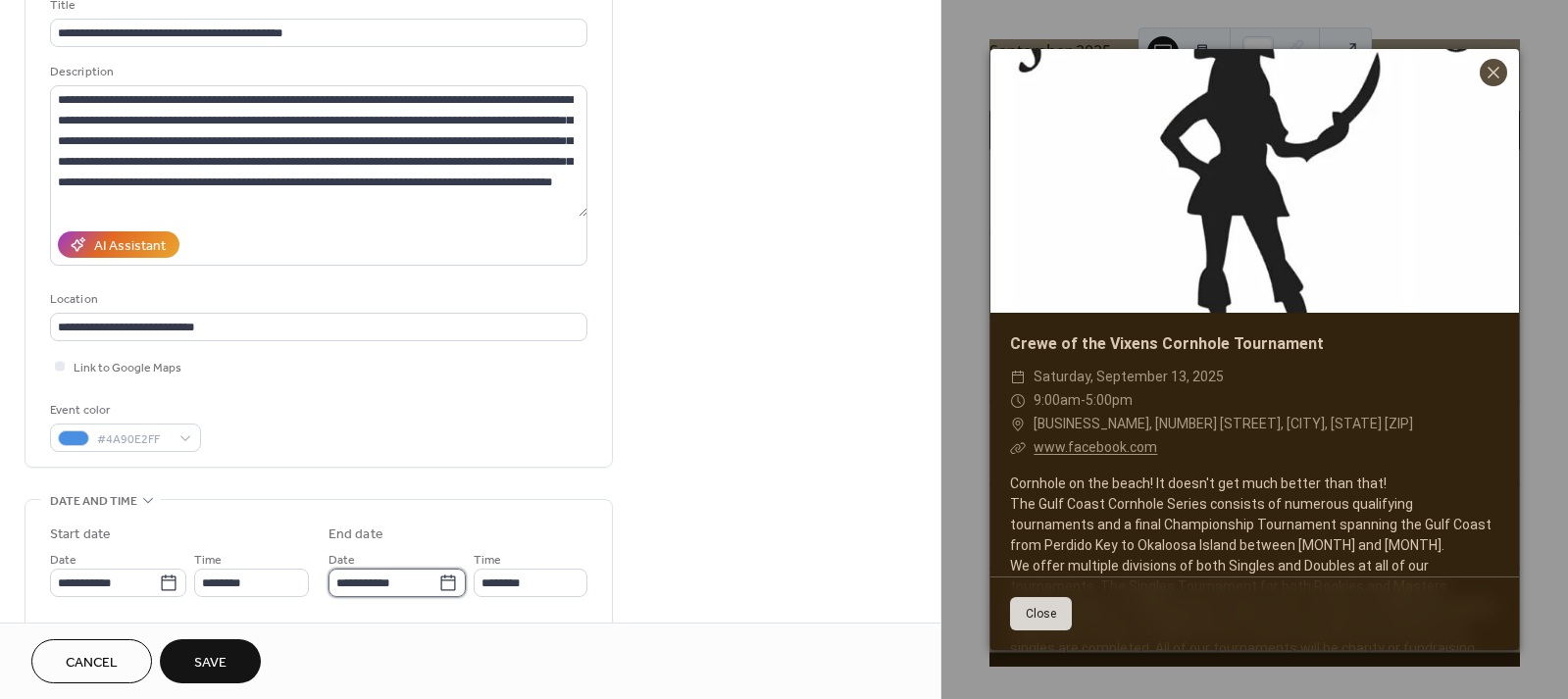 click on "**********" at bounding box center (383, 582) 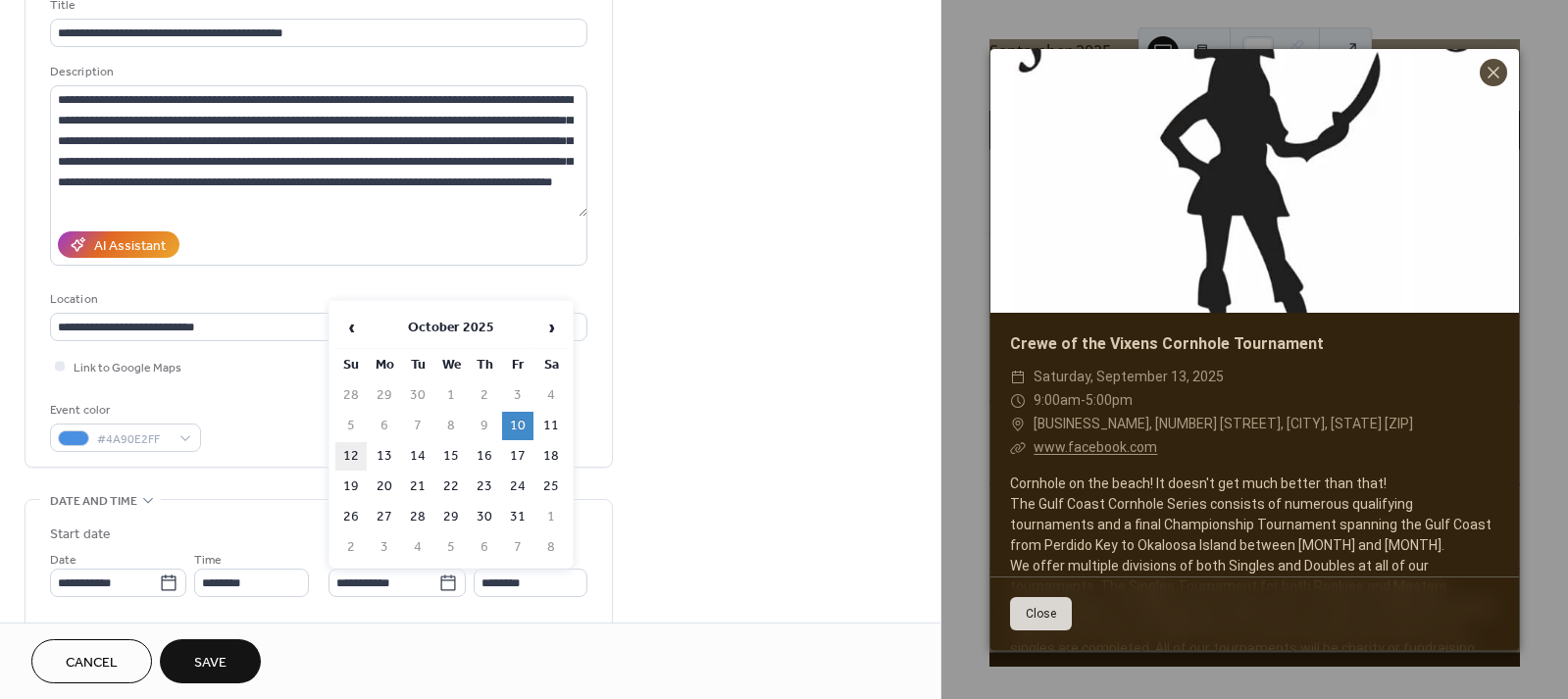 click on "12" at bounding box center (351, 456) 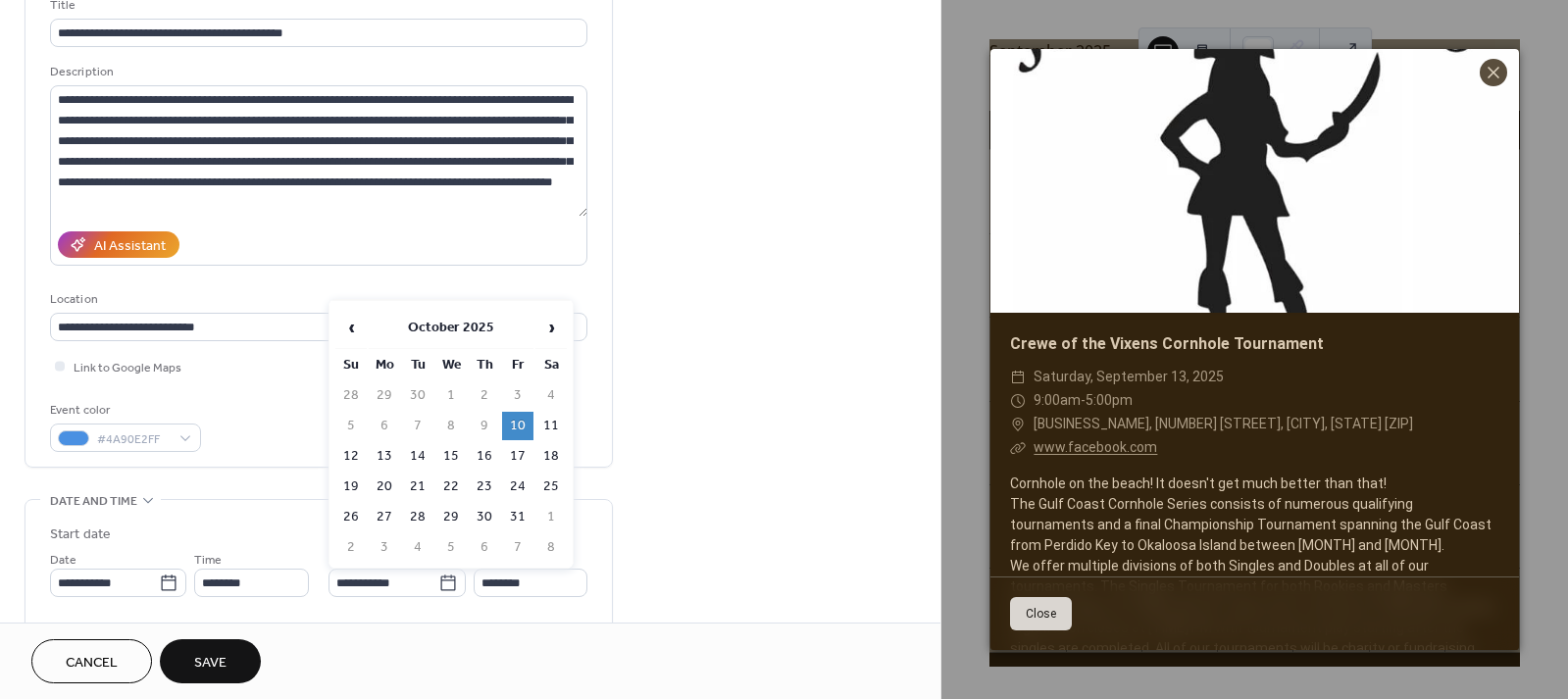 type on "**********" 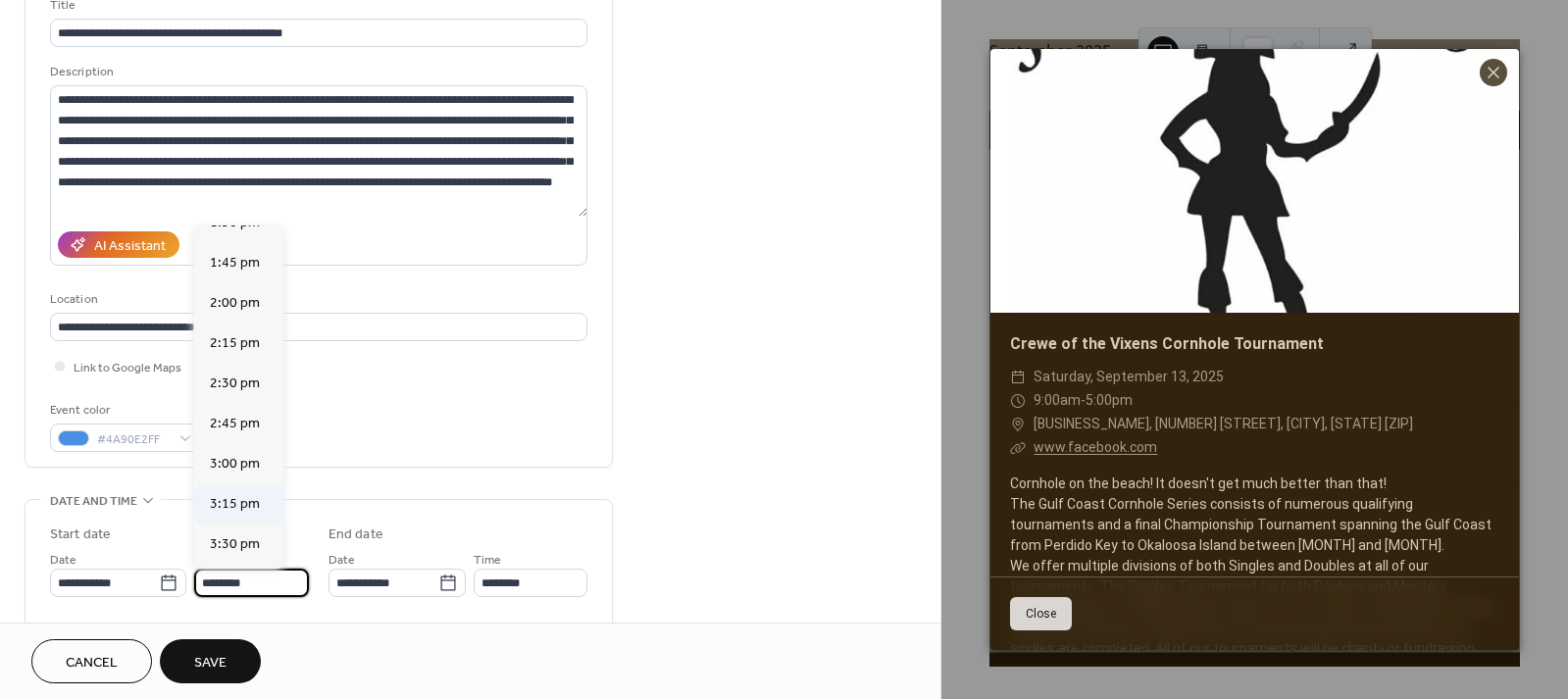scroll, scrollTop: 2309, scrollLeft: 0, axis: vertical 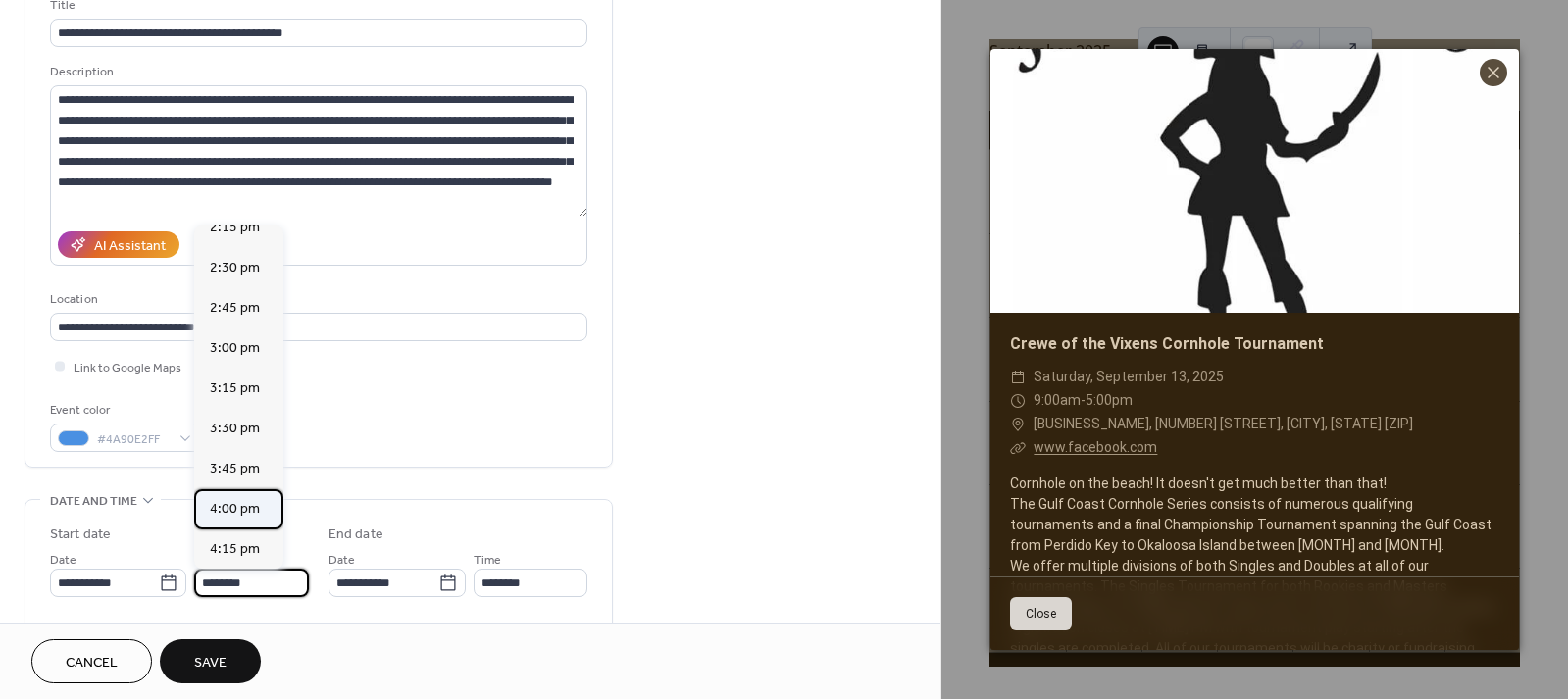 click on "4:00 pm" at bounding box center [234, 509] 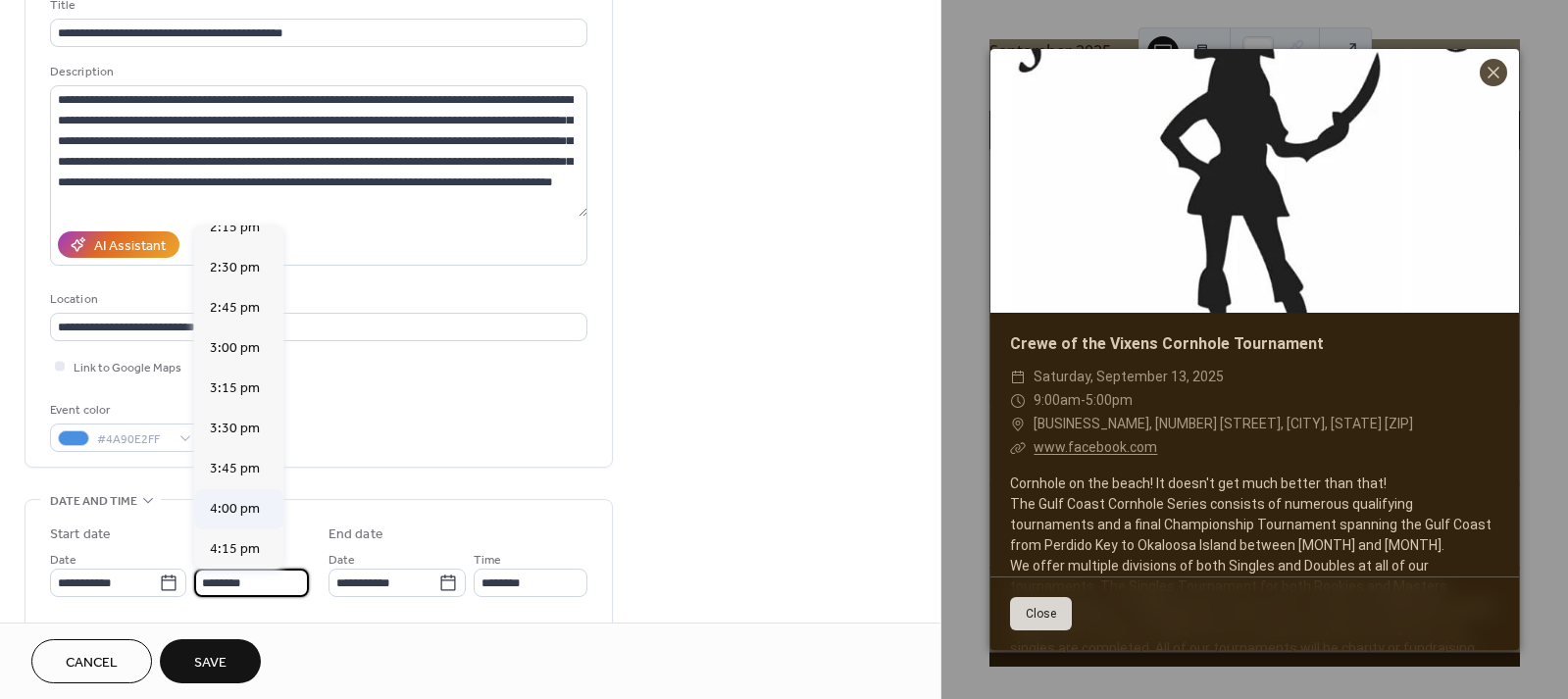 type on "*******" 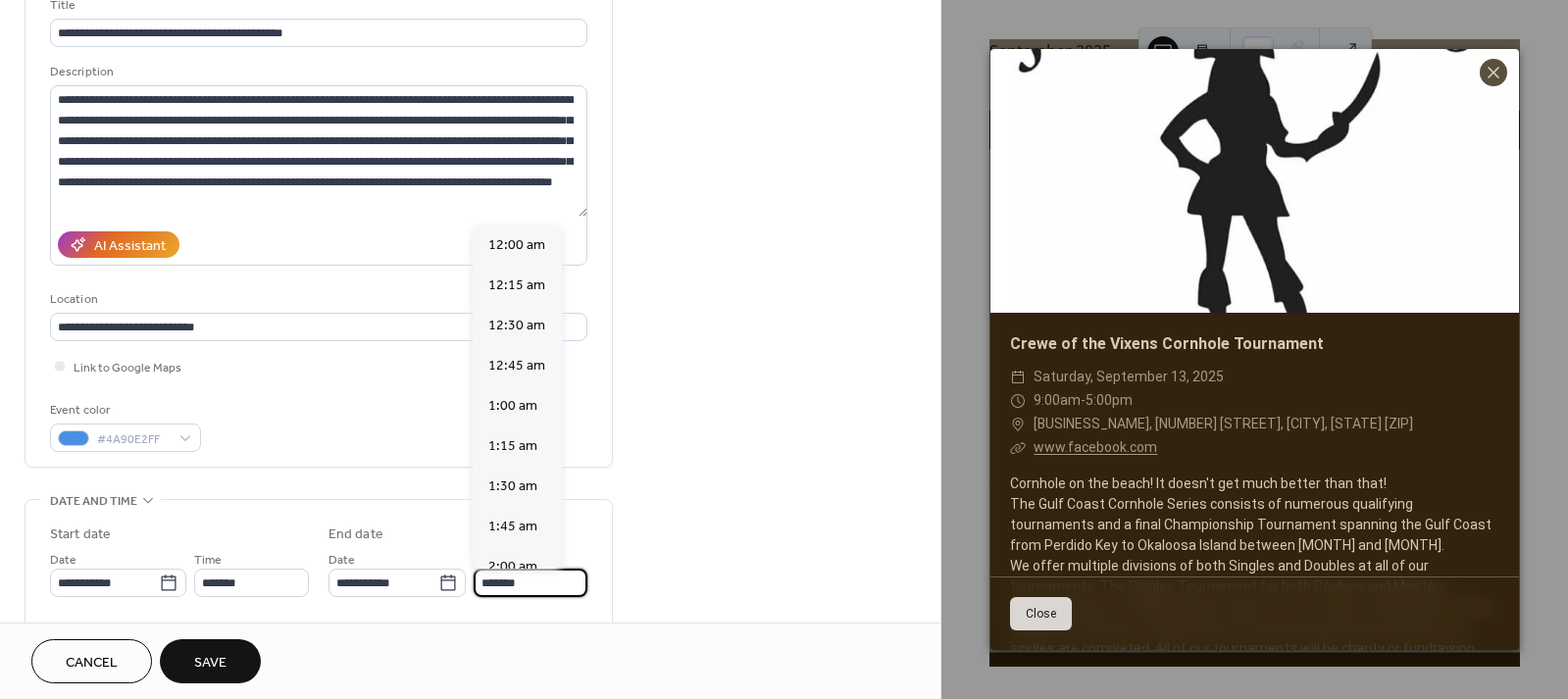 click on "*******" at bounding box center (531, 582) 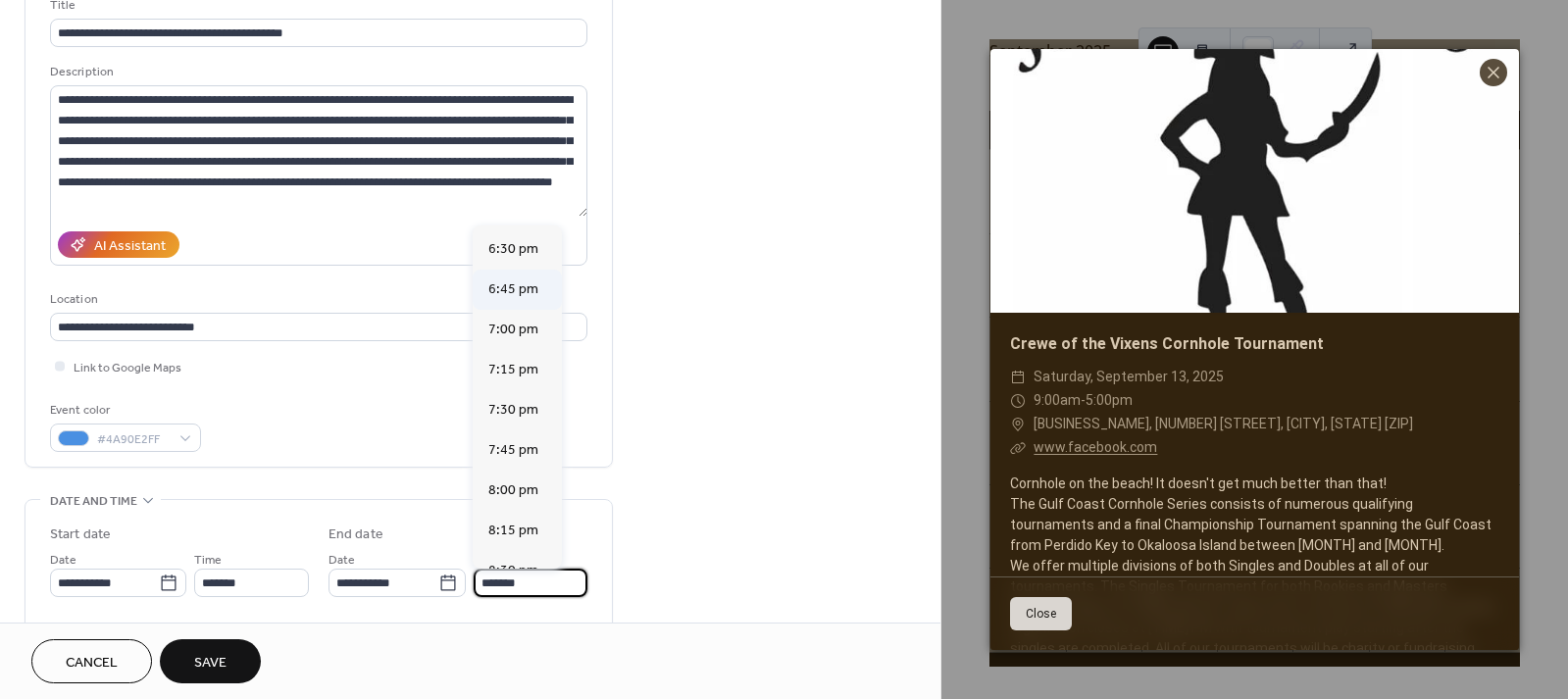 scroll, scrollTop: 2989, scrollLeft: 0, axis: vertical 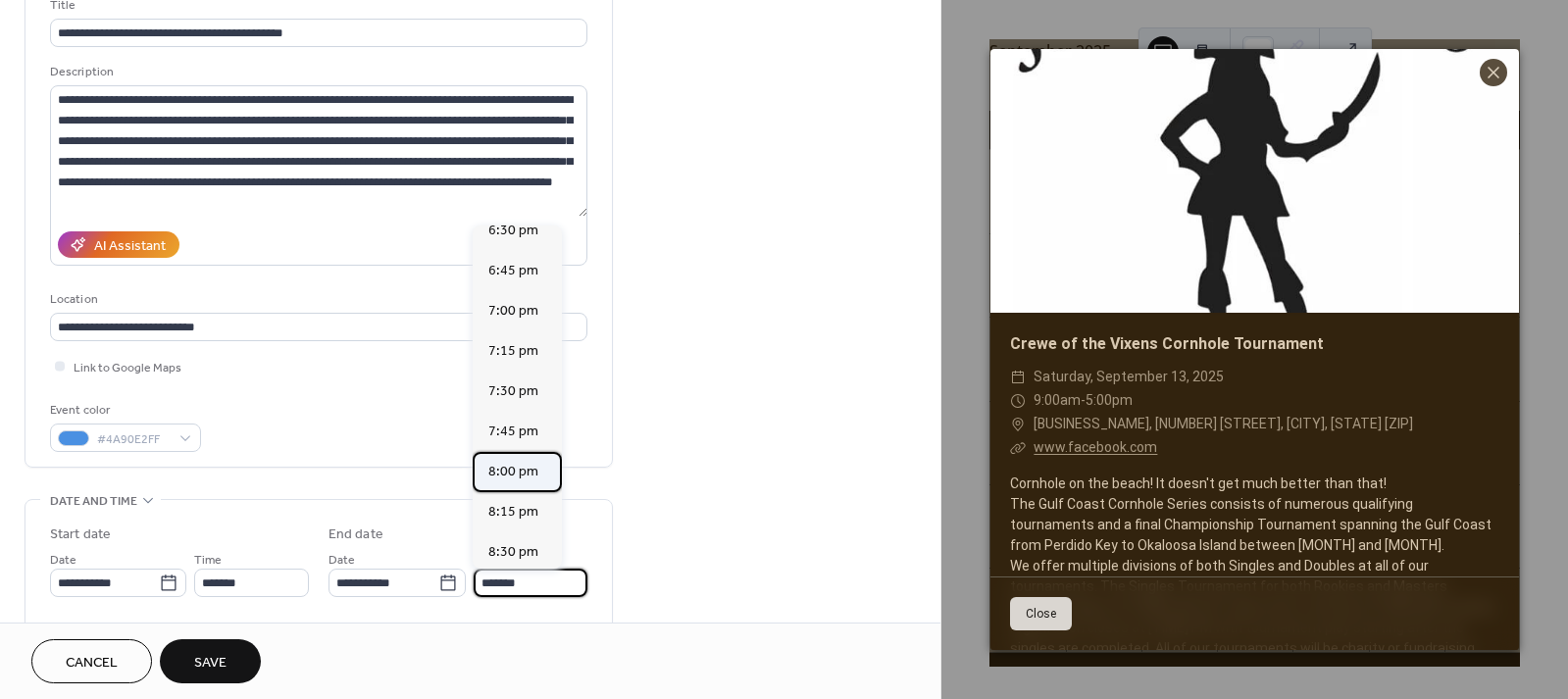 click on "8:00 pm" at bounding box center (513, 472) 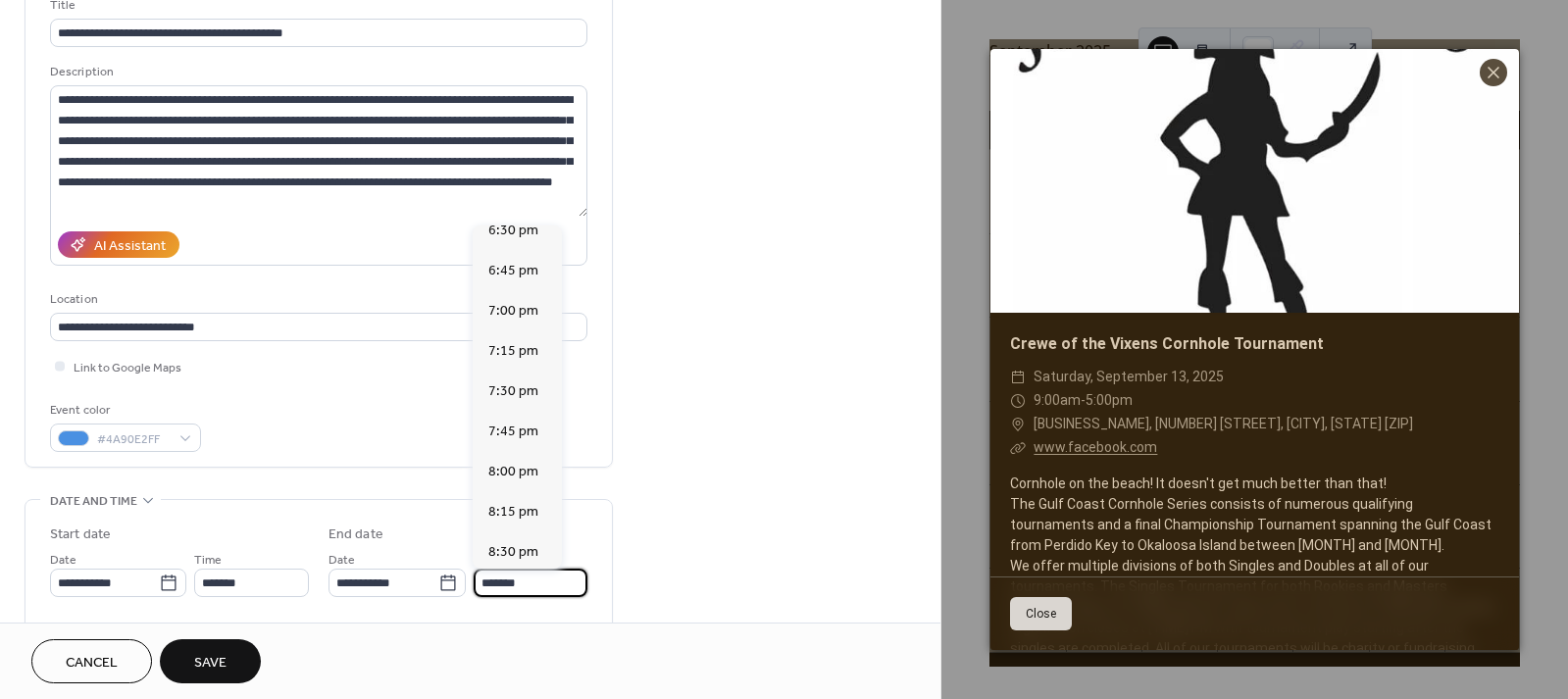 type on "*******" 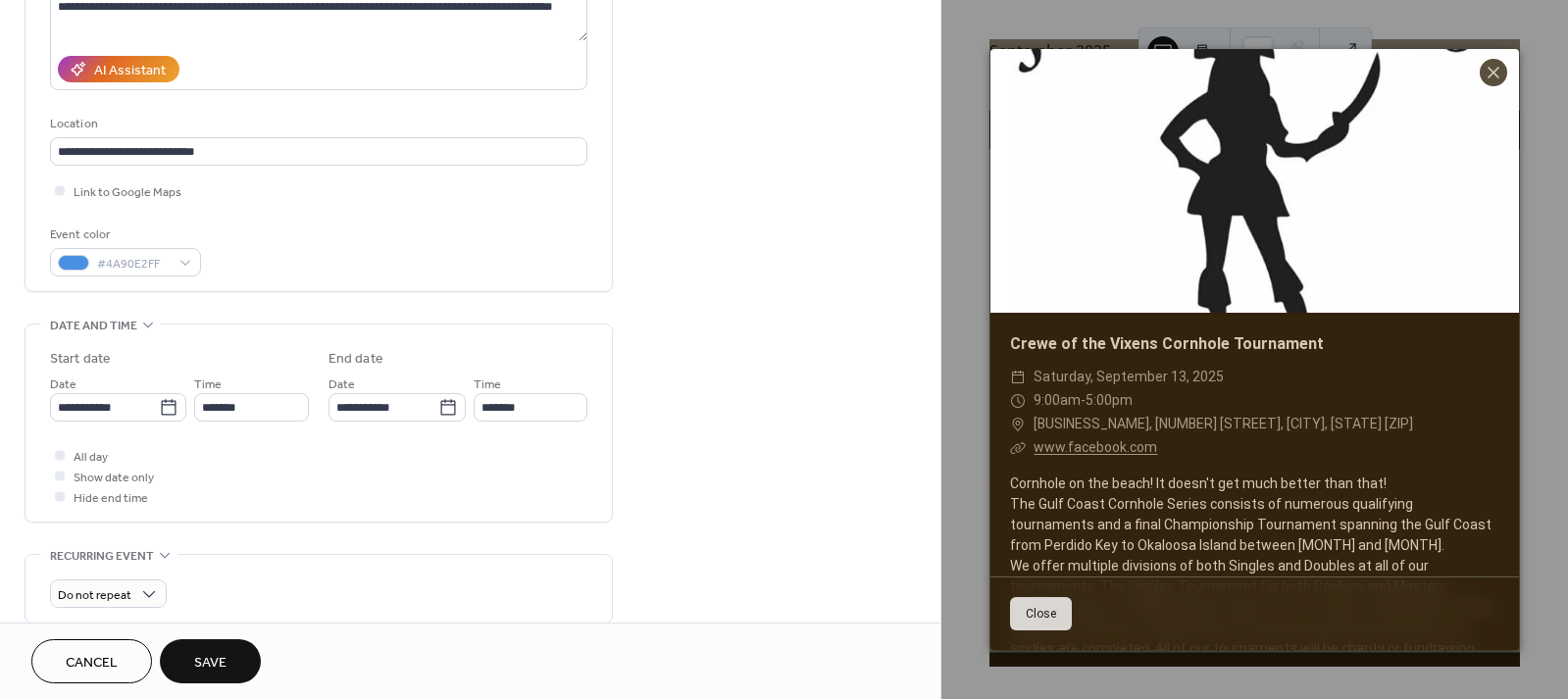 scroll, scrollTop: 380, scrollLeft: 0, axis: vertical 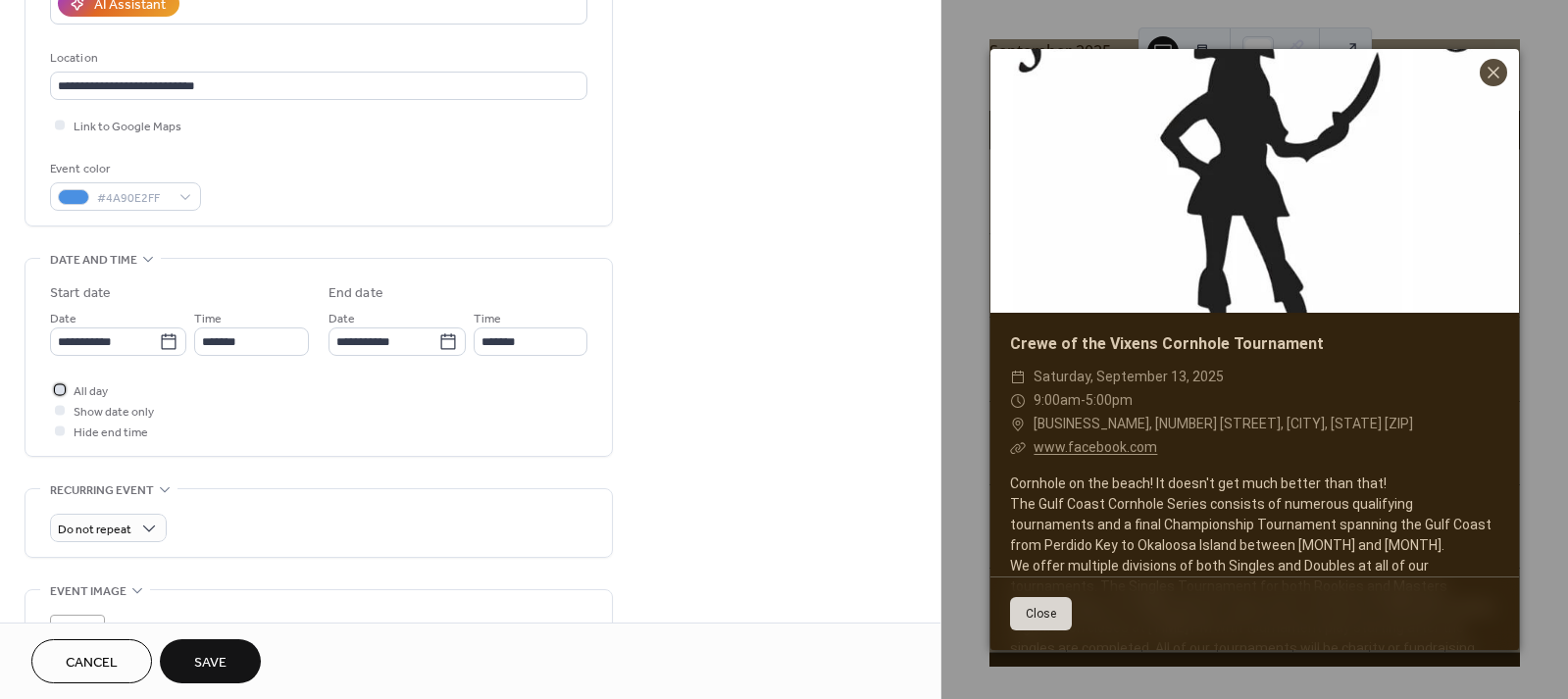 click at bounding box center (60, 389) 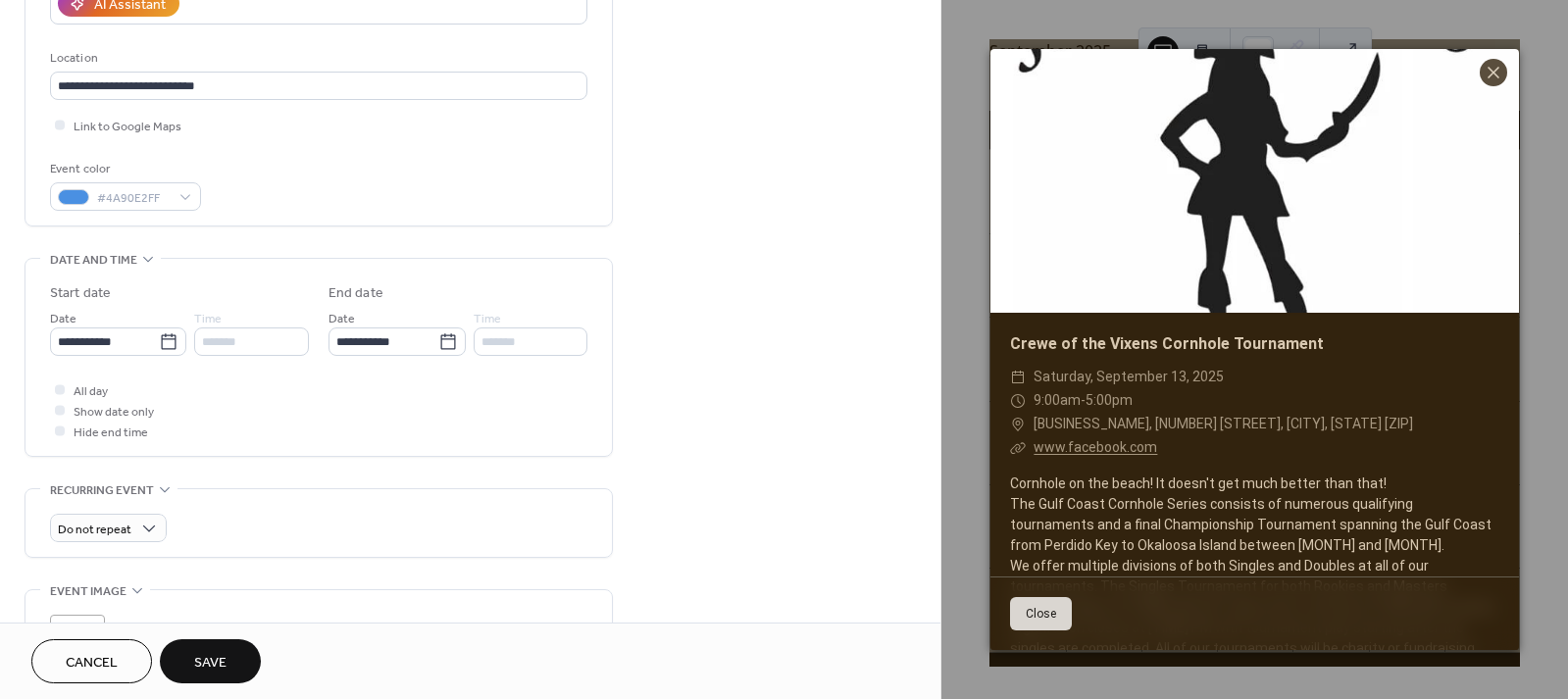 click at bounding box center (60, 410) 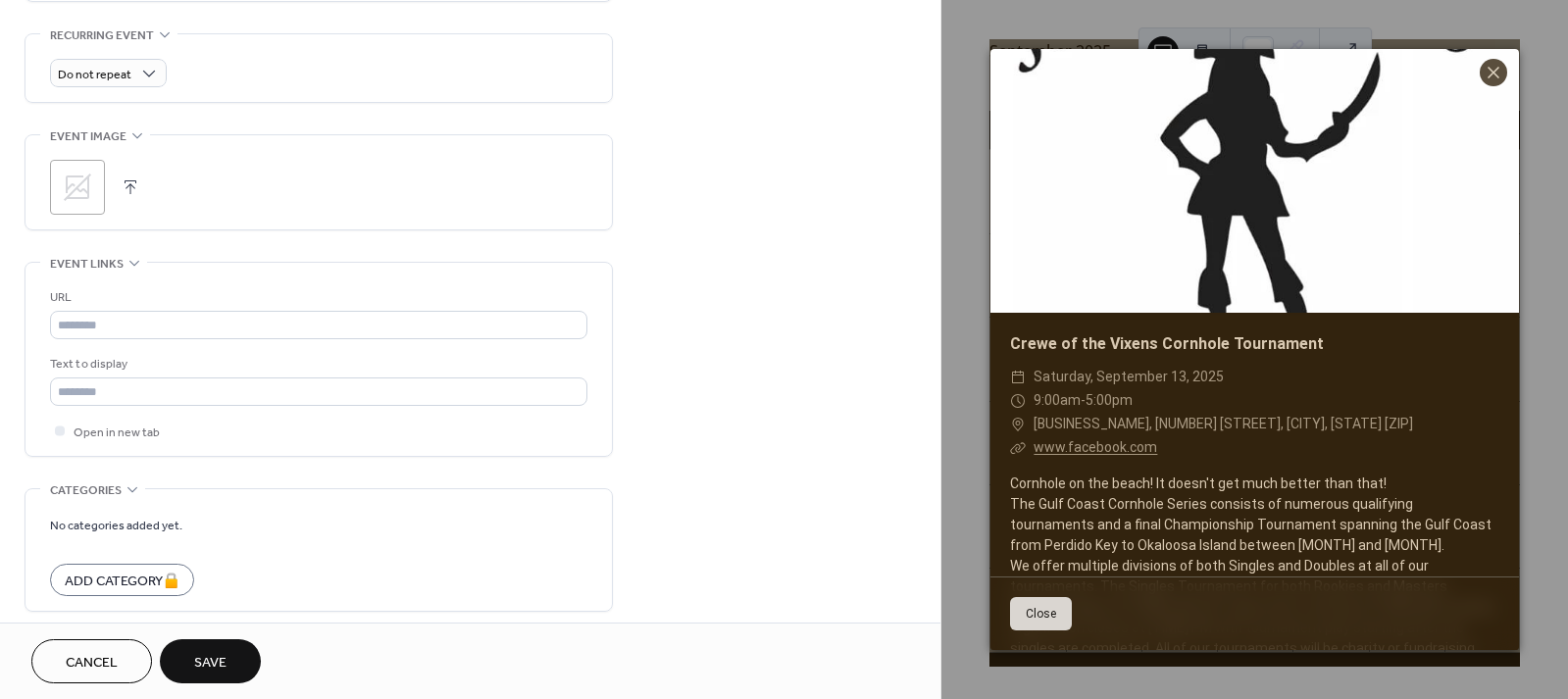 scroll, scrollTop: 824, scrollLeft: 0, axis: vertical 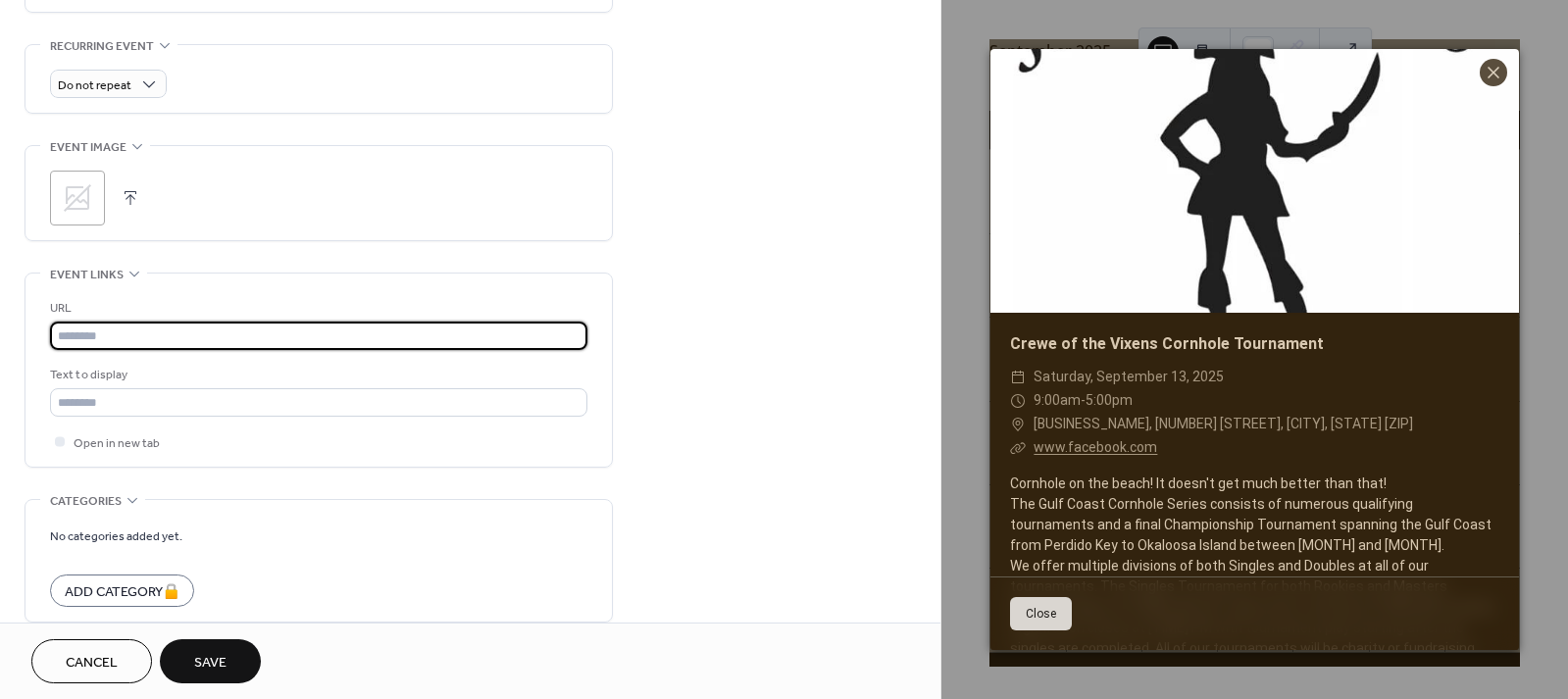 click at bounding box center [319, 335] 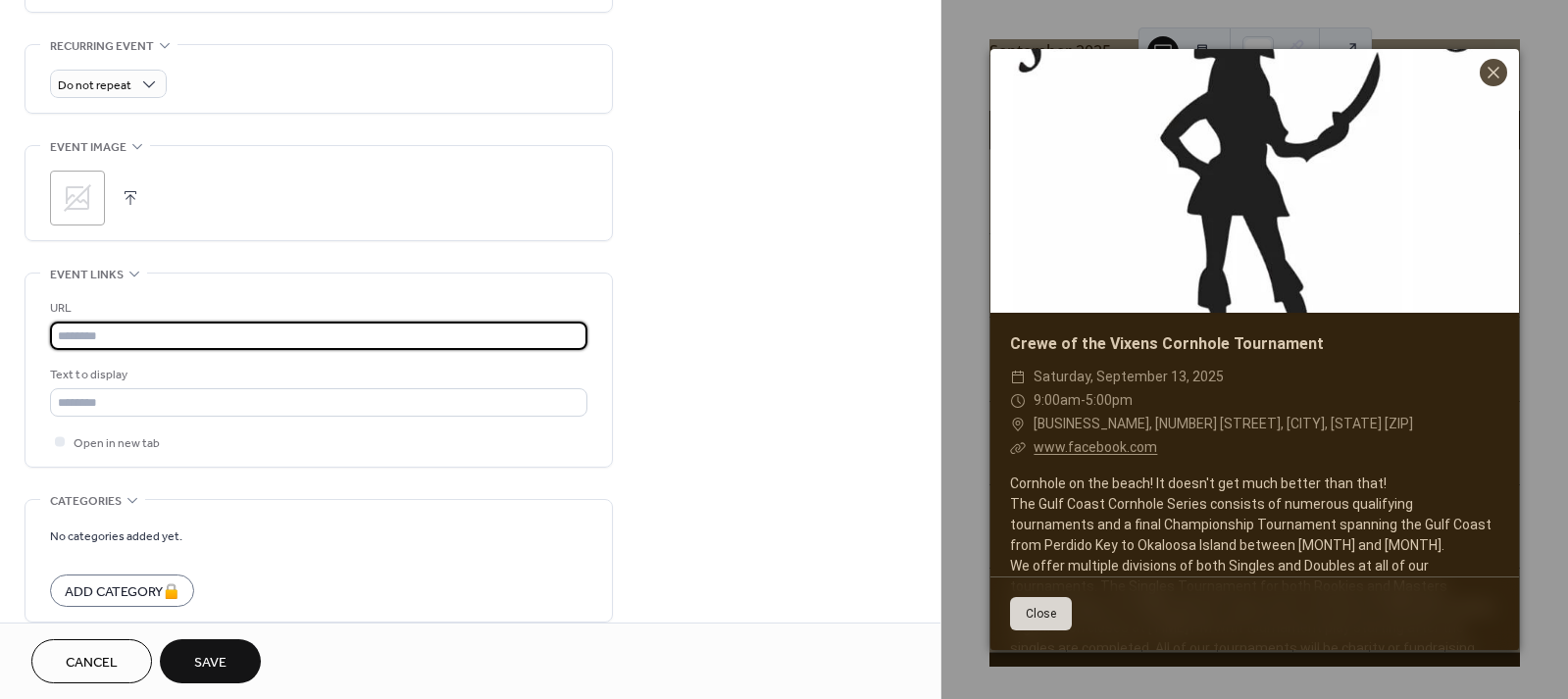 paste on "**********" 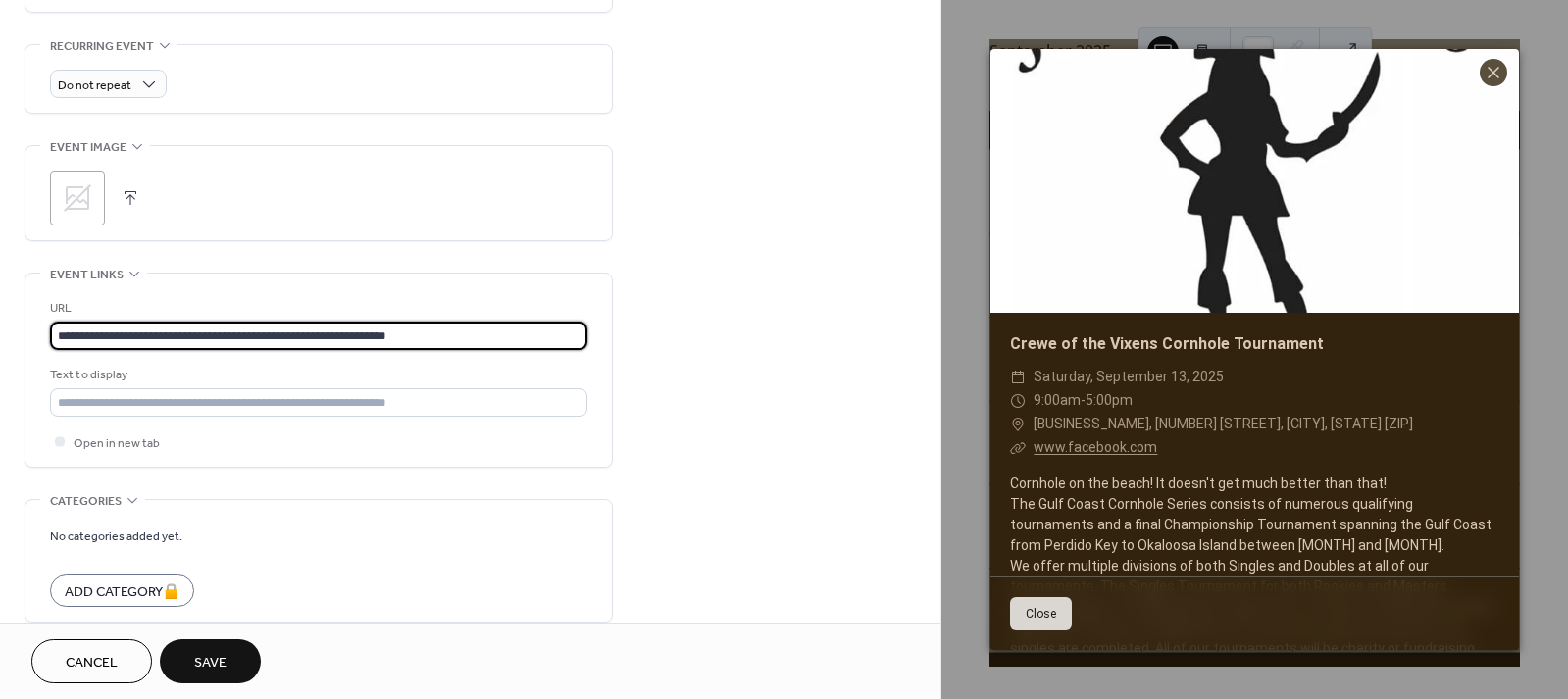 type on "**********" 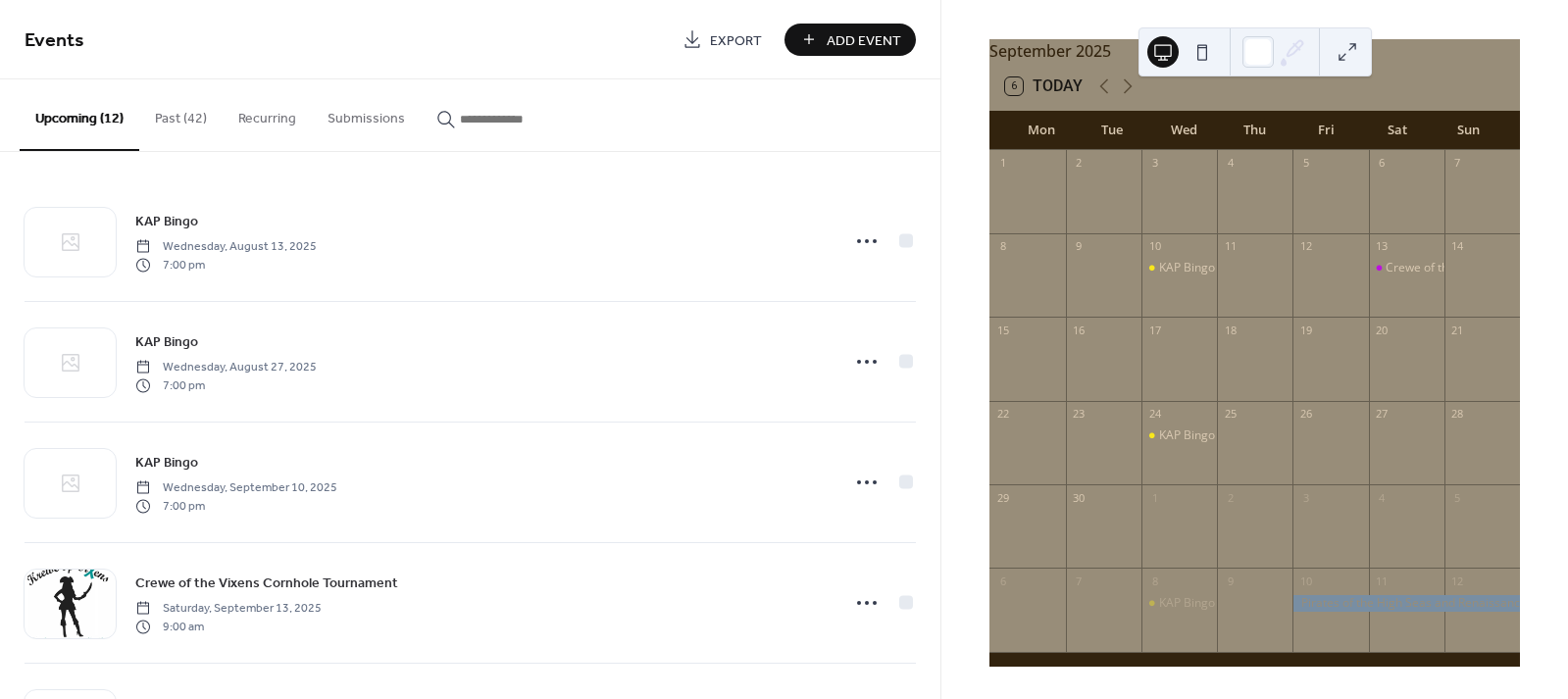 click at bounding box center [1406, 603] 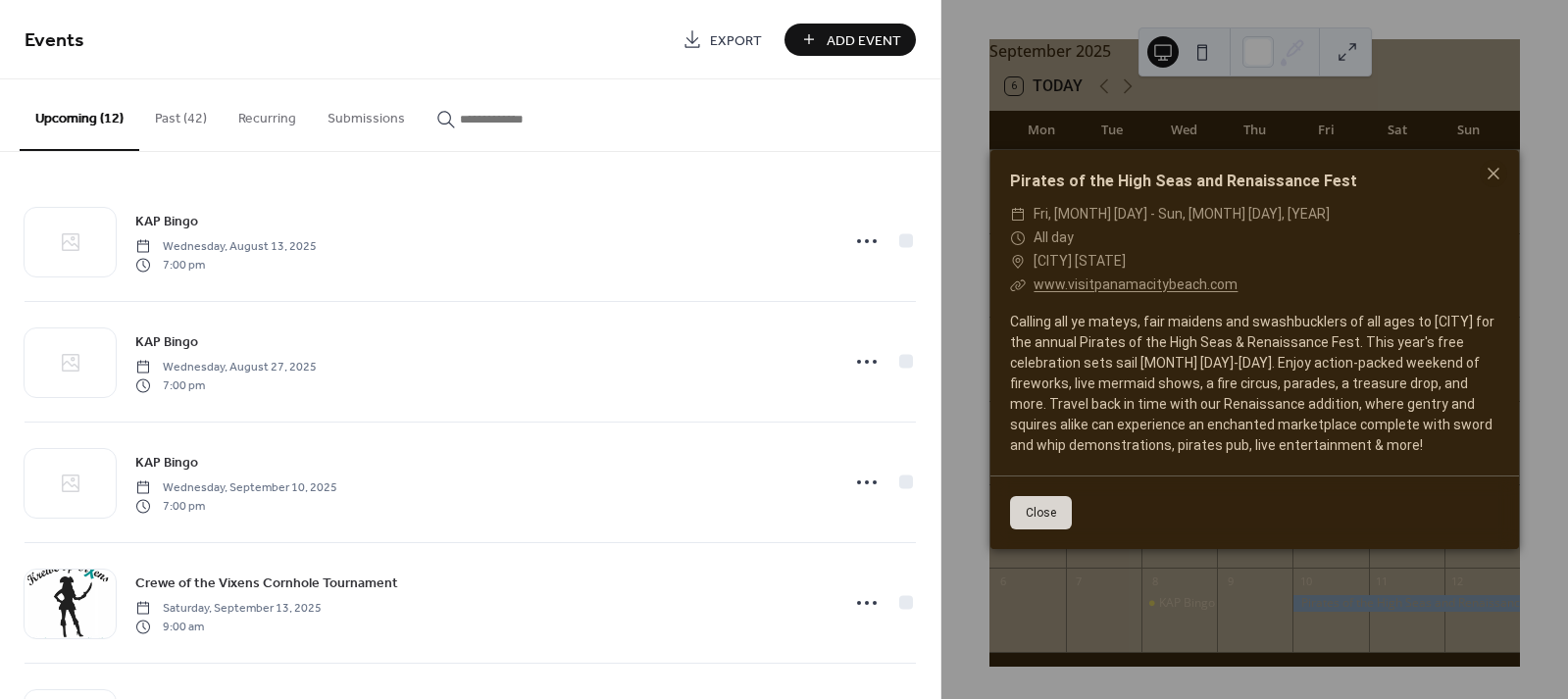 click on "Pirates of the High Seas and Renaissance Fest  ​ Fri, [MONTH] [DAY] - Sun, [MONTH] [DAY], [YEAR] ​ All day ​ [CITY], [STATE]  ​ www.visitpanamacitybeach.com Calling all ye mateys, fair maidens and swashbucklers of all ages to [CITY] for the annual Pirates of the High Seas & Renaissance Fest. This year's free celebration sets sail [MONTH] [DAY]-[DAY]. Enjoy action-packed weekend of fireworks, live mermaid shows, a fire circus, parades, a treasure drop, and more.  Travel back in time with our Renaissance addition, where gentry and squires alike can experience an enchanted marketplace complete with sword and whip demonstrations, pirates pub, live entertainment & more.  Close" at bounding box center (1254, 349) 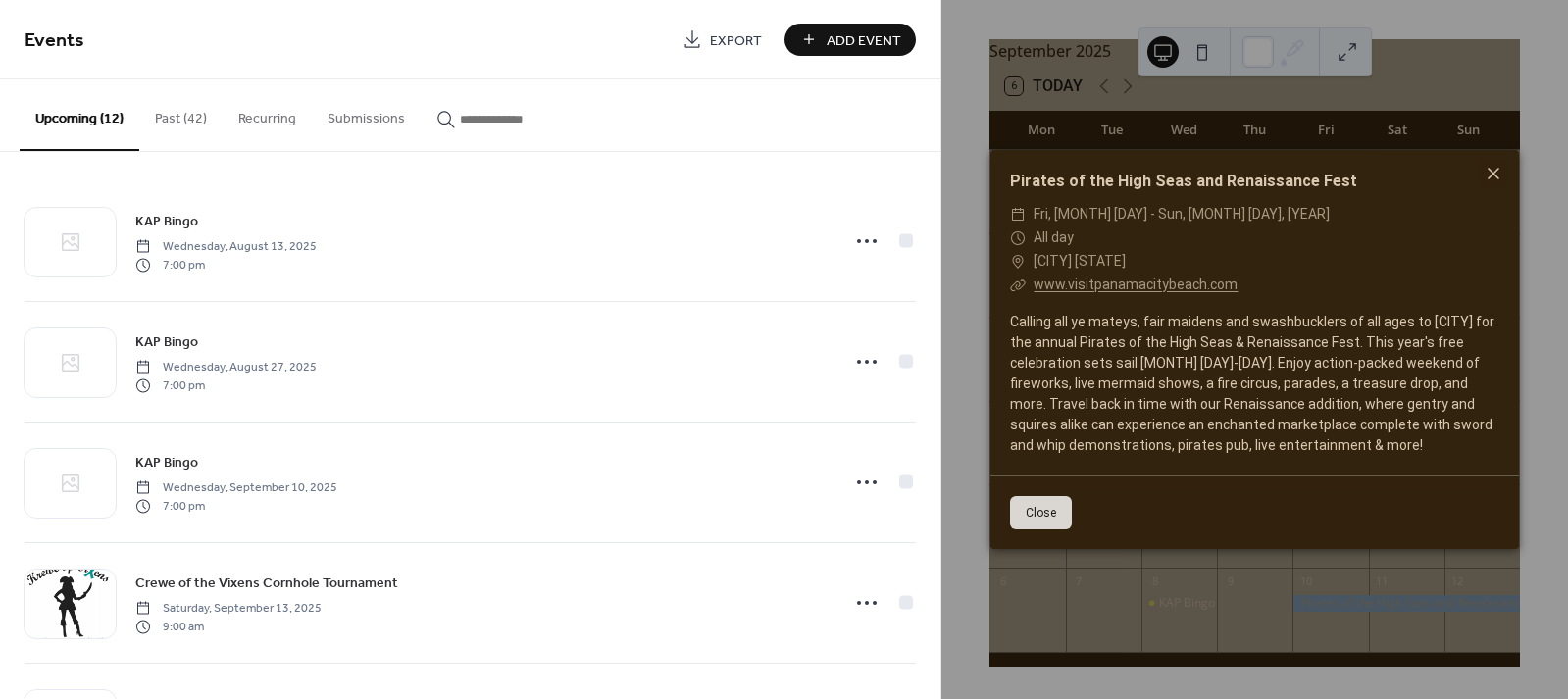 click 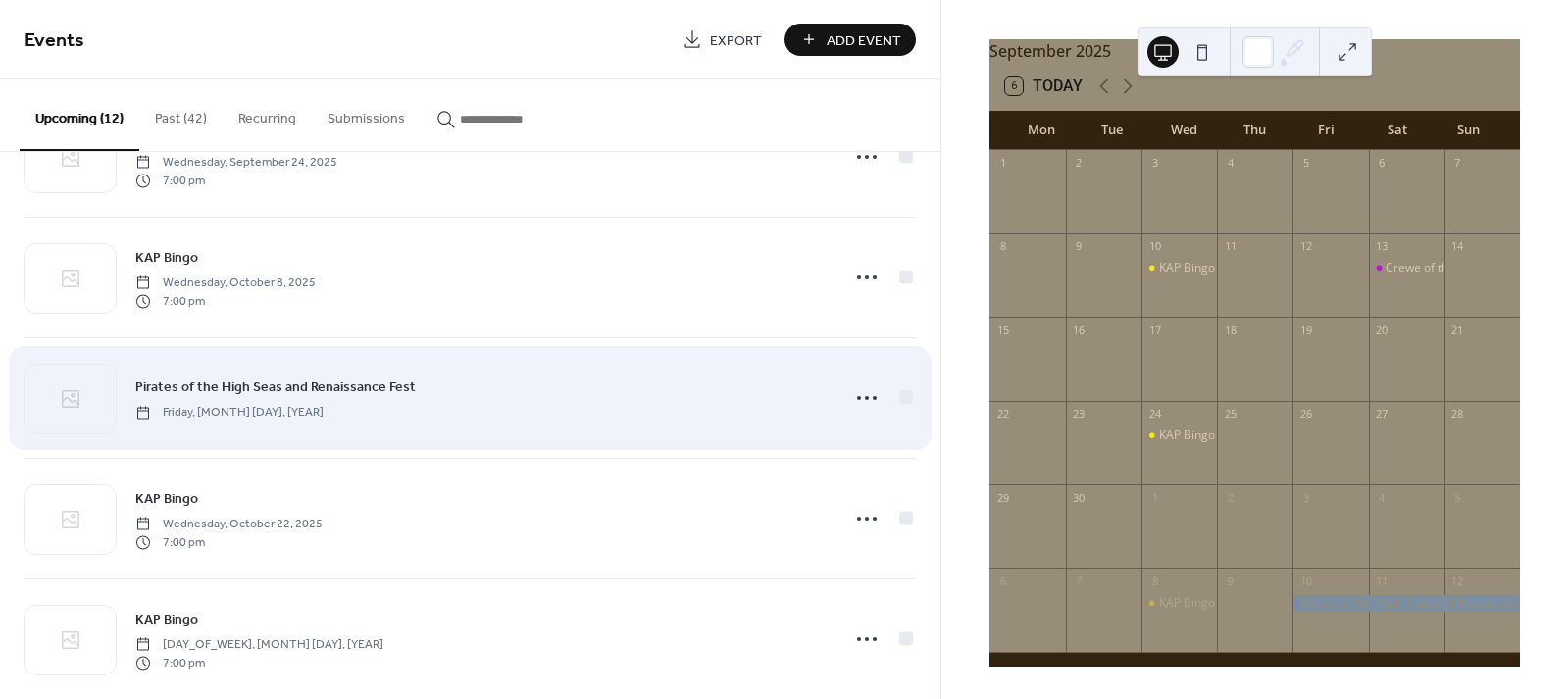 scroll, scrollTop: 570, scrollLeft: 0, axis: vertical 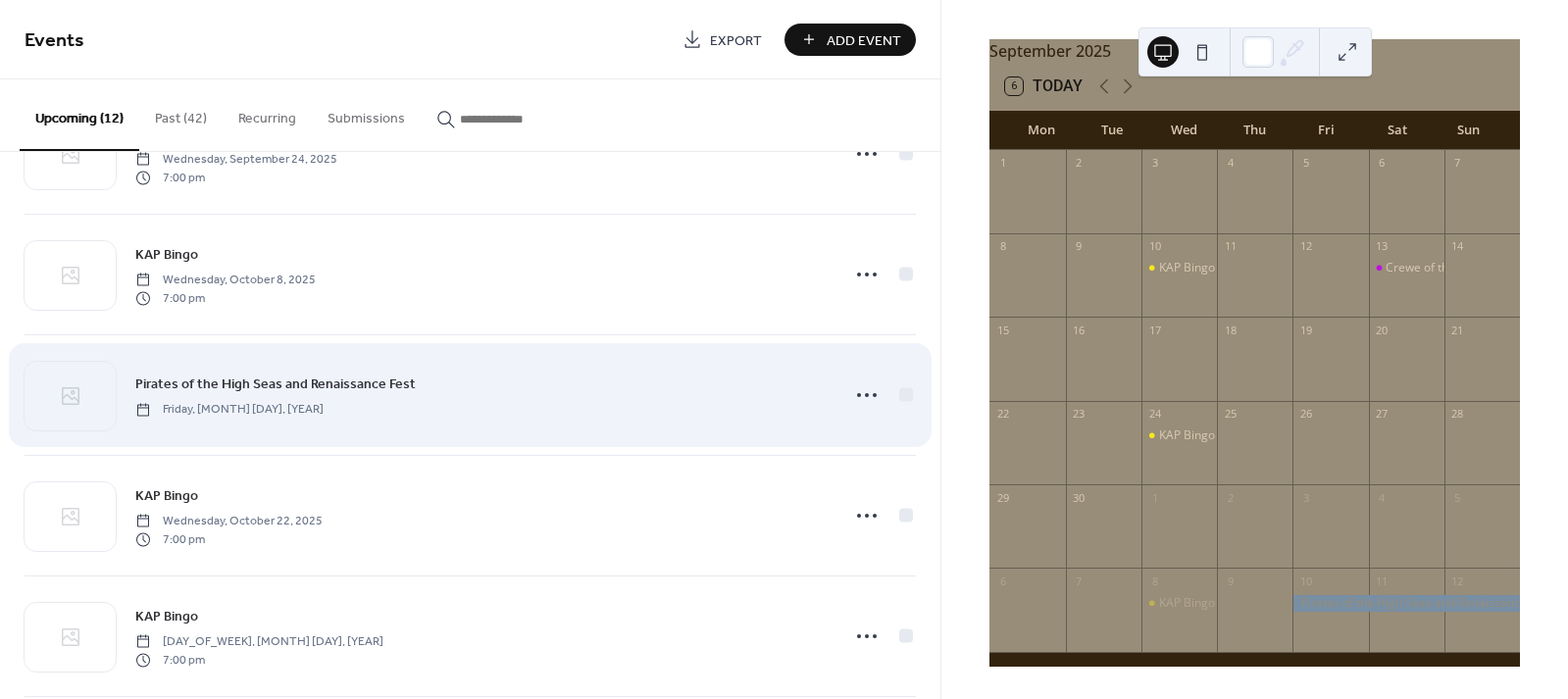 click on "Pirates of the High Seas and Renaissance Fest Friday, [MONTH] [DAY], [YEAR]" at bounding box center [481, 394] 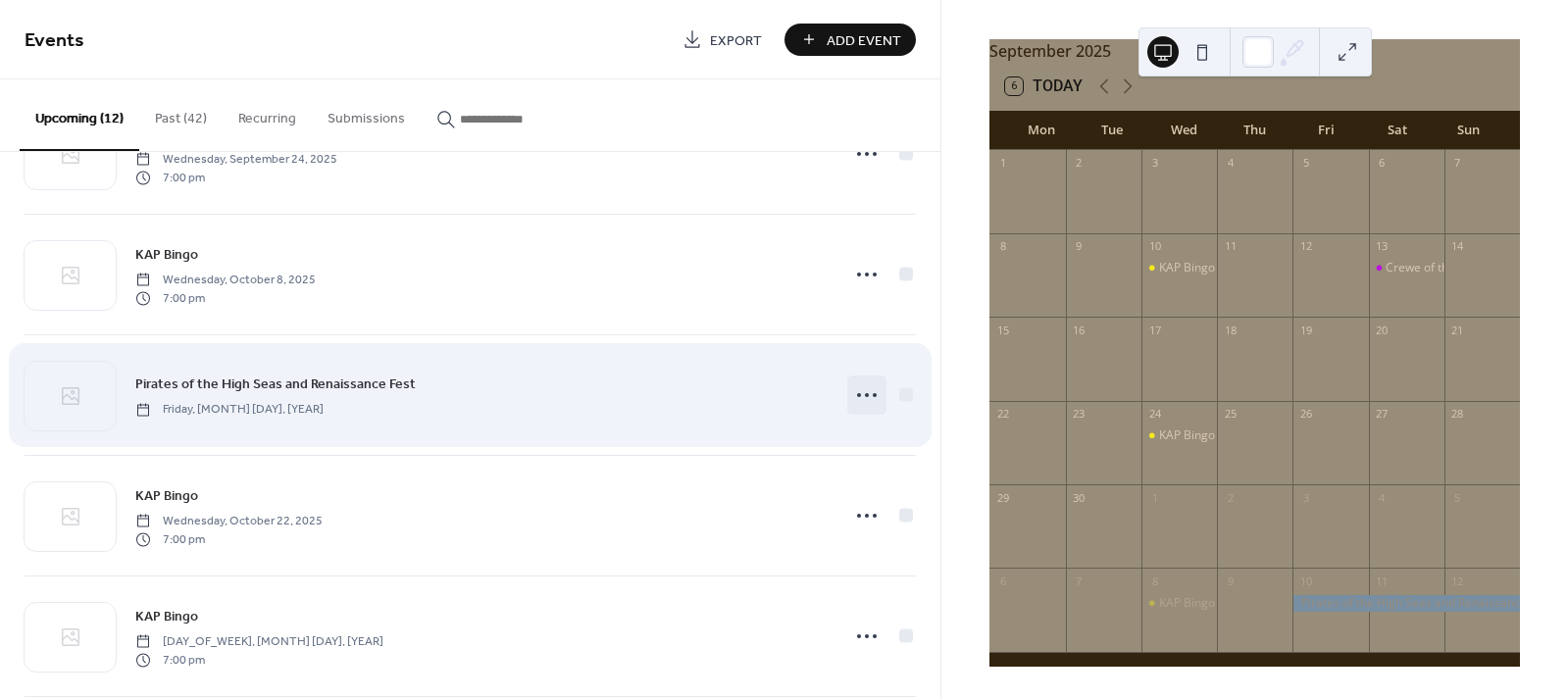 click 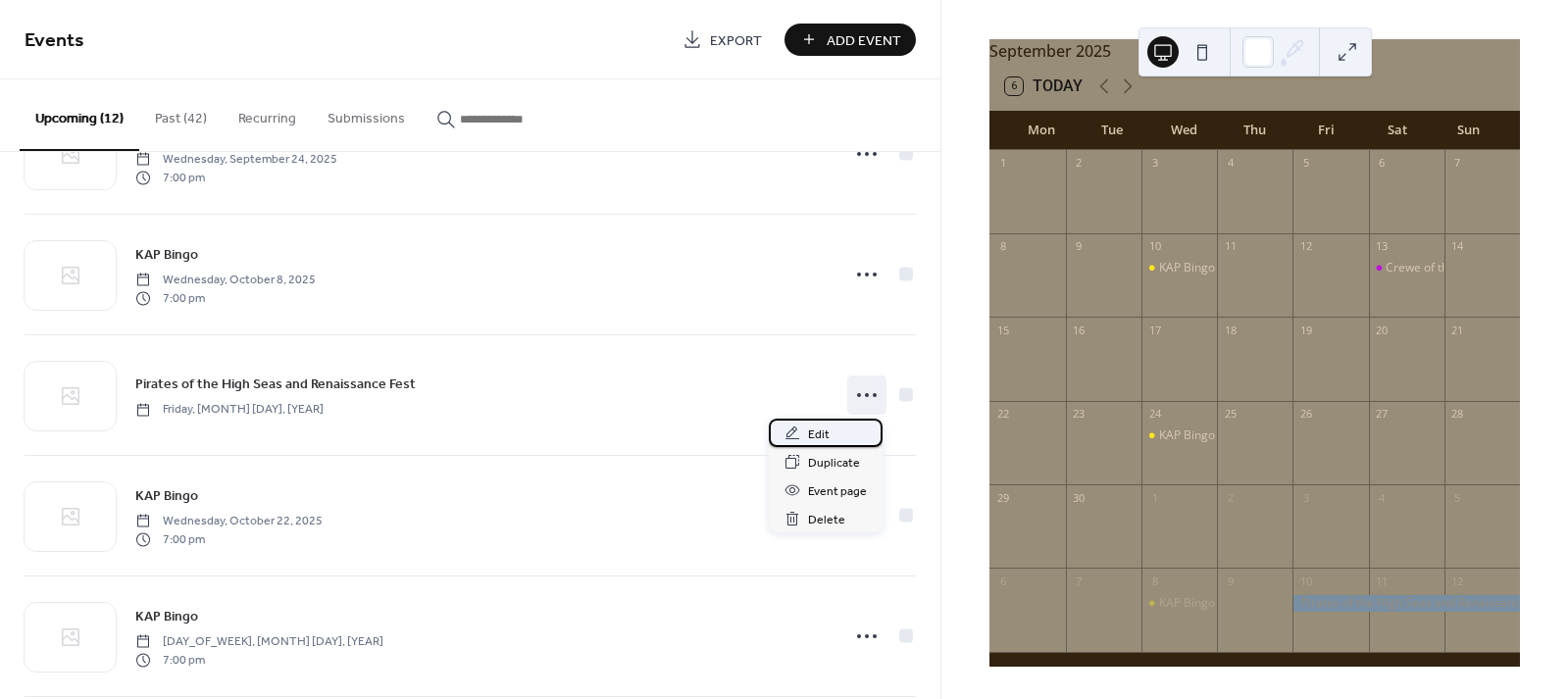 click on "Edit" at bounding box center [819, 434] 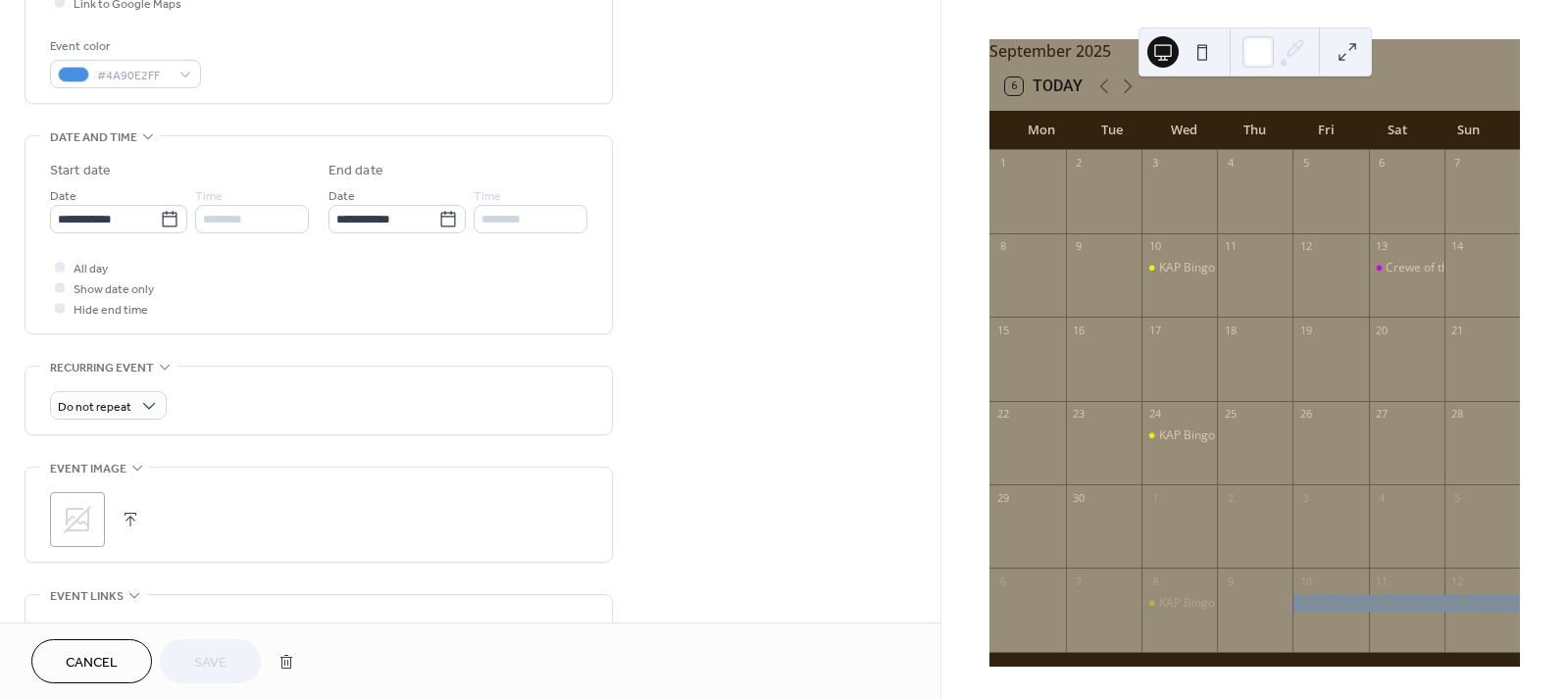 scroll, scrollTop: 487, scrollLeft: 0, axis: vertical 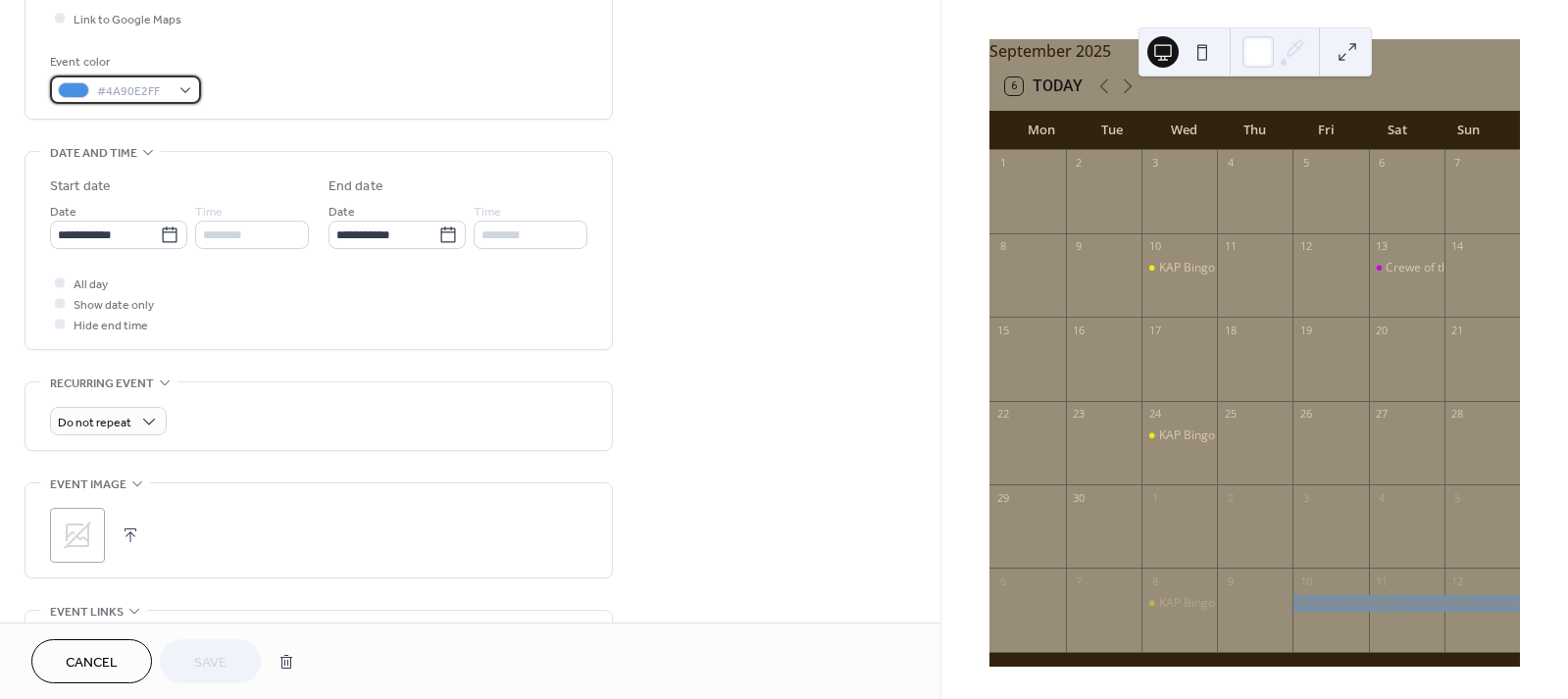 click on "#4A90E2FF" at bounding box center (126, 89) 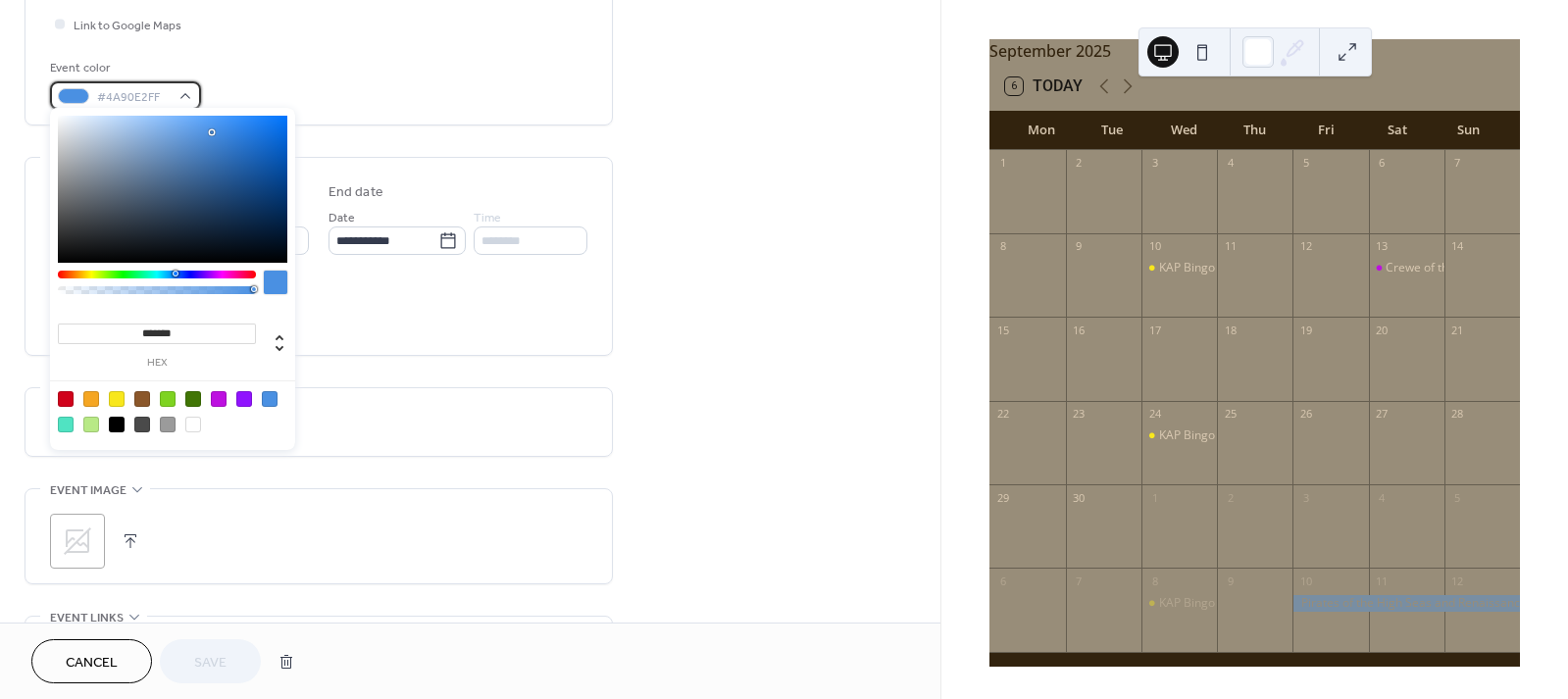 scroll, scrollTop: 483, scrollLeft: 0, axis: vertical 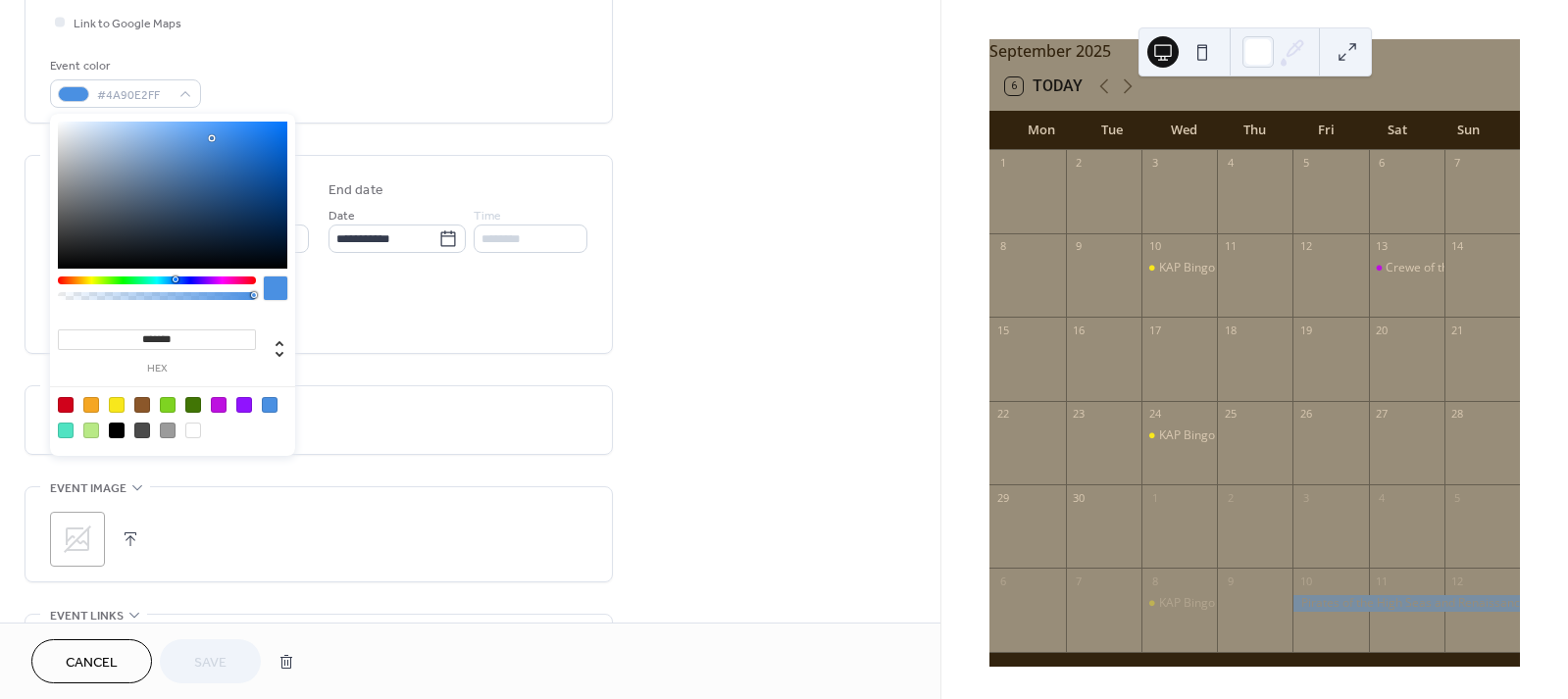 click at bounding box center (193, 430) 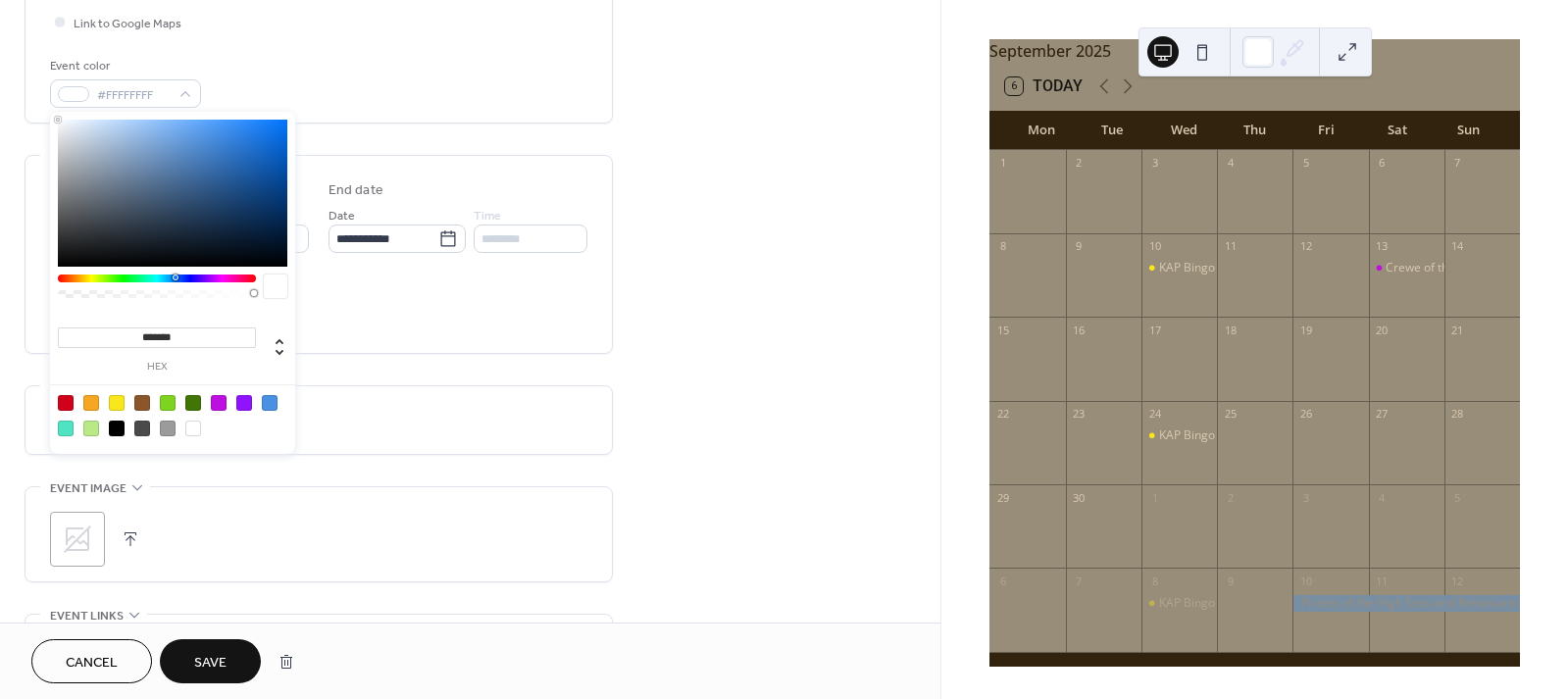 click on "Save" at bounding box center (210, 661) 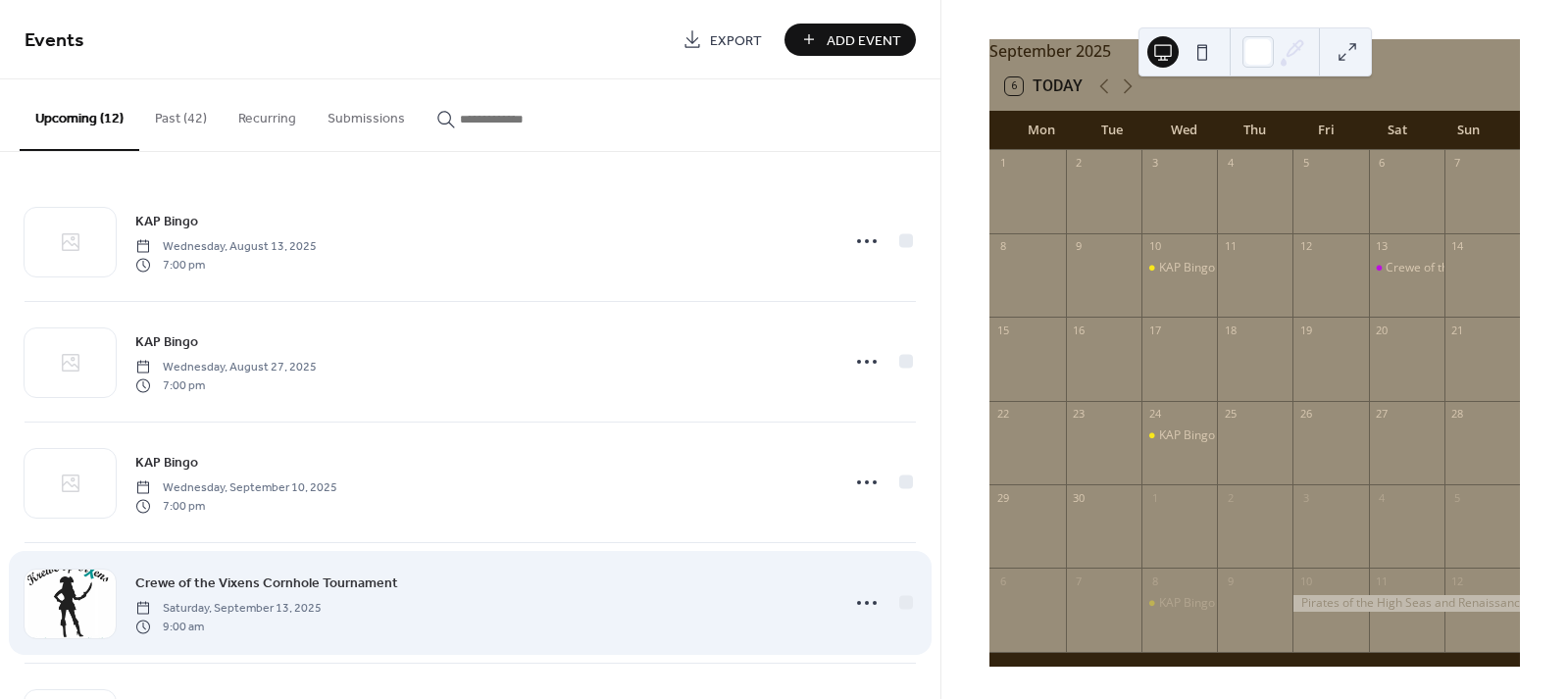 click on "Crewe of the Vixens Cornhole Tournament Saturday, [MONTH] [DAY], [YEAR] [TIME] am" at bounding box center (481, 603) 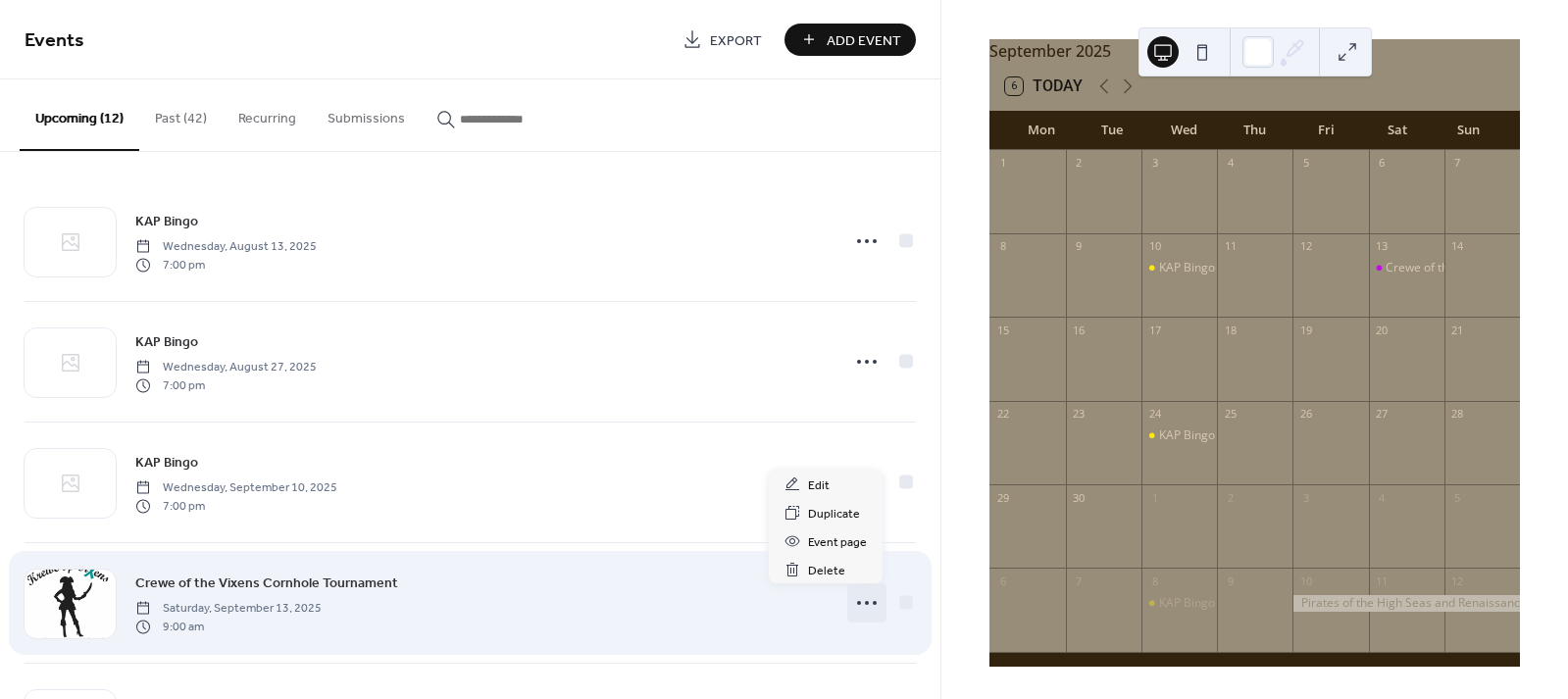 click 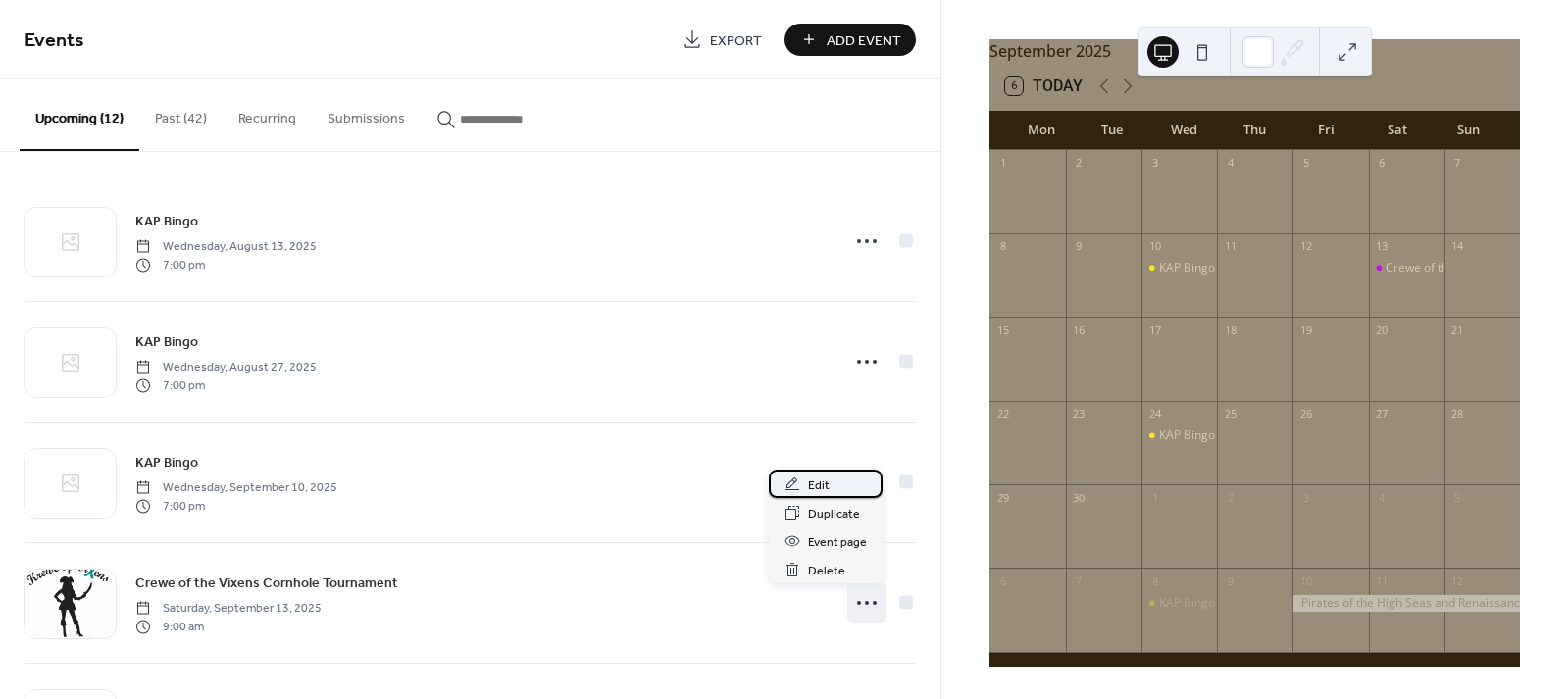 click 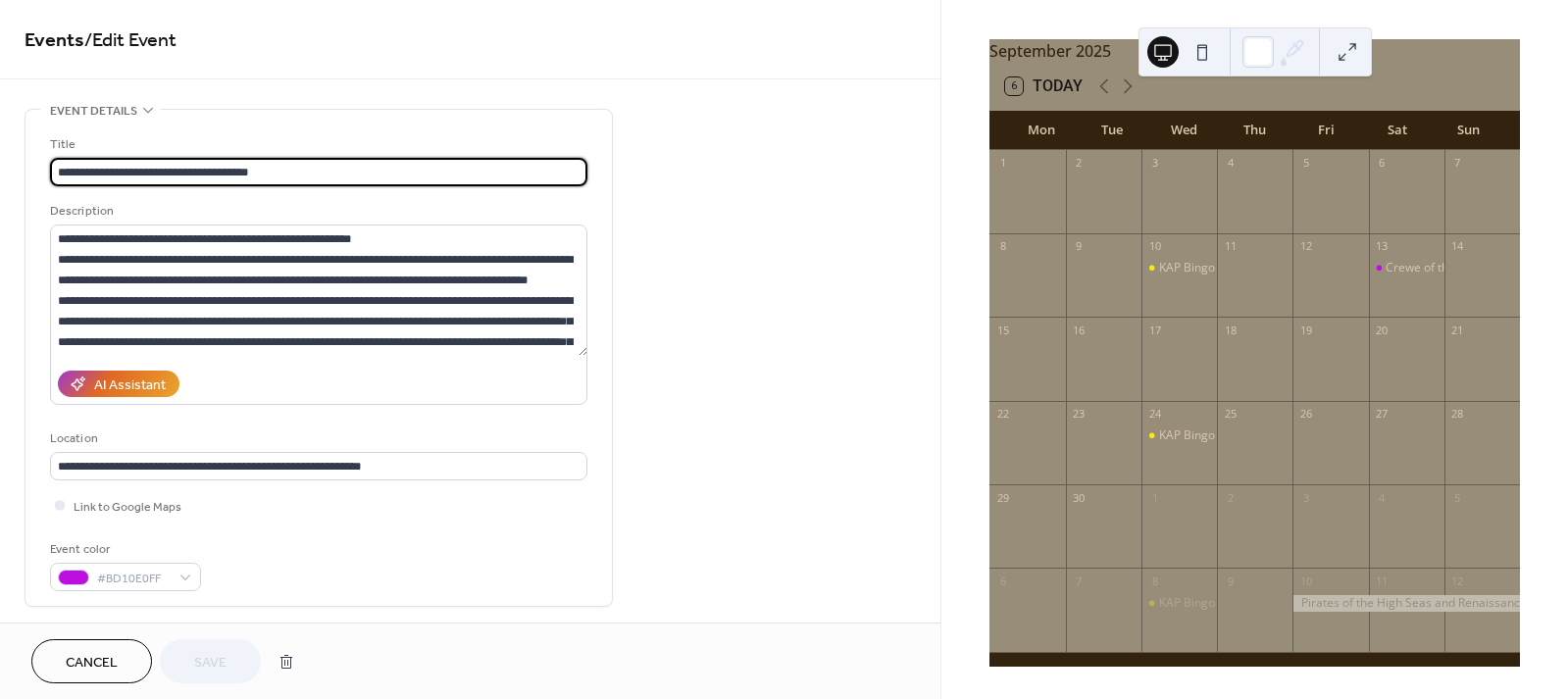 click on "**********" at bounding box center [319, 172] 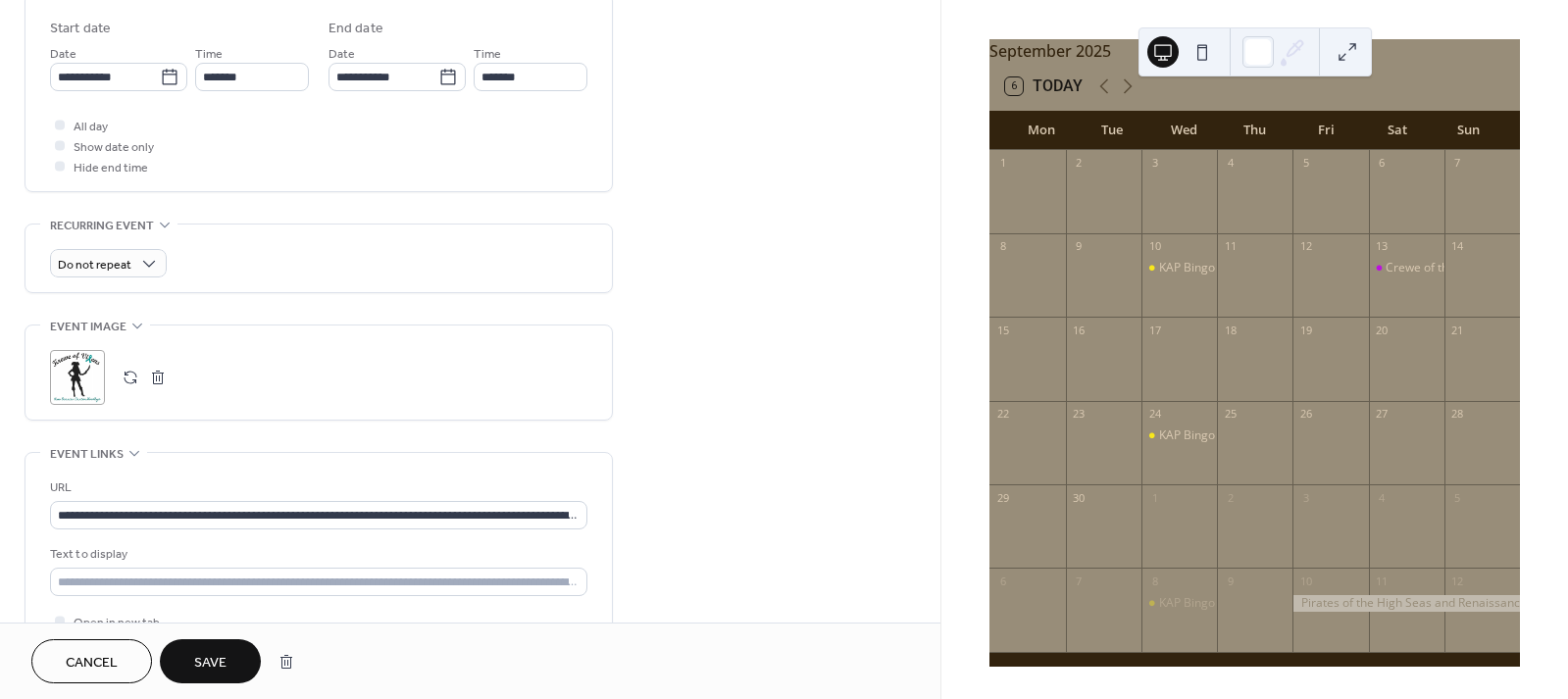 scroll, scrollTop: 647, scrollLeft: 0, axis: vertical 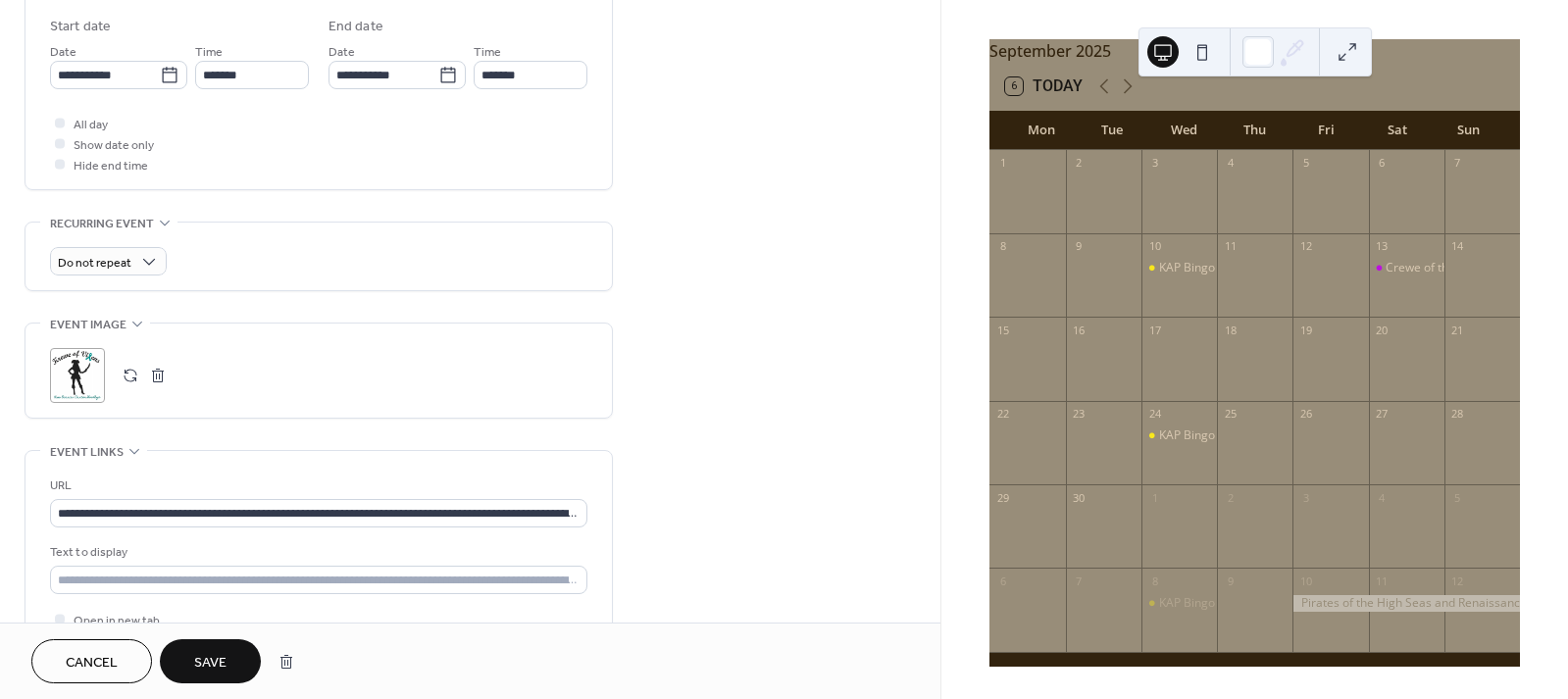 type on "**********" 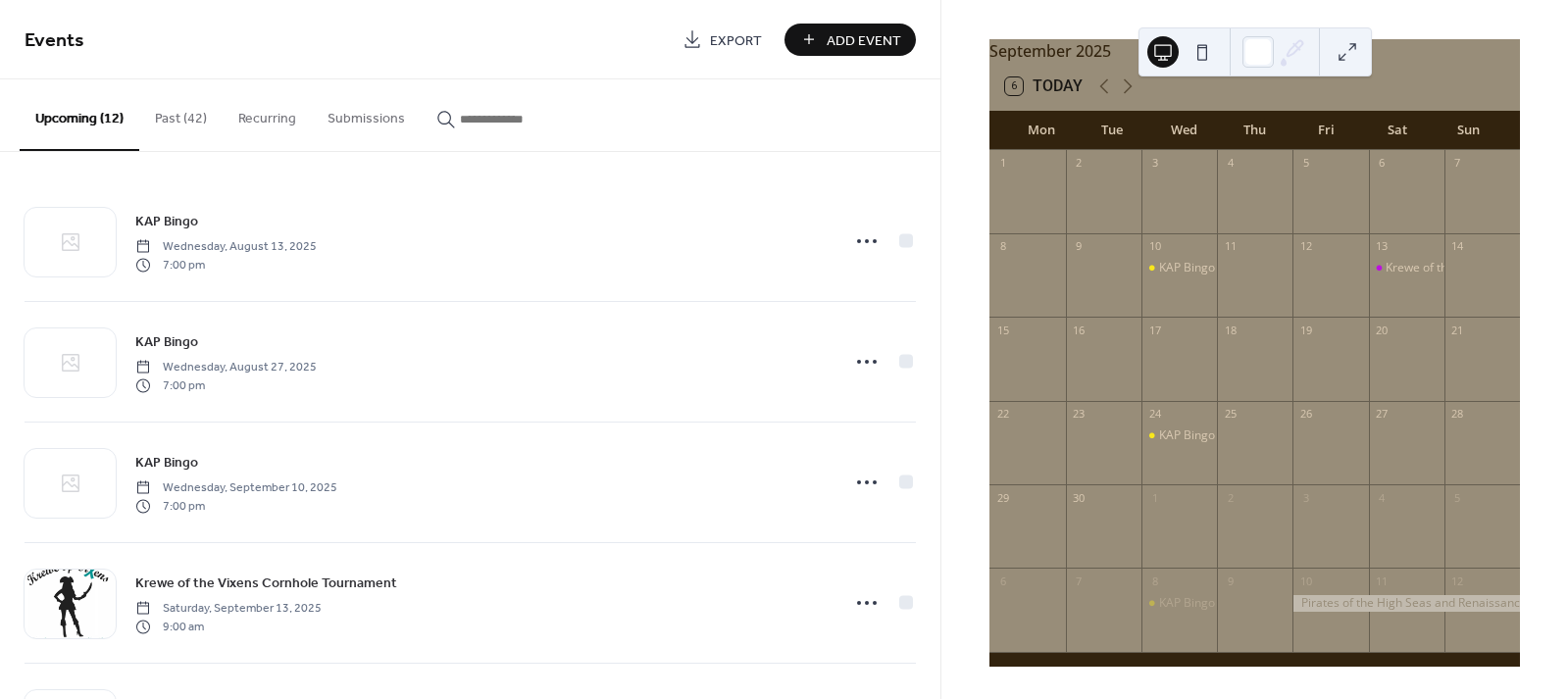 click on "Add Event" at bounding box center [864, 40] 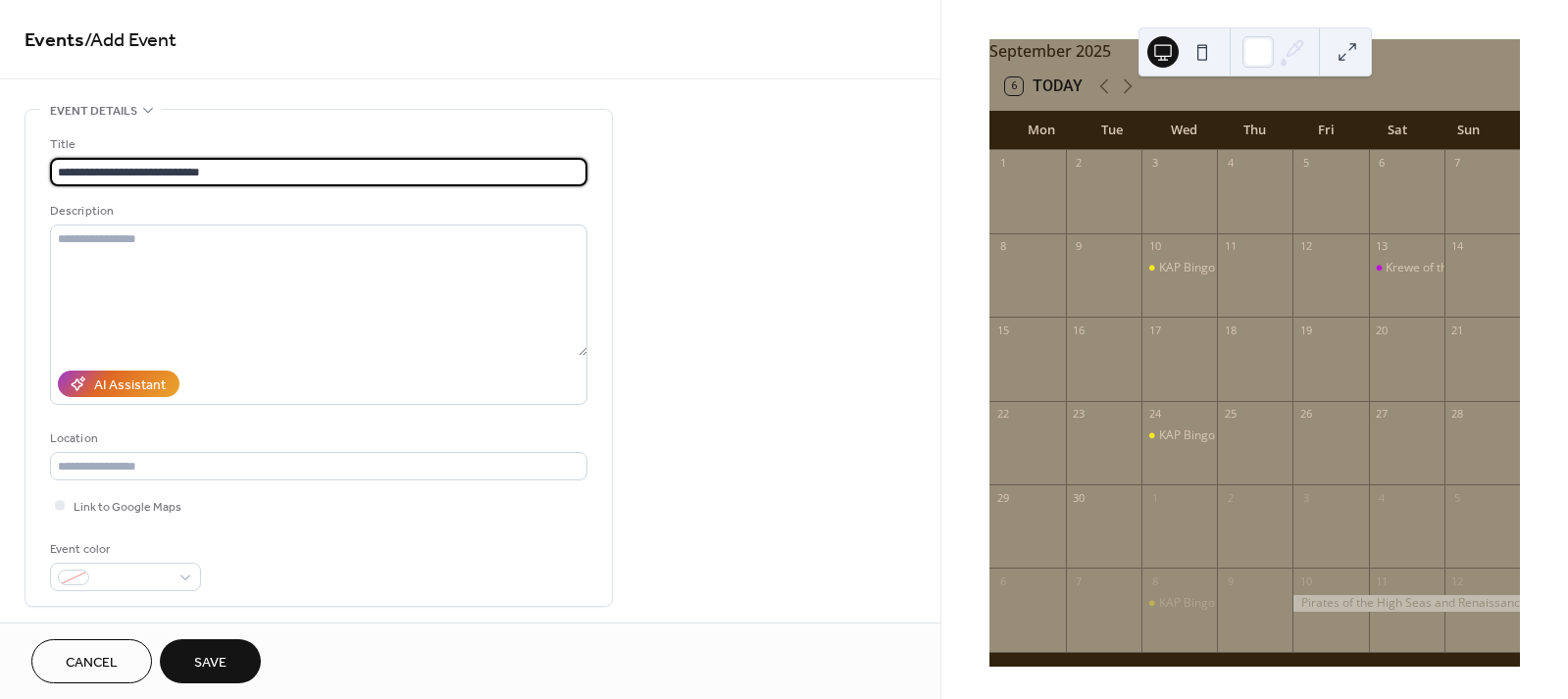 click on "**********" at bounding box center (319, 172) 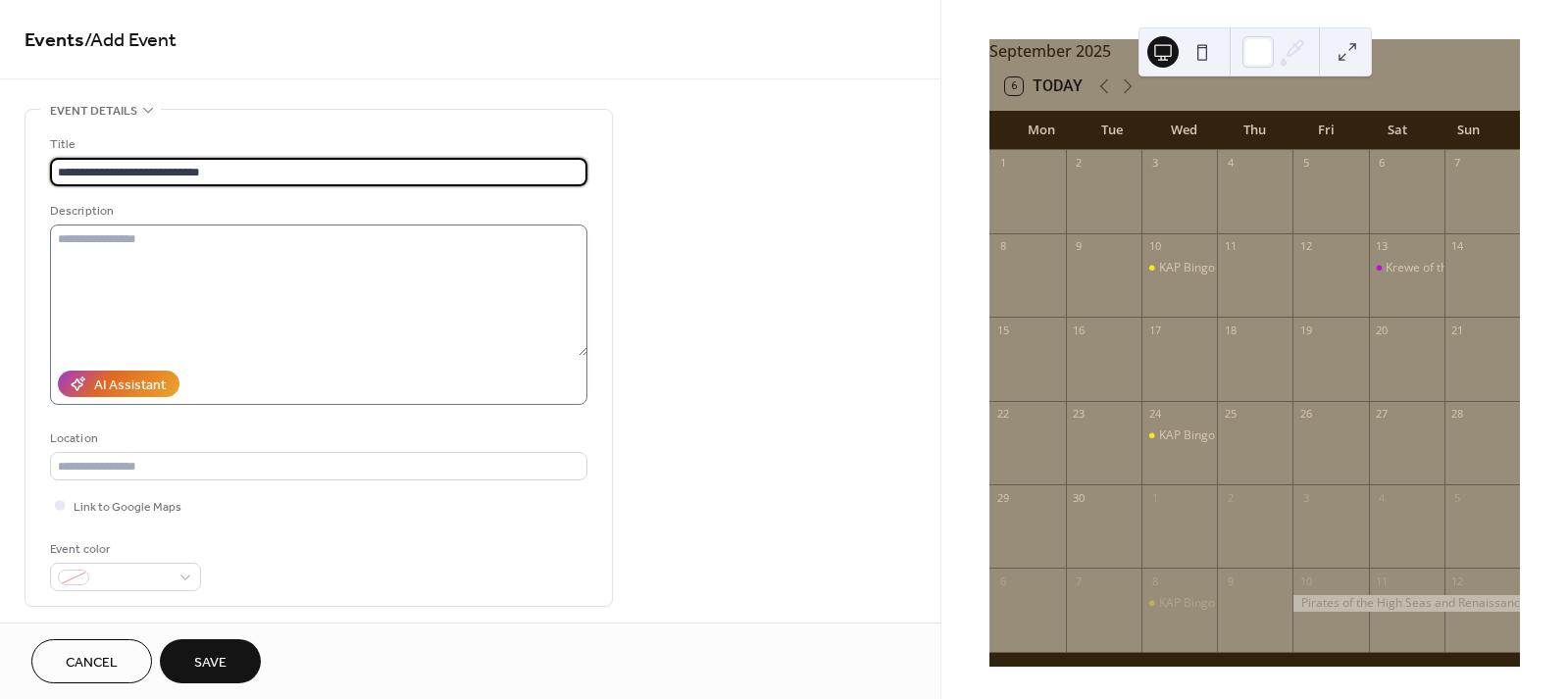 type on "**********" 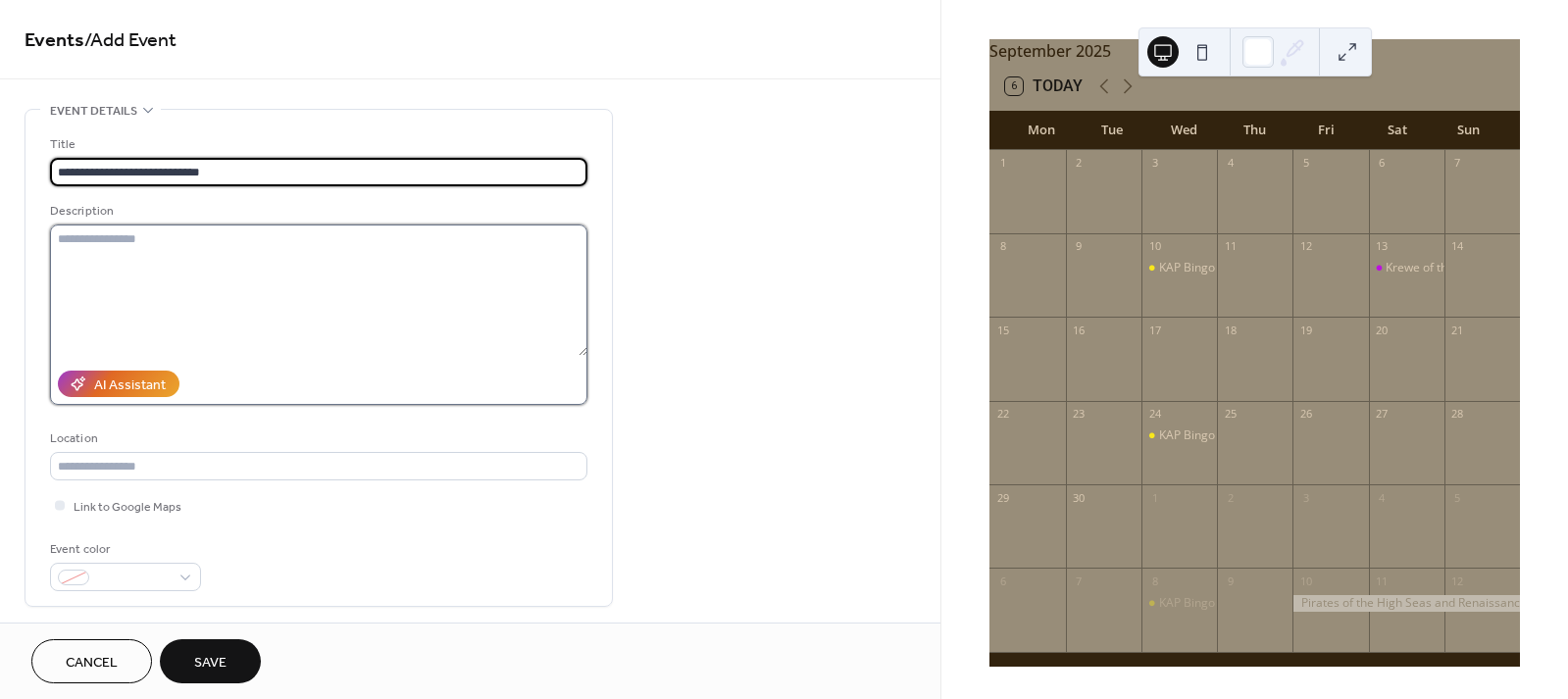 click at bounding box center [319, 290] 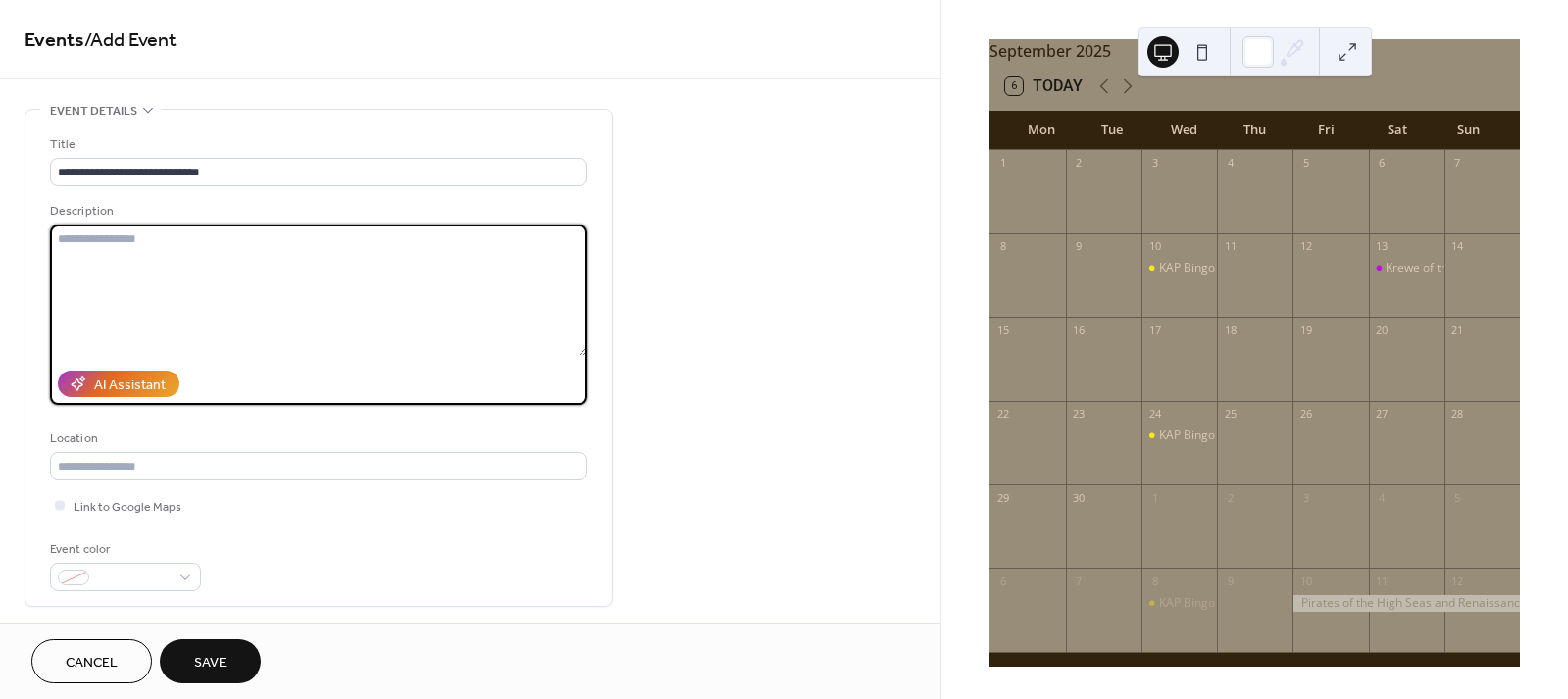 click at bounding box center (319, 290) 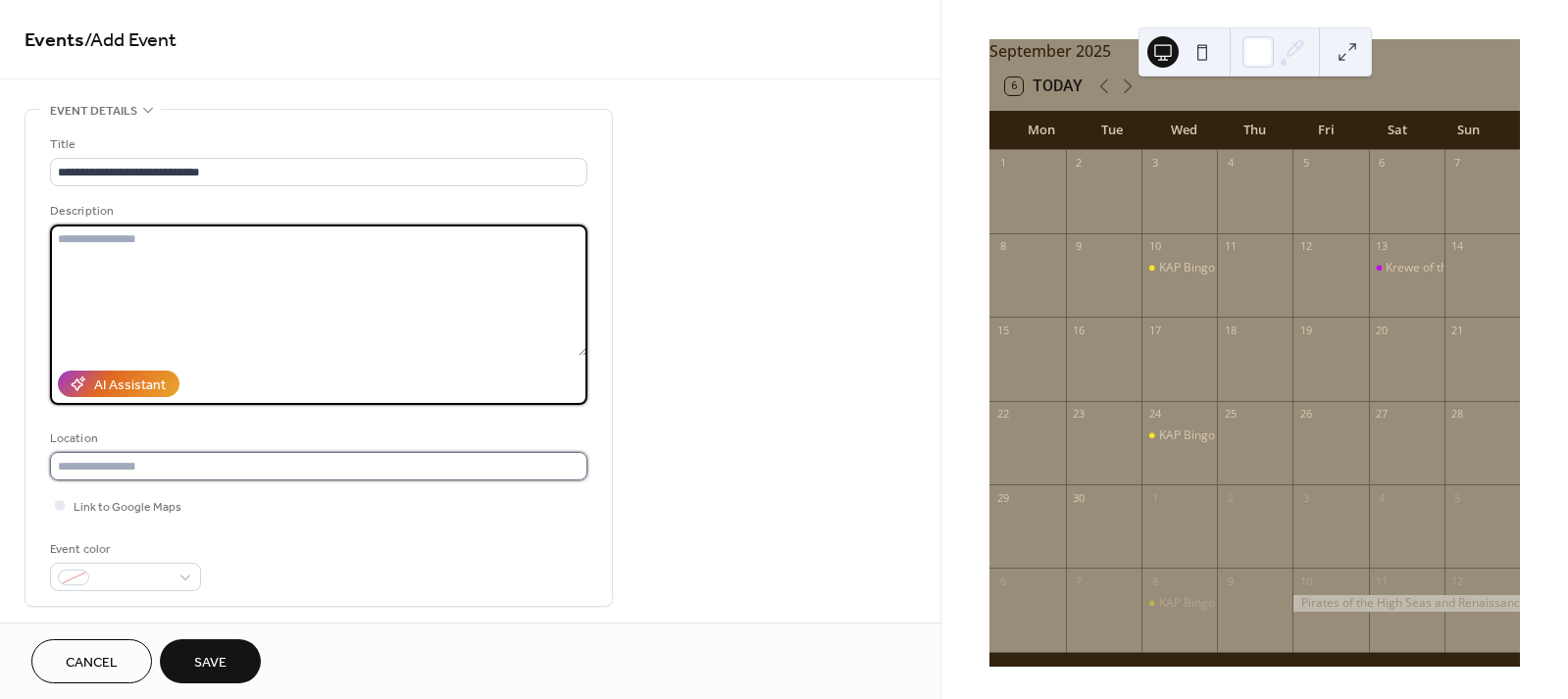 click at bounding box center (319, 466) 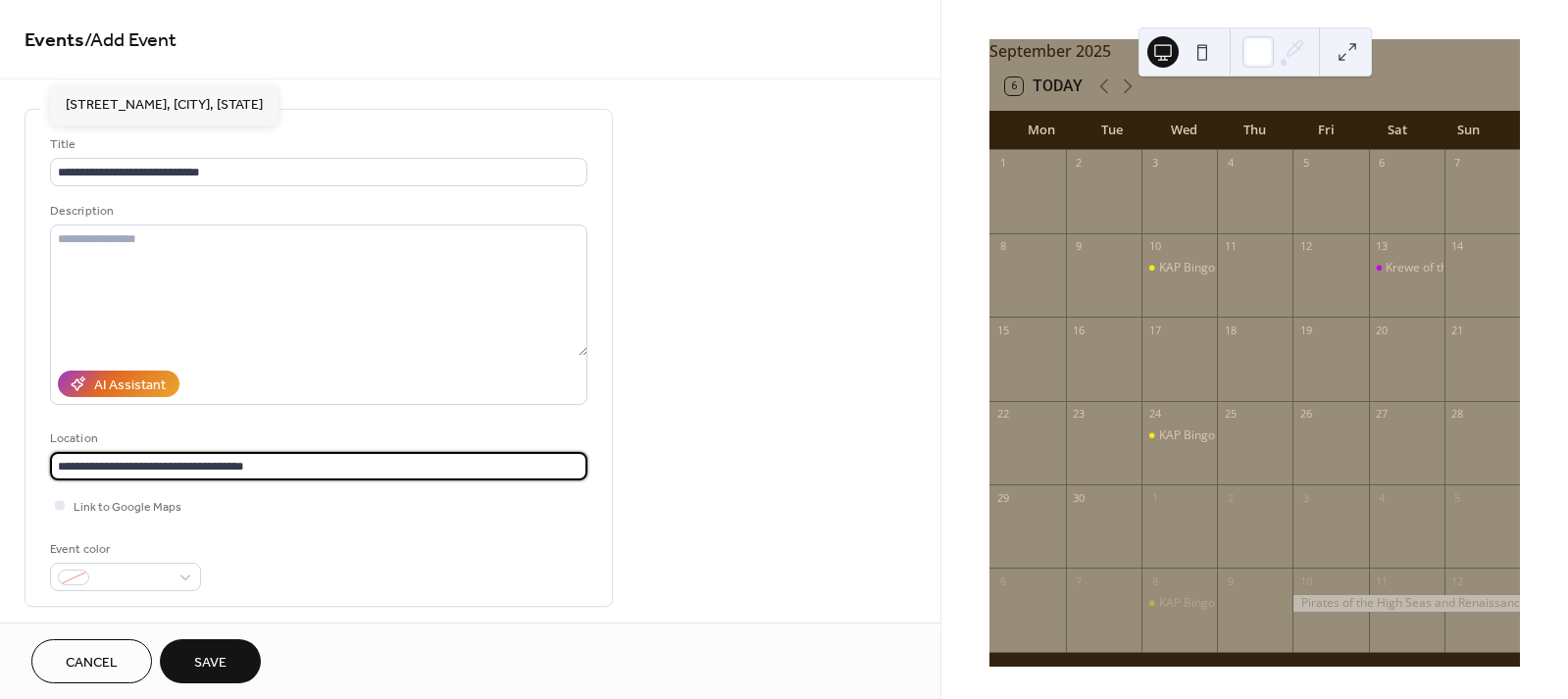 click on "**********" at bounding box center (319, 466) 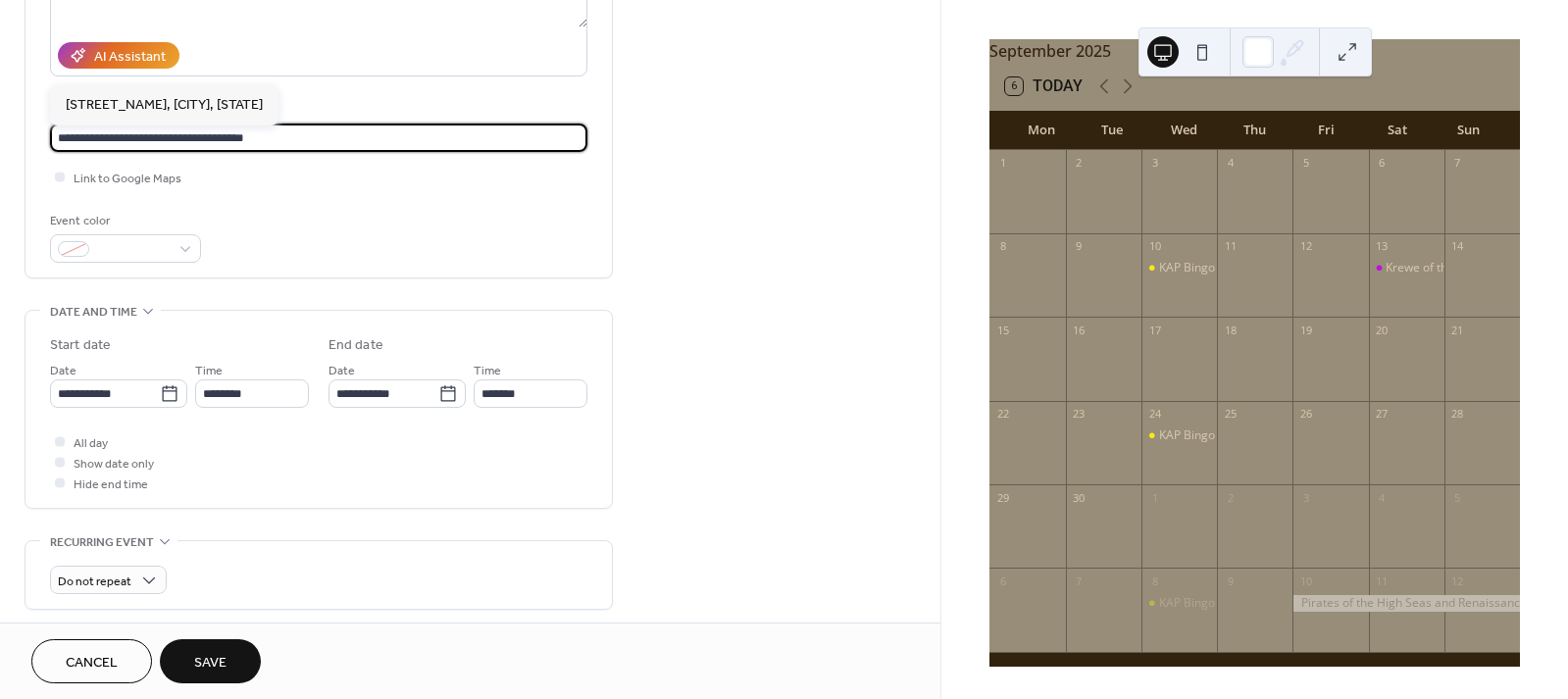 scroll, scrollTop: 334, scrollLeft: 0, axis: vertical 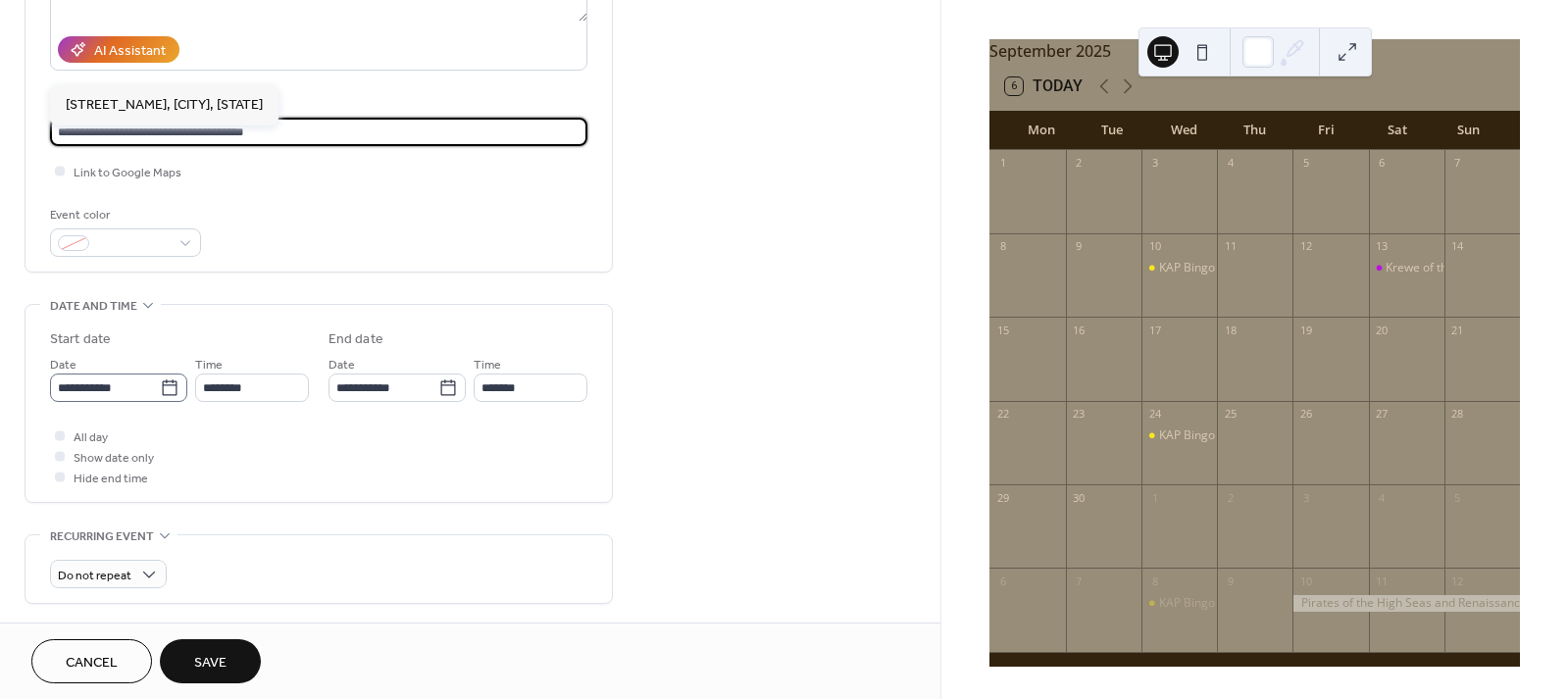 type on "**********" 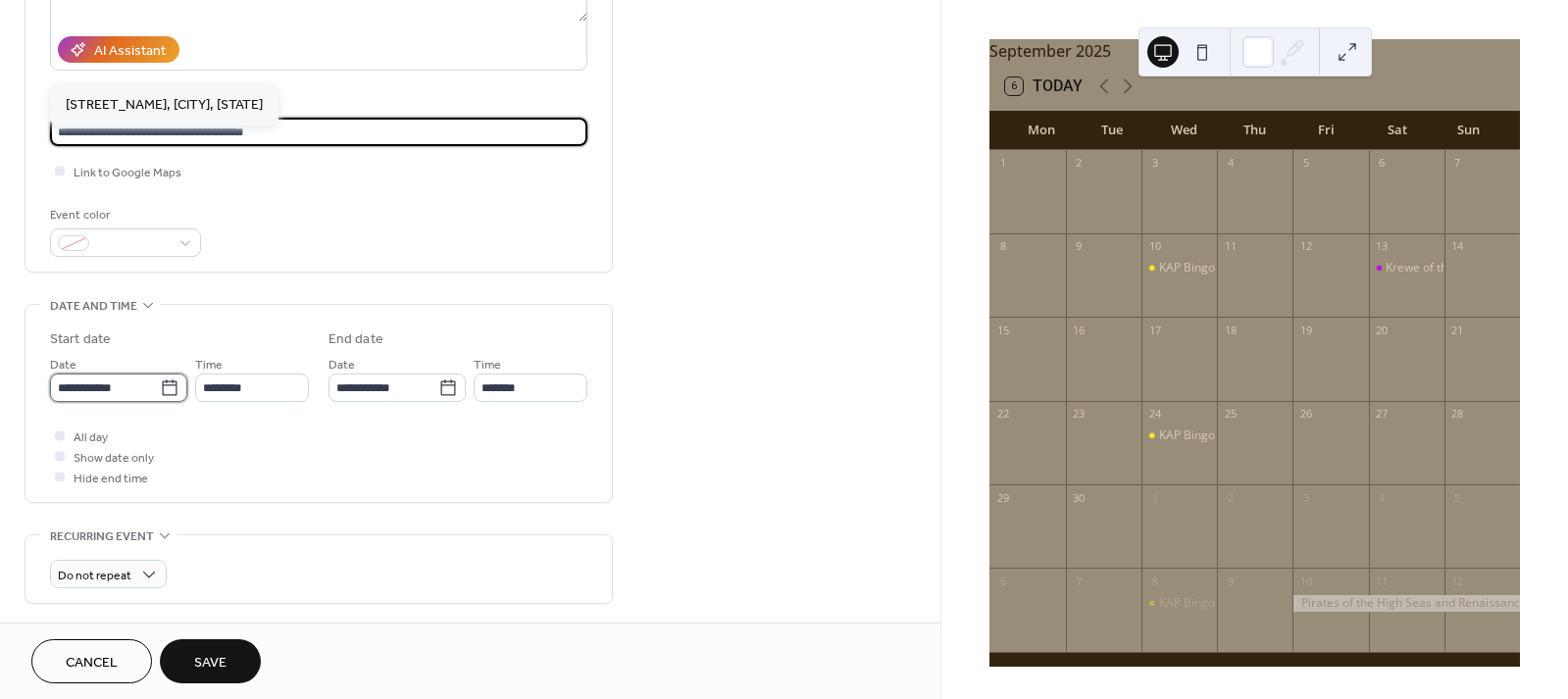 click on "**********" at bounding box center (105, 387) 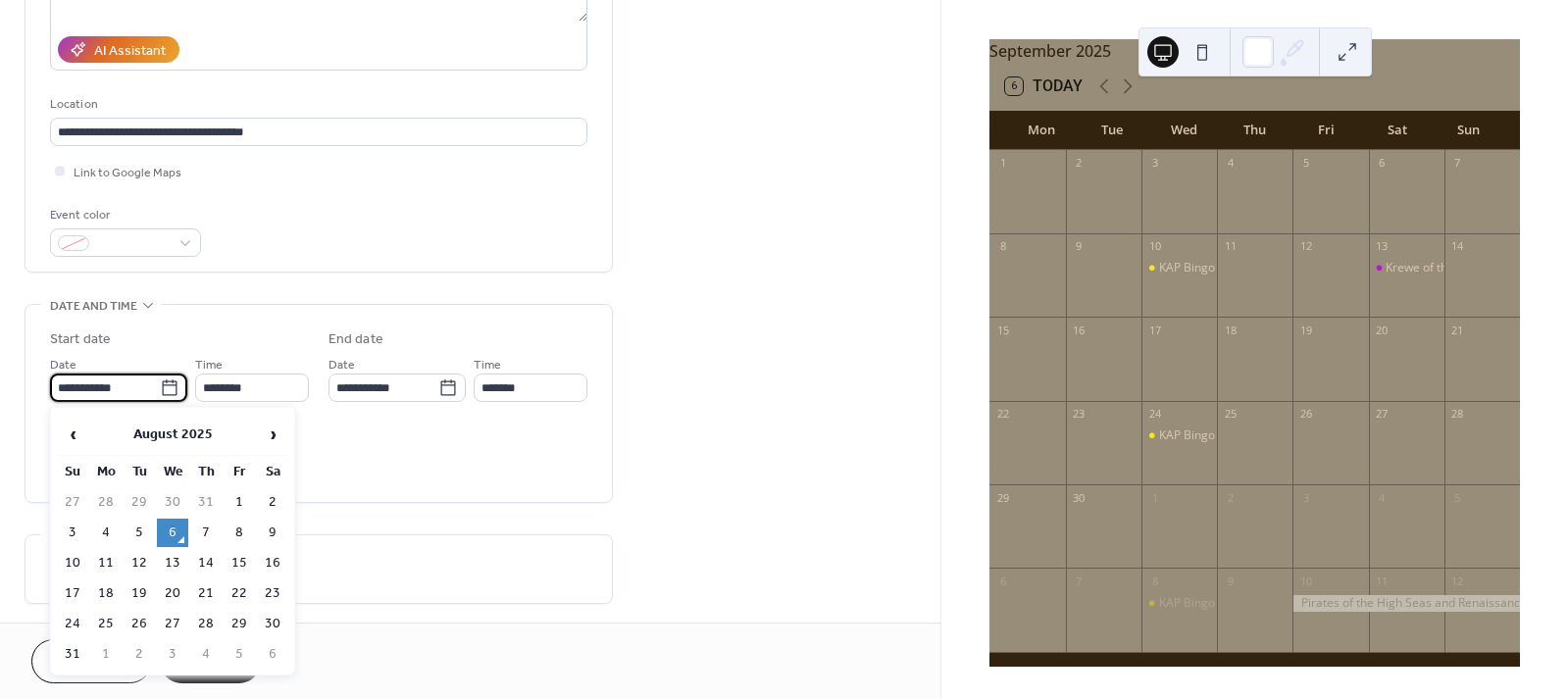 scroll, scrollTop: 0, scrollLeft: 0, axis: both 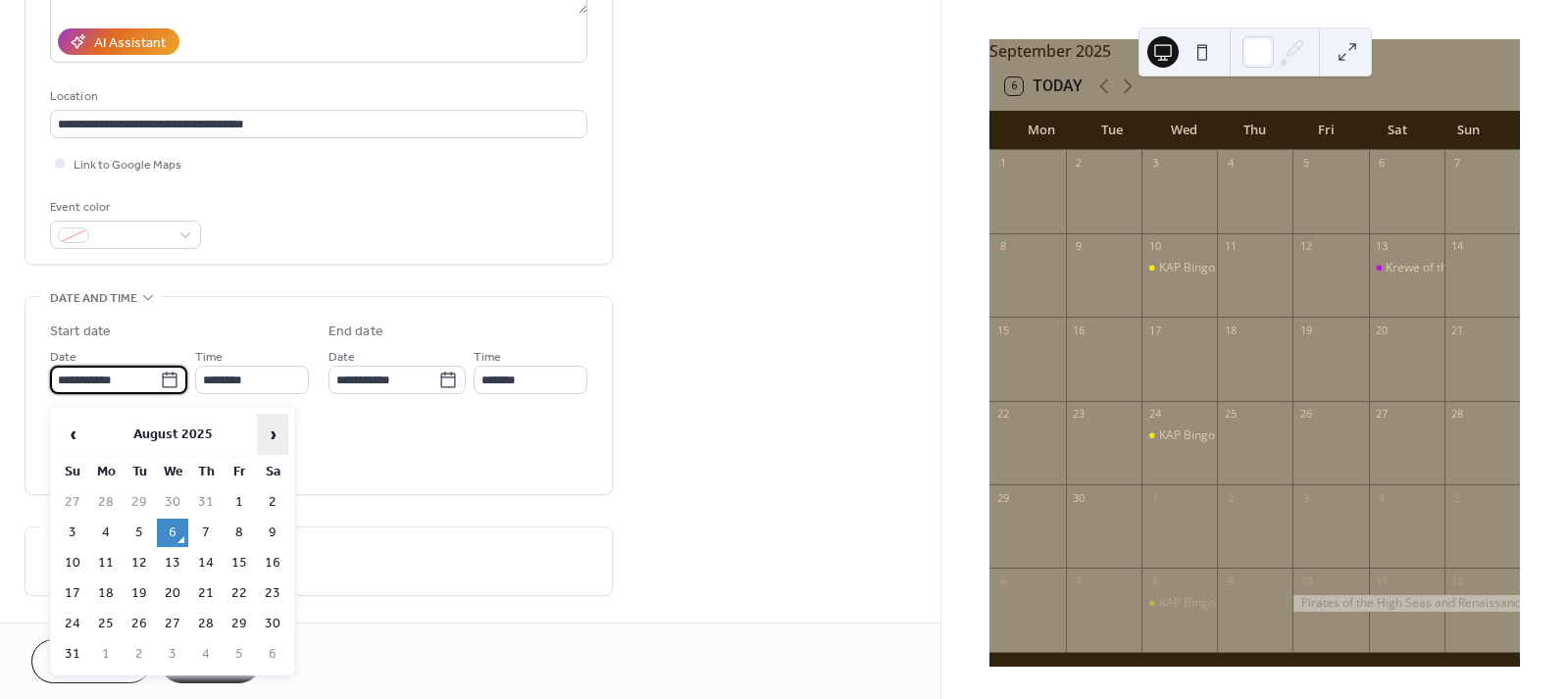 click on "›" at bounding box center (273, 434) 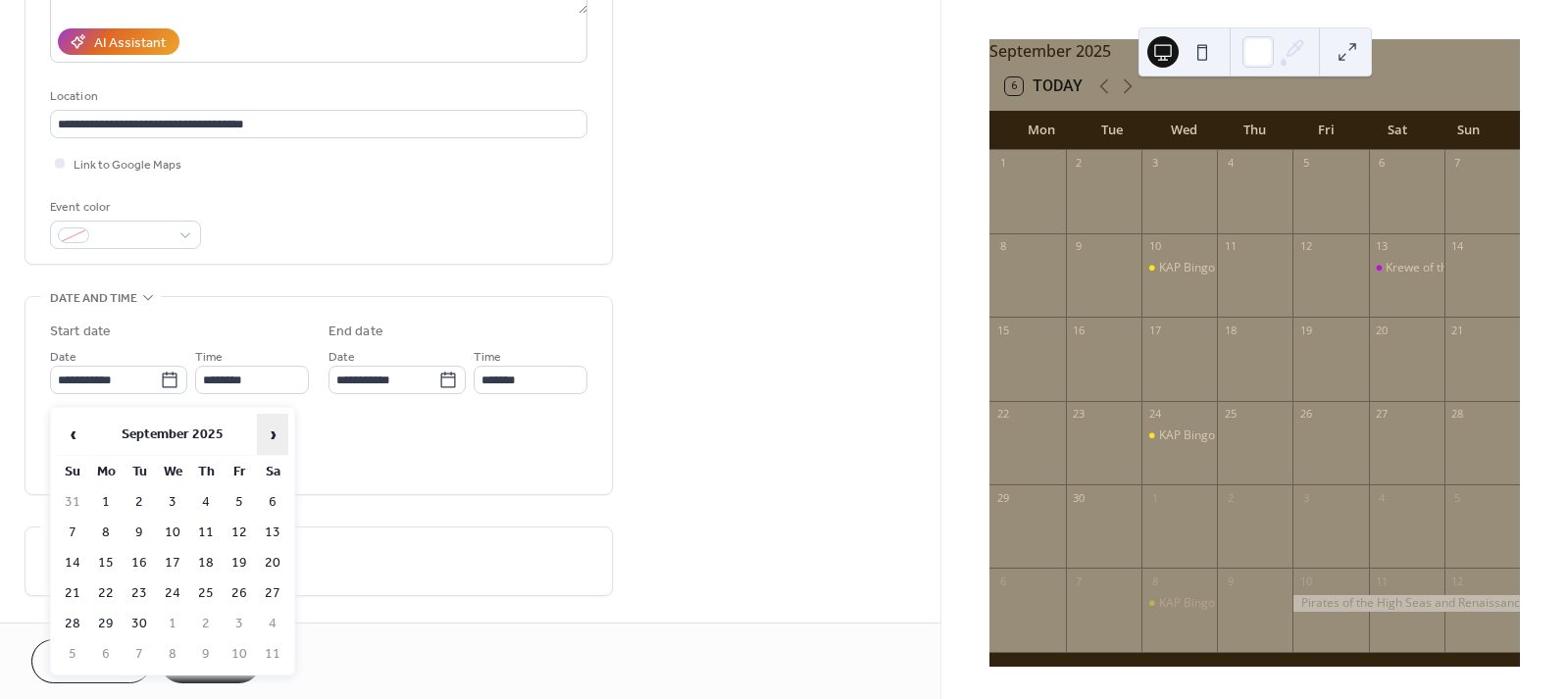 click on "›" at bounding box center (273, 434) 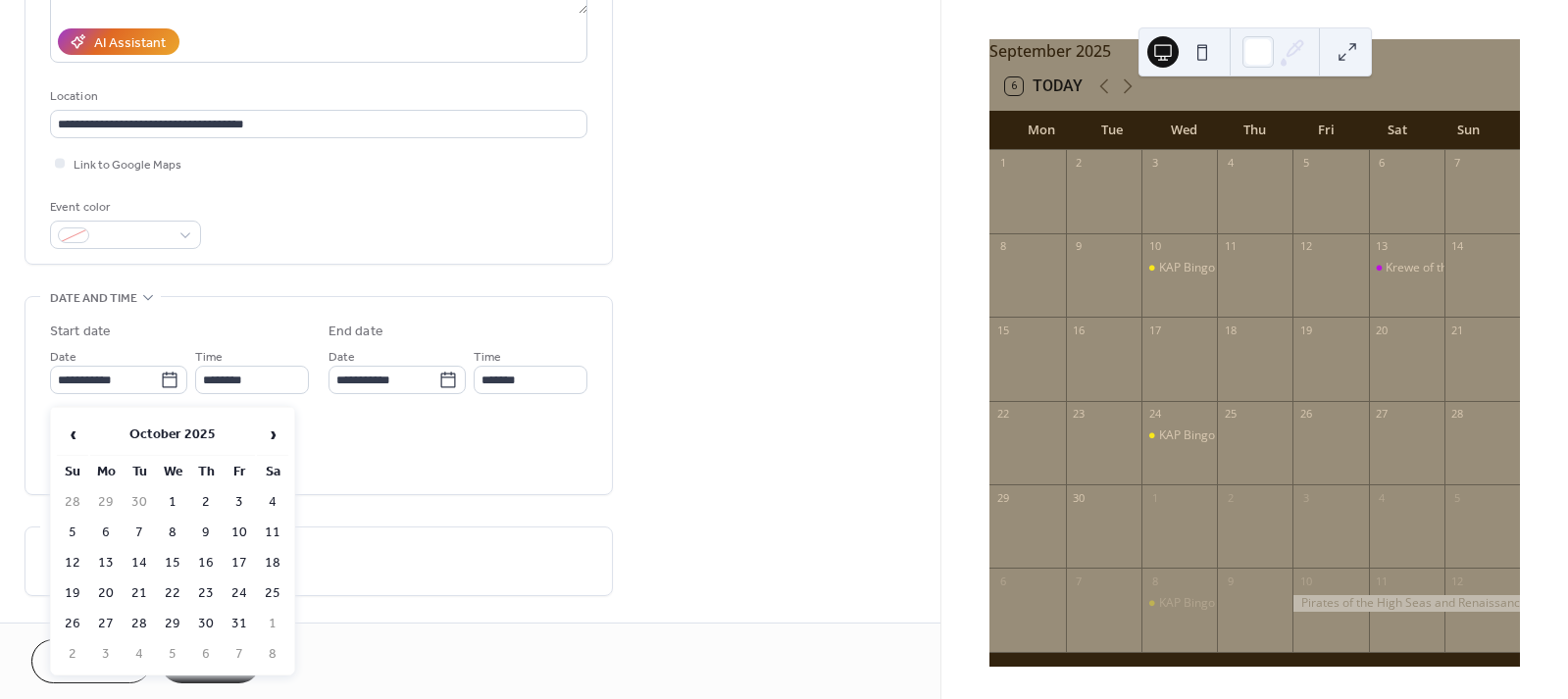 click on "12" at bounding box center (73, 563) 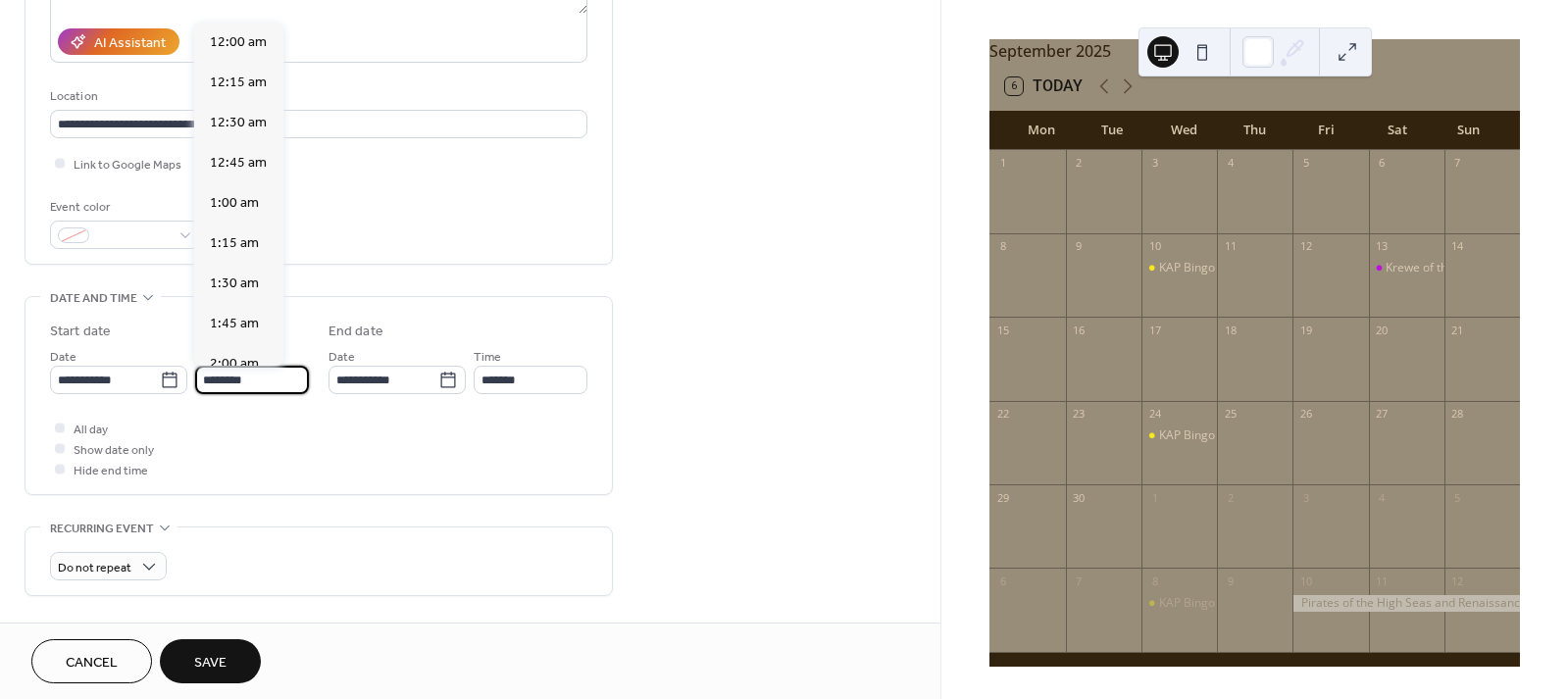 drag, startPoint x: 224, startPoint y: 388, endPoint x: 234, endPoint y: 389, distance: 10.049876 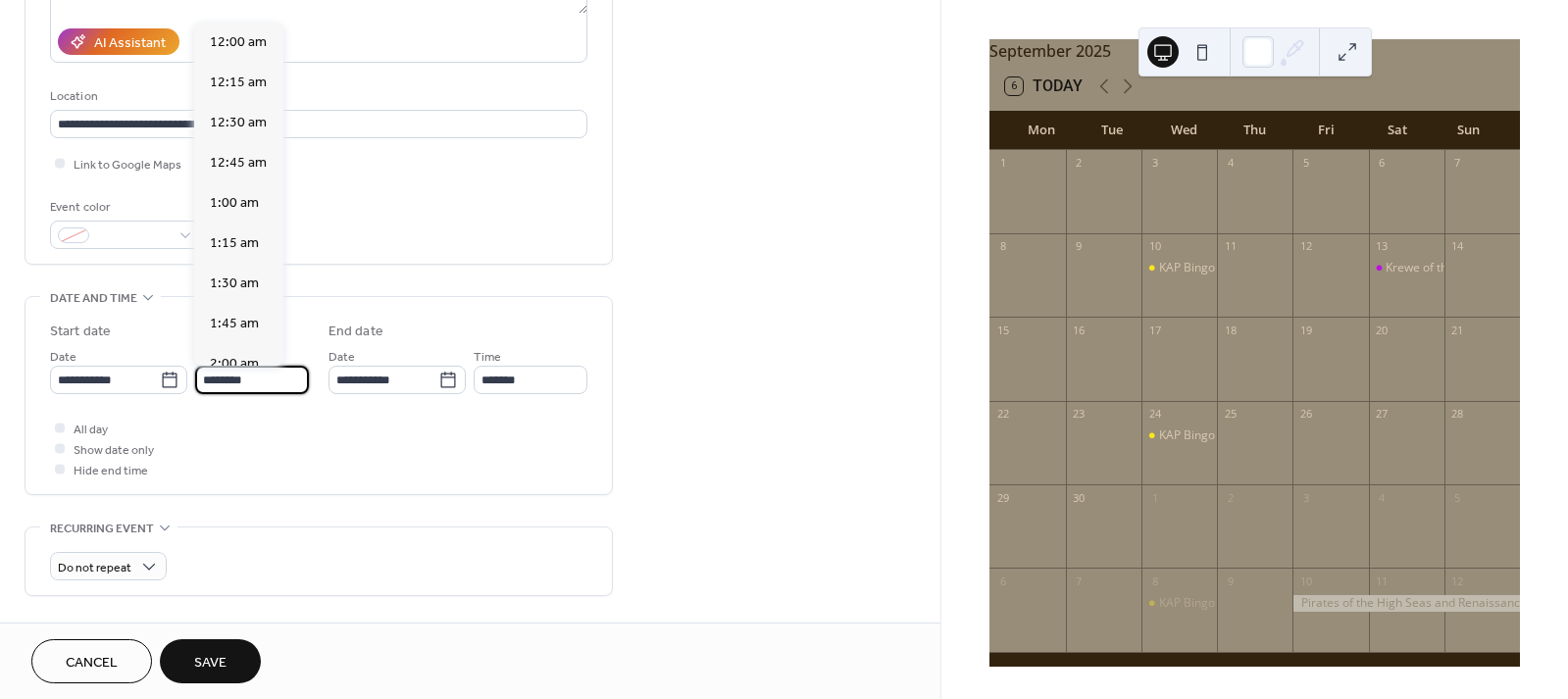 click on "********" at bounding box center [252, 379] 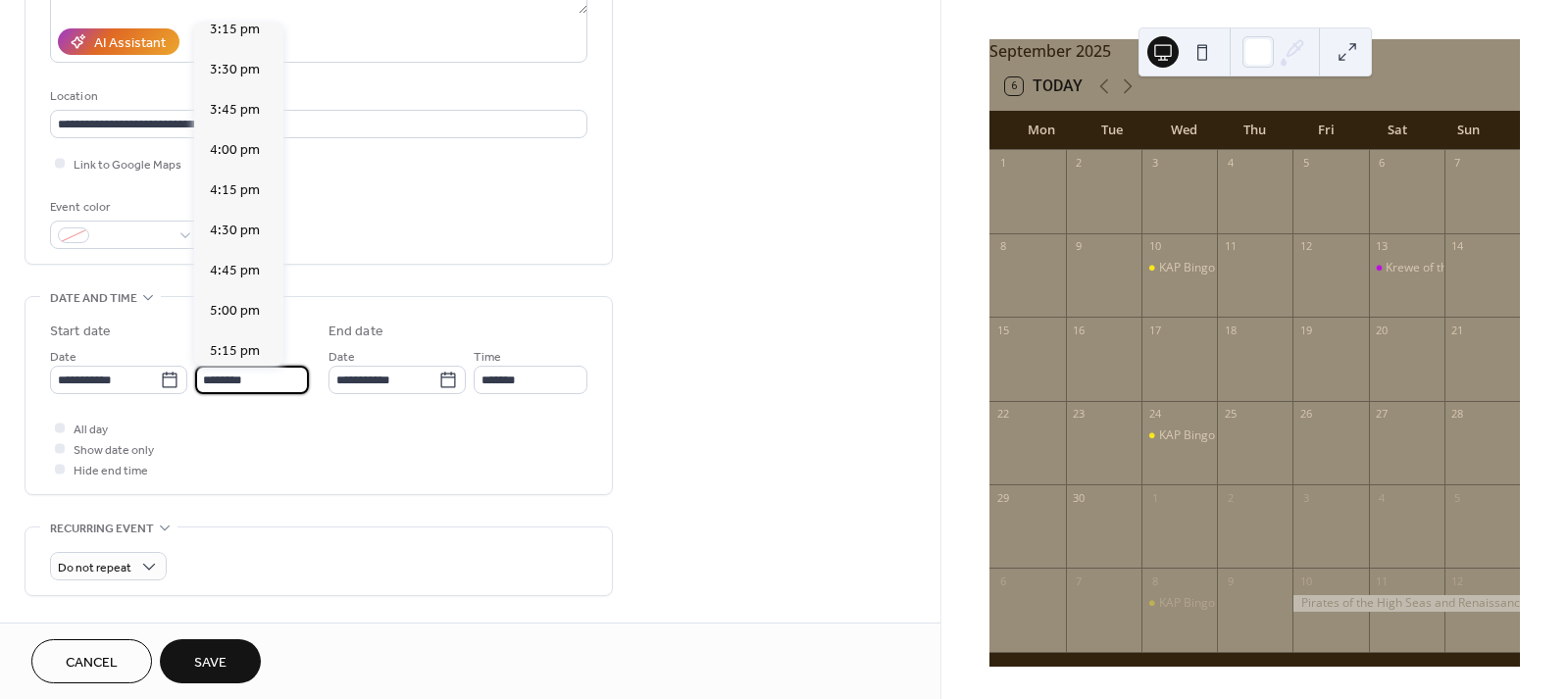 scroll, scrollTop: 2480, scrollLeft: 0, axis: vertical 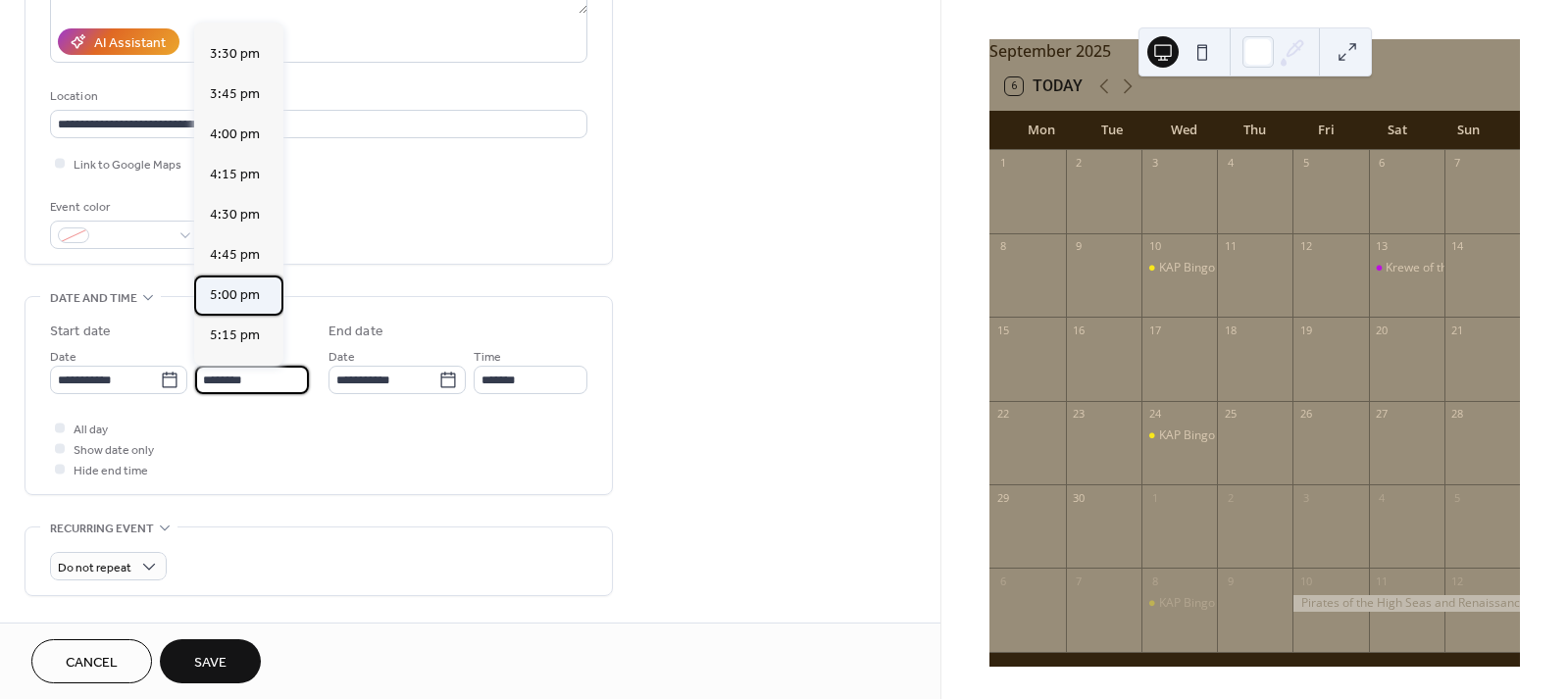 click on "5:00 pm" at bounding box center (234, 295) 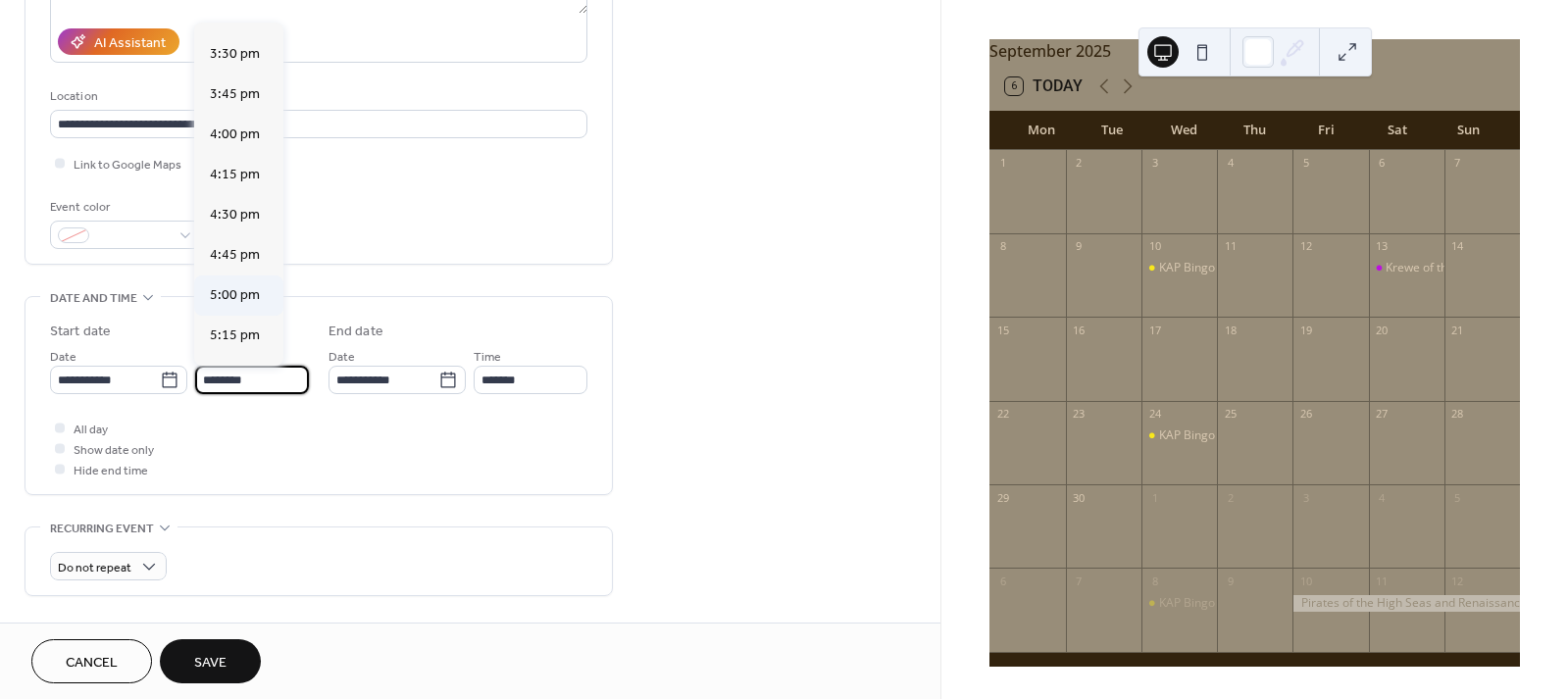 type on "*******" 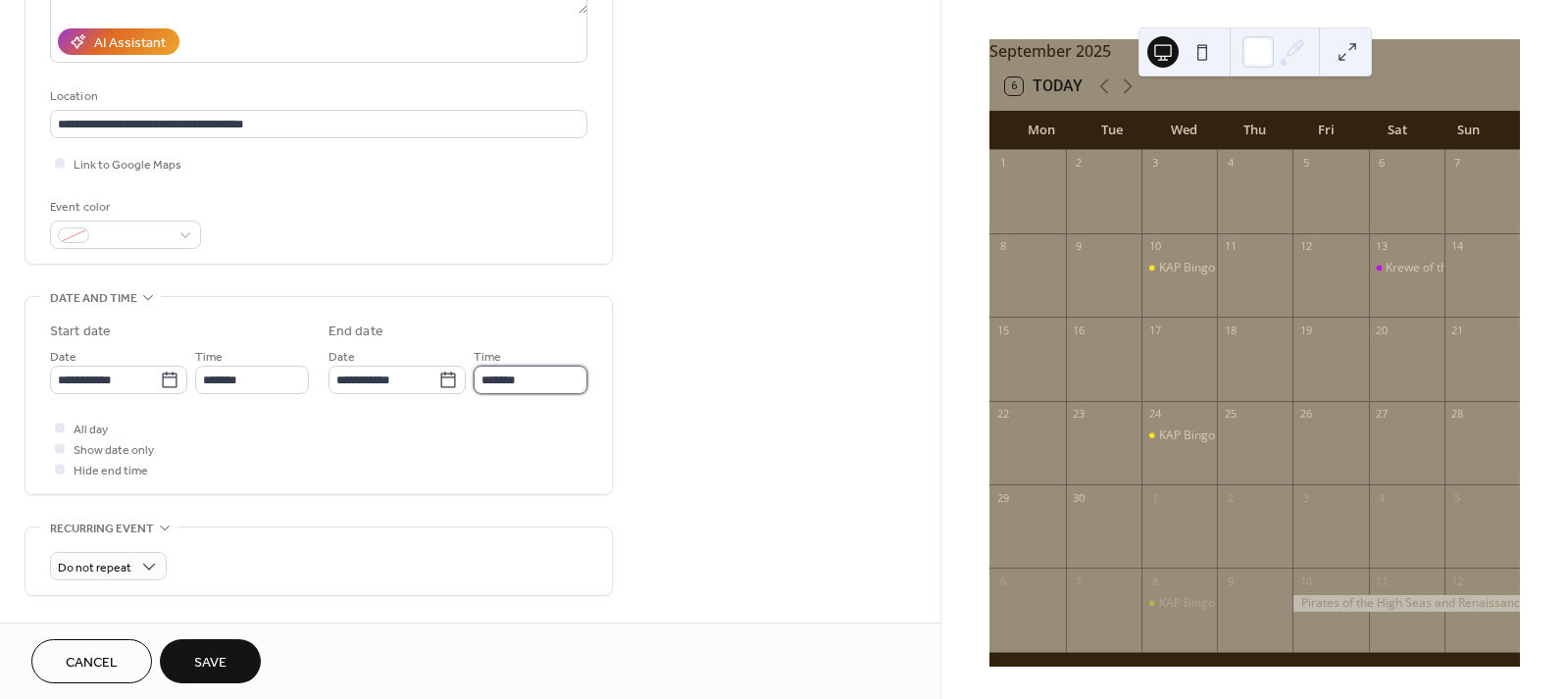 click on "*******" at bounding box center (531, 379) 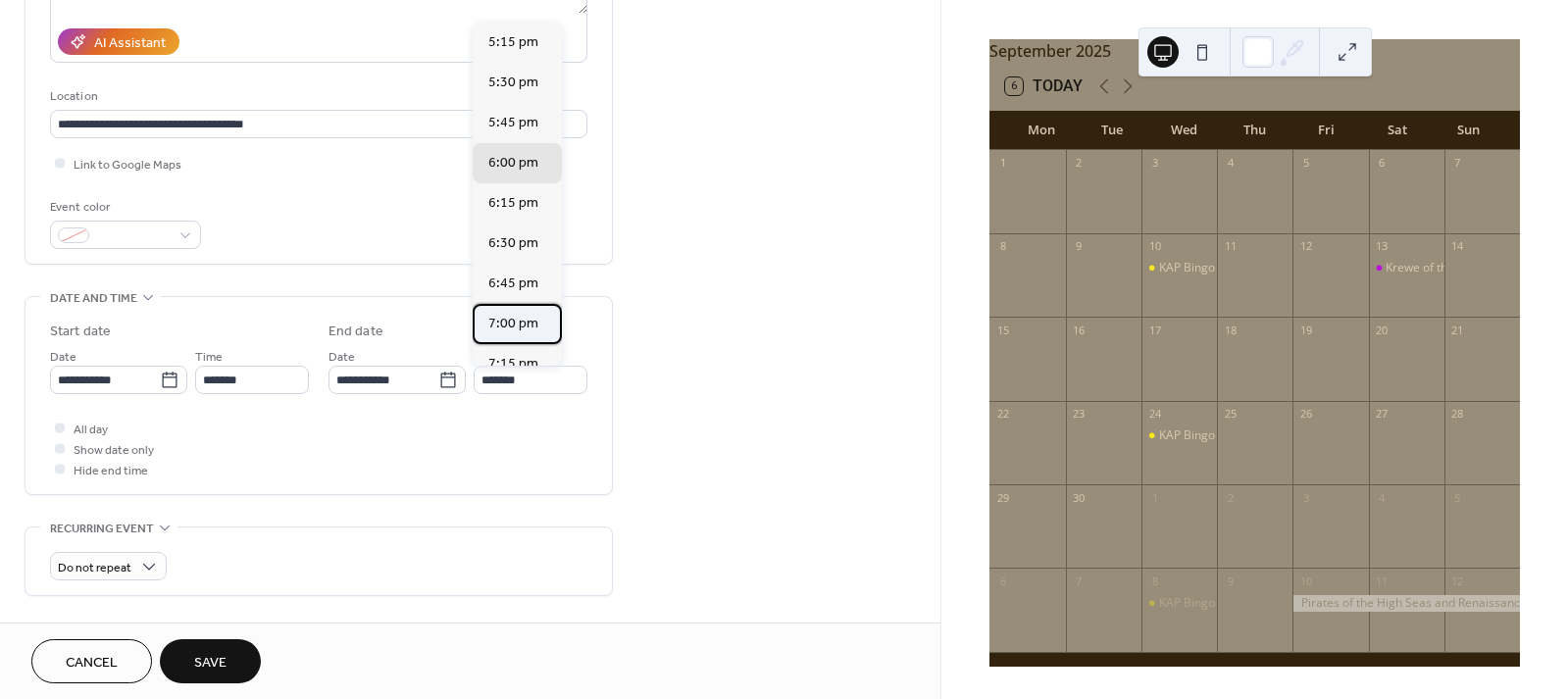 click on "7:00 pm" at bounding box center [513, 324] 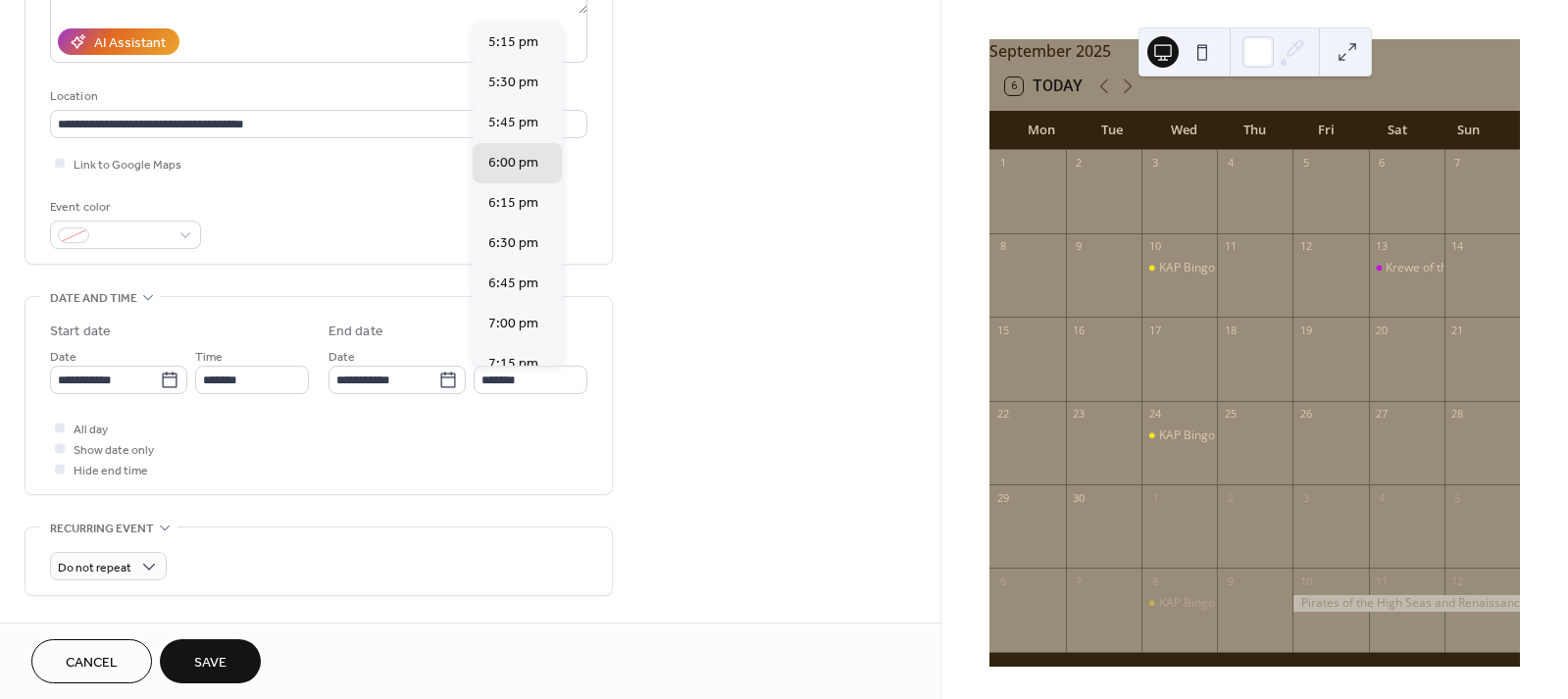 type on "*******" 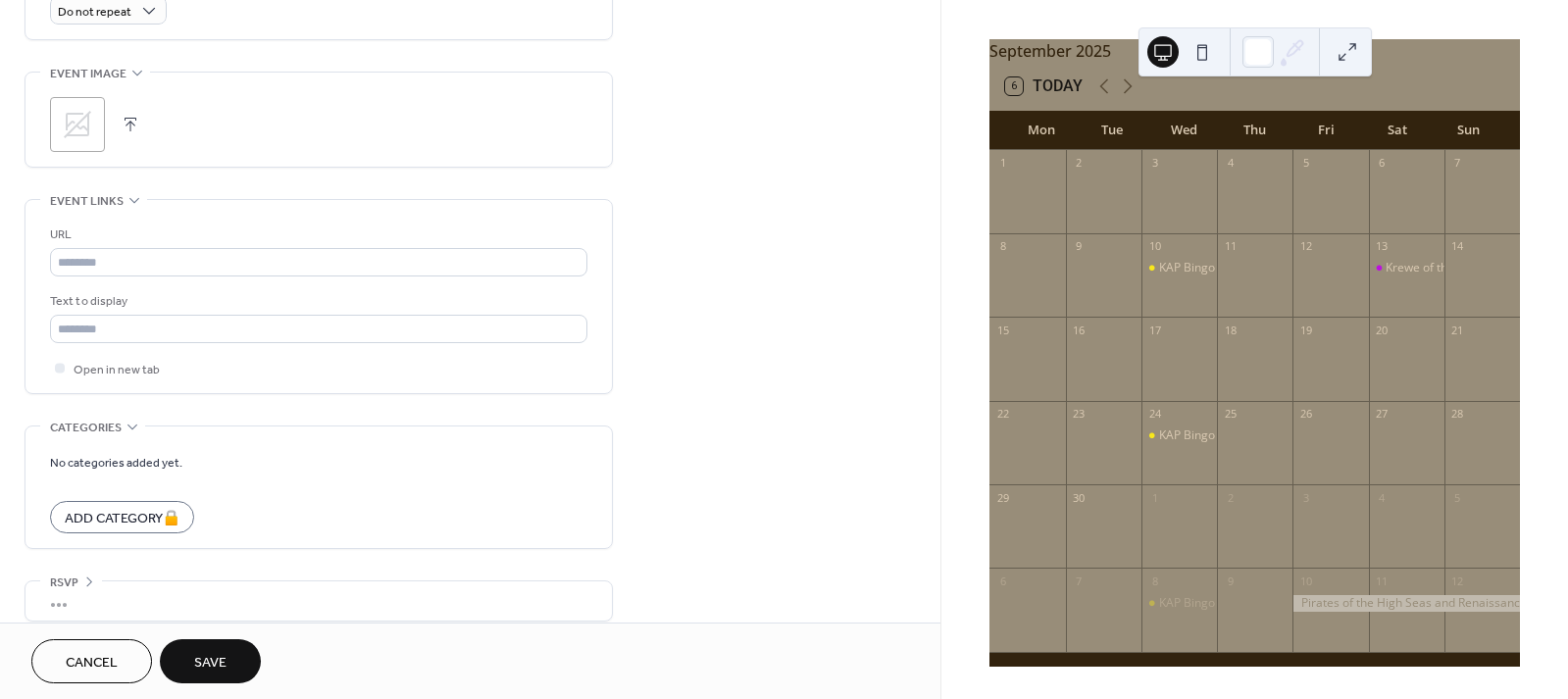 scroll, scrollTop: 917, scrollLeft: 0, axis: vertical 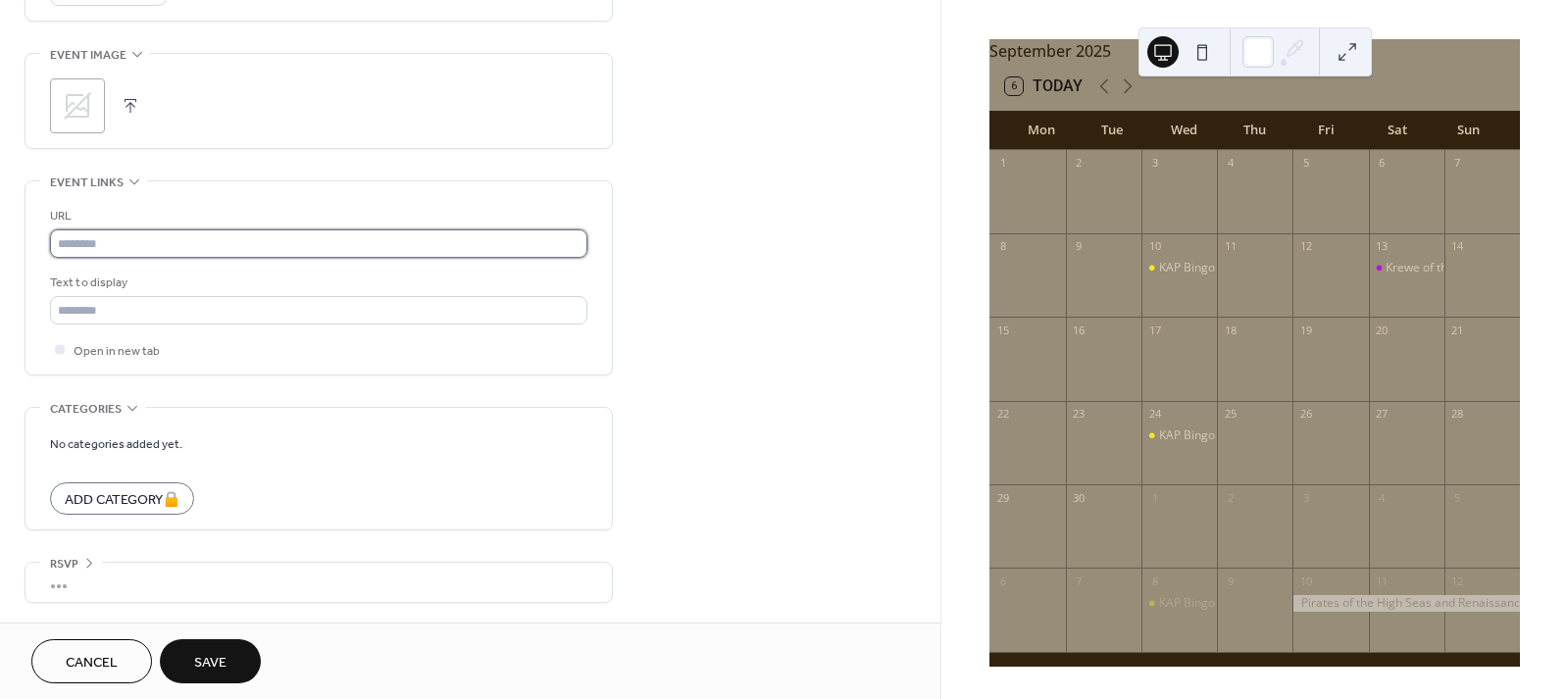 click at bounding box center (319, 243) 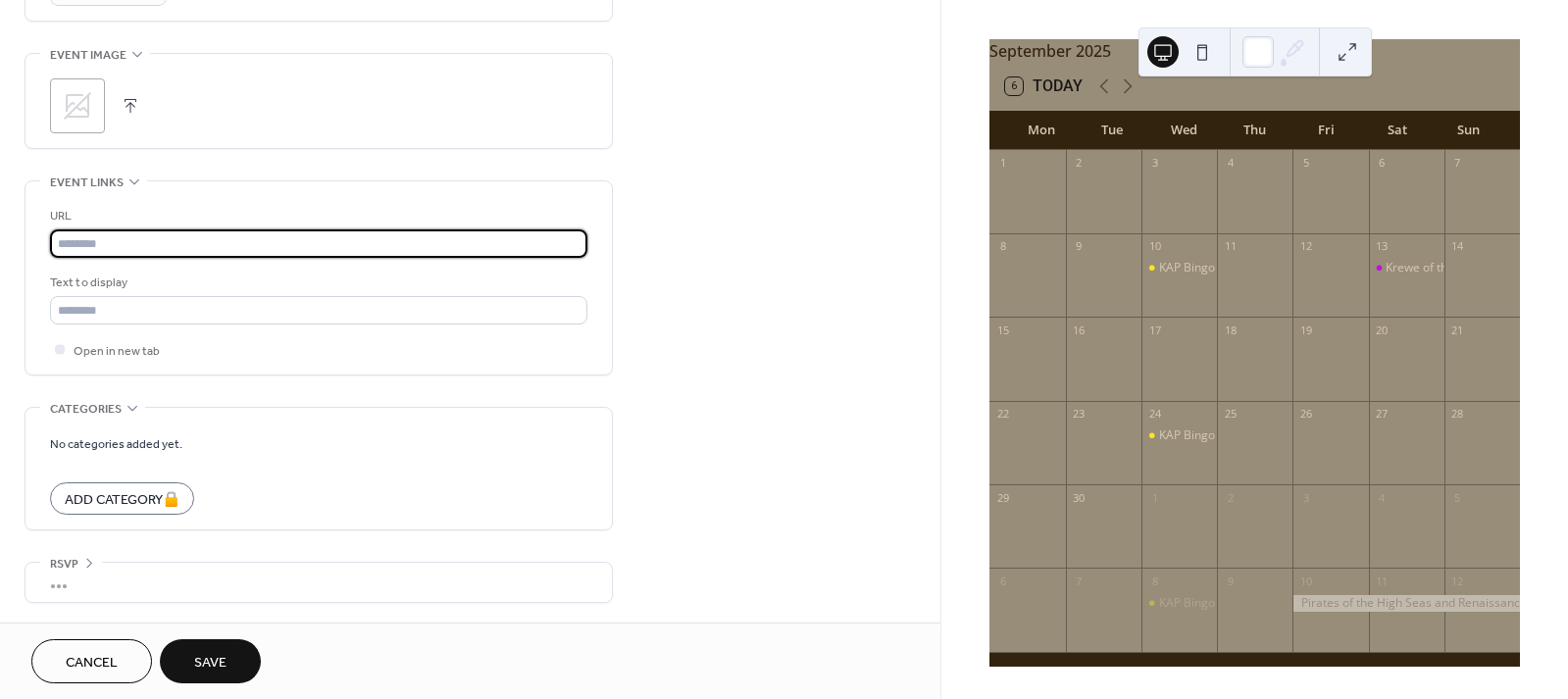 paste on "**********" 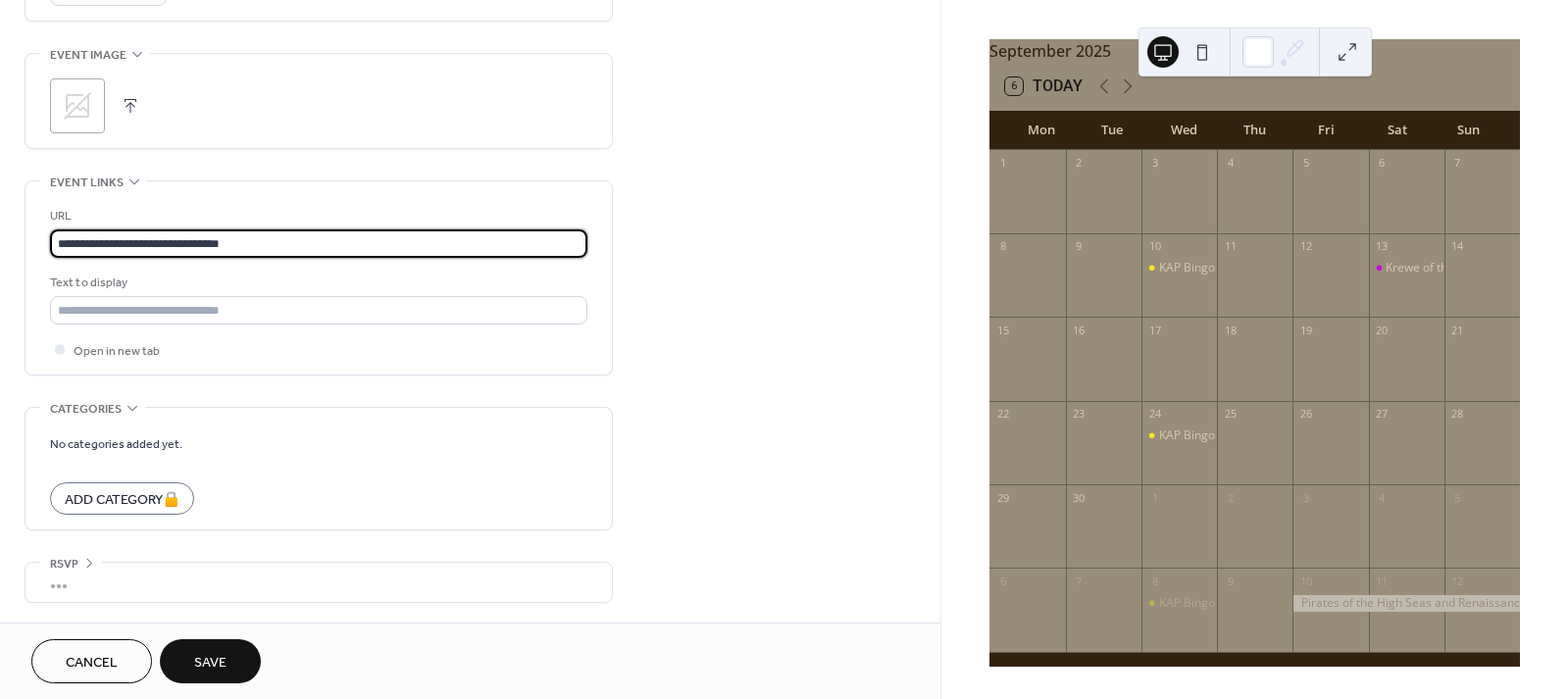 type on "**********" 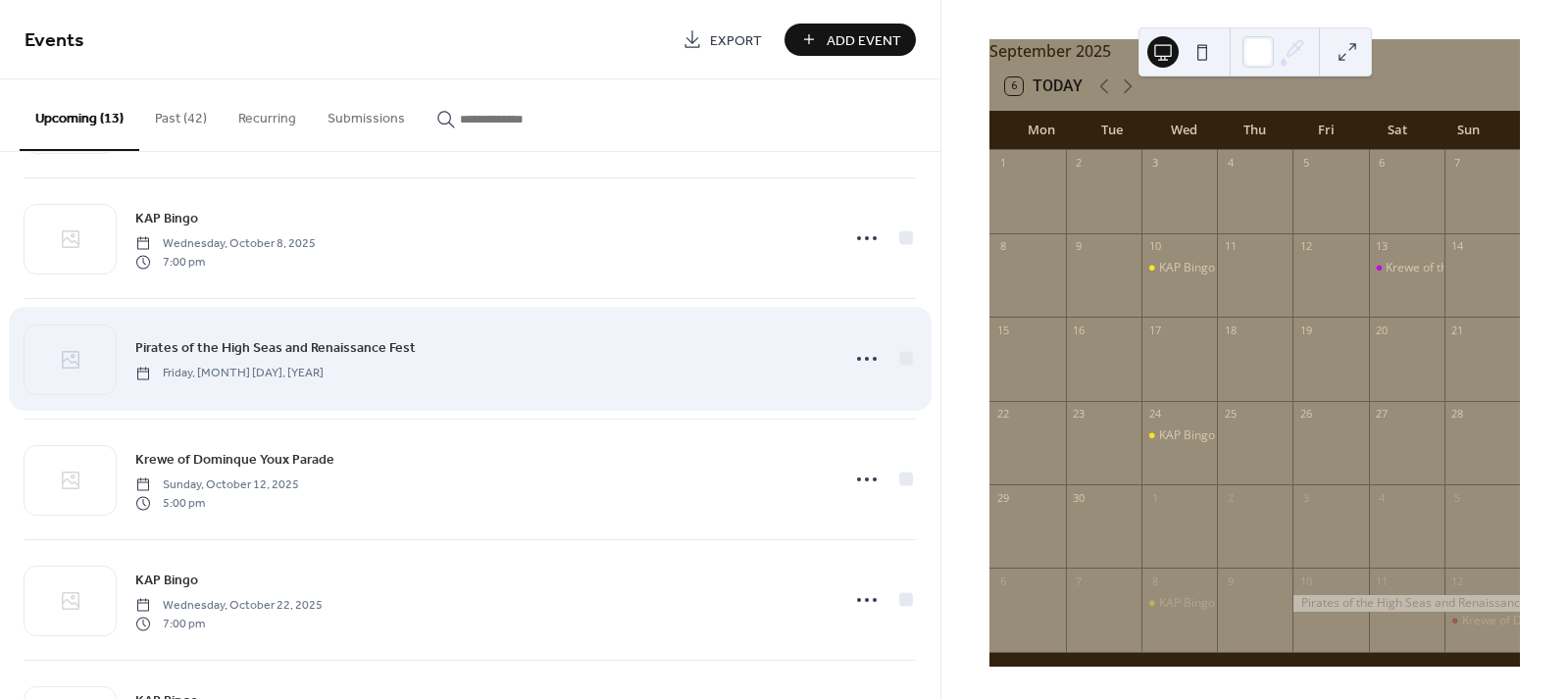 scroll, scrollTop: 613, scrollLeft: 0, axis: vertical 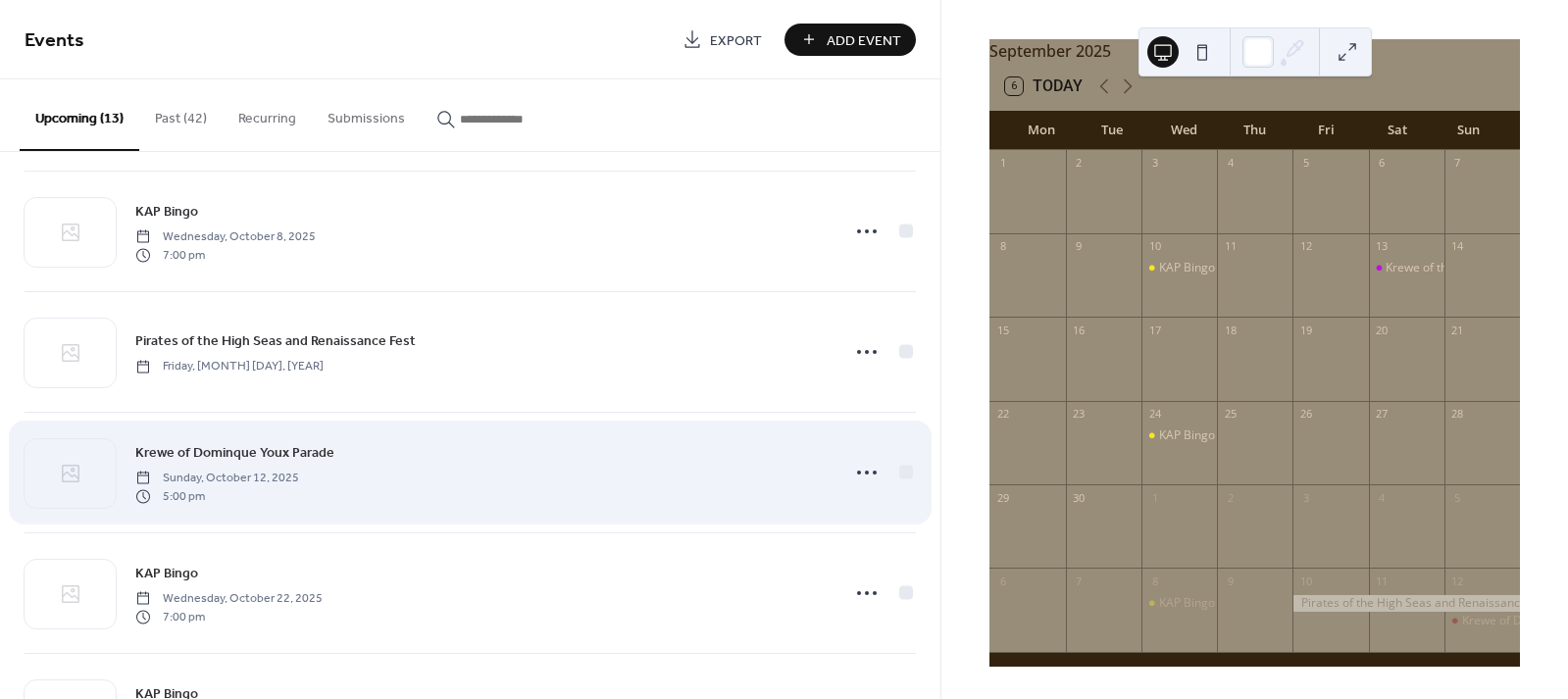 click on "Krewe of Dominque Youx Parade Sunday, [MONTH] [DAY], [YEAR] [TIME] pm" at bounding box center (481, 473) 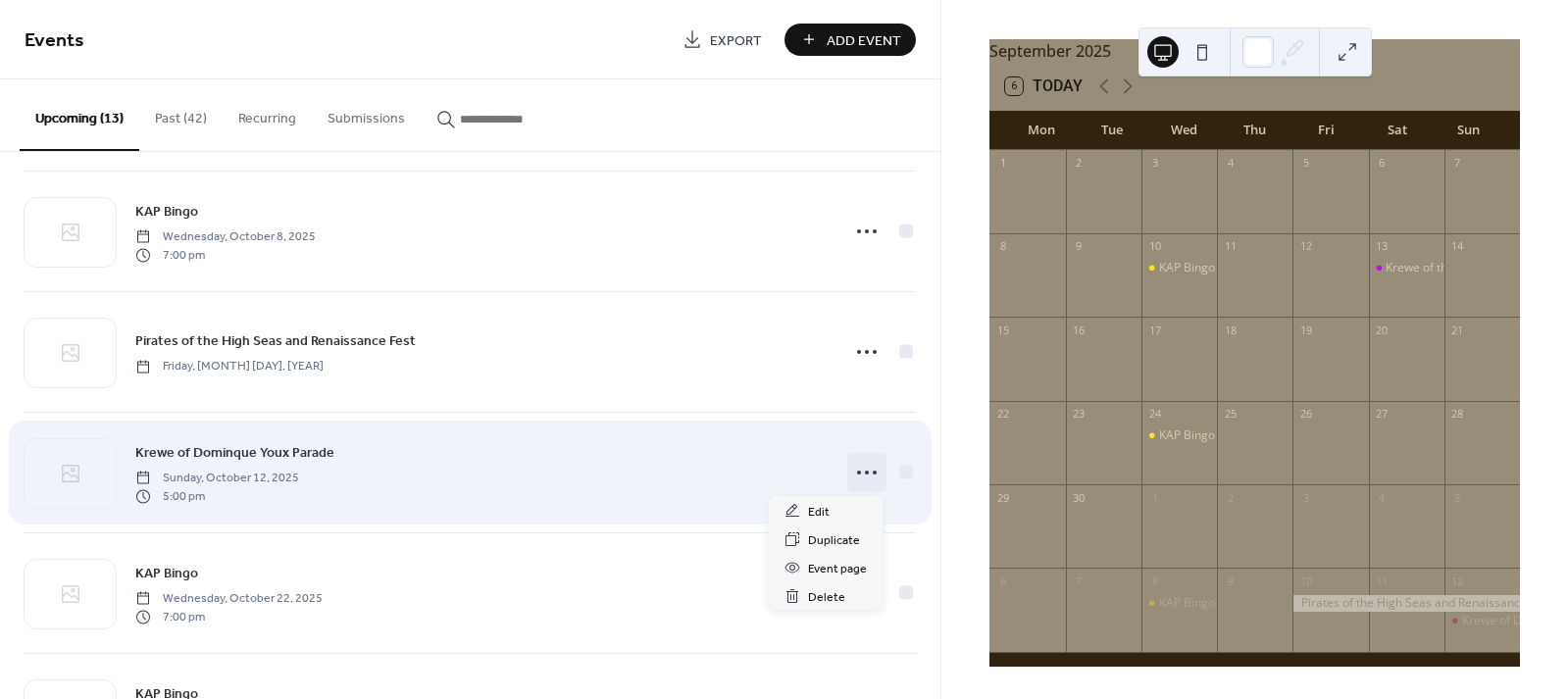 click 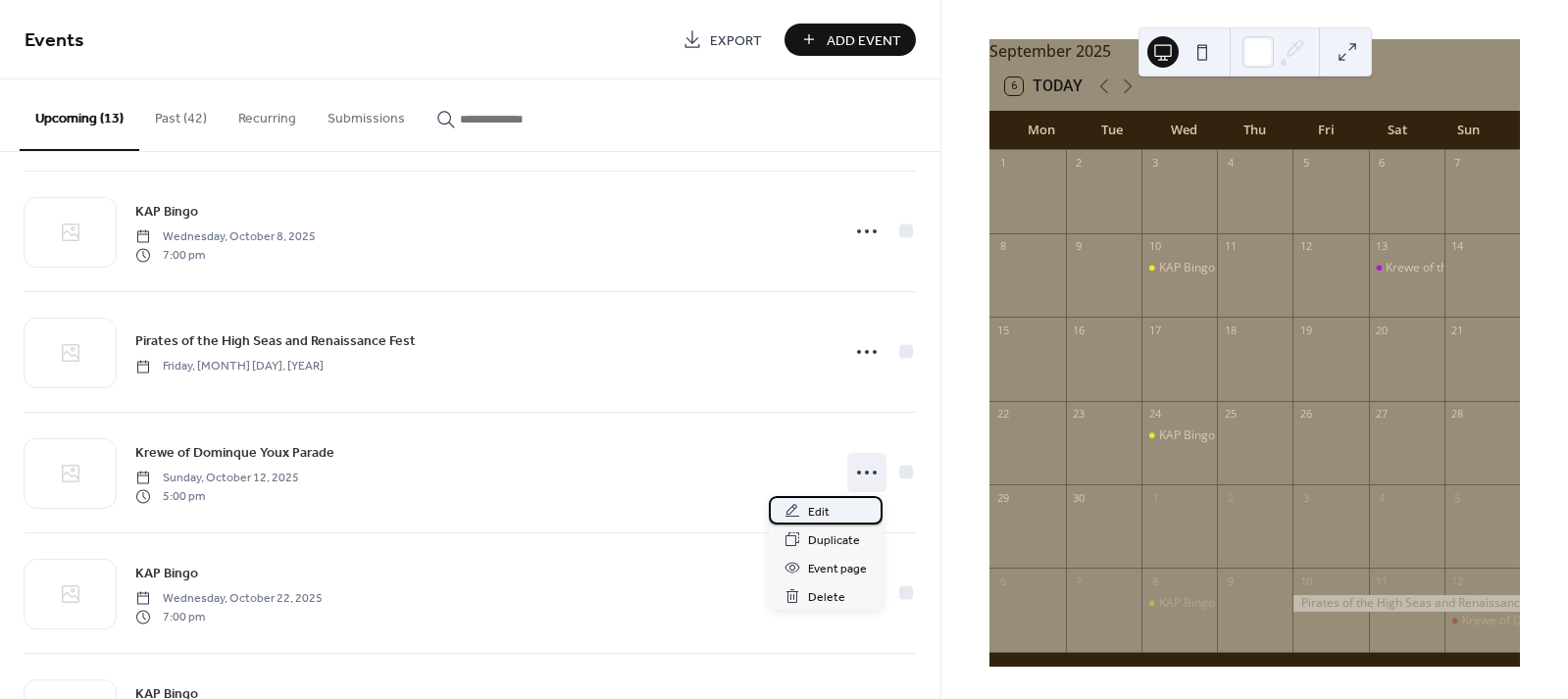 click on "Edit" at bounding box center (819, 512) 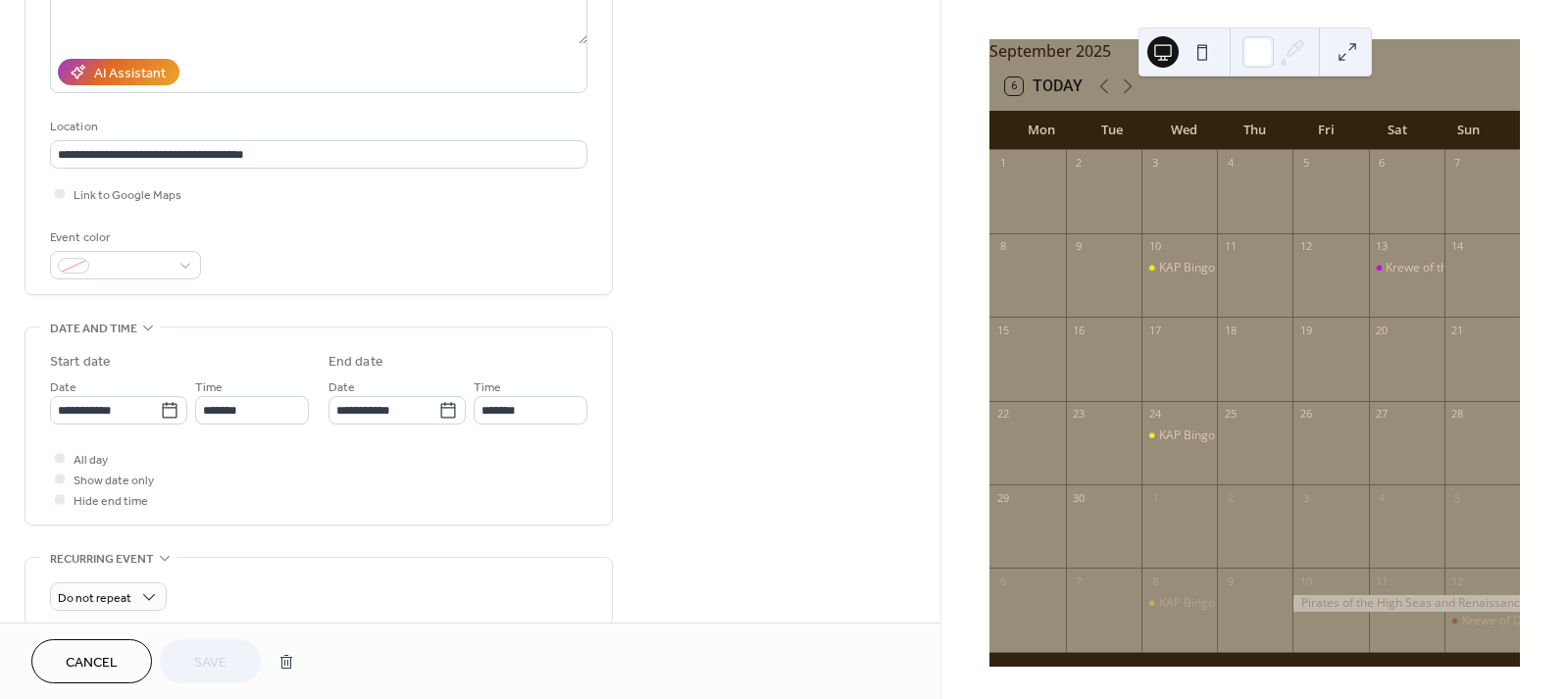 scroll, scrollTop: 343, scrollLeft: 0, axis: vertical 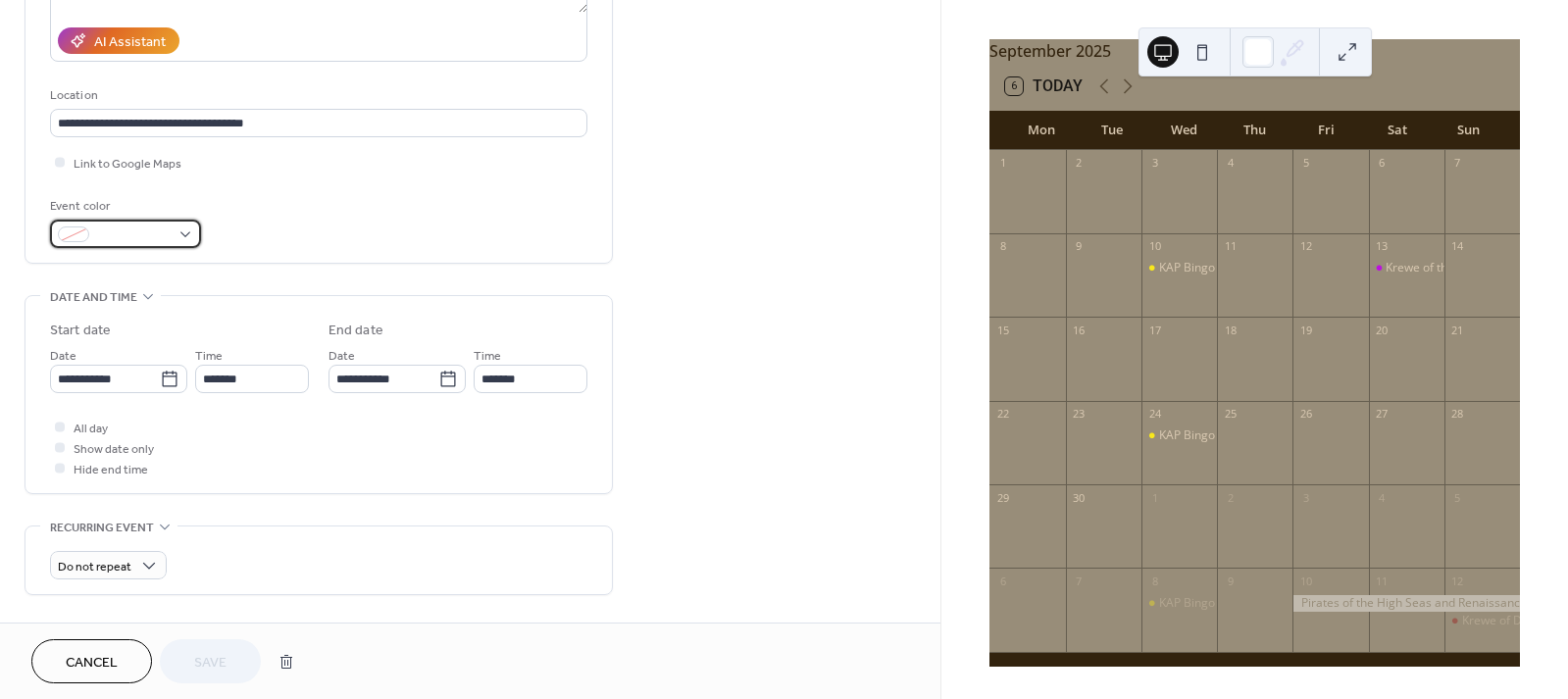 click at bounding box center [126, 233] 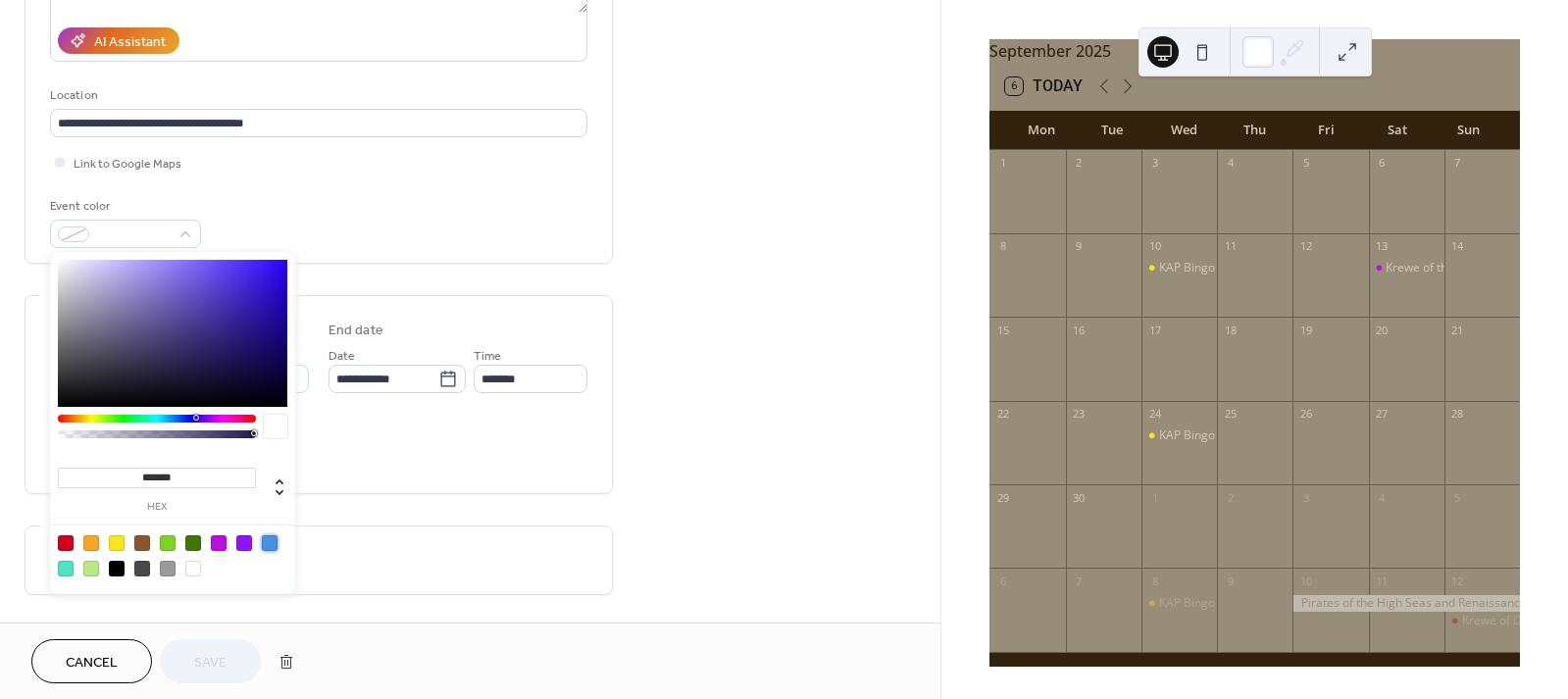 click at bounding box center [270, 543] 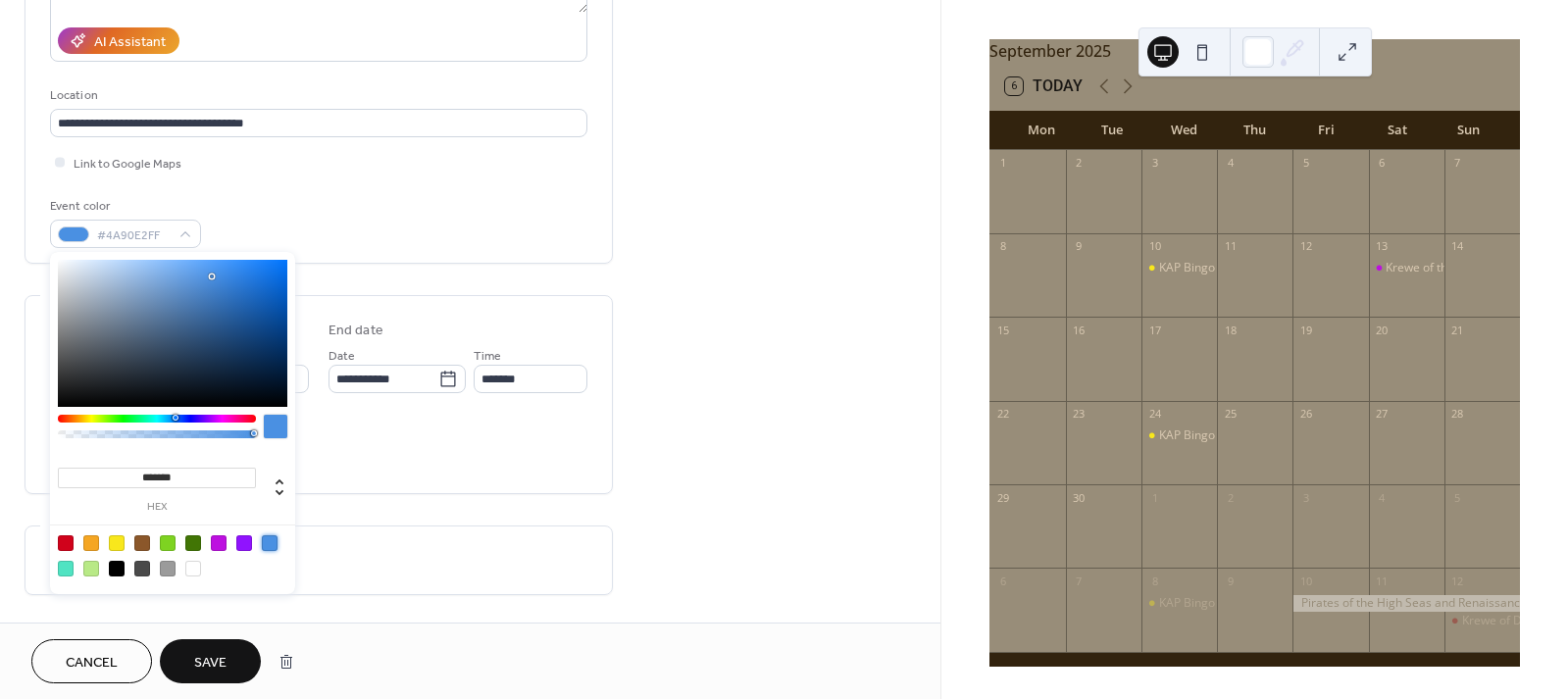 click on "Save" at bounding box center (210, 663) 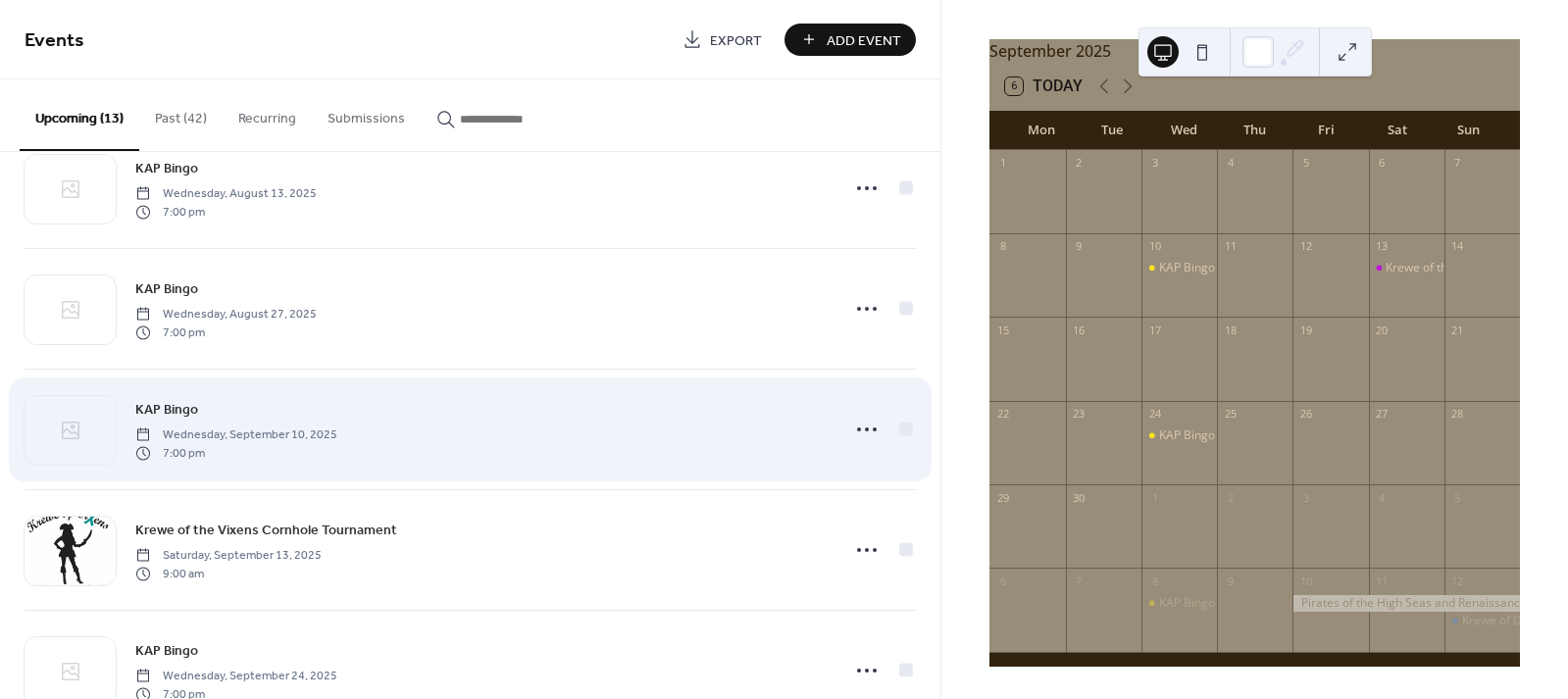 scroll, scrollTop: 55, scrollLeft: 0, axis: vertical 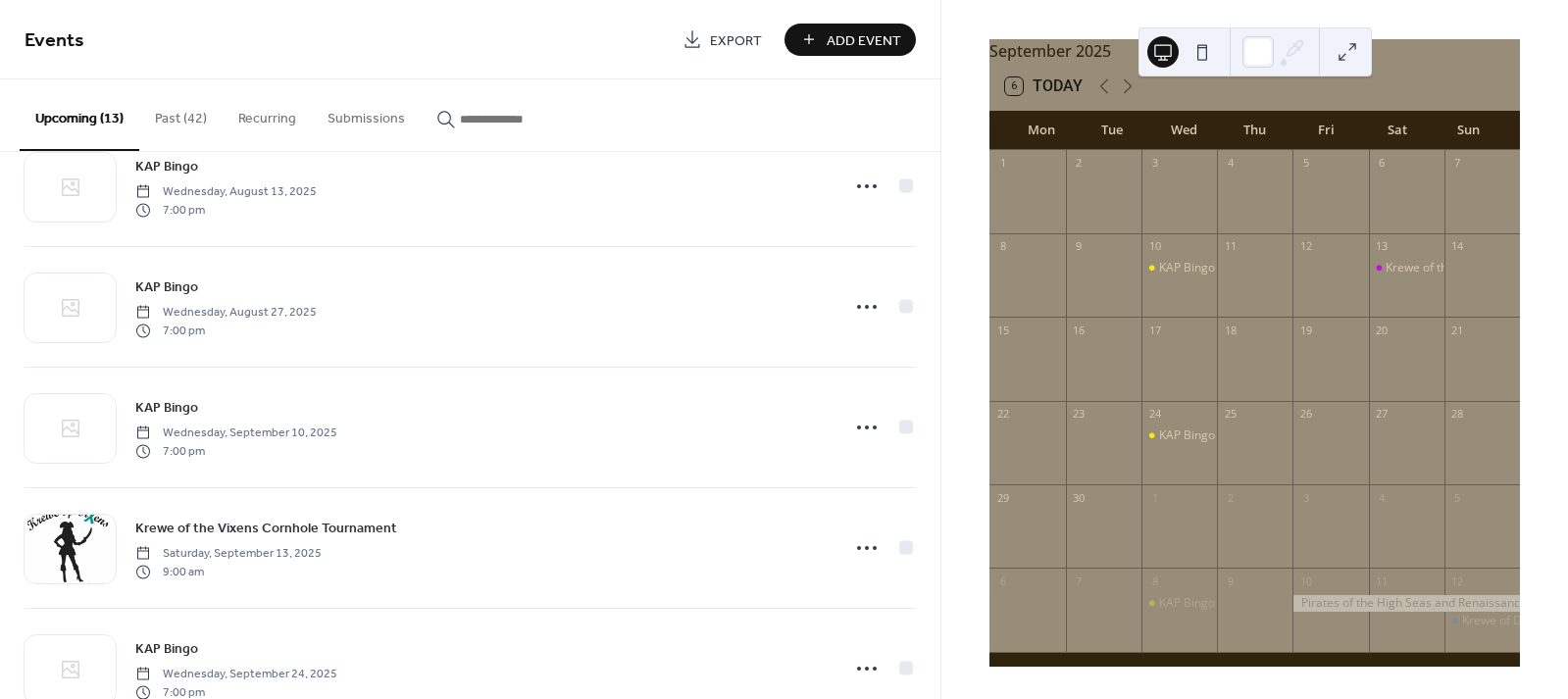 click at bounding box center [1347, 52] 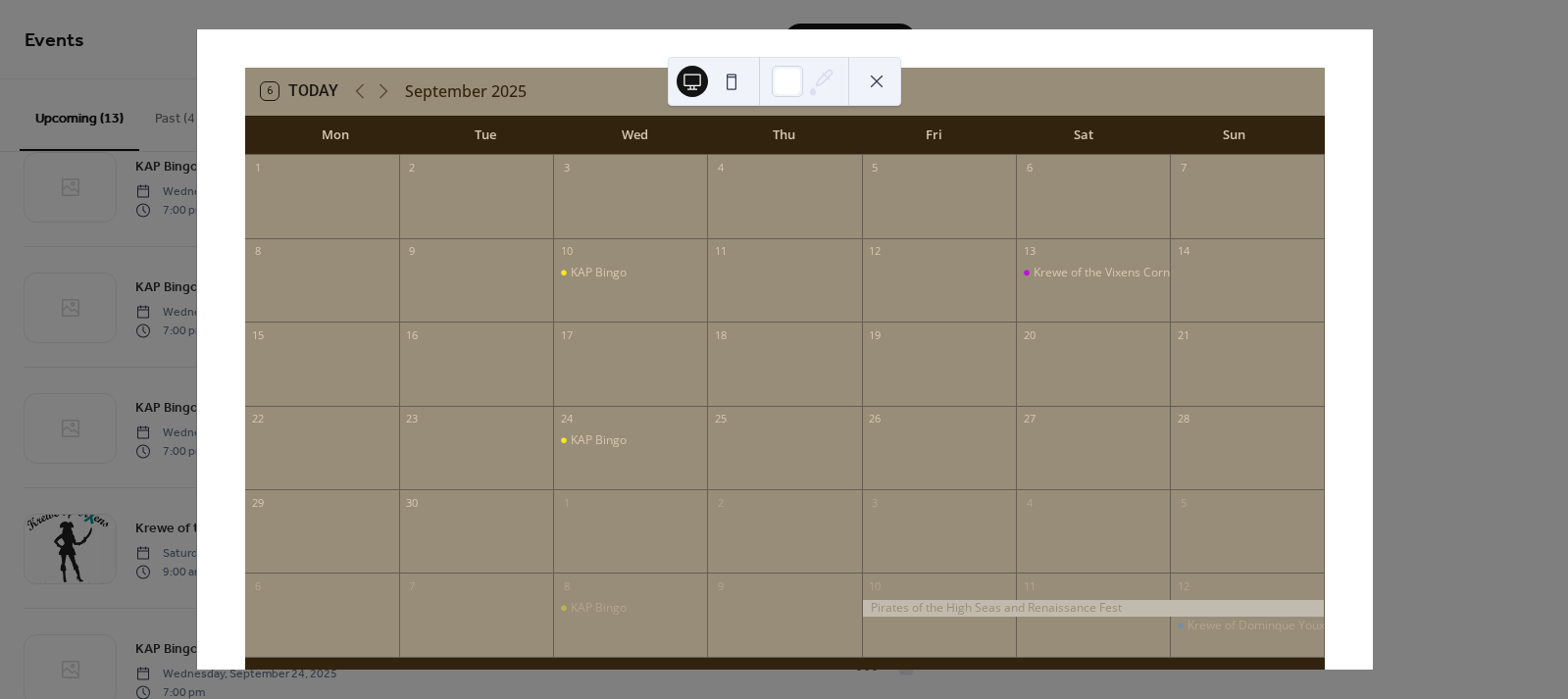 scroll, scrollTop: 101, scrollLeft: 0, axis: vertical 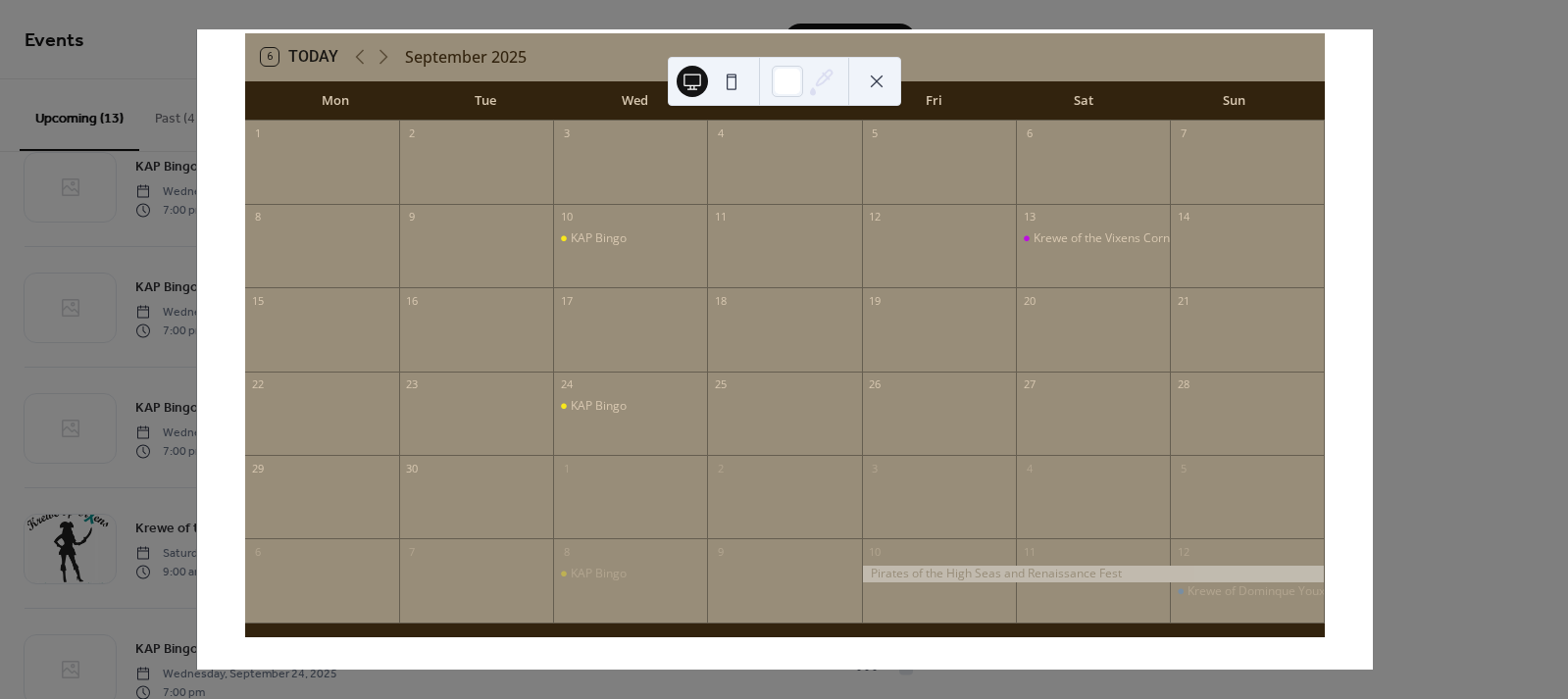 click at bounding box center (877, 81) 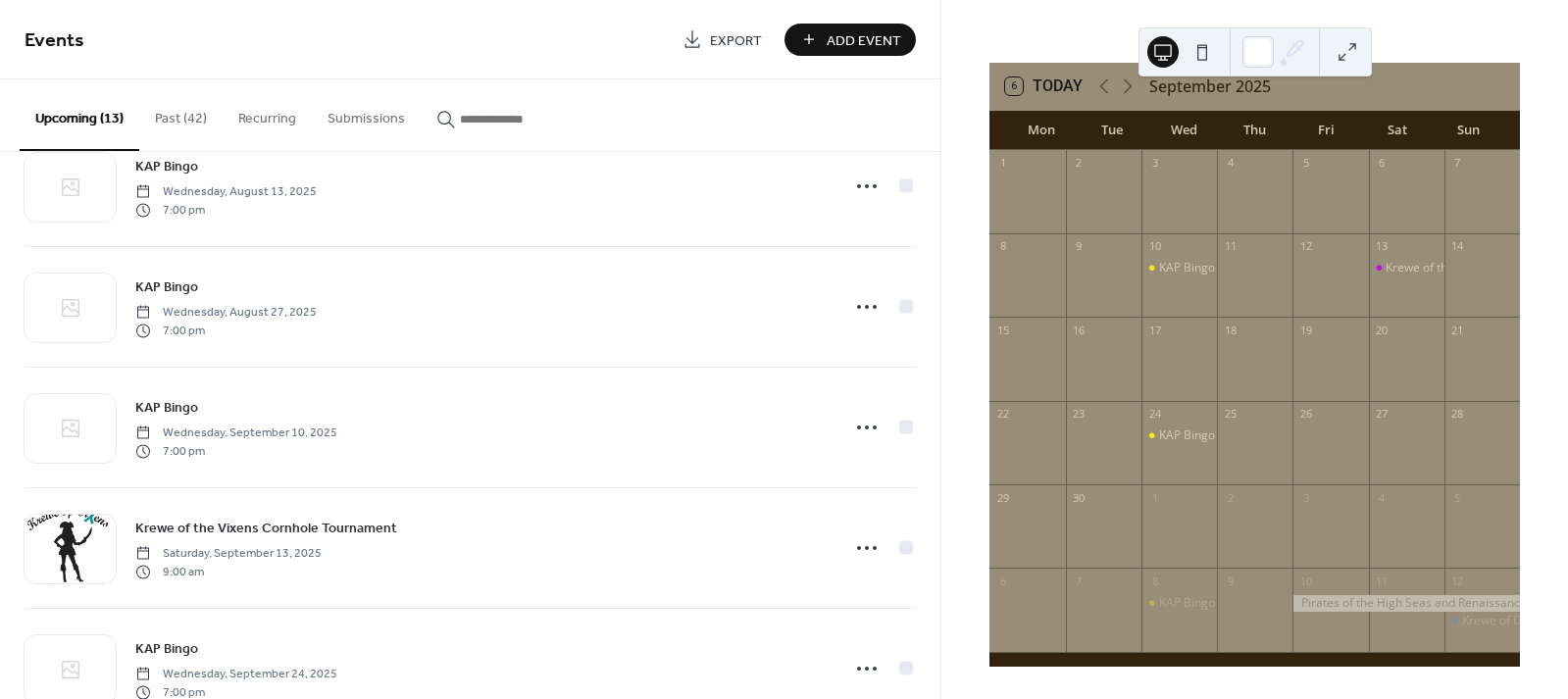 scroll, scrollTop: 77, scrollLeft: 0, axis: vertical 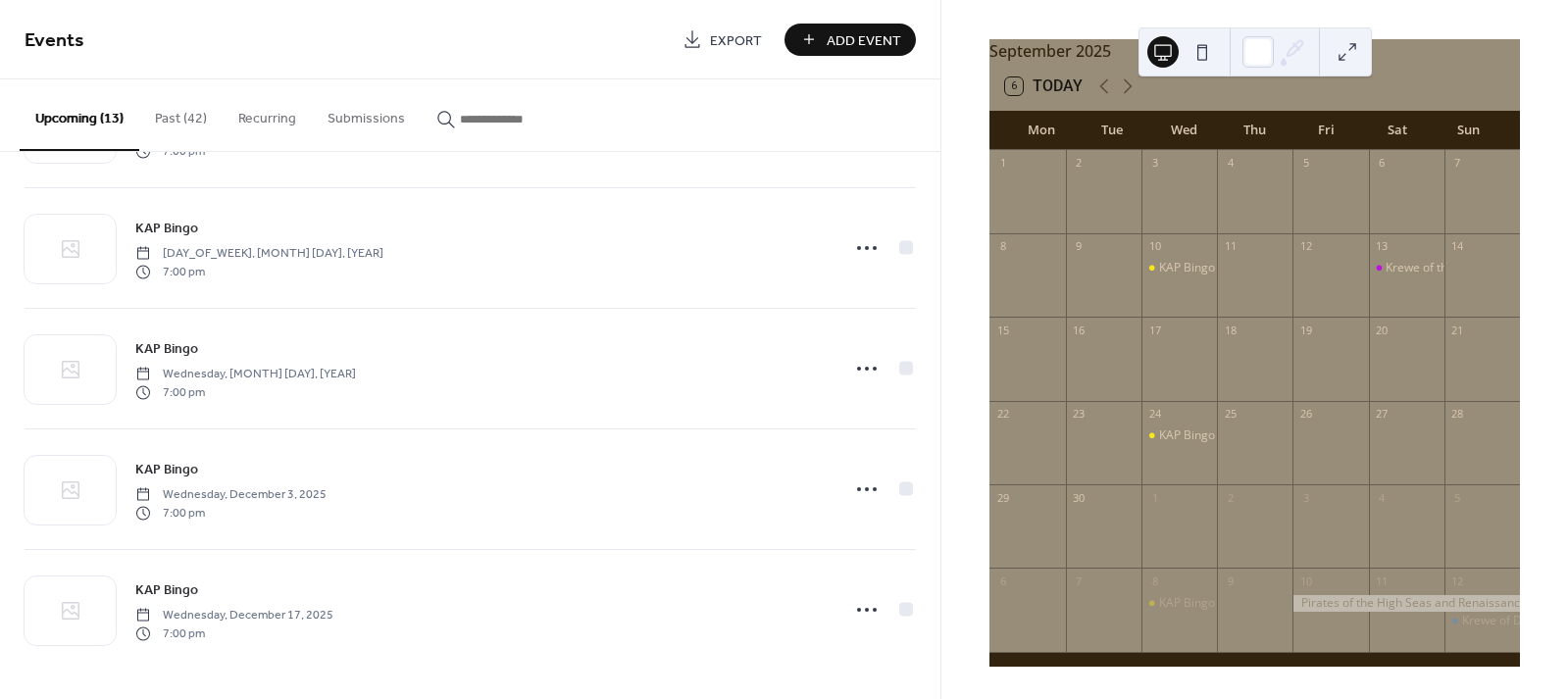 click on "Add Event" at bounding box center (864, 40) 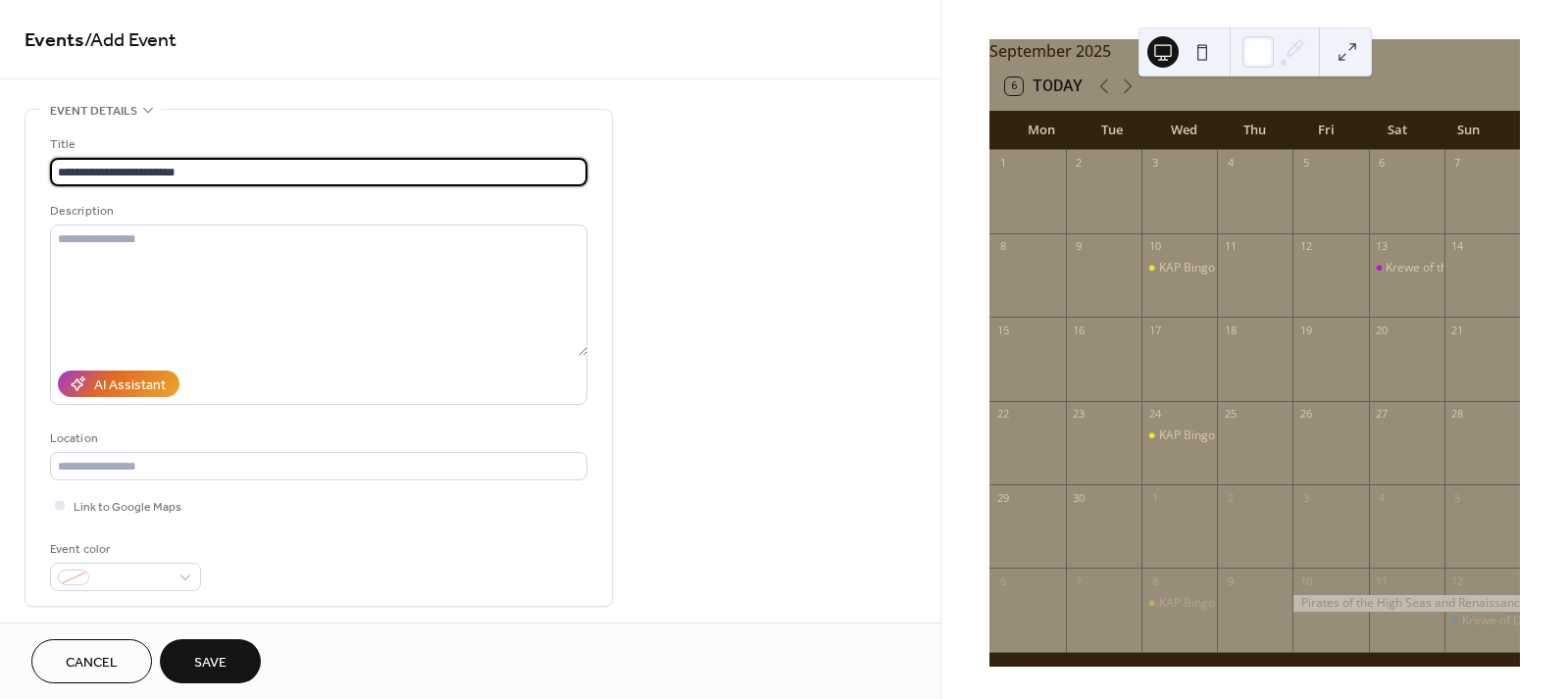 type on "**********" 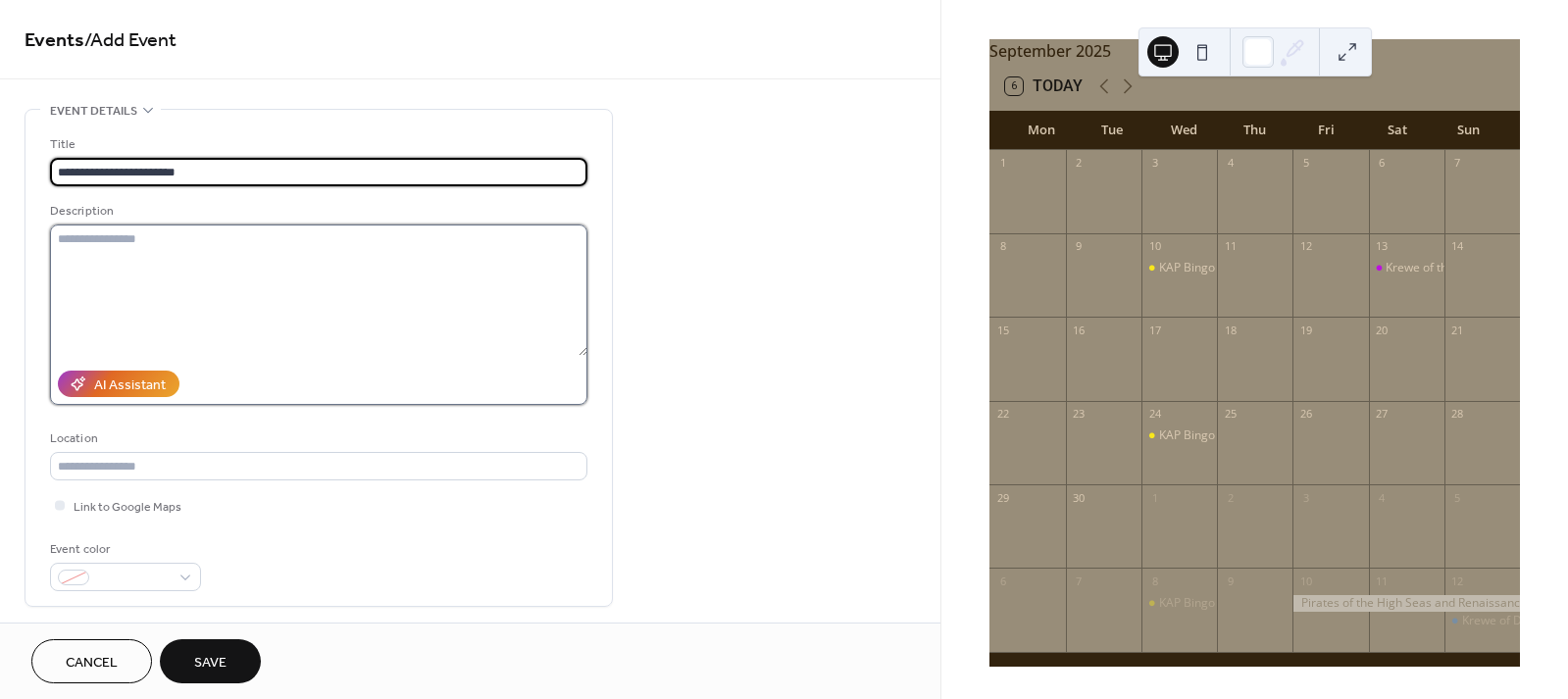 click at bounding box center [319, 290] 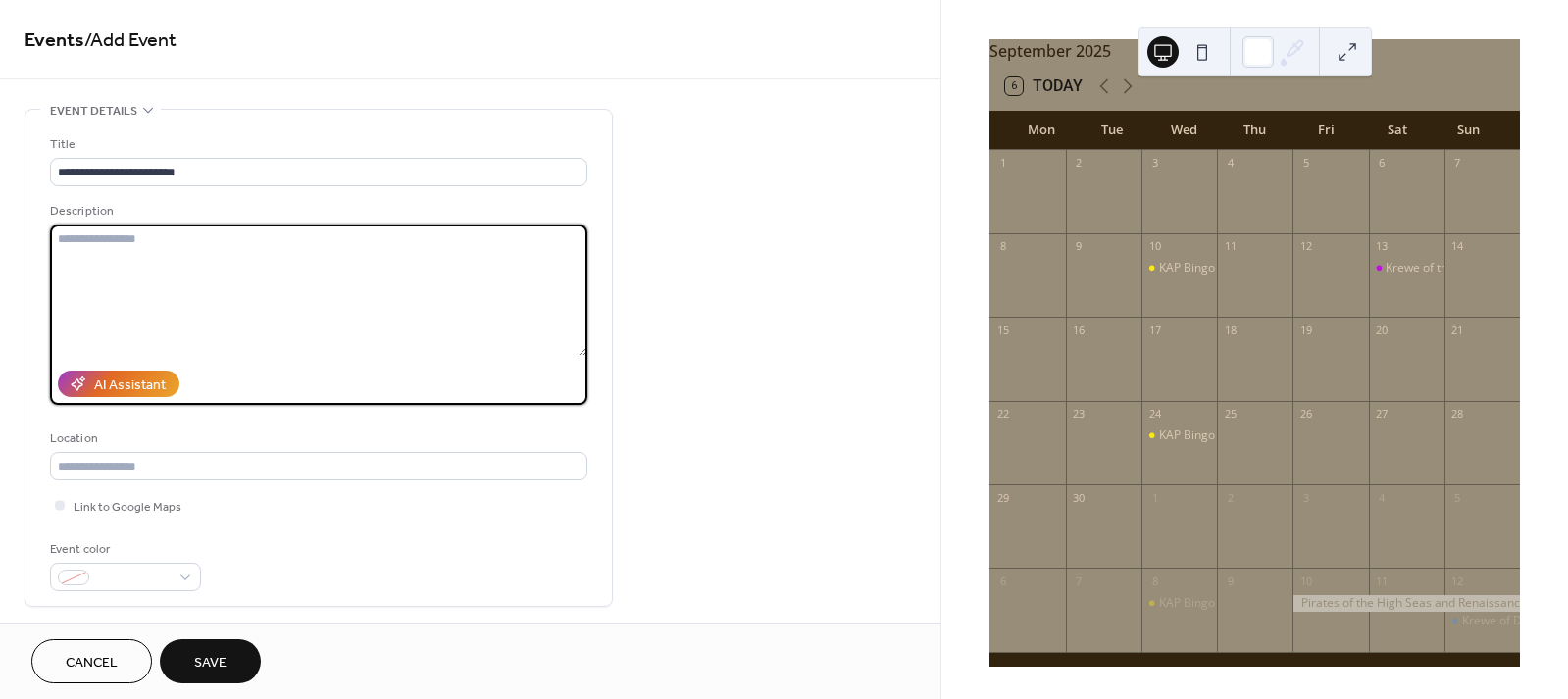 paste on "**********" 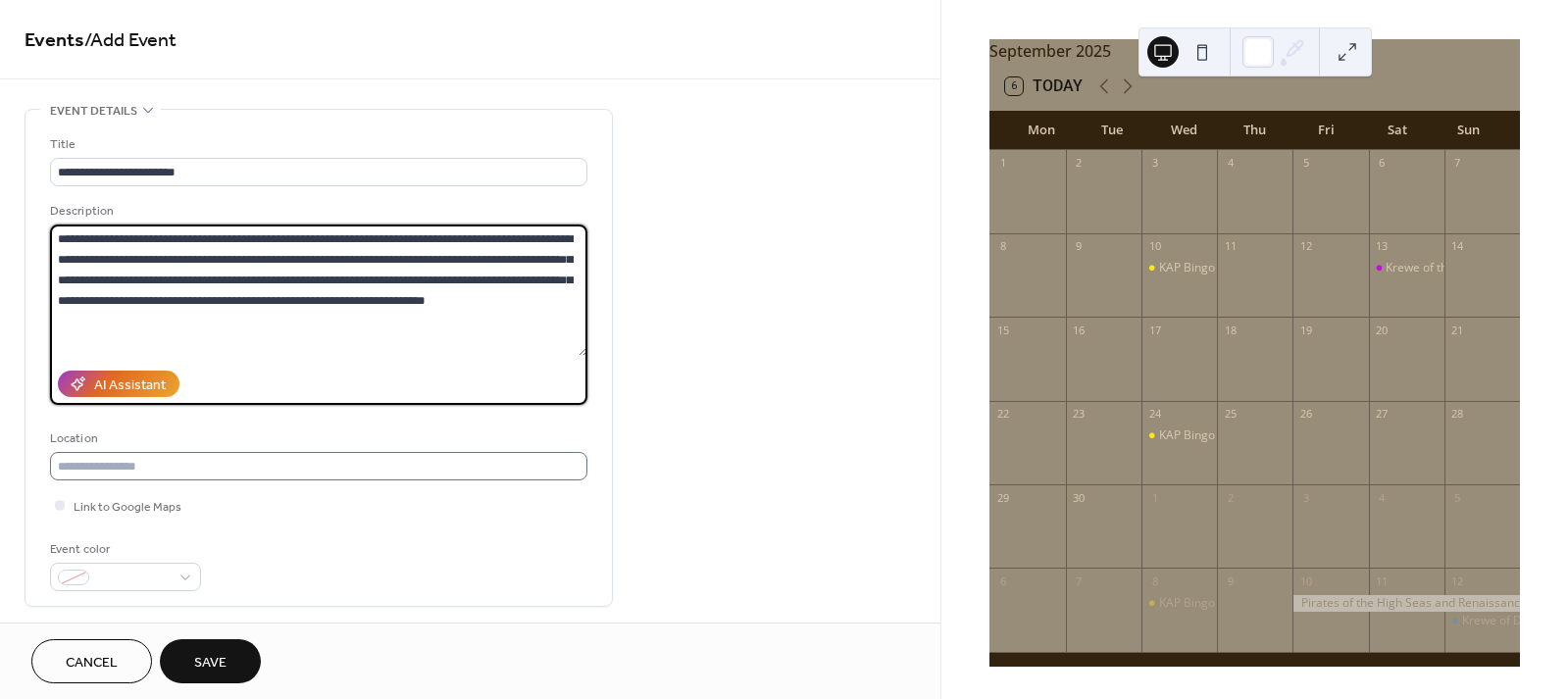 type on "**********" 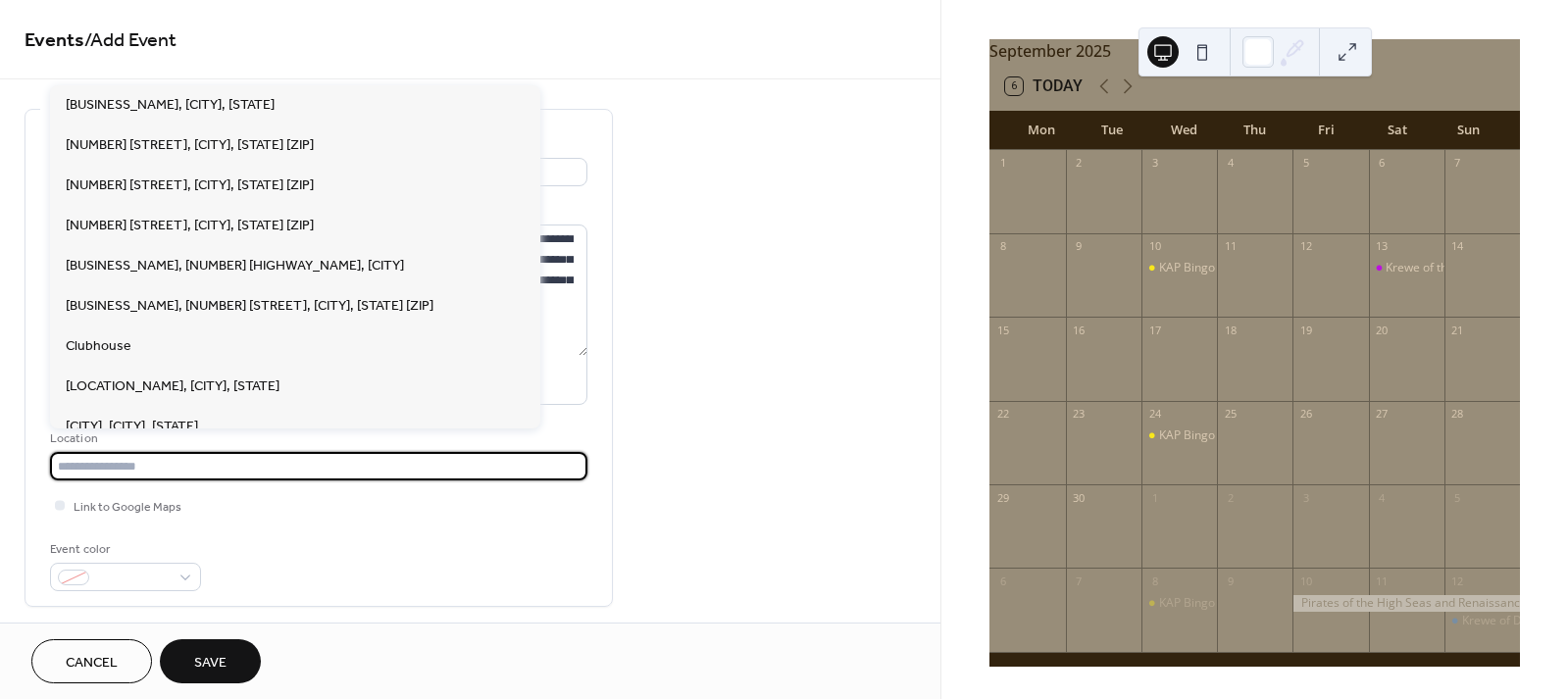 click at bounding box center [319, 466] 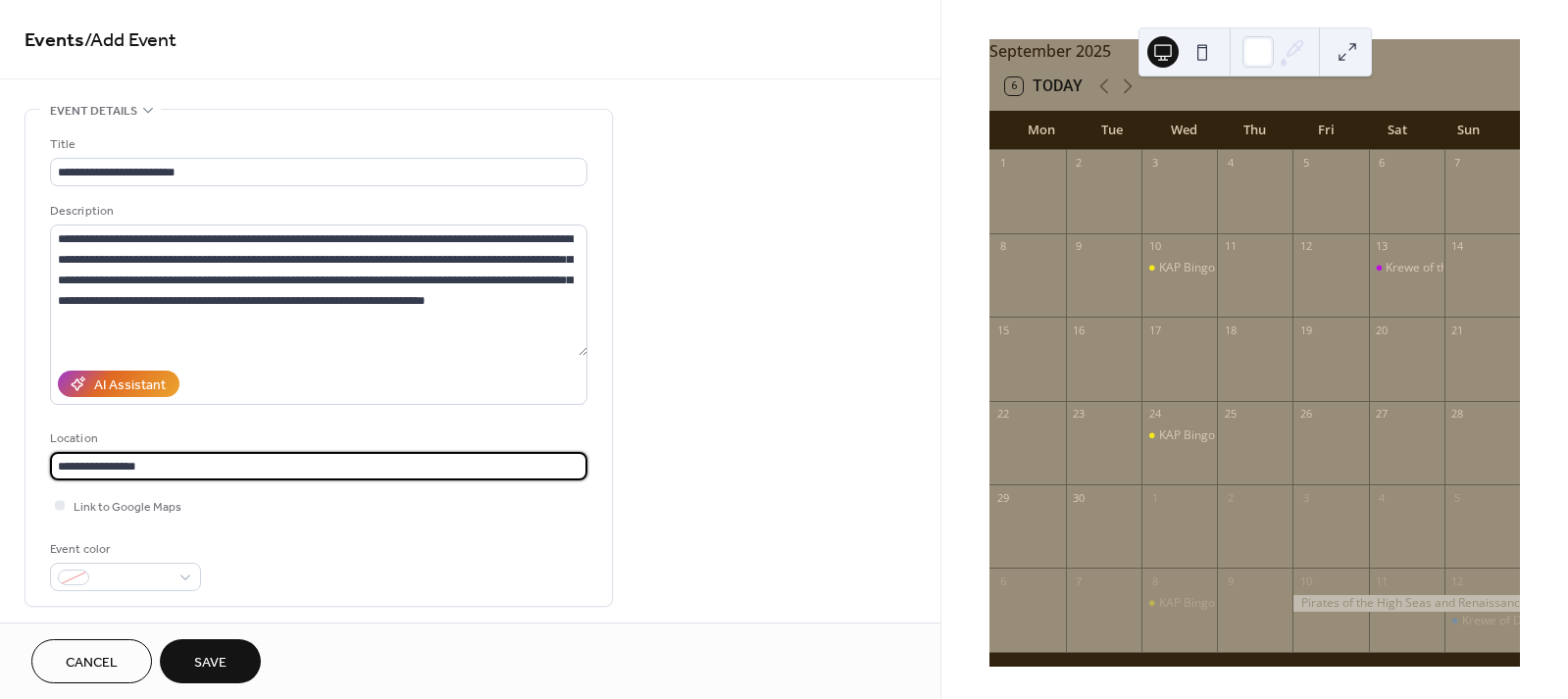 click on "**********" at bounding box center [319, 466] 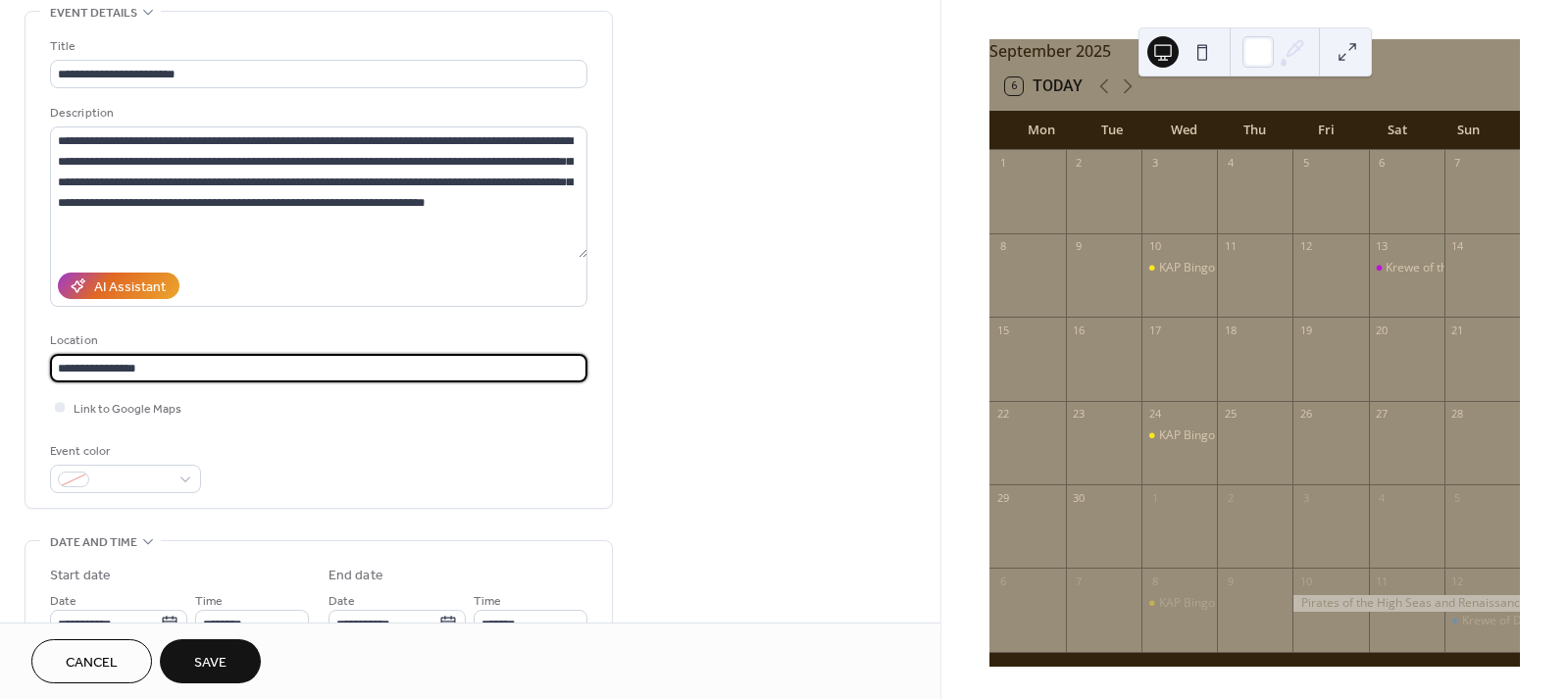 scroll, scrollTop: 119, scrollLeft: 0, axis: vertical 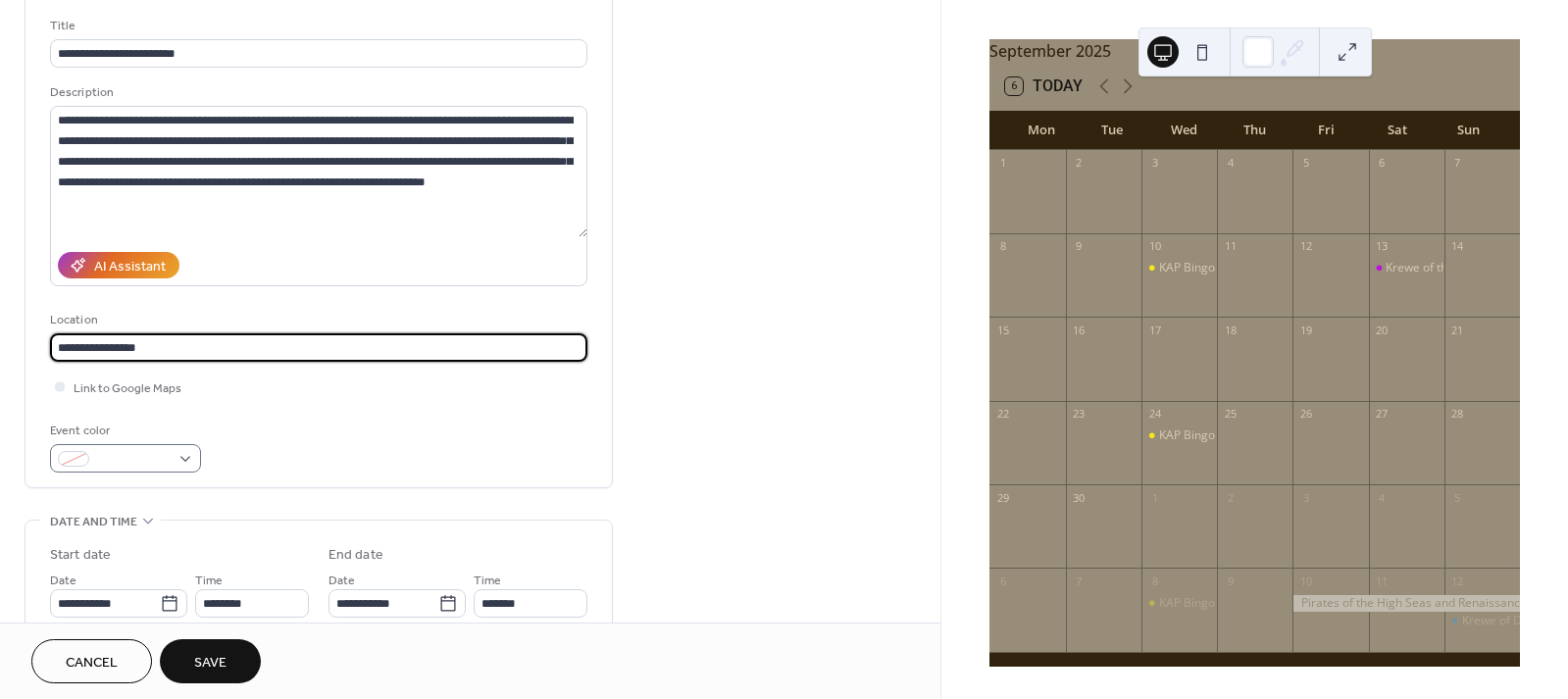 type on "**********" 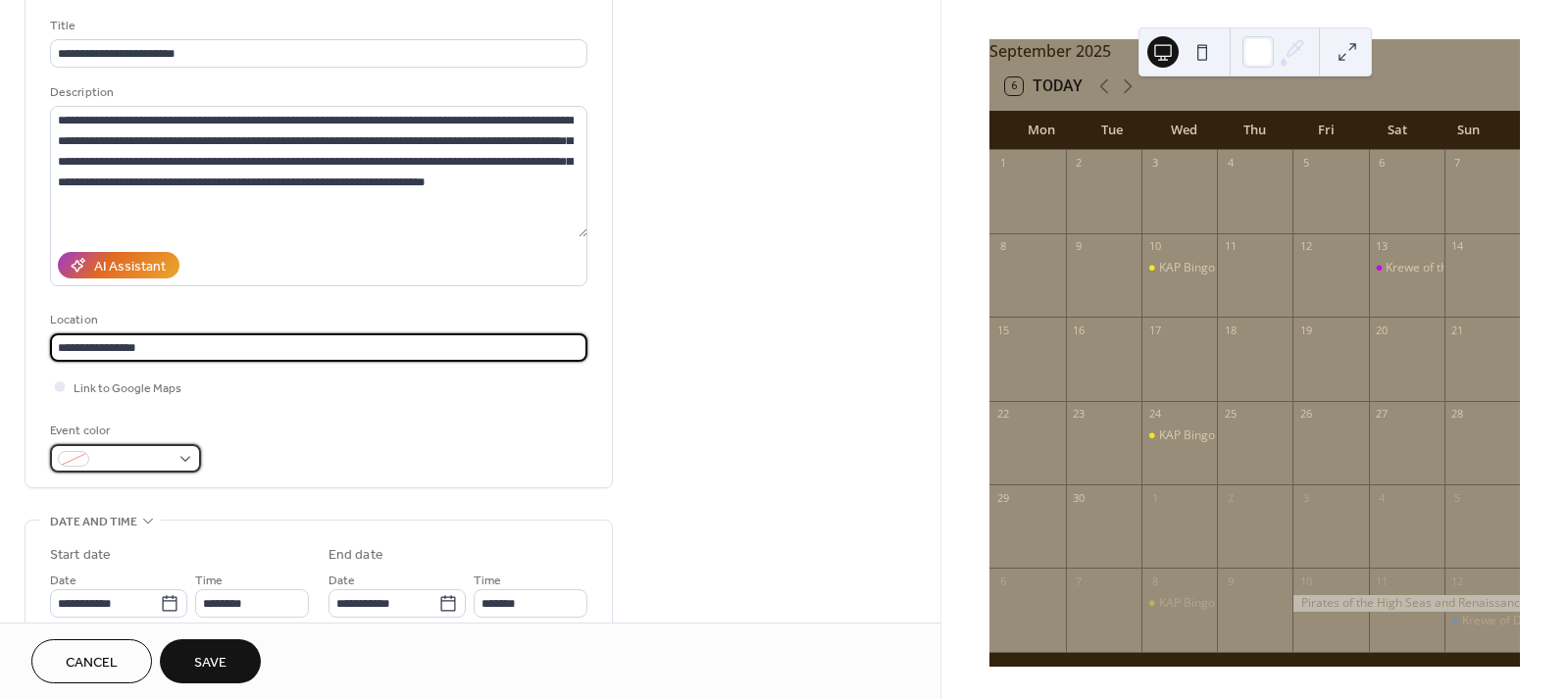 click at bounding box center [126, 458] 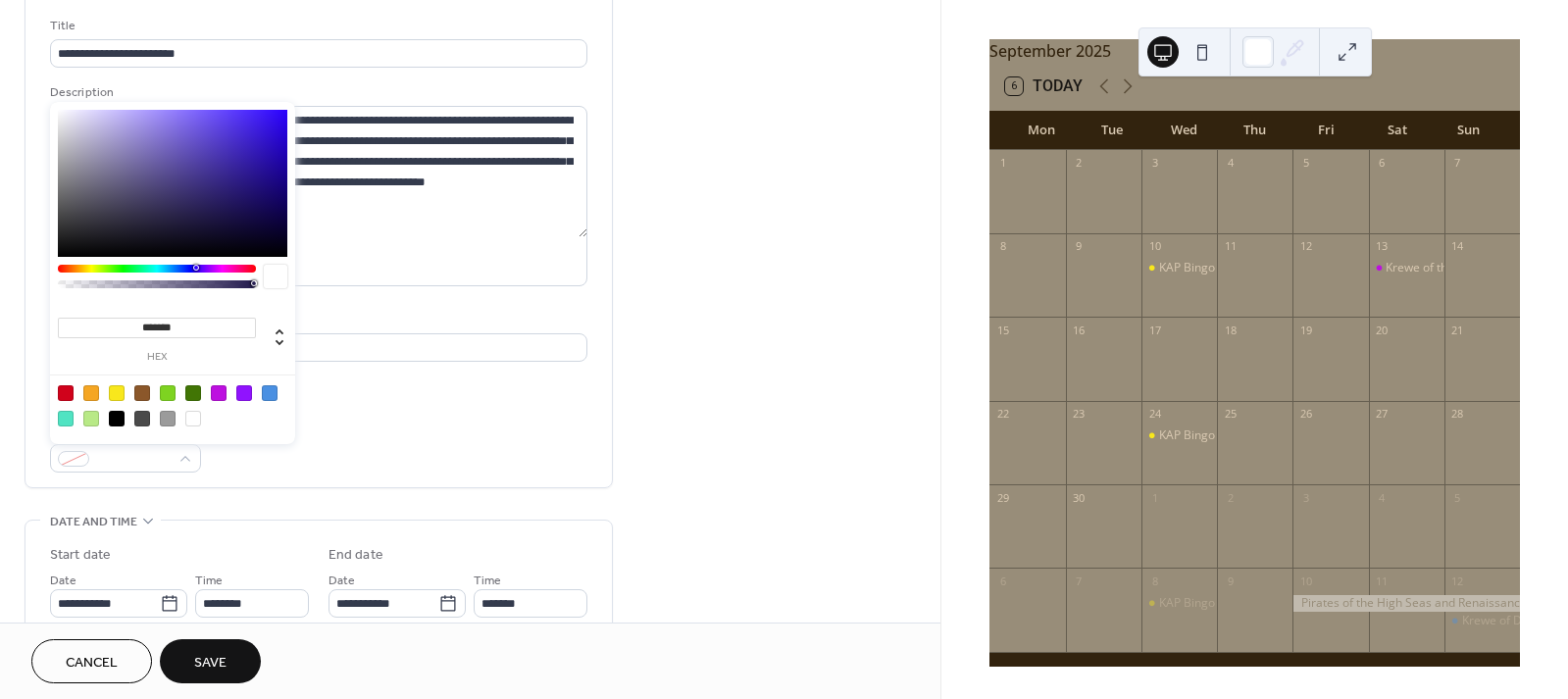 click at bounding box center [173, 405] 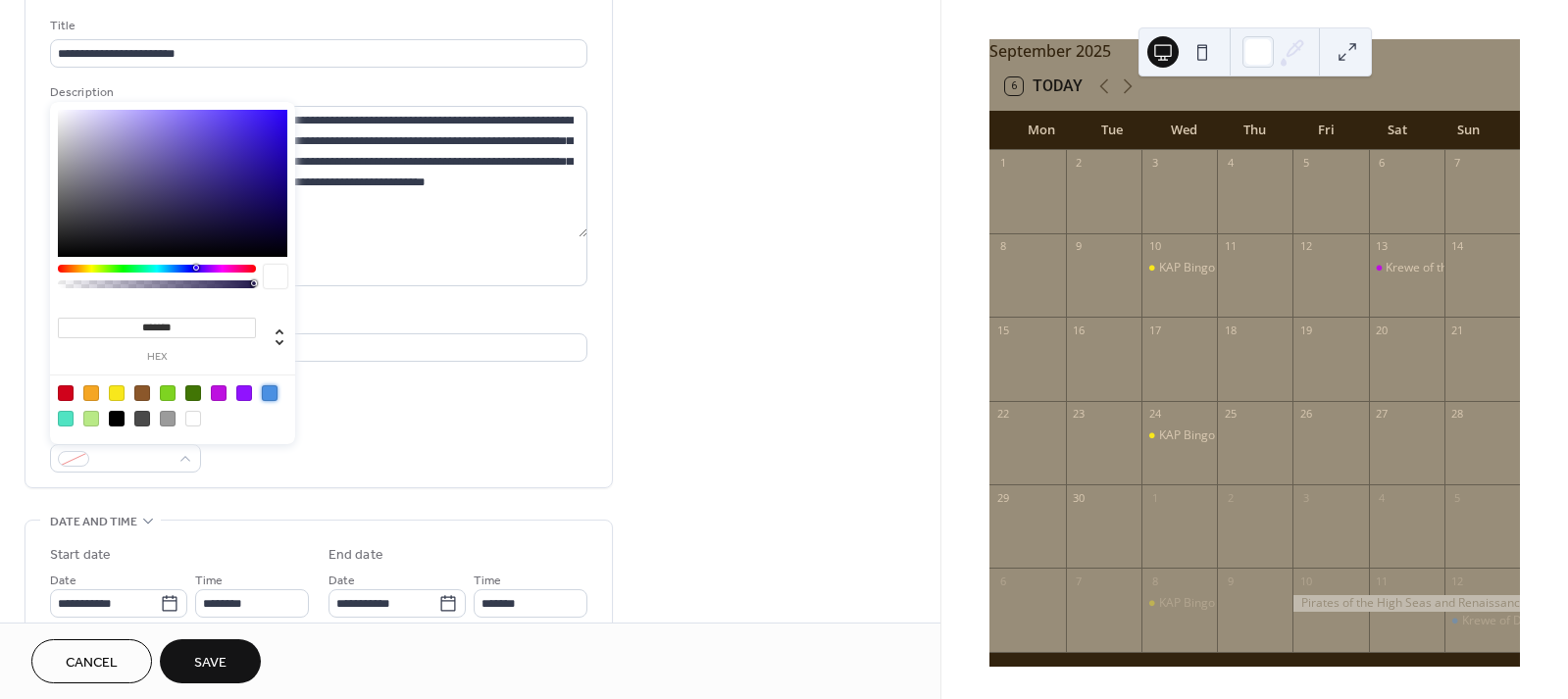 click at bounding box center (270, 393) 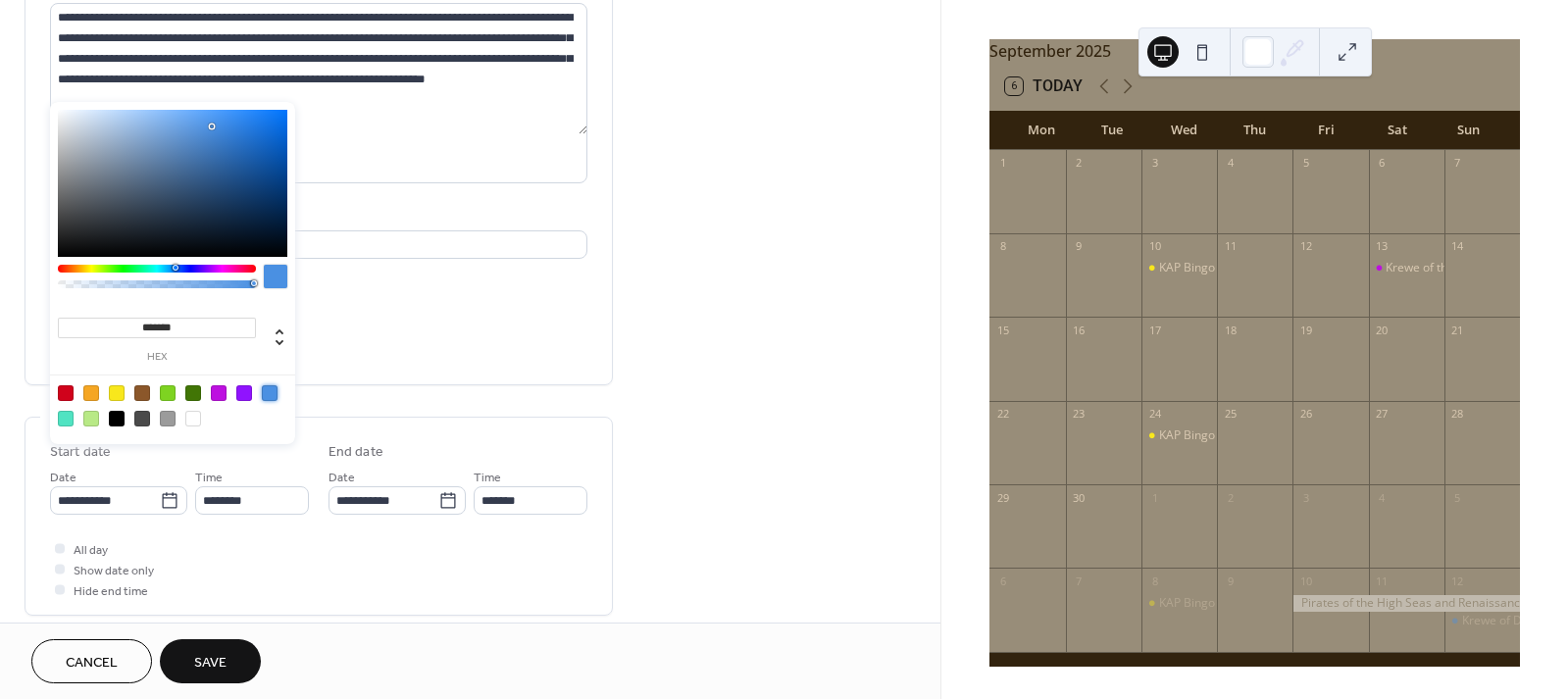 scroll, scrollTop: 238, scrollLeft: 0, axis: vertical 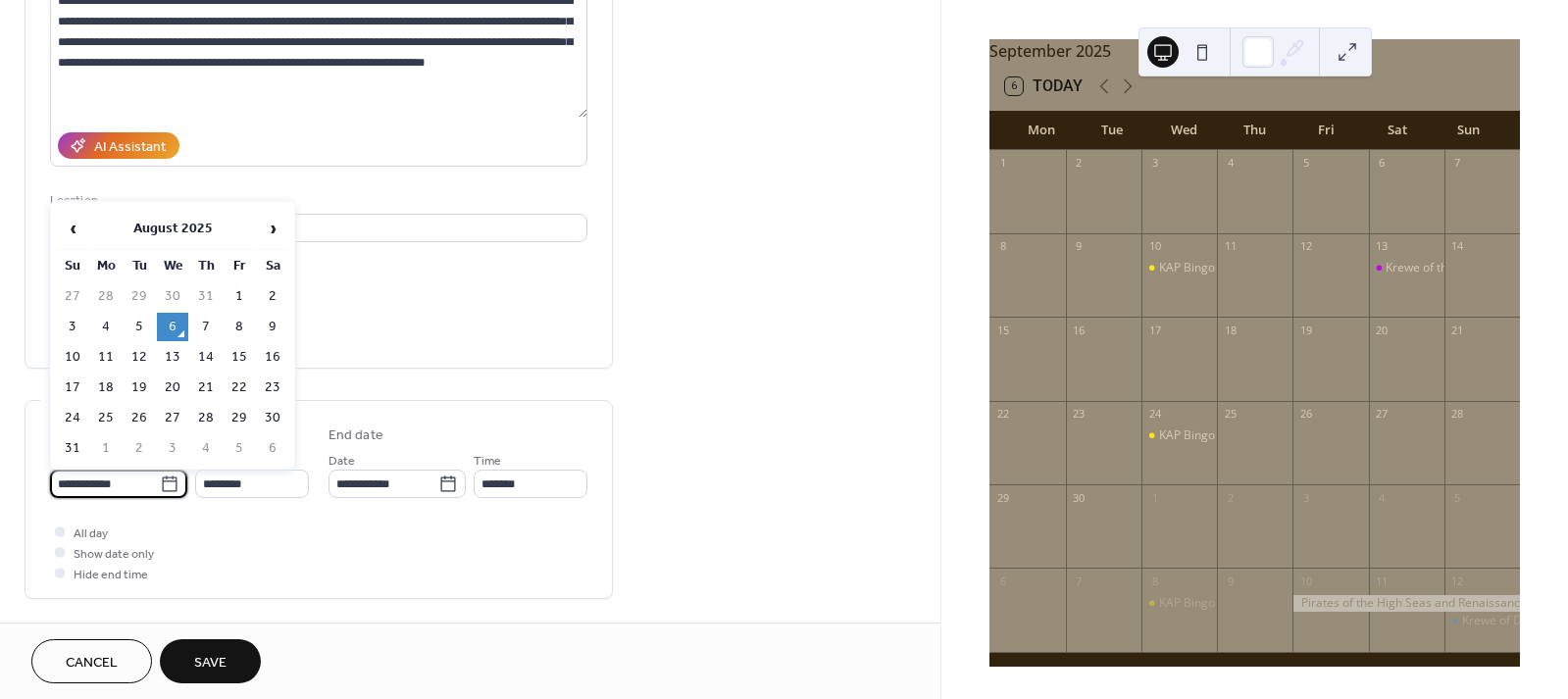 click on "**********" at bounding box center (105, 483) 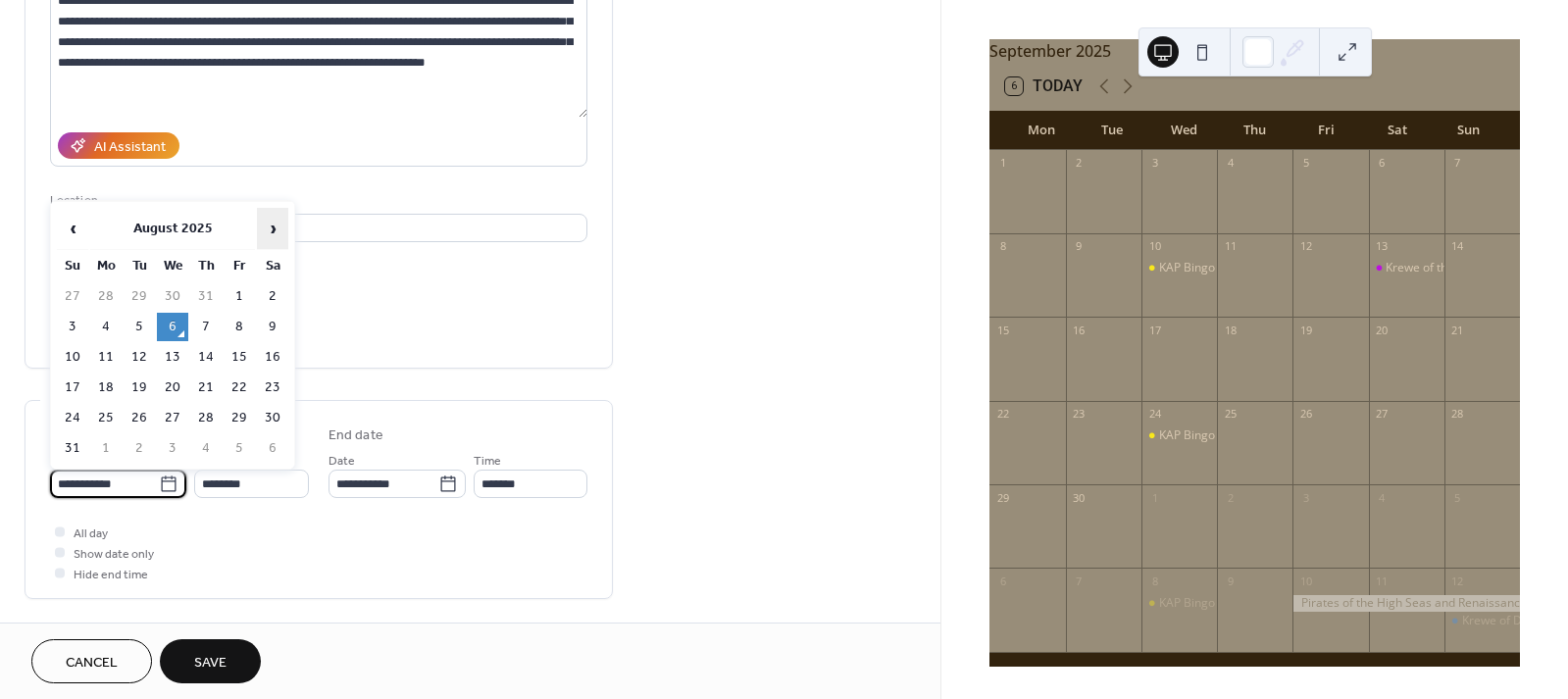 click on "›" at bounding box center [273, 228] 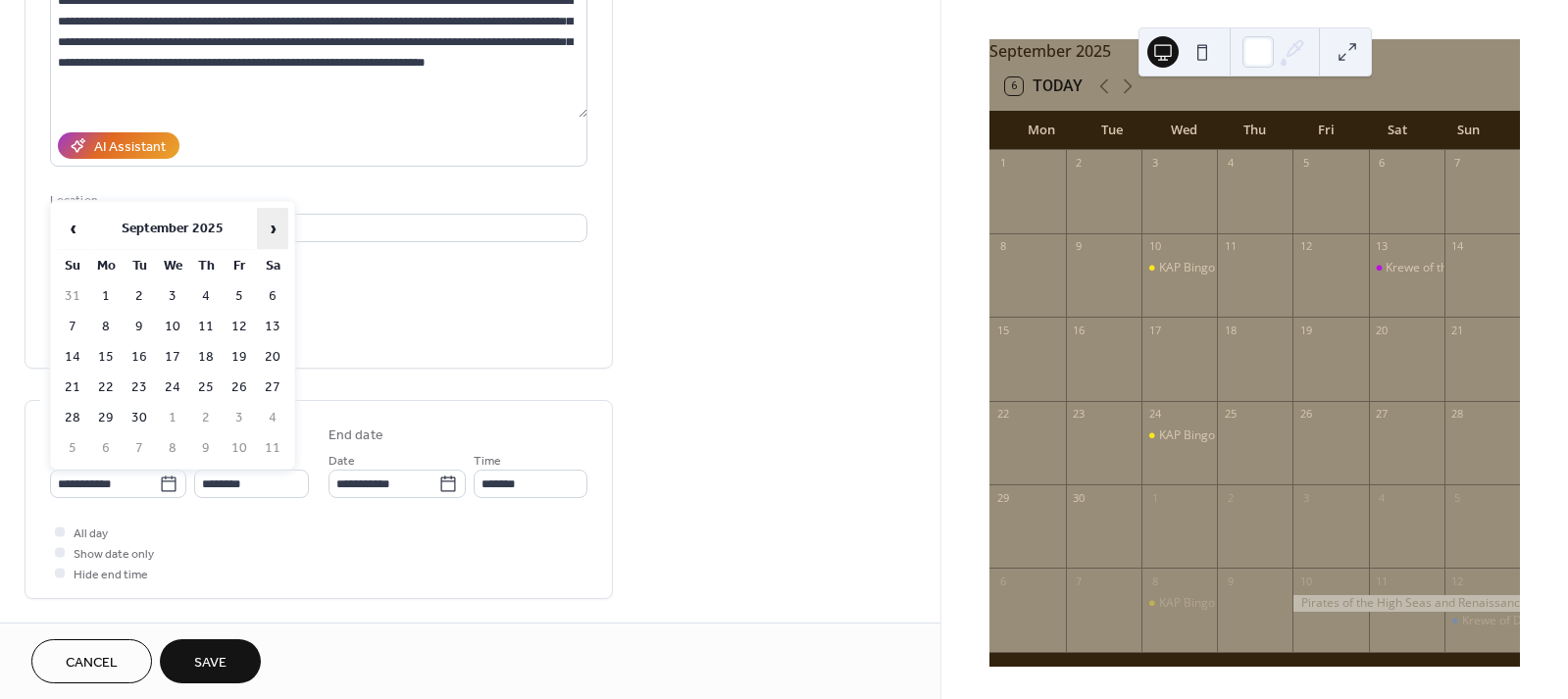 click on "›" at bounding box center (273, 228) 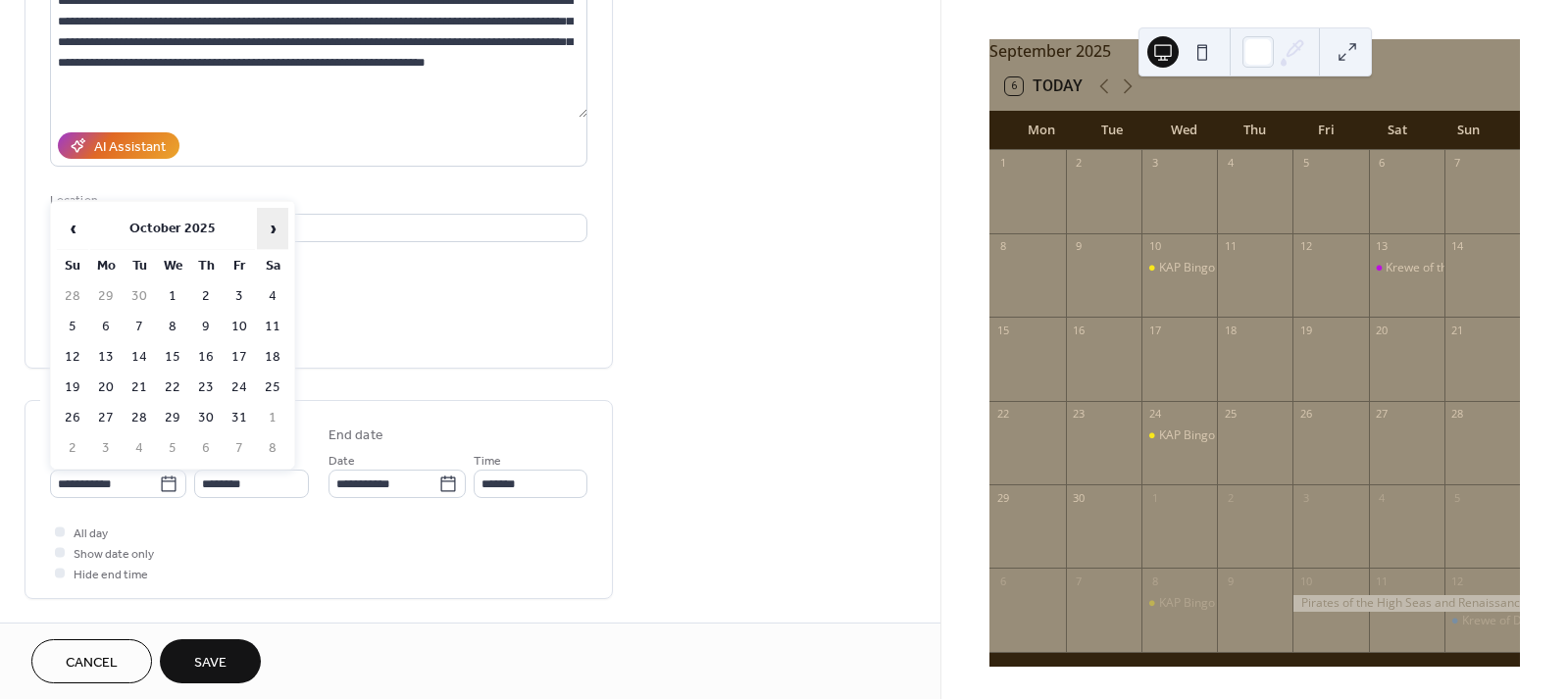 click on "›" at bounding box center [273, 228] 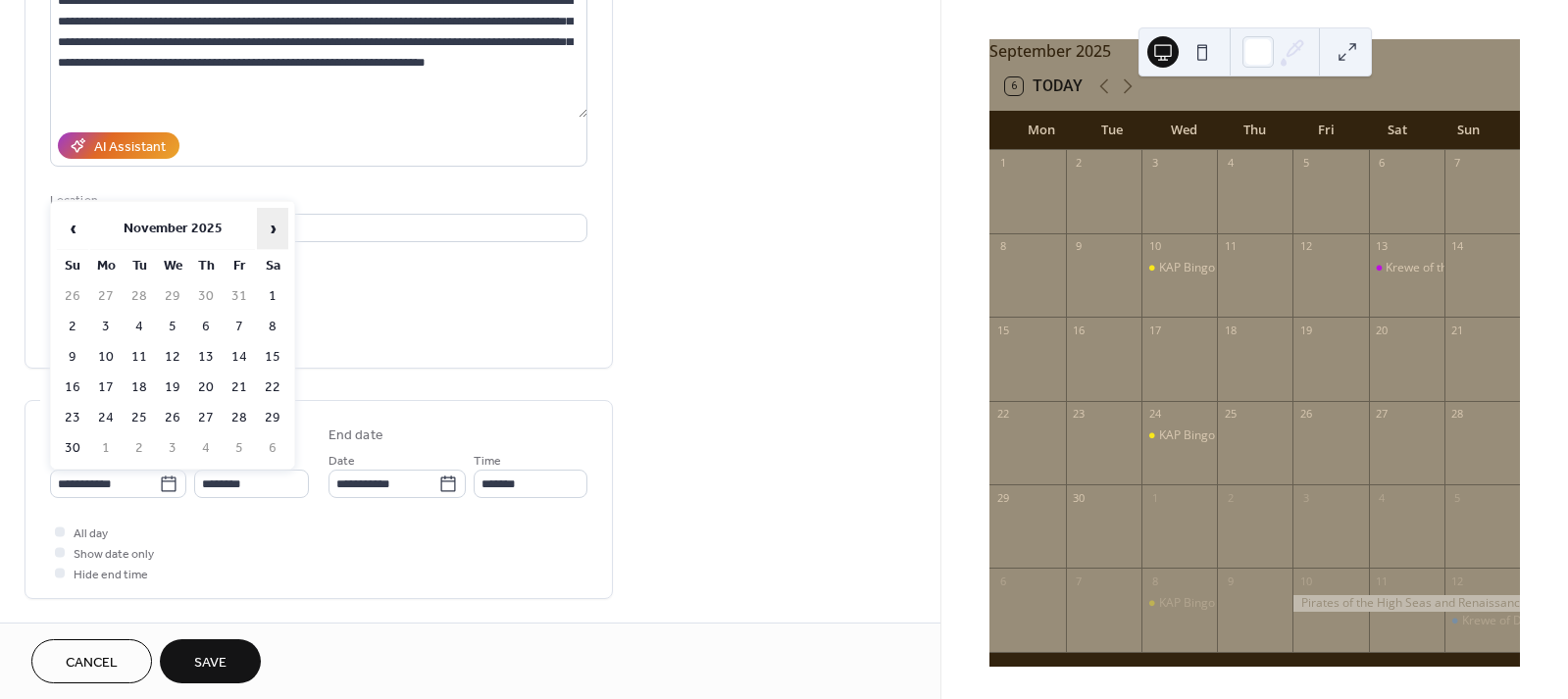click on "›" at bounding box center [273, 228] 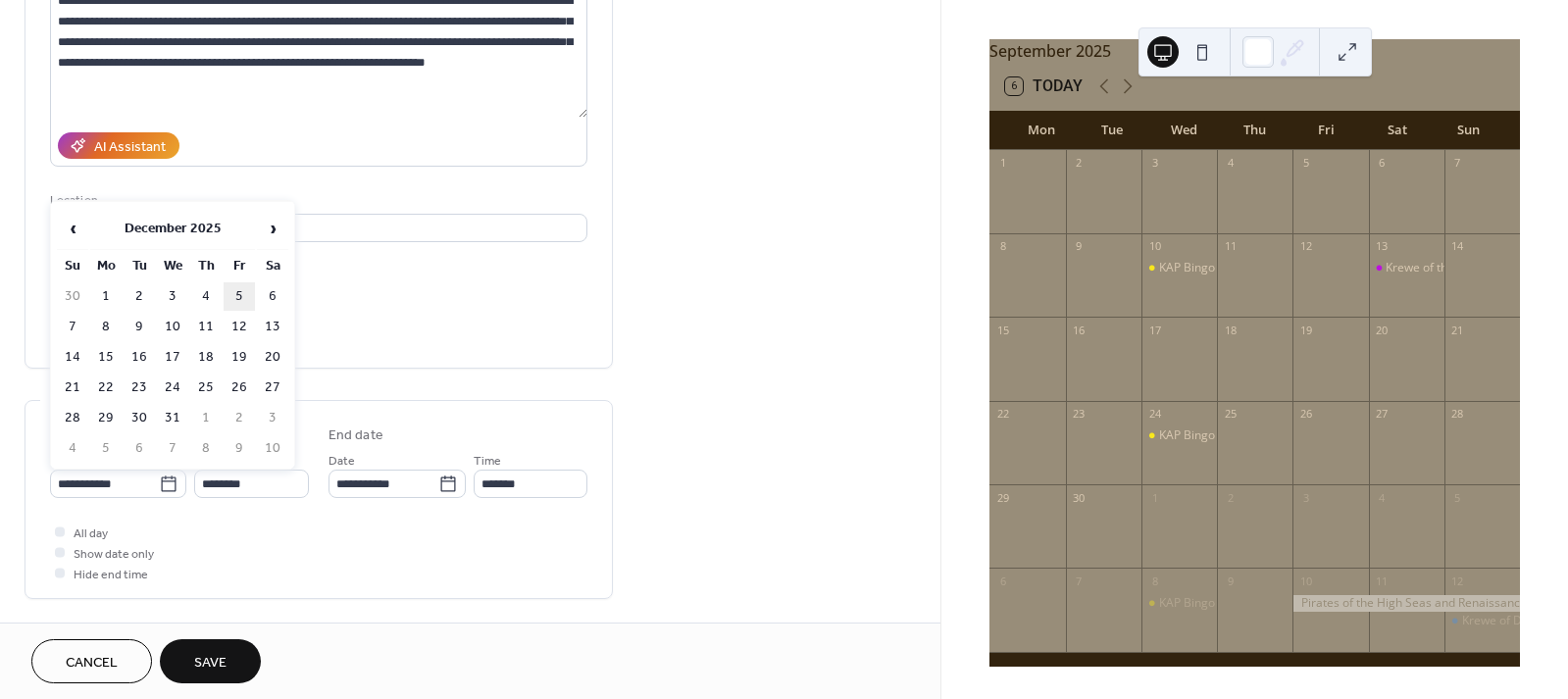 click on "5" at bounding box center (239, 296) 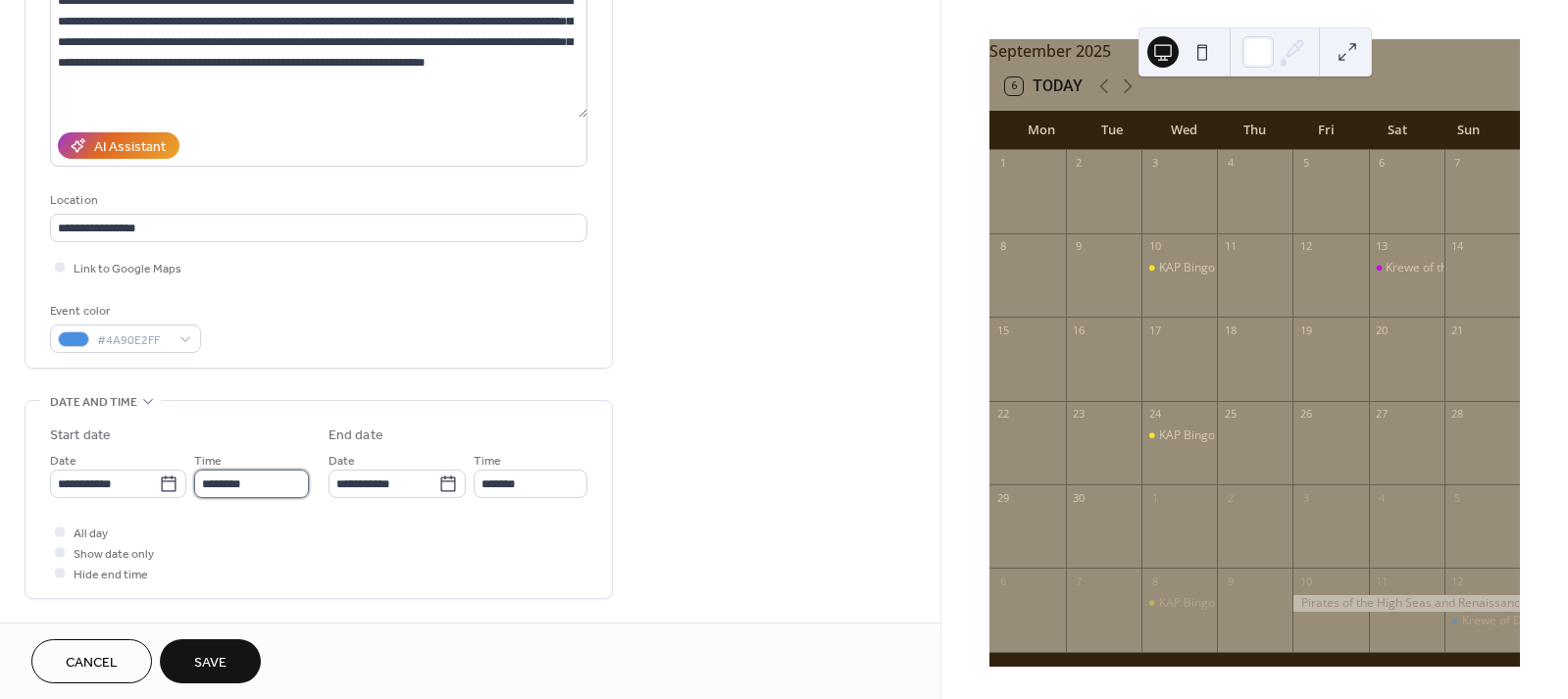 click on "********" at bounding box center [251, 483] 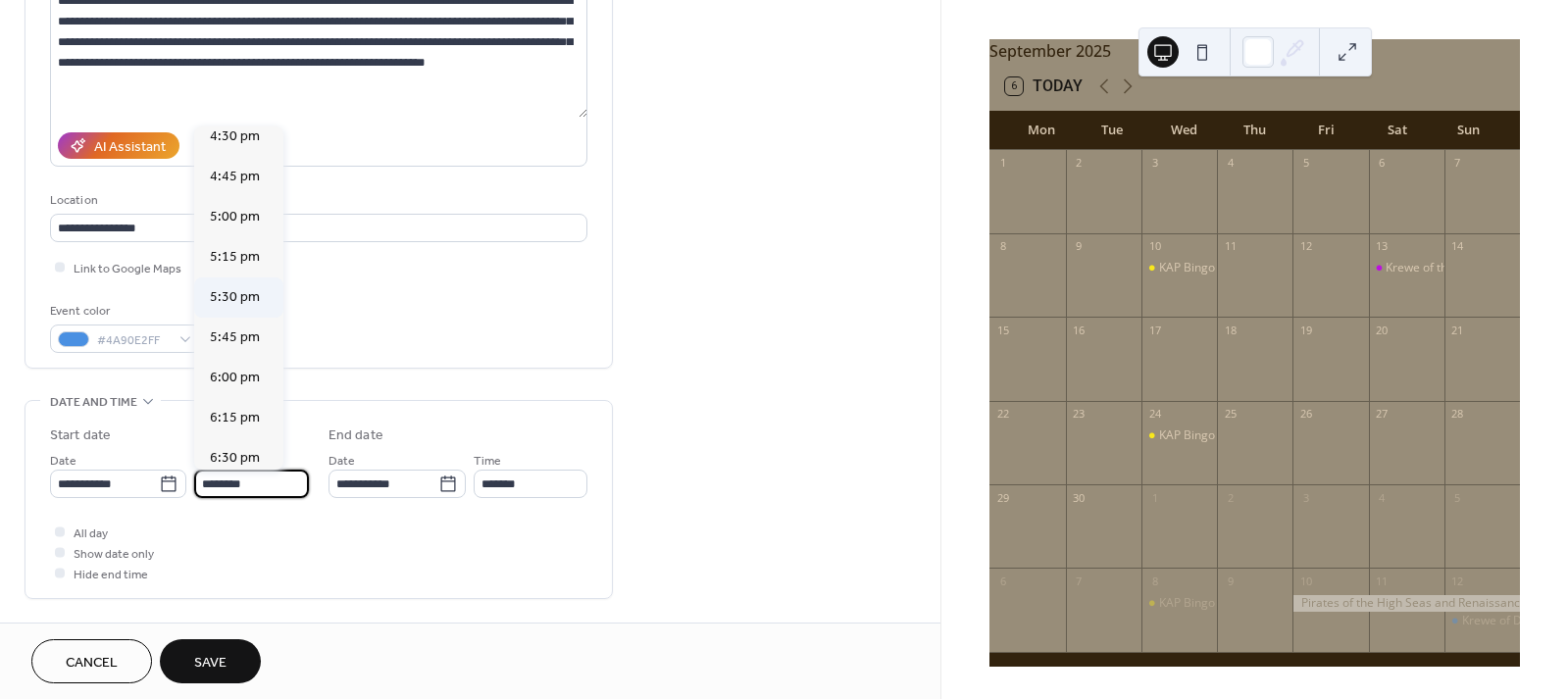 scroll, scrollTop: 2684, scrollLeft: 0, axis: vertical 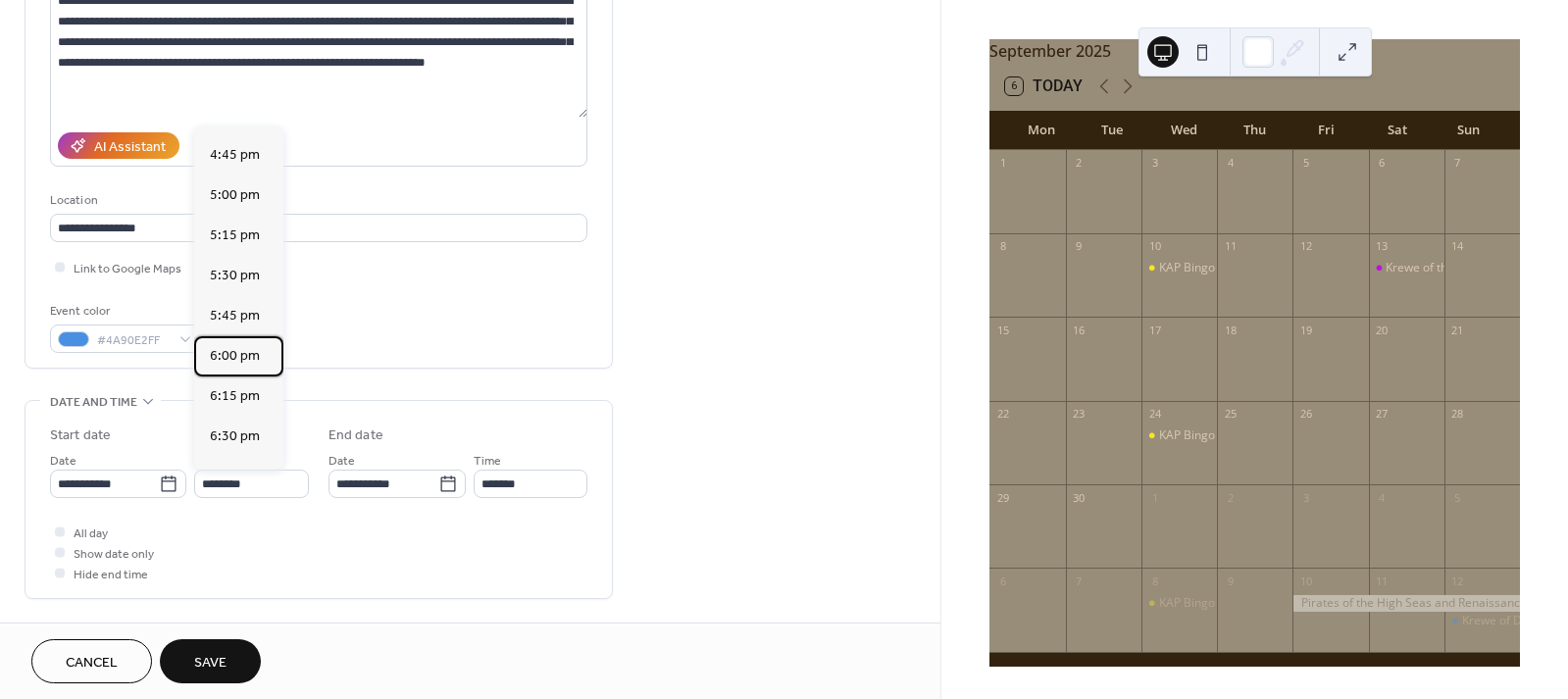 click on "6:00 pm" at bounding box center (238, 356) 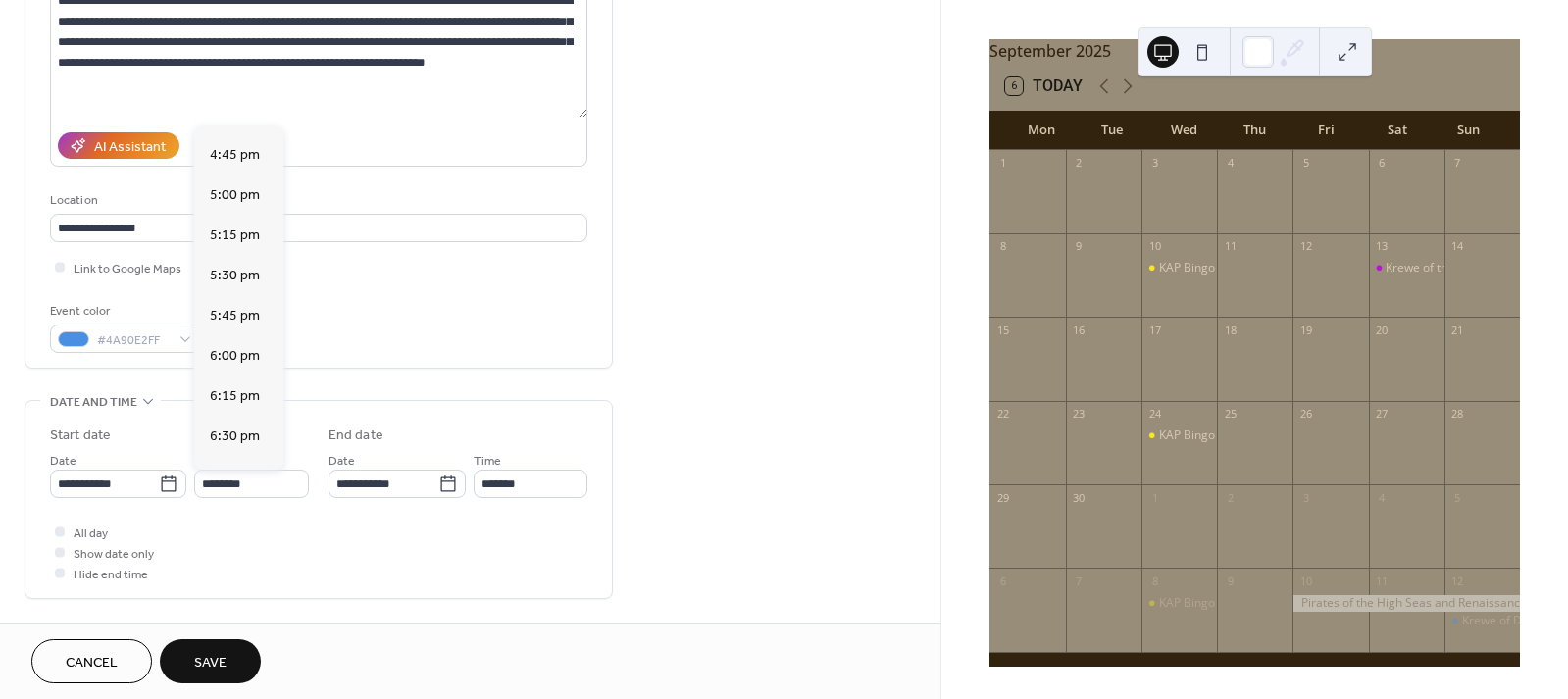 type on "*******" 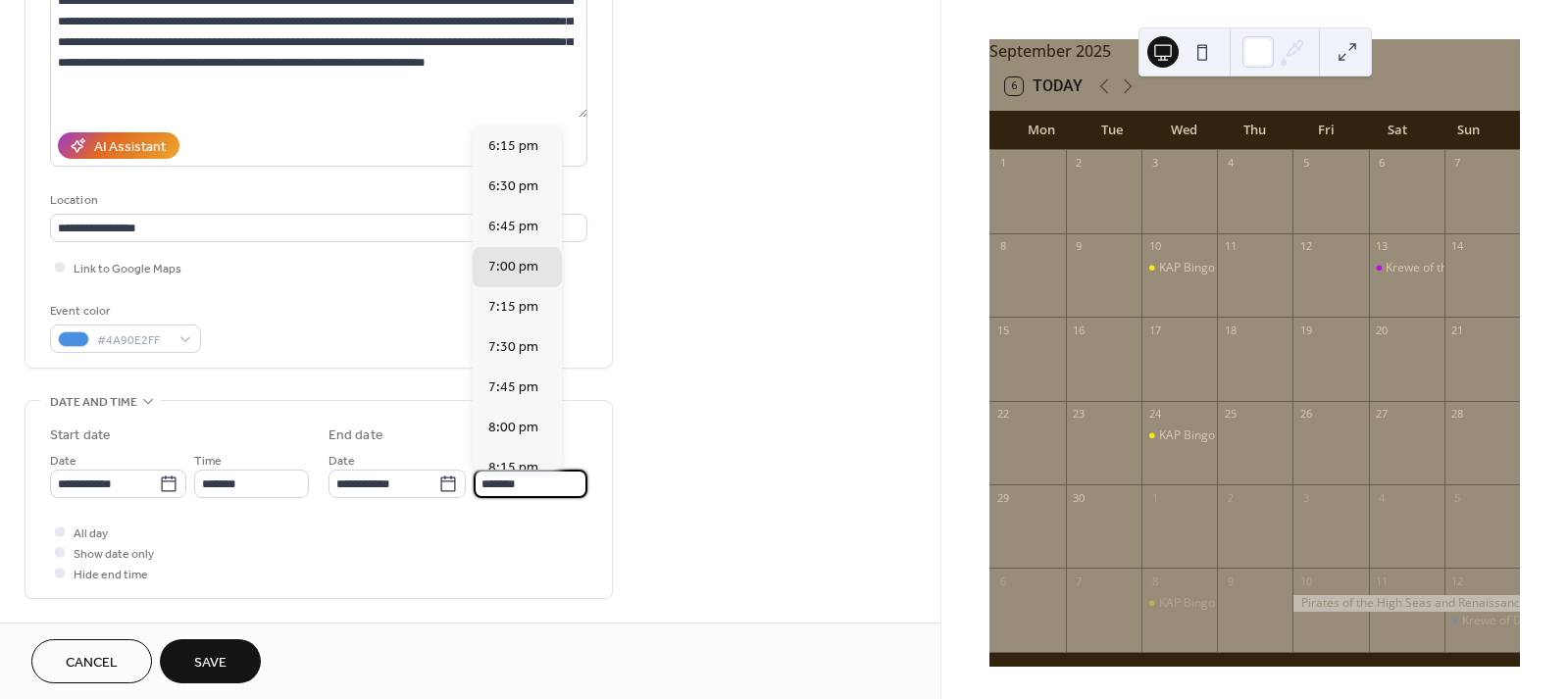 click on "*******" at bounding box center [531, 483] 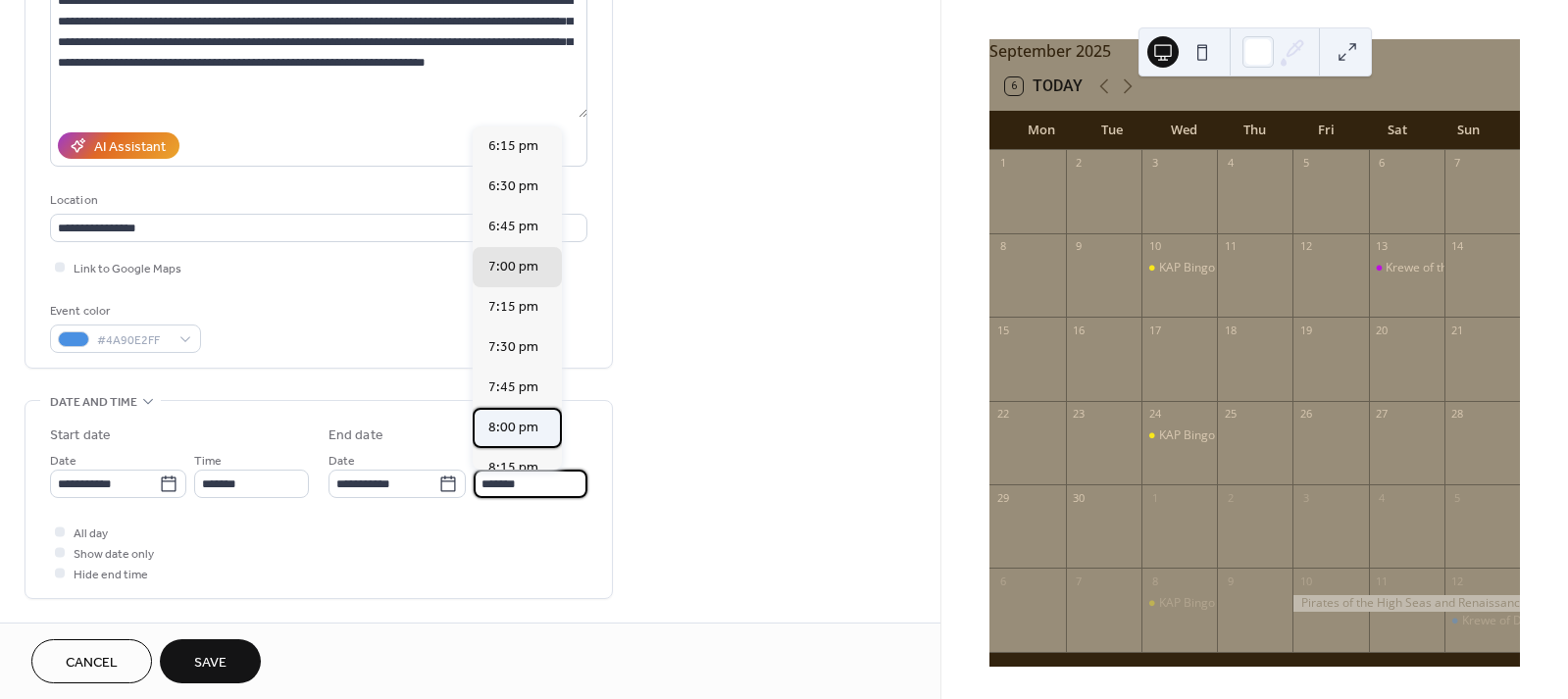 click on "8:00 pm" at bounding box center (513, 427) 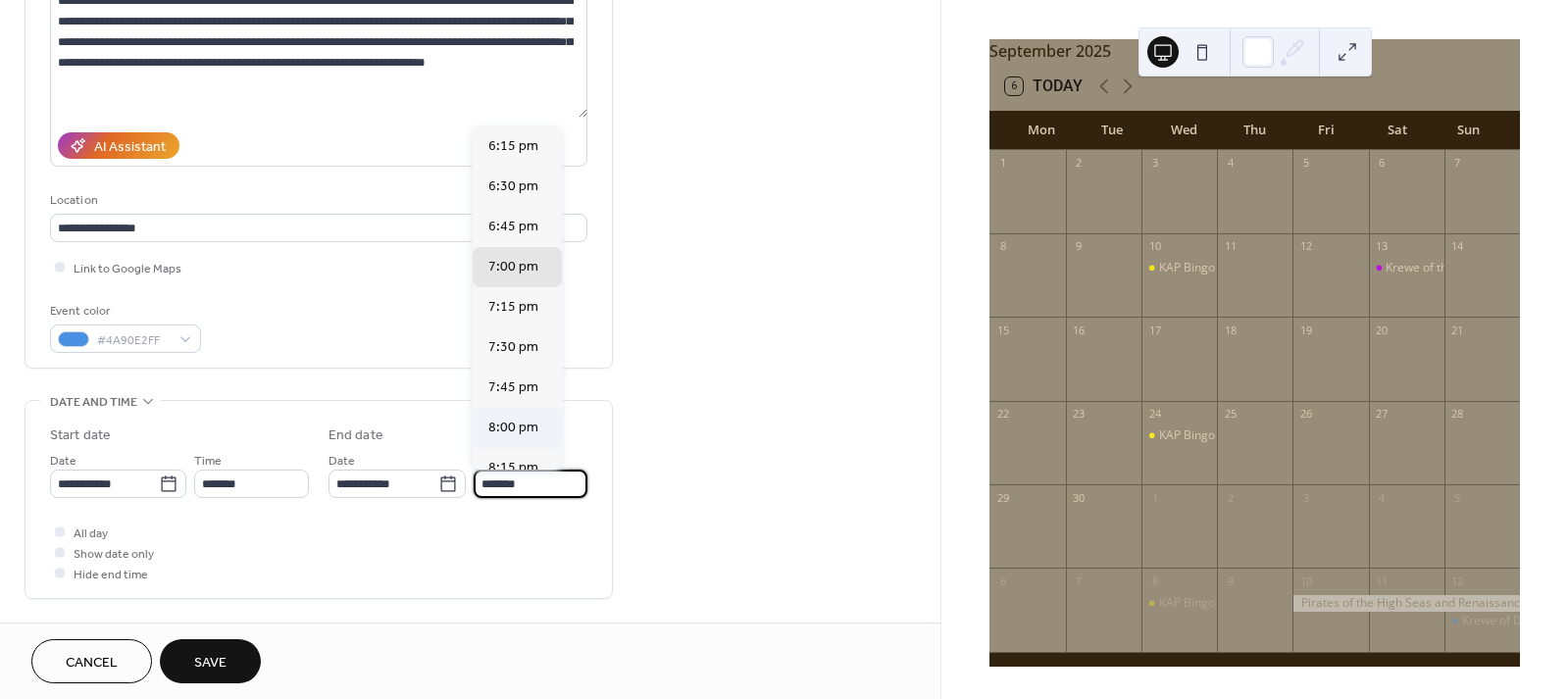type on "*******" 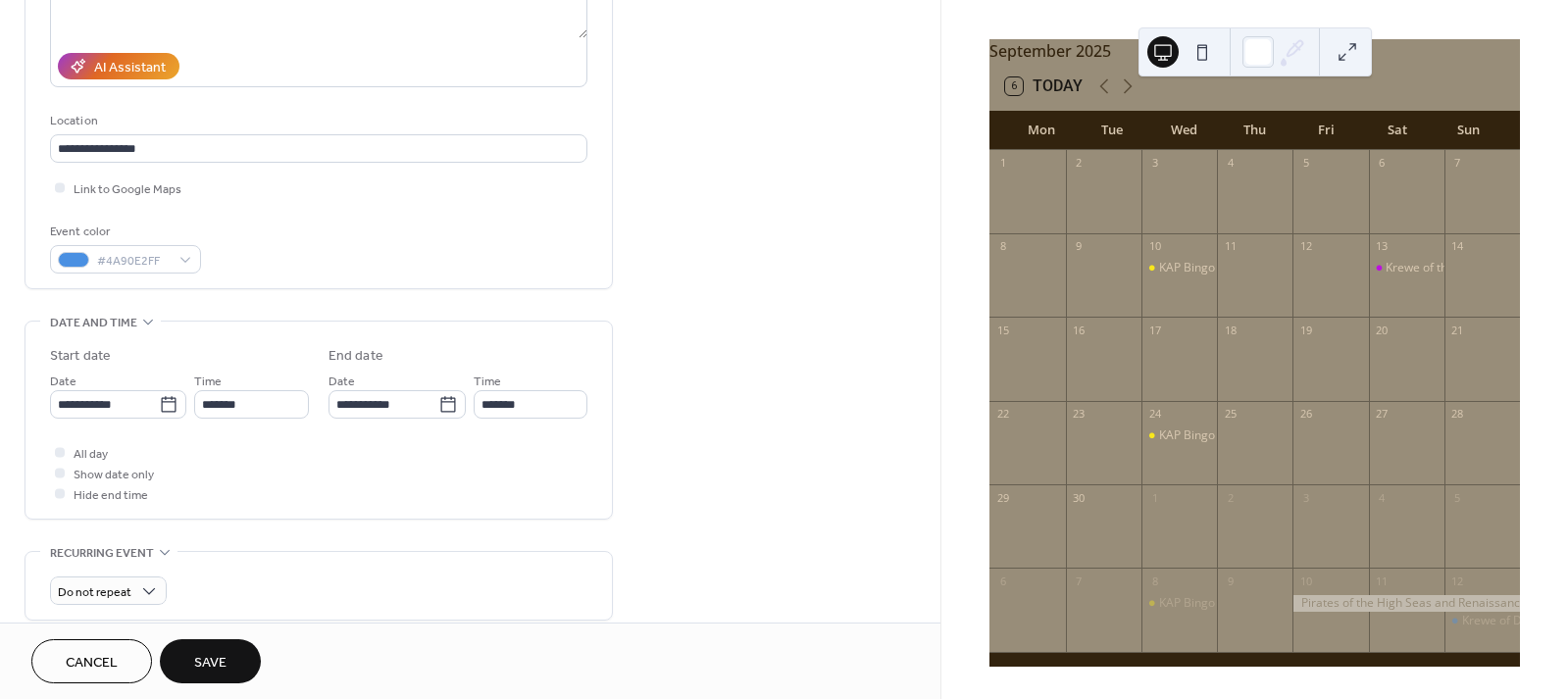scroll, scrollTop: 310, scrollLeft: 0, axis: vertical 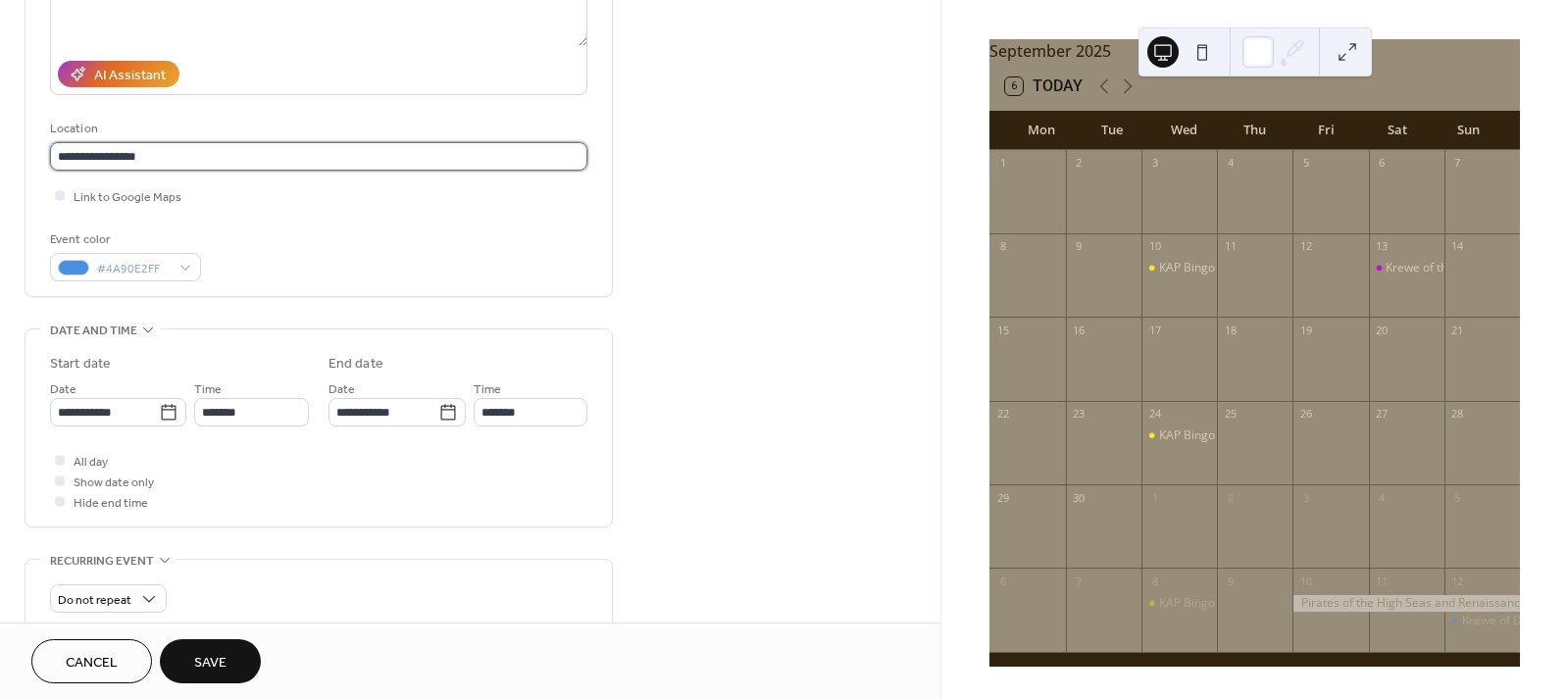click on "**********" at bounding box center [319, 156] 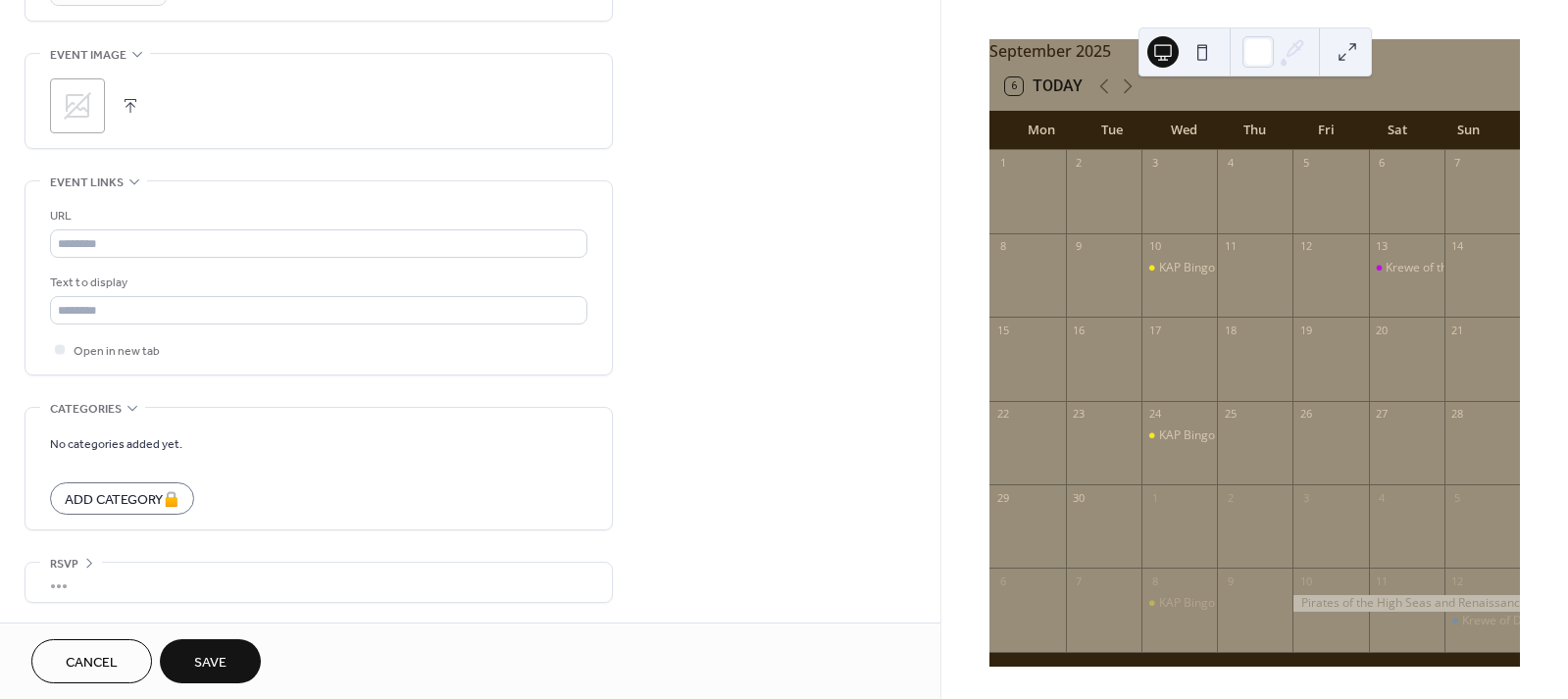scroll, scrollTop: 899, scrollLeft: 0, axis: vertical 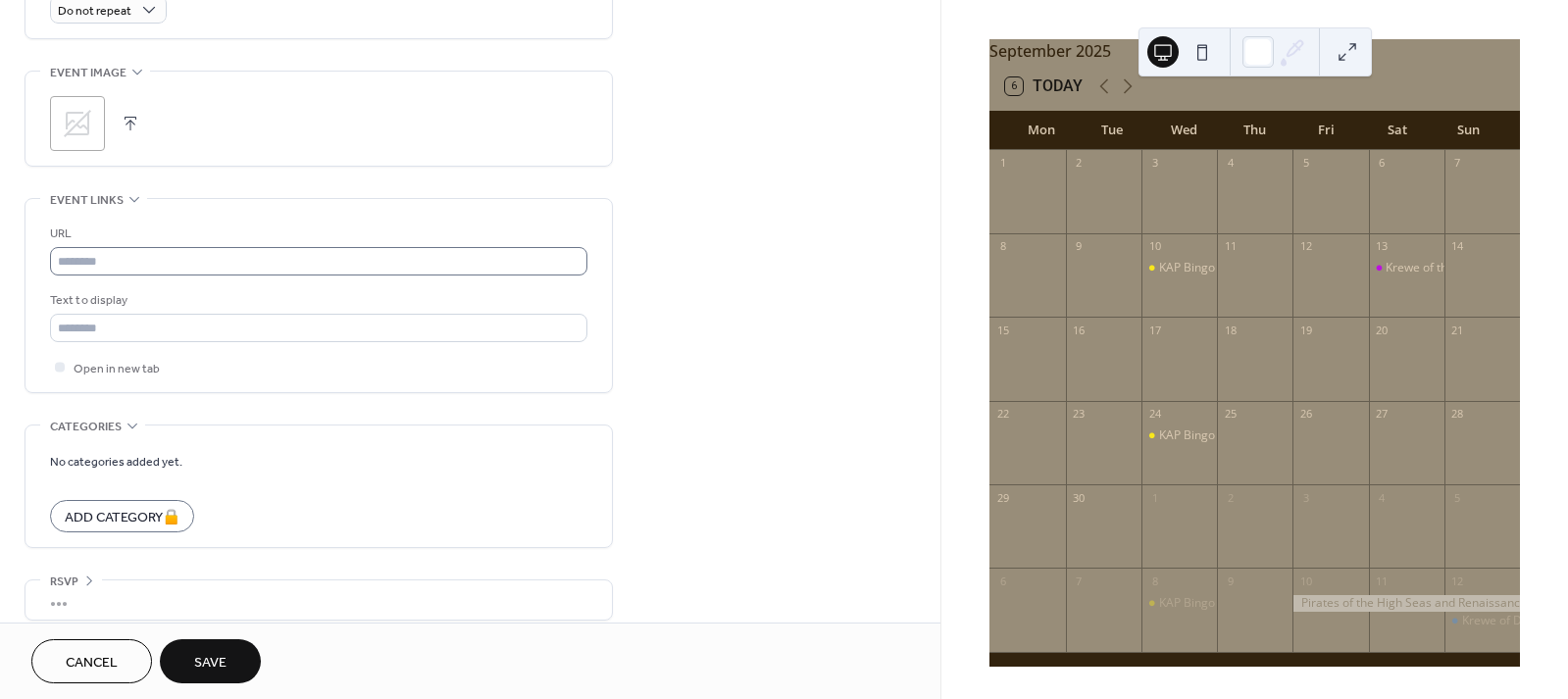 type on "**********" 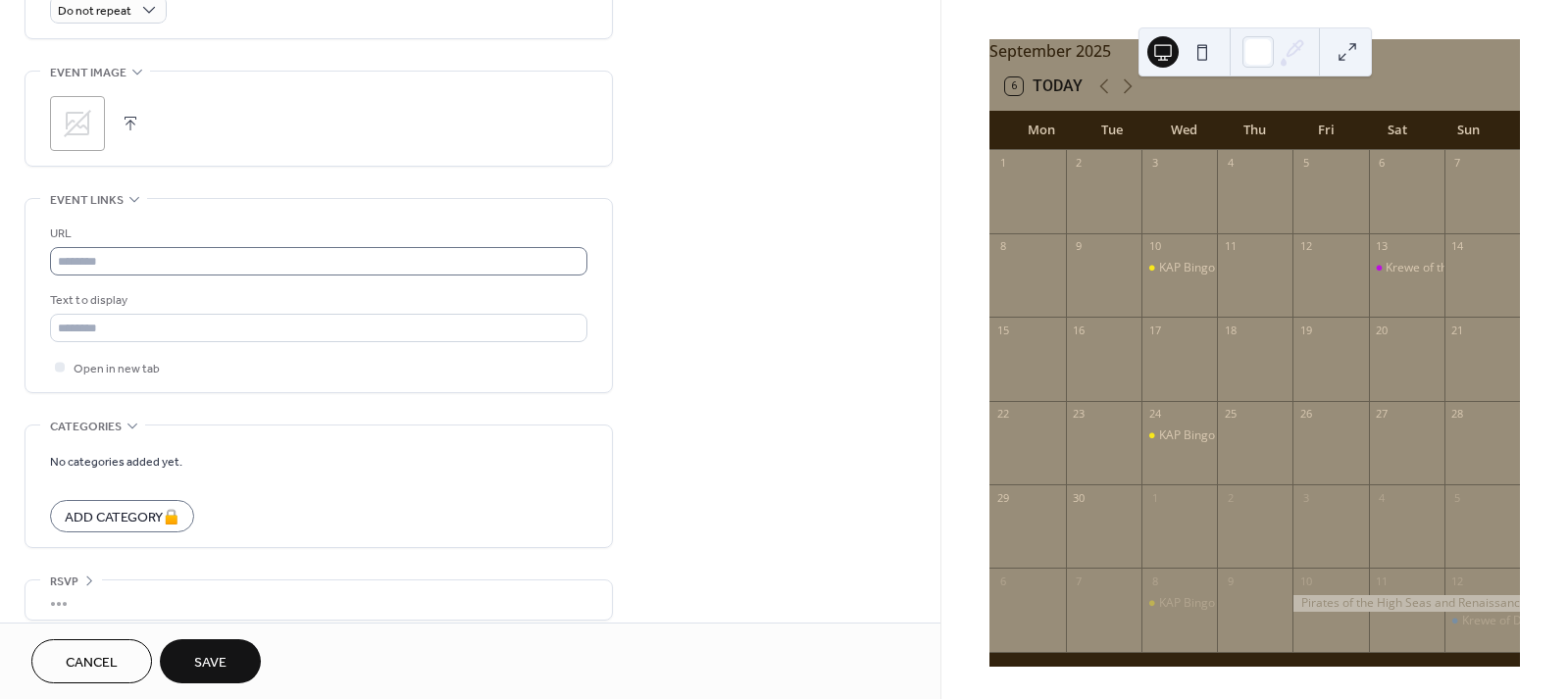scroll, scrollTop: 917, scrollLeft: 0, axis: vertical 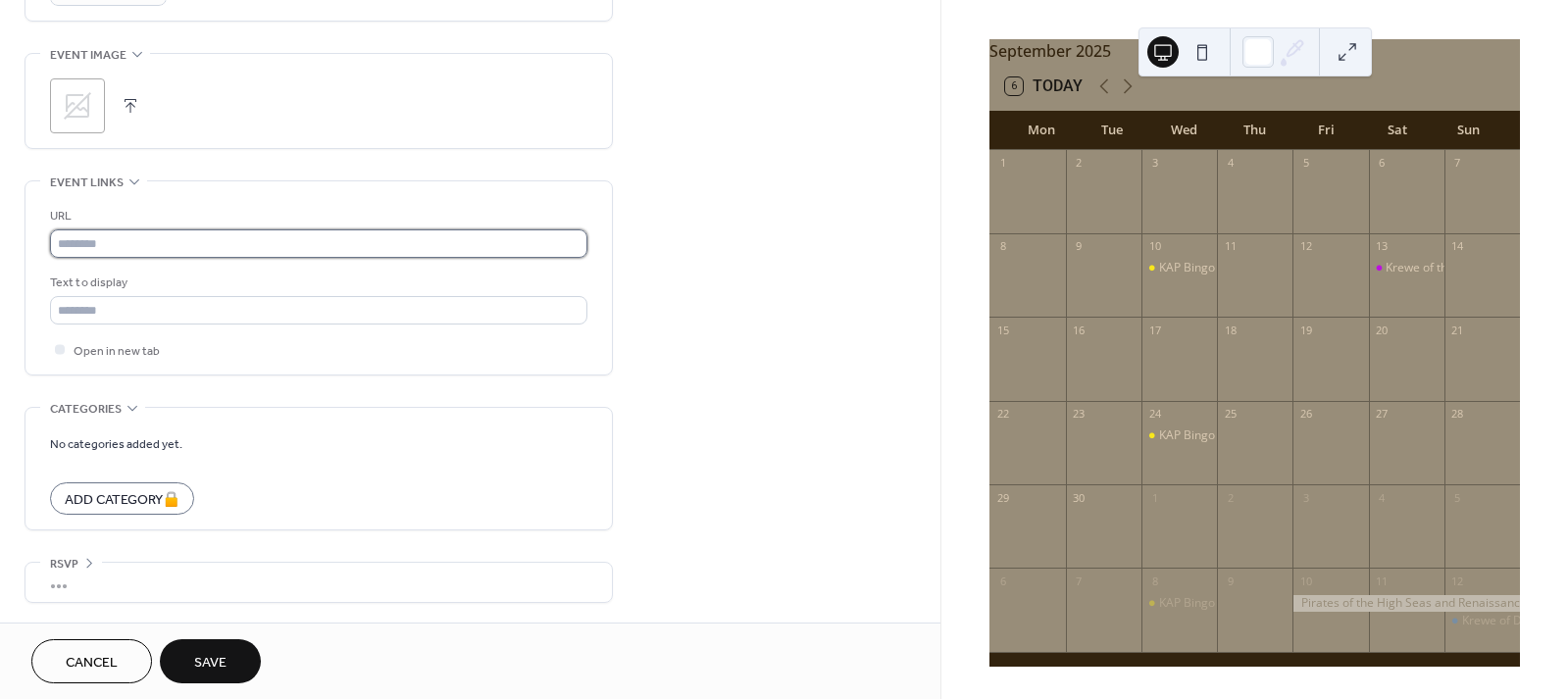 type 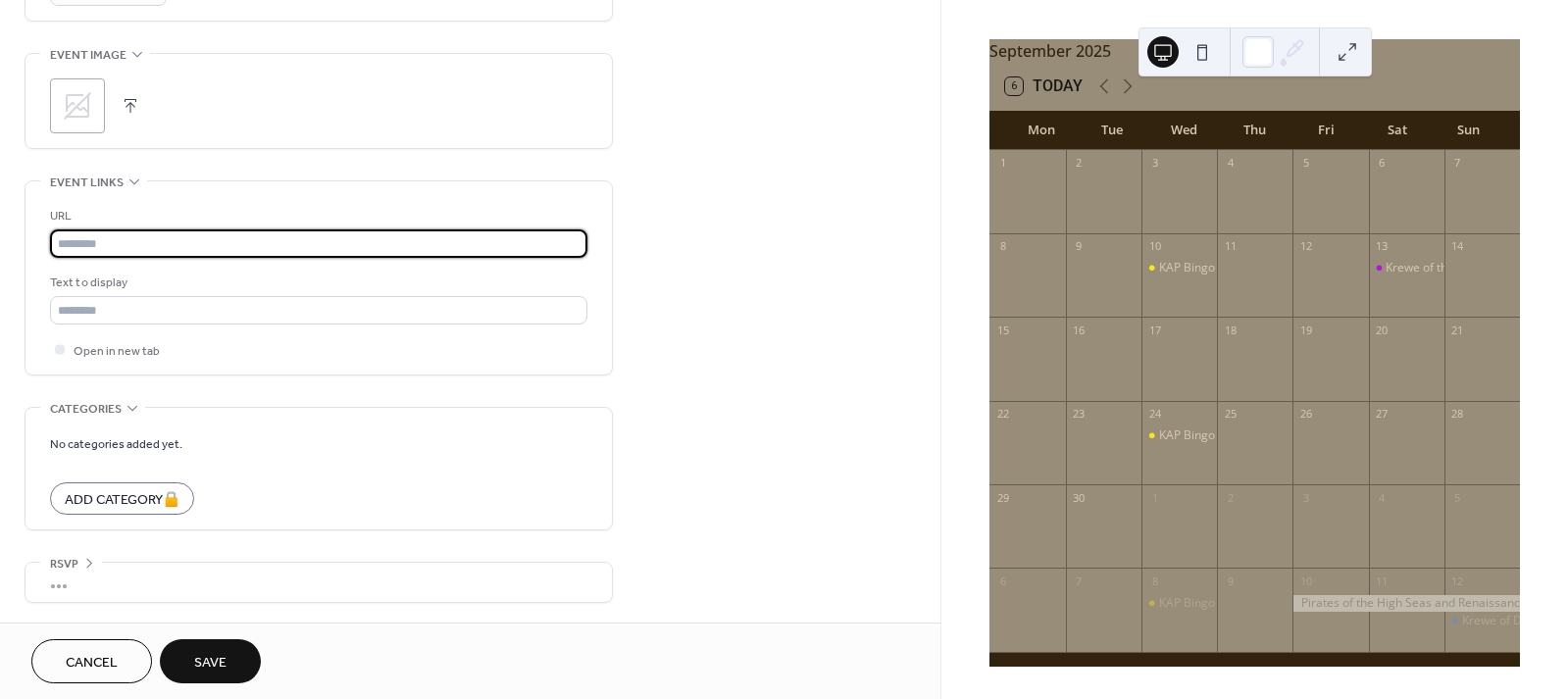 click at bounding box center [319, 243] 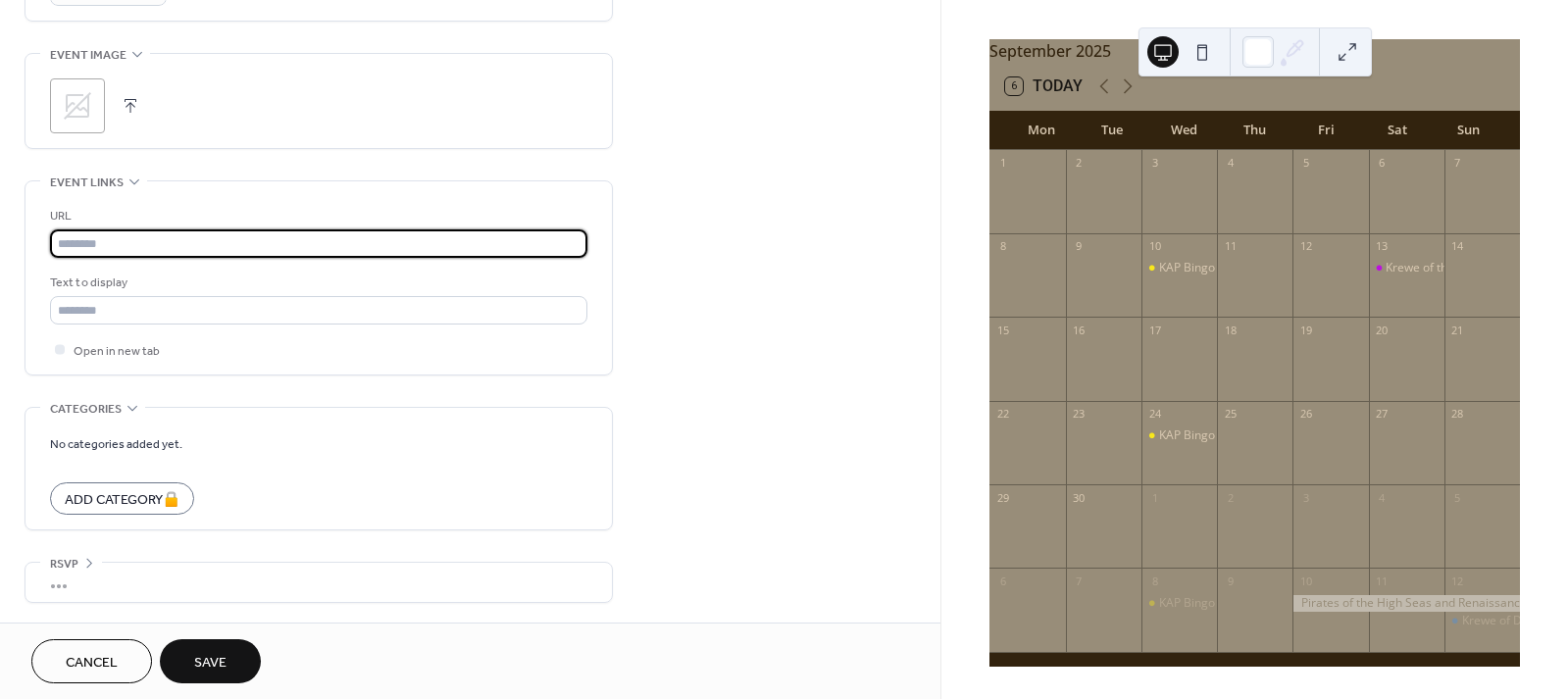 paste on "**********" 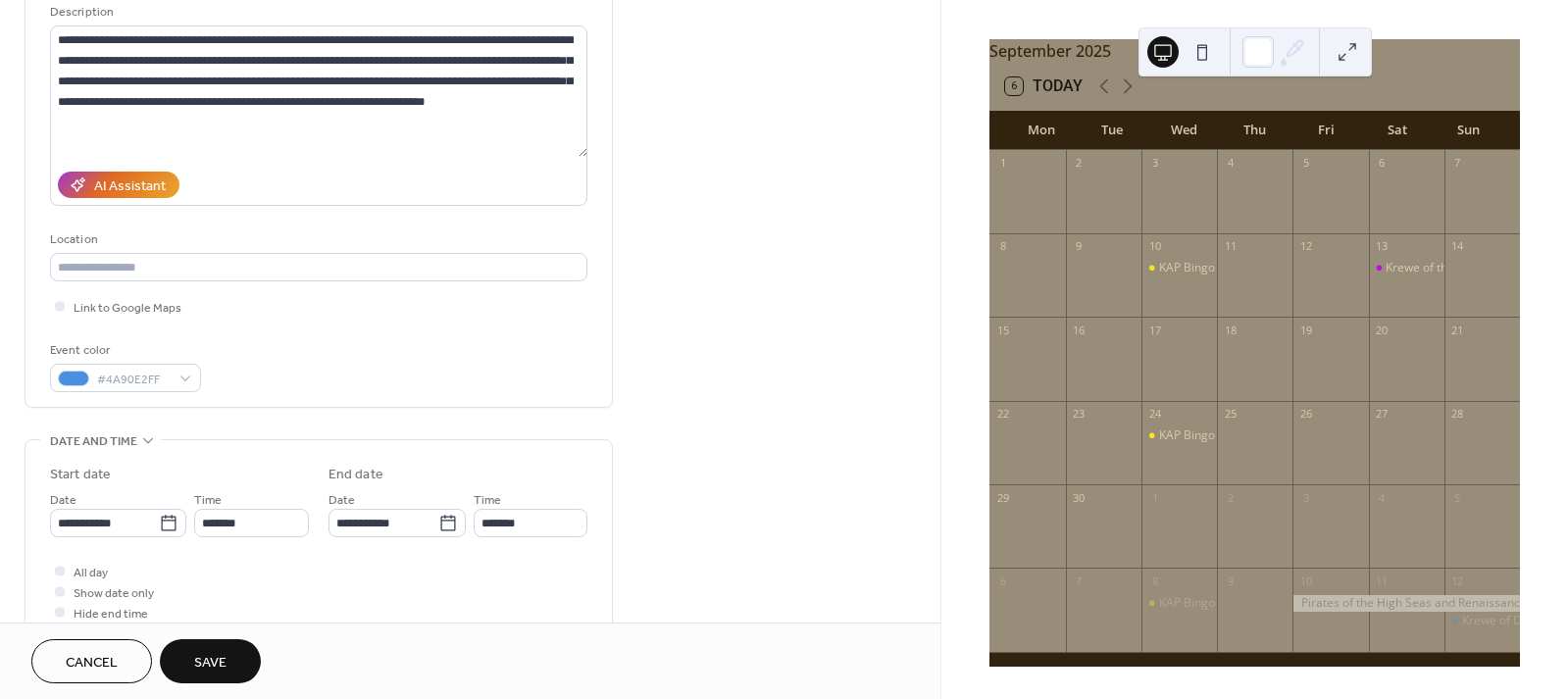 scroll, scrollTop: 198, scrollLeft: 0, axis: vertical 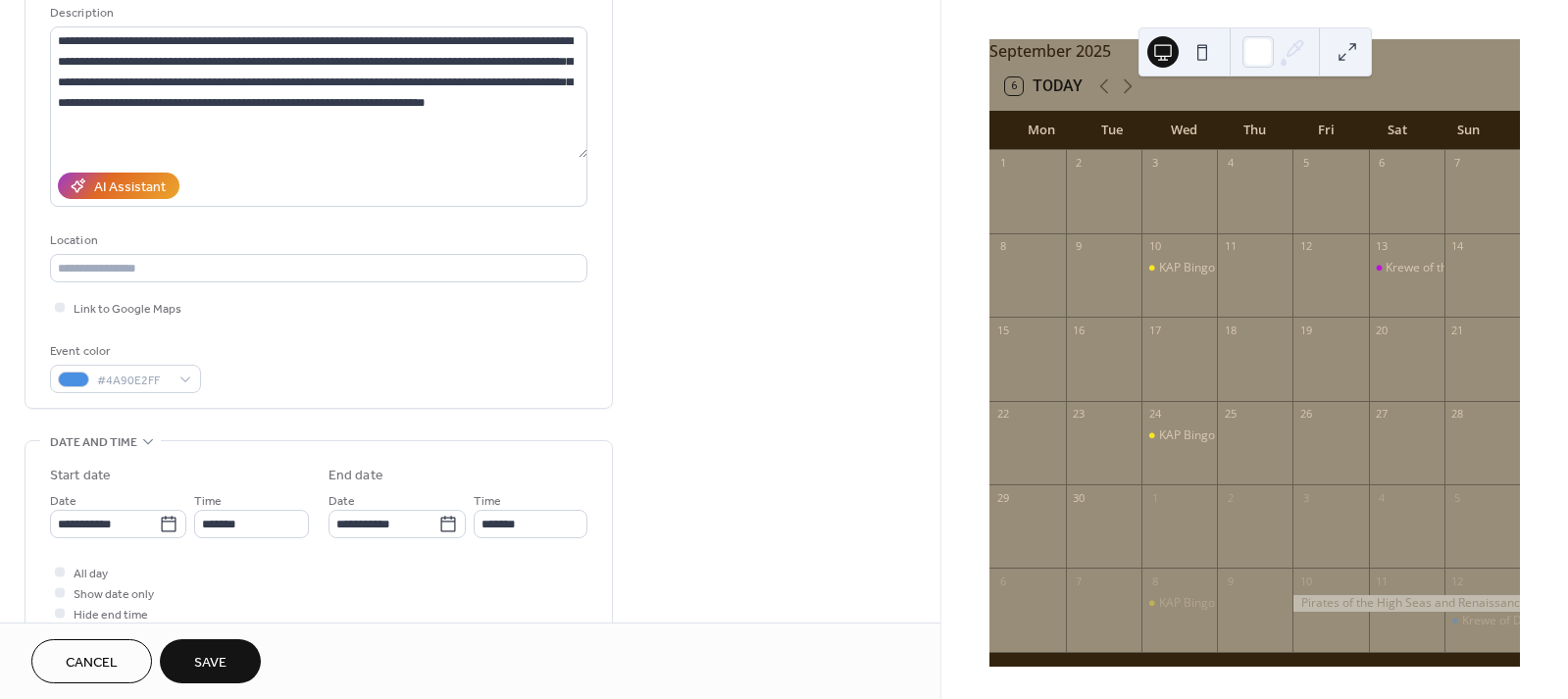 type on "**********" 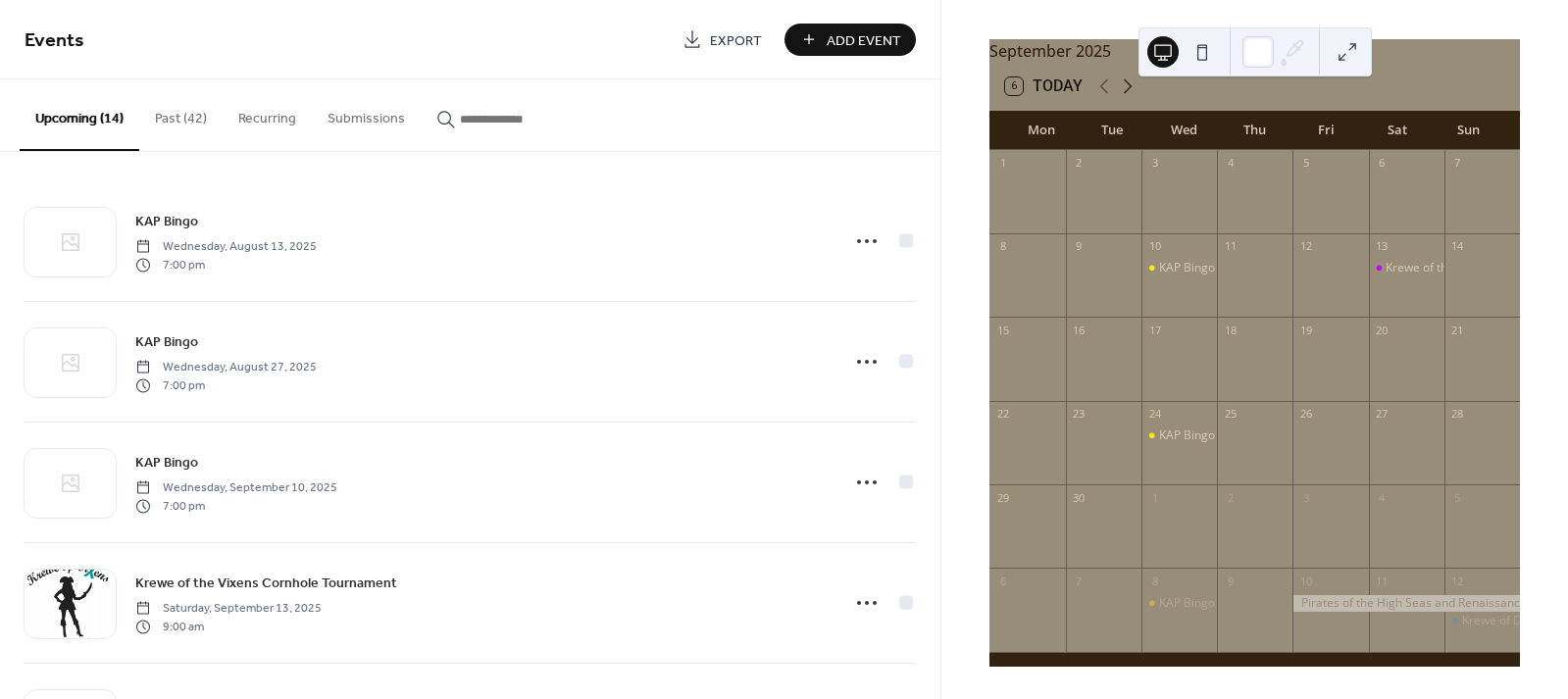 click 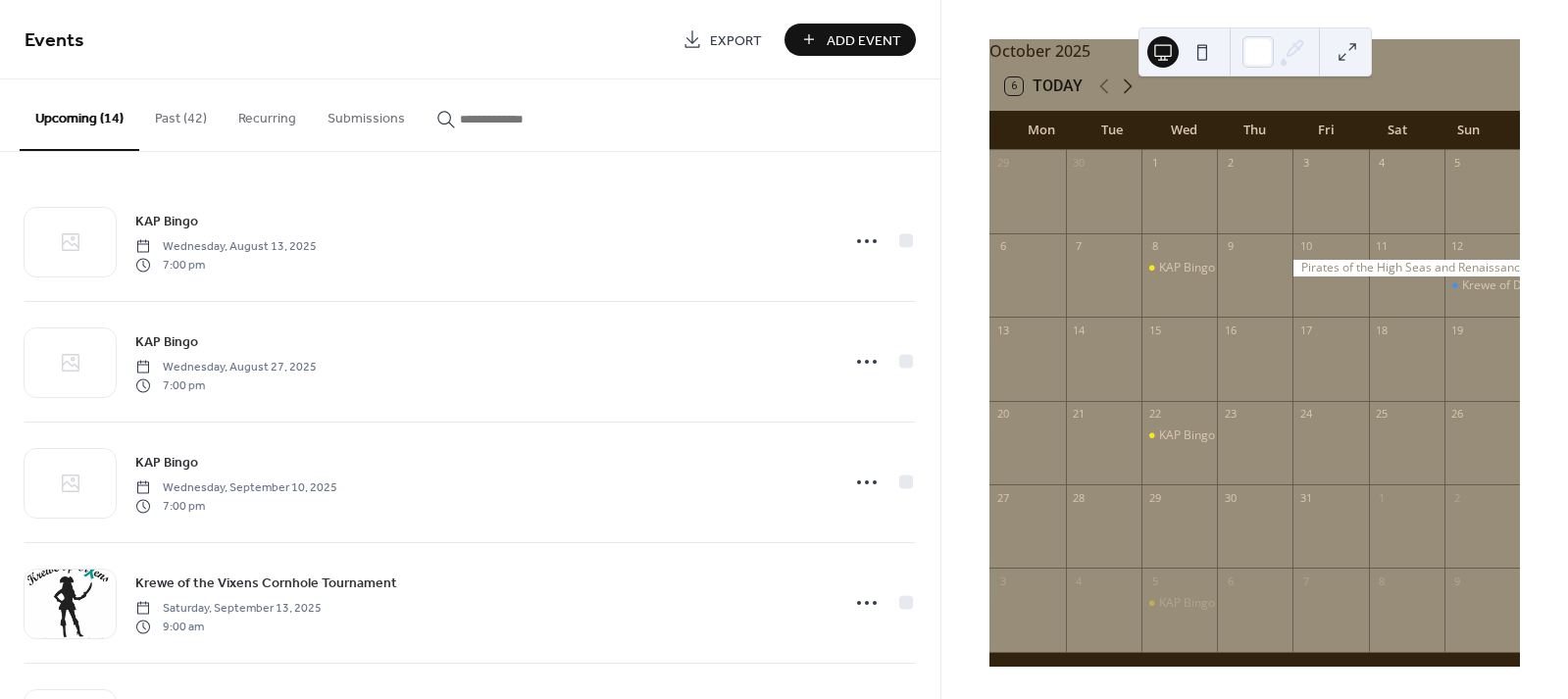 click 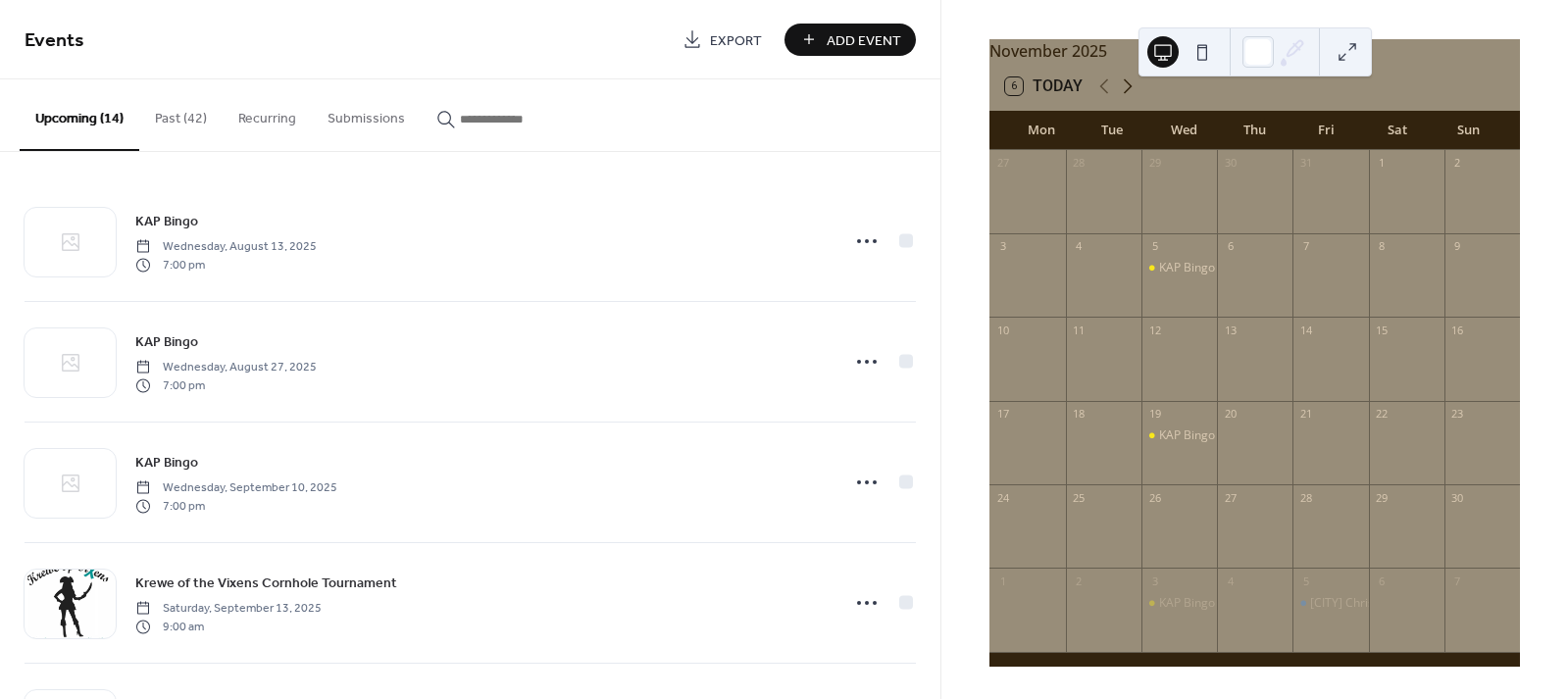 click 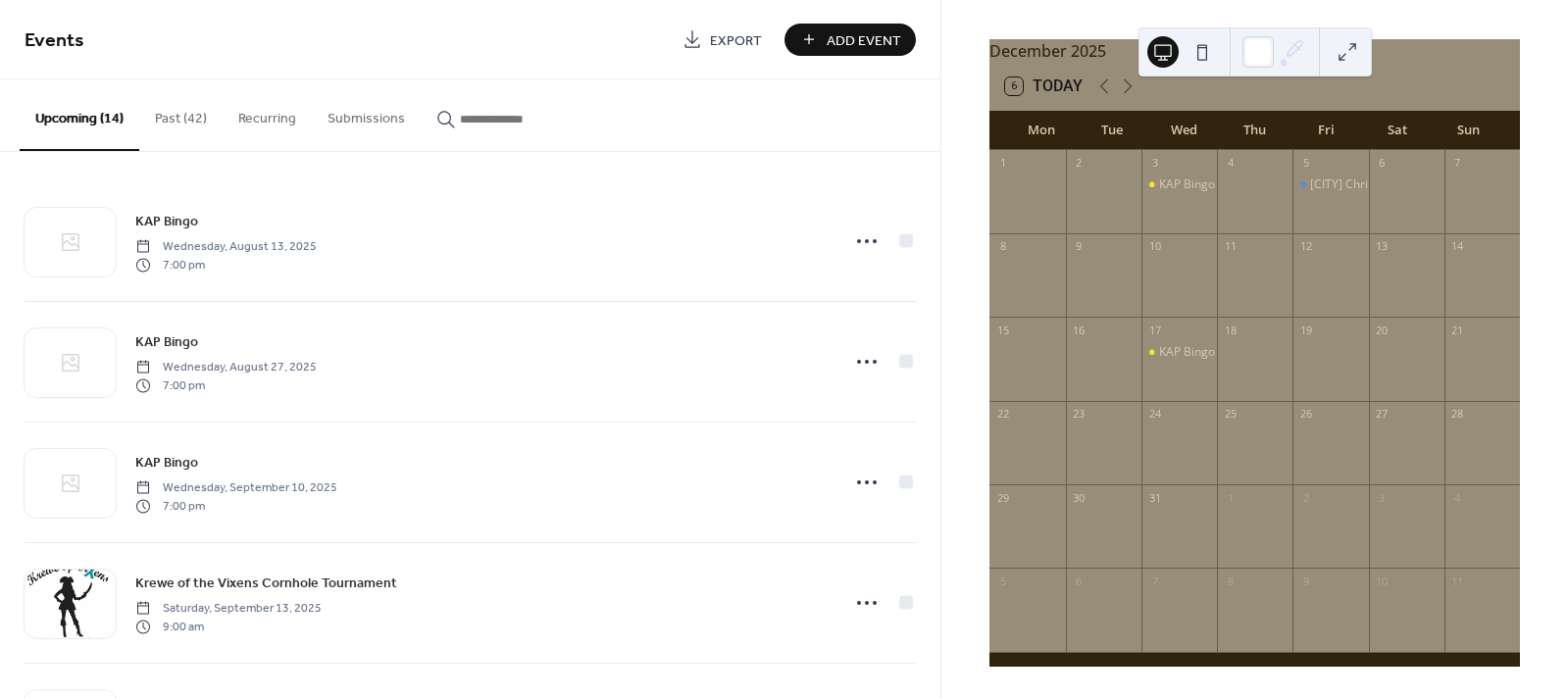 click on "Add Event" at bounding box center [864, 40] 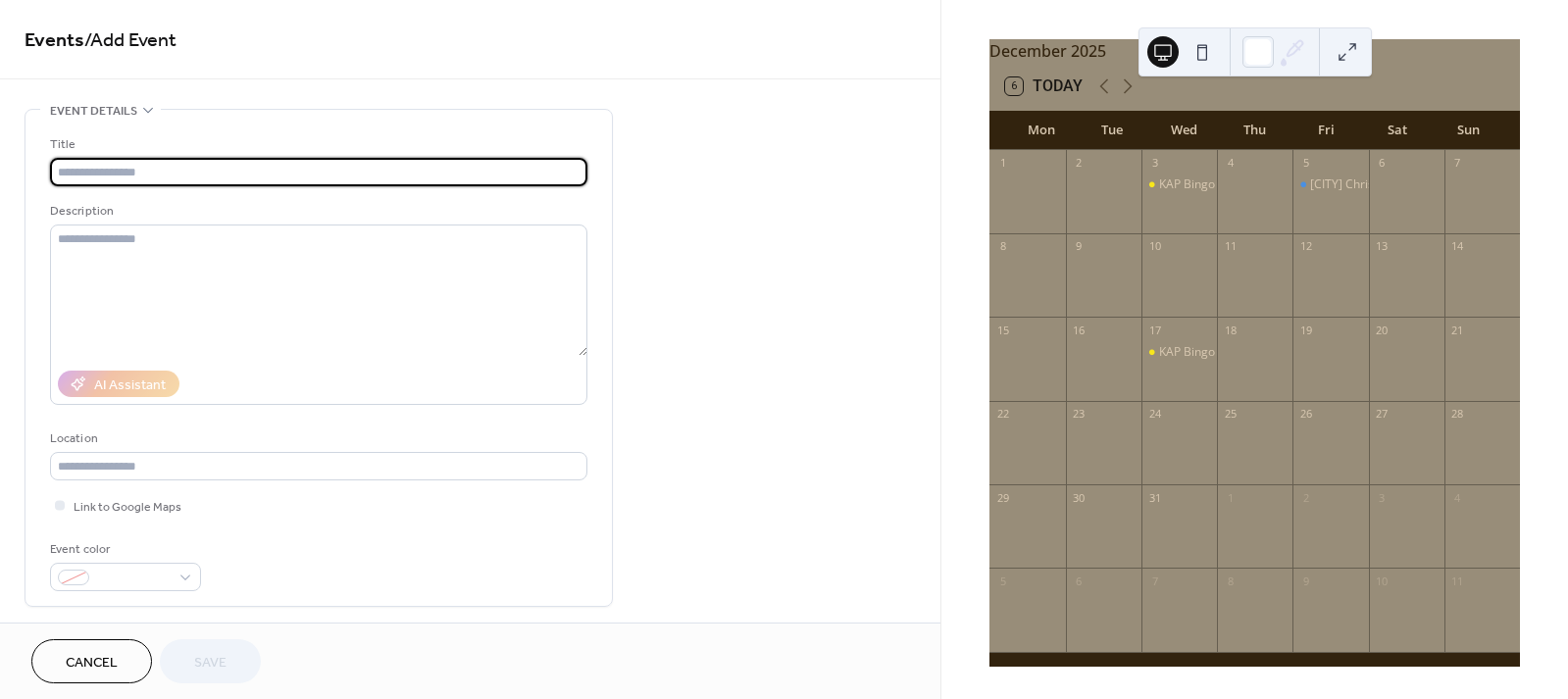 click at bounding box center (319, 172) 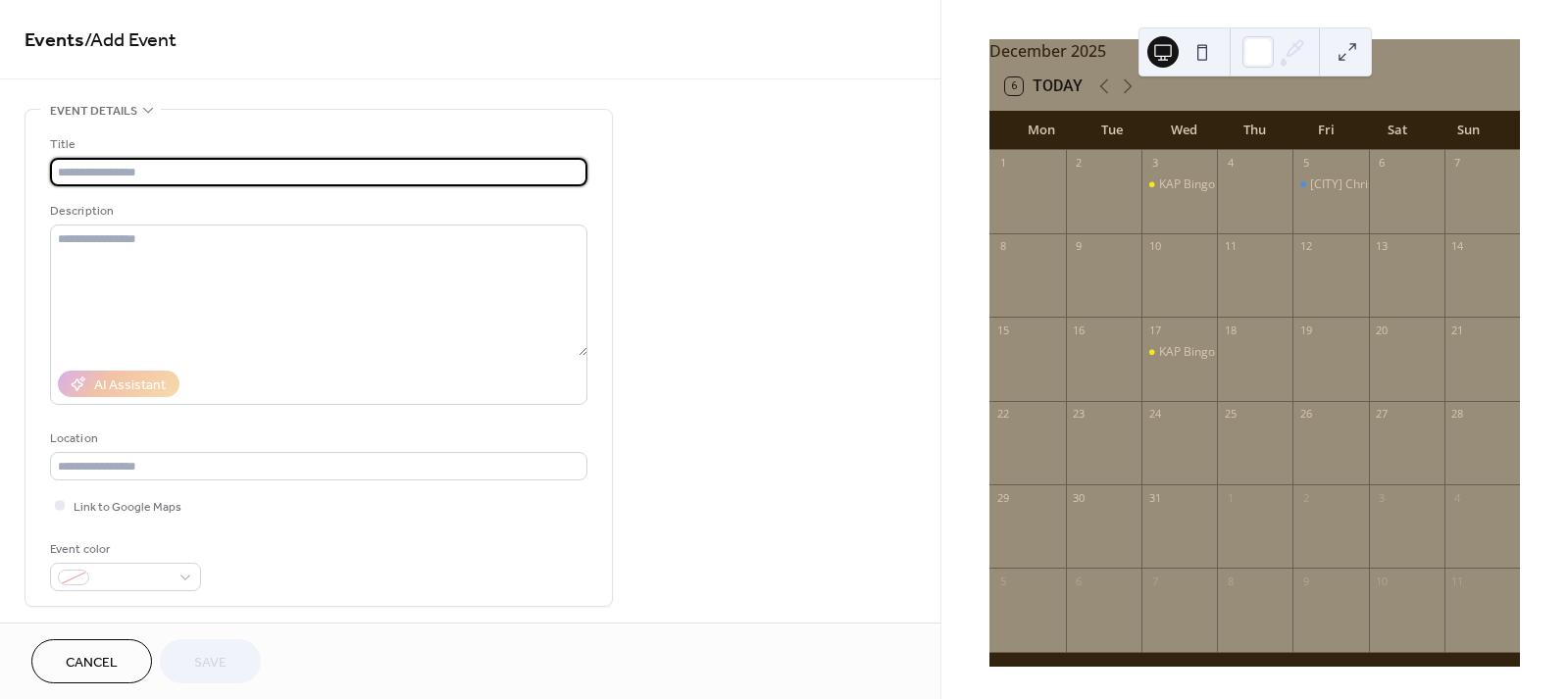 paste on "**********" 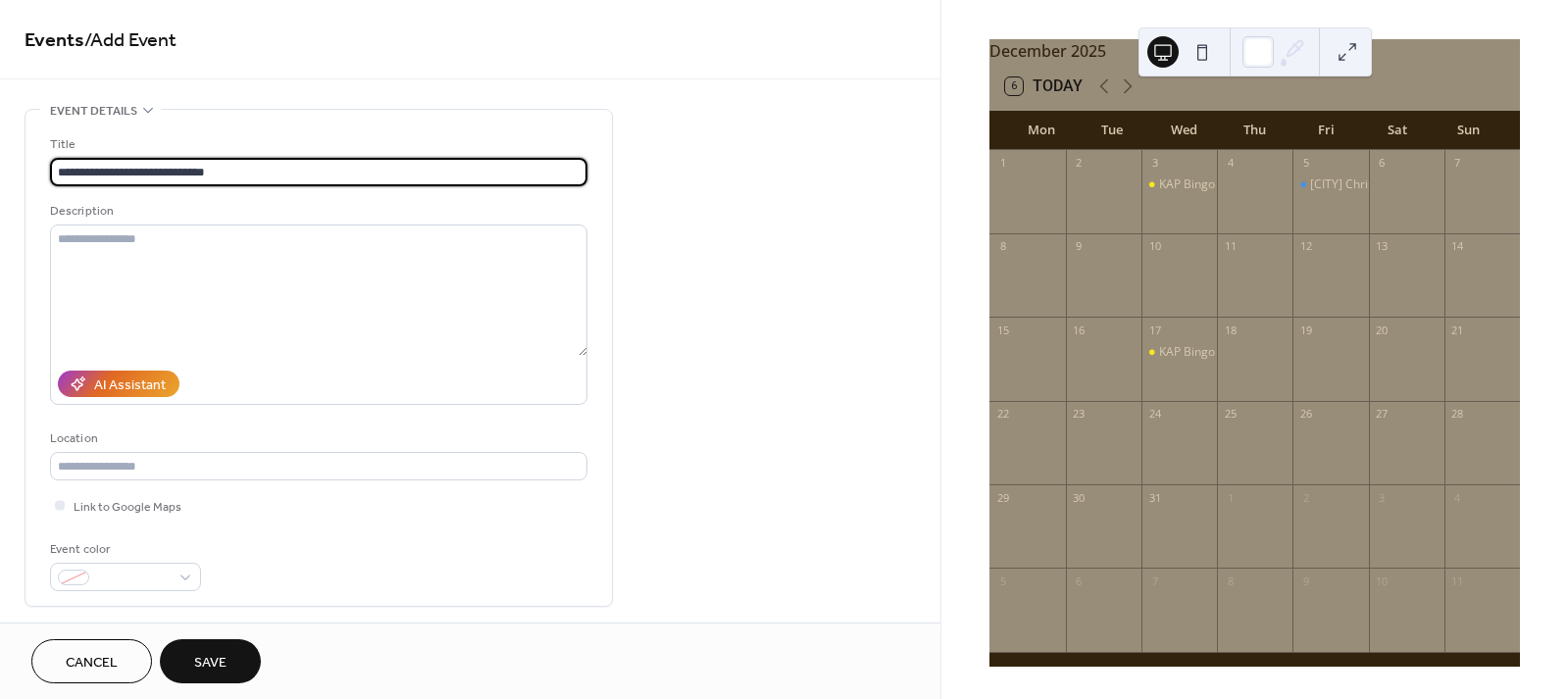 type on "**********" 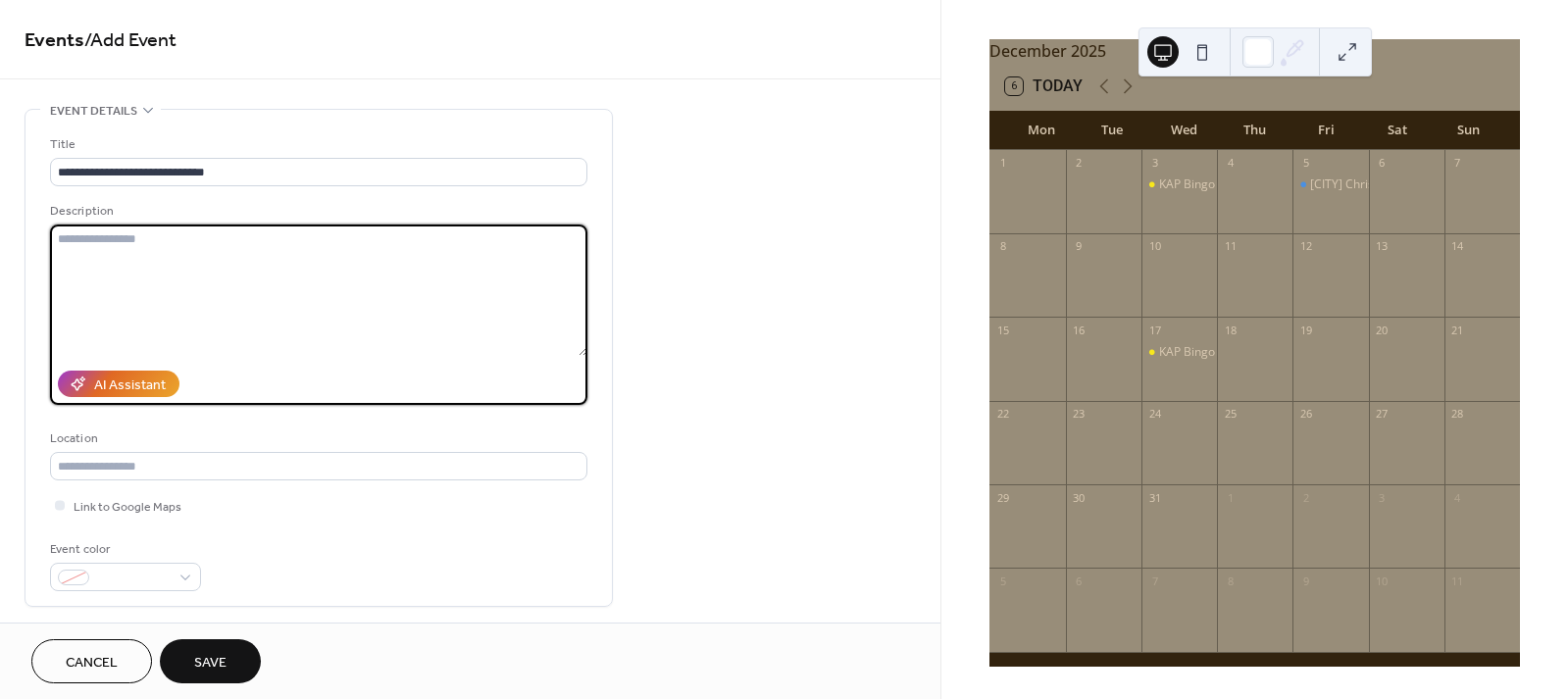 click at bounding box center (319, 290) 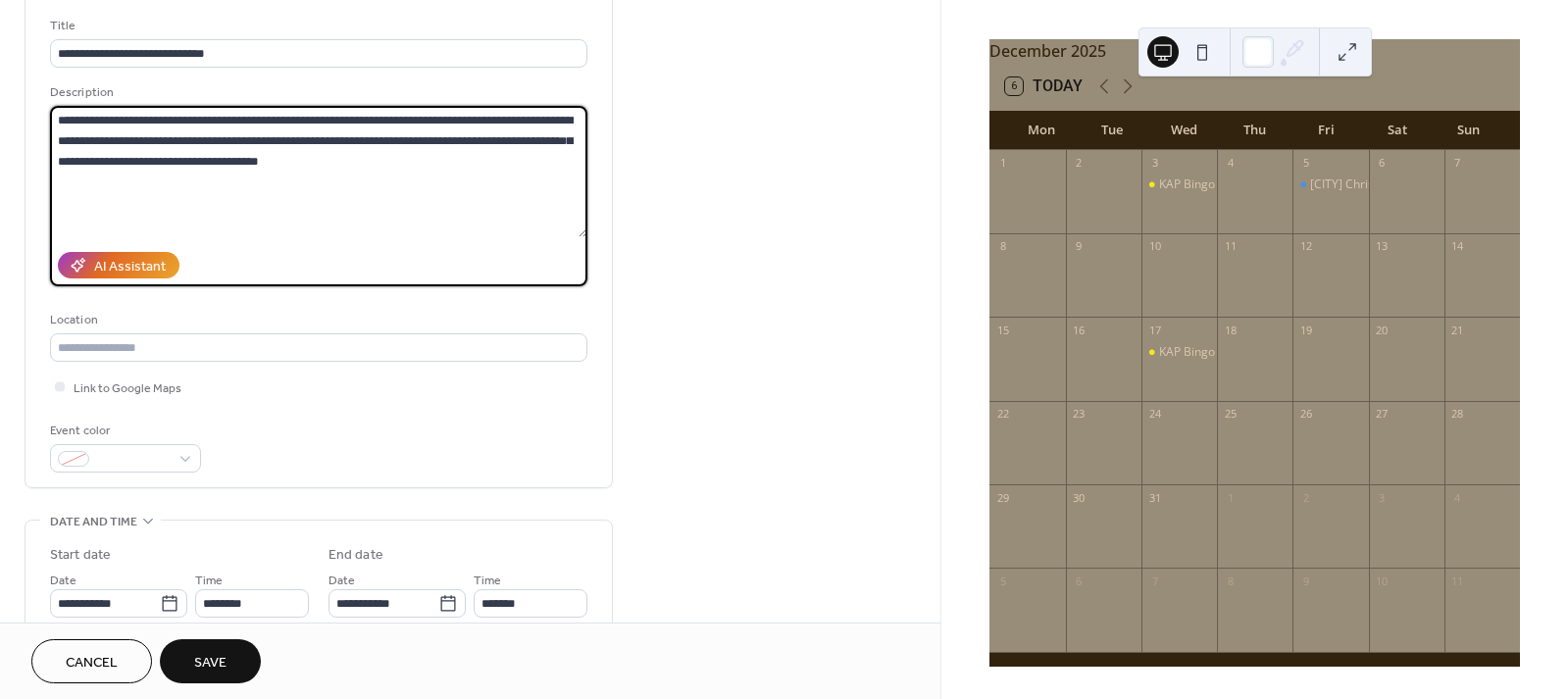 scroll, scrollTop: 142, scrollLeft: 0, axis: vertical 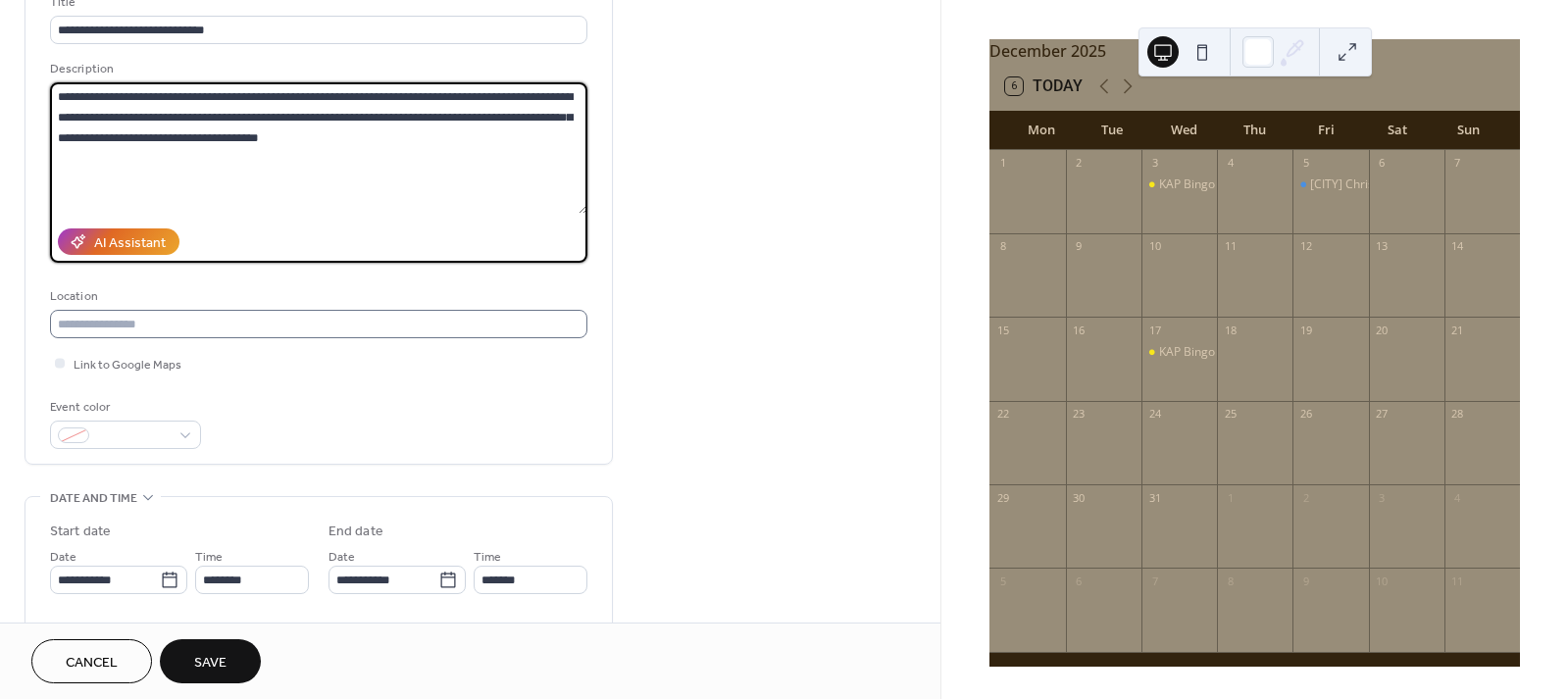type on "**********" 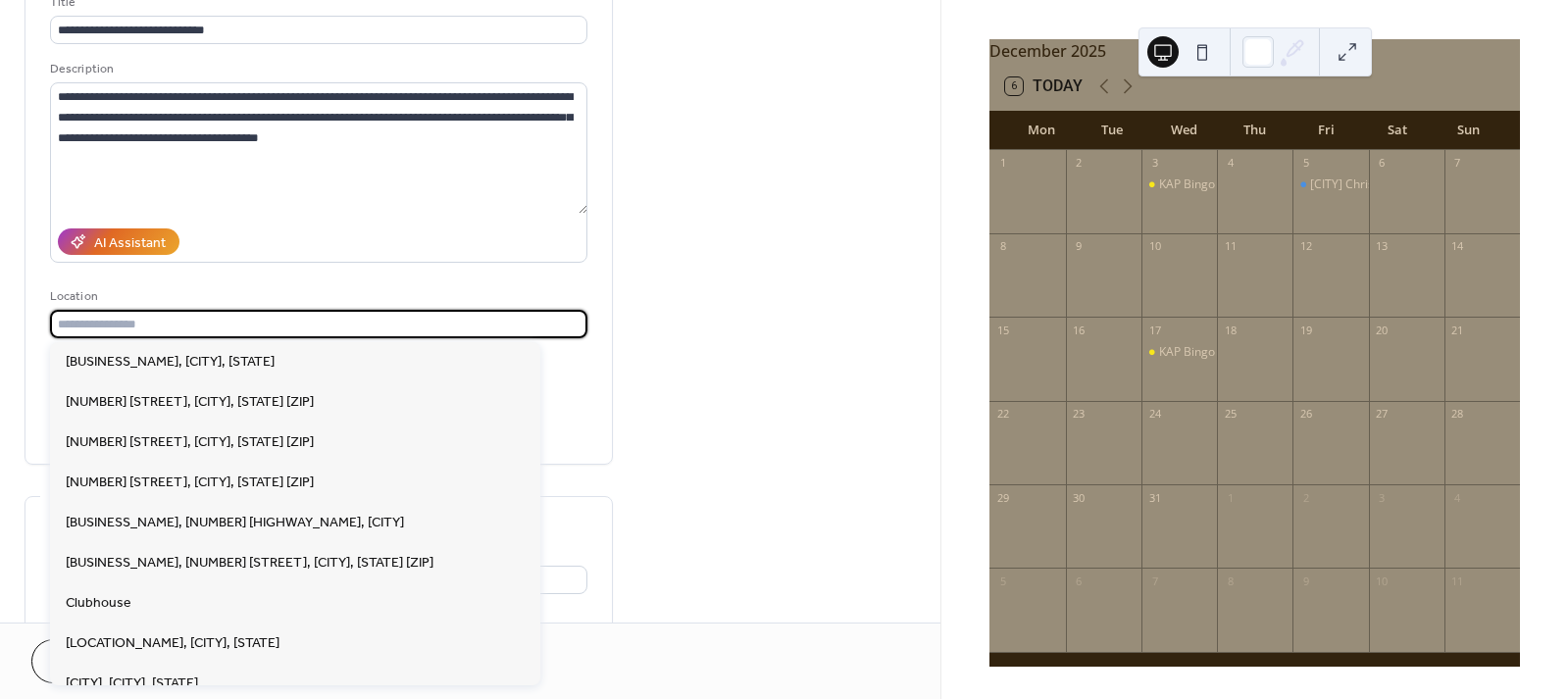 click at bounding box center [319, 324] 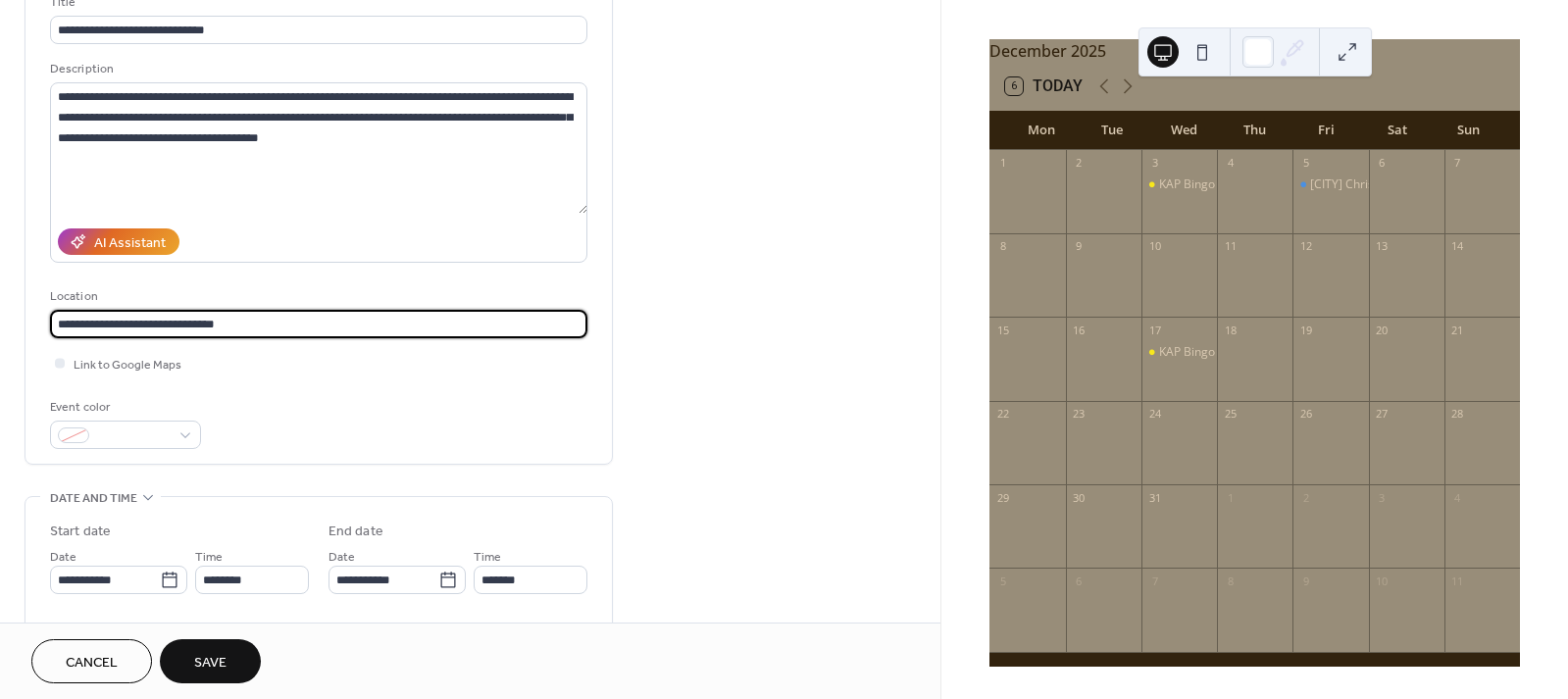 type on "**********" 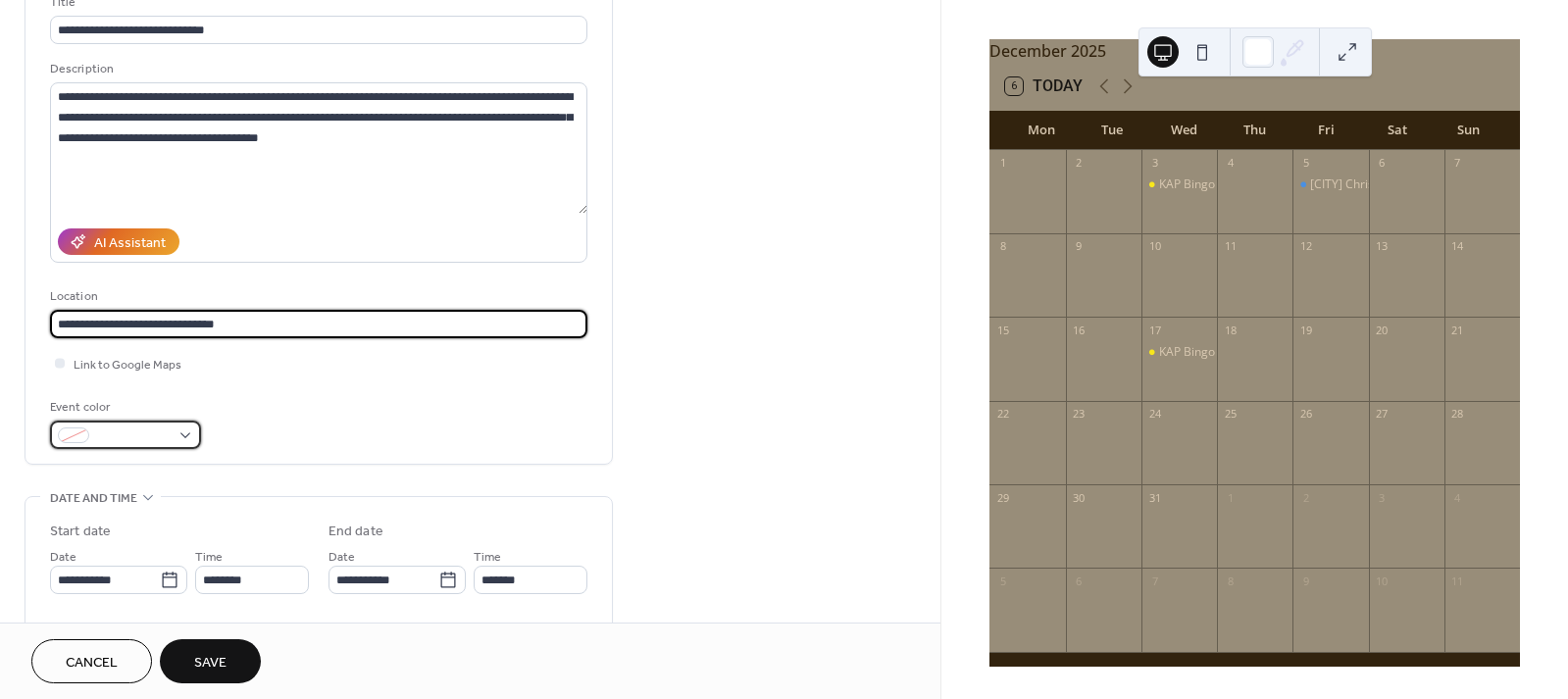 click at bounding box center [126, 434] 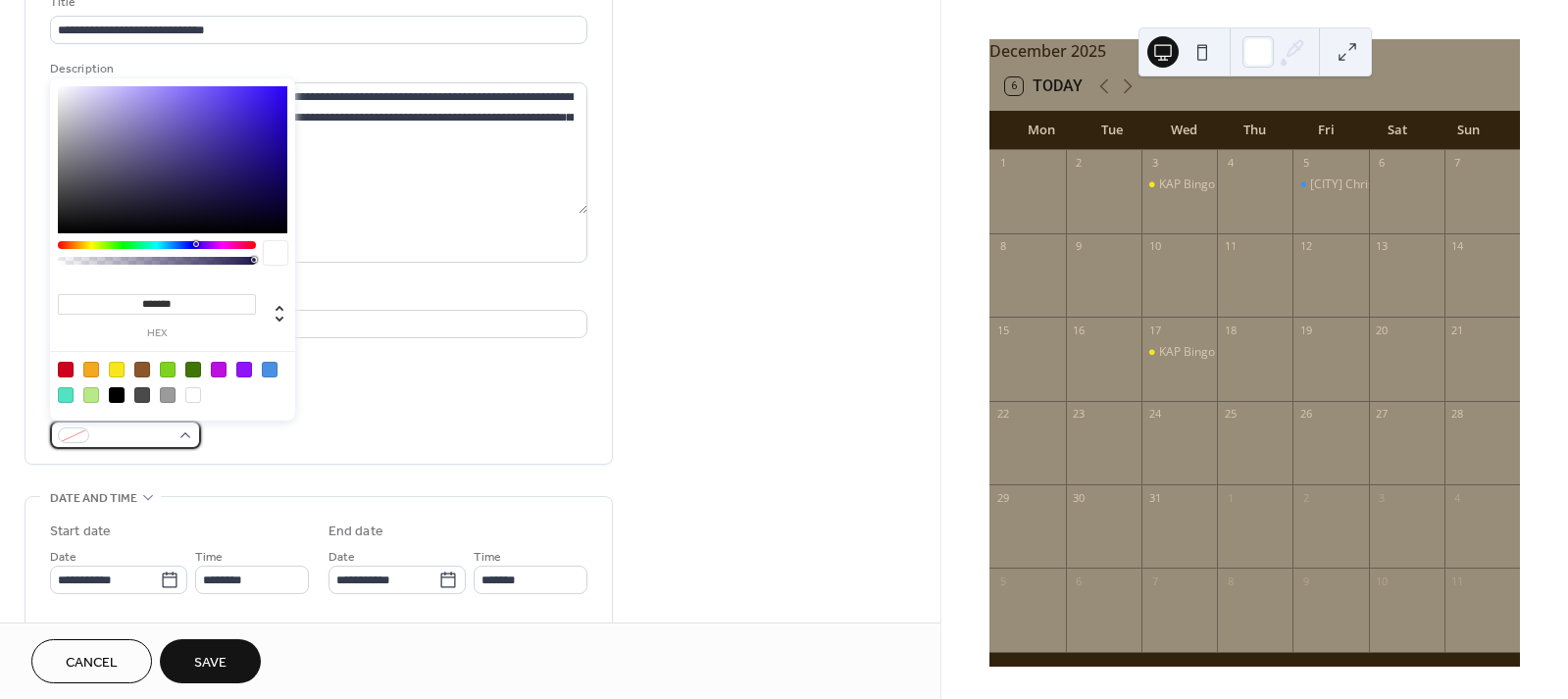 type 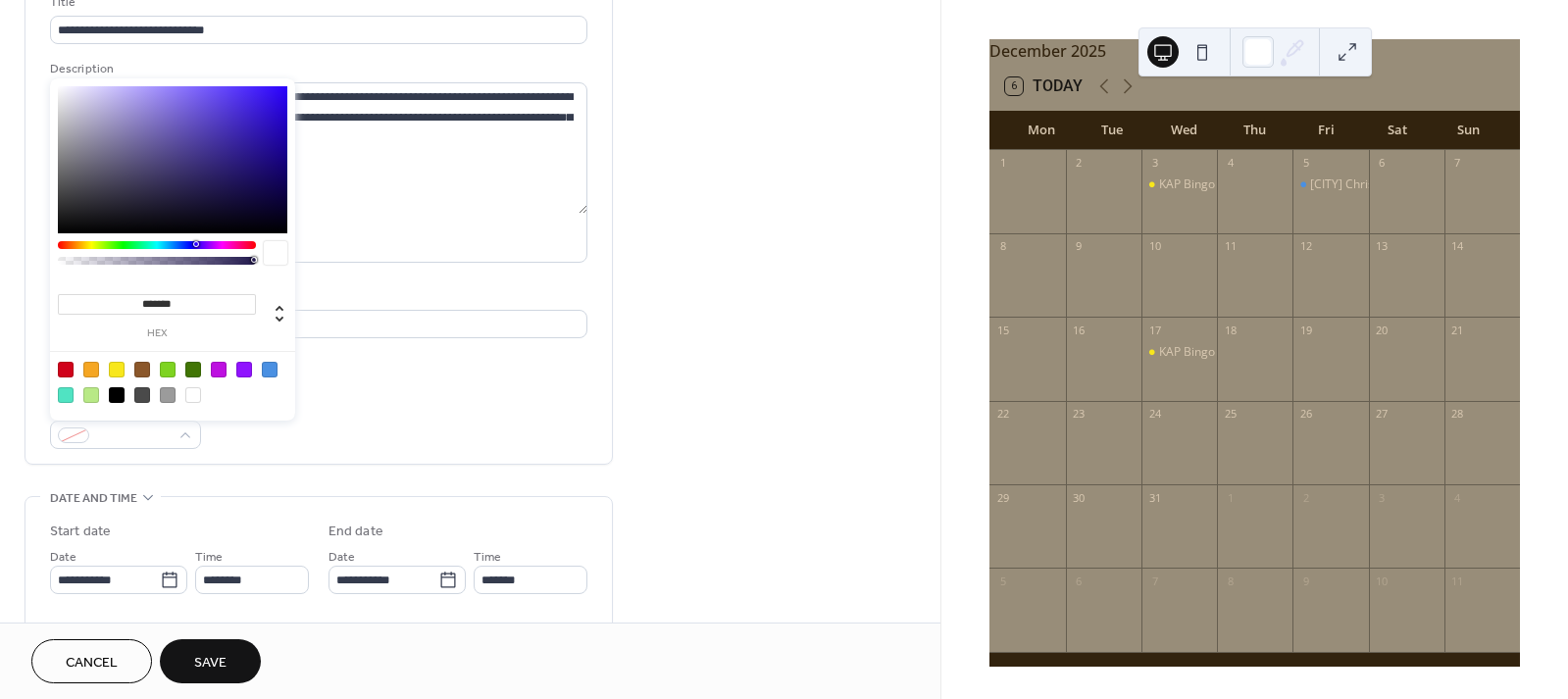 click at bounding box center [270, 370] 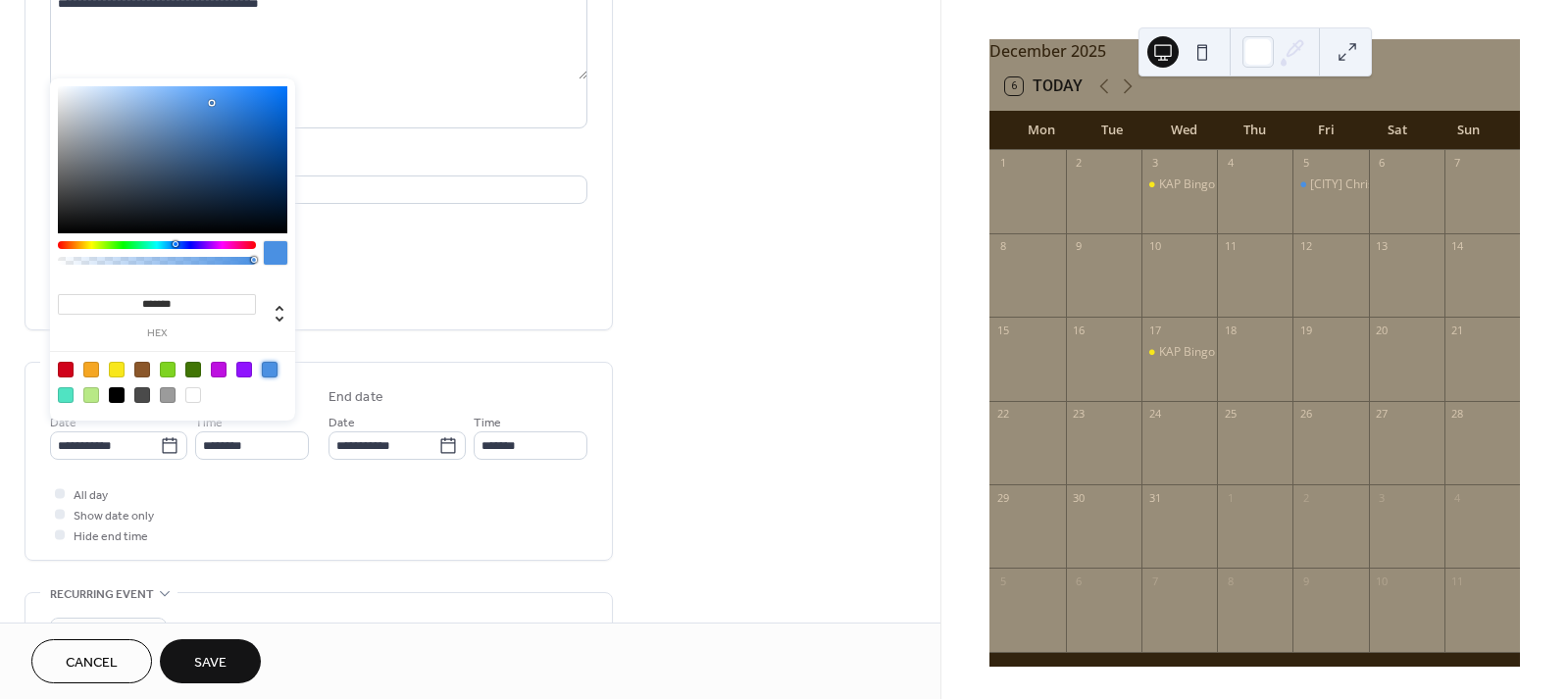 scroll, scrollTop: 319, scrollLeft: 0, axis: vertical 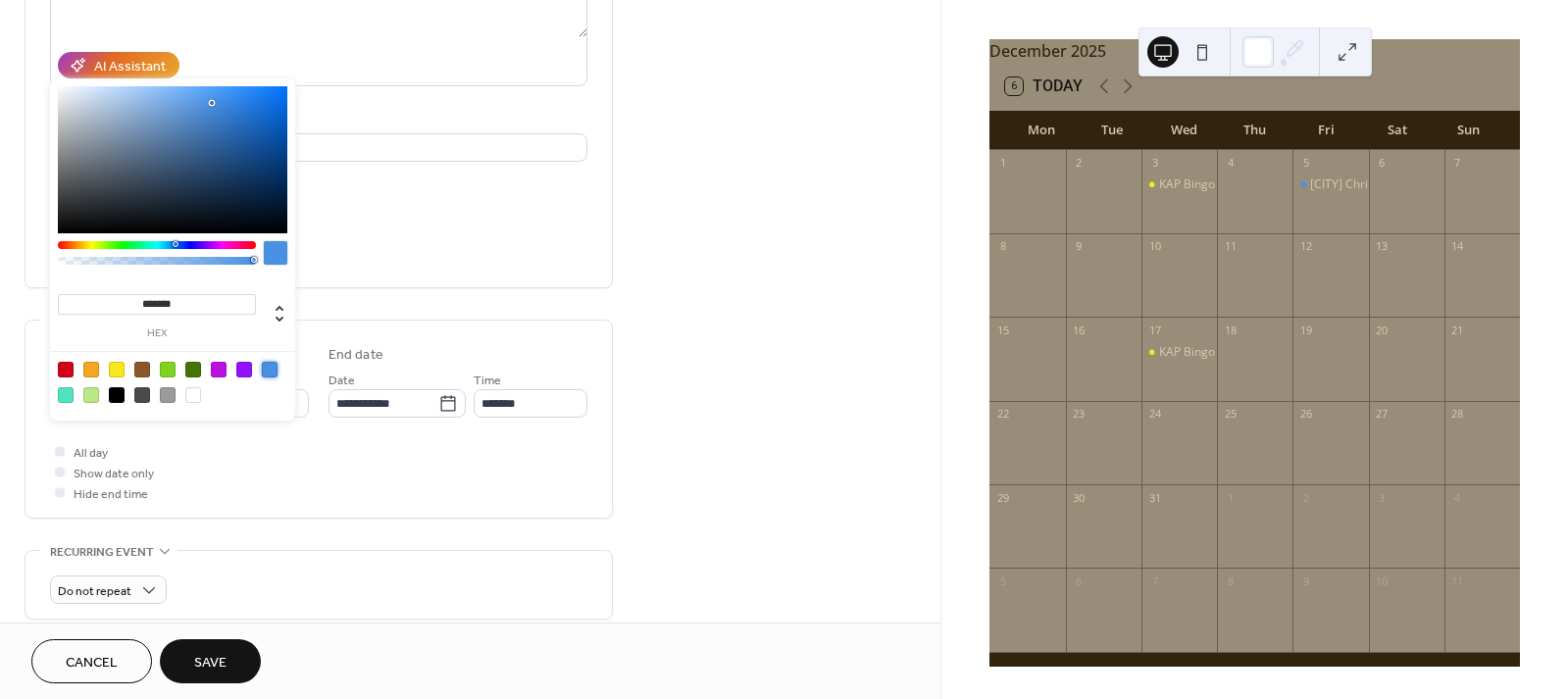 click on "All day Show date only Hide end time" at bounding box center [319, 472] 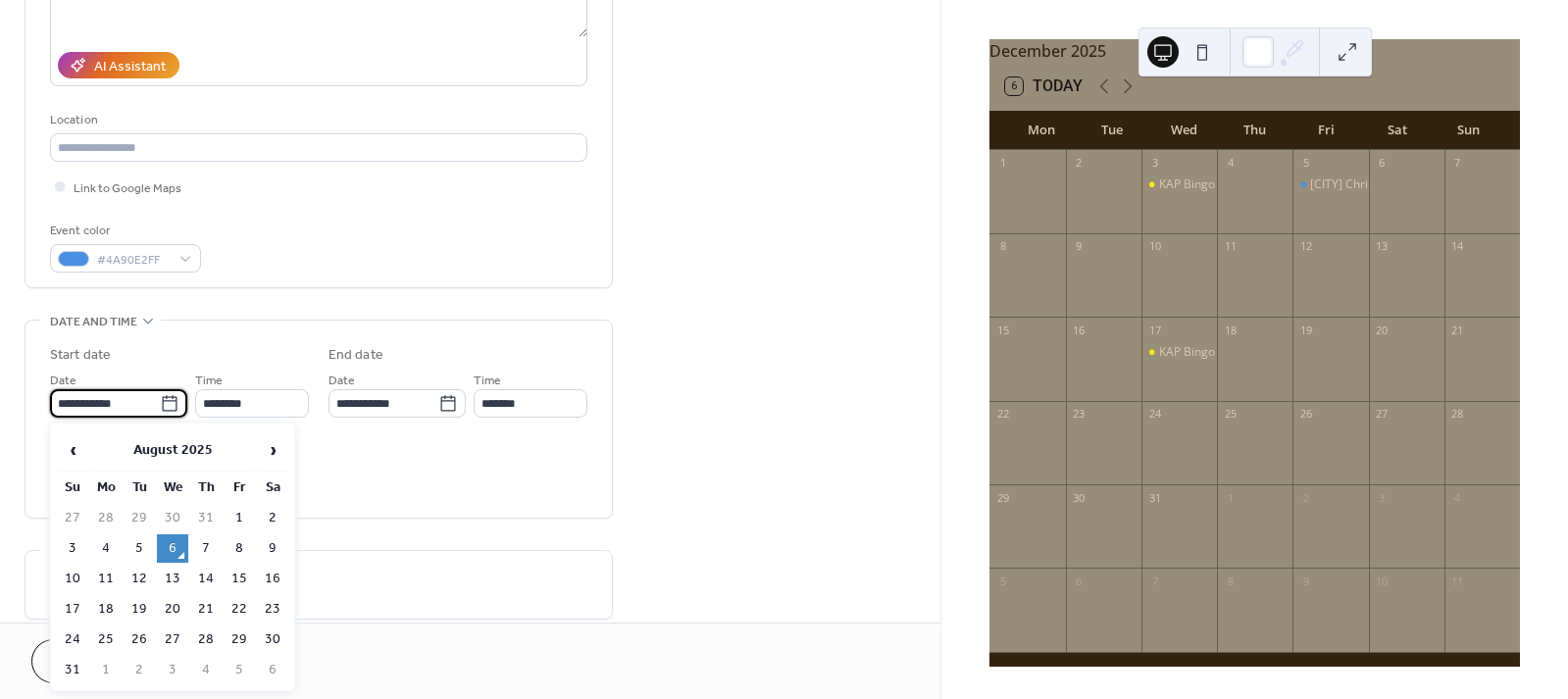 click on "**********" at bounding box center [105, 403] 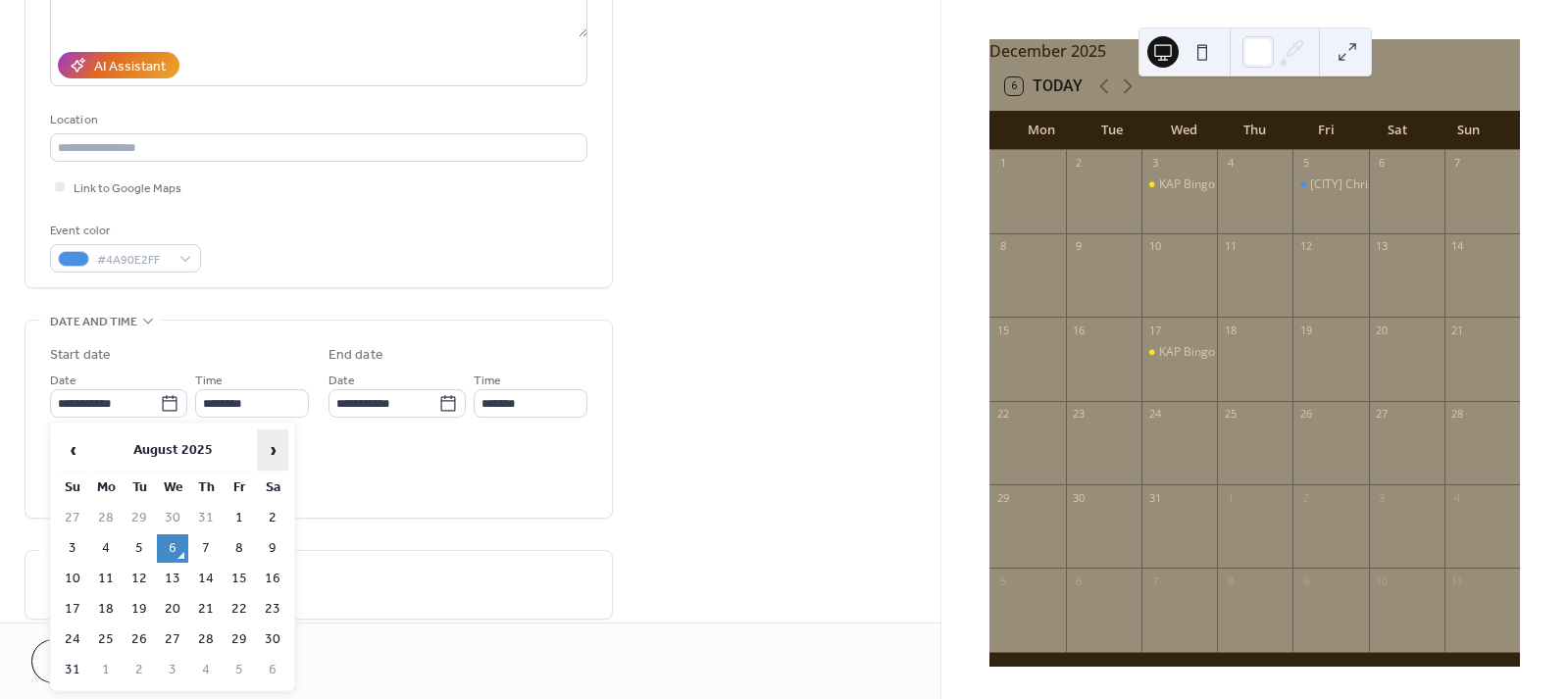 click on "›" at bounding box center (273, 450) 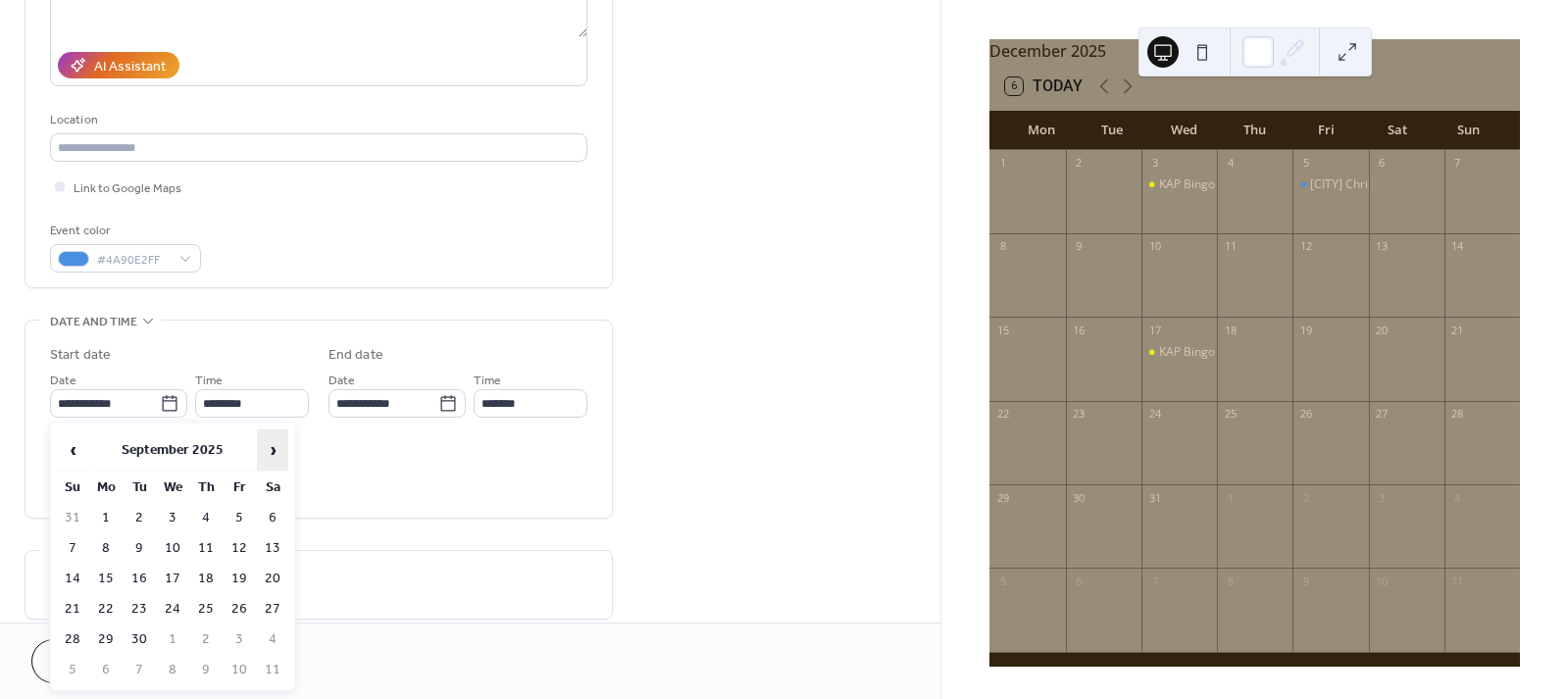 click on "›" at bounding box center (273, 450) 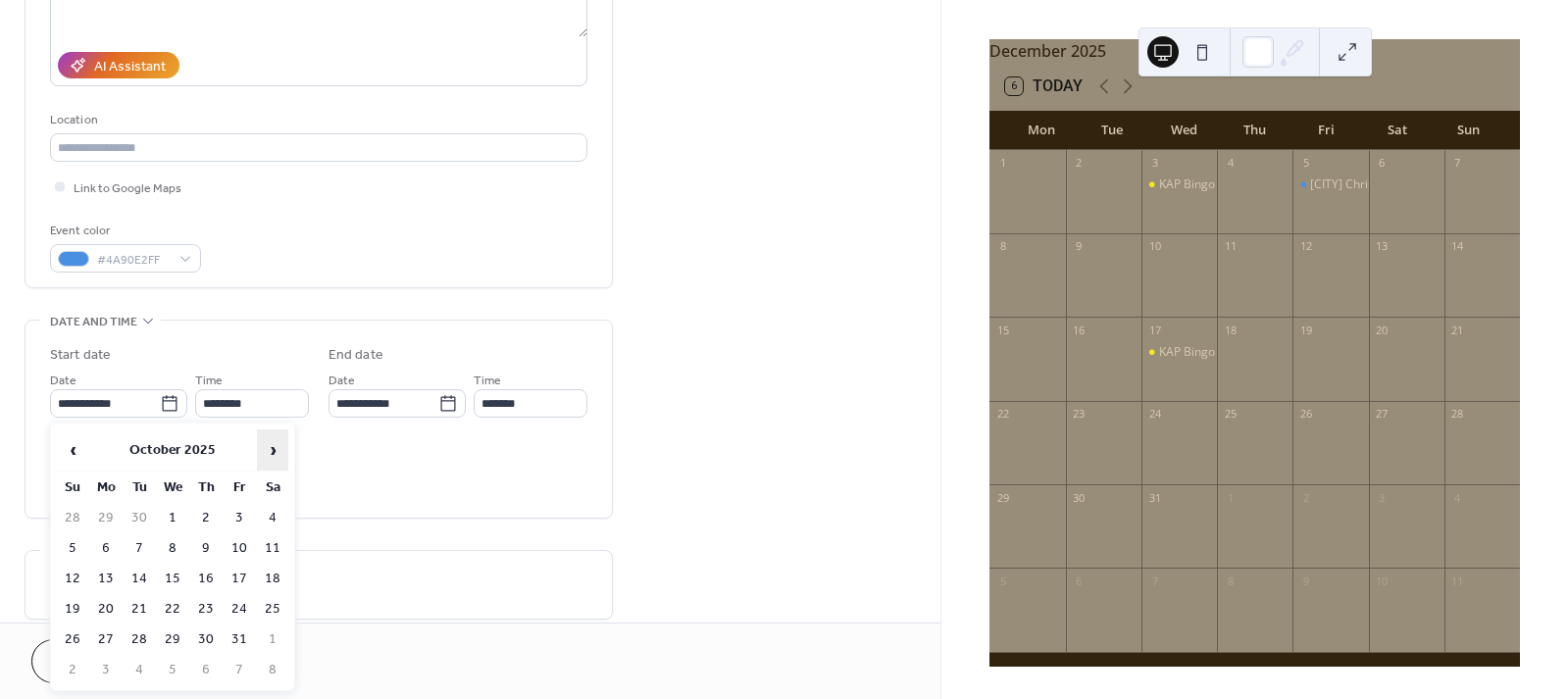 click on "›" at bounding box center (273, 450) 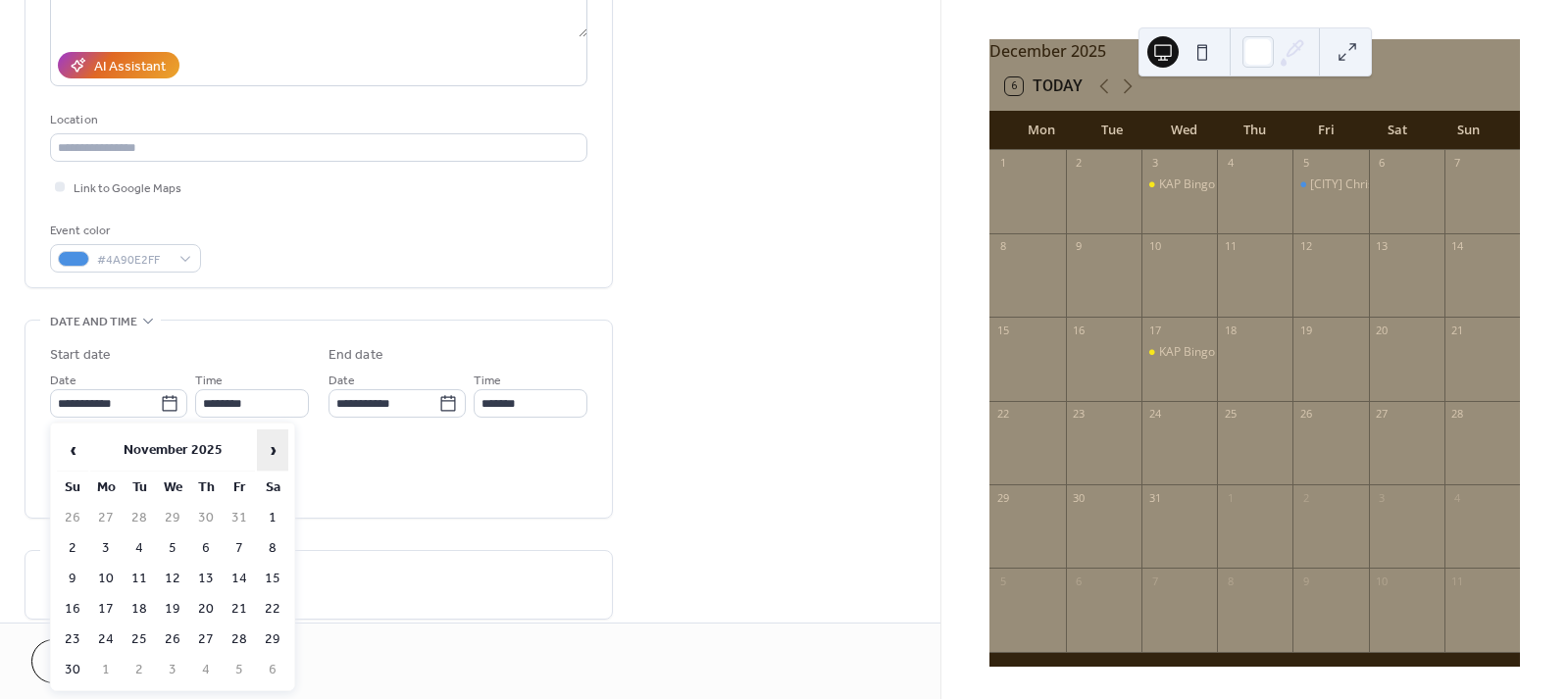 click on "›" at bounding box center (273, 450) 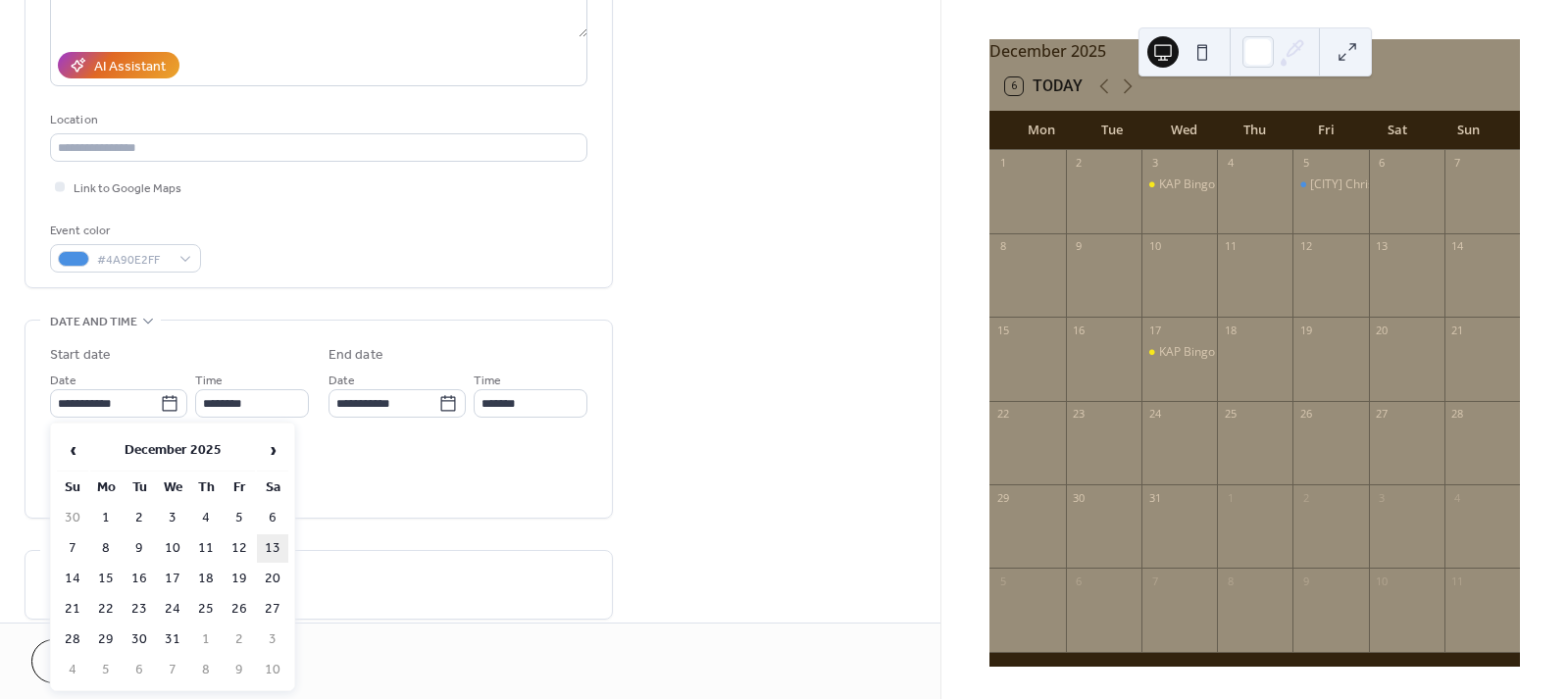 click on "13" at bounding box center (273, 548) 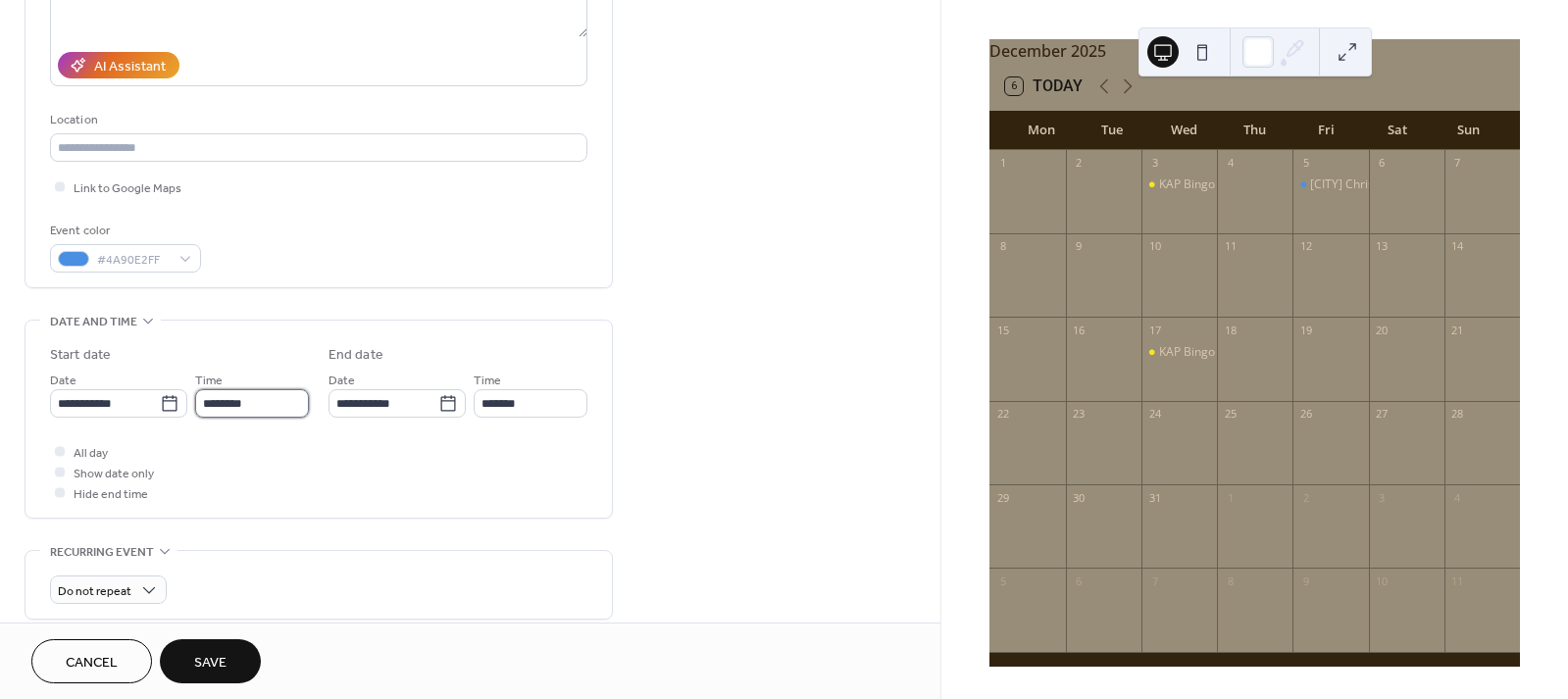 click on "********" at bounding box center (252, 403) 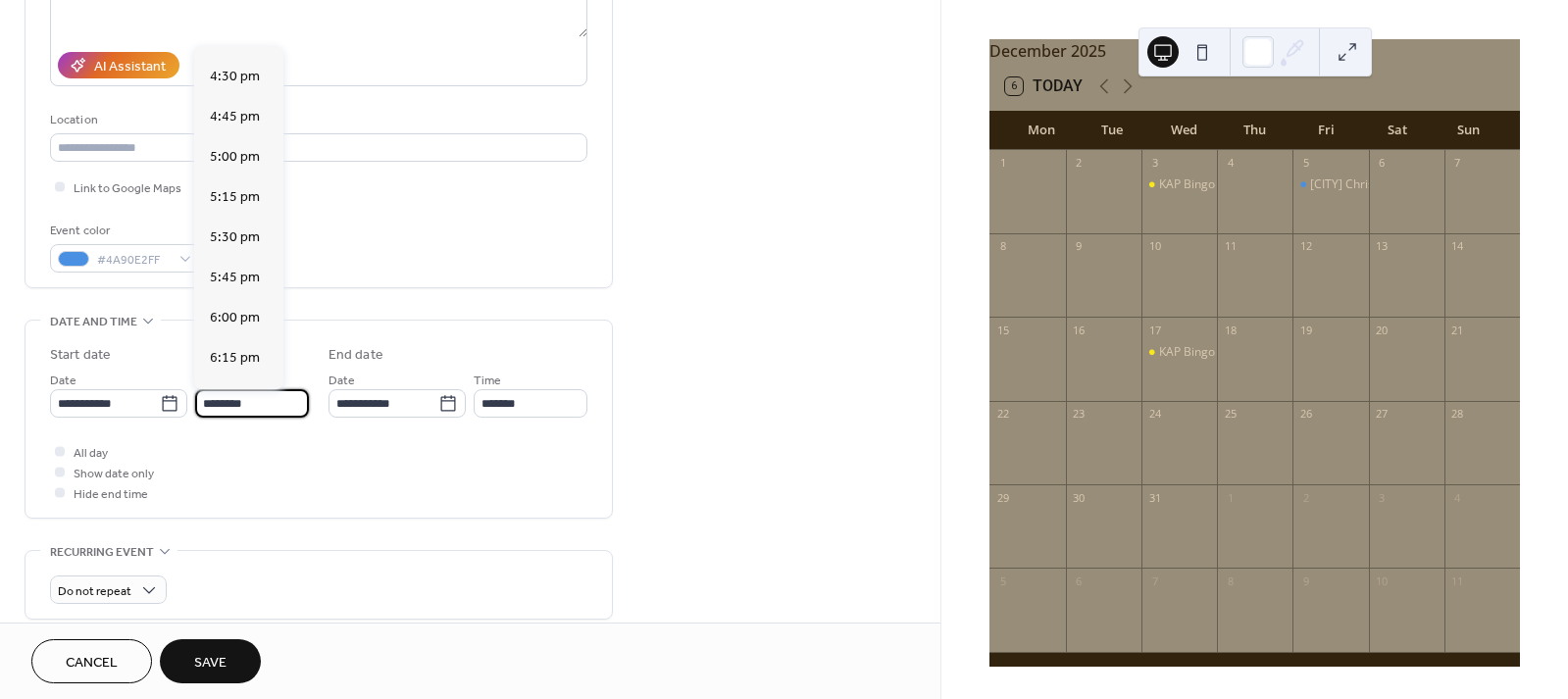 scroll, scrollTop: 2645, scrollLeft: 0, axis: vertical 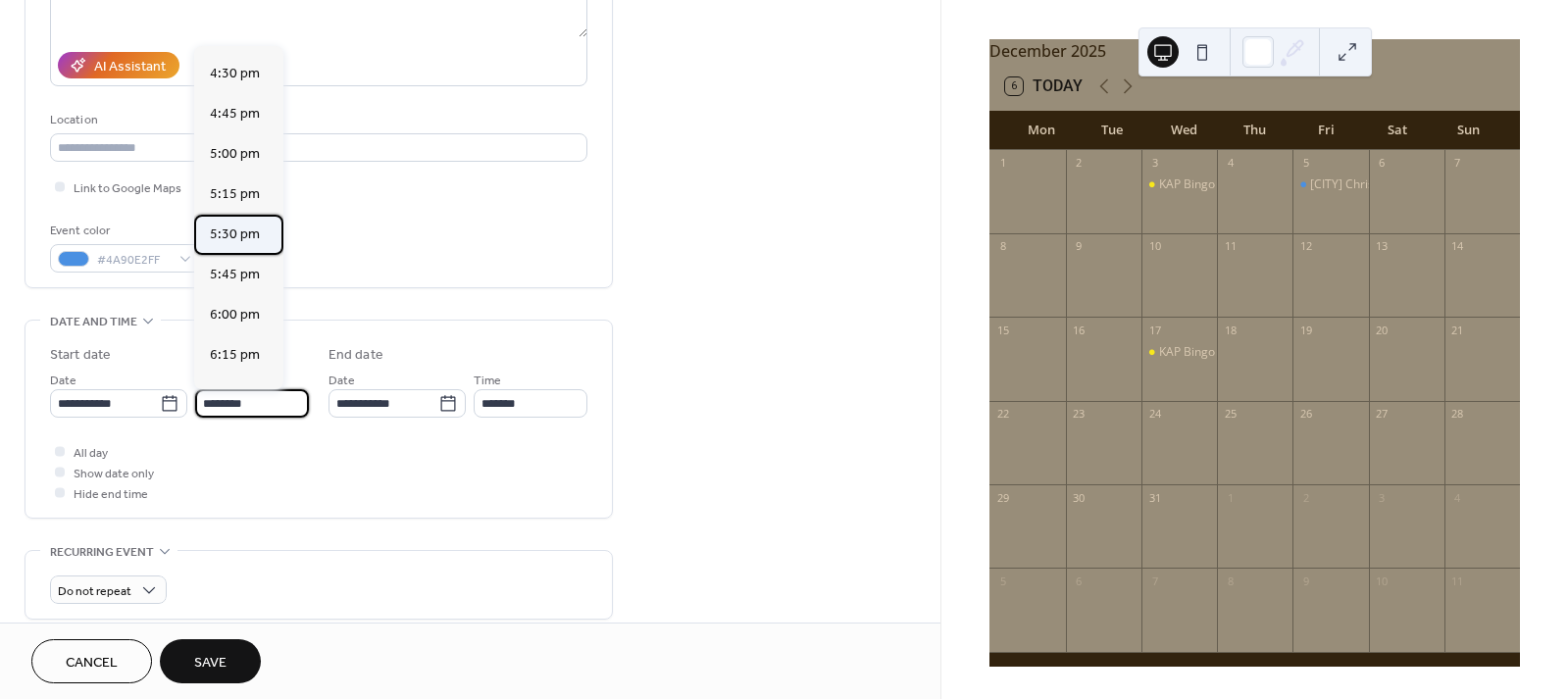 click on "5:30 pm" at bounding box center [234, 234] 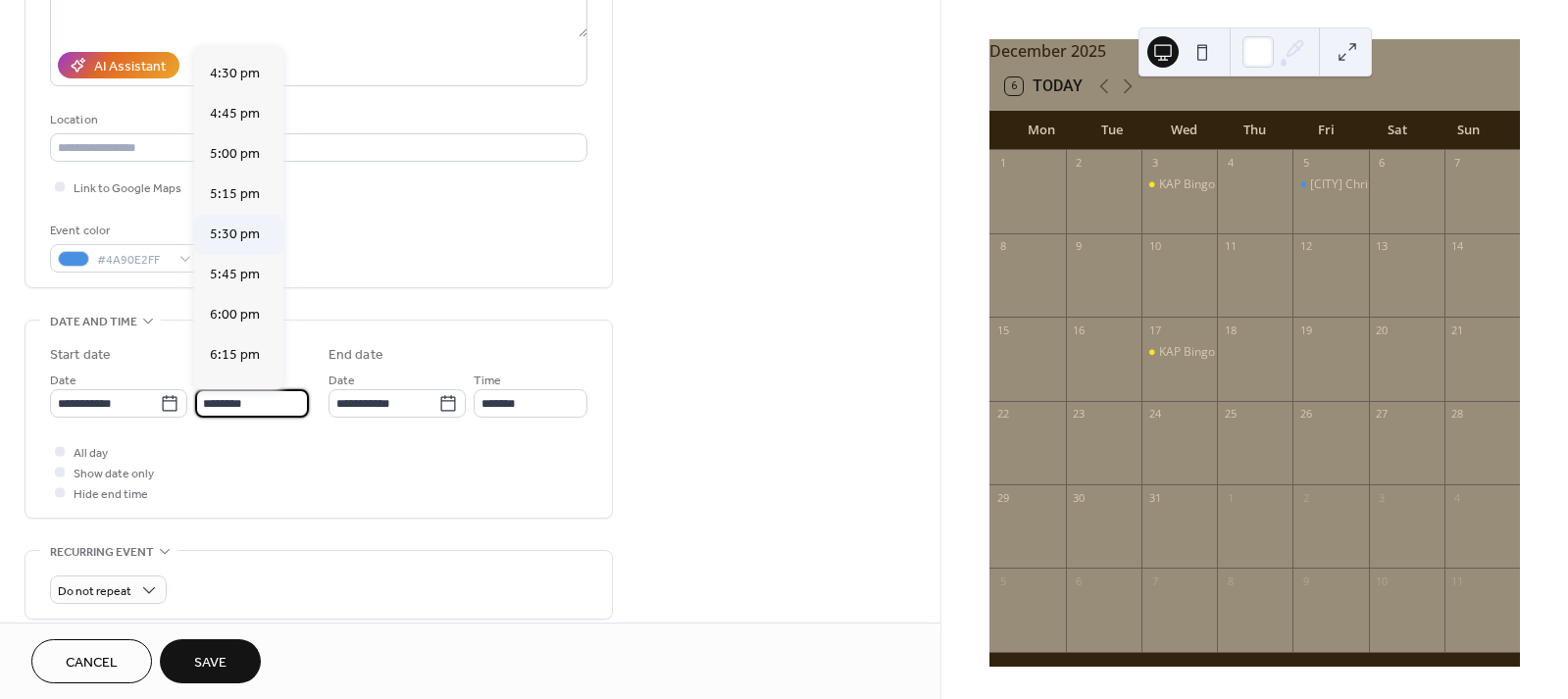 type on "*******" 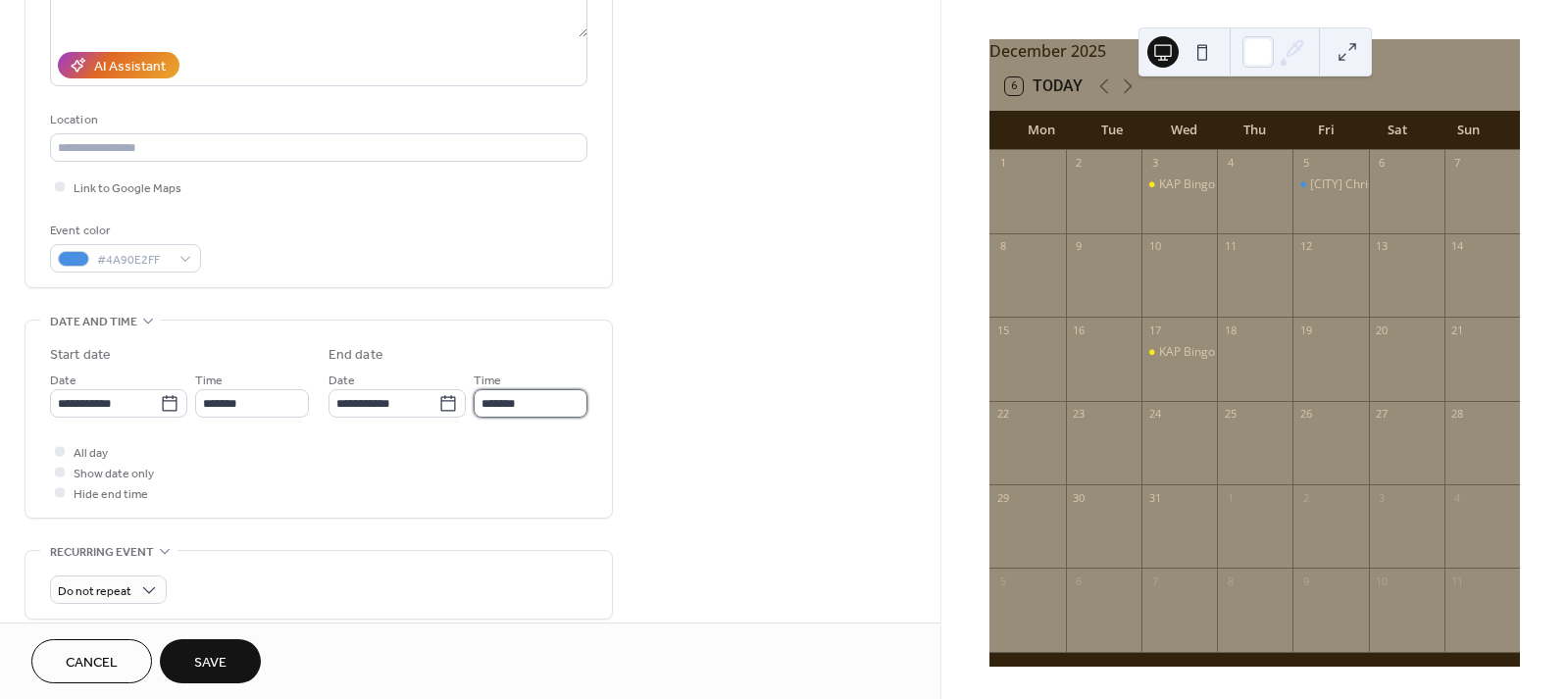 click on "*******" at bounding box center (531, 403) 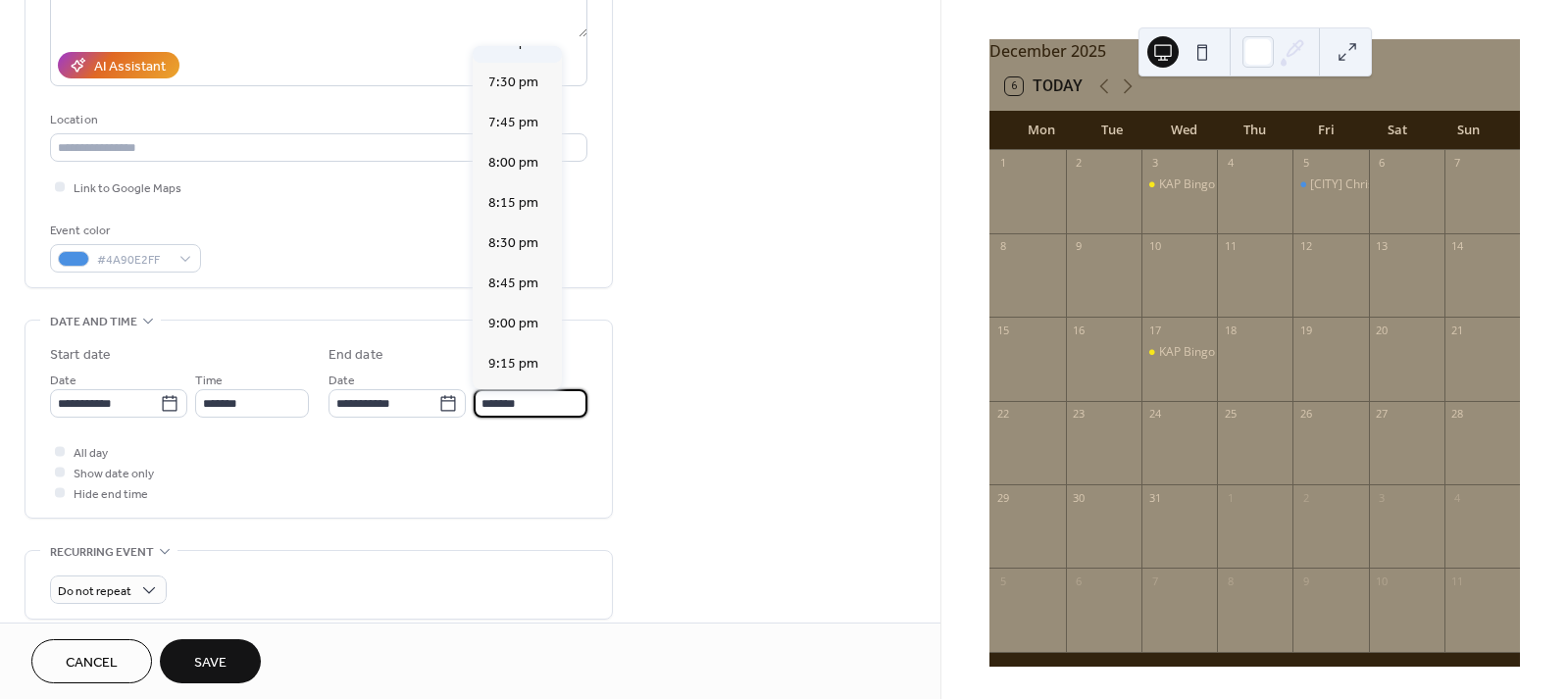 scroll, scrollTop: 275, scrollLeft: 0, axis: vertical 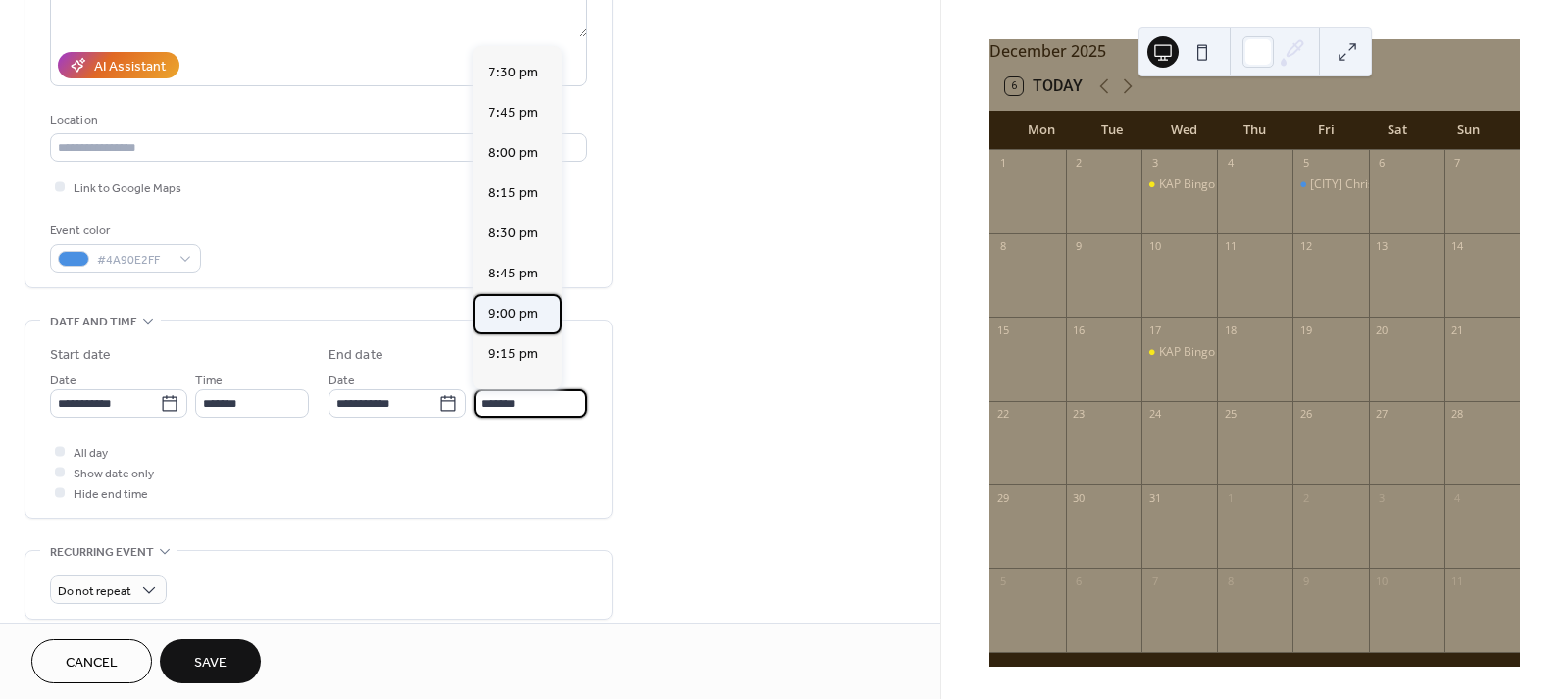 click on "9:00 pm" at bounding box center (517, 314) 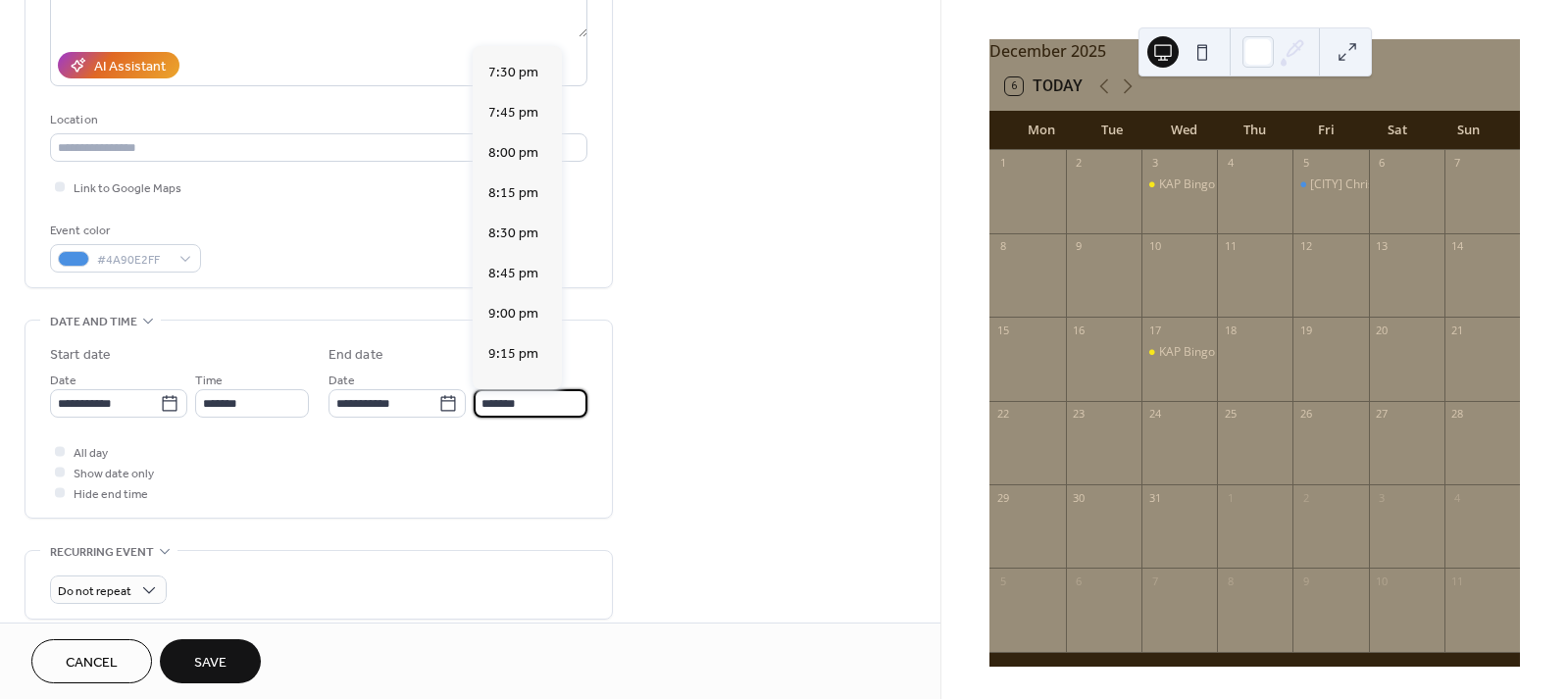 type on "*******" 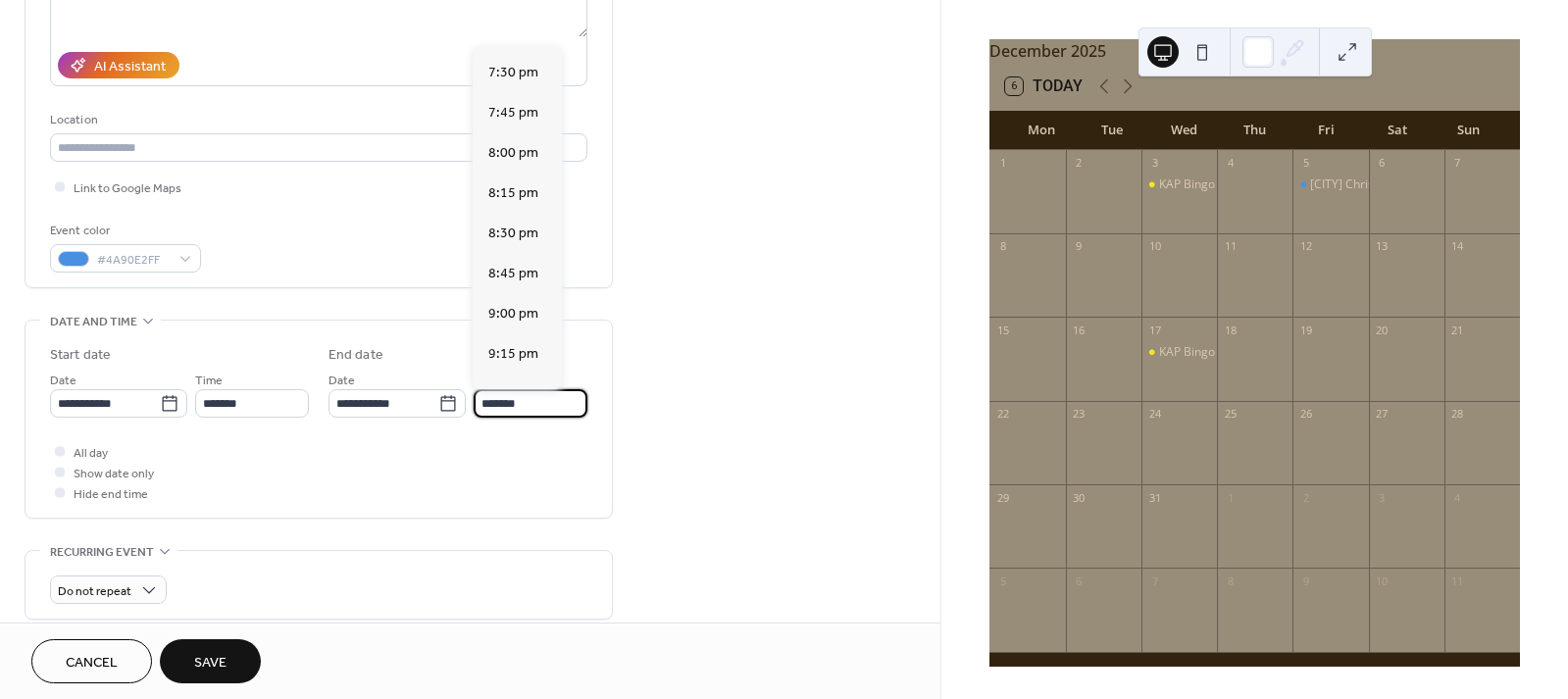 scroll, scrollTop: 0, scrollLeft: 0, axis: both 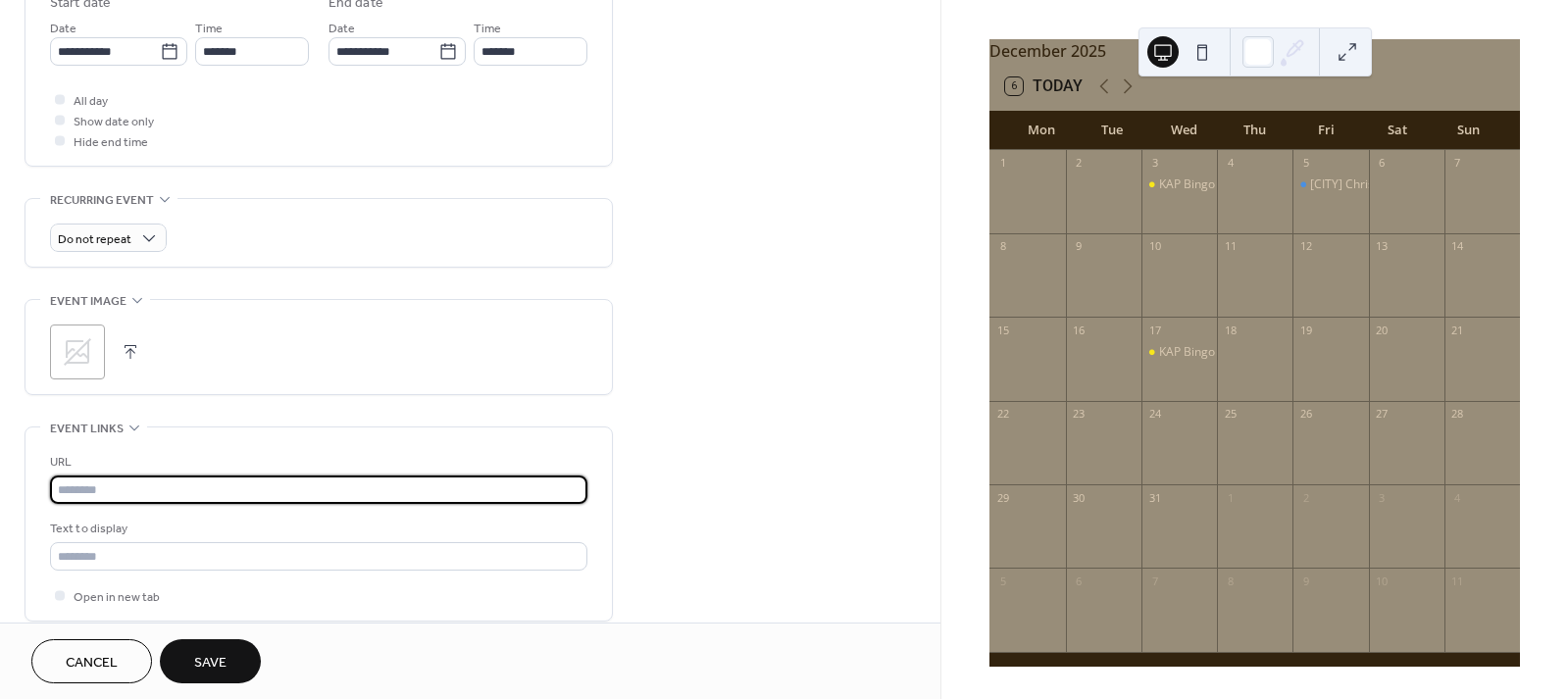 click at bounding box center (319, 489) 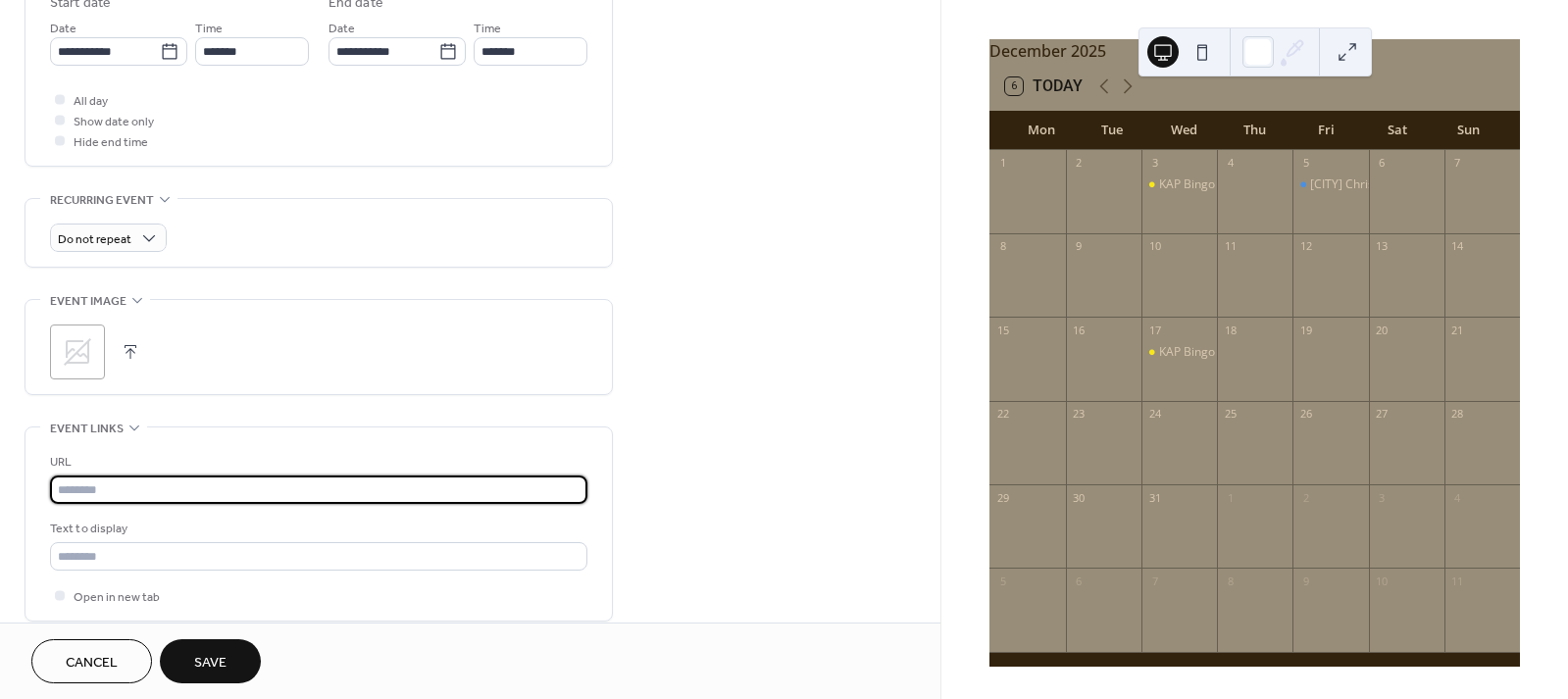 paste on "**********" 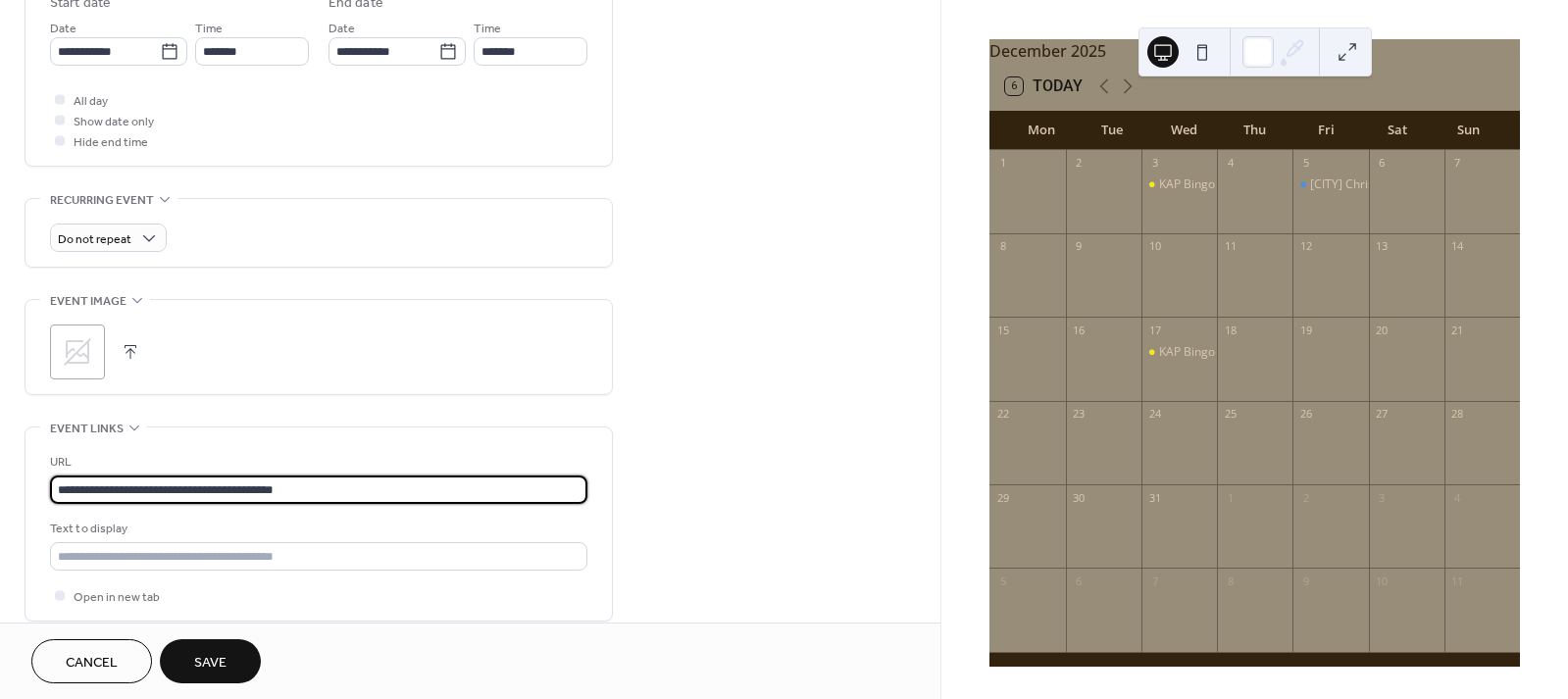 type on "**********" 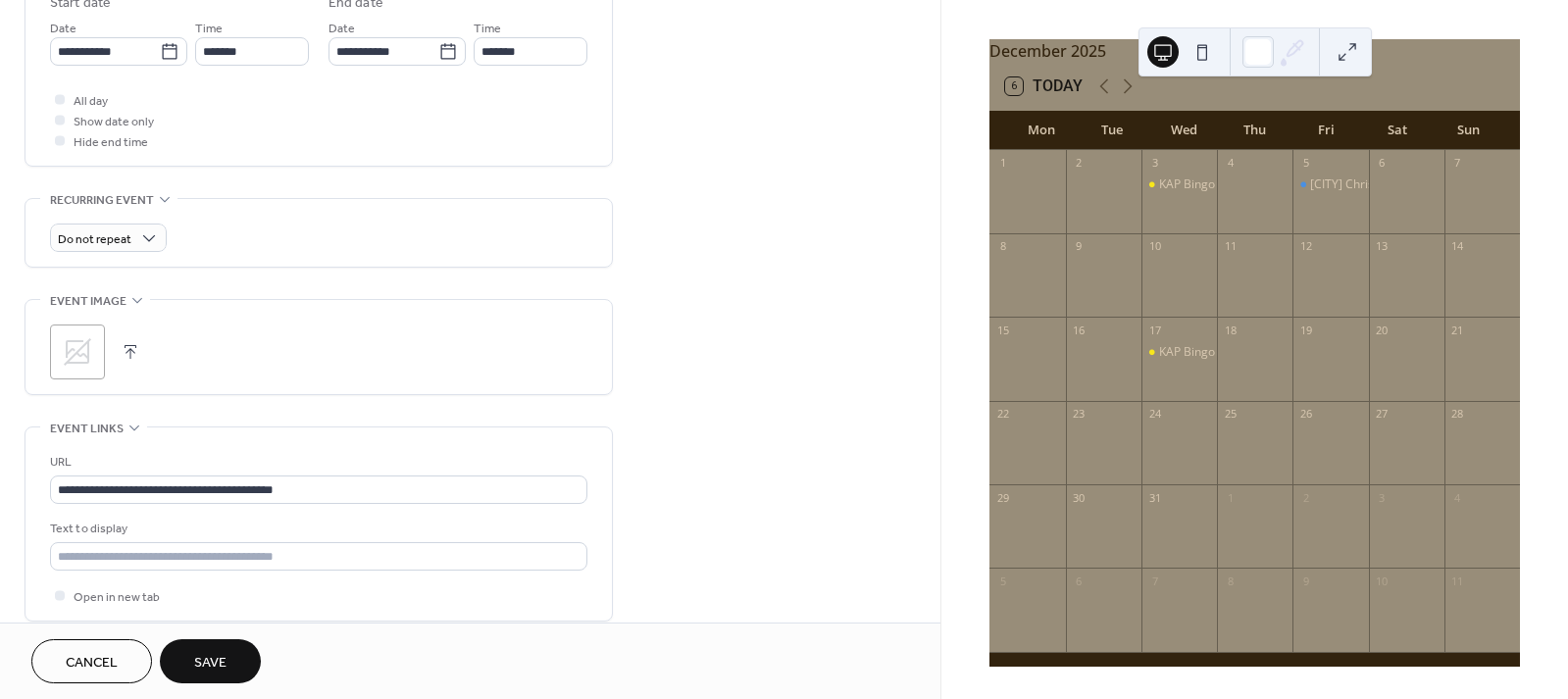 click on "Save" at bounding box center (210, 663) 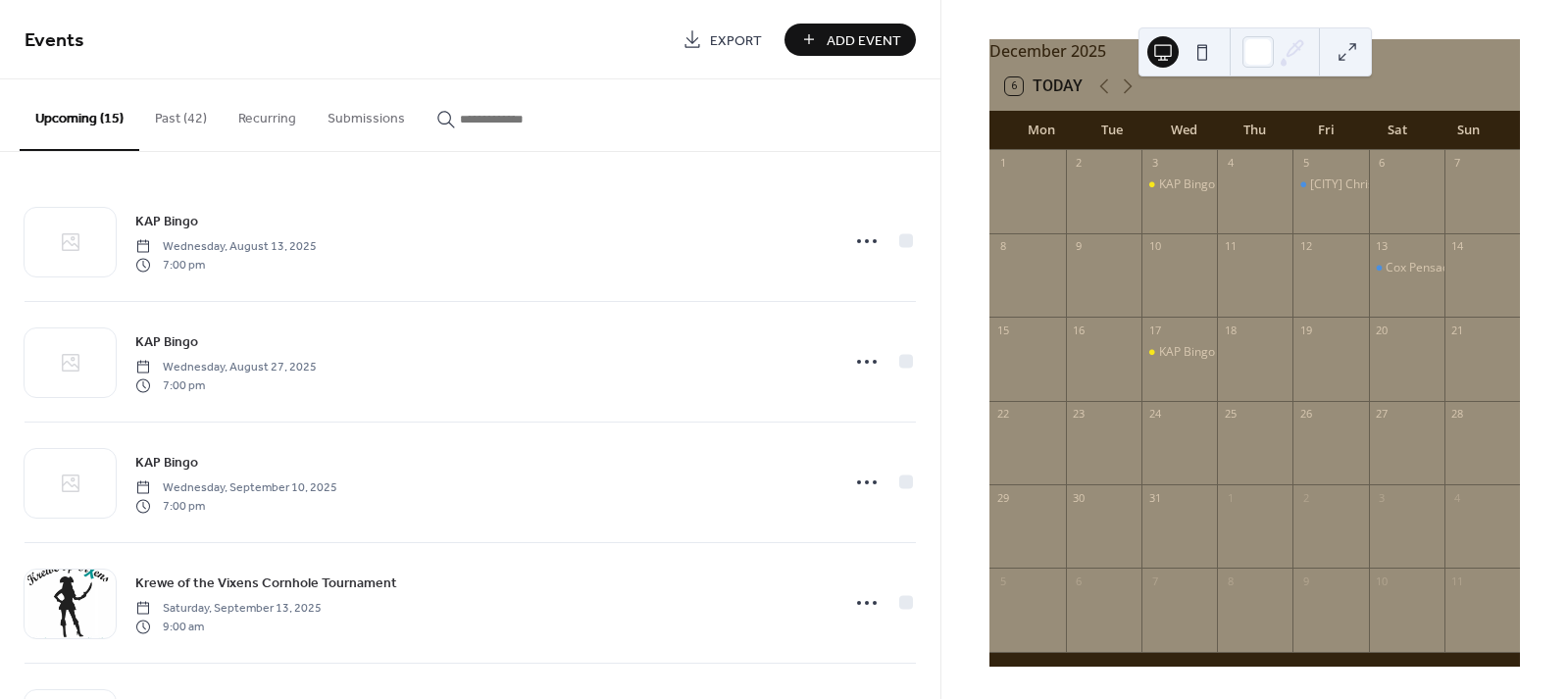 click on "Add Event" at bounding box center (864, 40) 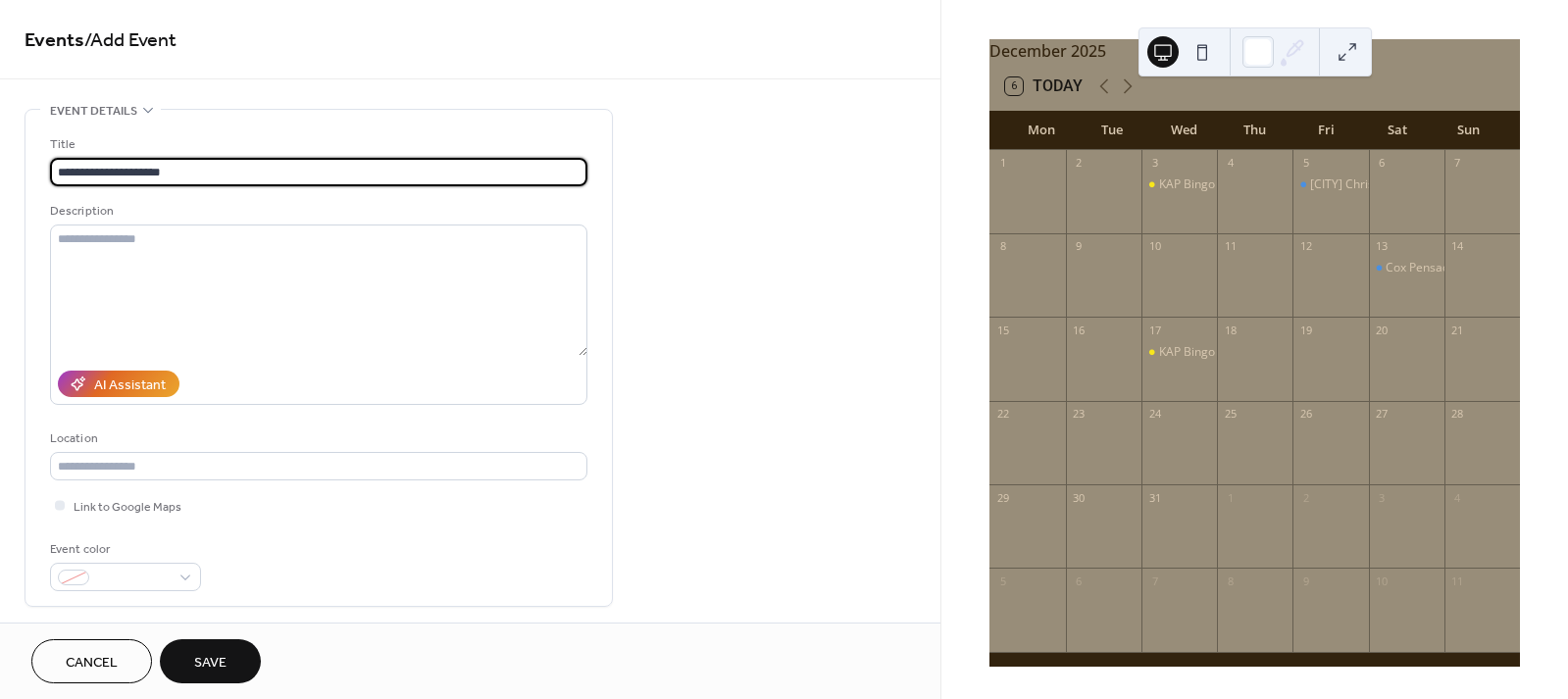 drag, startPoint x: 114, startPoint y: 170, endPoint x: 126, endPoint y: 163, distance: 13.892444 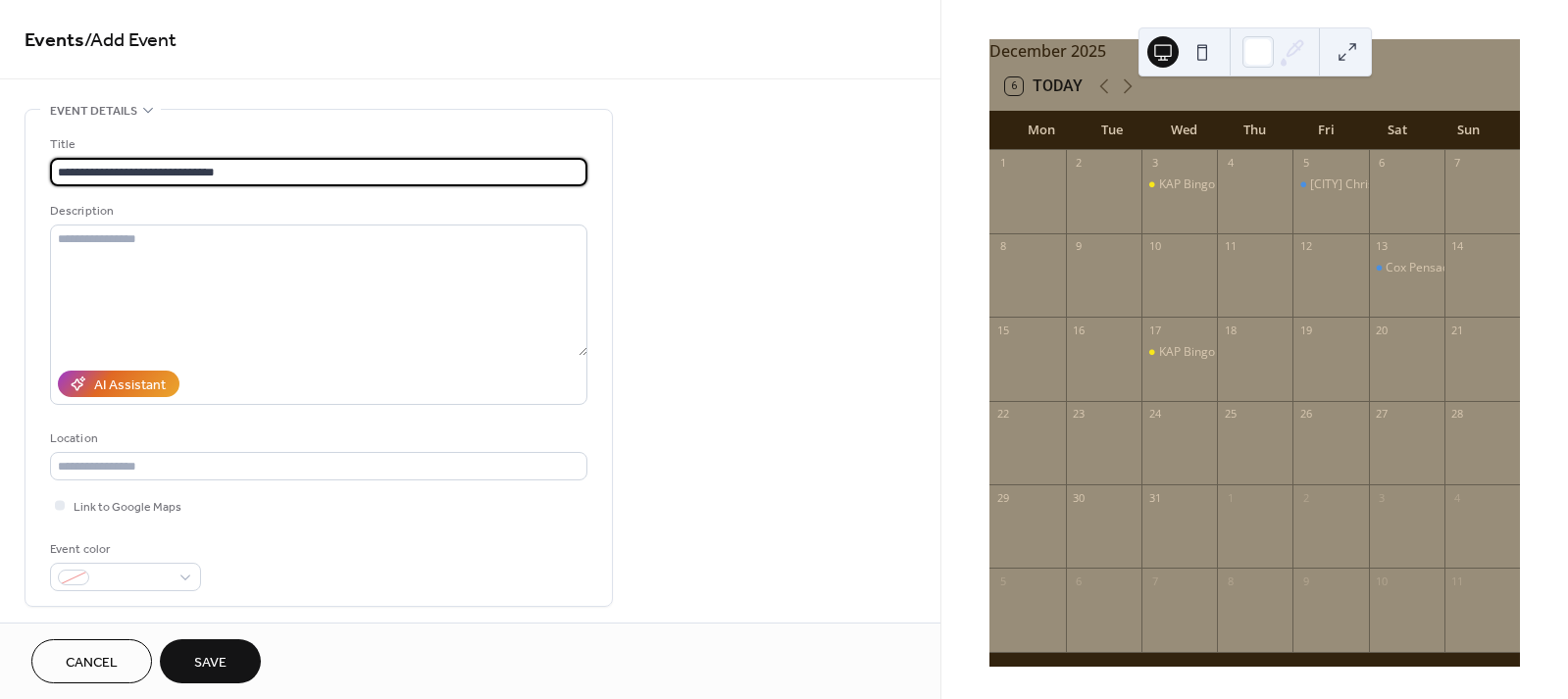 type on "**********" 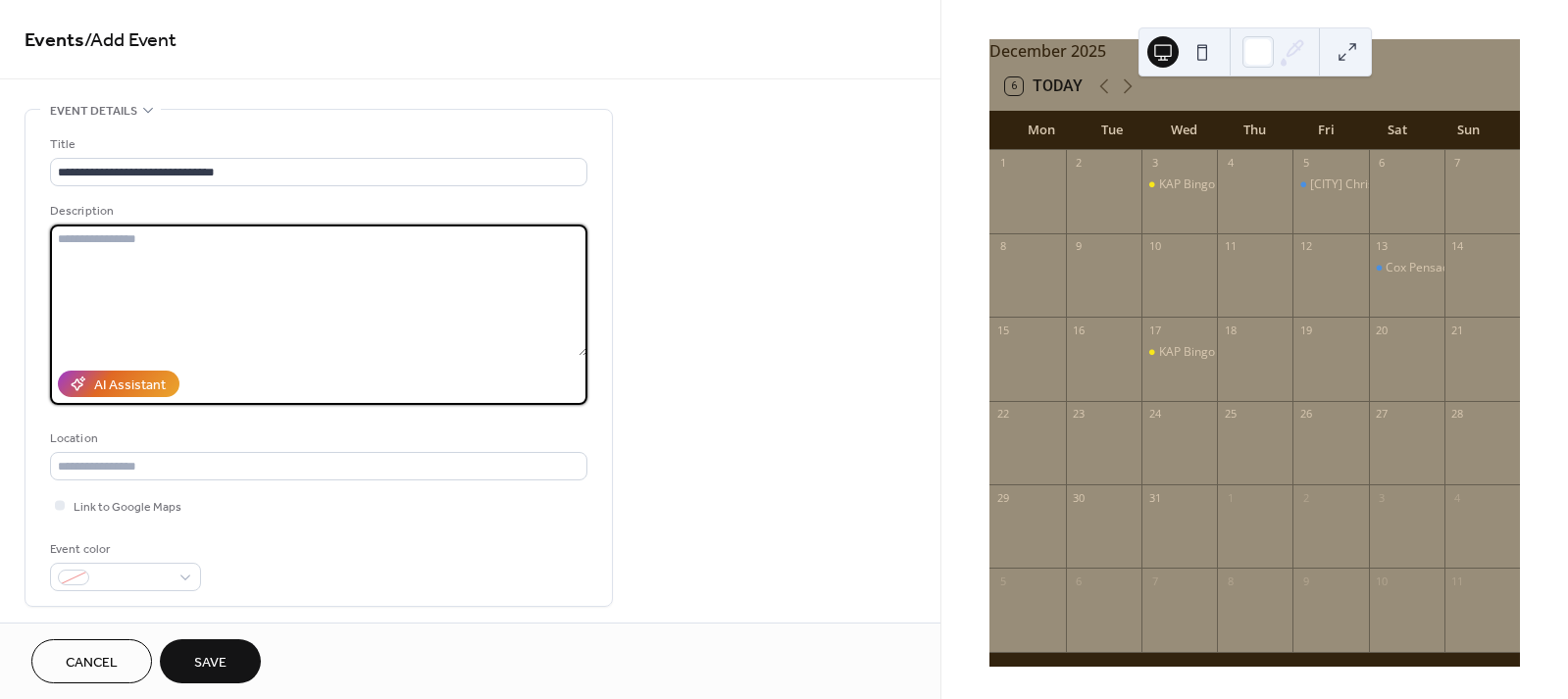 click at bounding box center [319, 290] 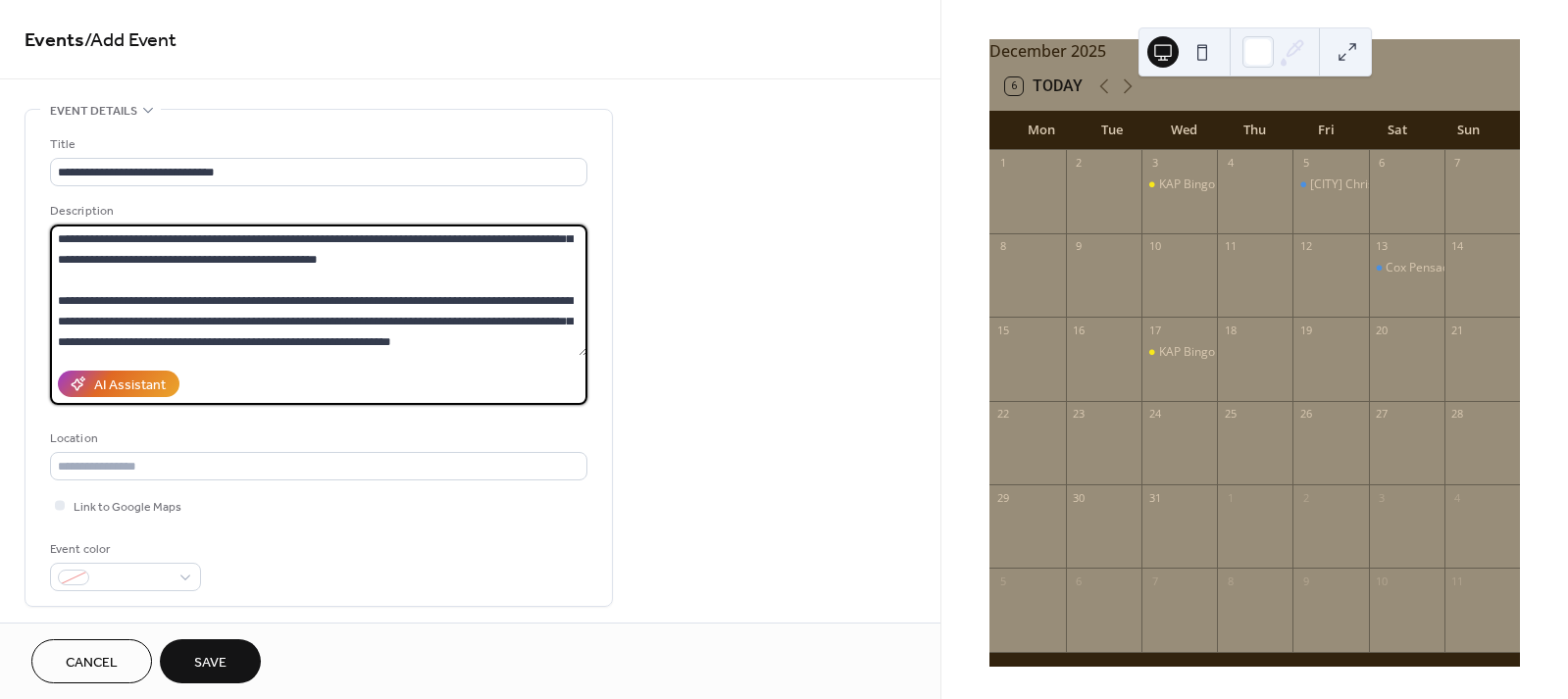 scroll, scrollTop: 137, scrollLeft: 0, axis: vertical 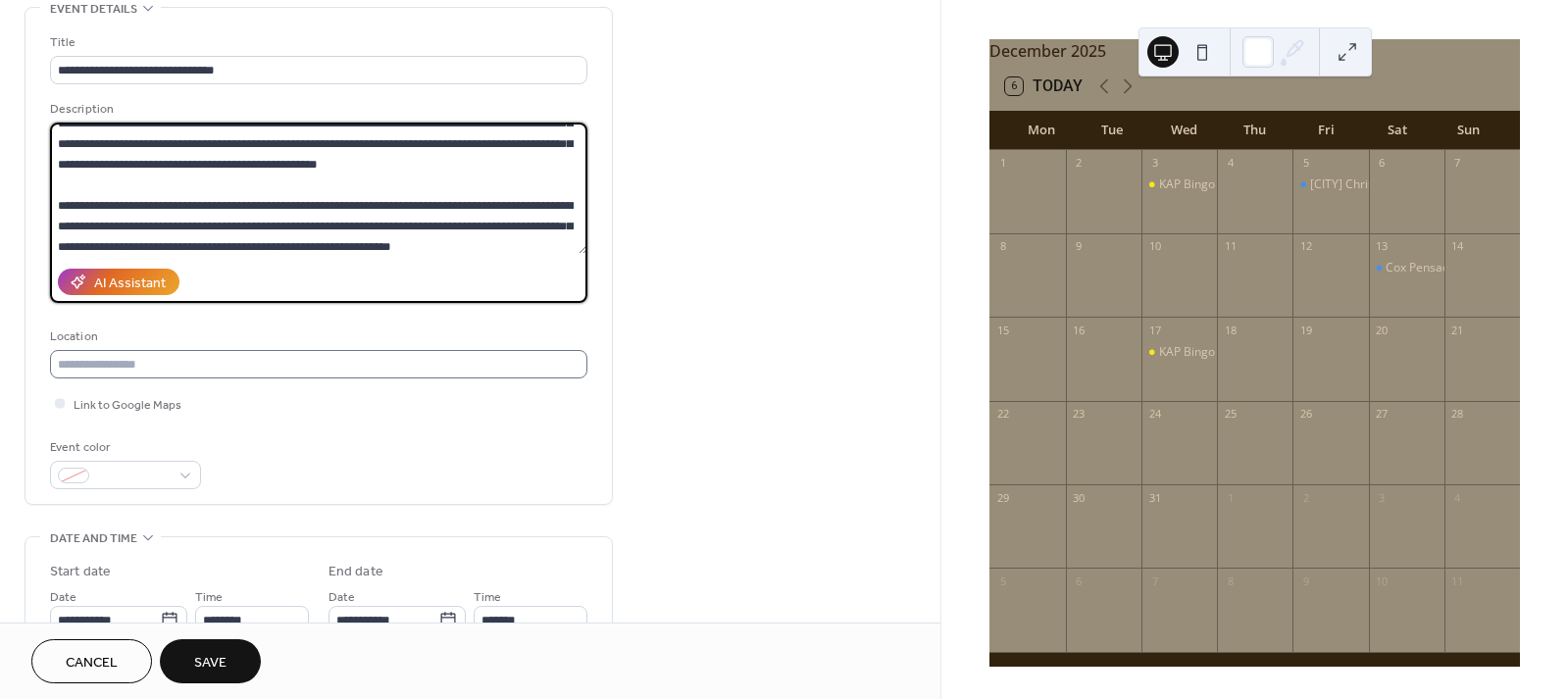 type on "**********" 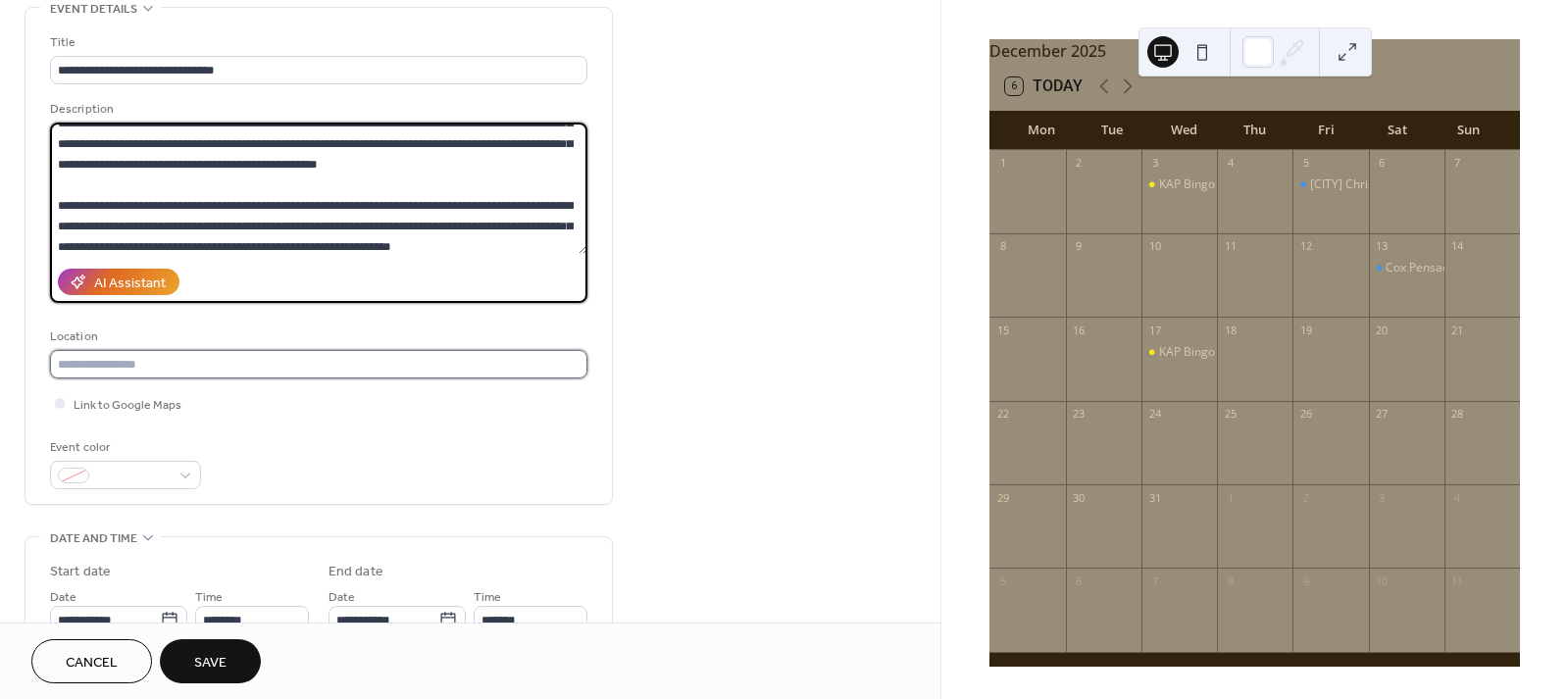 click at bounding box center [319, 364] 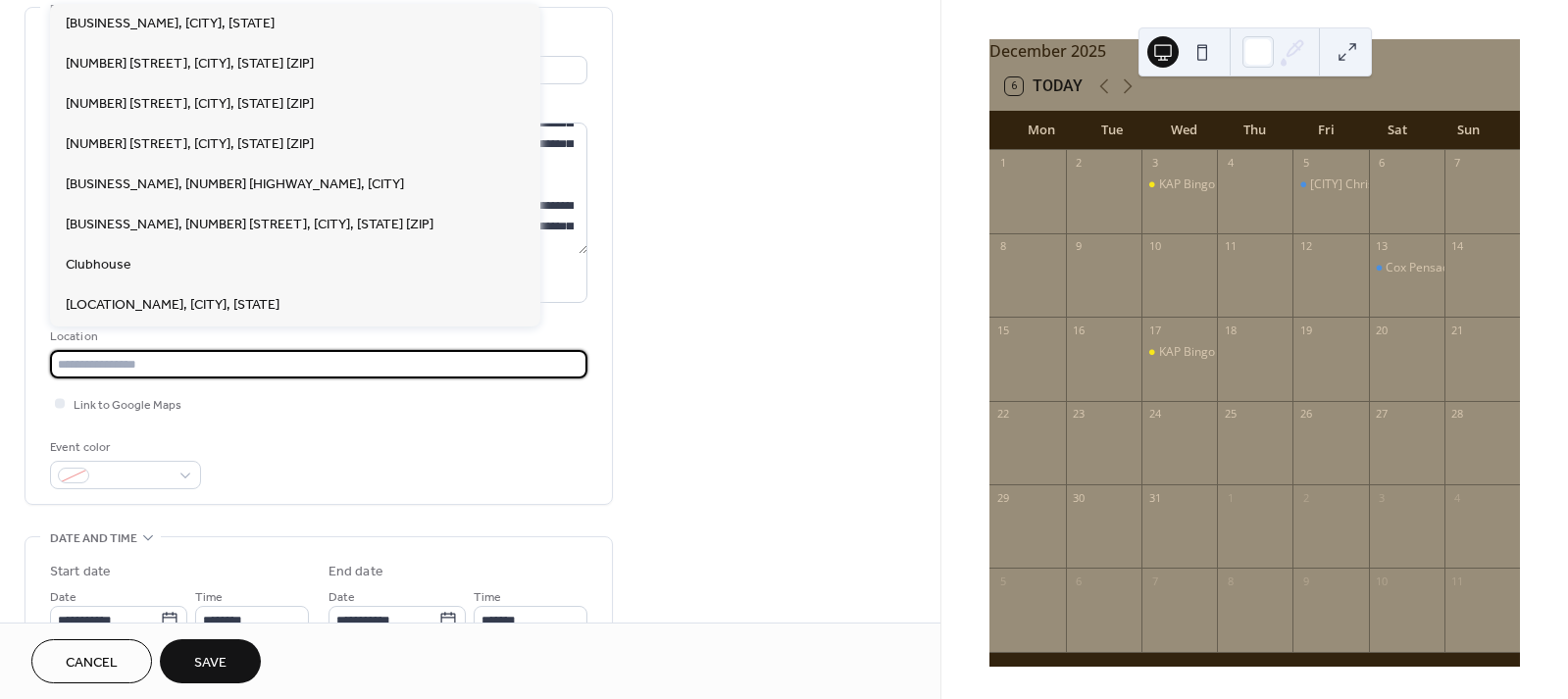 click at bounding box center (319, 364) 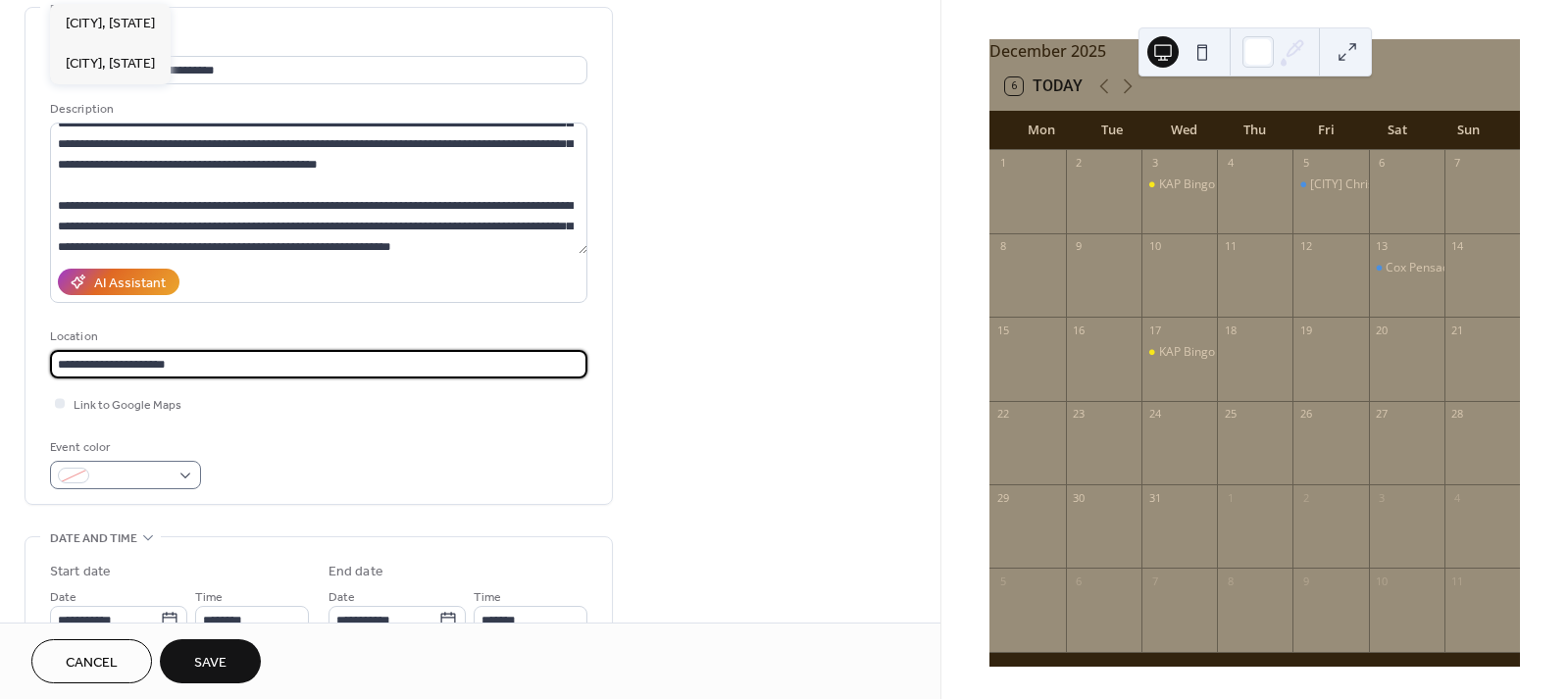 type on "**********" 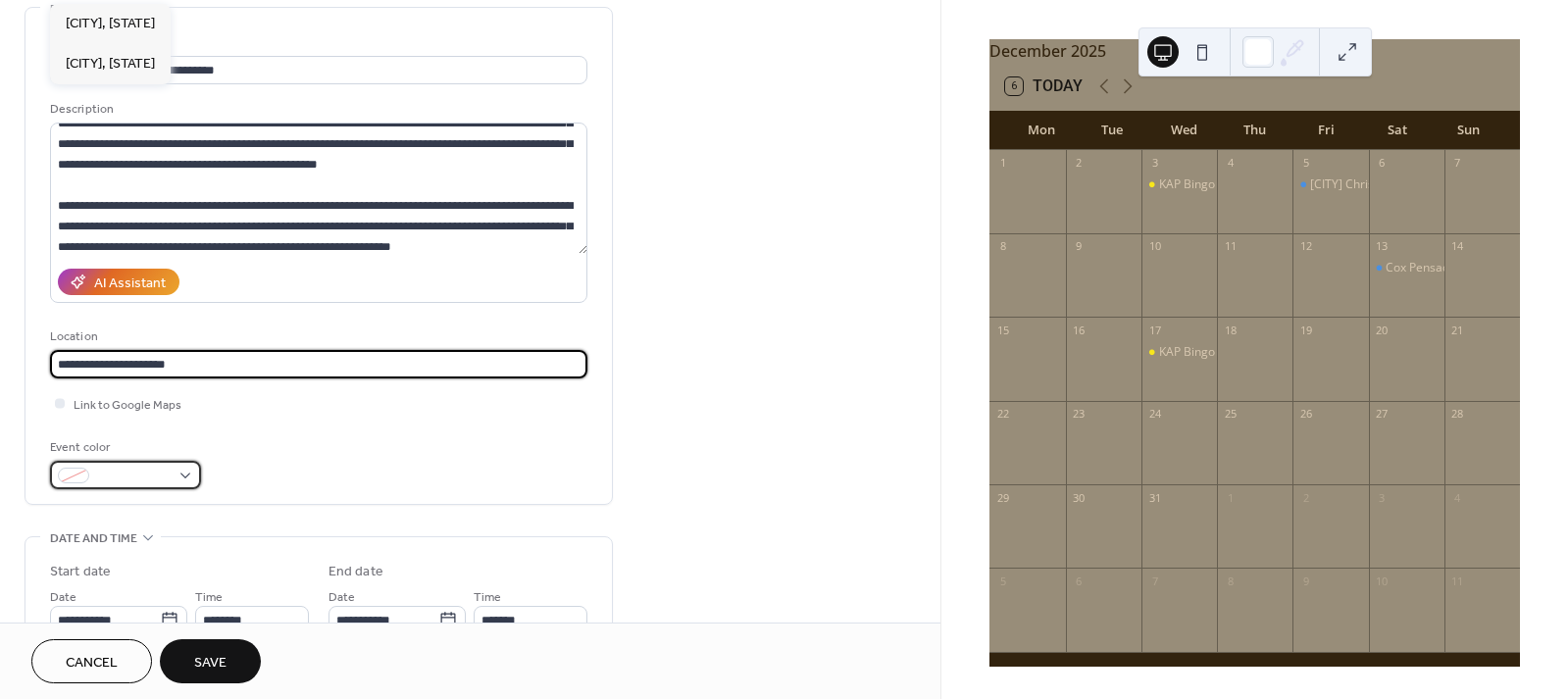 click at bounding box center [133, 476] 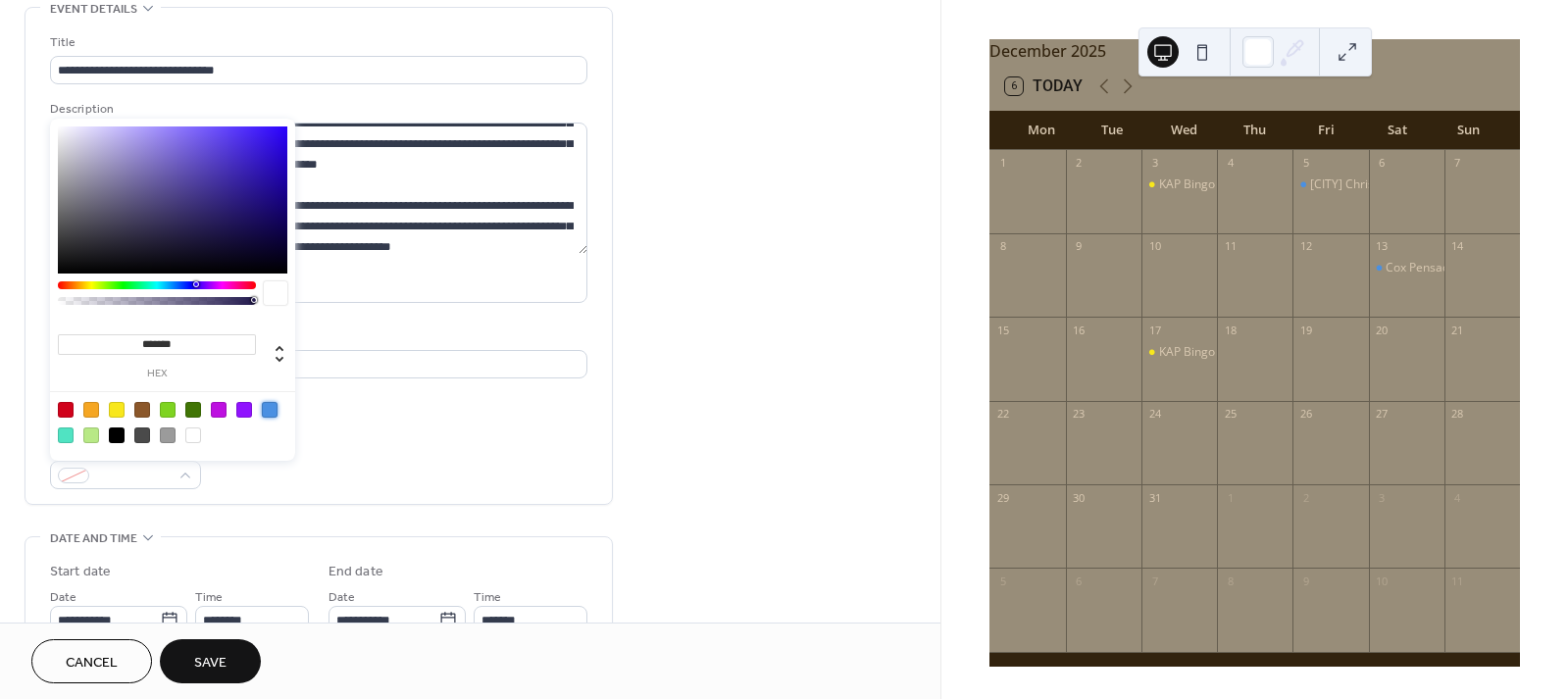 click at bounding box center [270, 410] 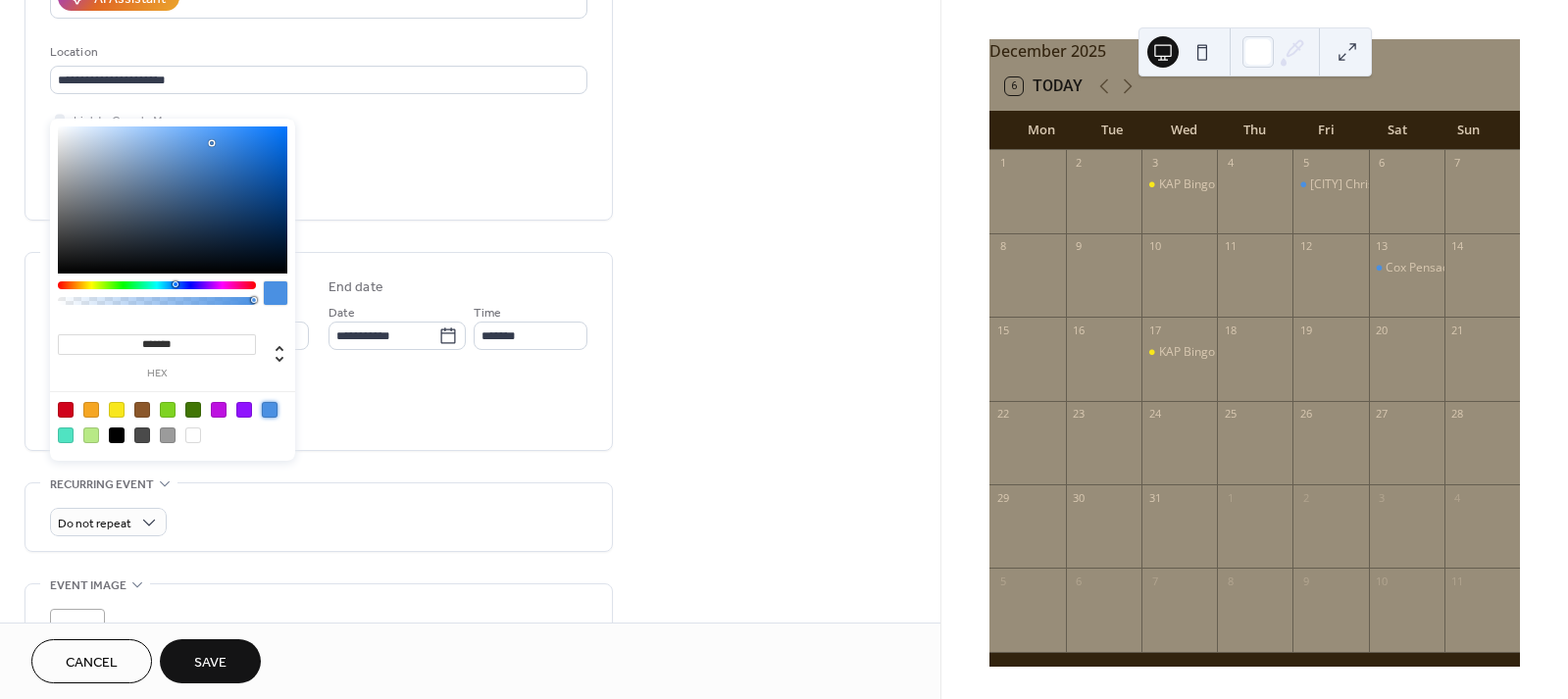 scroll, scrollTop: 390, scrollLeft: 0, axis: vertical 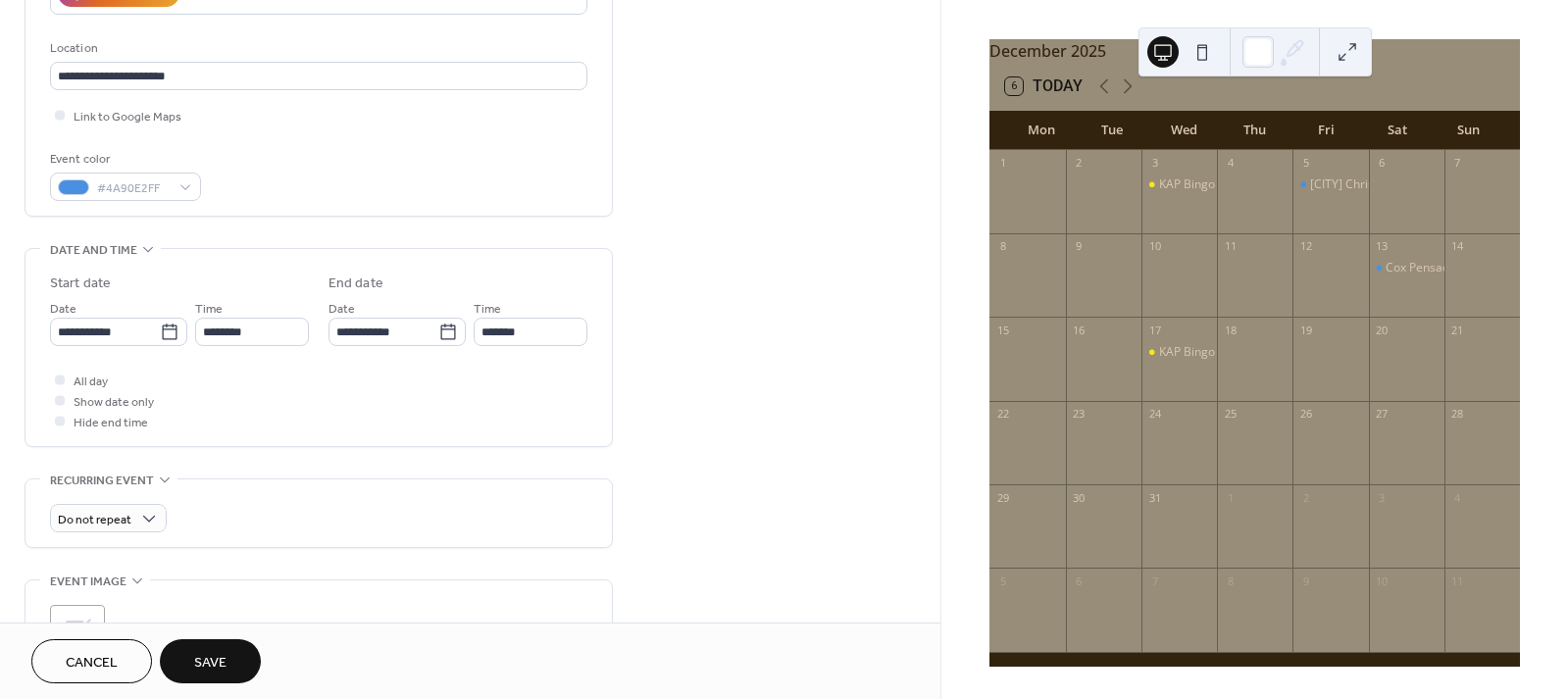 click on "All day Show date only Hide end time" at bounding box center [319, 400] 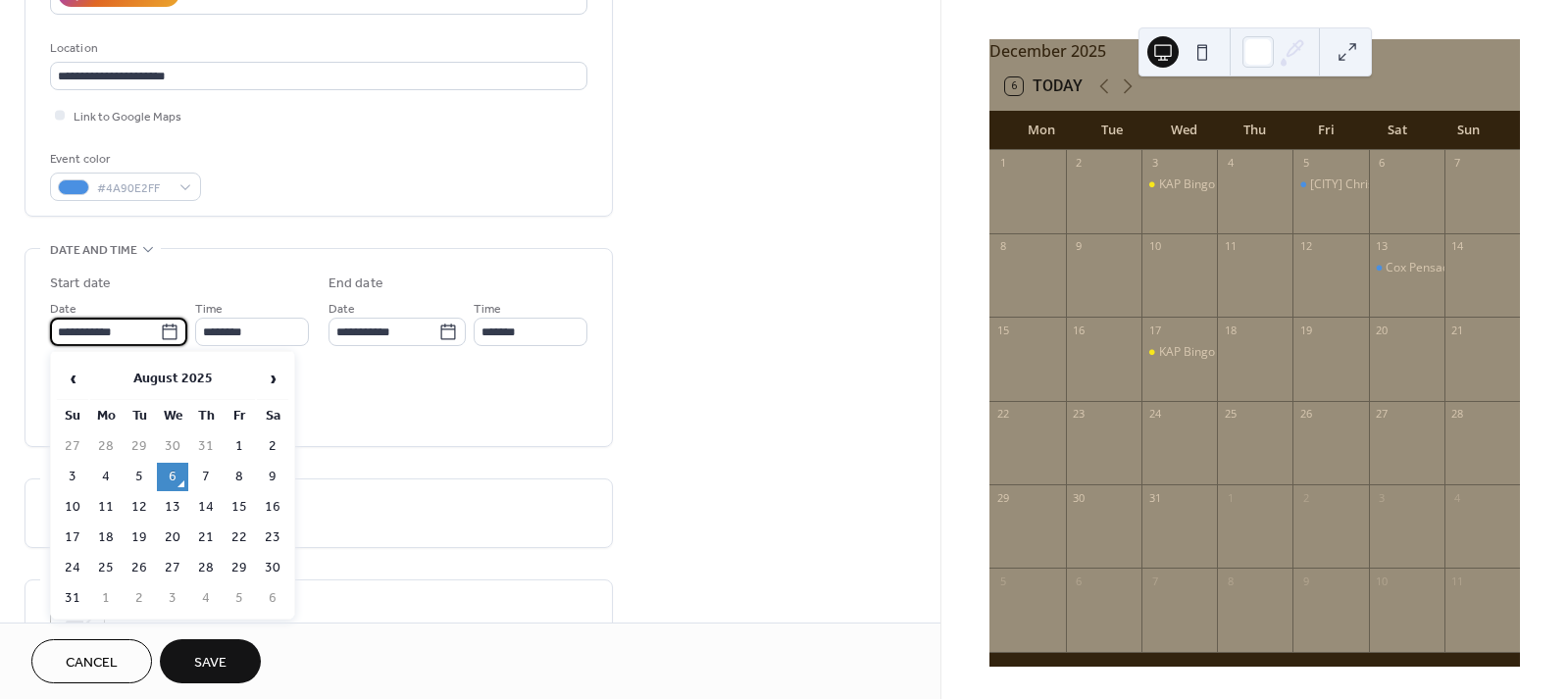 click on "**********" at bounding box center [105, 331] 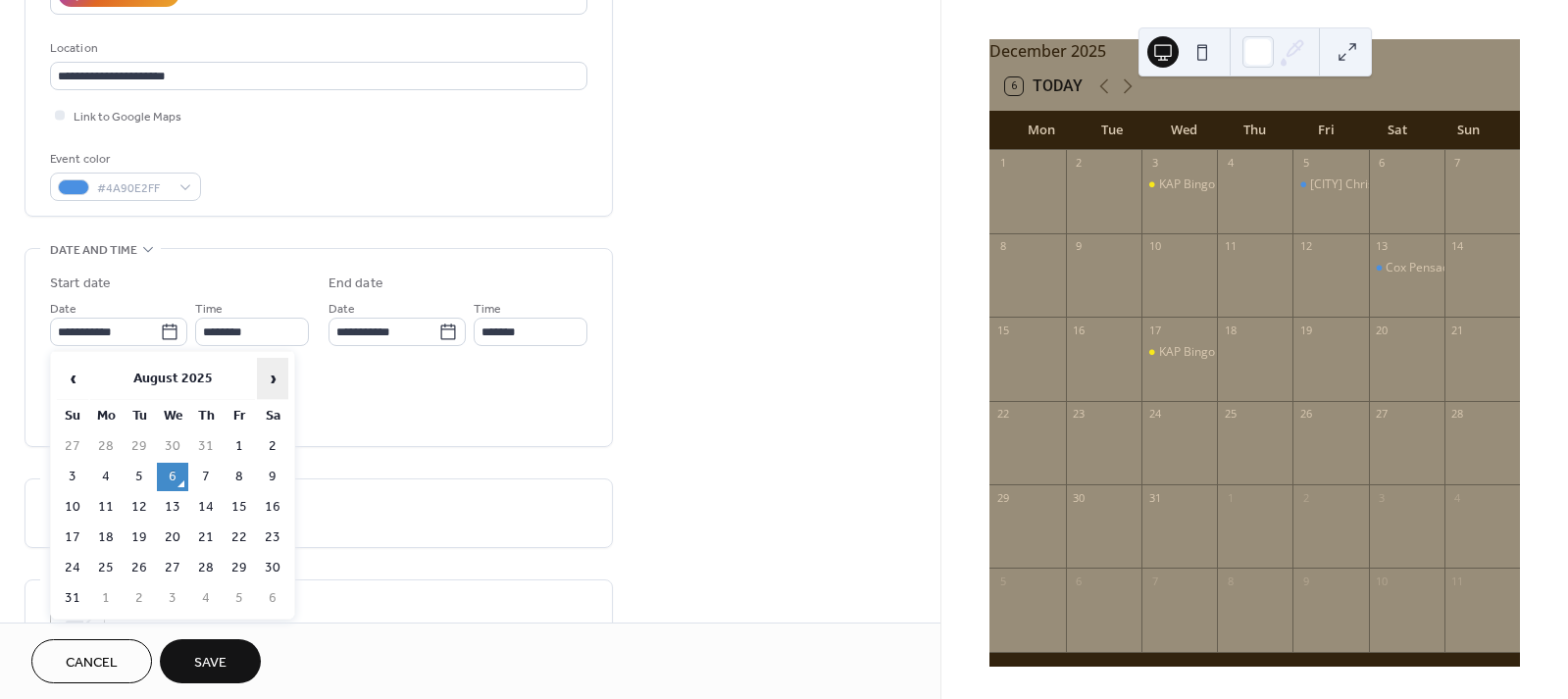click on "›" at bounding box center (273, 378) 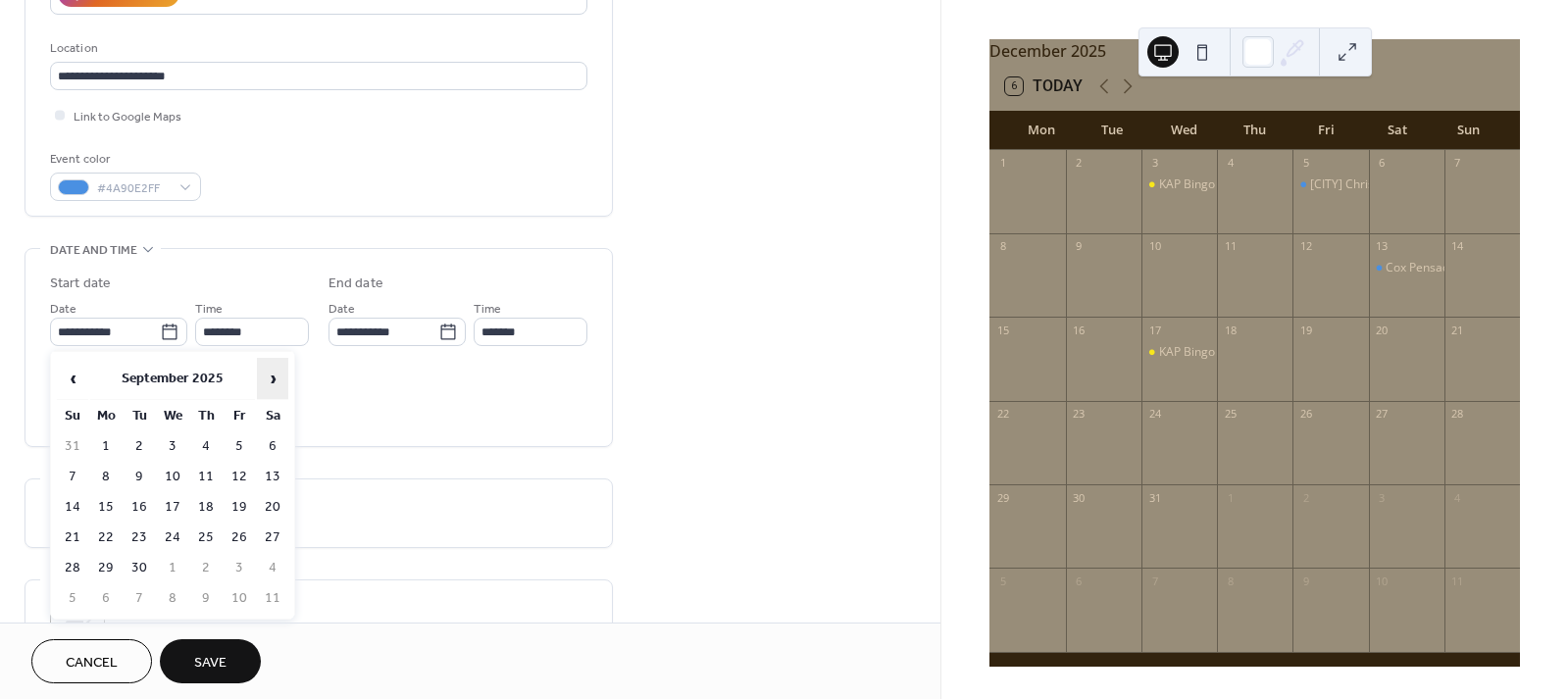 click on "›" at bounding box center [273, 378] 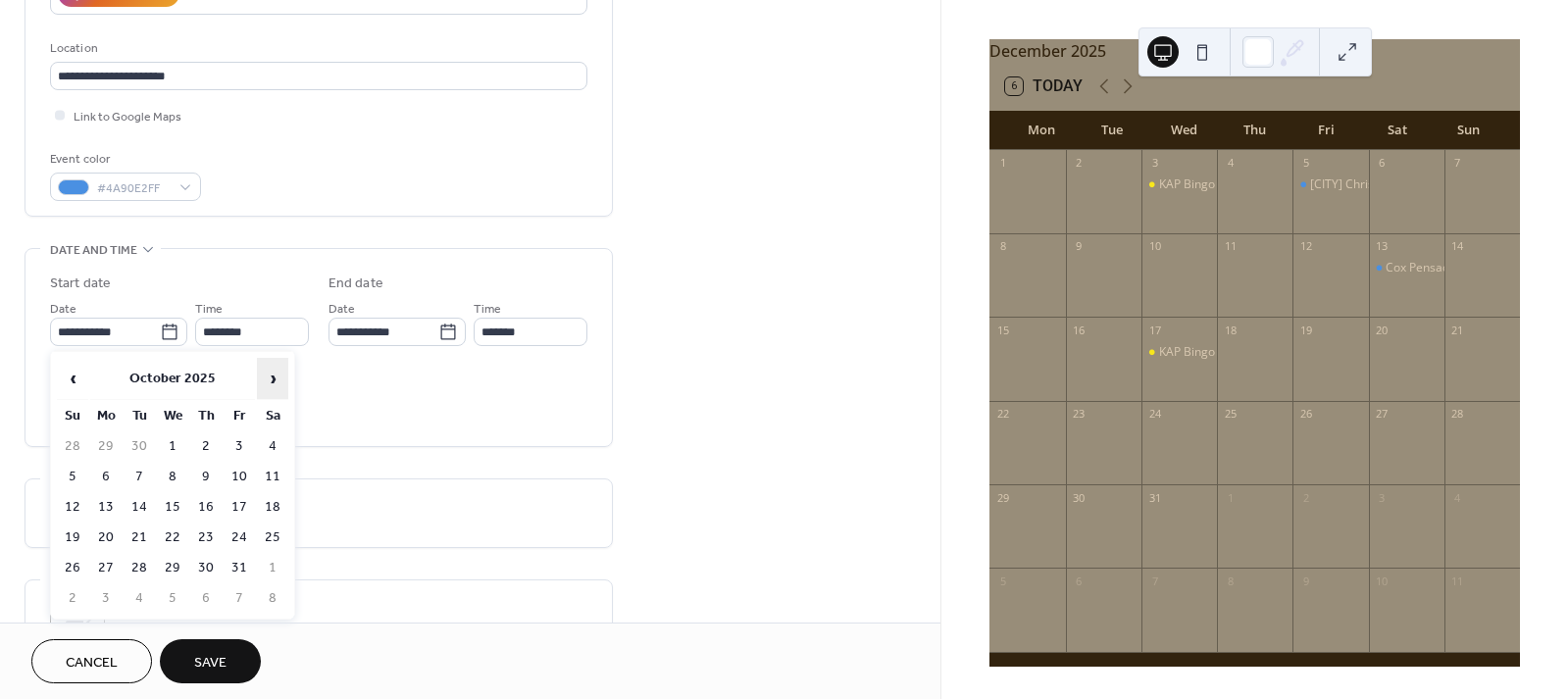 click on "›" at bounding box center (273, 378) 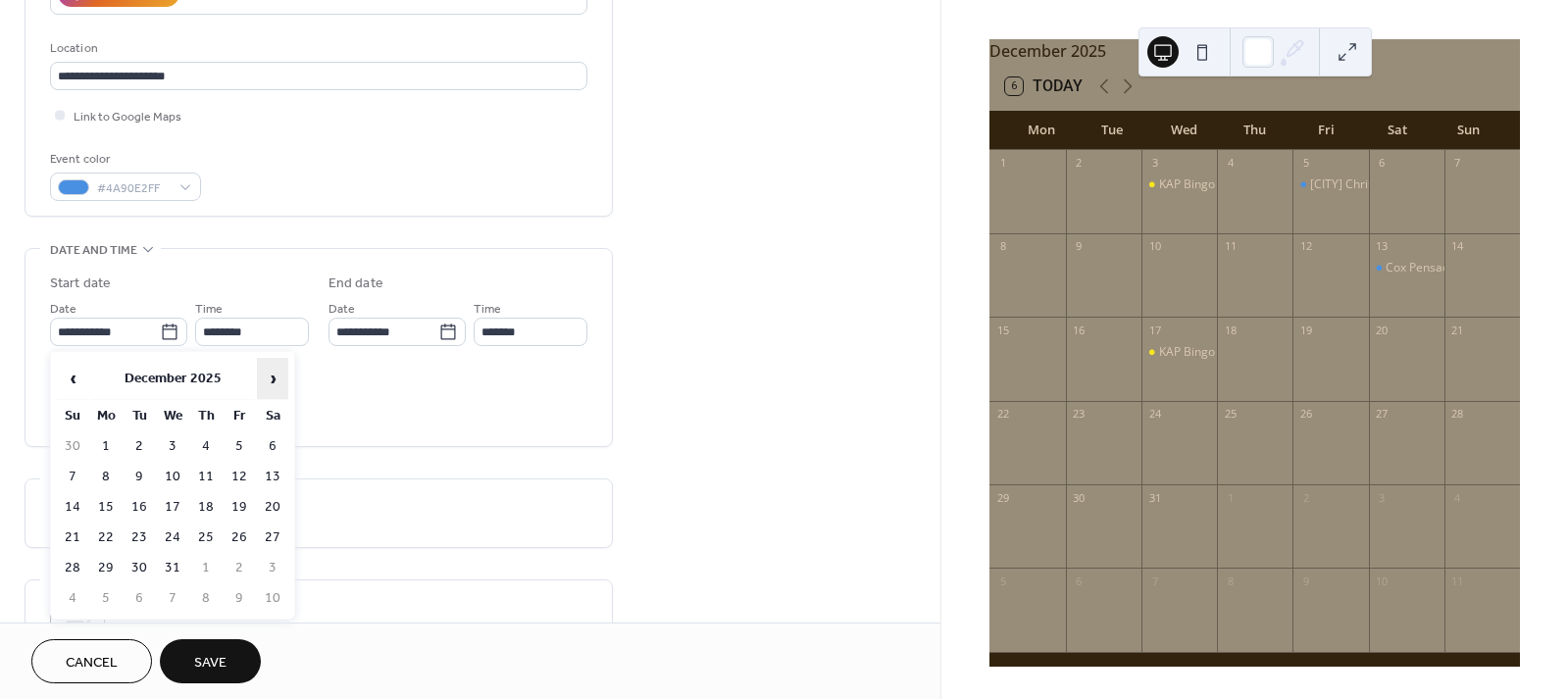 click on "›" at bounding box center [273, 378] 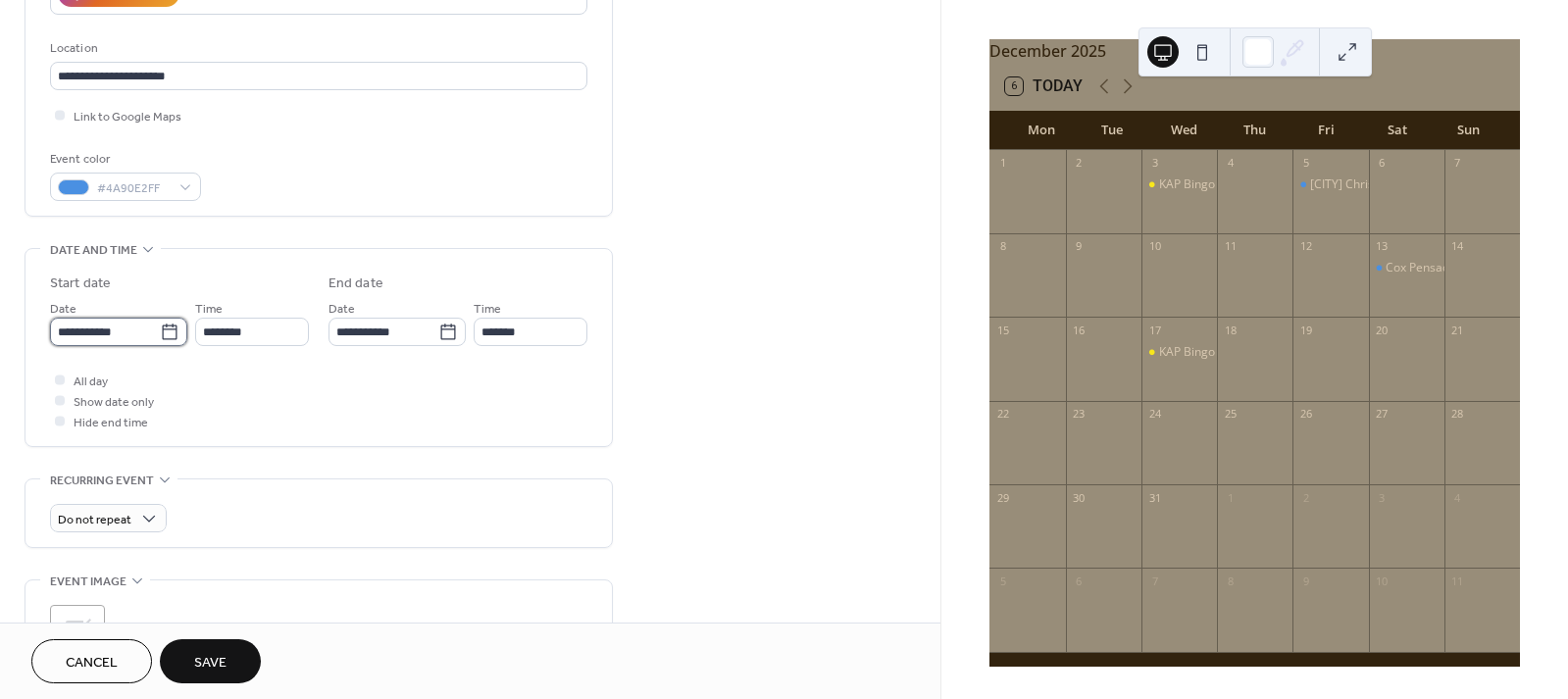 click on "**********" at bounding box center (105, 331) 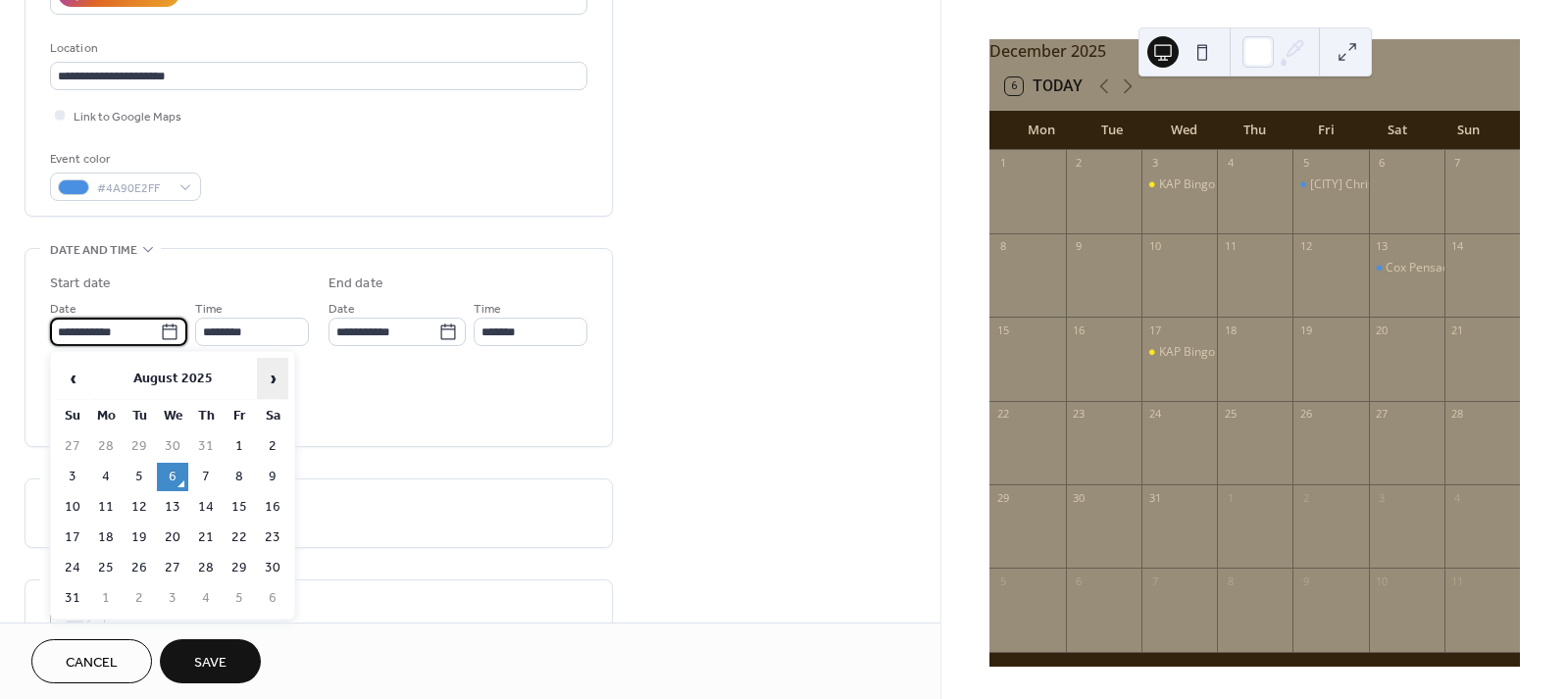 click on "›" at bounding box center (273, 378) 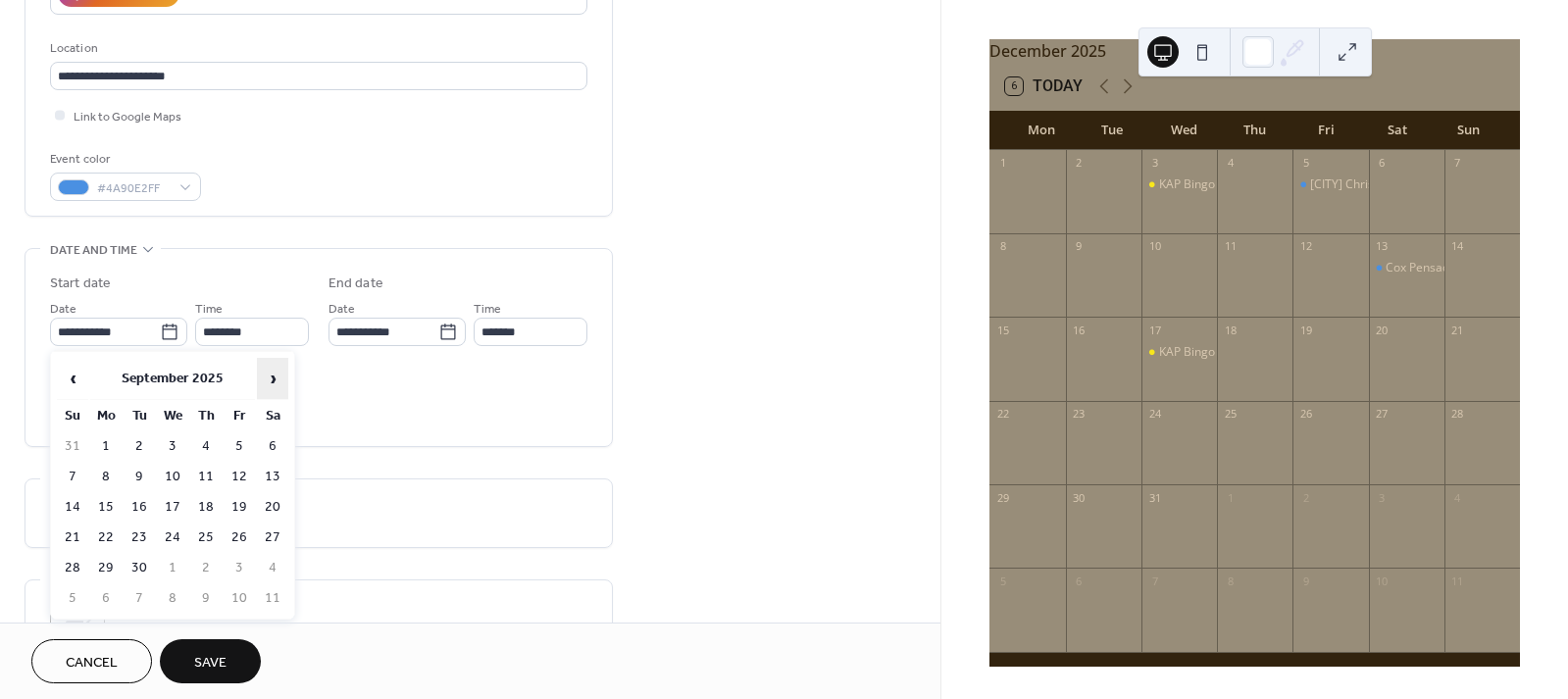 click on "›" at bounding box center (273, 378) 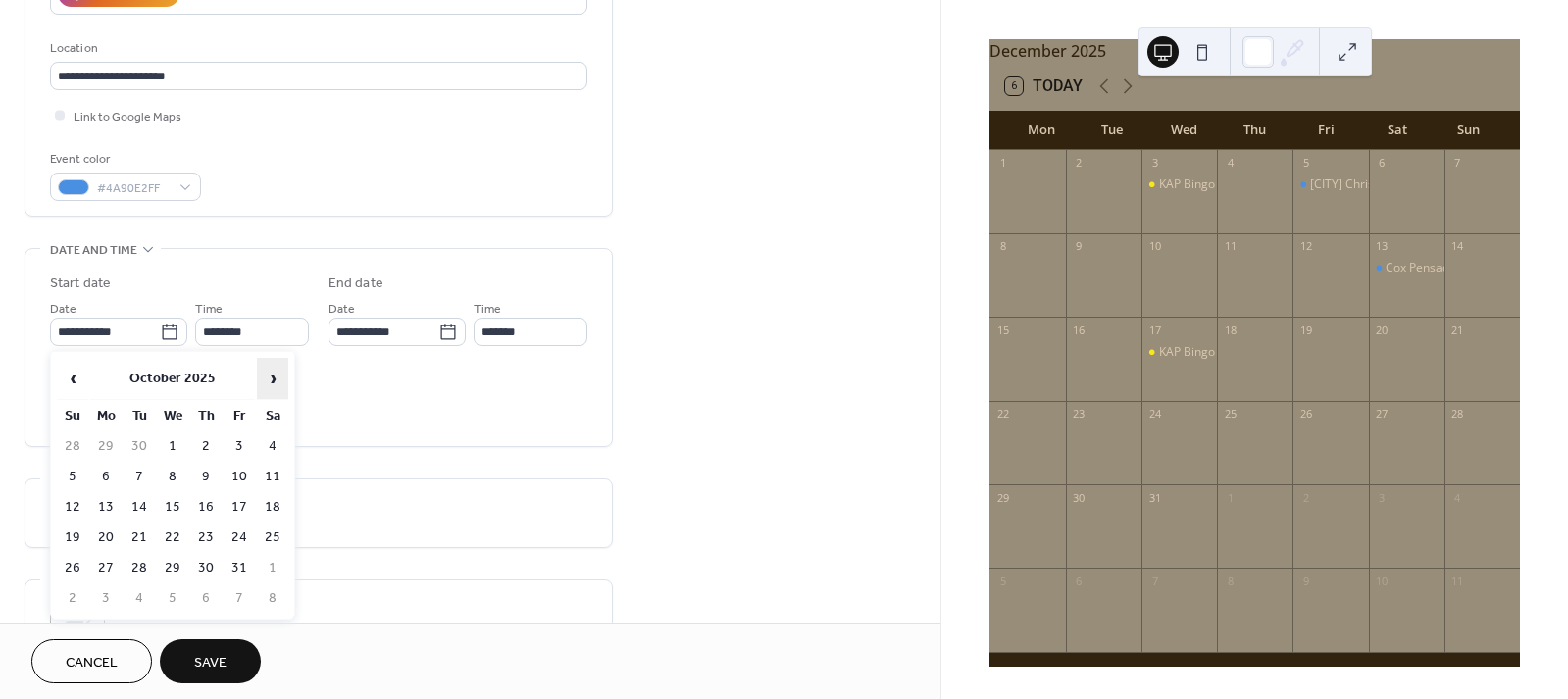 click on "›" at bounding box center (273, 378) 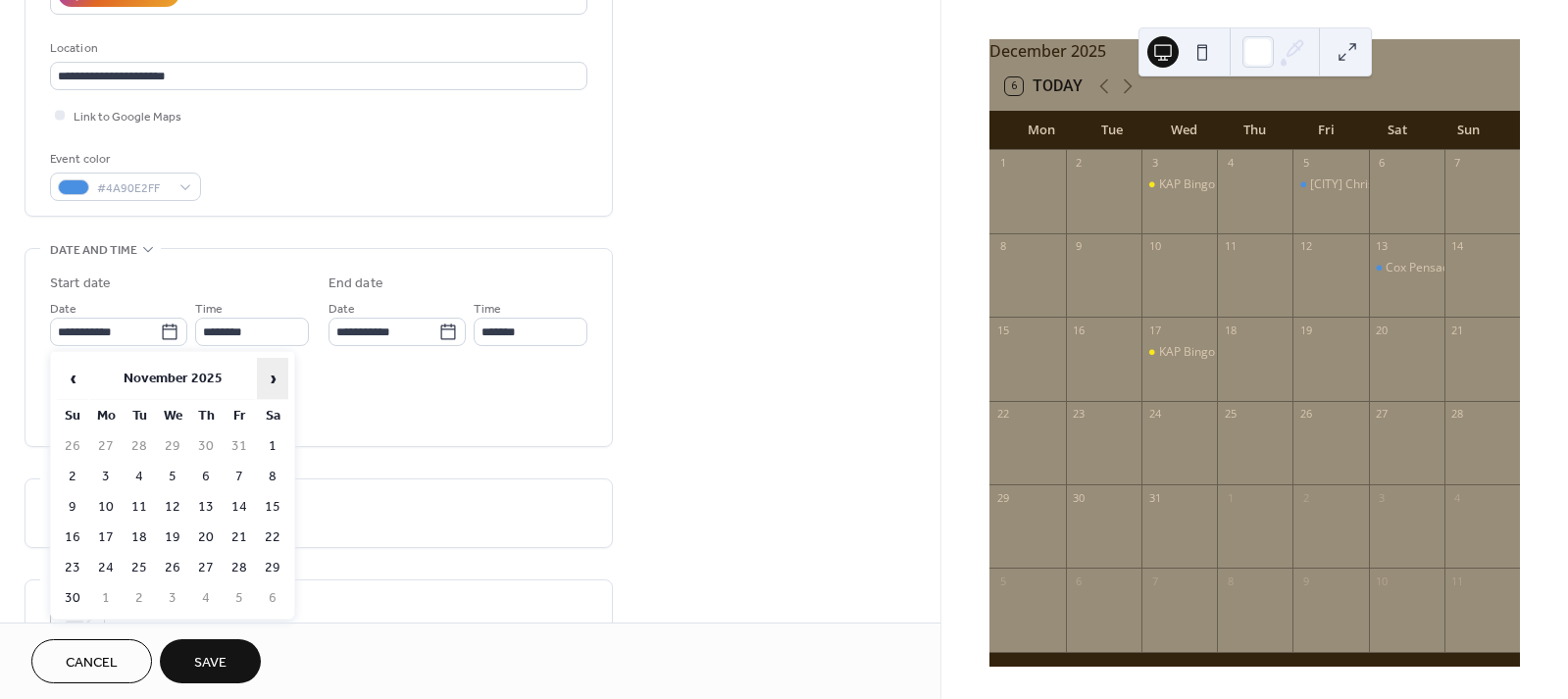 click on "›" at bounding box center [273, 378] 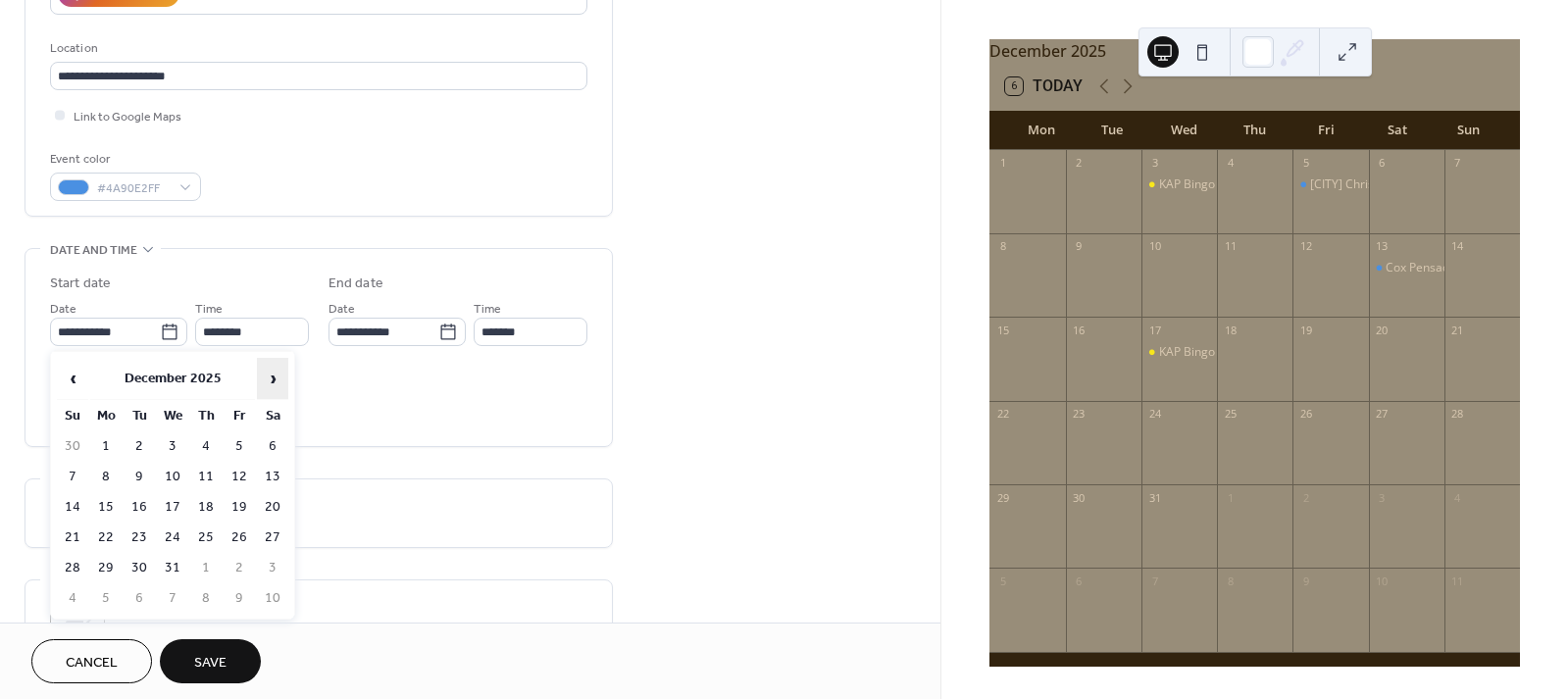 click on "›" at bounding box center [273, 378] 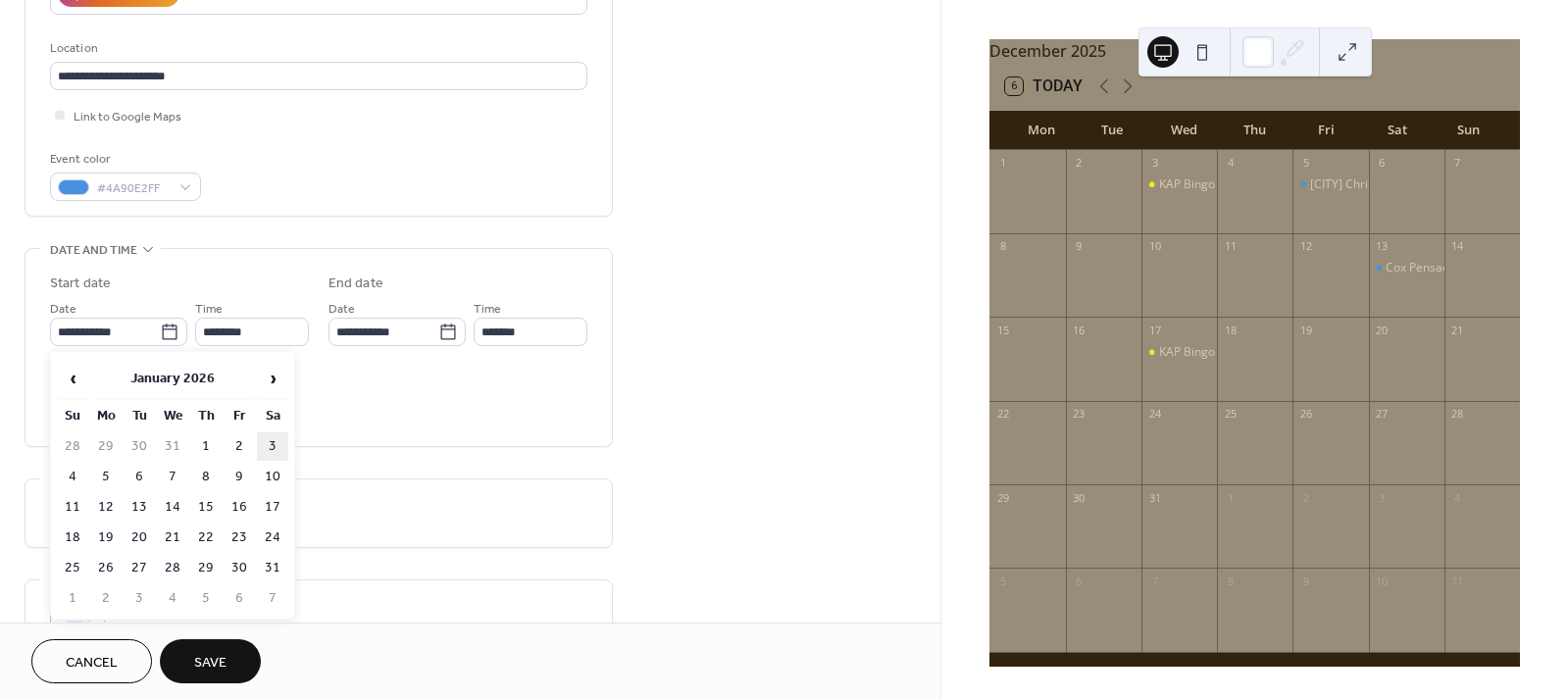 click on "3" at bounding box center (273, 446) 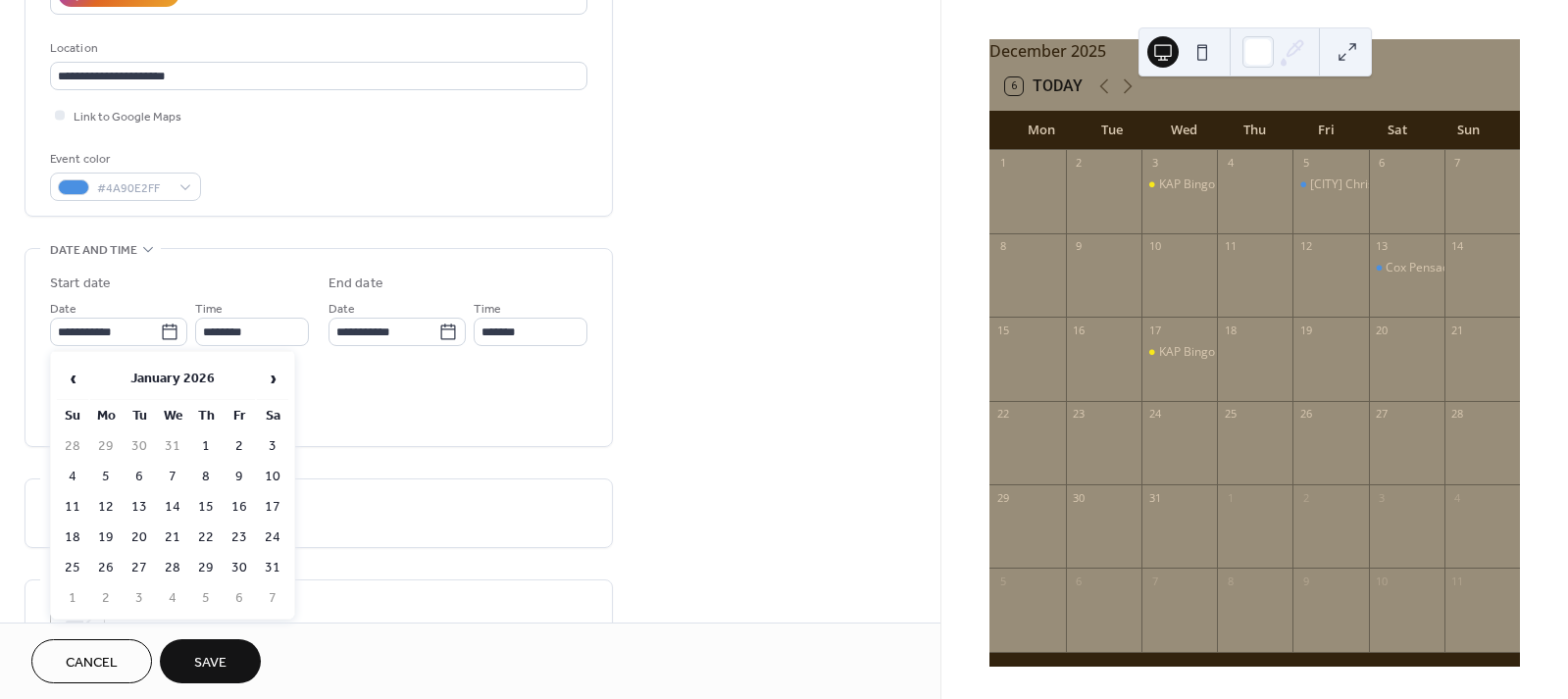 type on "**********" 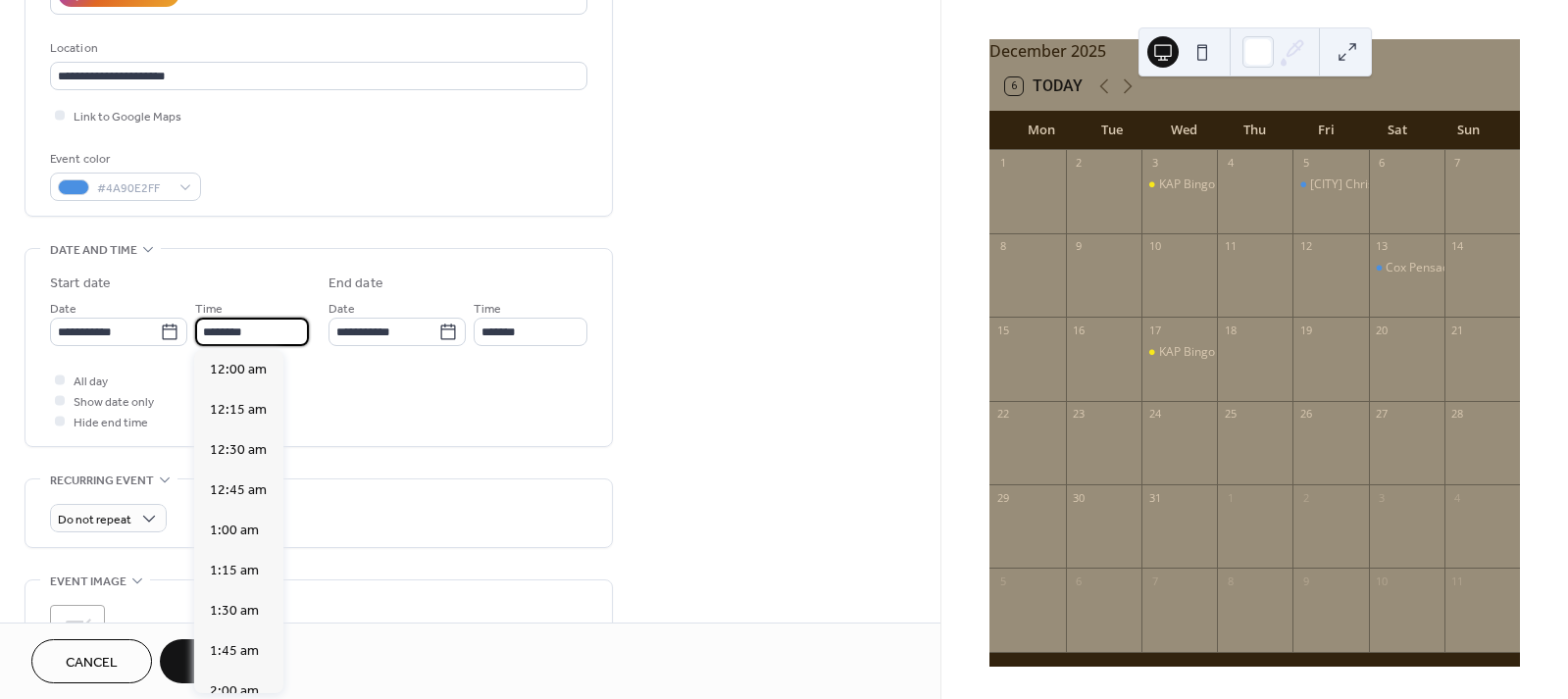 click on "********" at bounding box center (252, 331) 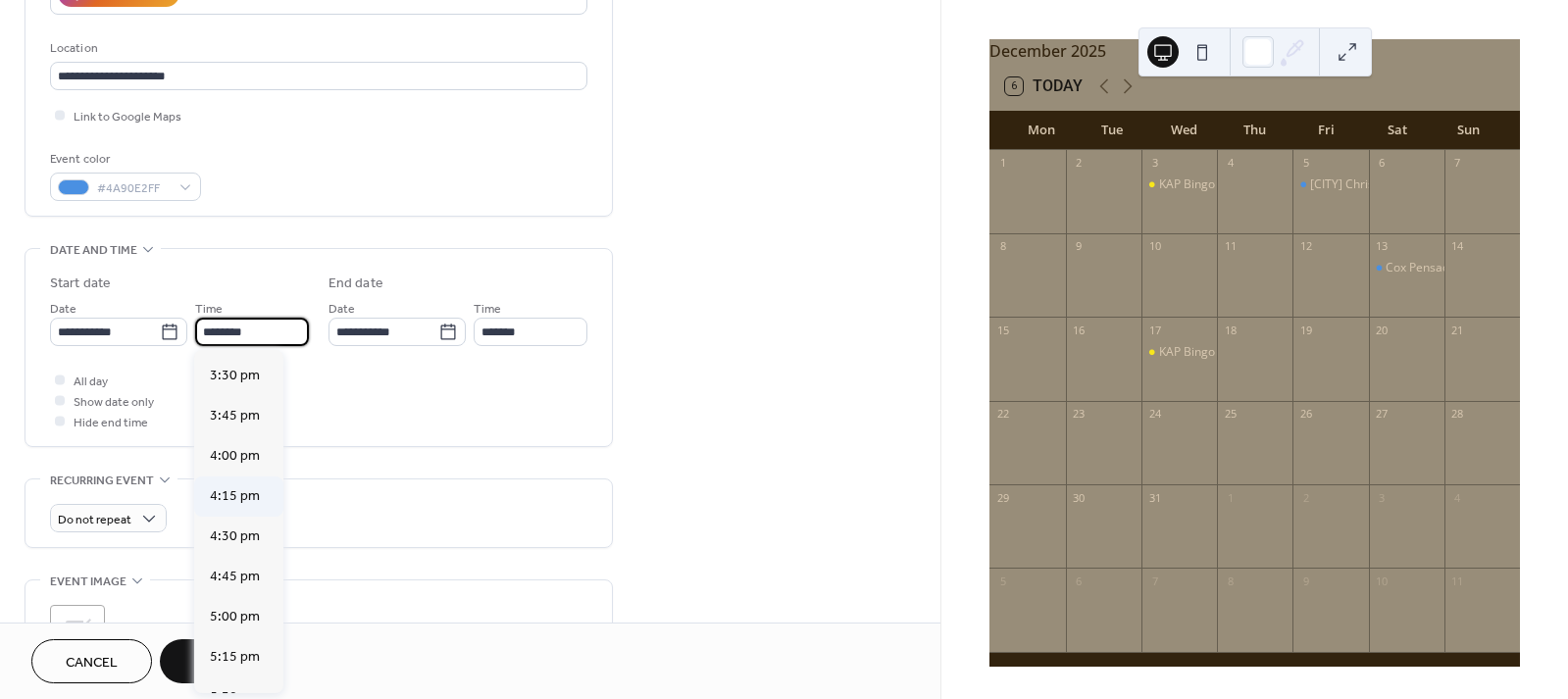 scroll, scrollTop: 2487, scrollLeft: 0, axis: vertical 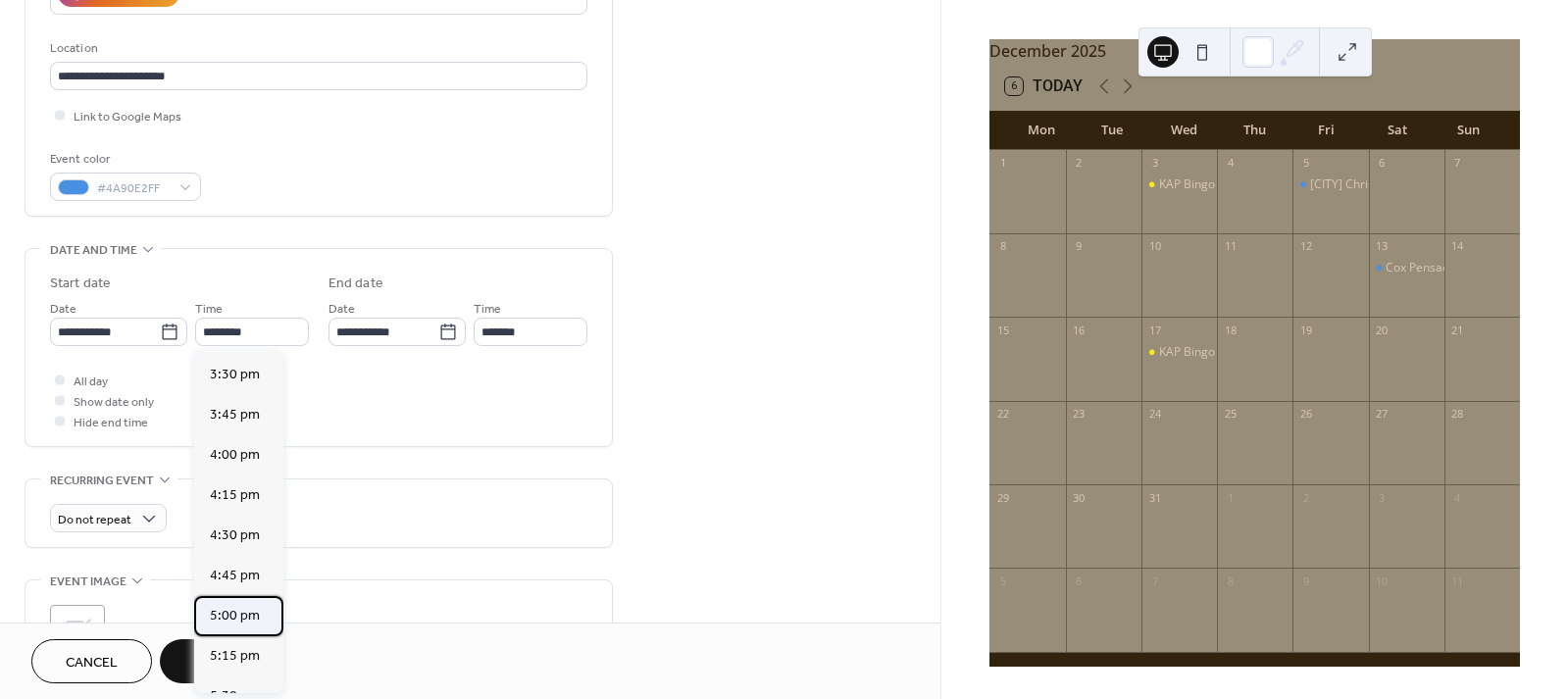 click on "5:00 pm" at bounding box center (234, 616) 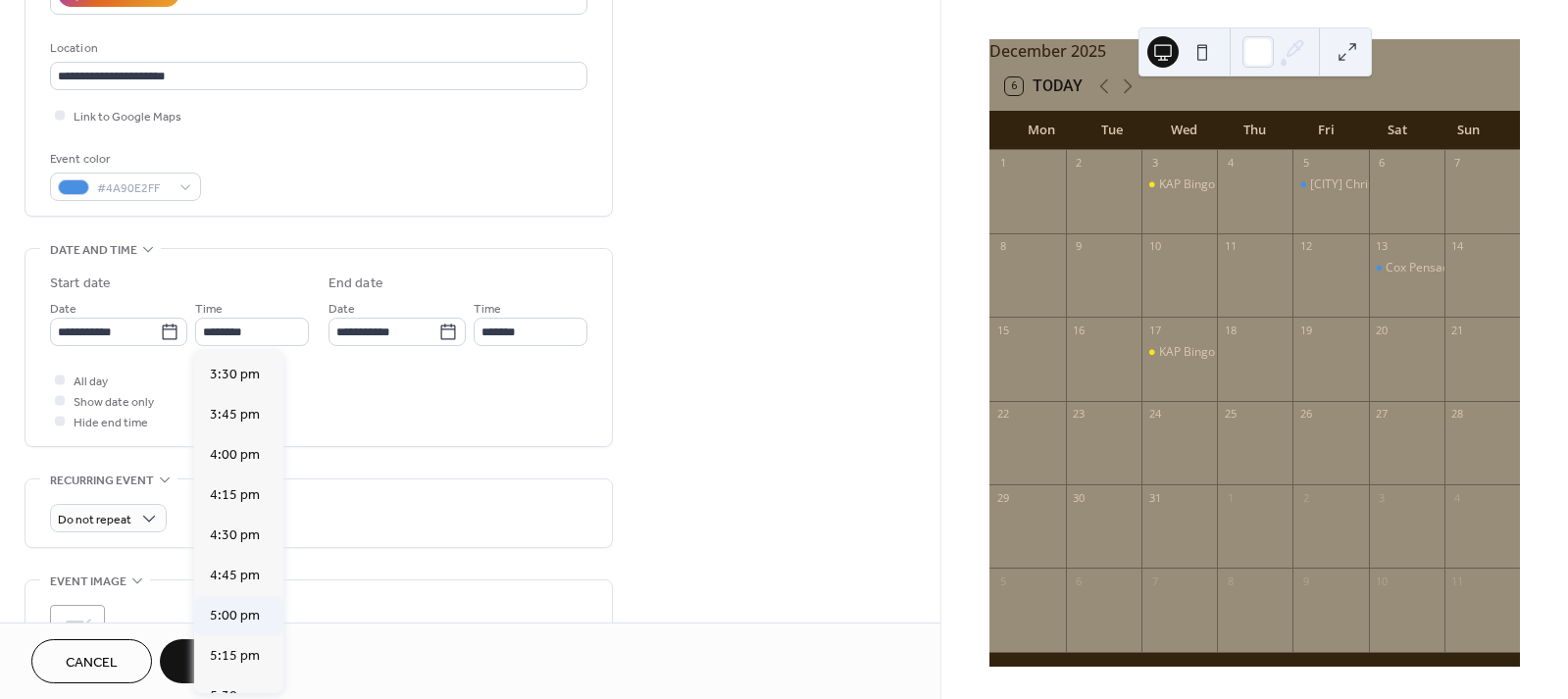 type on "*******" 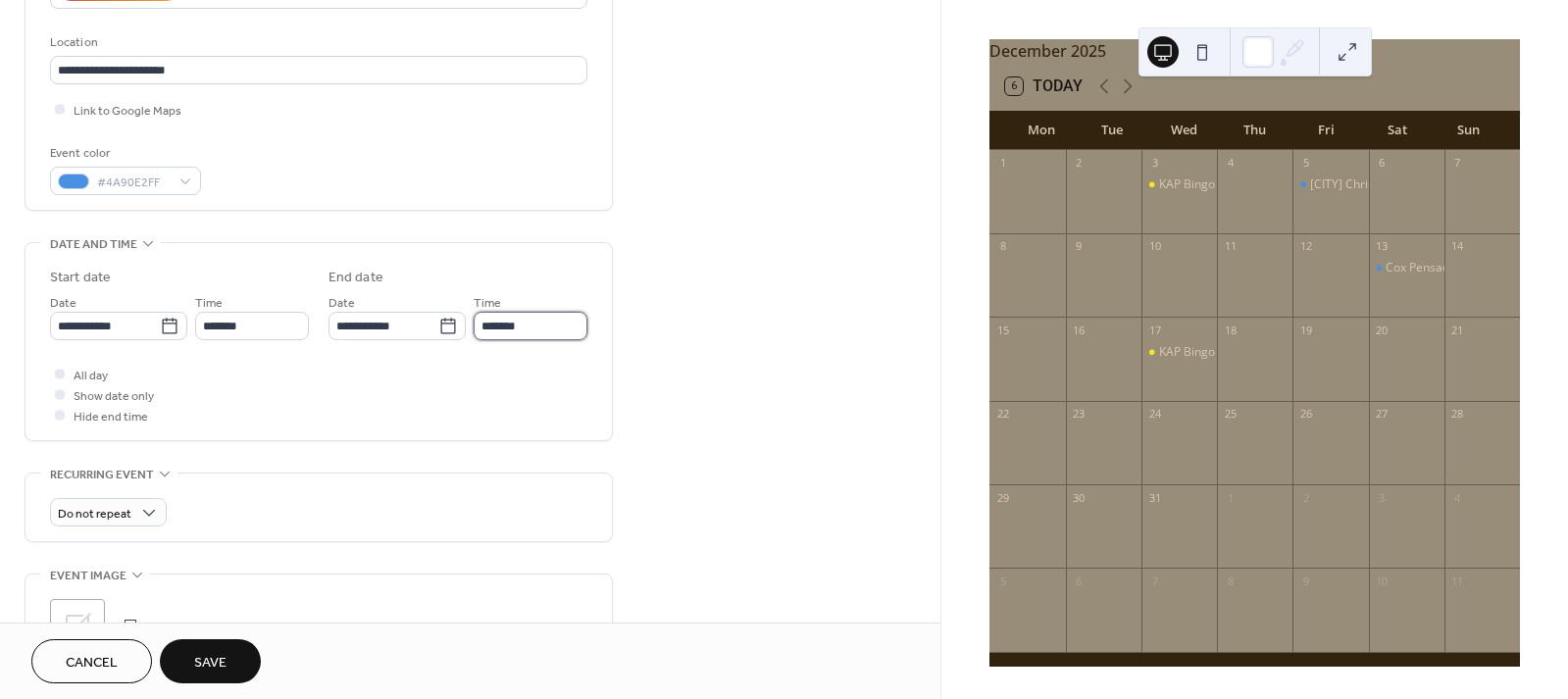 click on "*******" at bounding box center [531, 325] 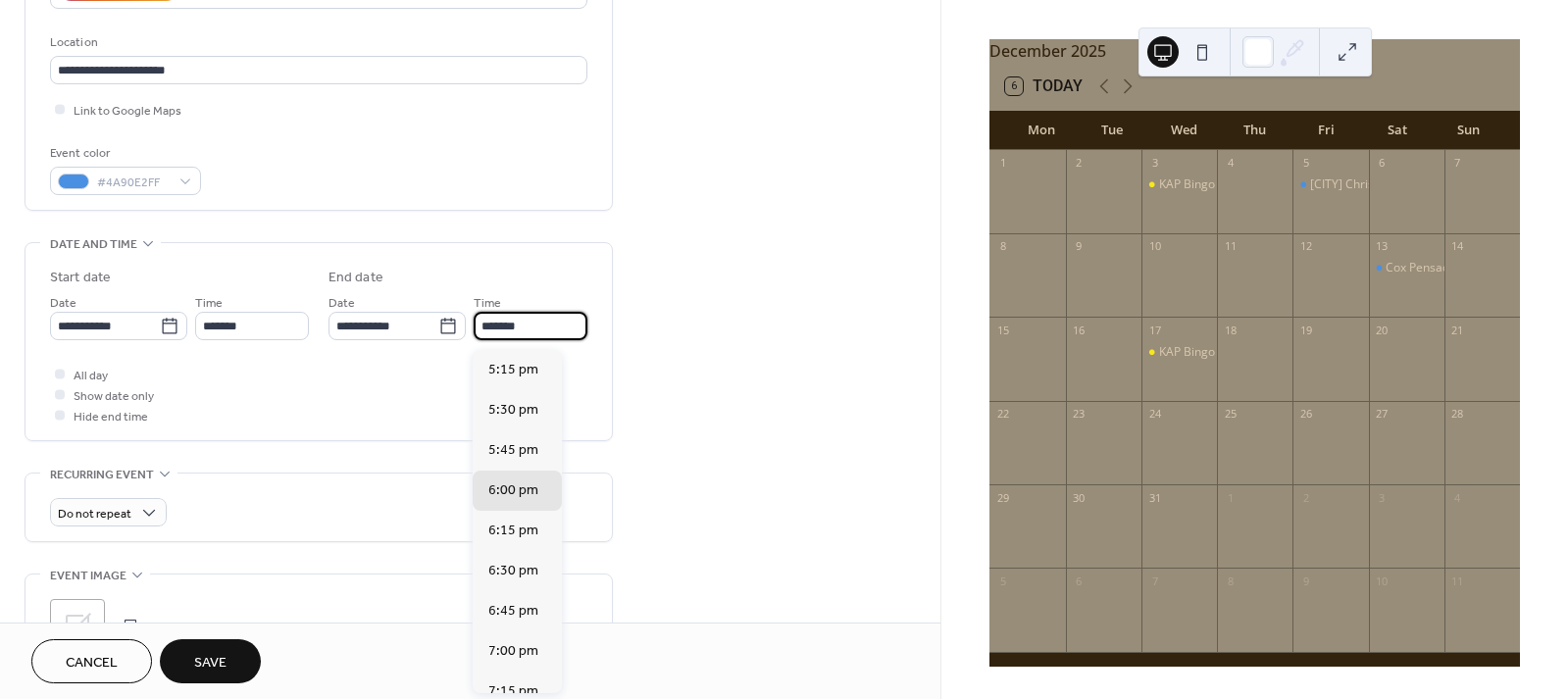 scroll, scrollTop: 388, scrollLeft: 0, axis: vertical 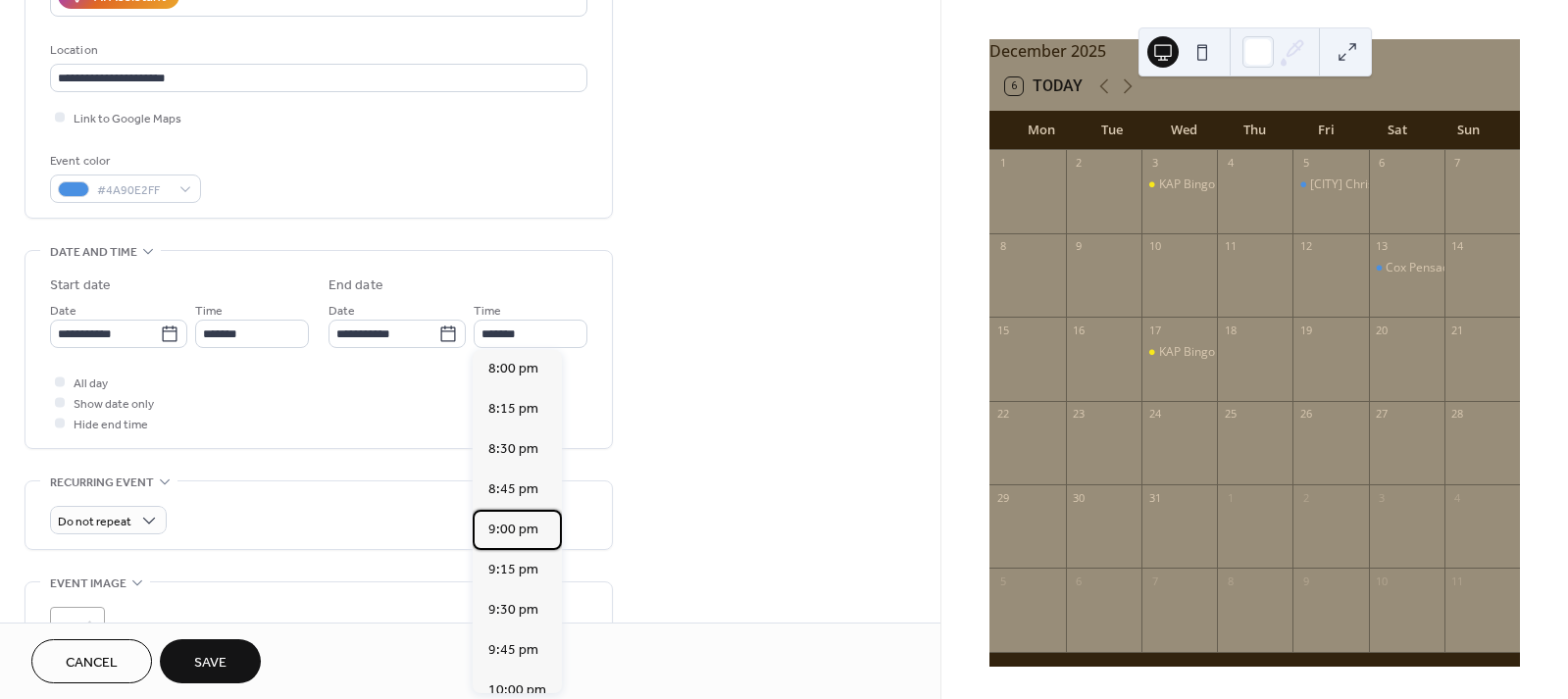 click on "9:00 pm" at bounding box center (513, 529) 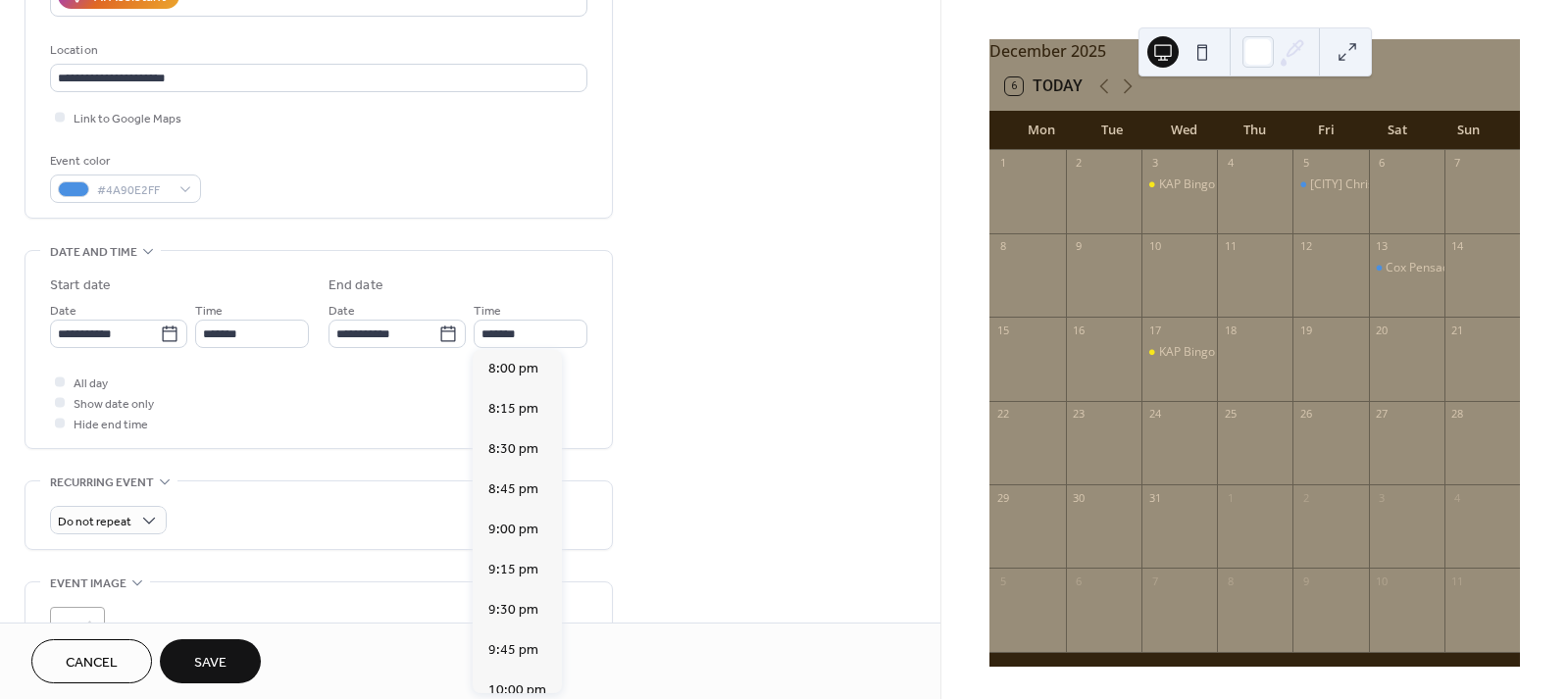 type on "*******" 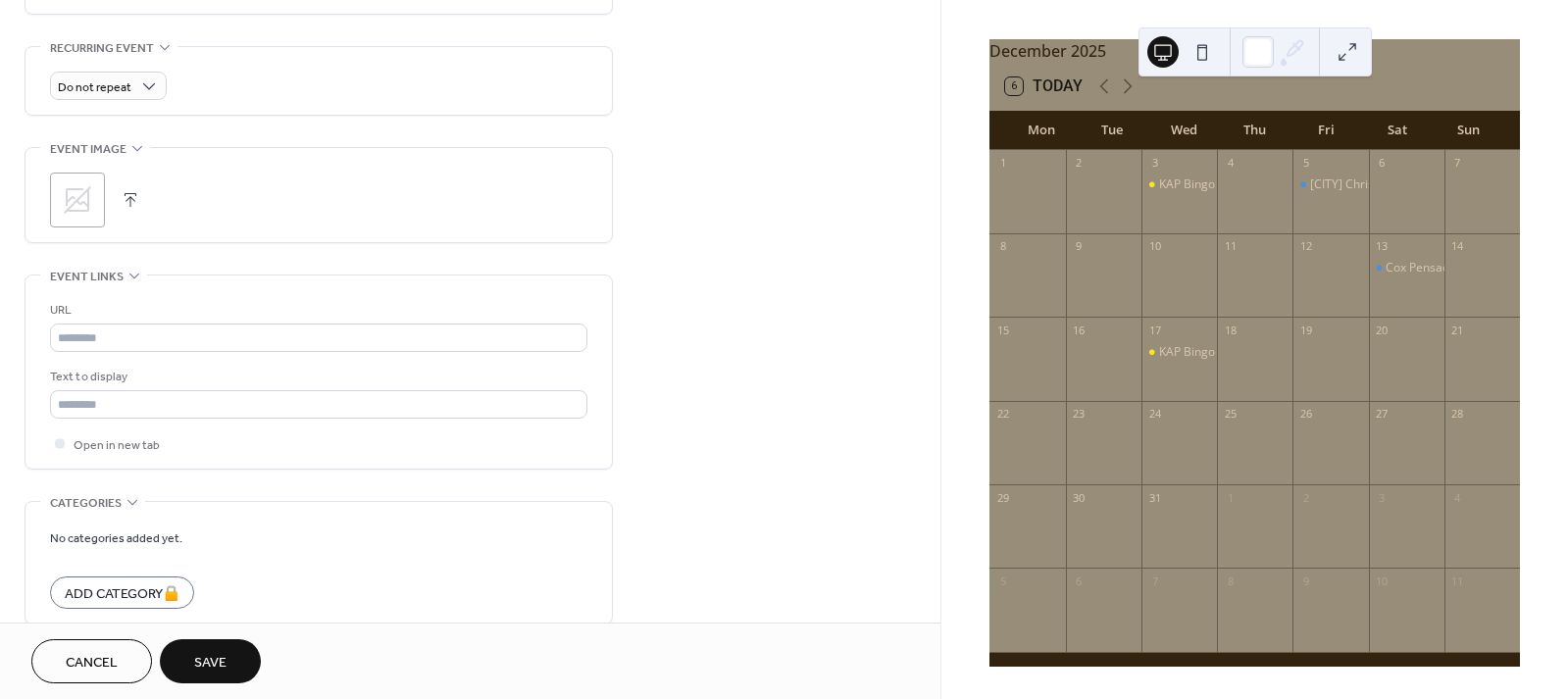scroll, scrollTop: 834, scrollLeft: 0, axis: vertical 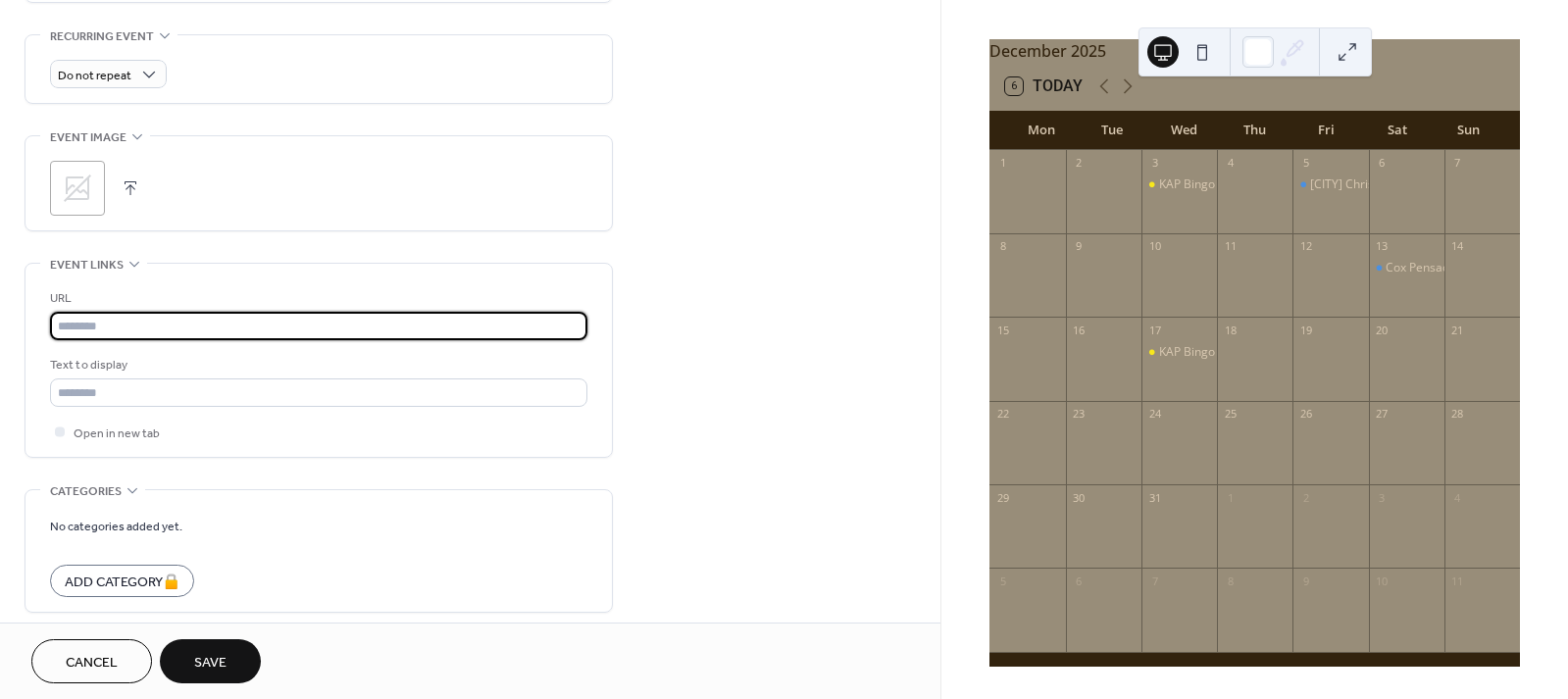 click at bounding box center (319, 325) 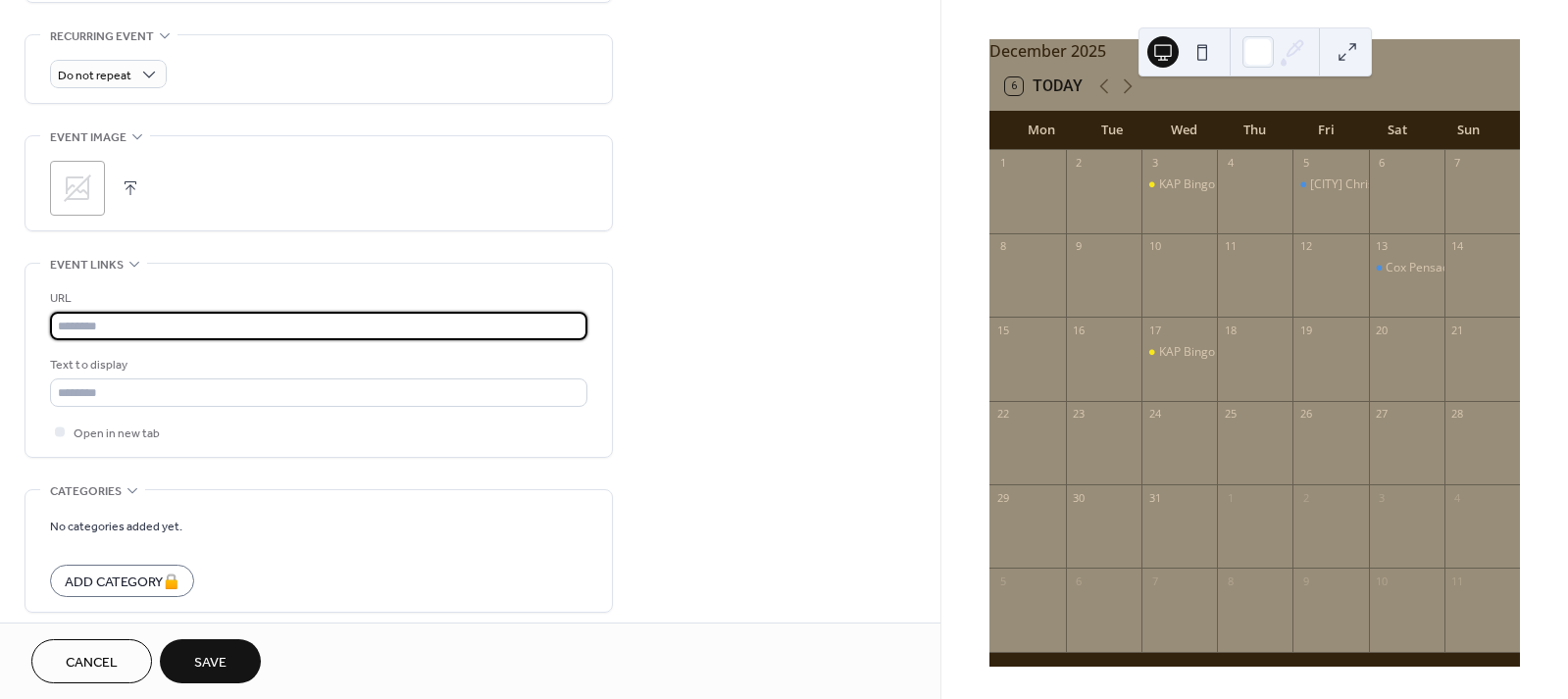 paste on "**********" 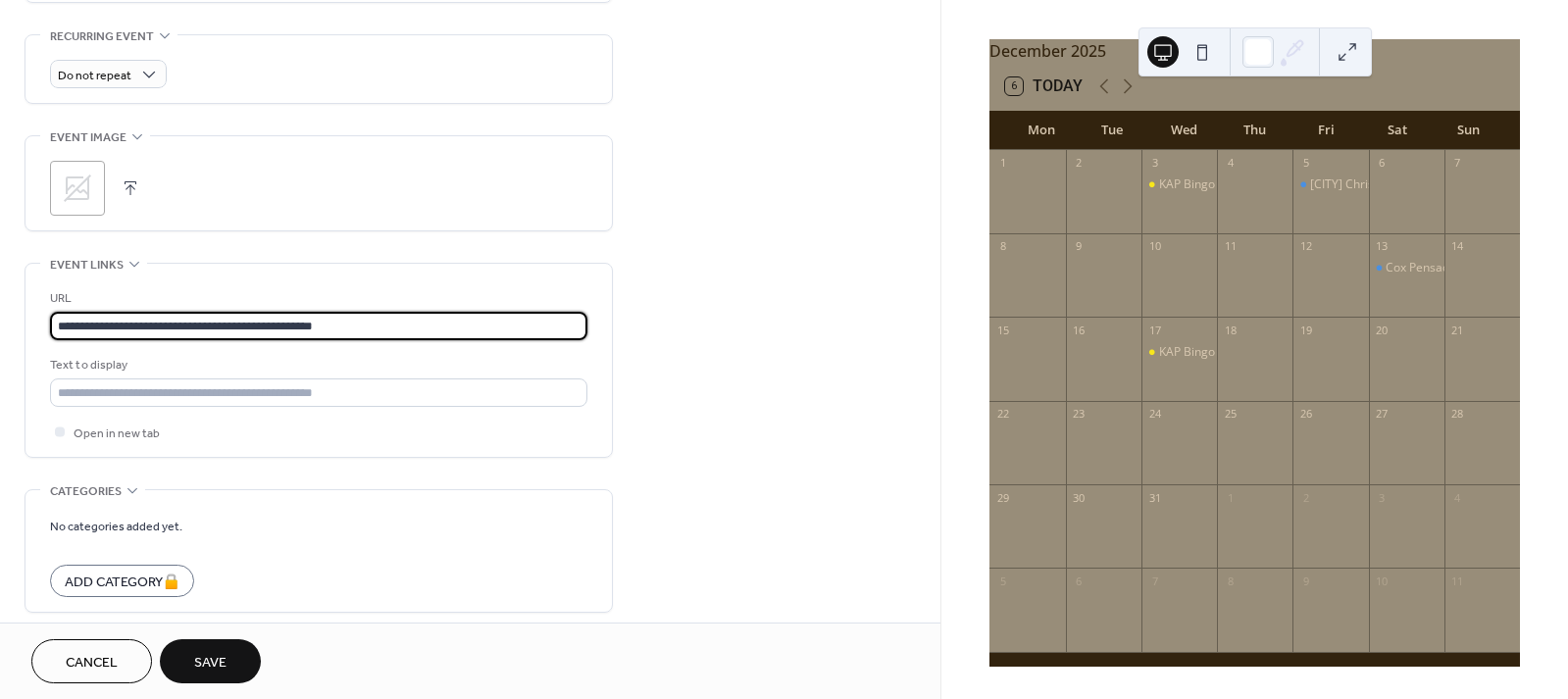 type on "**********" 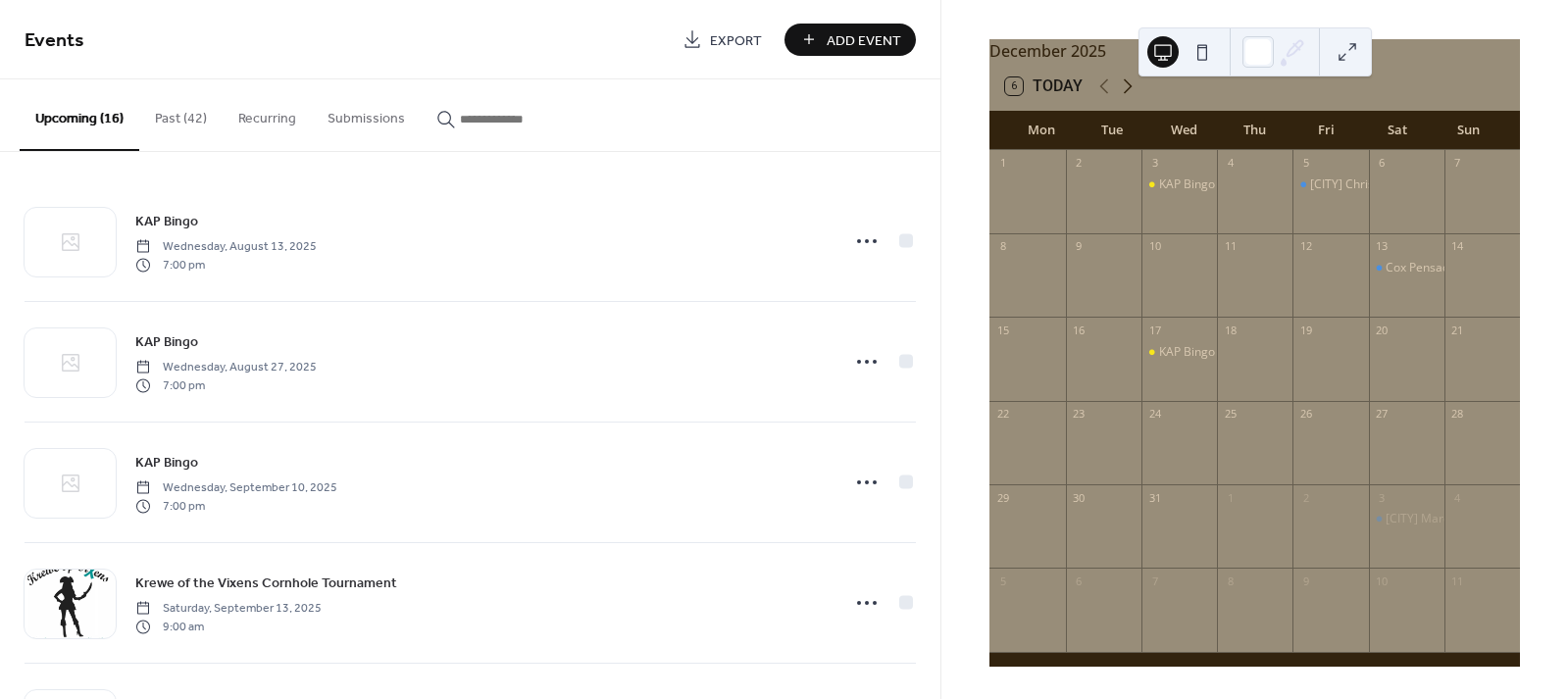 click 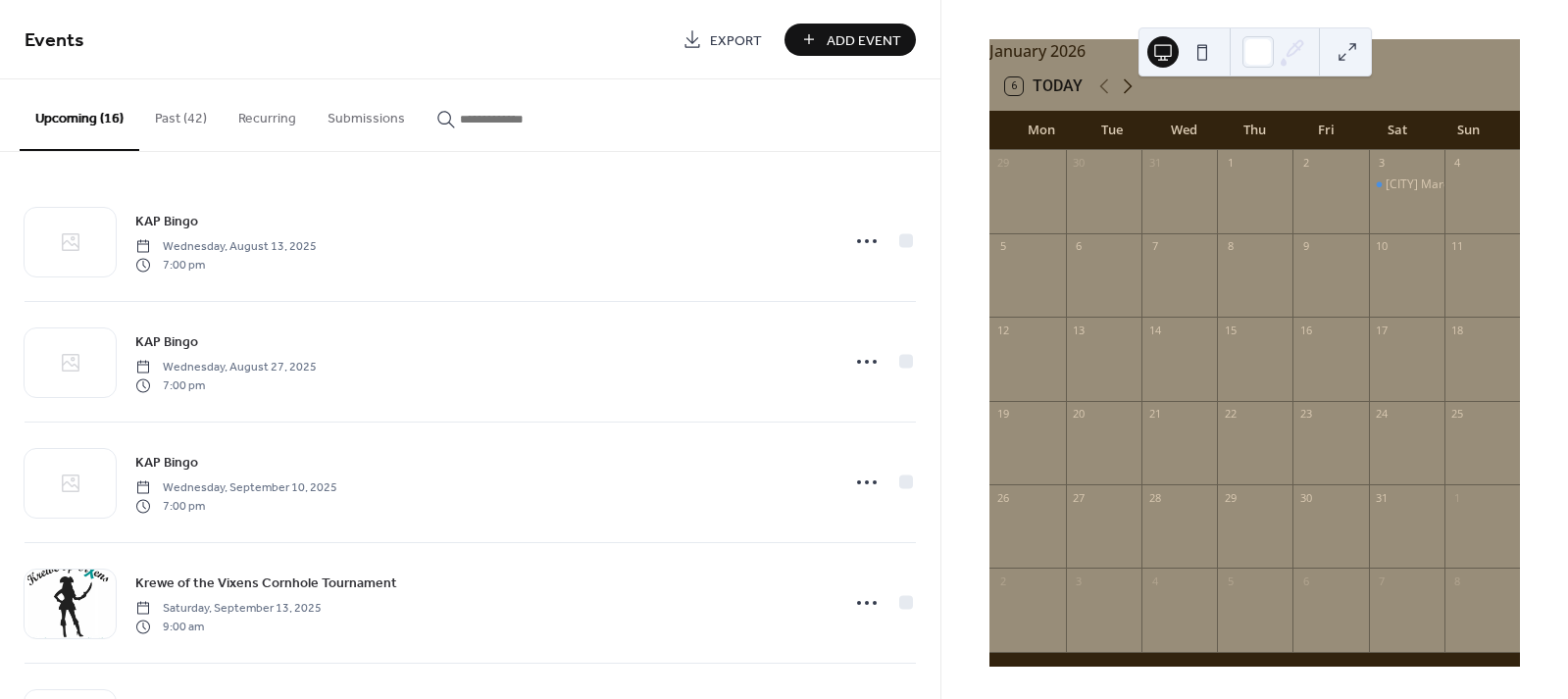 click 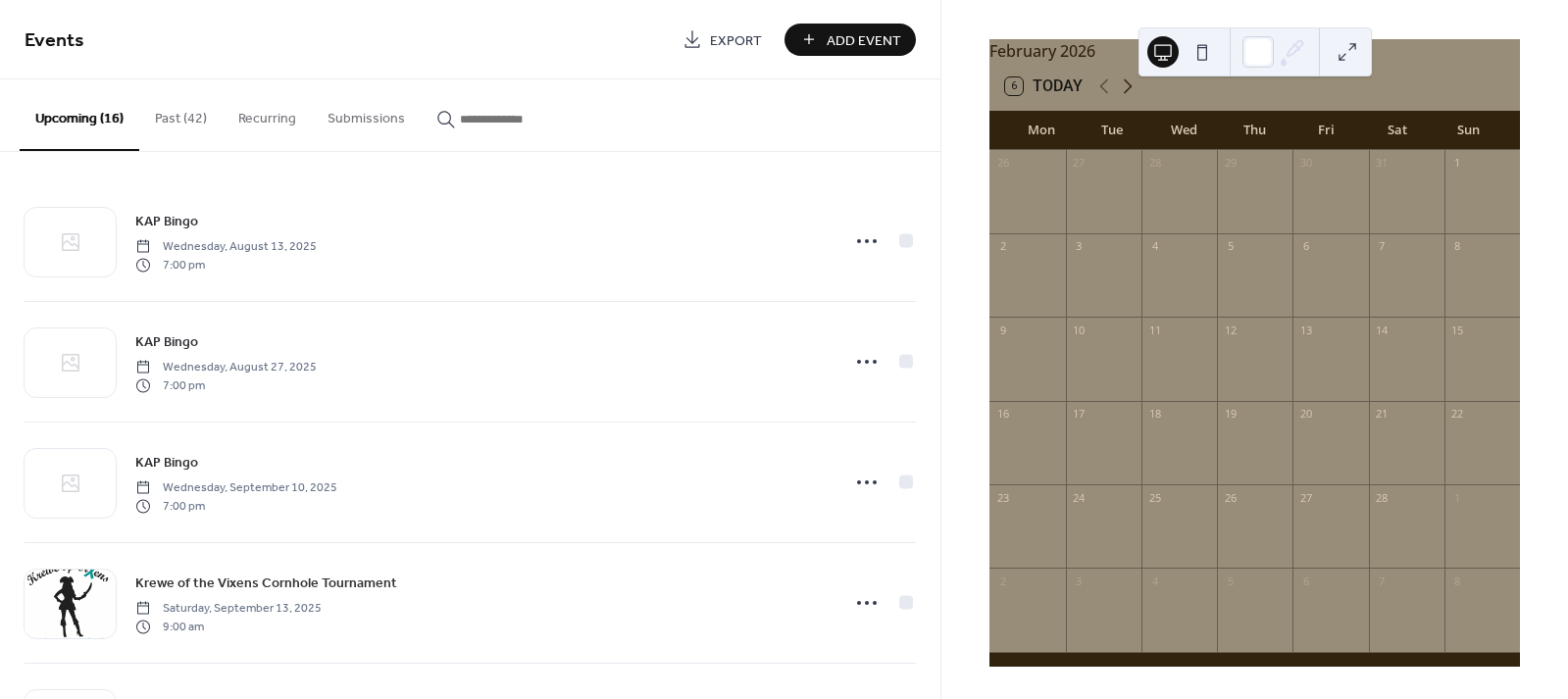 click 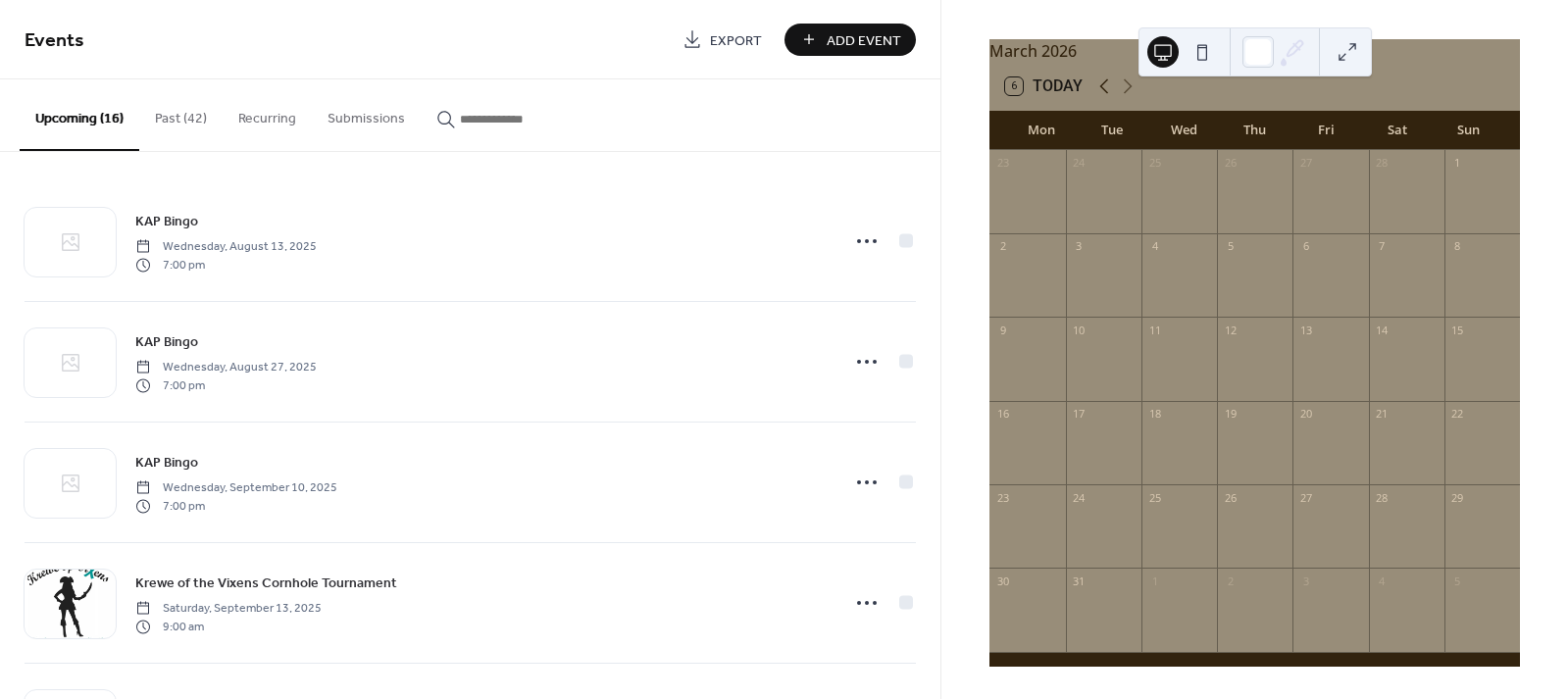 click 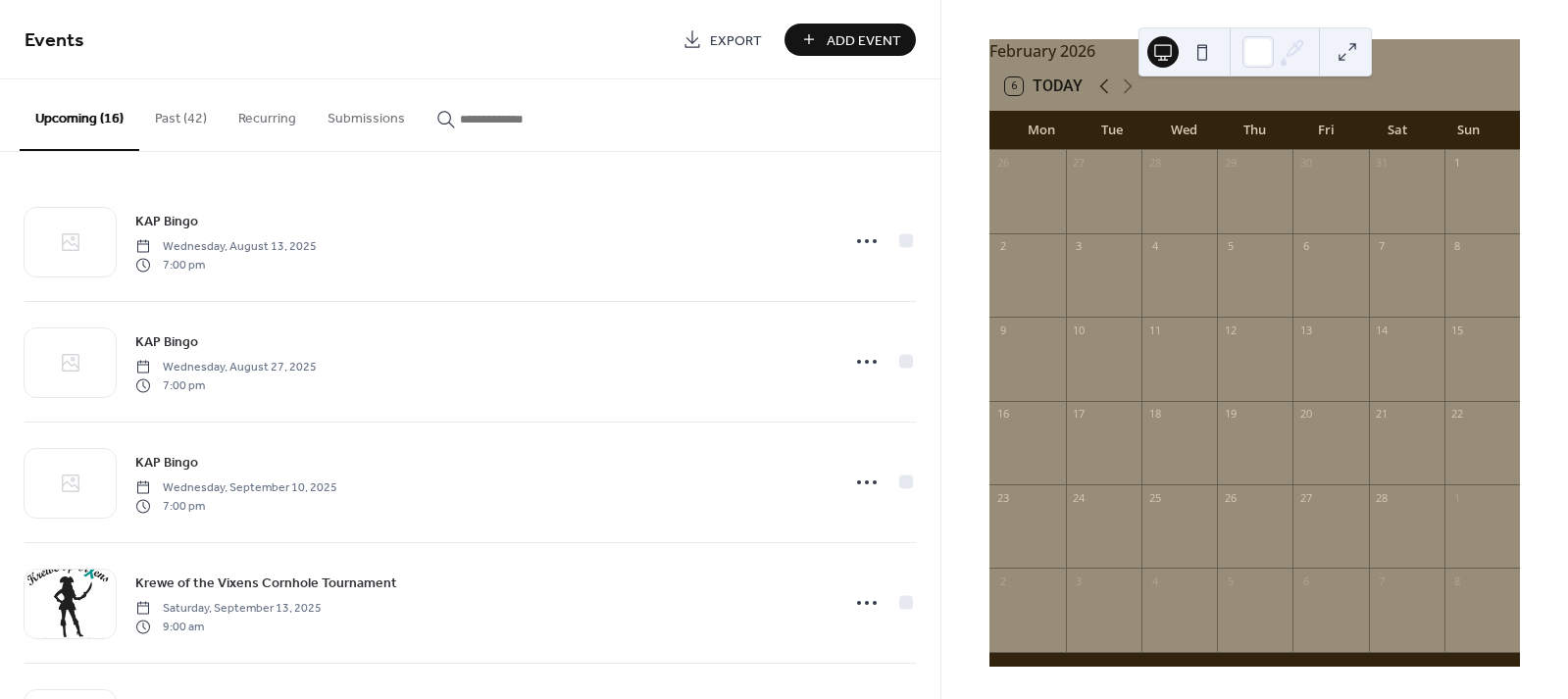 click 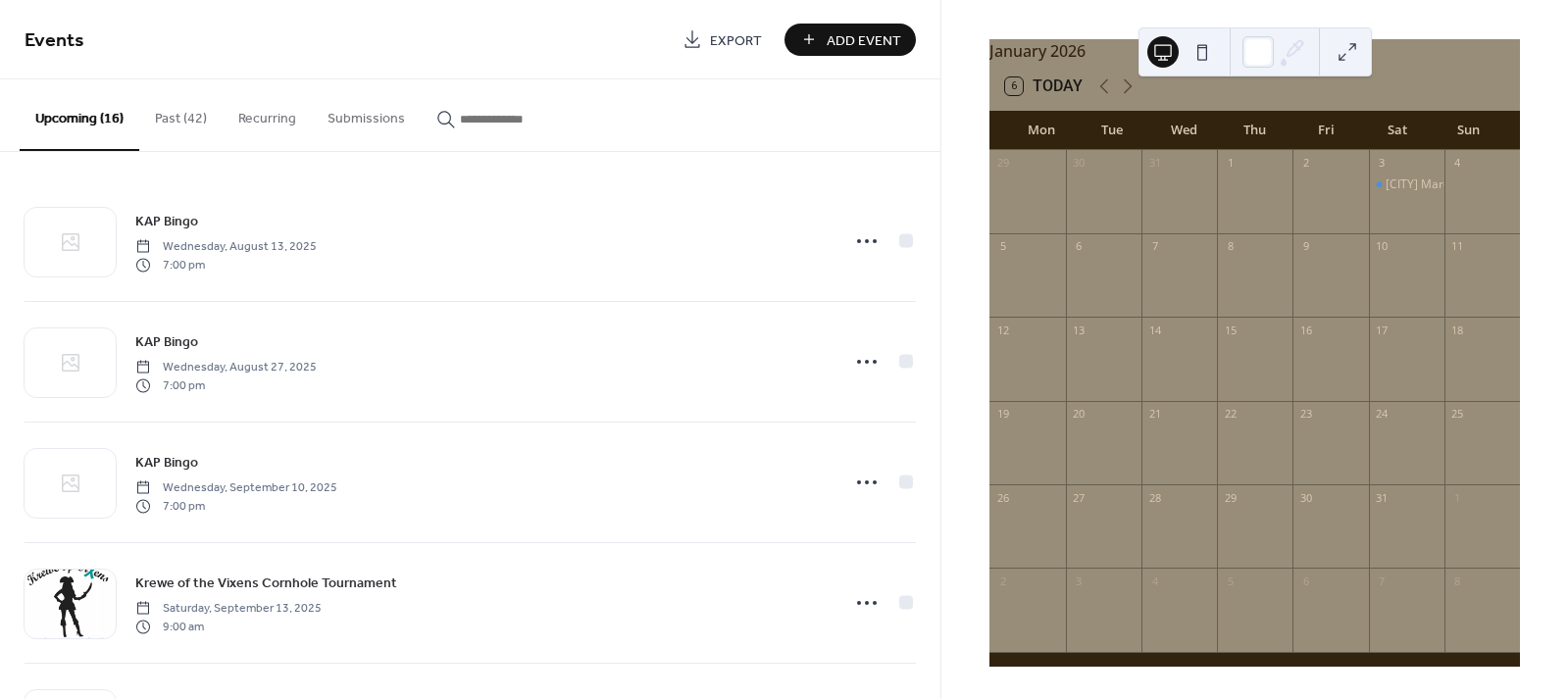 click on "Add Event" at bounding box center [864, 40] 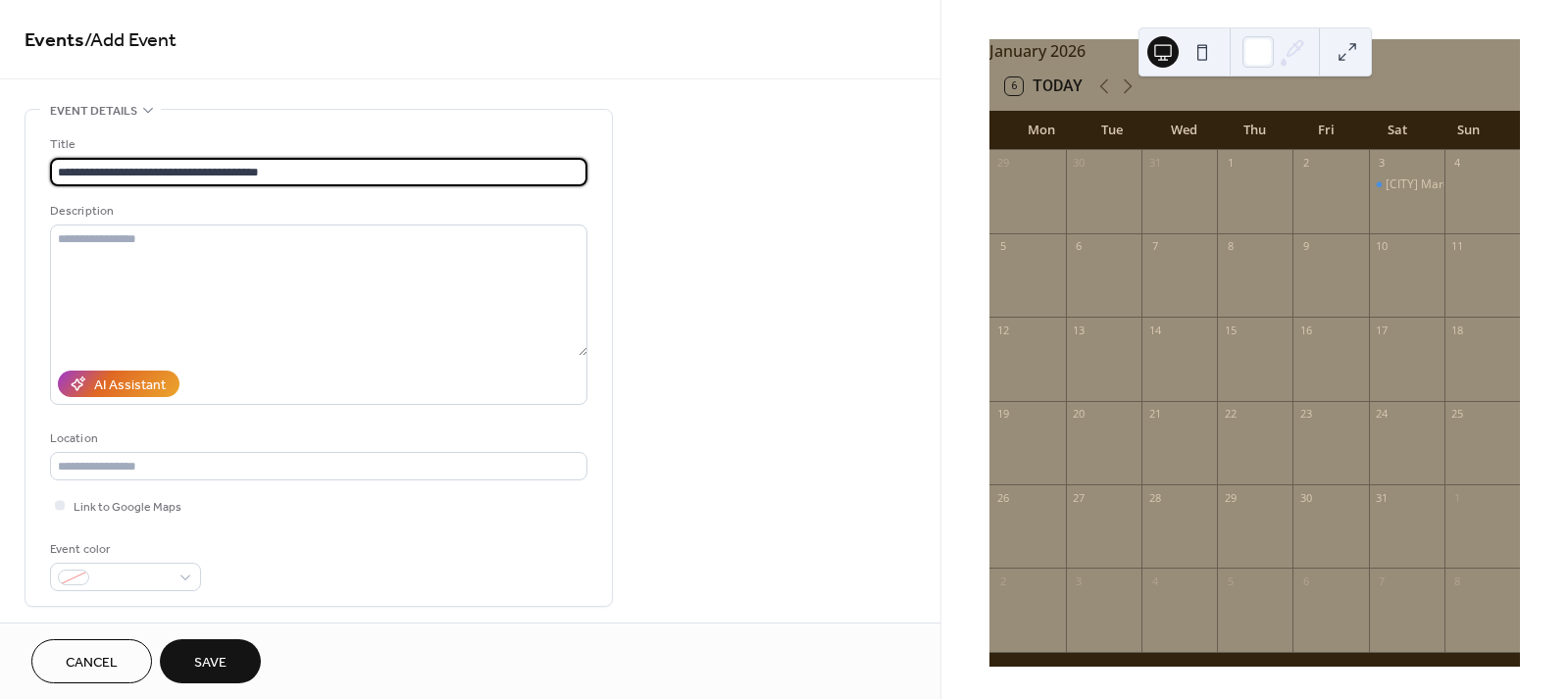 type on "**********" 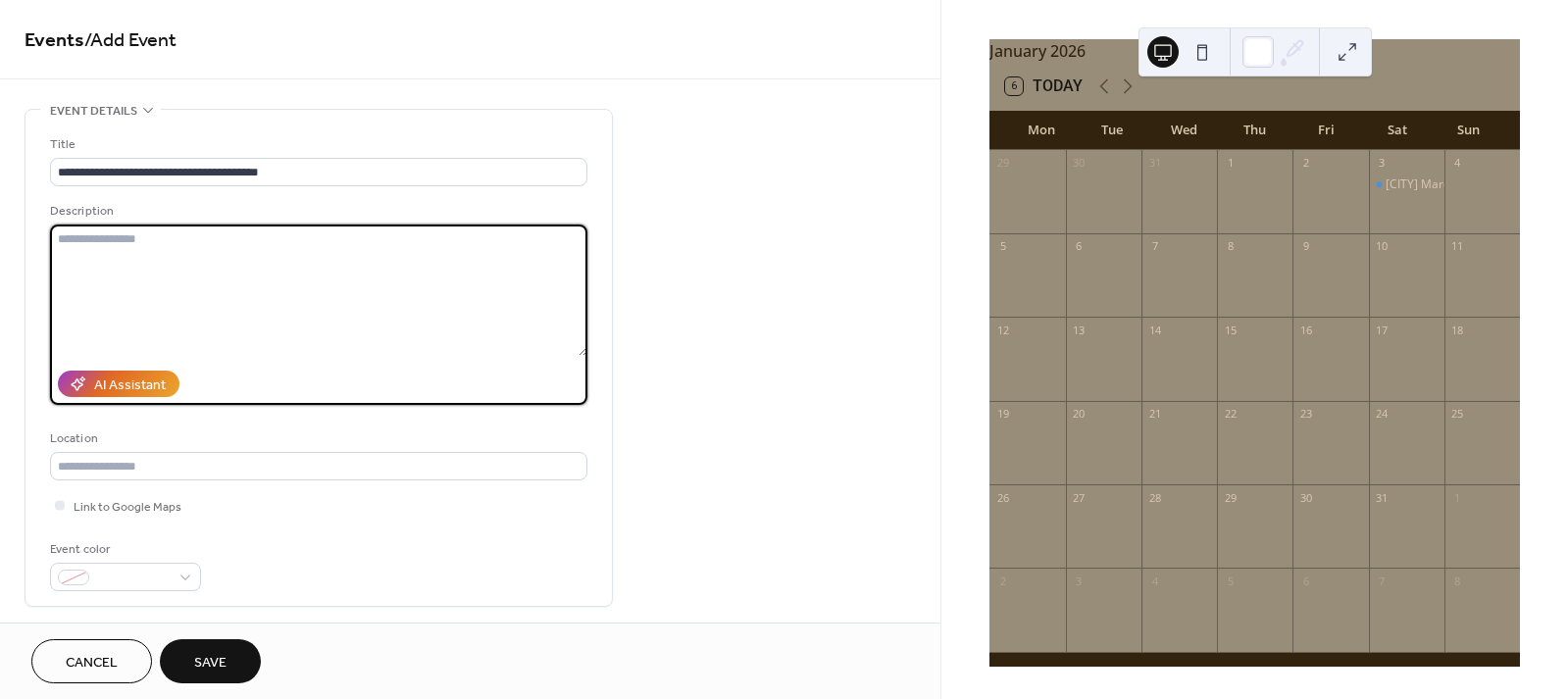 click at bounding box center [319, 290] 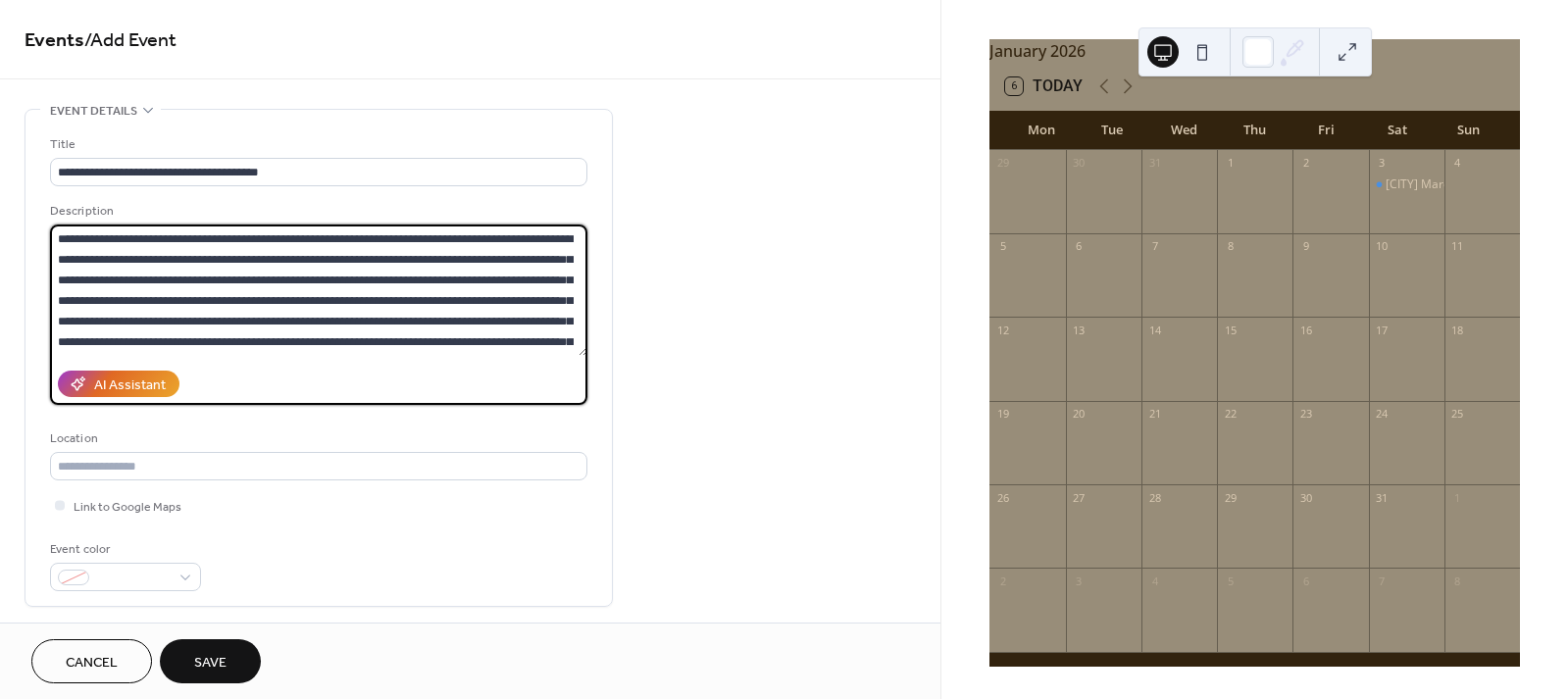 scroll, scrollTop: 79, scrollLeft: 0, axis: vertical 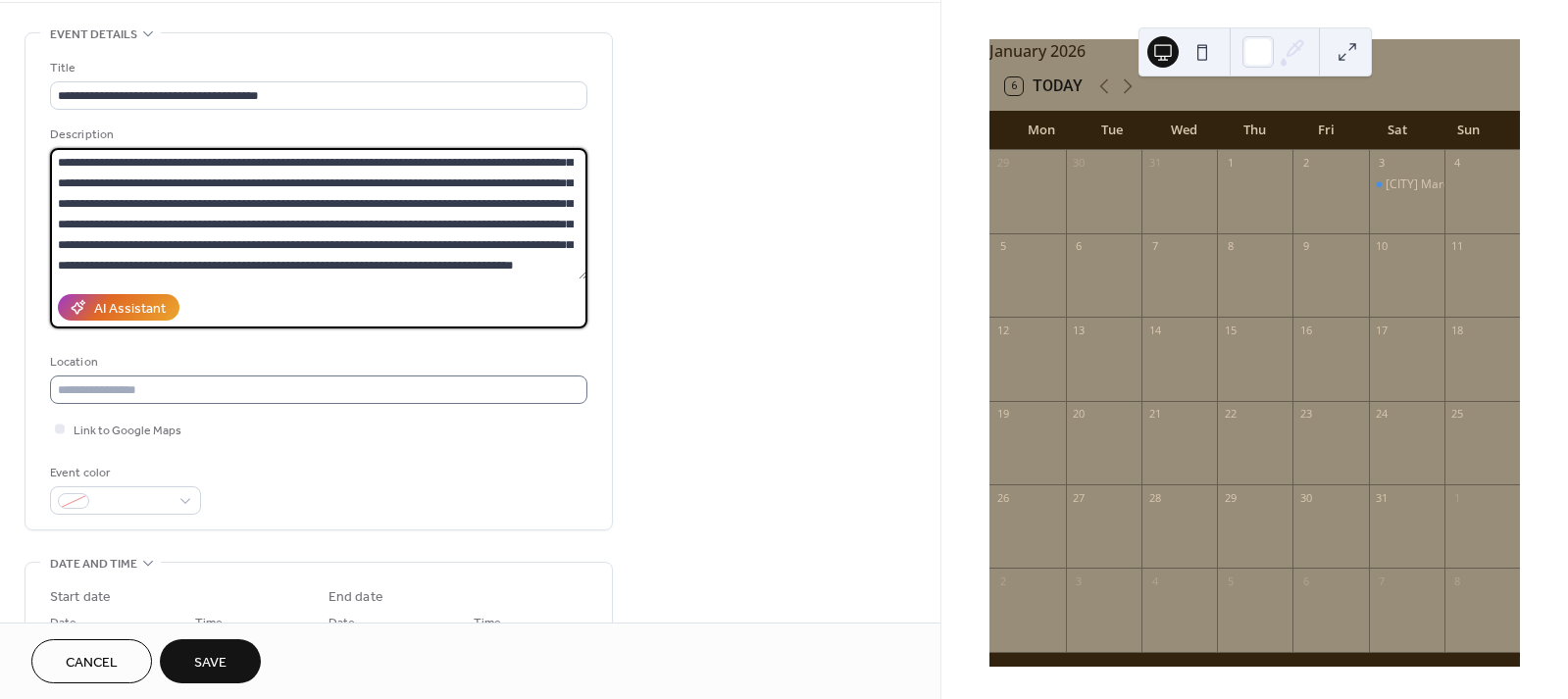 type on "**********" 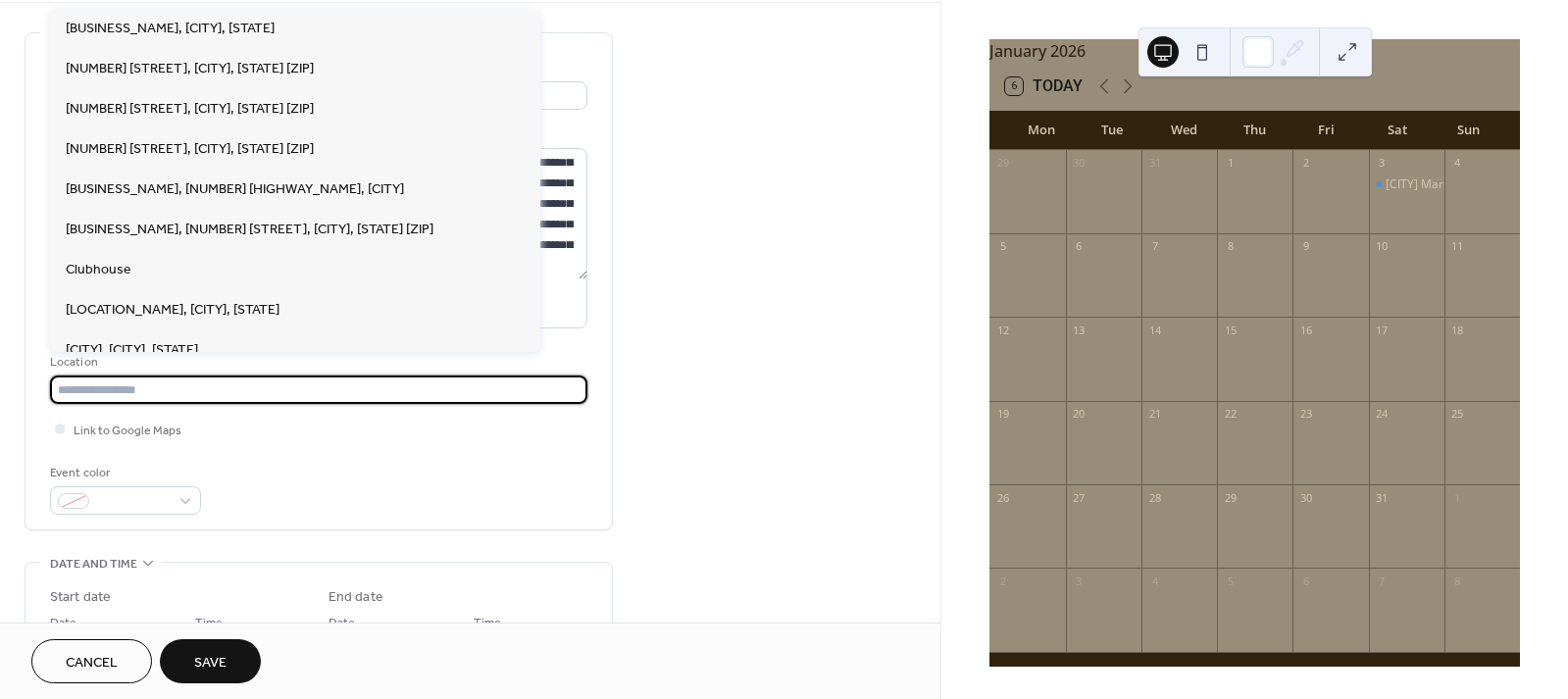 click at bounding box center [319, 389] 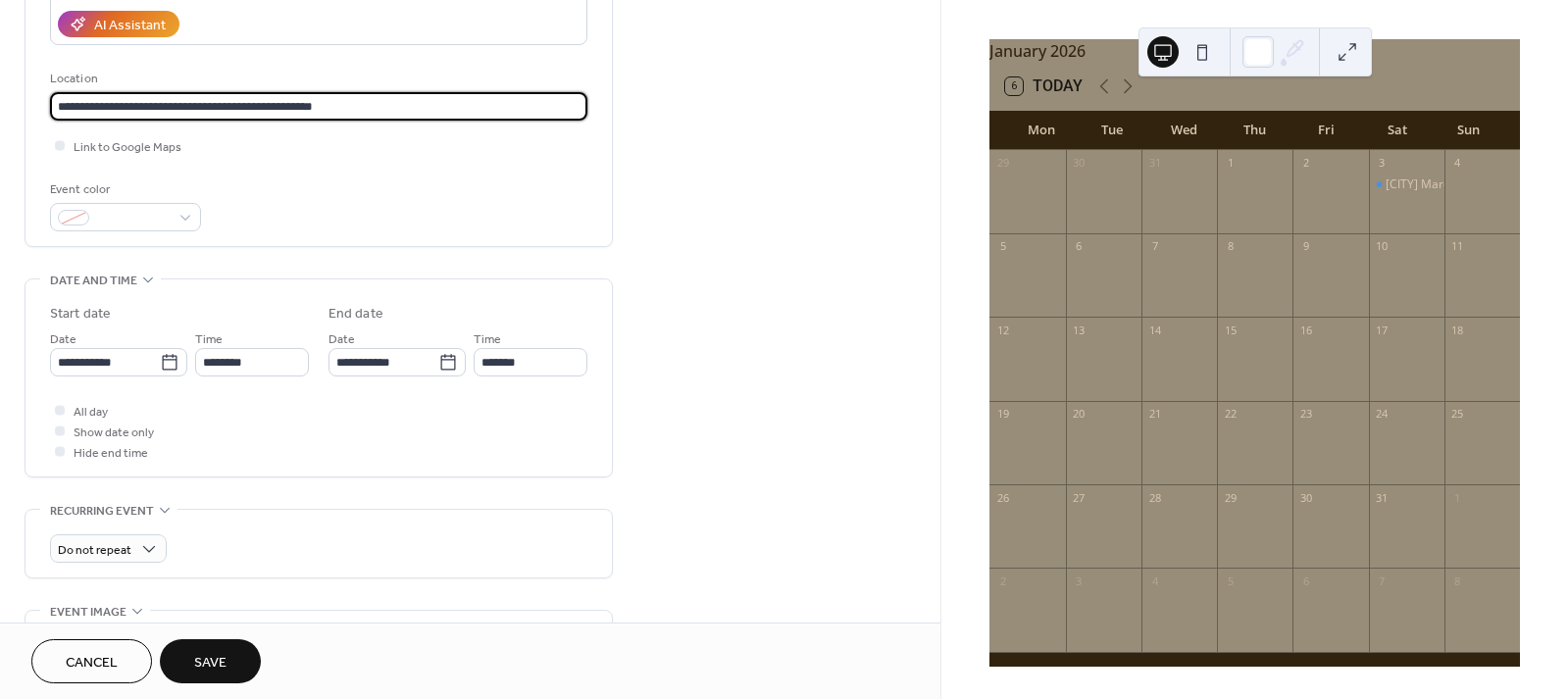 scroll, scrollTop: 367, scrollLeft: 0, axis: vertical 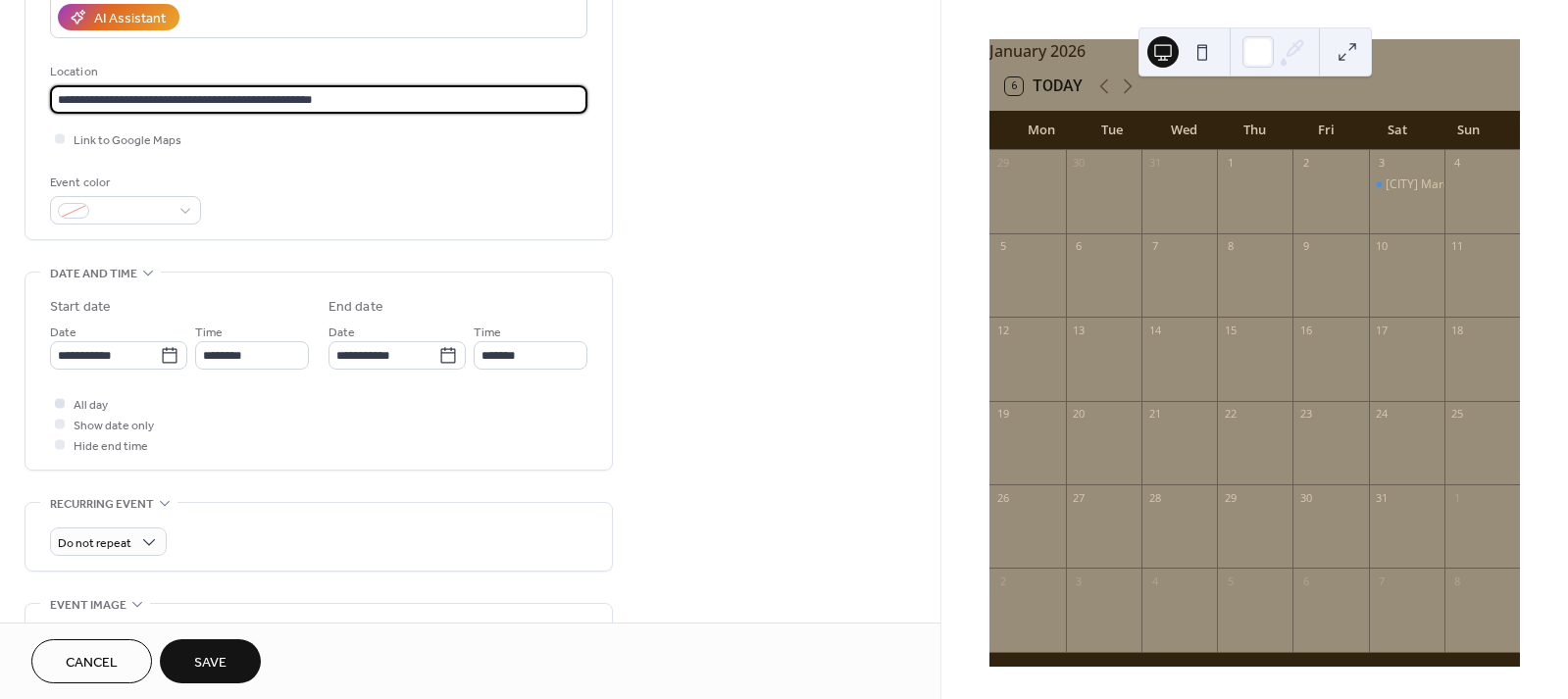 type on "**********" 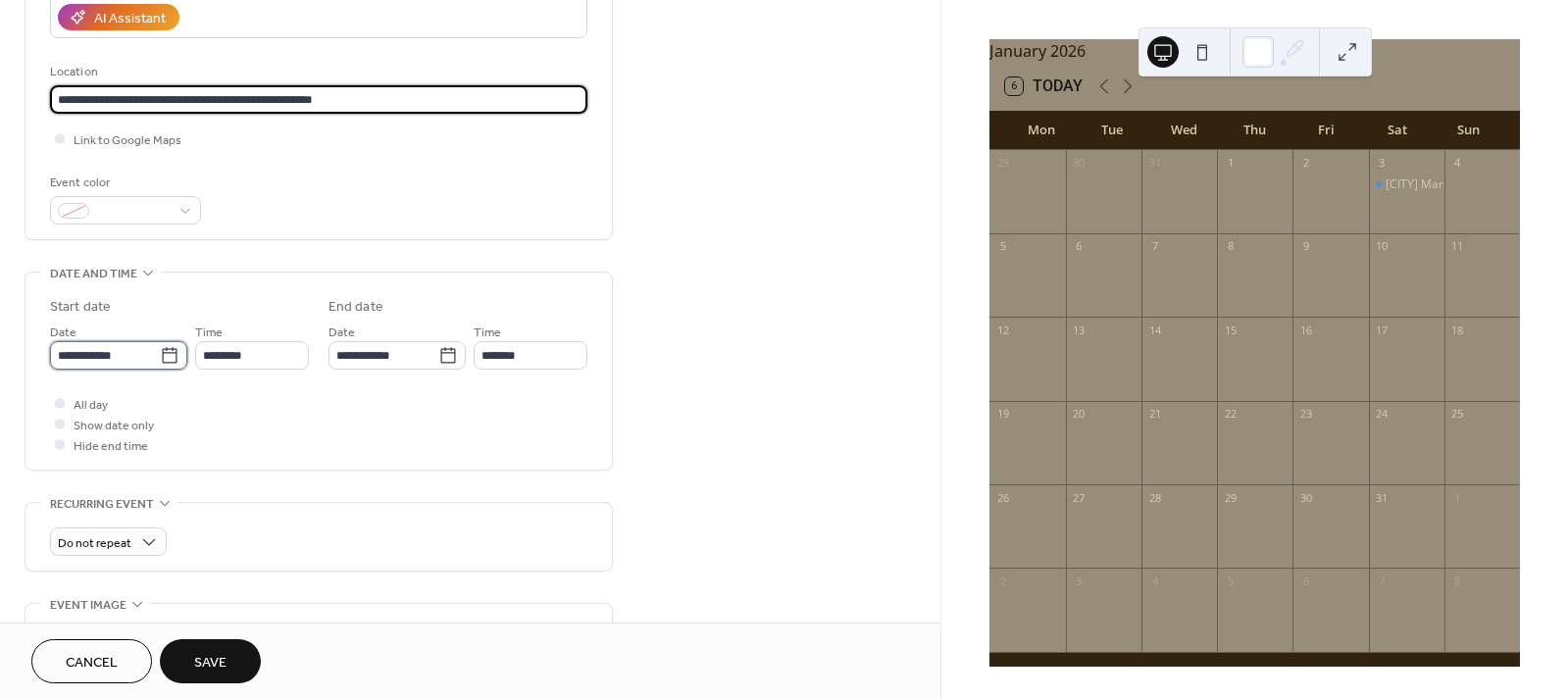 type 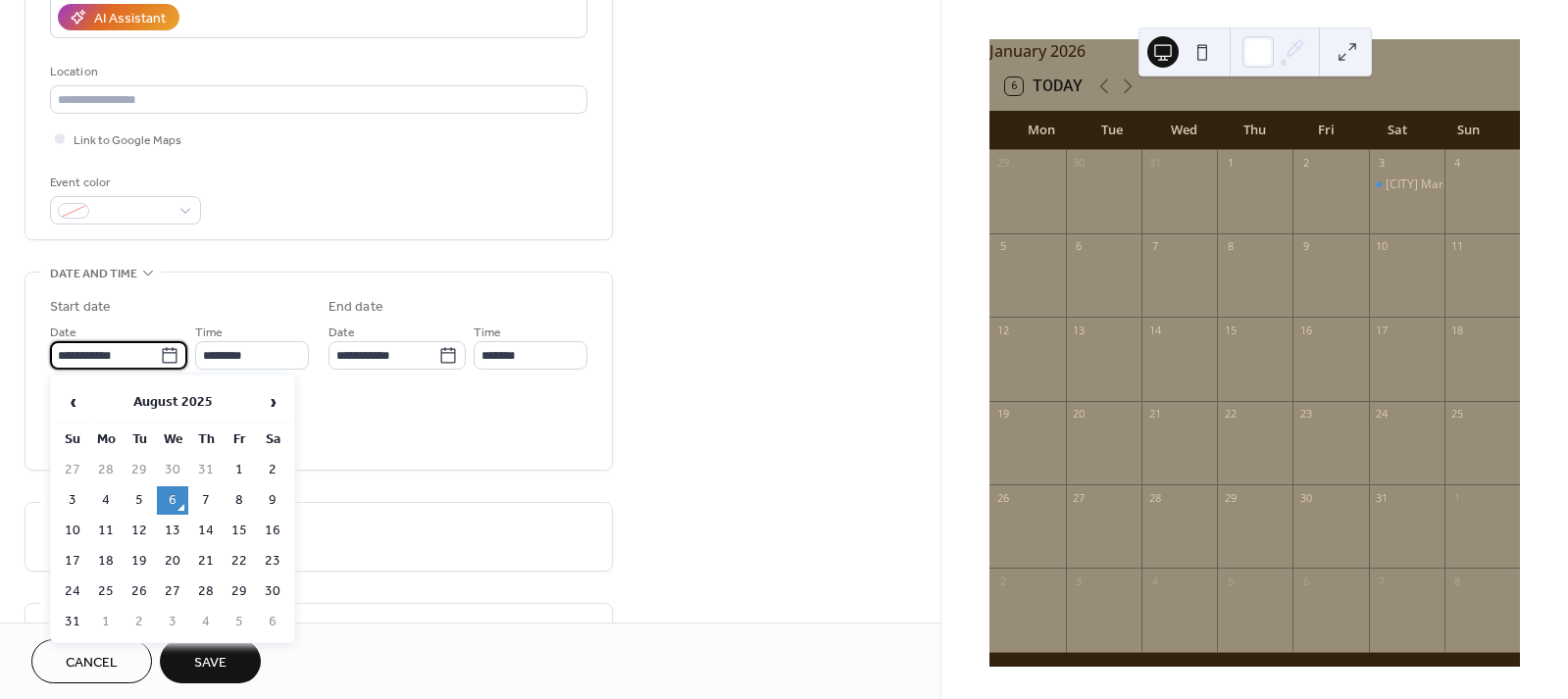 click on "**********" at bounding box center (105, 355) 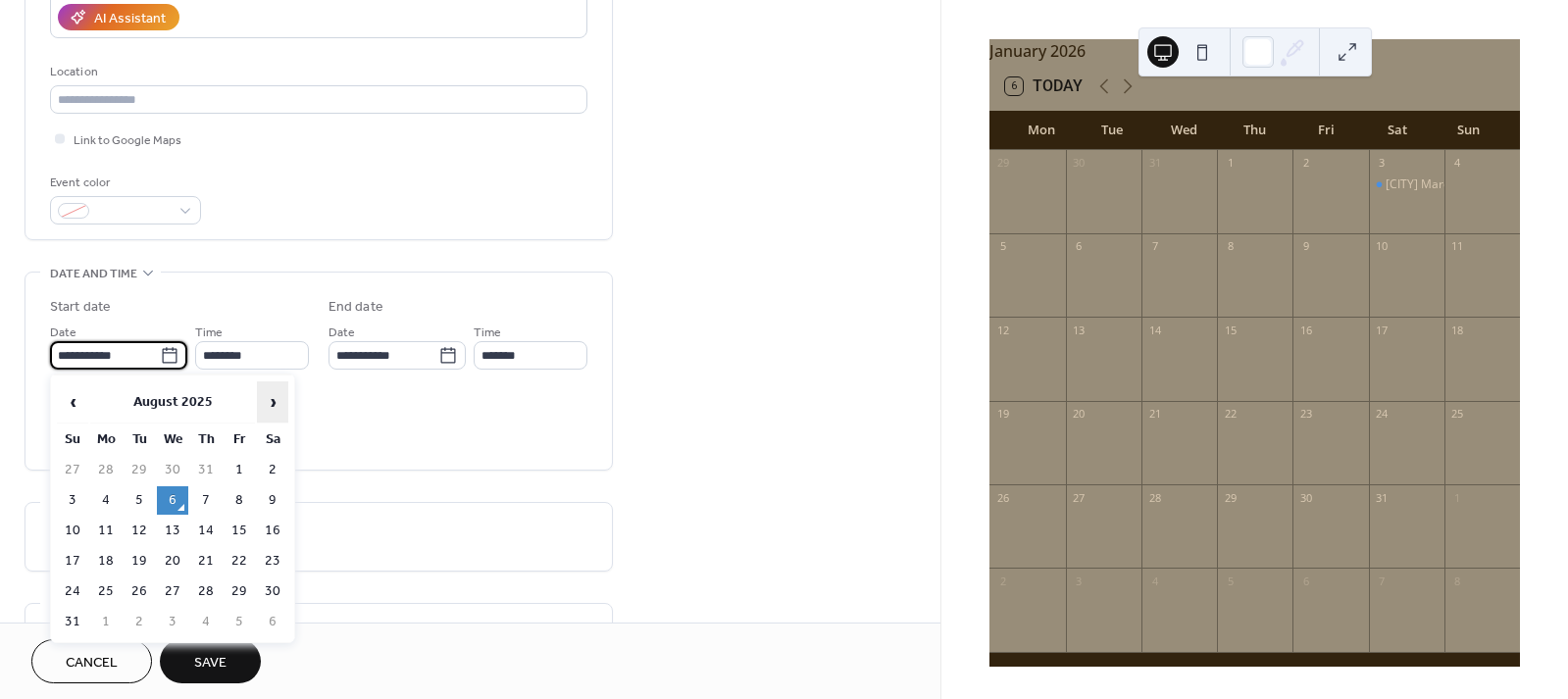 click on "›" at bounding box center [273, 402] 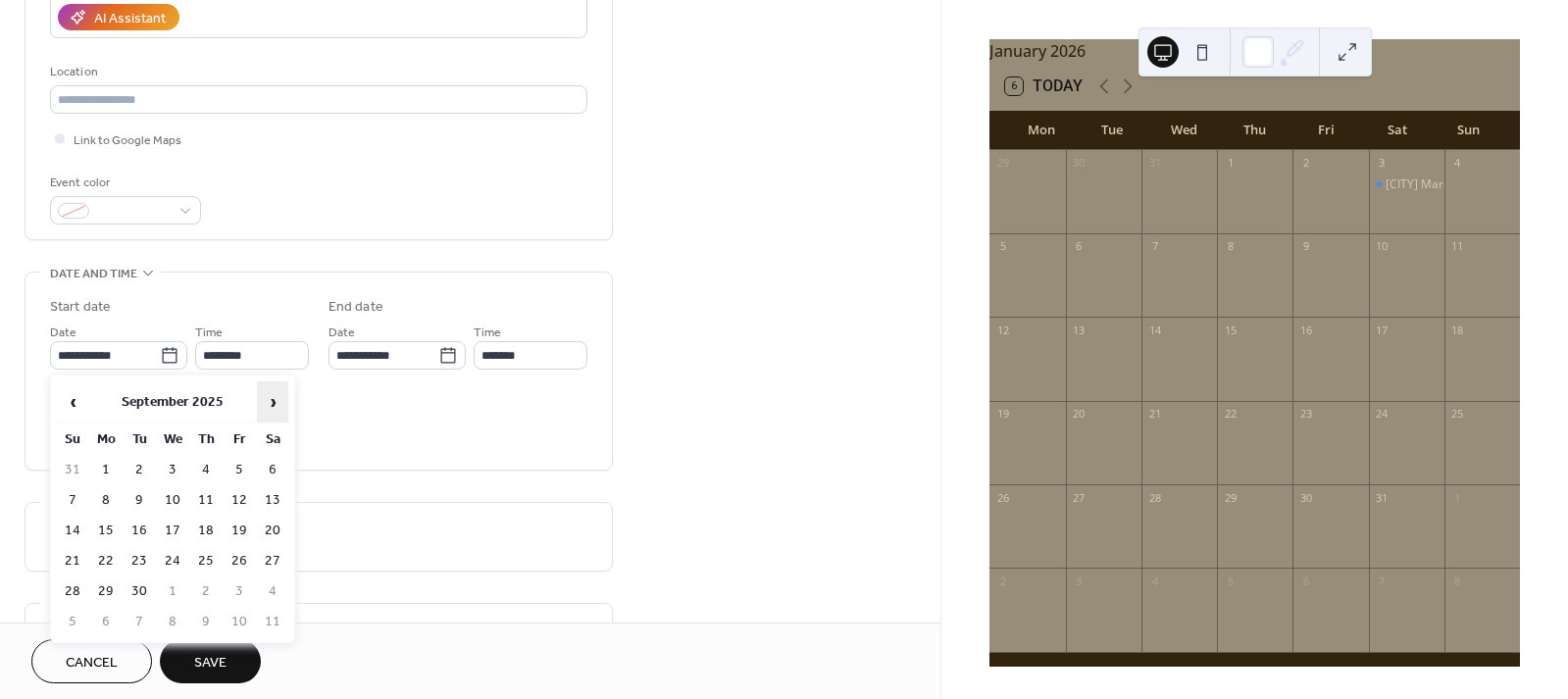 click on "›" at bounding box center (273, 402) 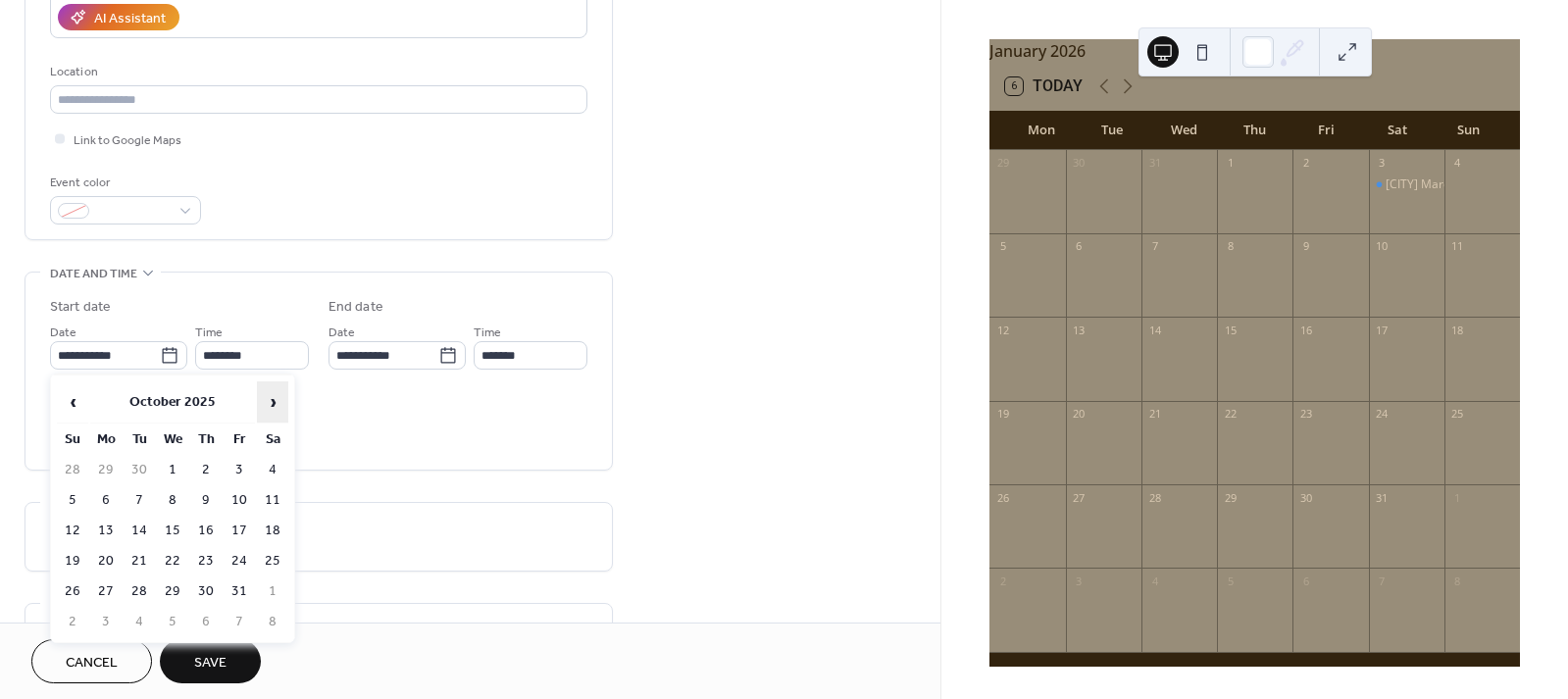 click on "›" at bounding box center (273, 402) 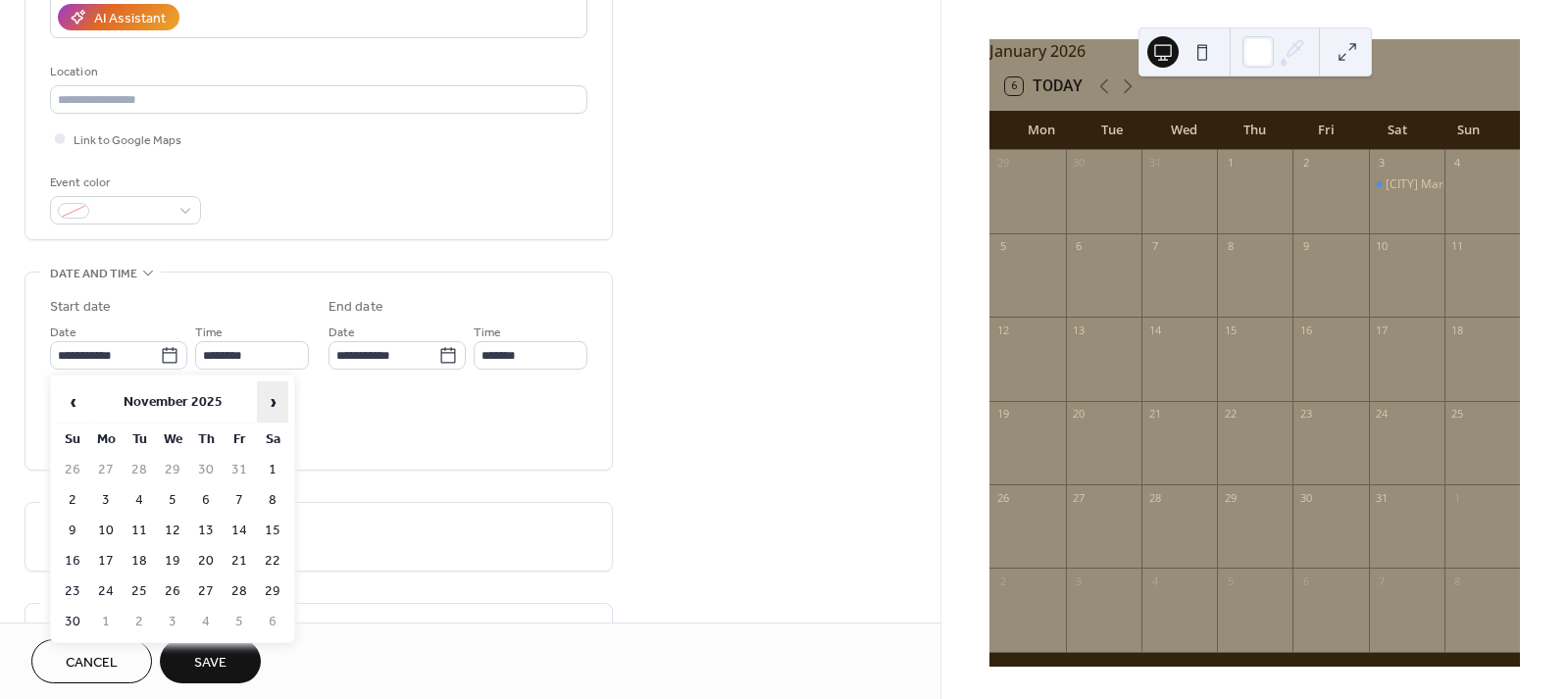 click on "›" at bounding box center [273, 402] 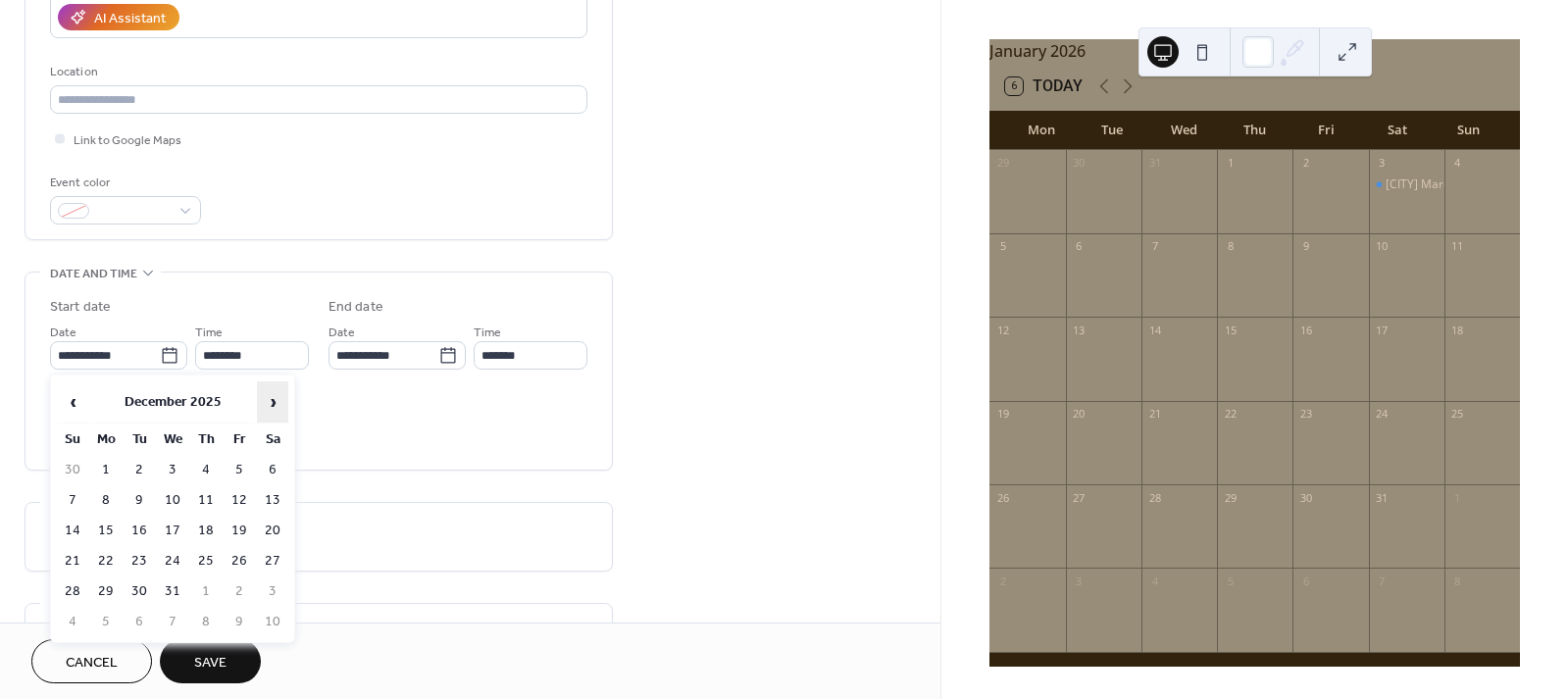 click on "›" at bounding box center [273, 402] 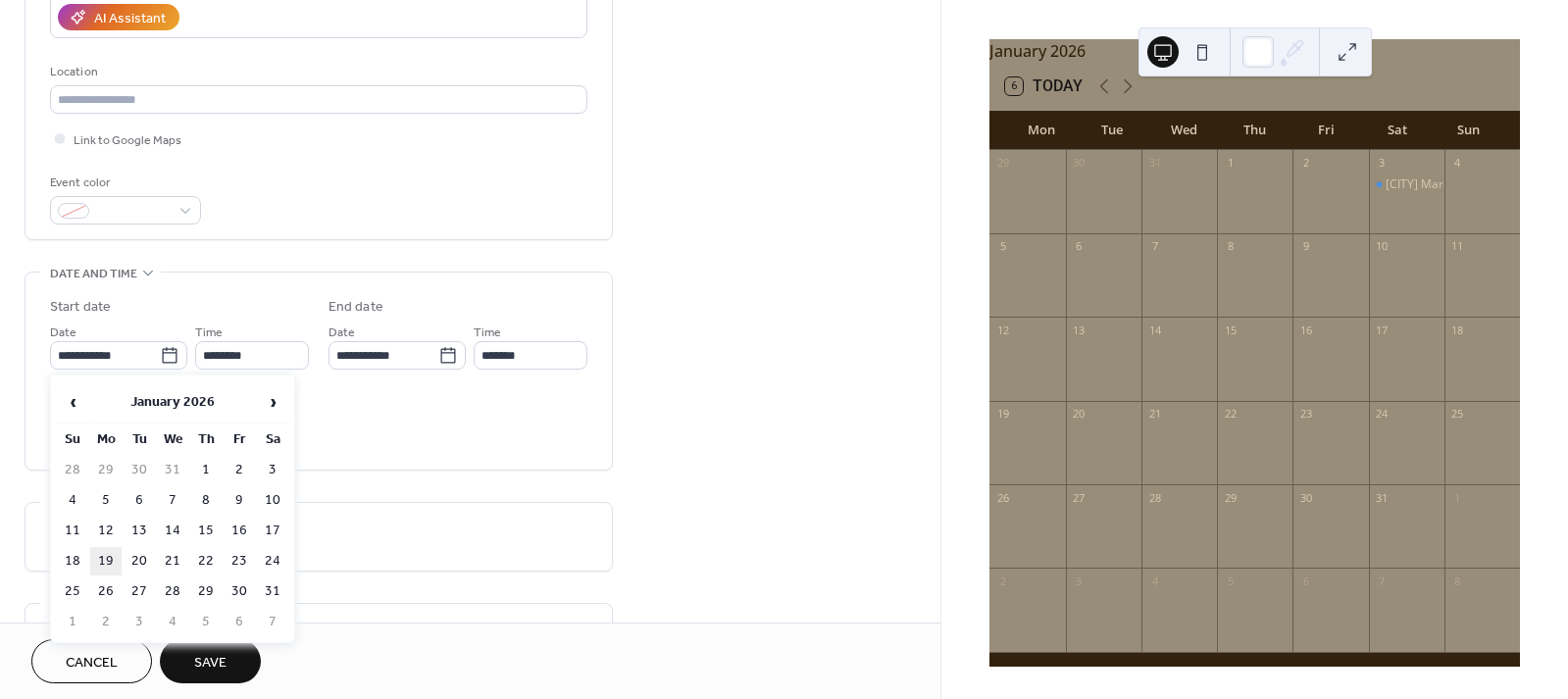 click on "19" at bounding box center [106, 561] 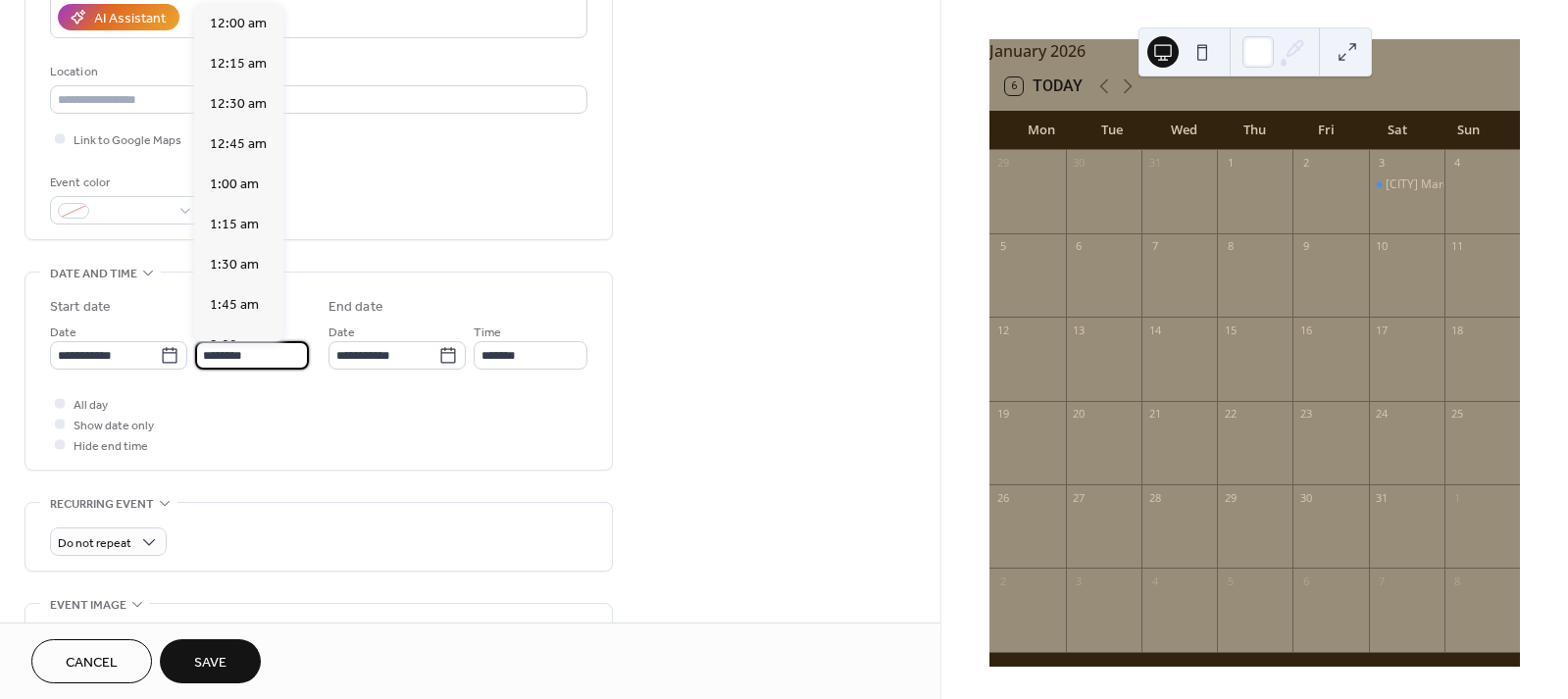 click on "********" at bounding box center [252, 355] 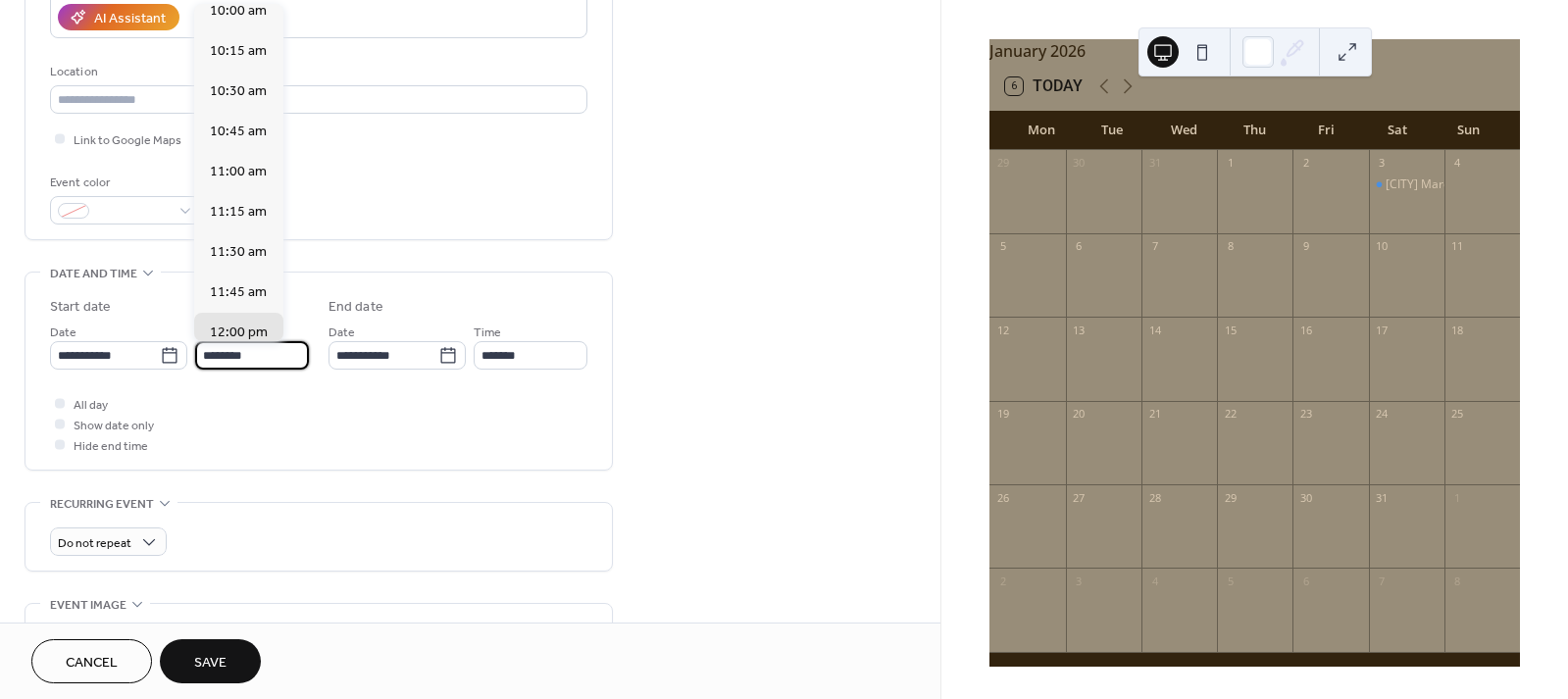 scroll, scrollTop: 1573, scrollLeft: 0, axis: vertical 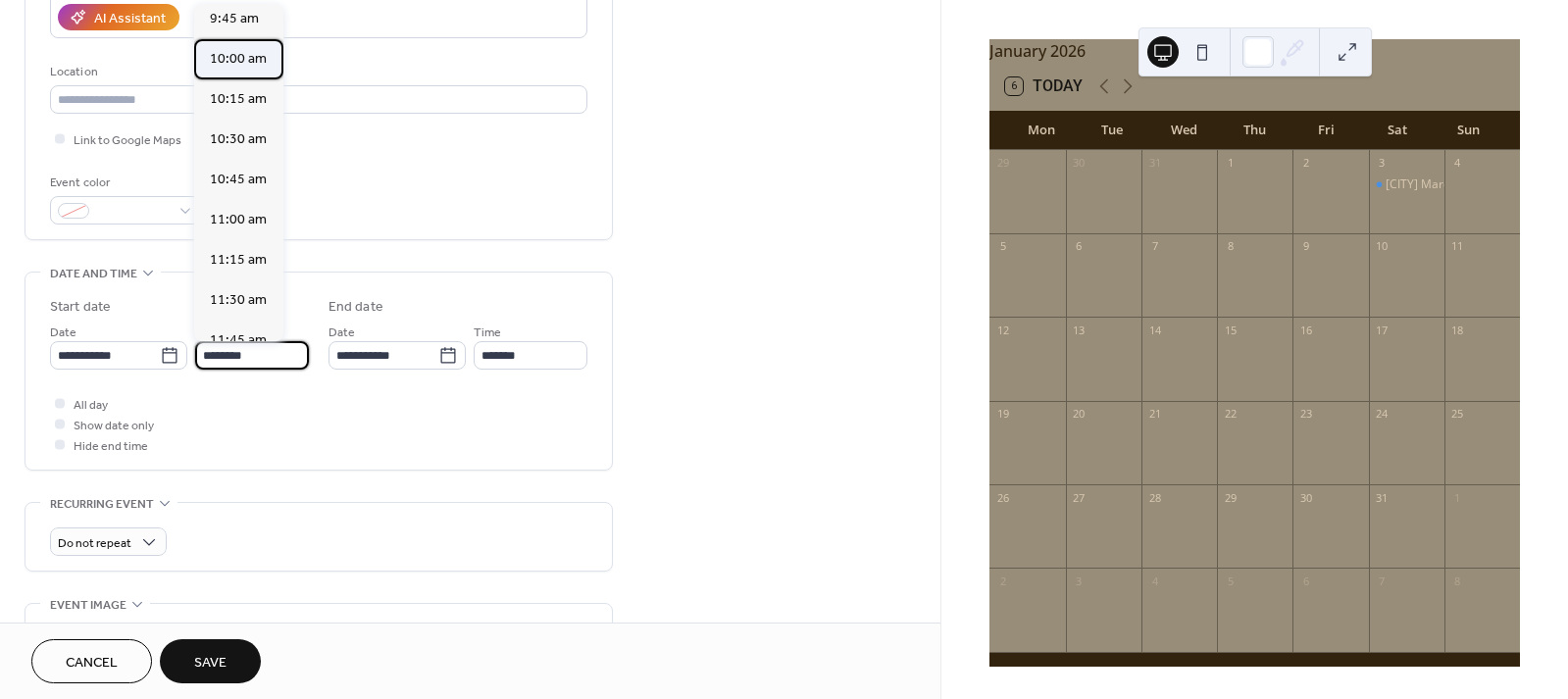 click on "10:00 am" at bounding box center [238, 59] 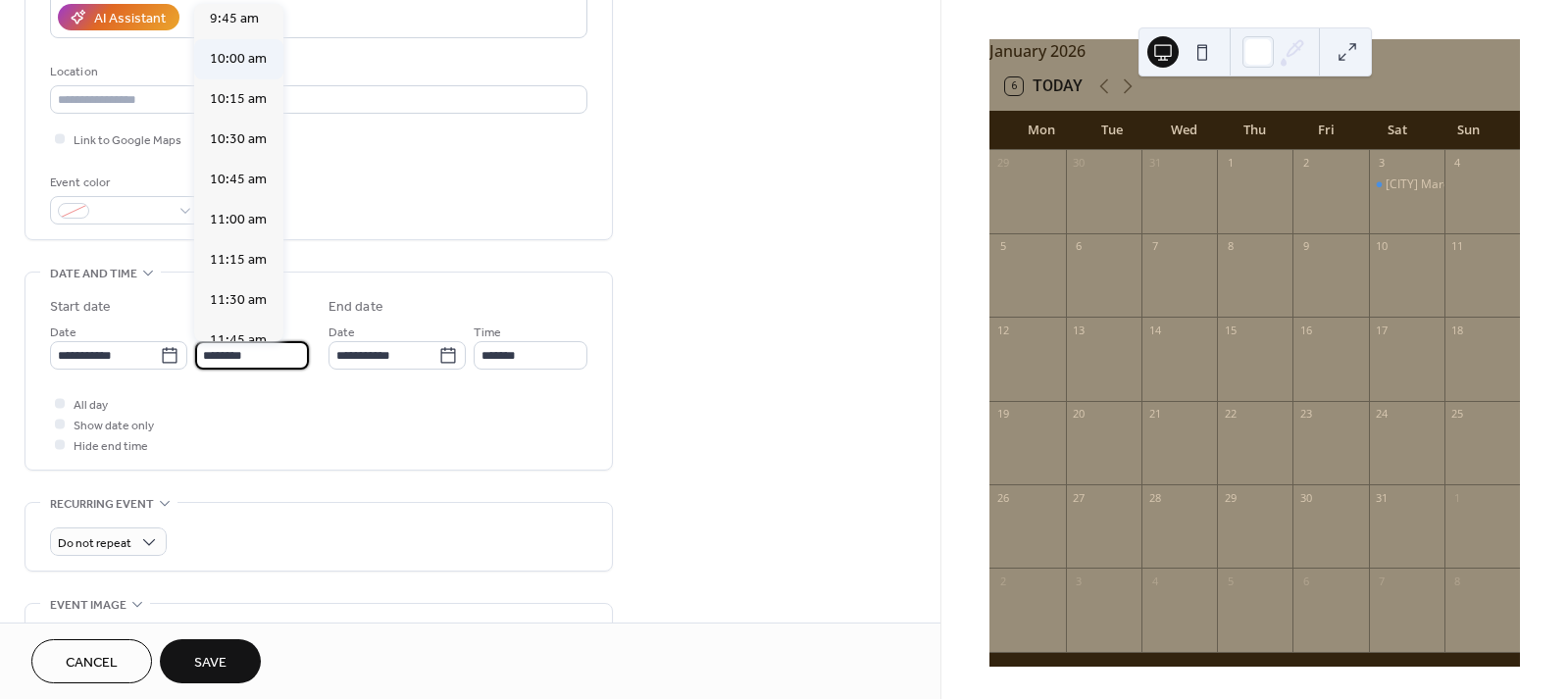 type on "********" 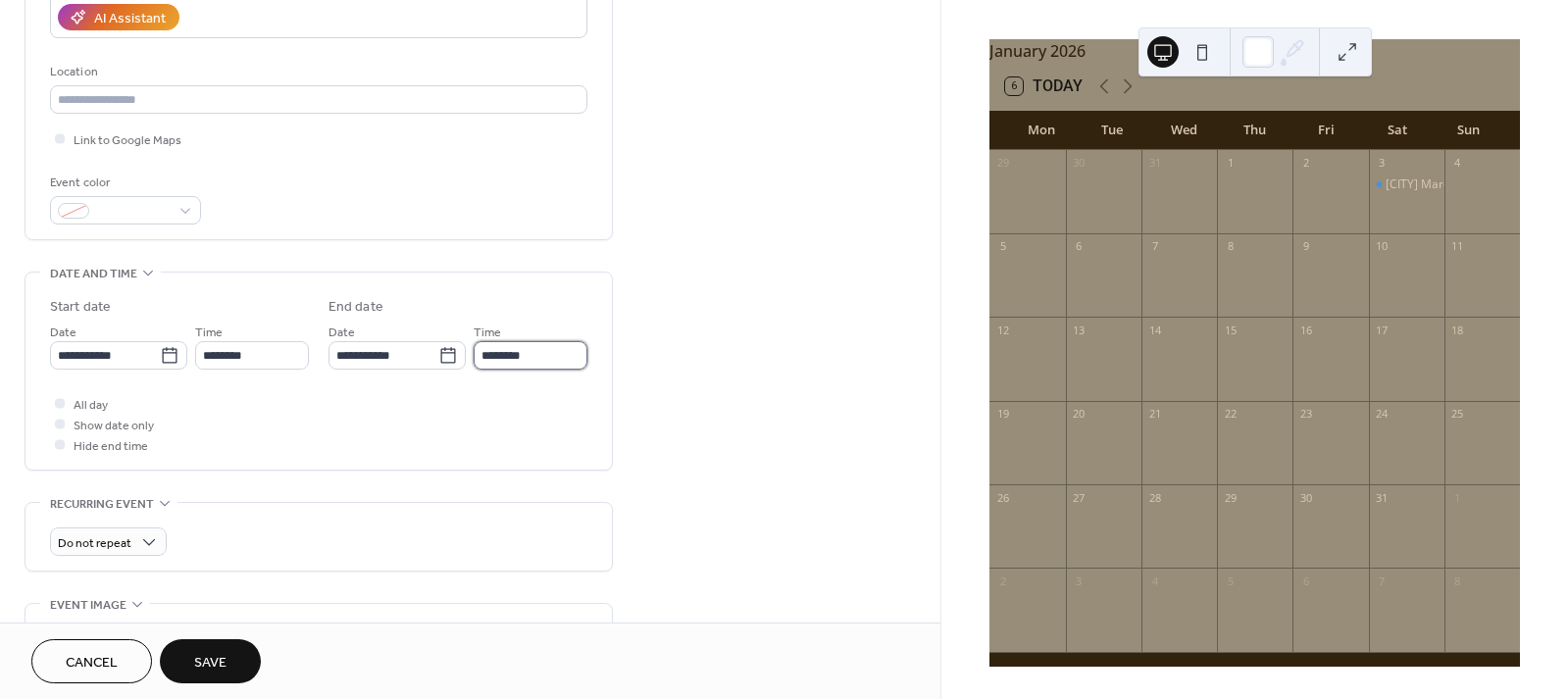 click on "********" at bounding box center (531, 355) 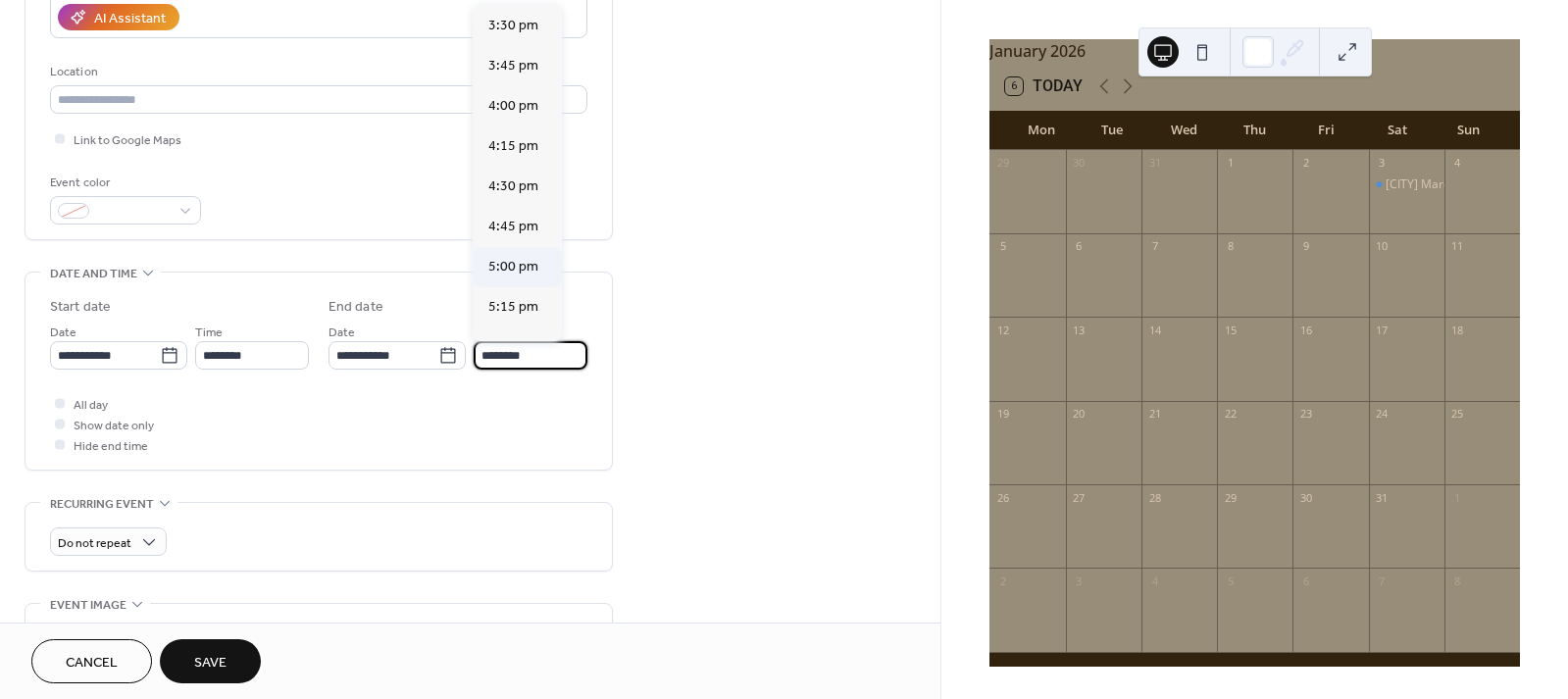 scroll, scrollTop: 844, scrollLeft: 0, axis: vertical 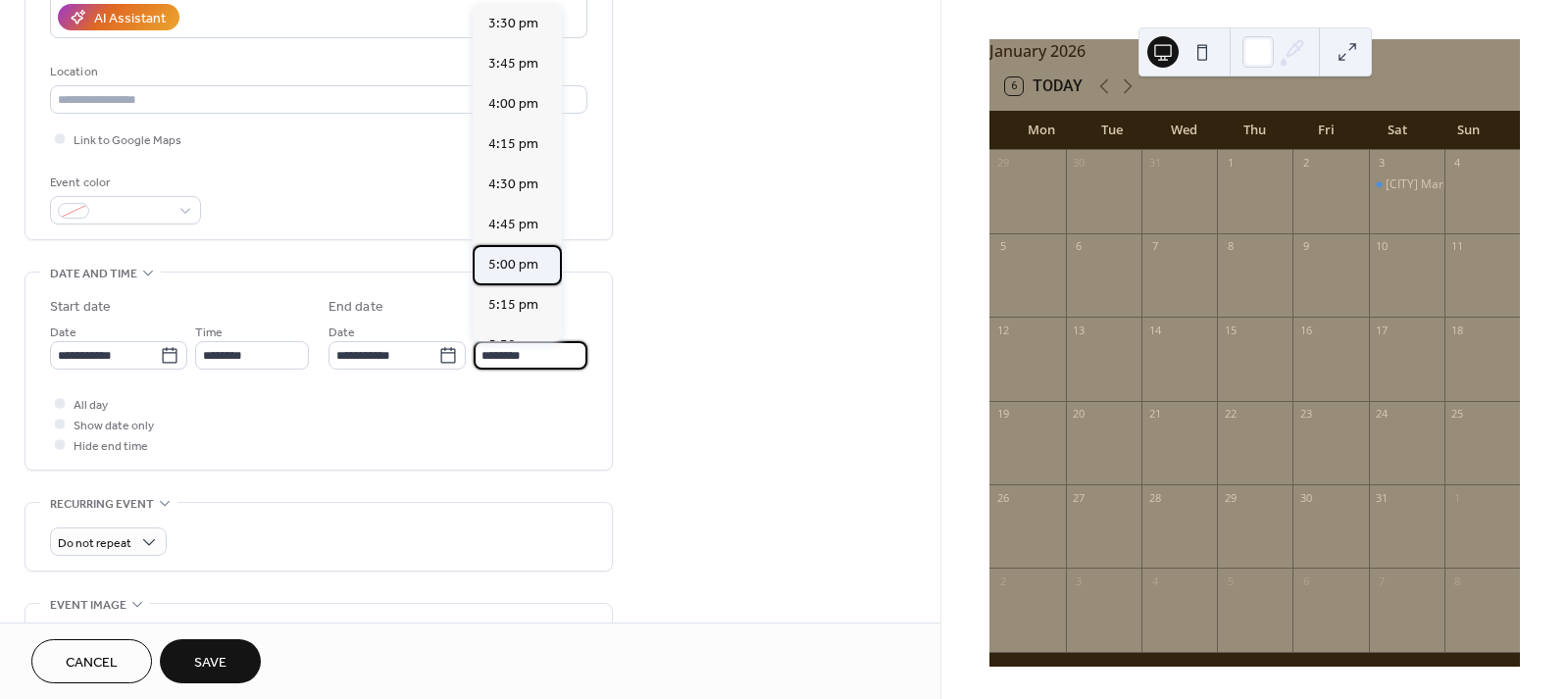 click on "5:00 pm" at bounding box center (513, 265) 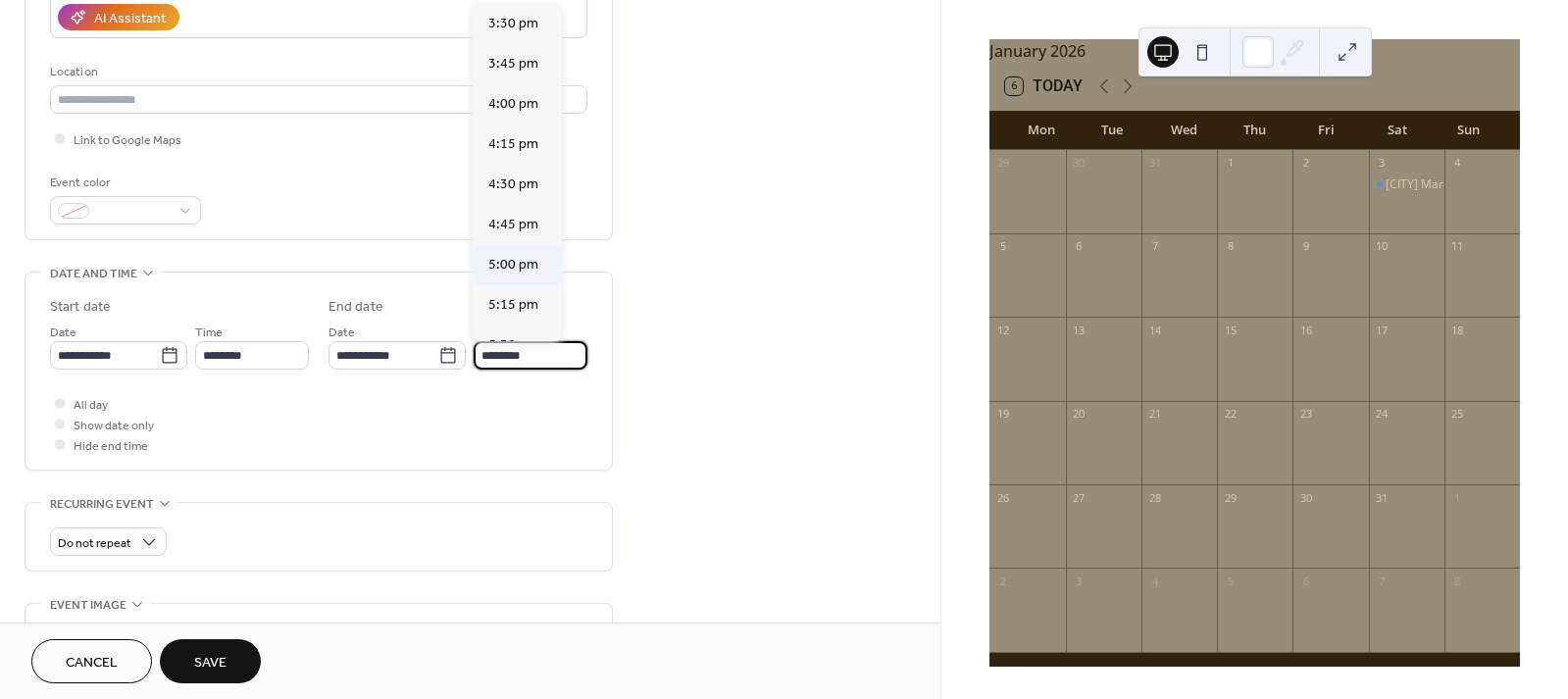 type on "*******" 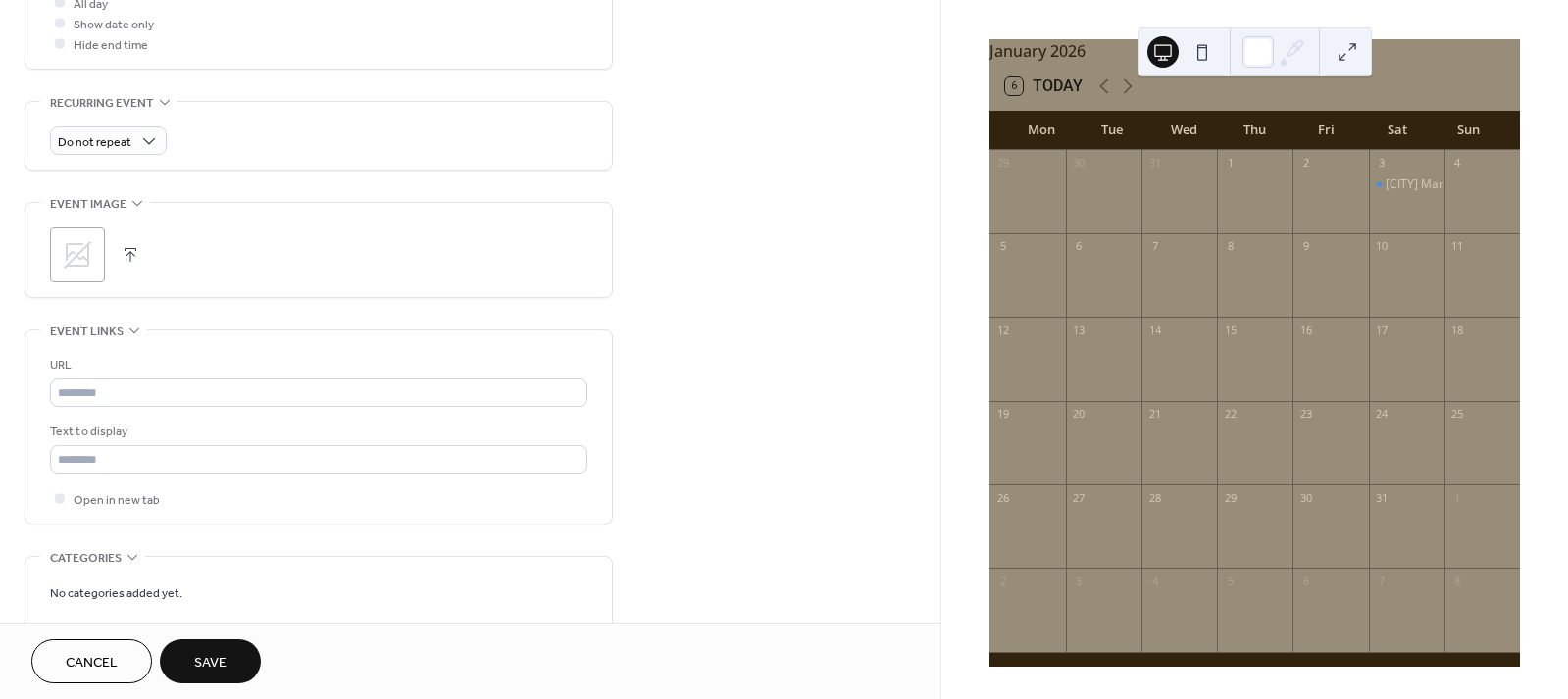 scroll, scrollTop: 917, scrollLeft: 0, axis: vertical 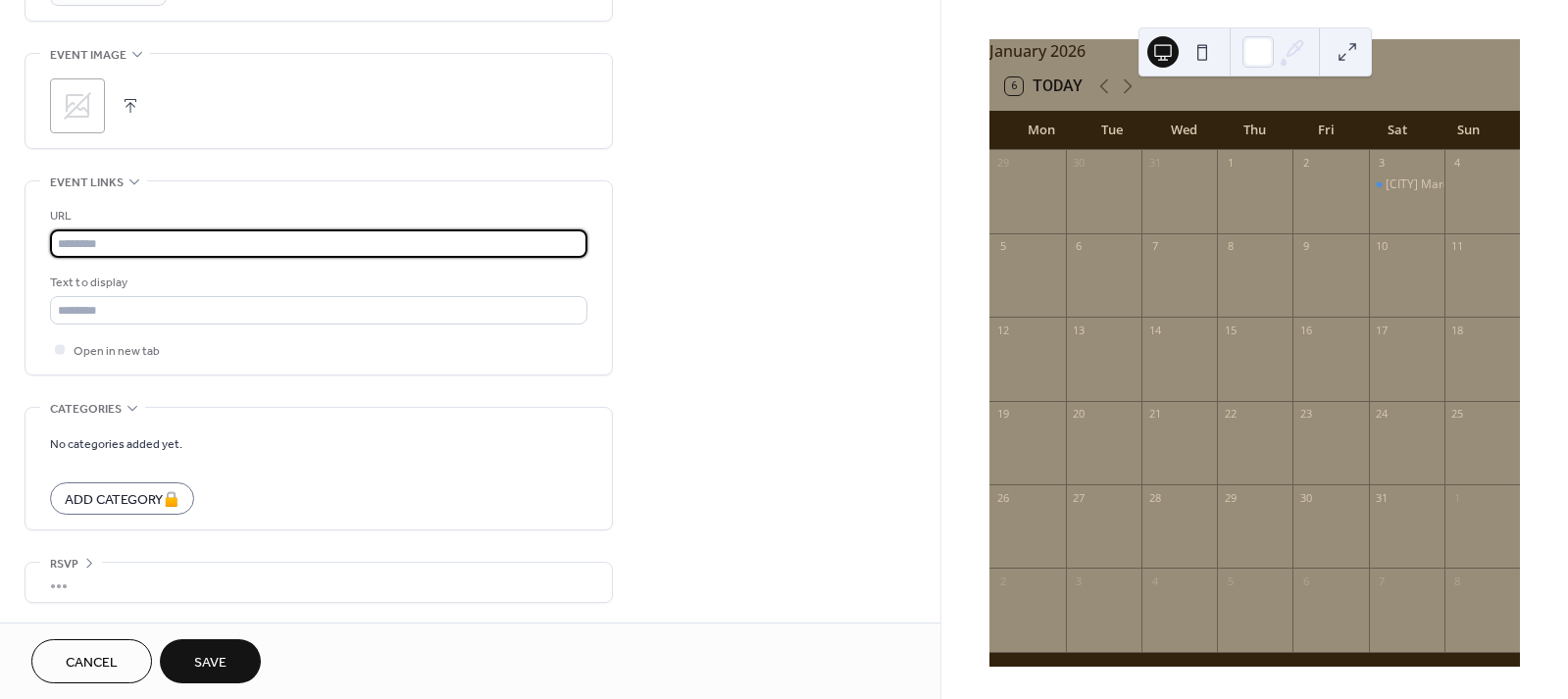 click at bounding box center [319, 243] 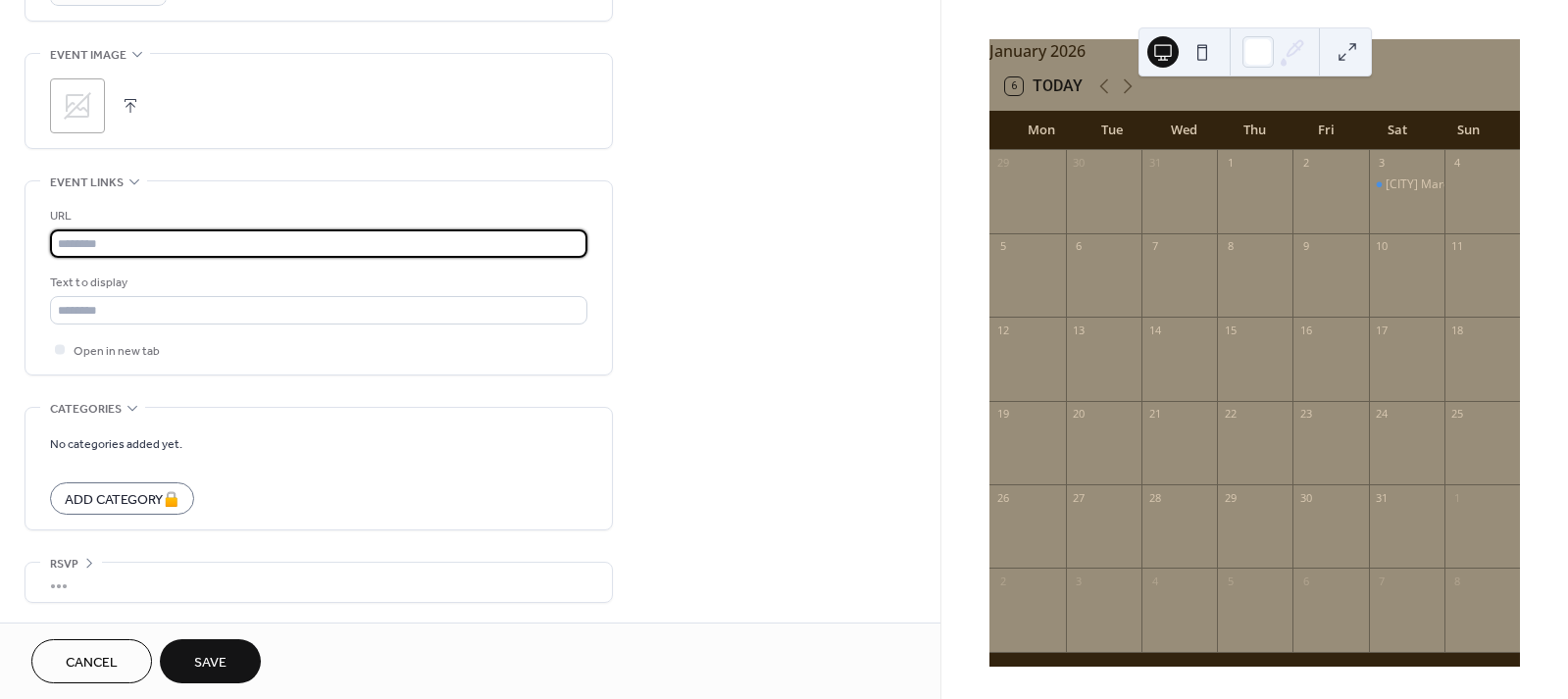 paste on "**********" 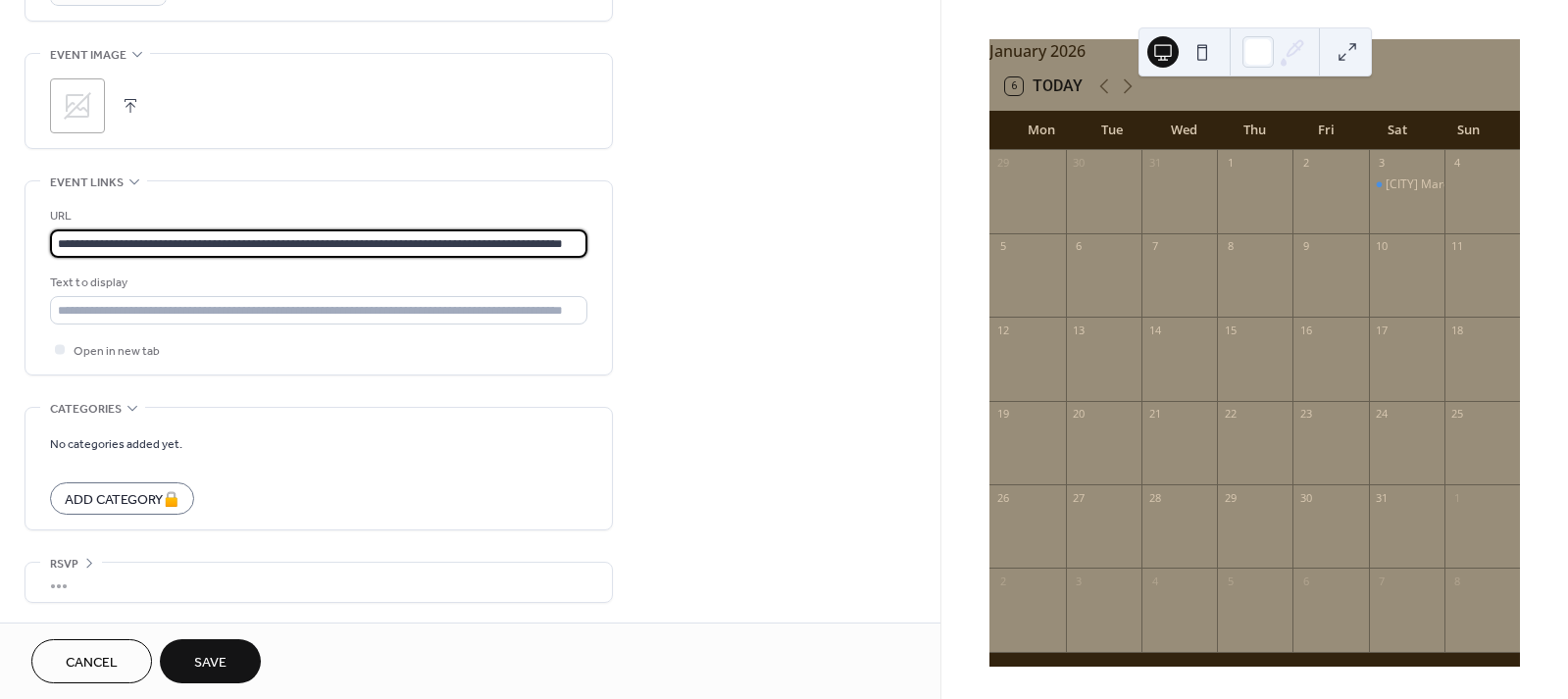 scroll, scrollTop: 0, scrollLeft: 49, axis: horizontal 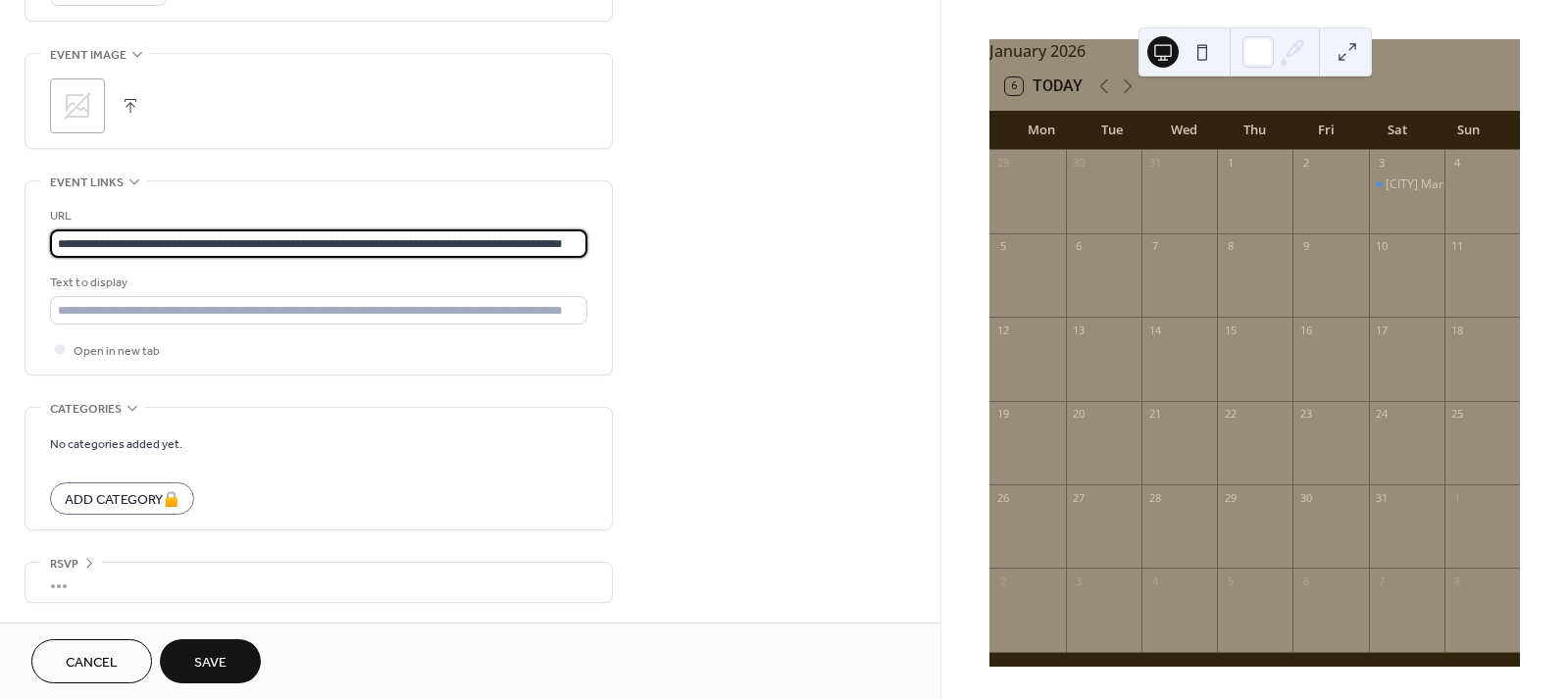 type on "**********" 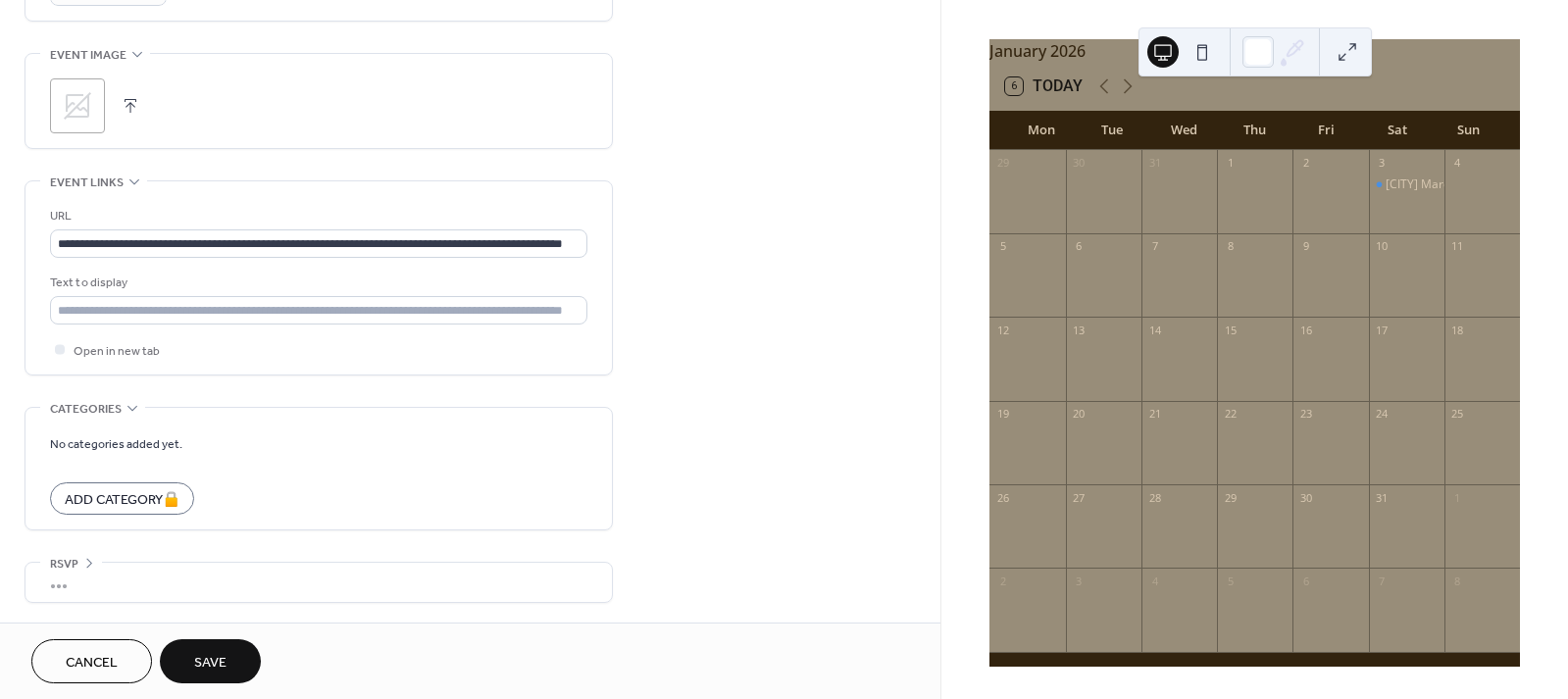 scroll, scrollTop: 0, scrollLeft: 0, axis: both 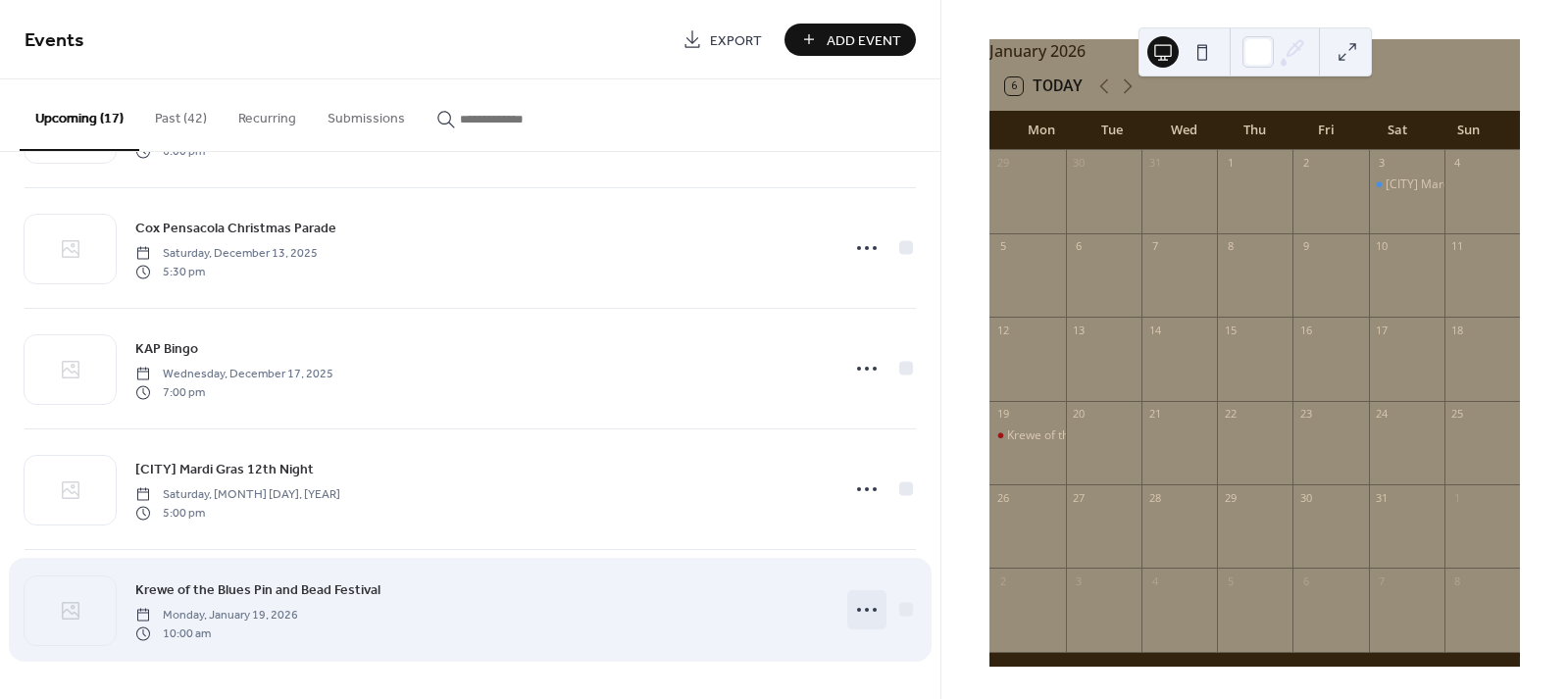 click 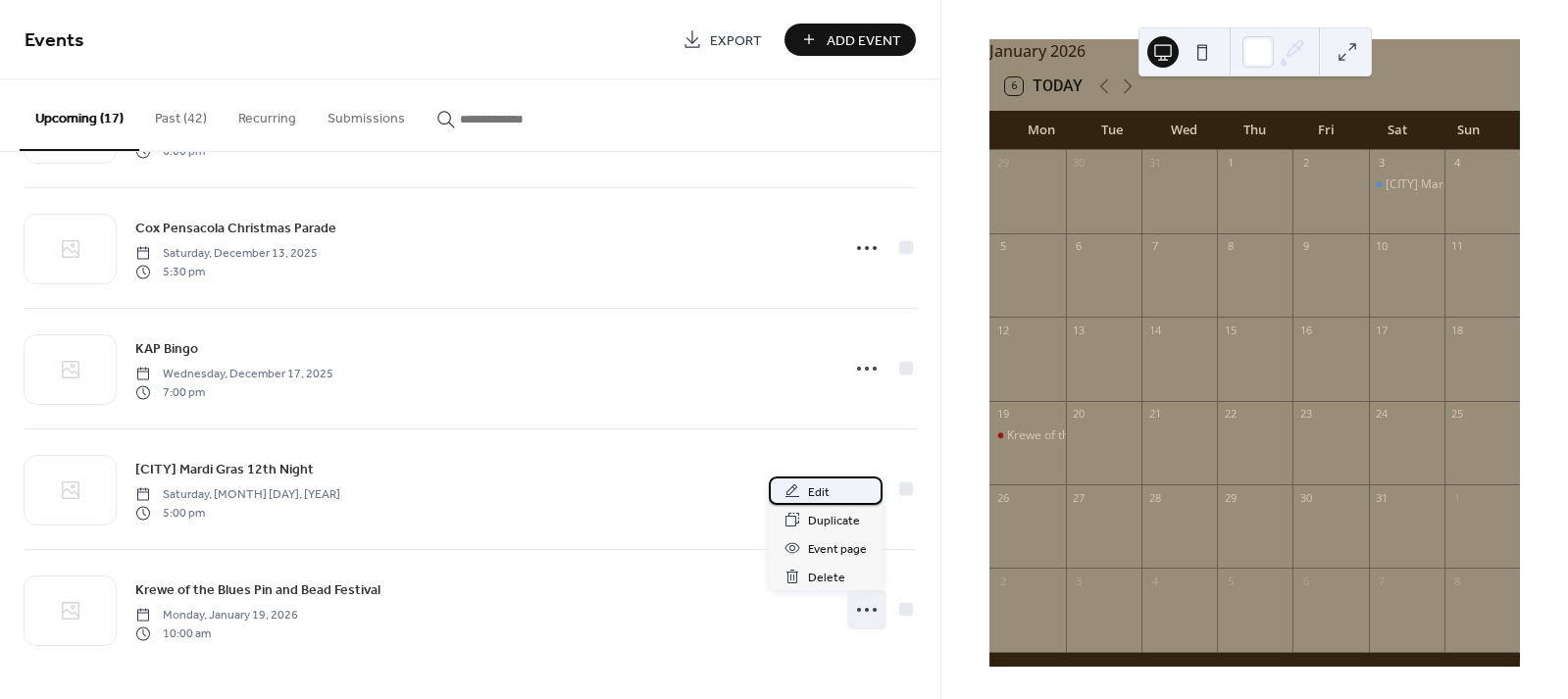 click on "Edit" at bounding box center [819, 492] 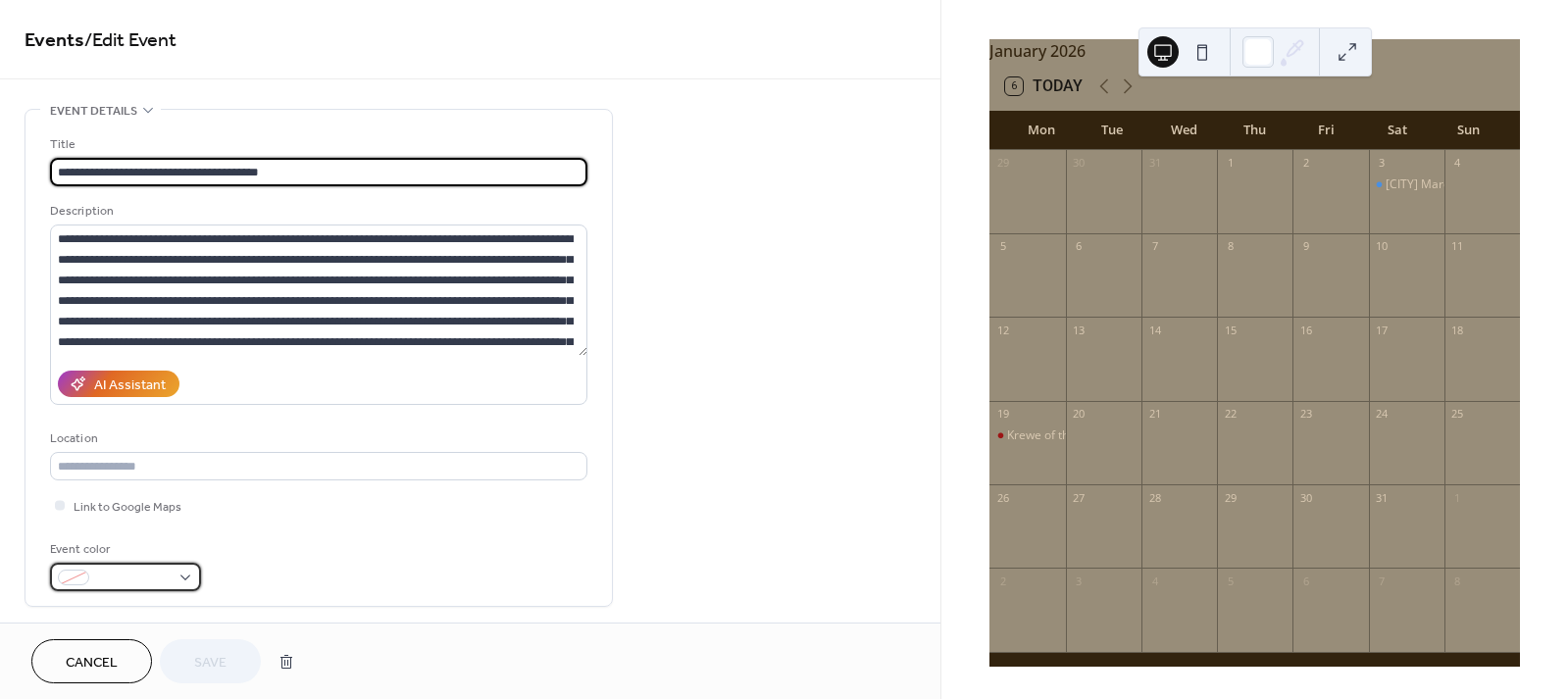click at bounding box center (126, 576) 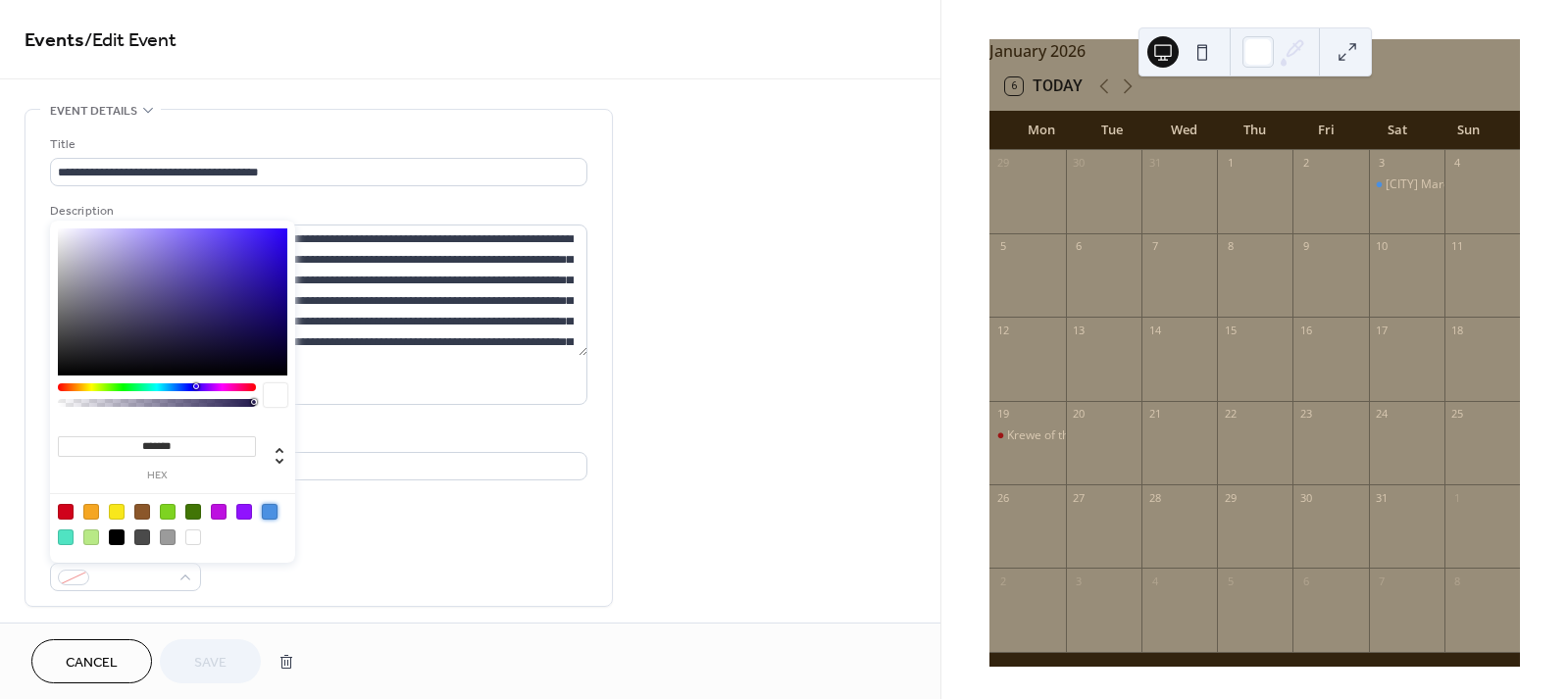 click at bounding box center (270, 512) 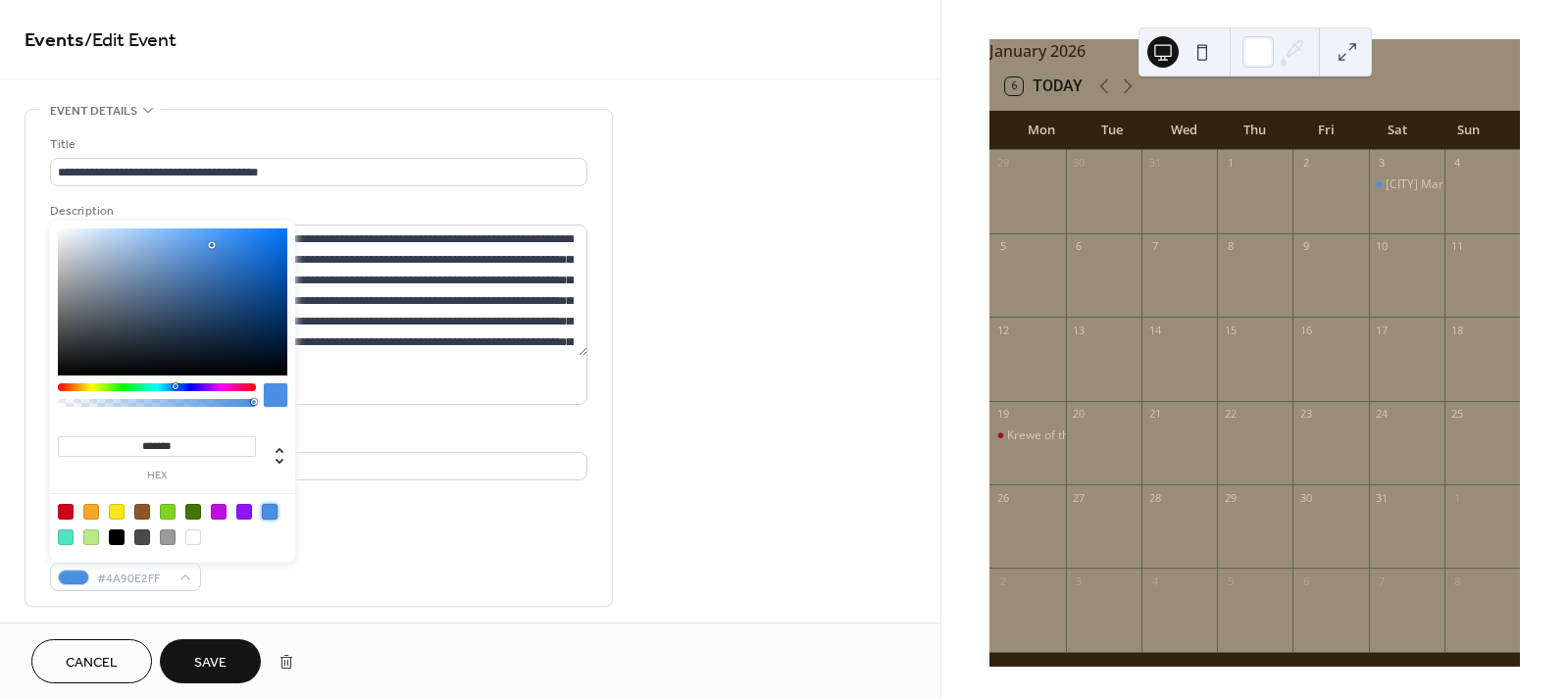click on "Save" at bounding box center [210, 663] 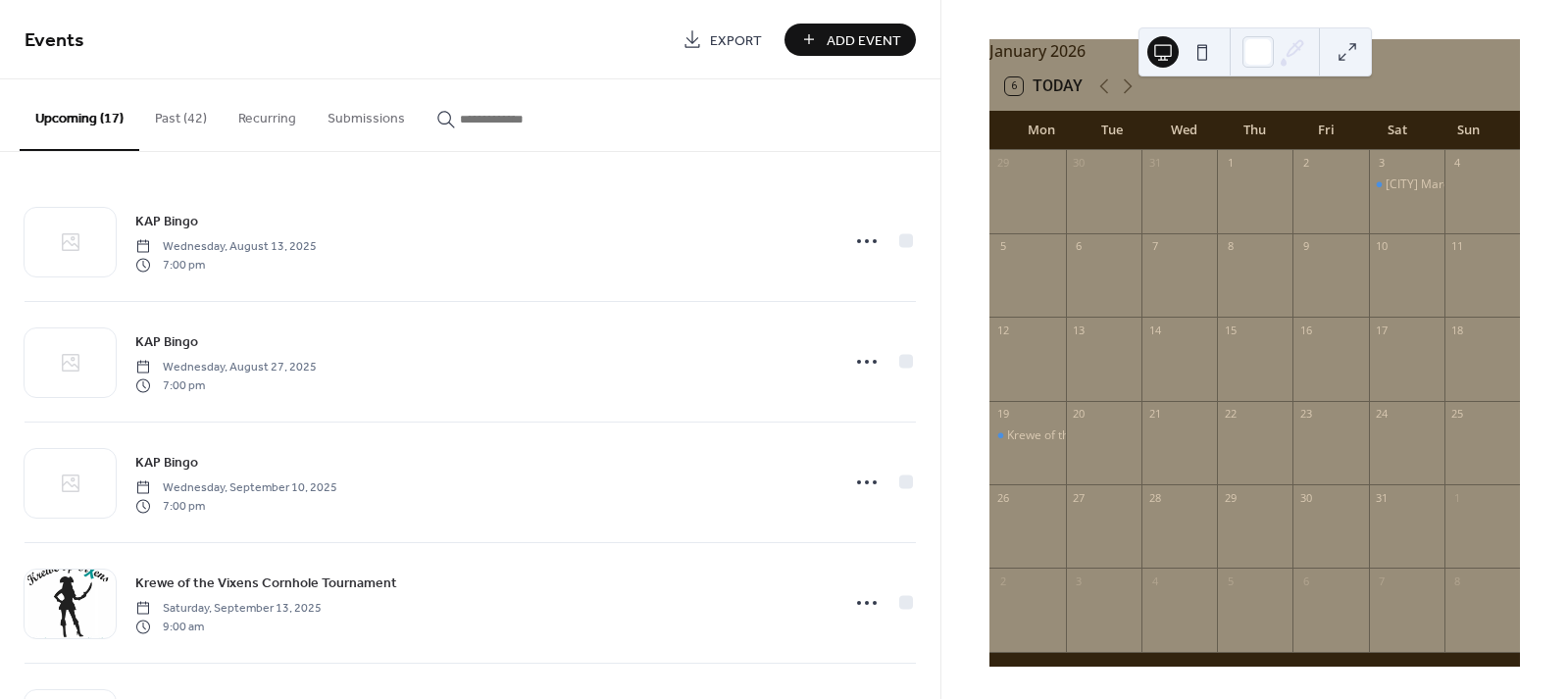 click on "Add Event" at bounding box center (864, 40) 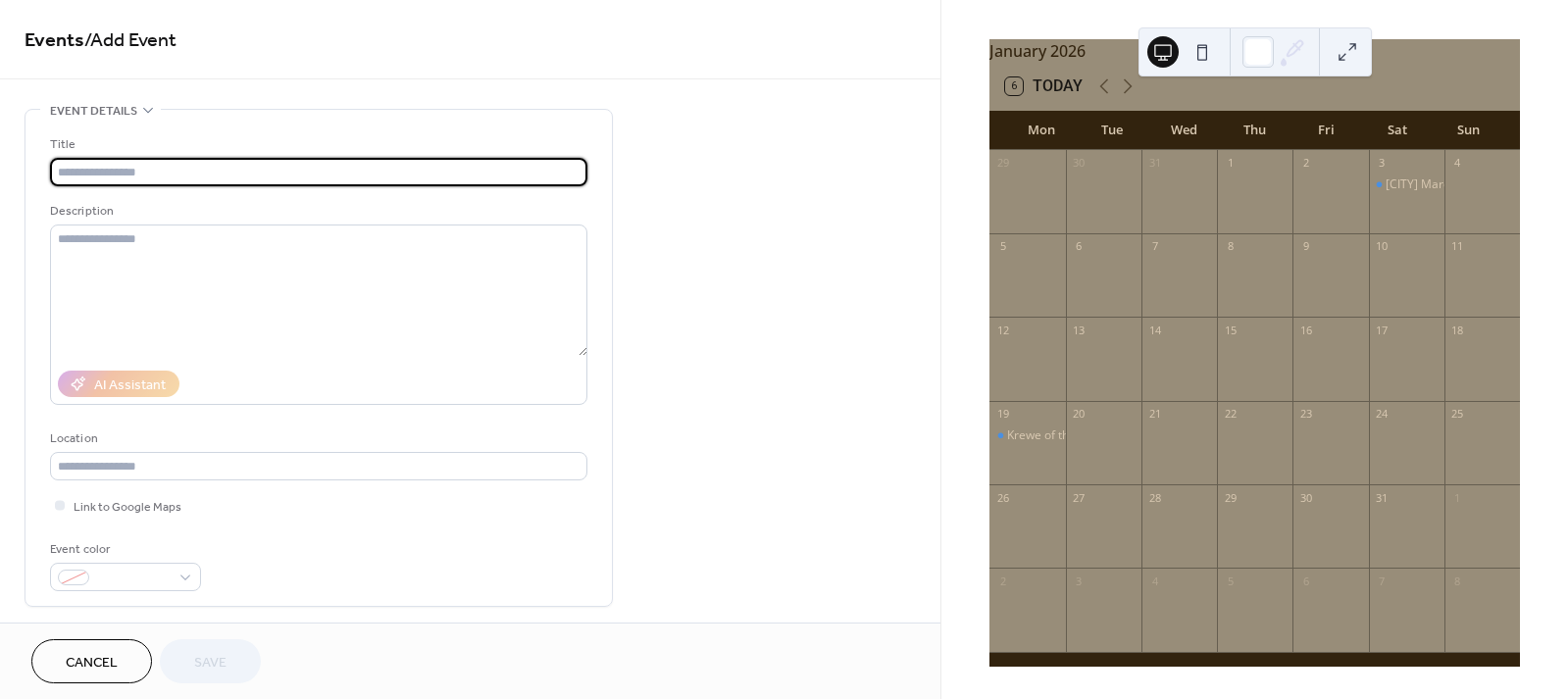 click at bounding box center [319, 172] 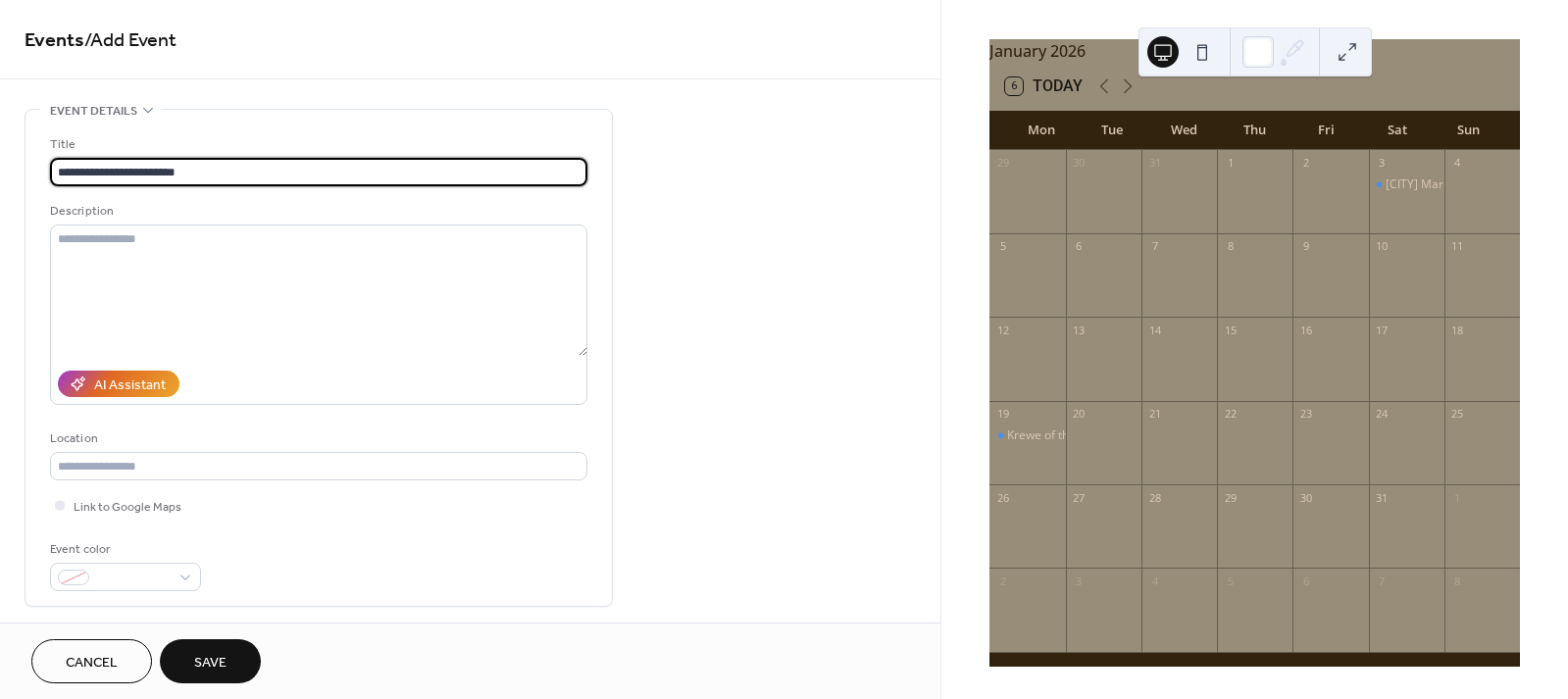 type on "**********" 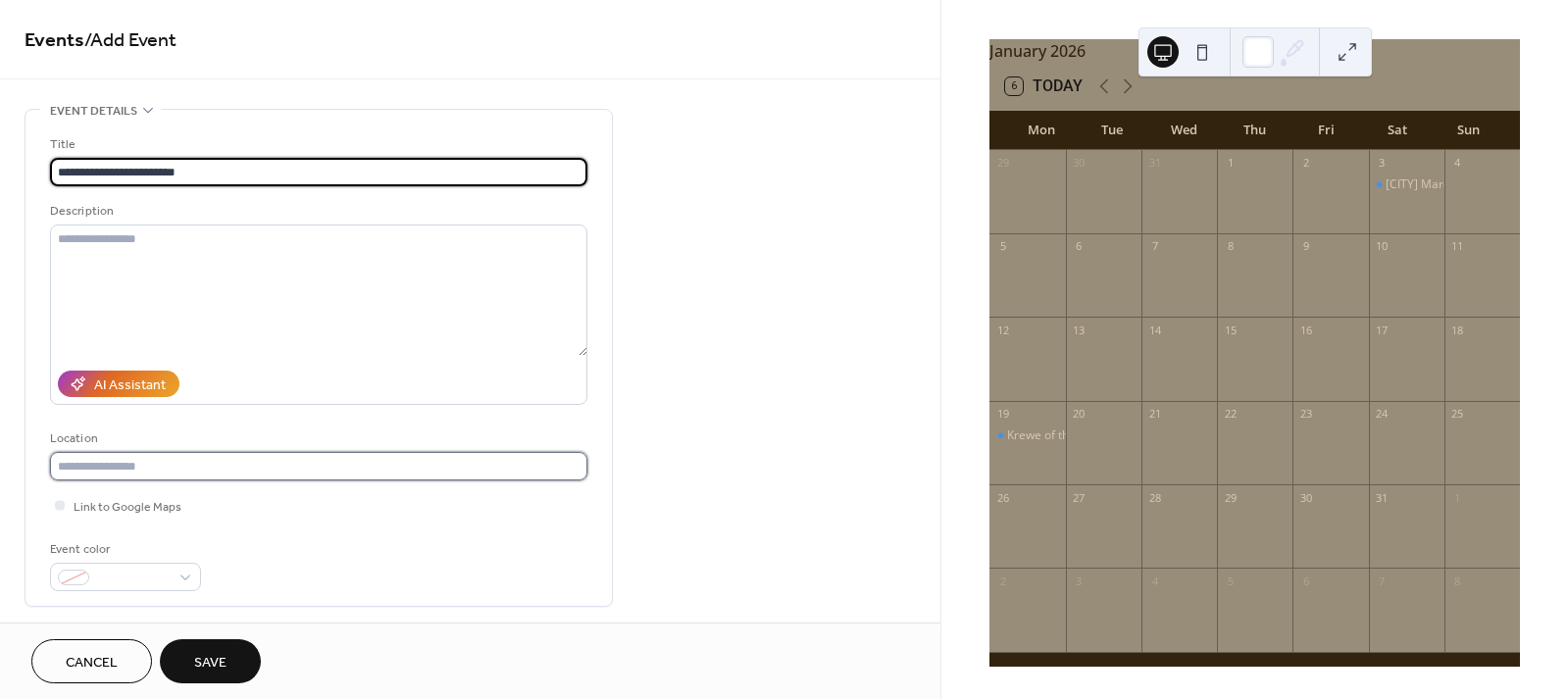 click at bounding box center (319, 466) 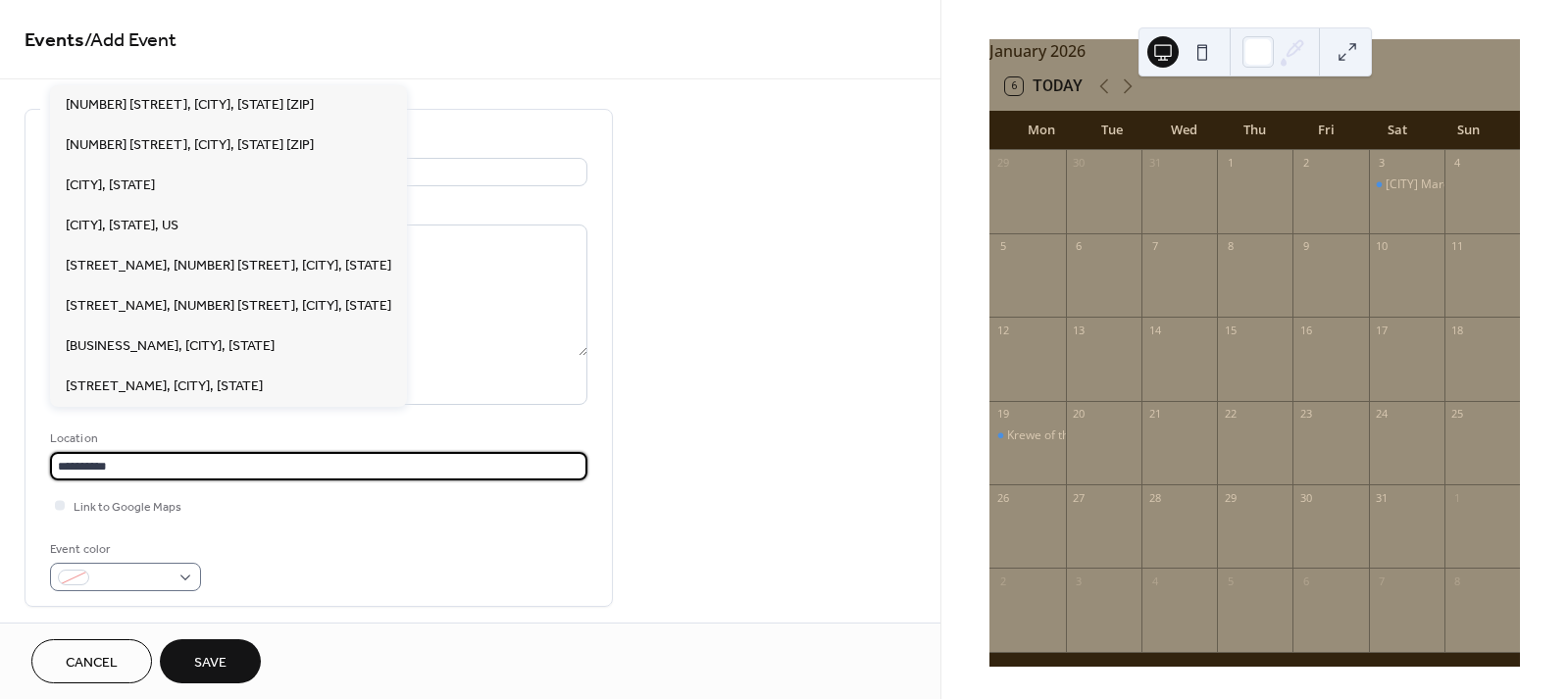 type on "**********" 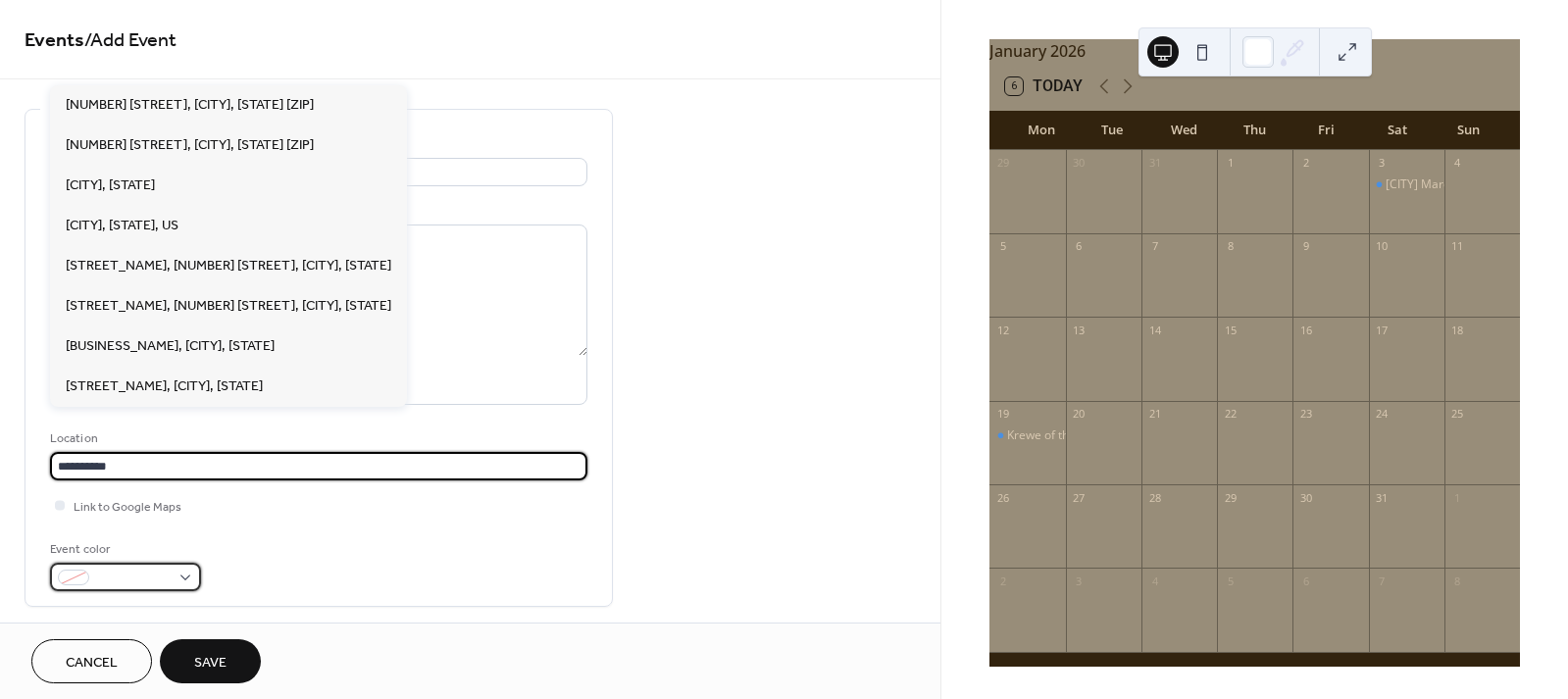click at bounding box center (126, 576) 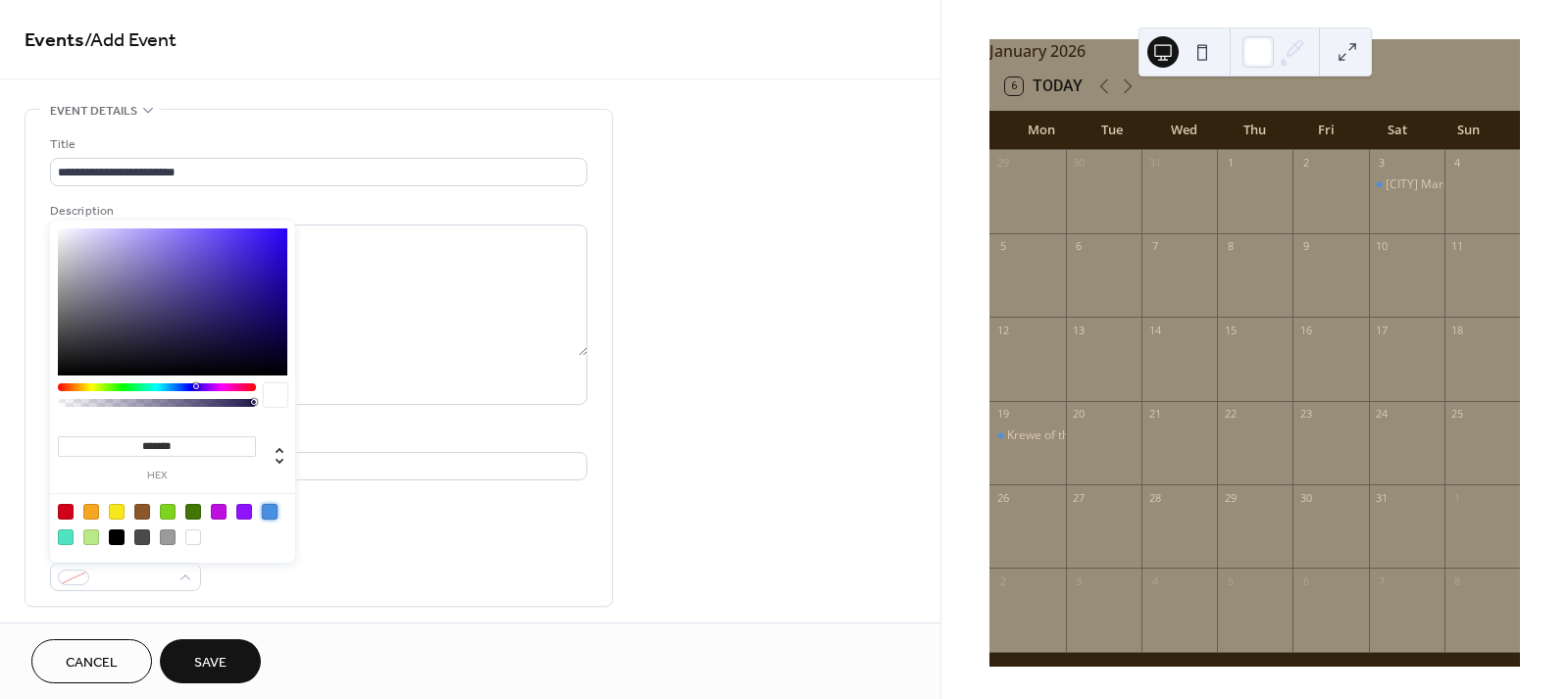 click at bounding box center (270, 512) 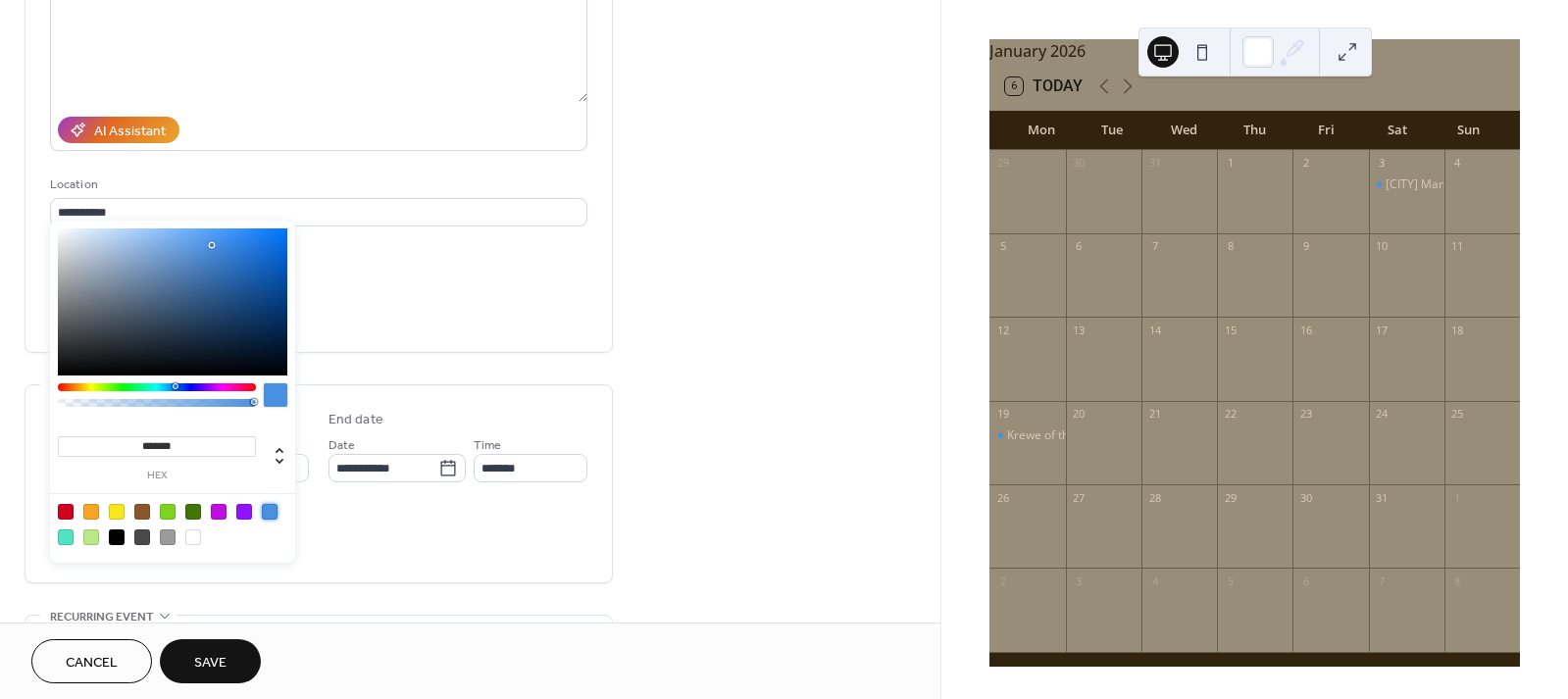 click on "**********" at bounding box center (470, 570) 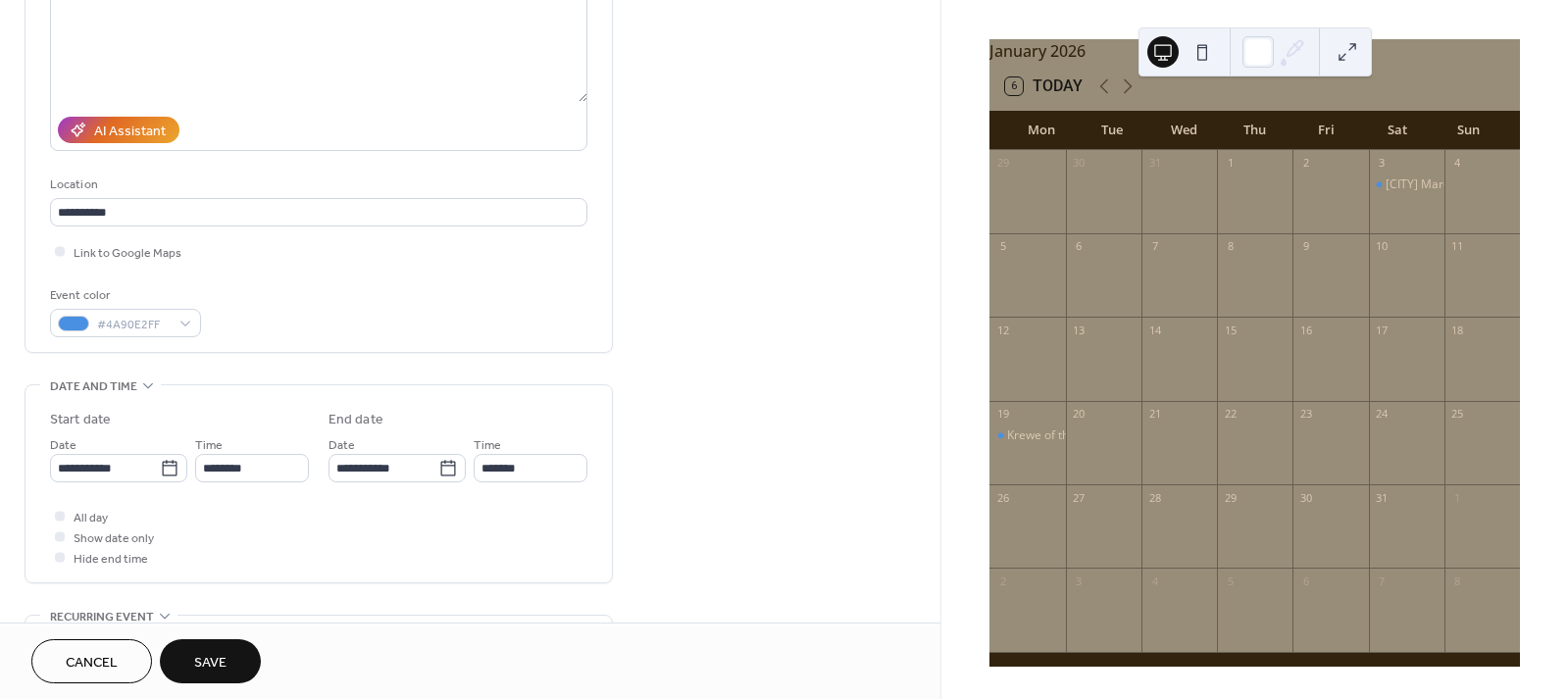scroll, scrollTop: 261, scrollLeft: 0, axis: vertical 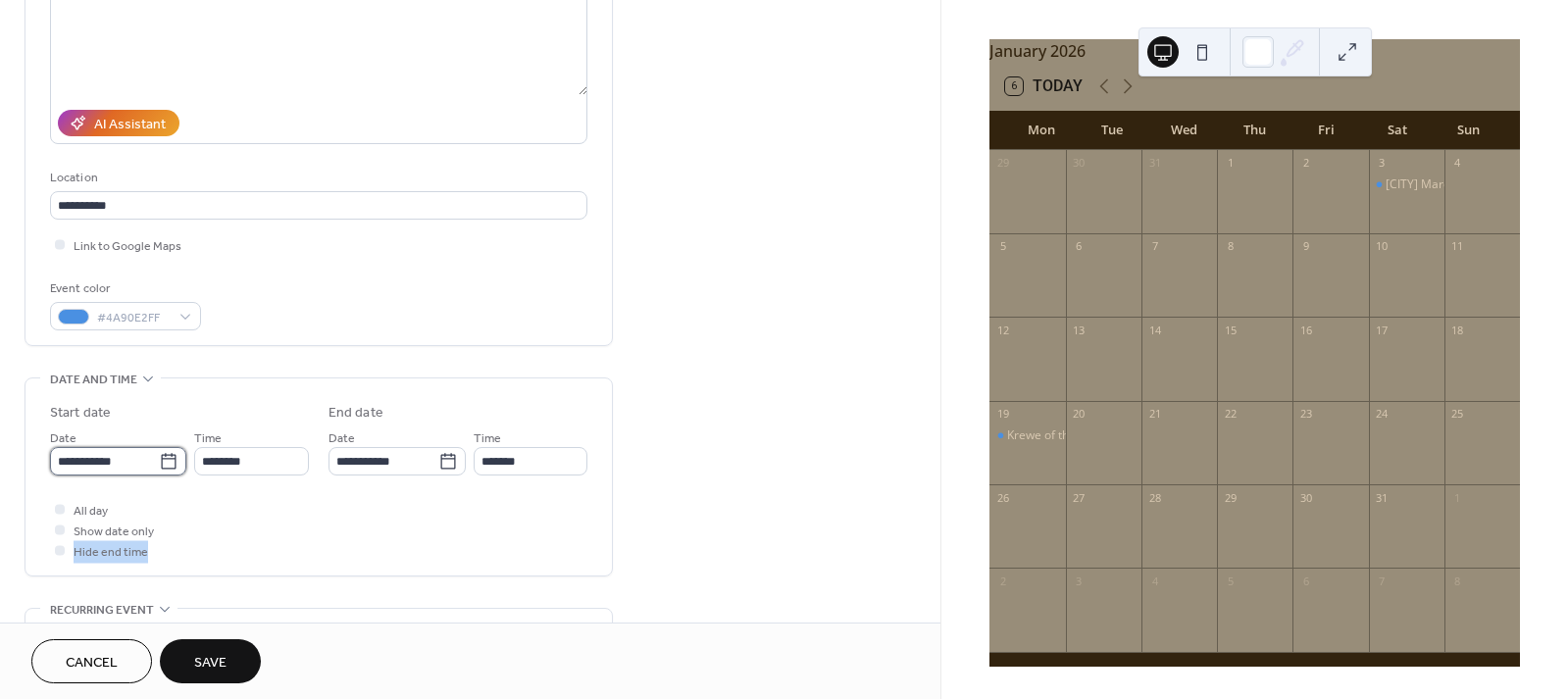 click on "**********" at bounding box center [104, 461] 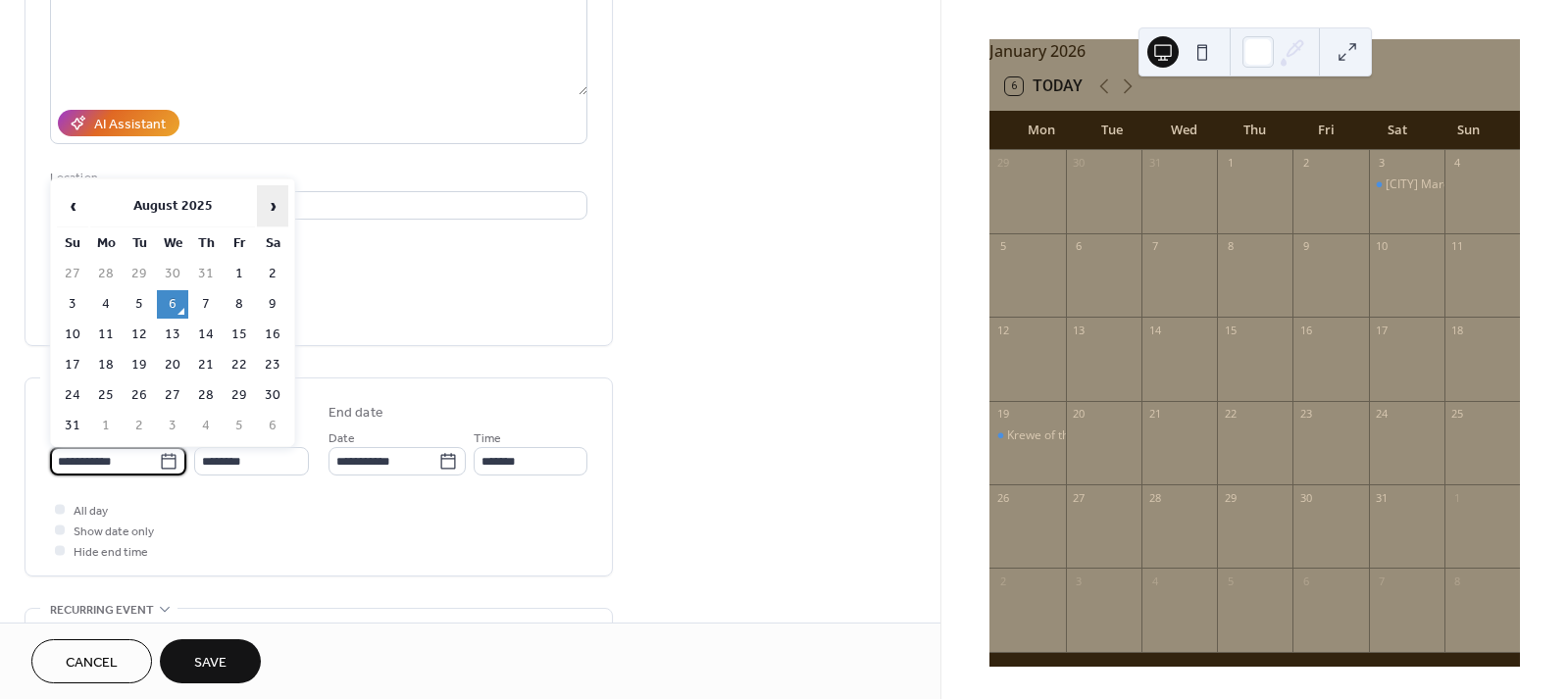 scroll, scrollTop: 0, scrollLeft: 0, axis: both 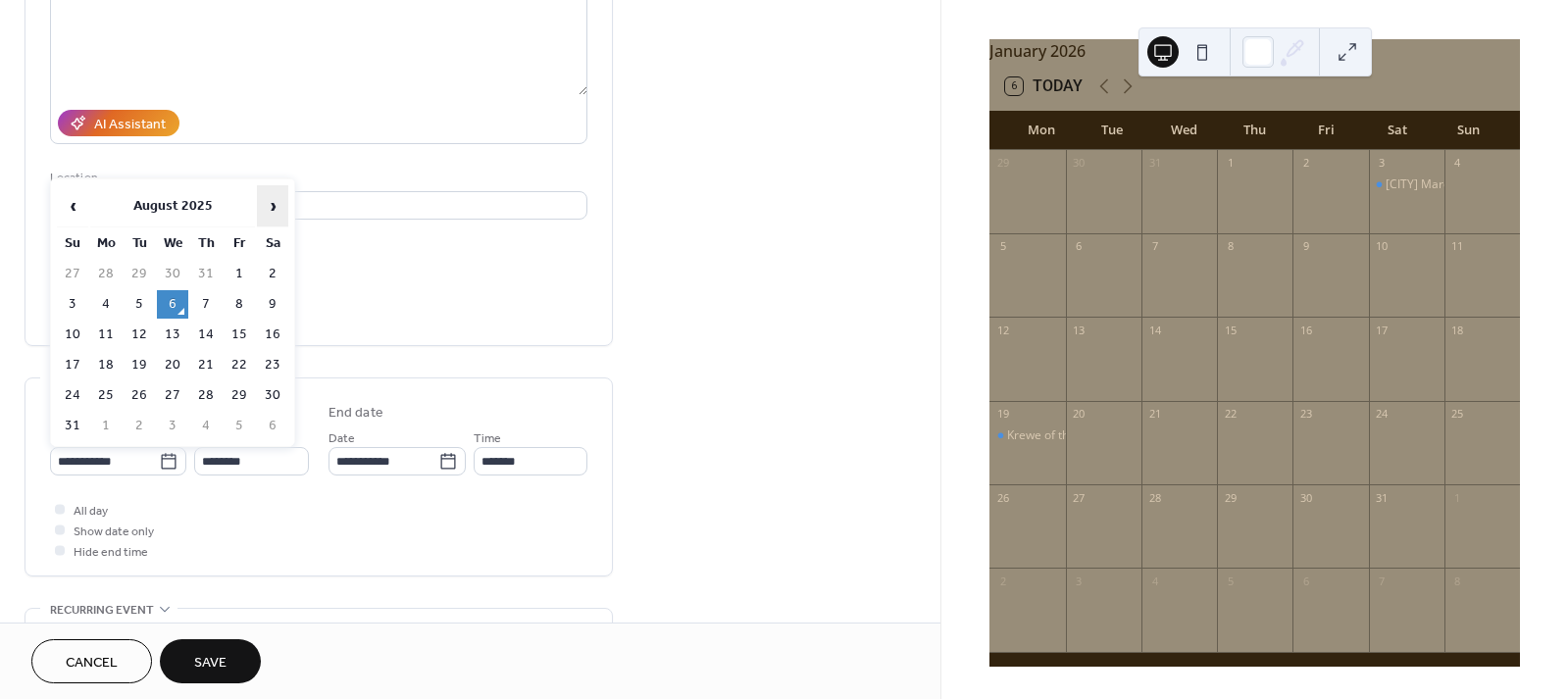 click on "›" at bounding box center (273, 206) 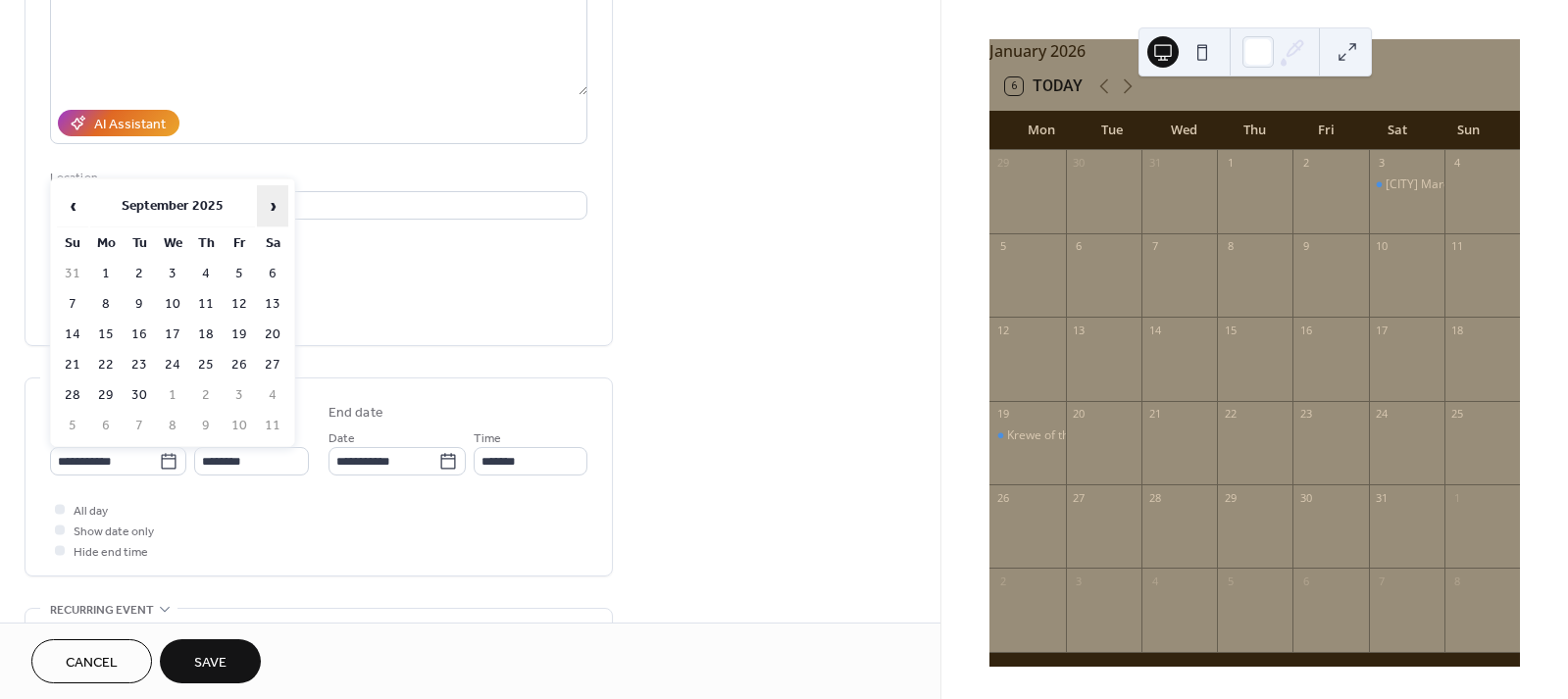 click on "›" at bounding box center [273, 206] 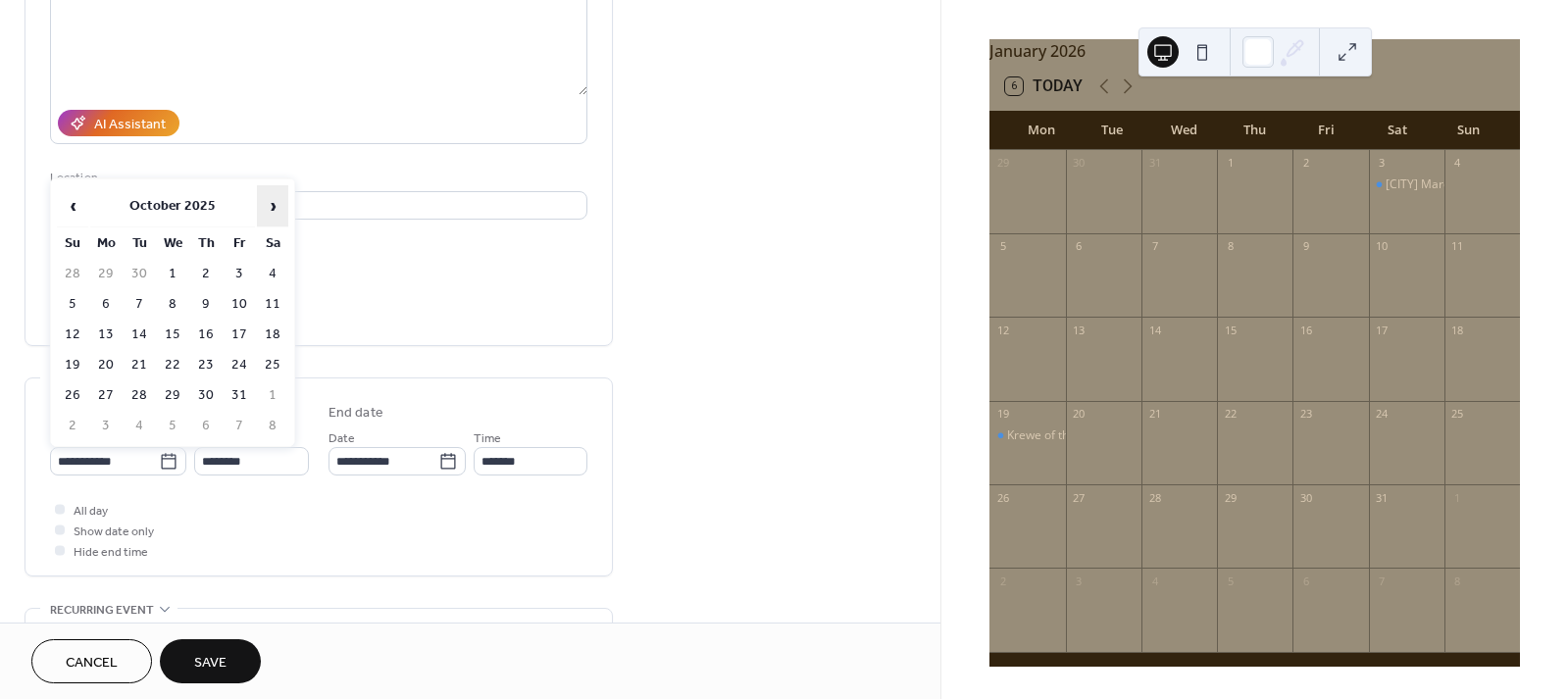 click on "›" at bounding box center (273, 206) 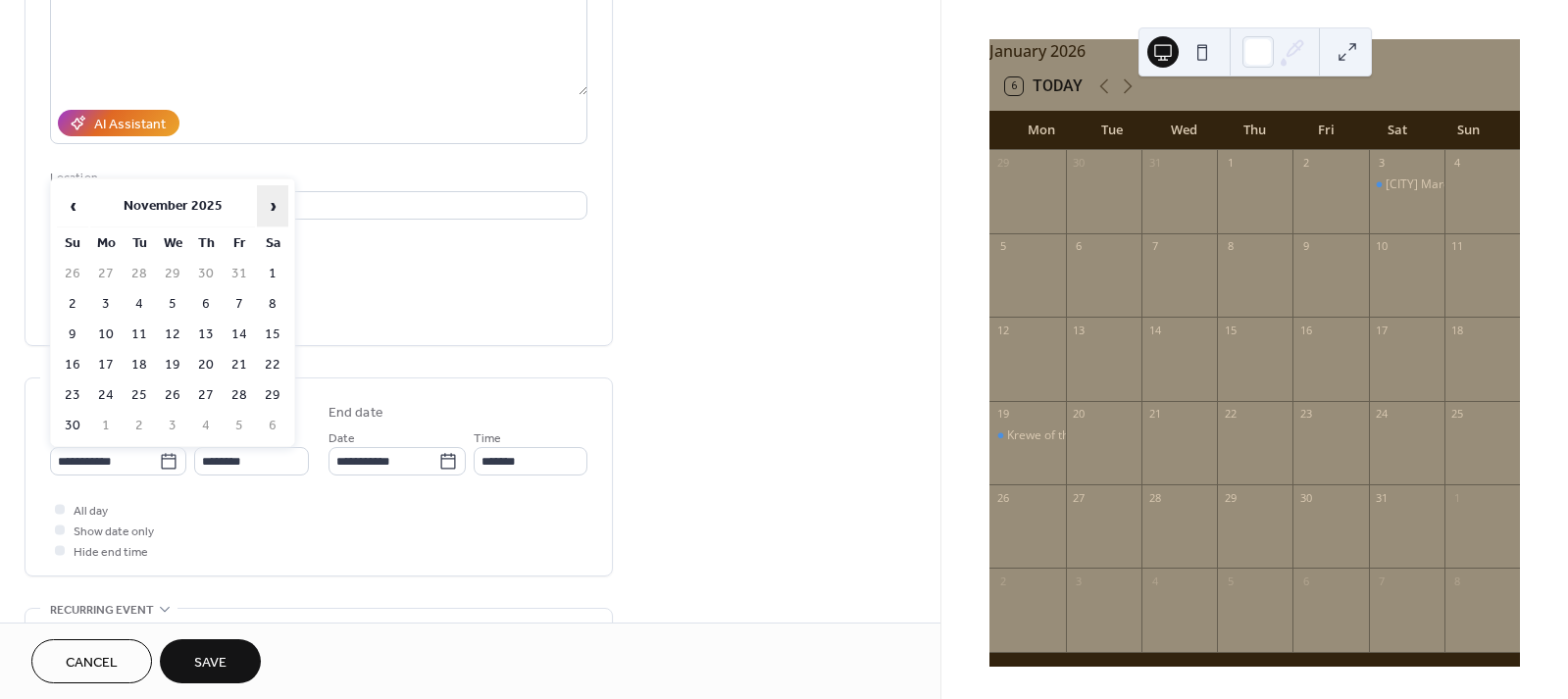 click on "›" at bounding box center [273, 206] 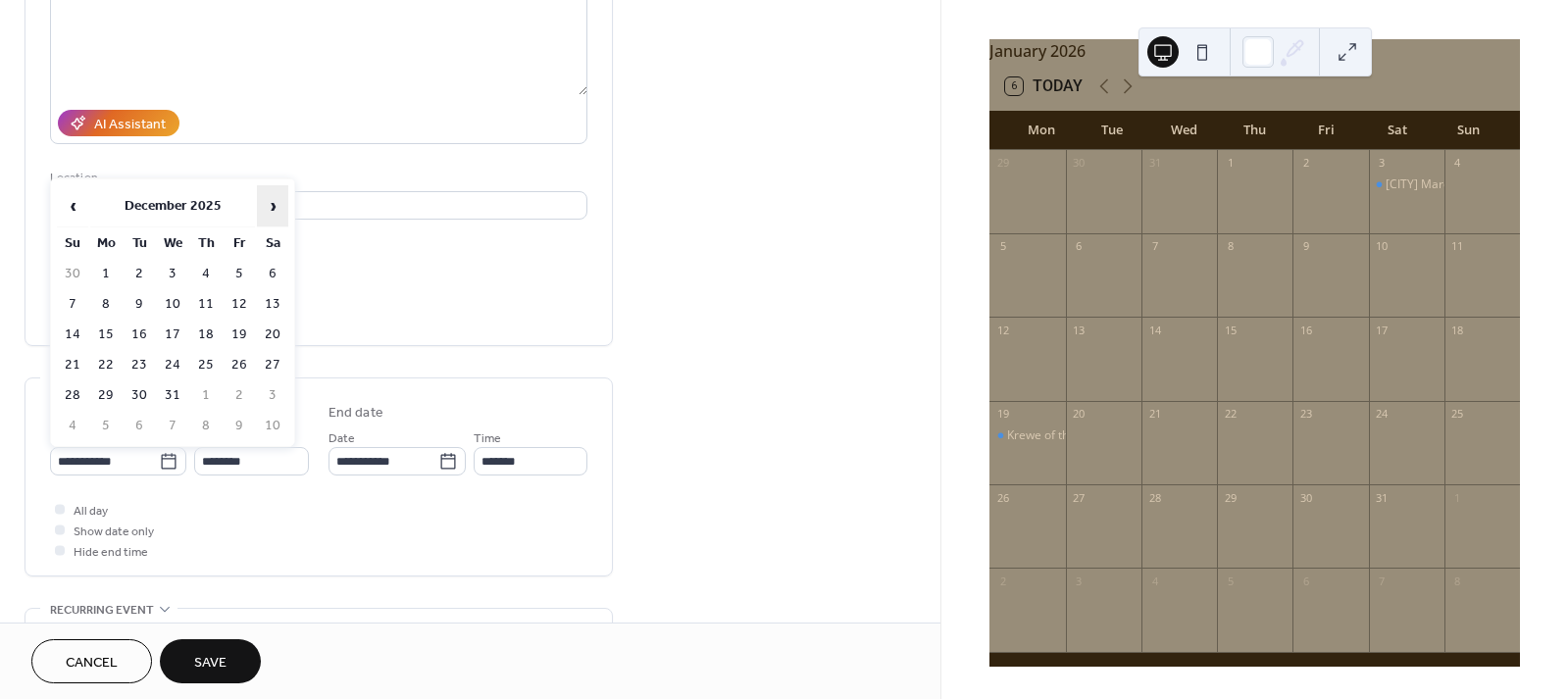 click on "›" at bounding box center [273, 206] 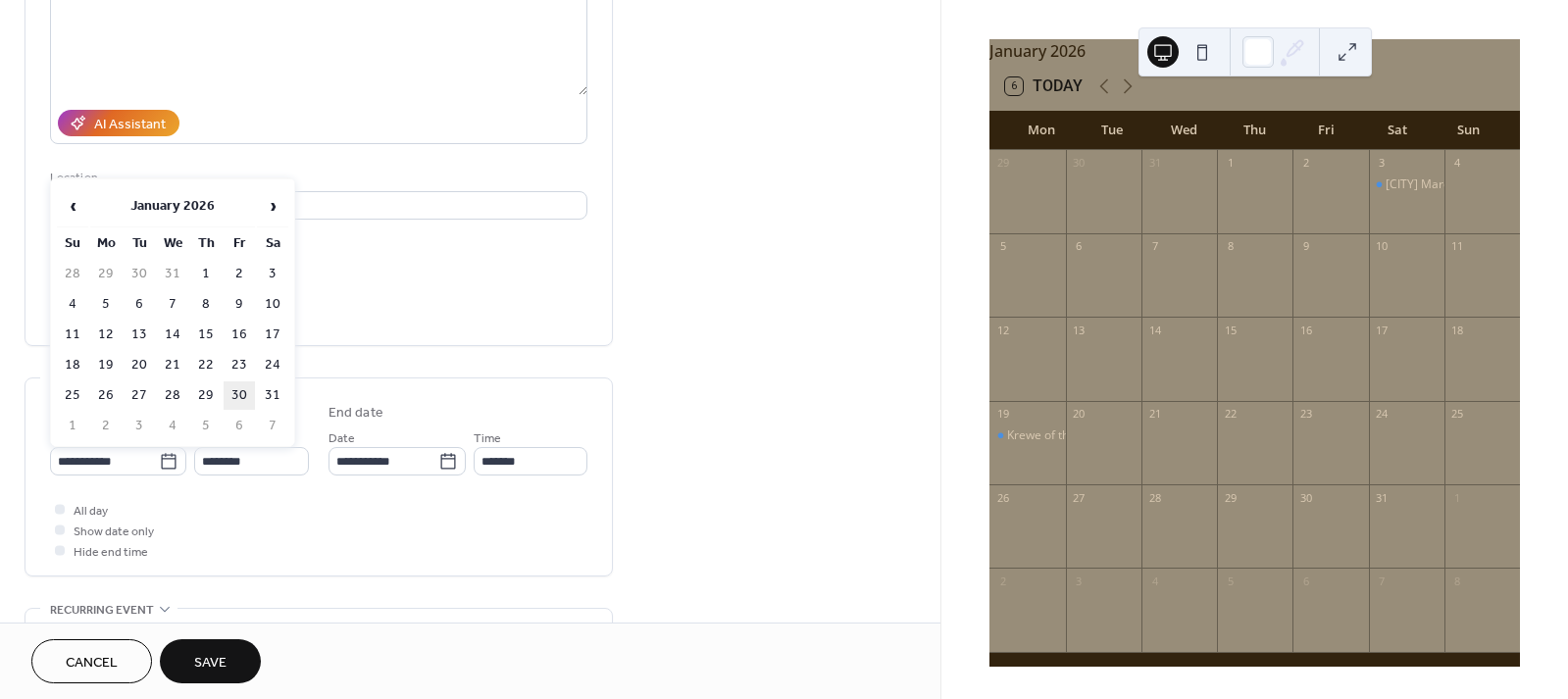 click on "30" at bounding box center (239, 395) 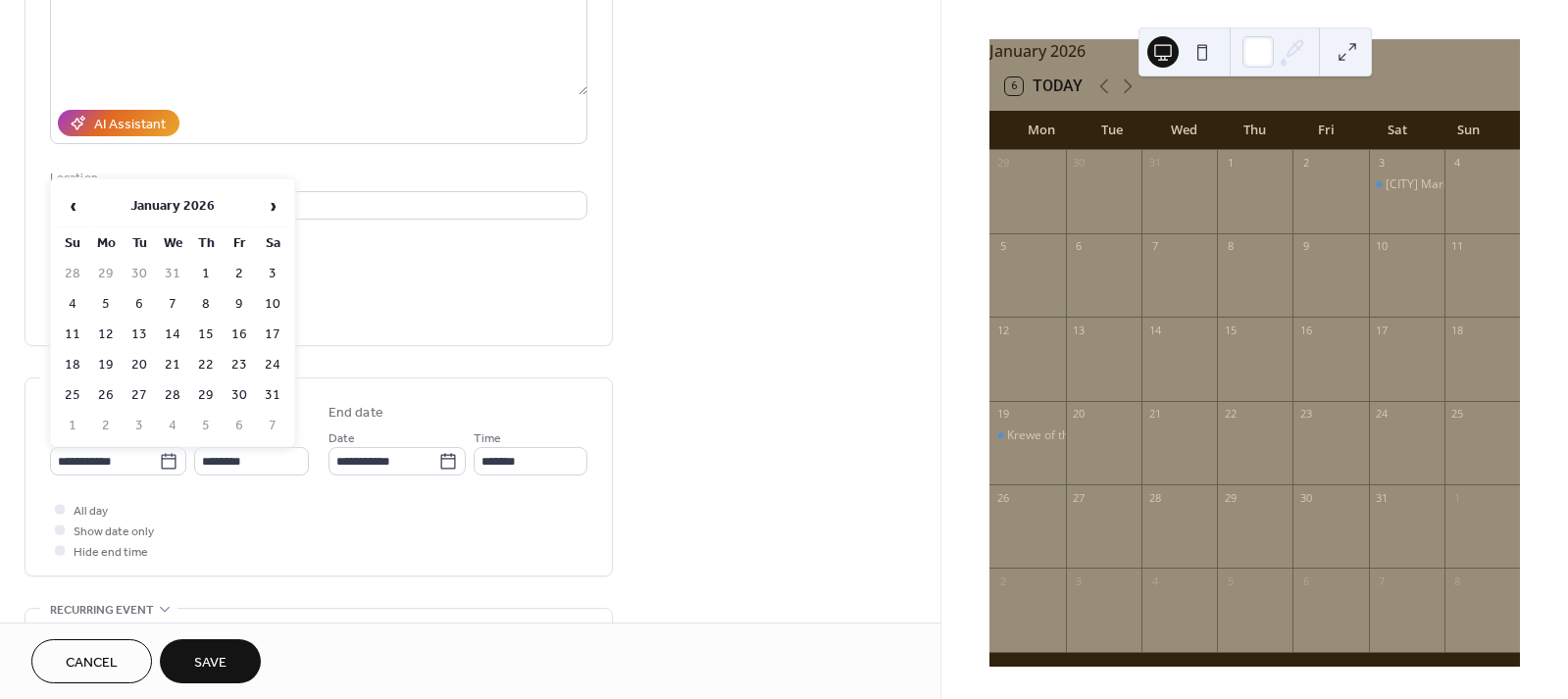 type on "**********" 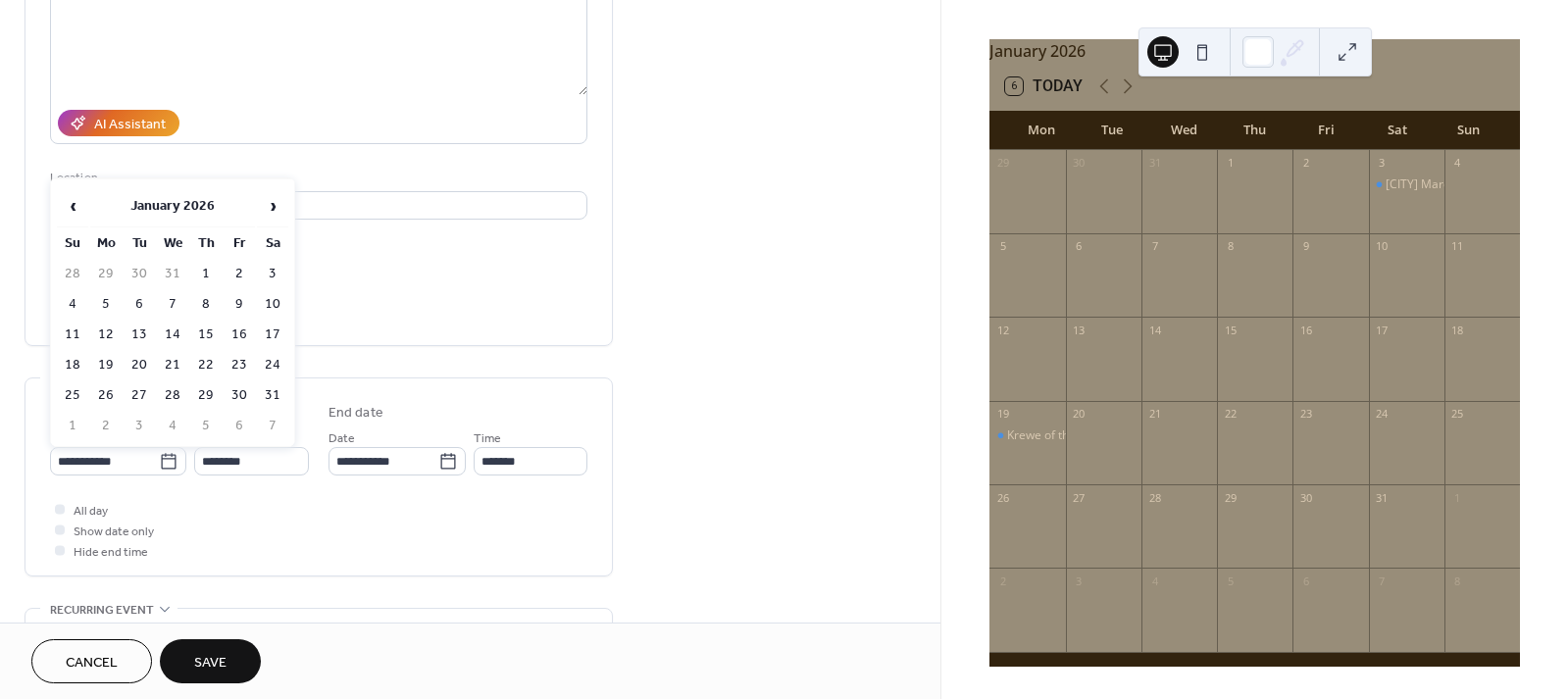 type on "**********" 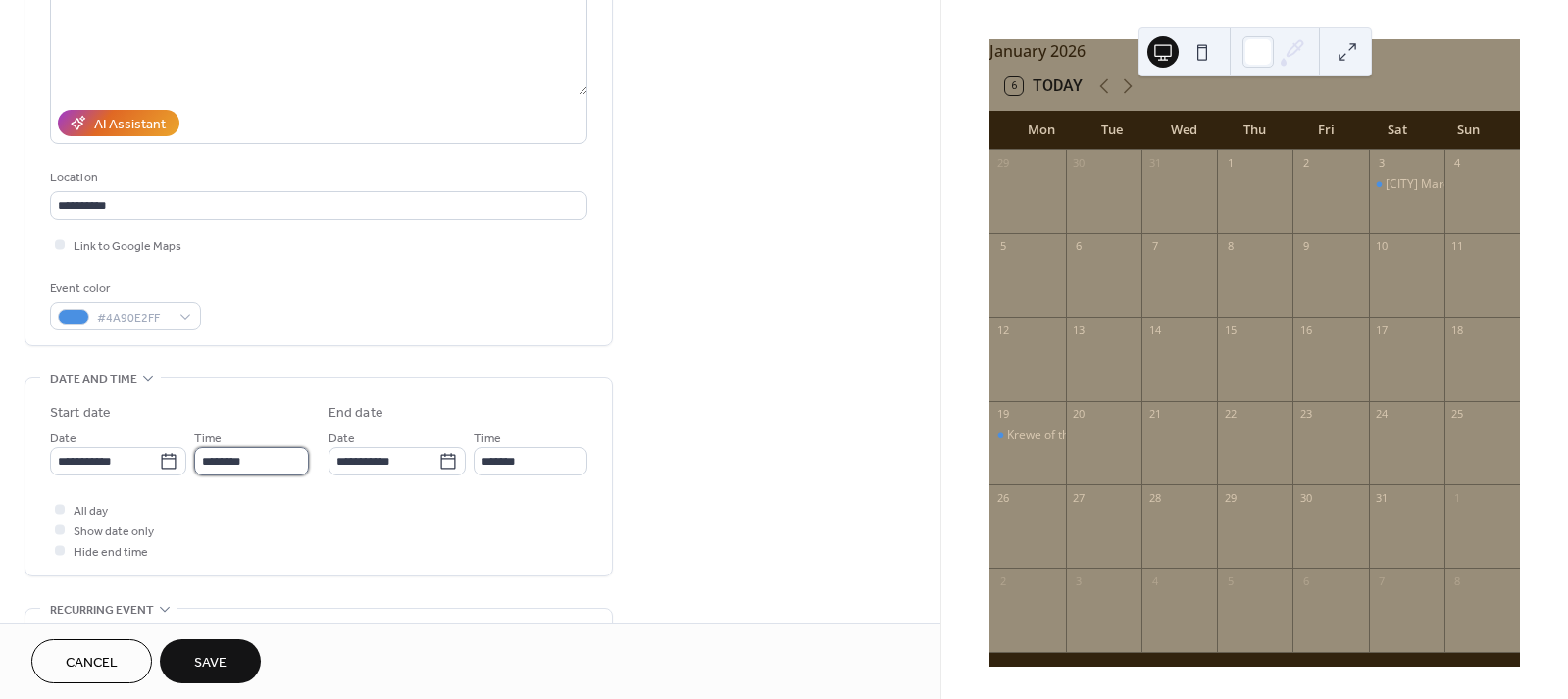 click on "********" at bounding box center (251, 461) 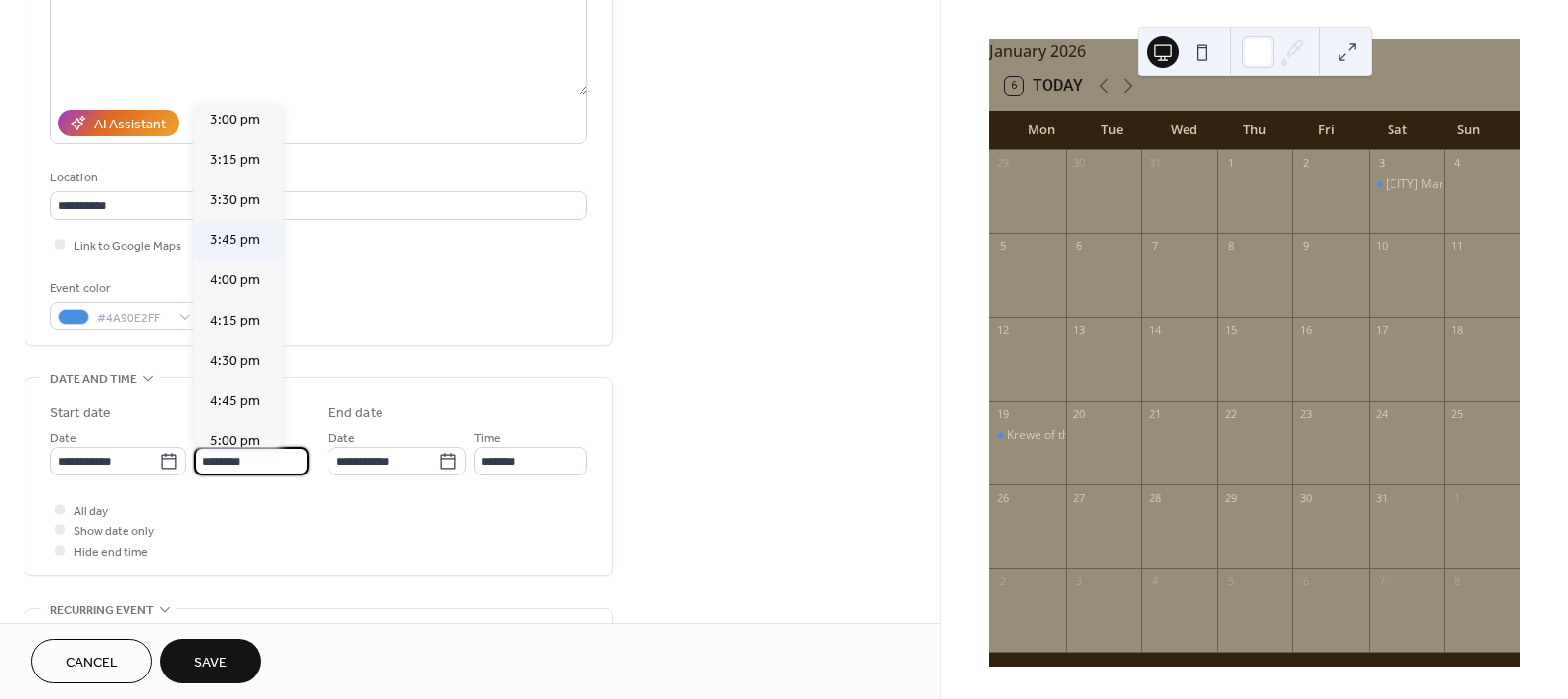 scroll, scrollTop: 2472, scrollLeft: 0, axis: vertical 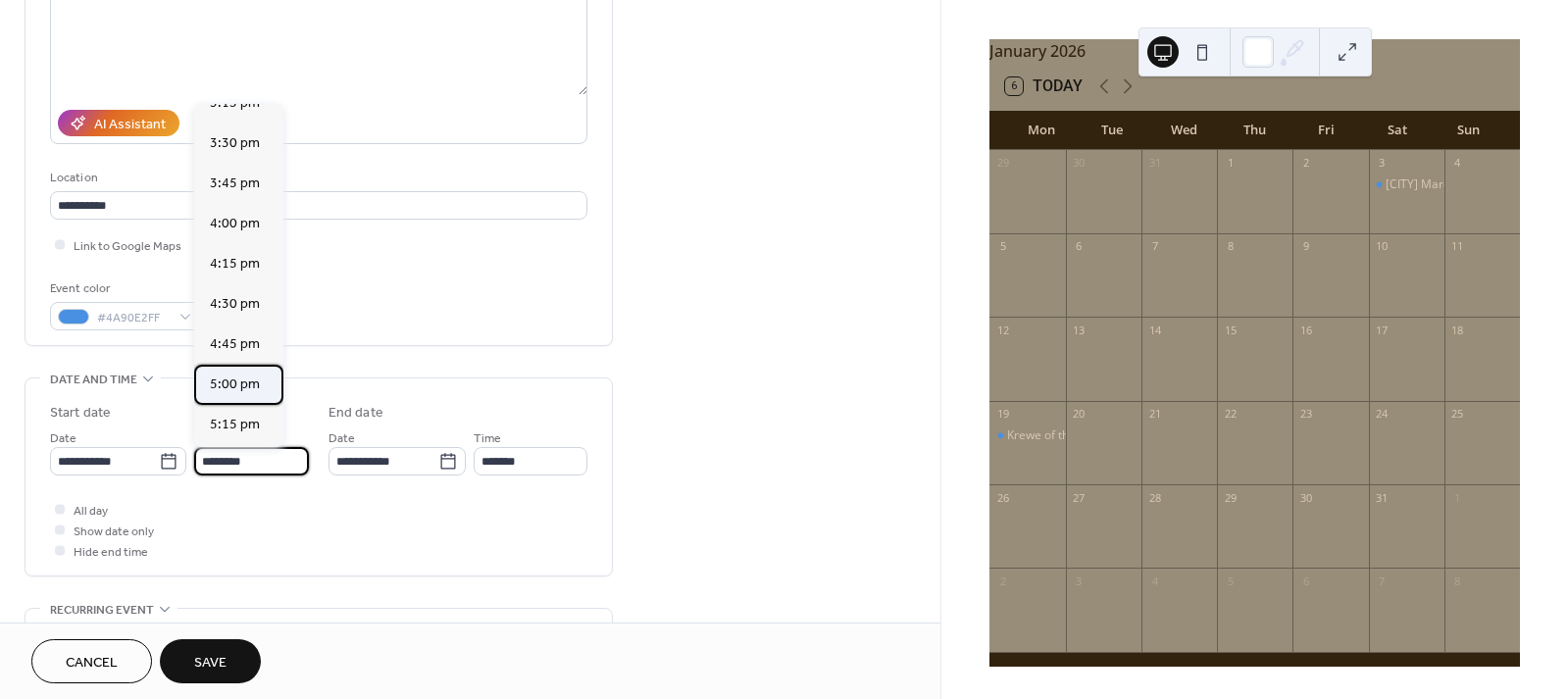 click on "5:00 pm" at bounding box center [234, 384] 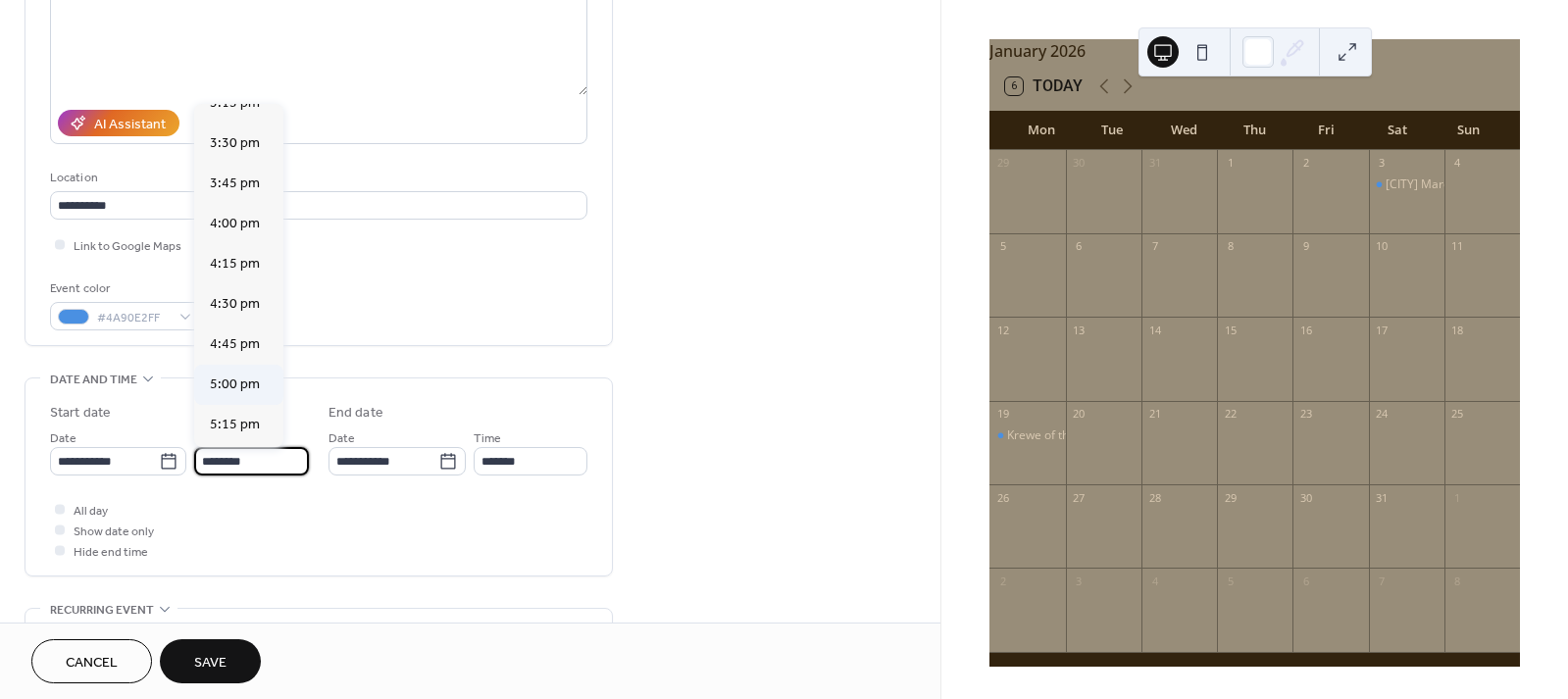 type on "*******" 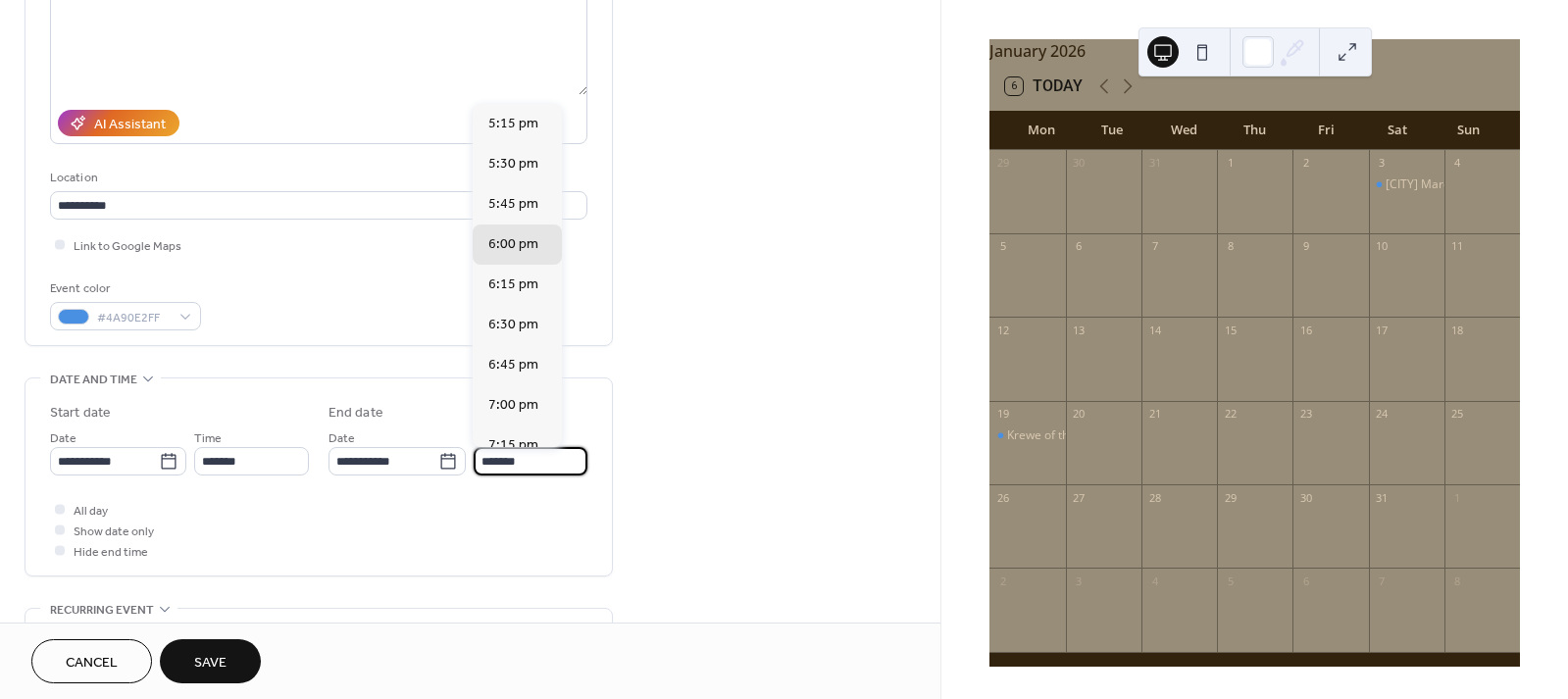 click on "*******" at bounding box center (531, 461) 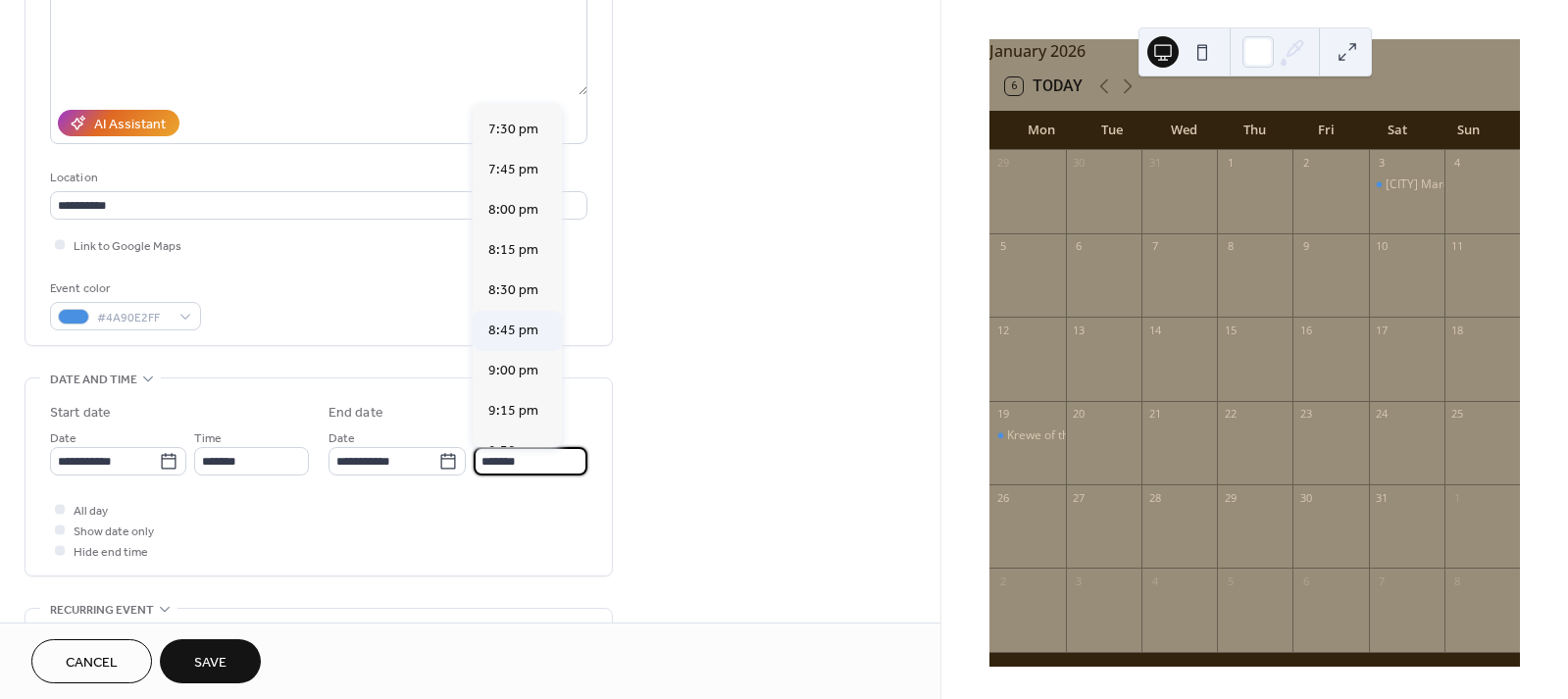 scroll, scrollTop: 358, scrollLeft: 0, axis: vertical 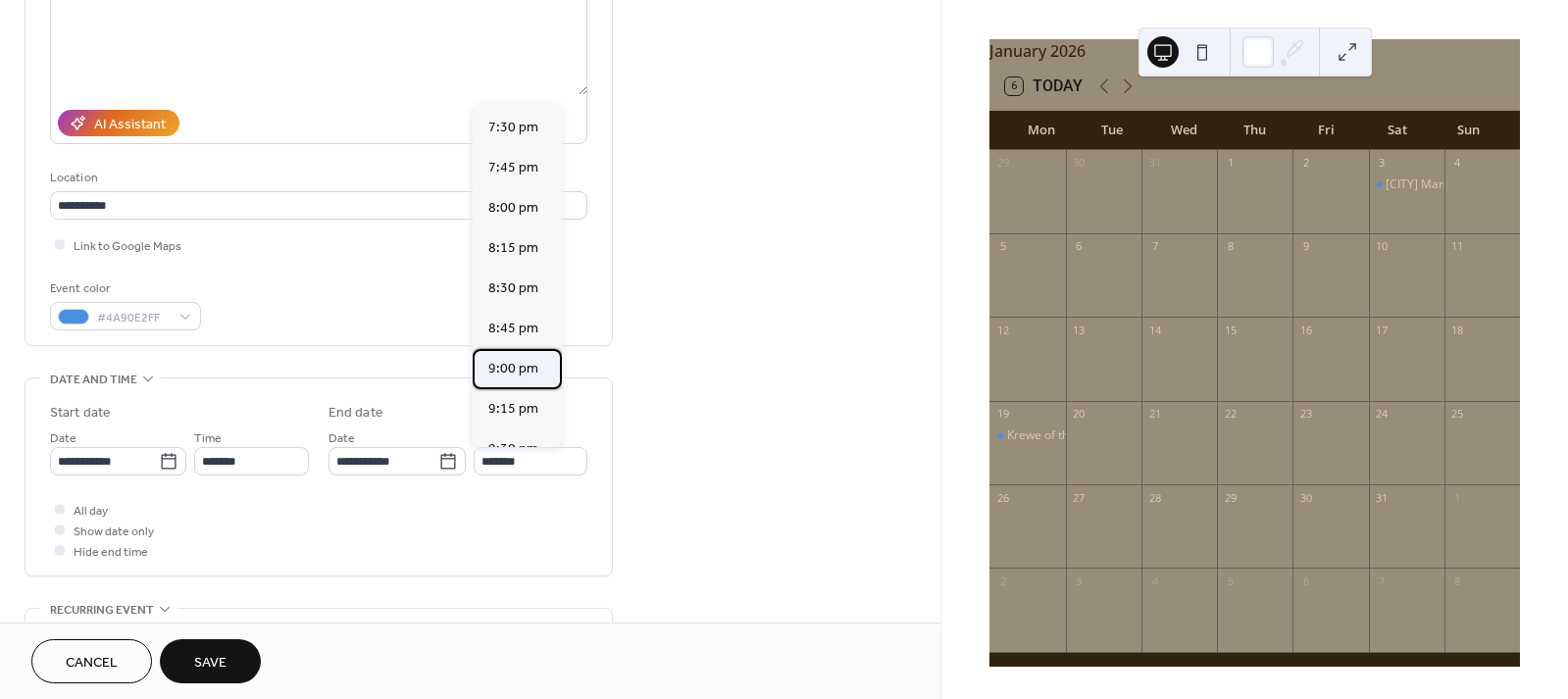 click on "9:00 pm" at bounding box center (513, 369) 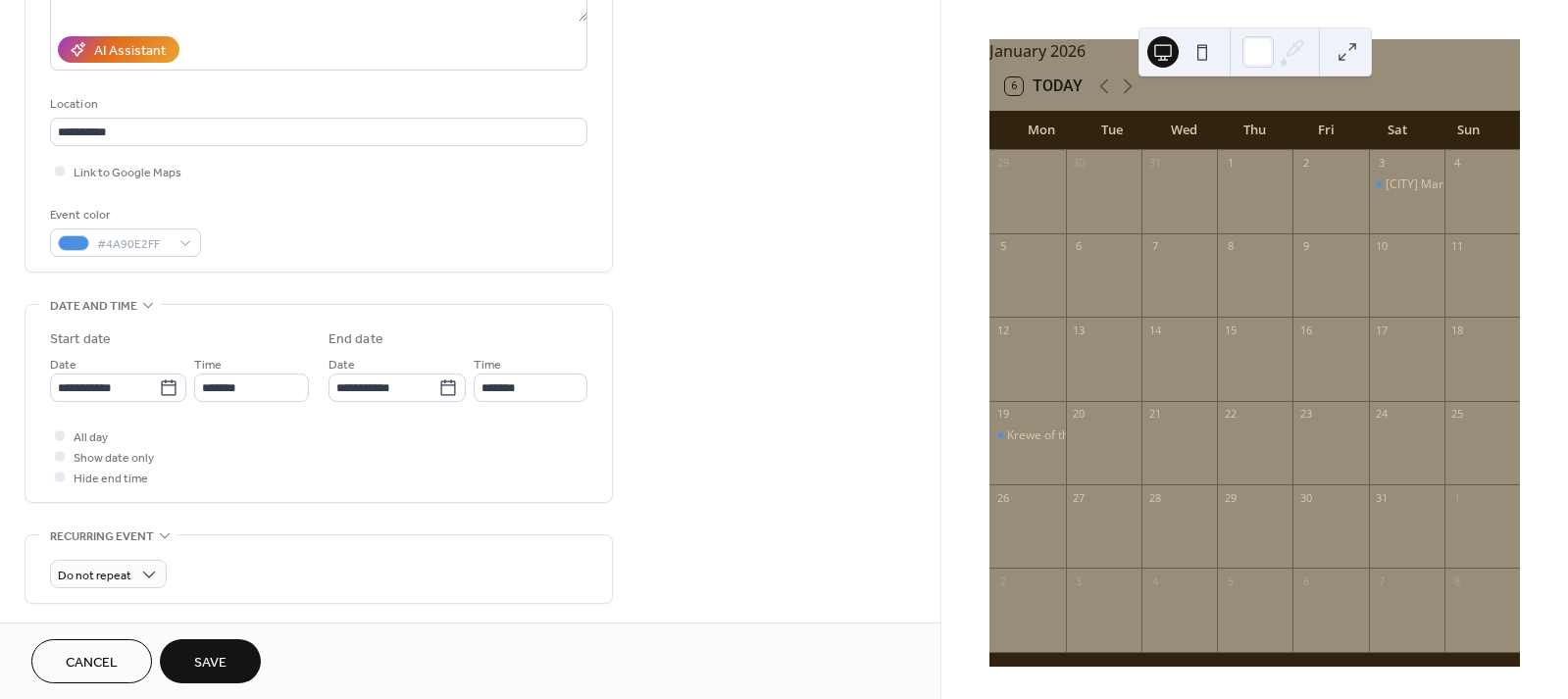 scroll, scrollTop: 342, scrollLeft: 0, axis: vertical 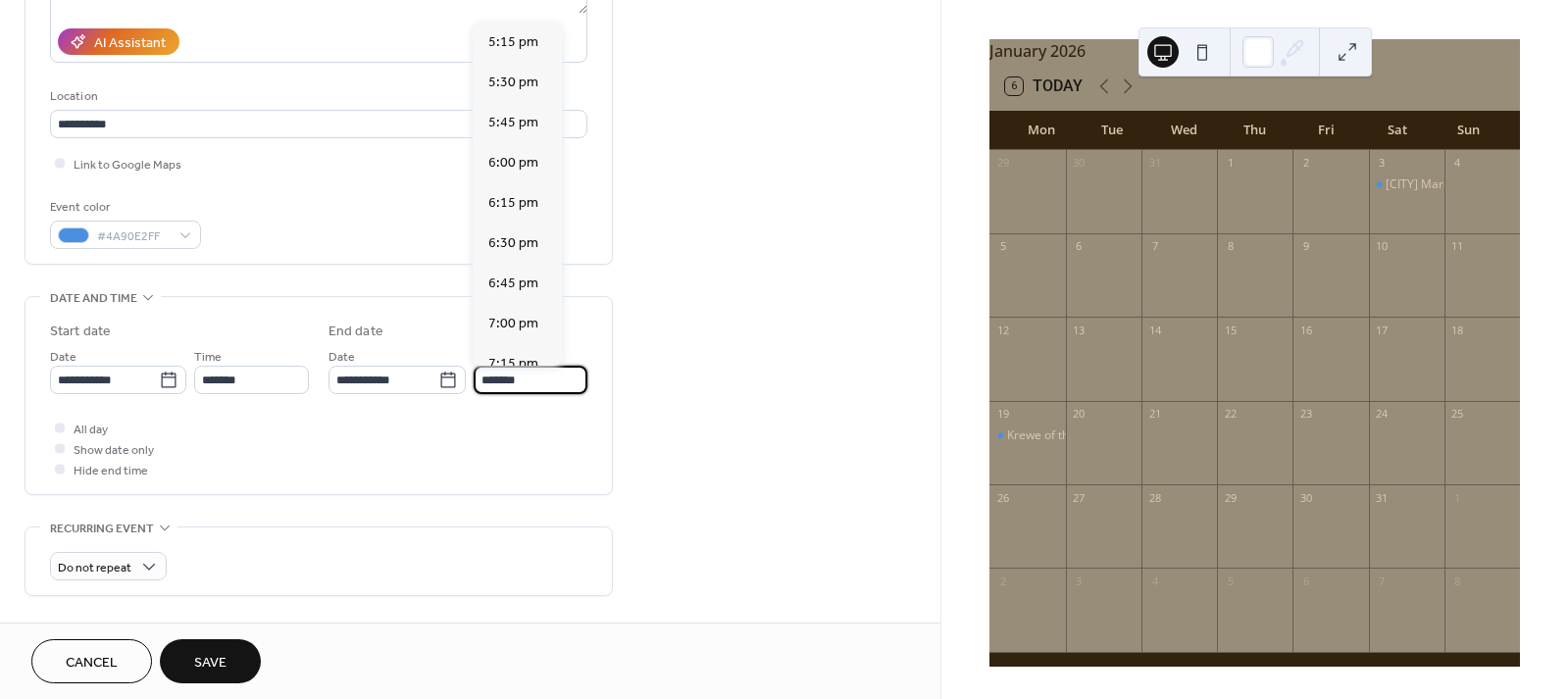click on "*******" at bounding box center (531, 379) 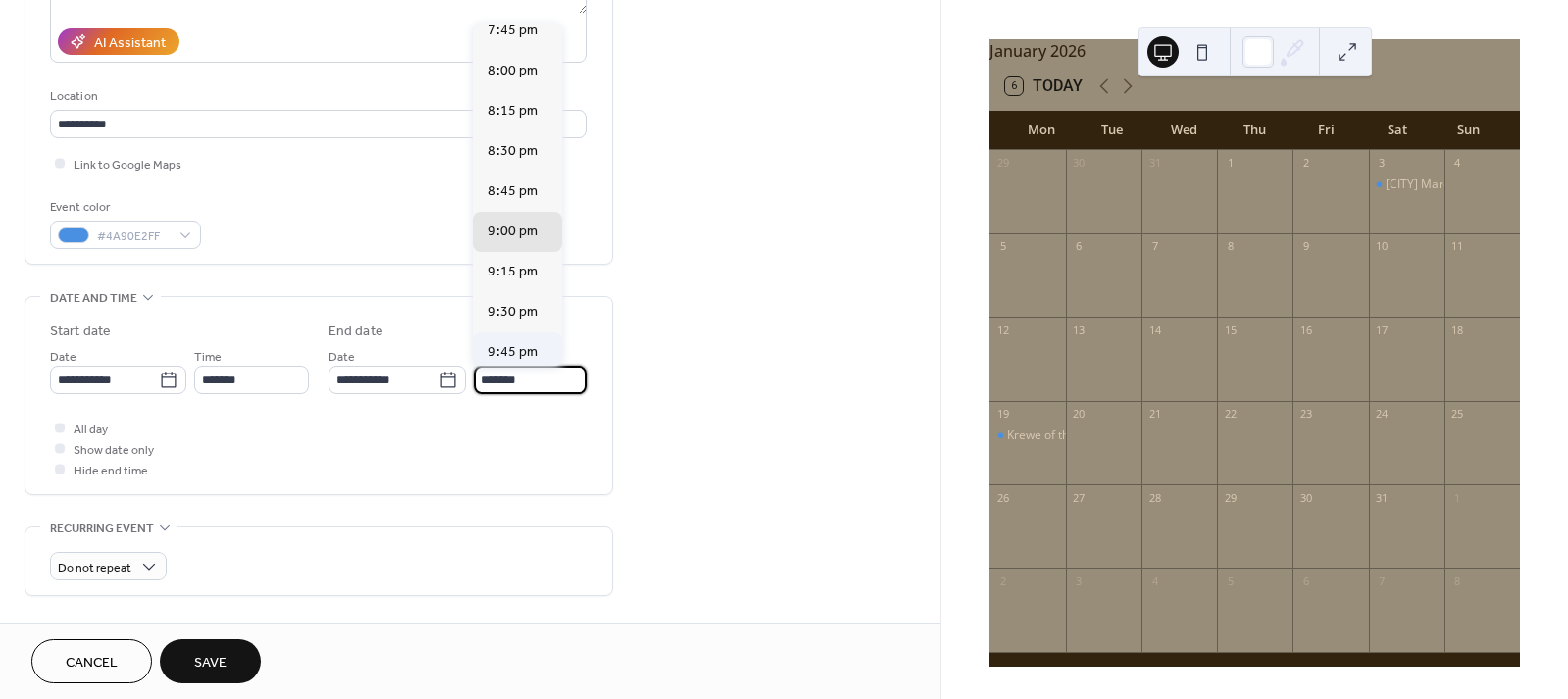 scroll, scrollTop: 407, scrollLeft: 0, axis: vertical 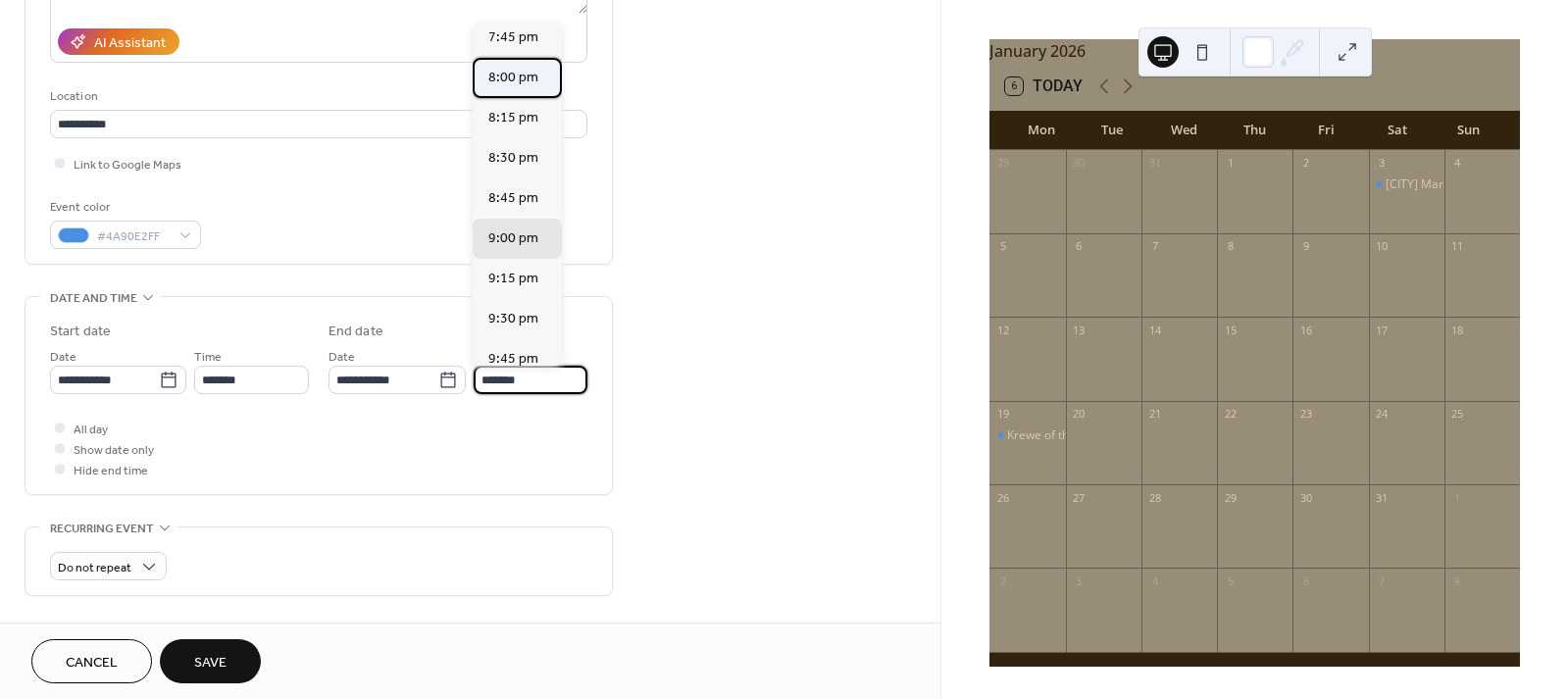 click on "8:00 pm" at bounding box center (513, 77) 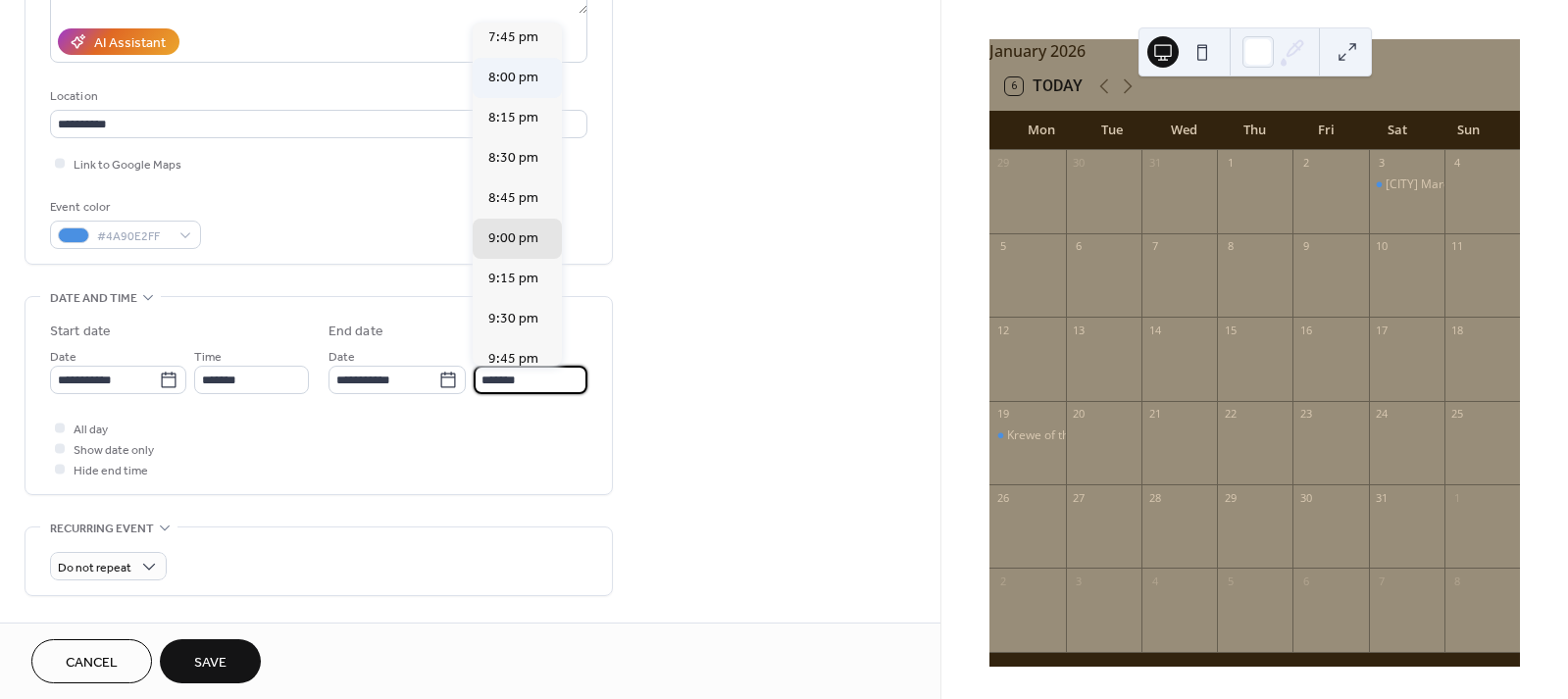 type on "*******" 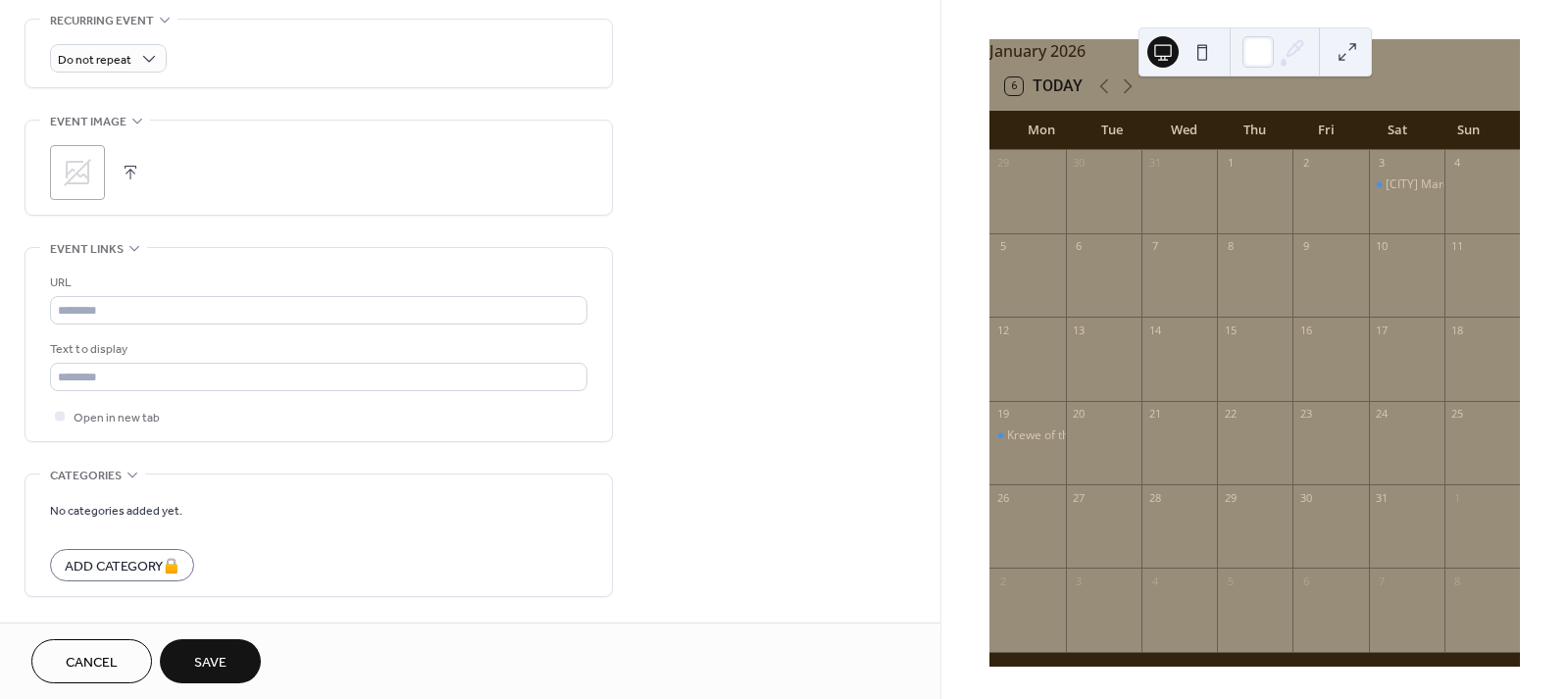 scroll, scrollTop: 860, scrollLeft: 0, axis: vertical 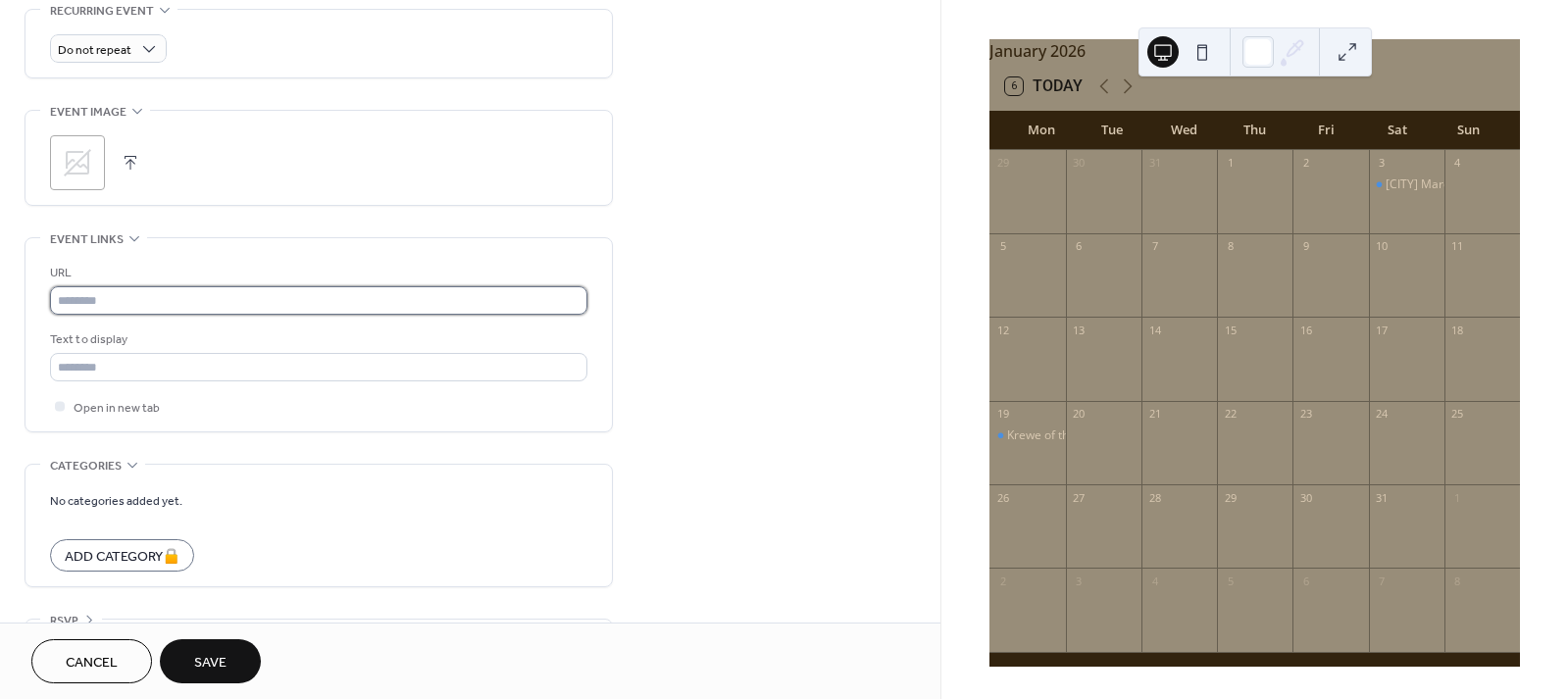 click at bounding box center [319, 300] 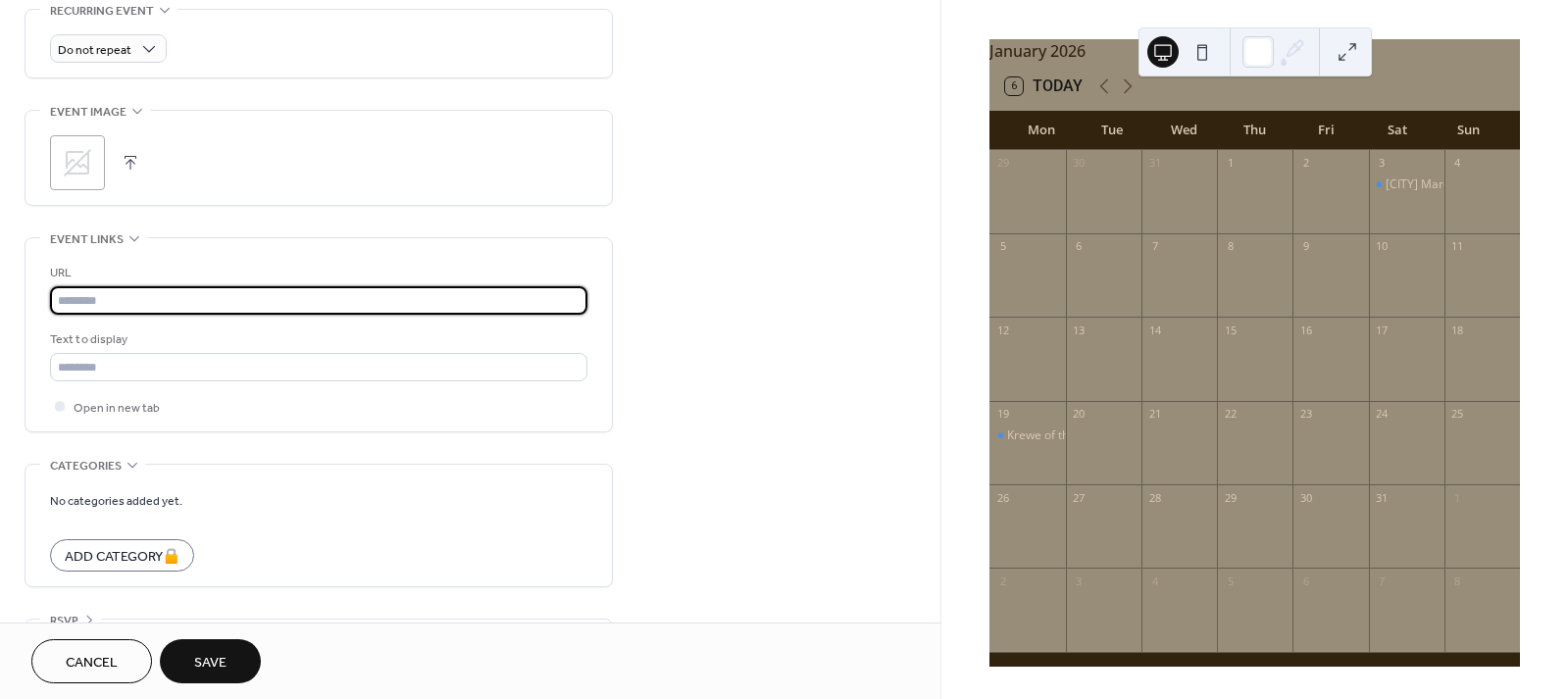 paste on "**********" 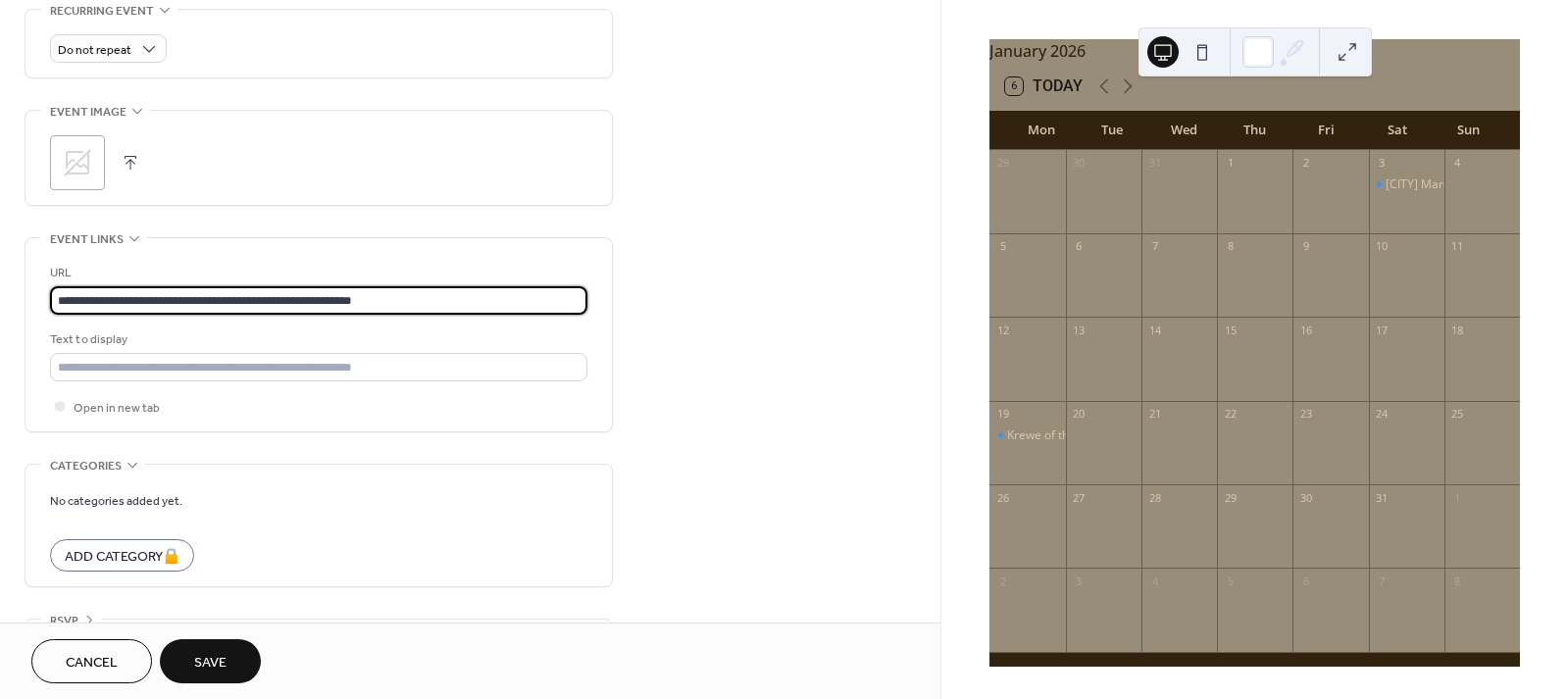 type on "**********" 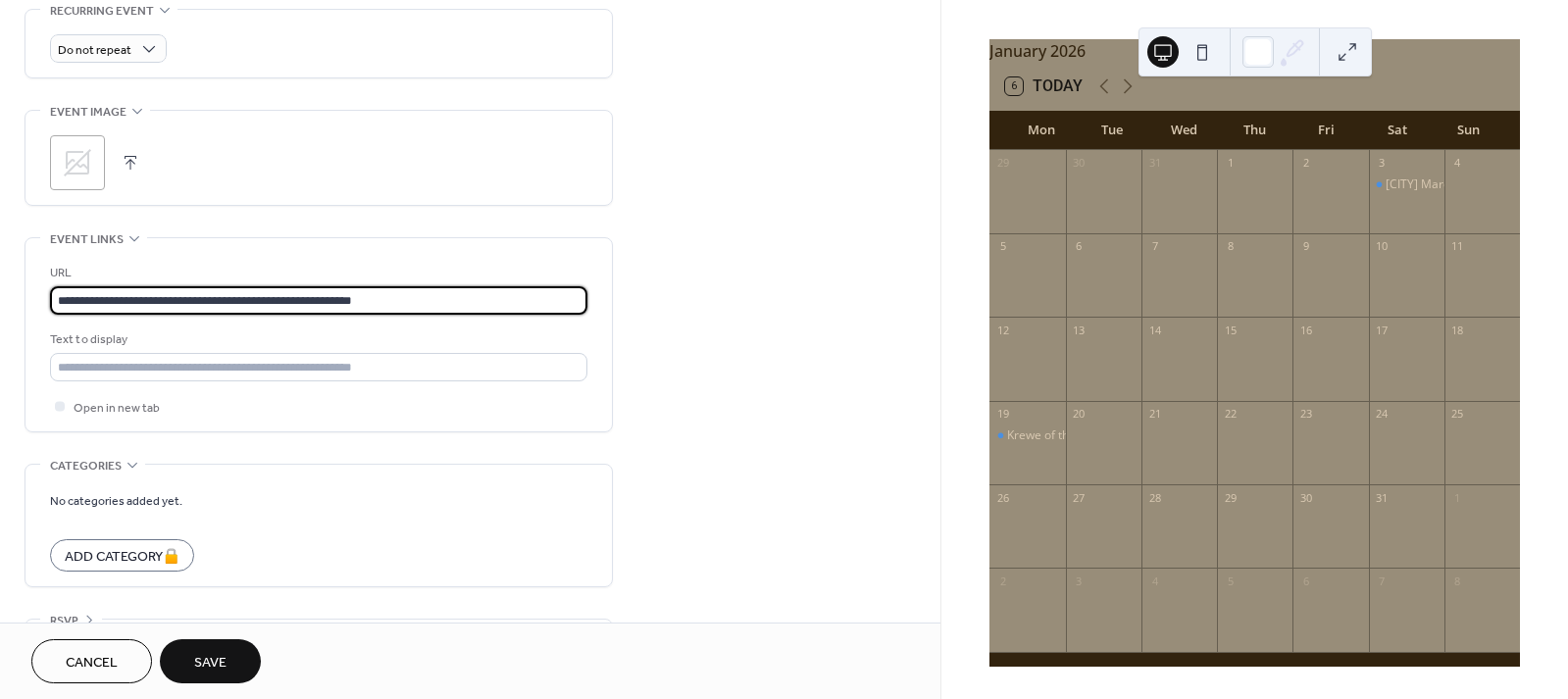 click on "Save" at bounding box center [210, 663] 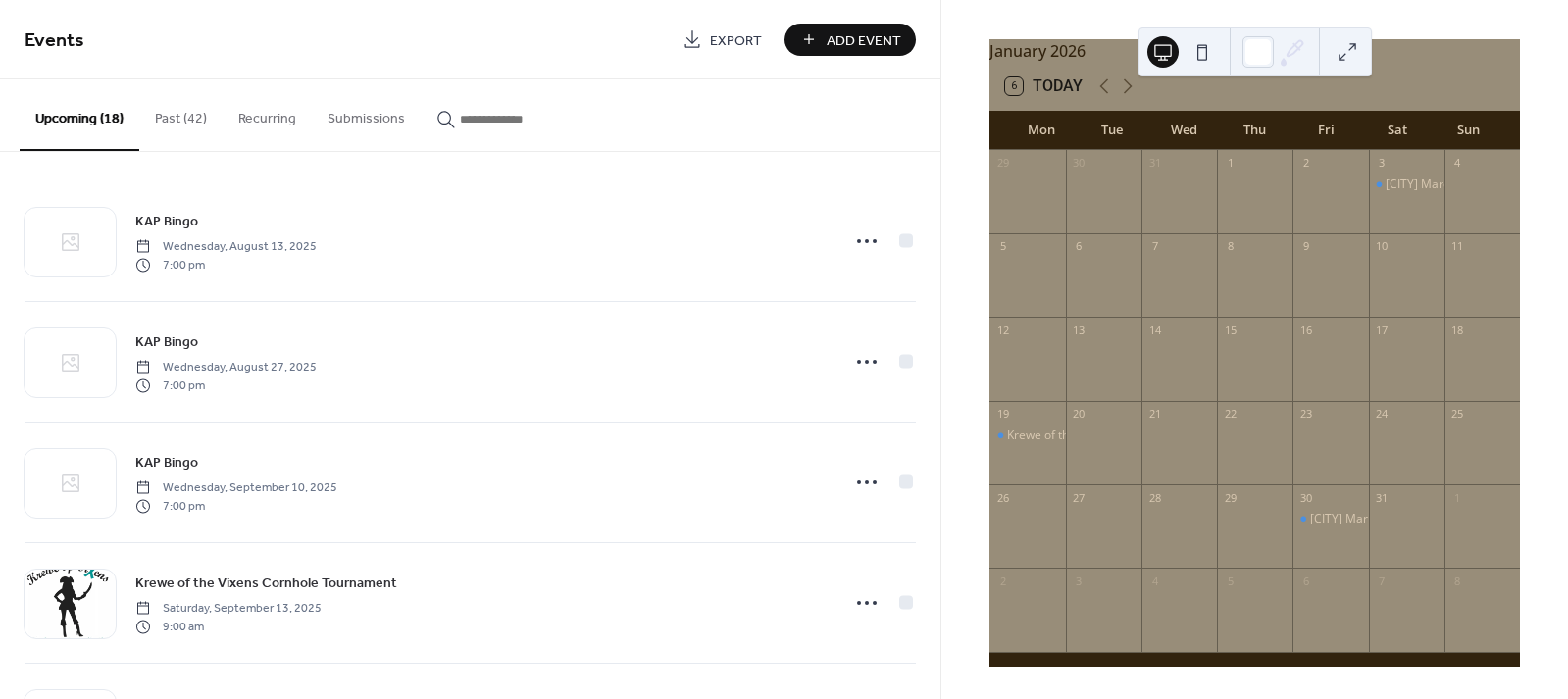 click on "Add Event" at bounding box center [864, 40] 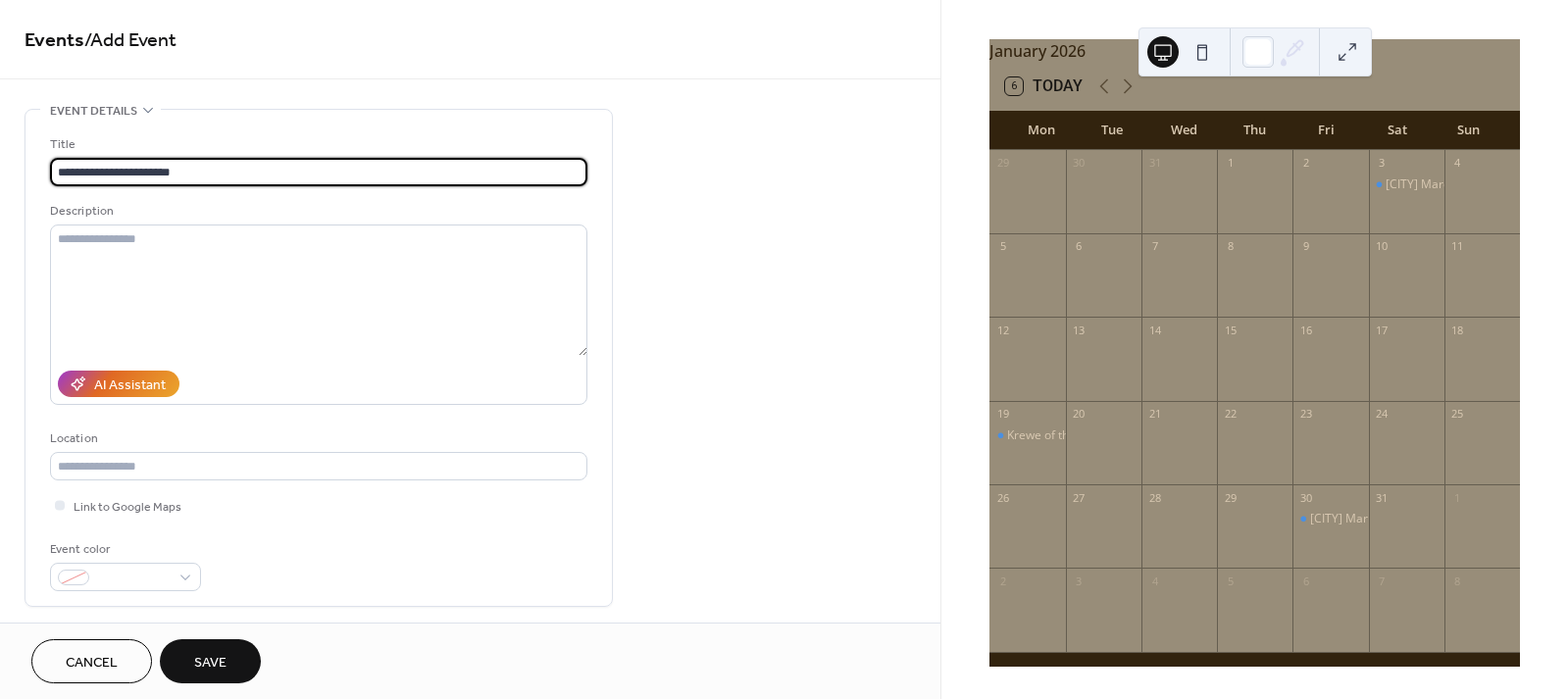 type on "**********" 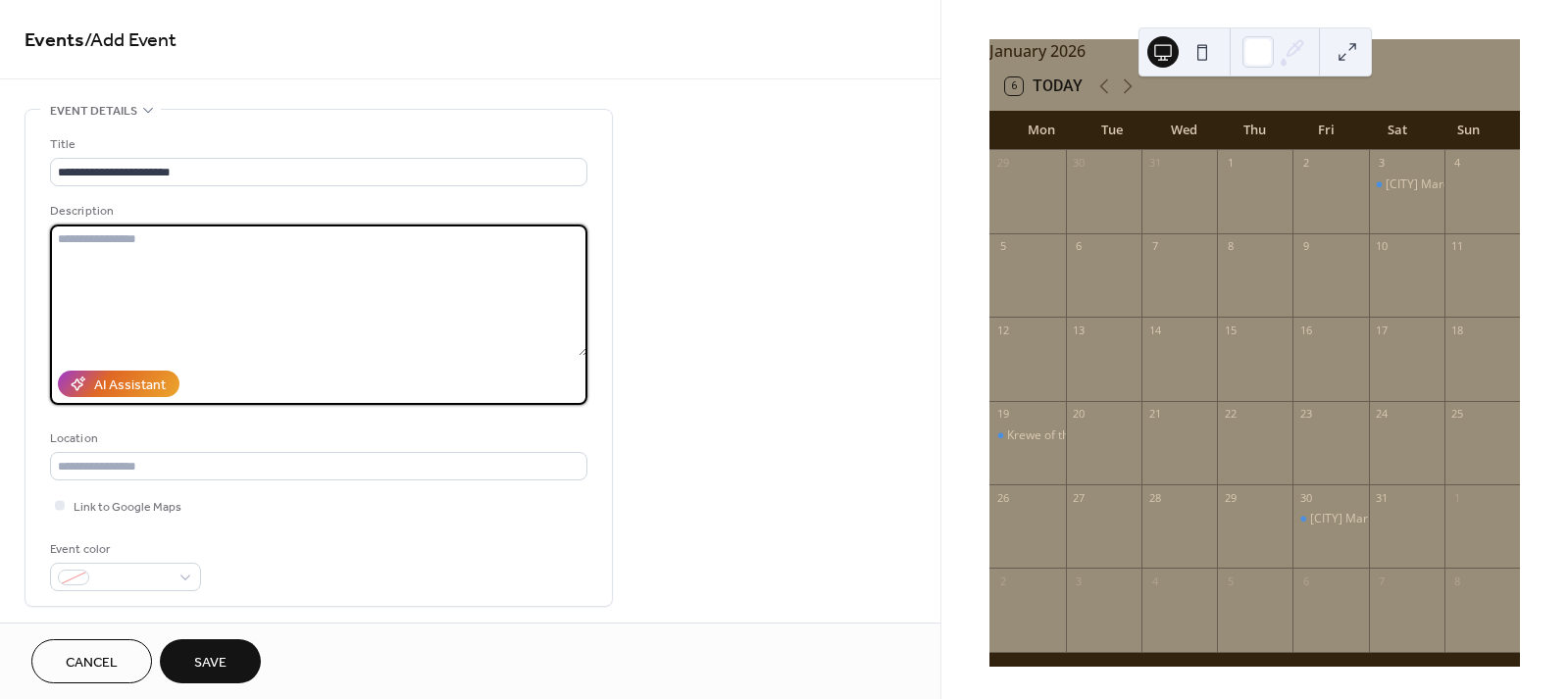 click at bounding box center (319, 290) 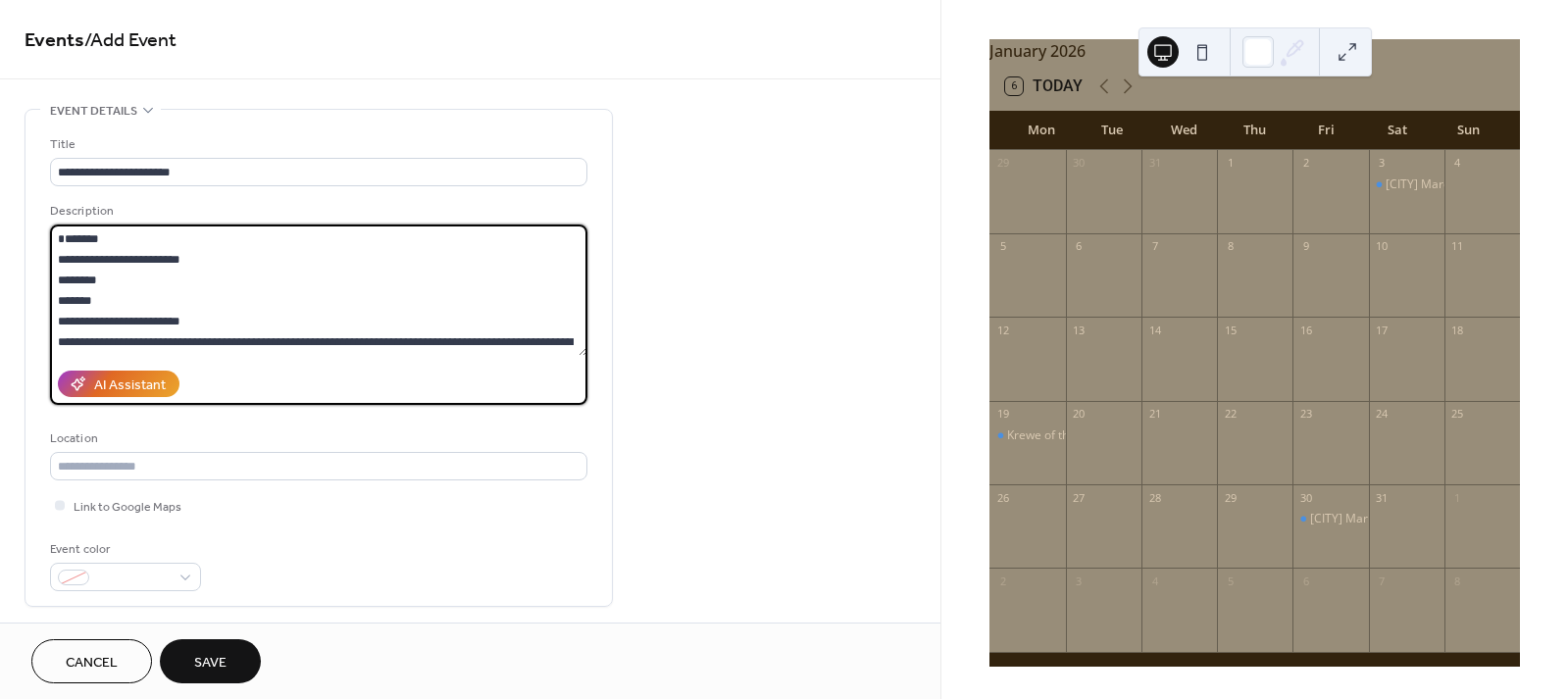 scroll, scrollTop: 59, scrollLeft: 0, axis: vertical 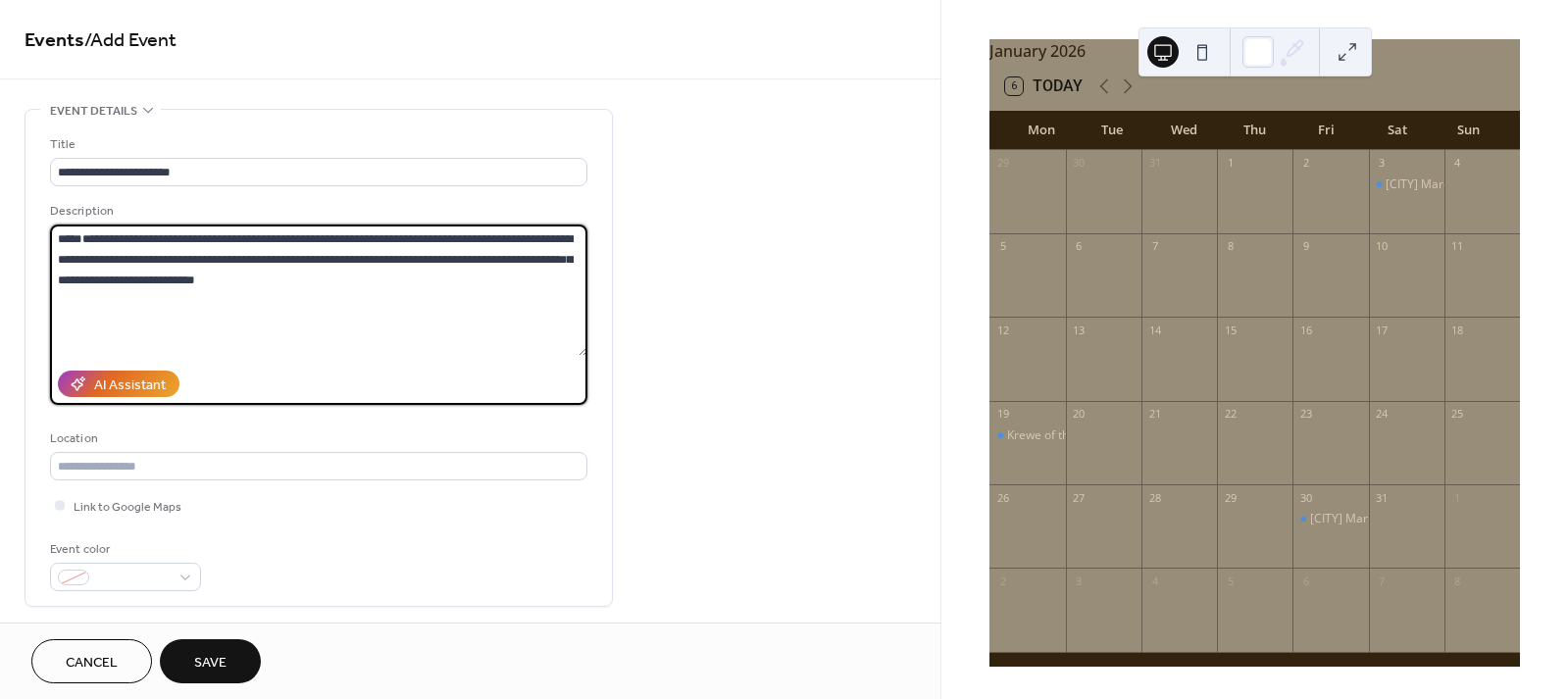 click on "**********" at bounding box center (319, 290) 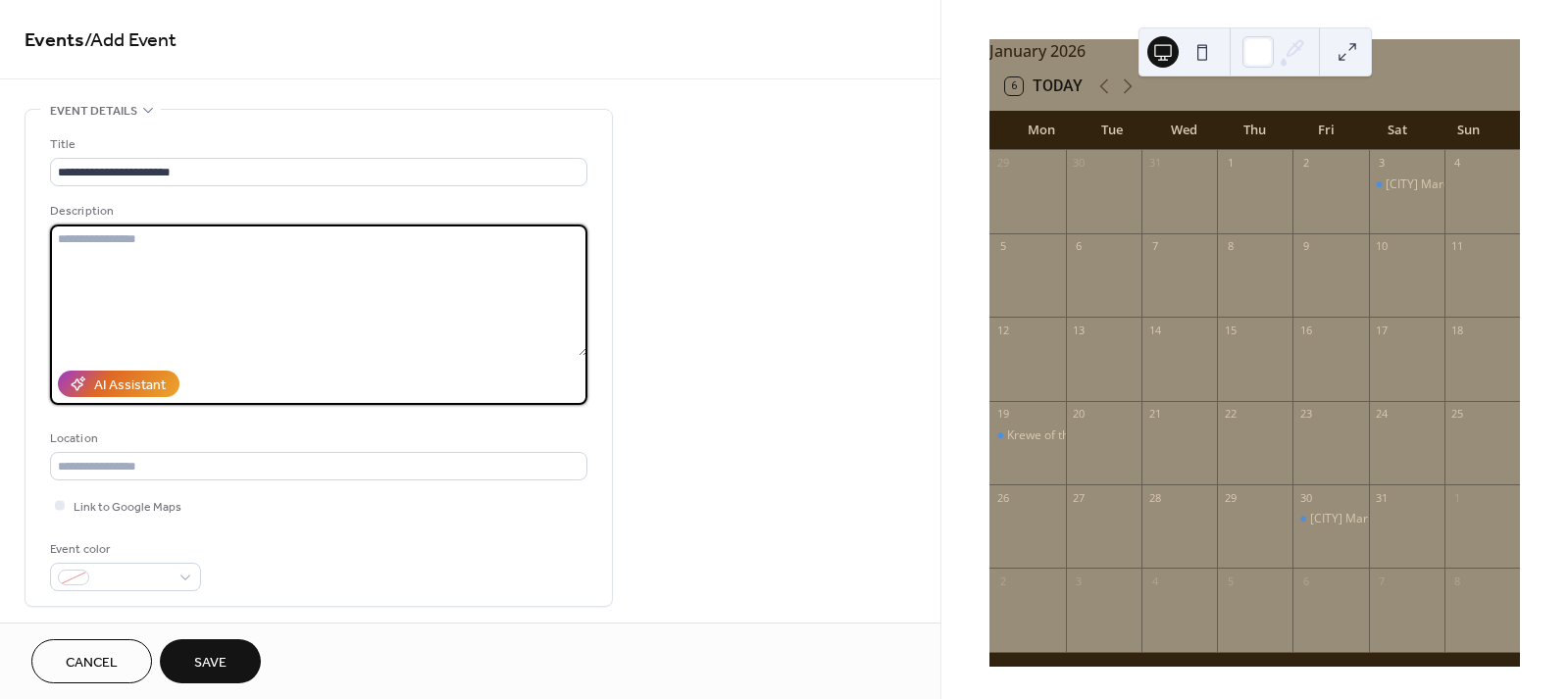 click at bounding box center (319, 290) 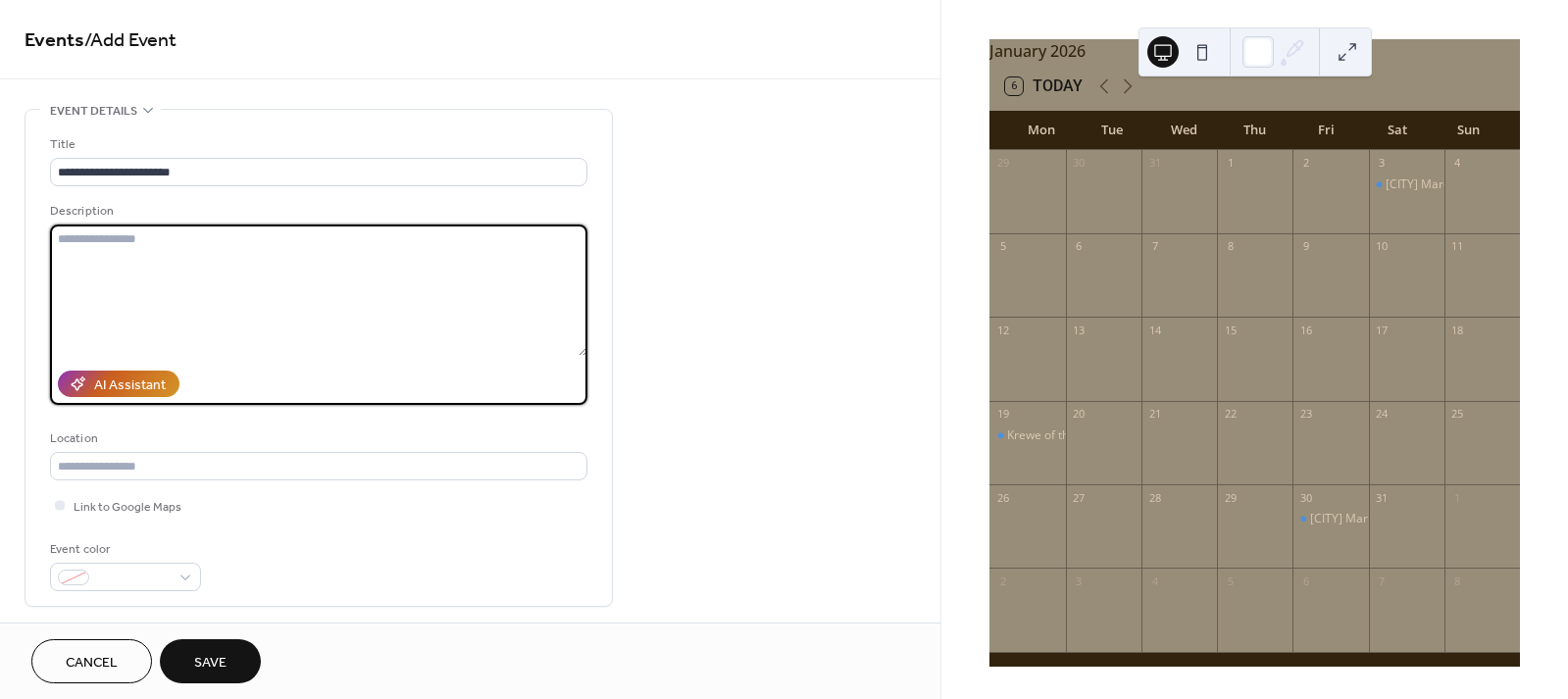 type on "**********" 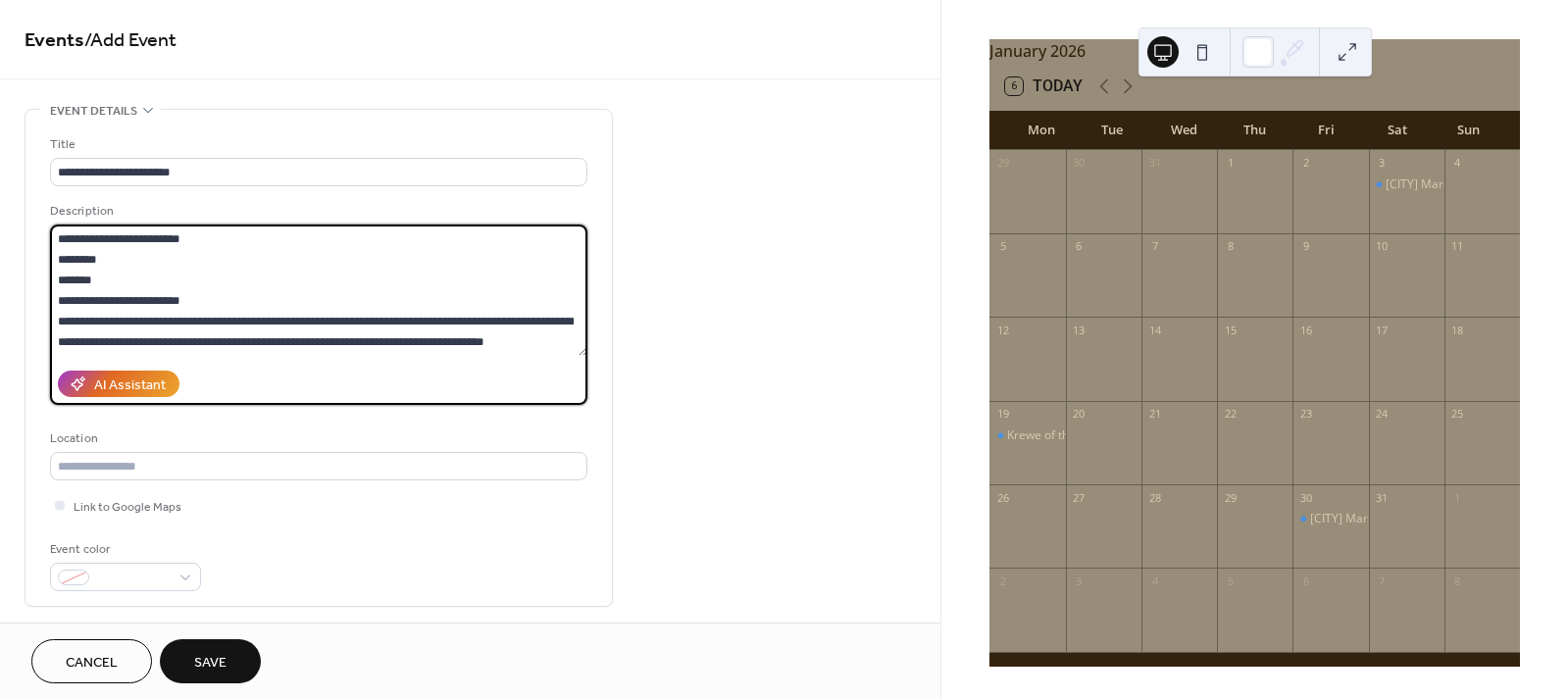 scroll, scrollTop: 41, scrollLeft: 0, axis: vertical 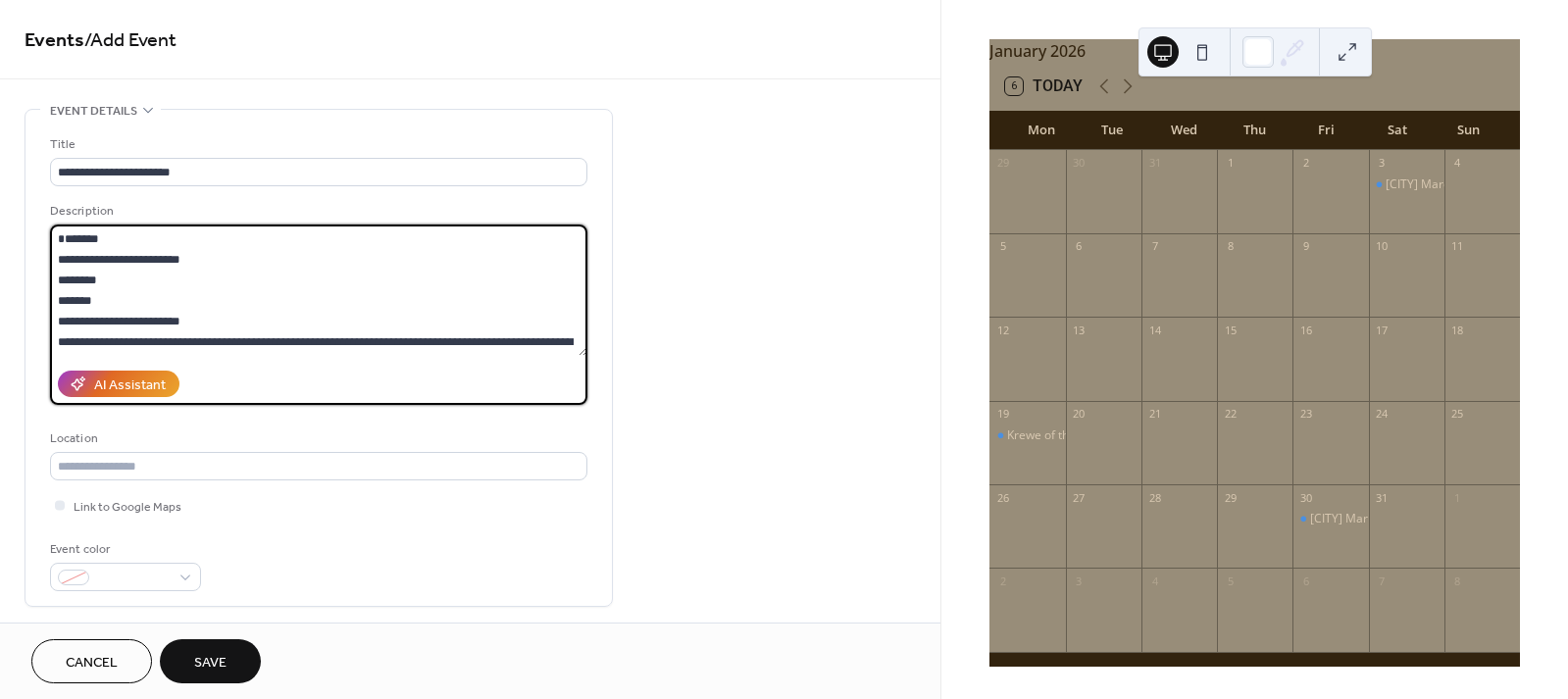 drag, startPoint x: 517, startPoint y: 341, endPoint x: 1, endPoint y: 239, distance: 525.9848 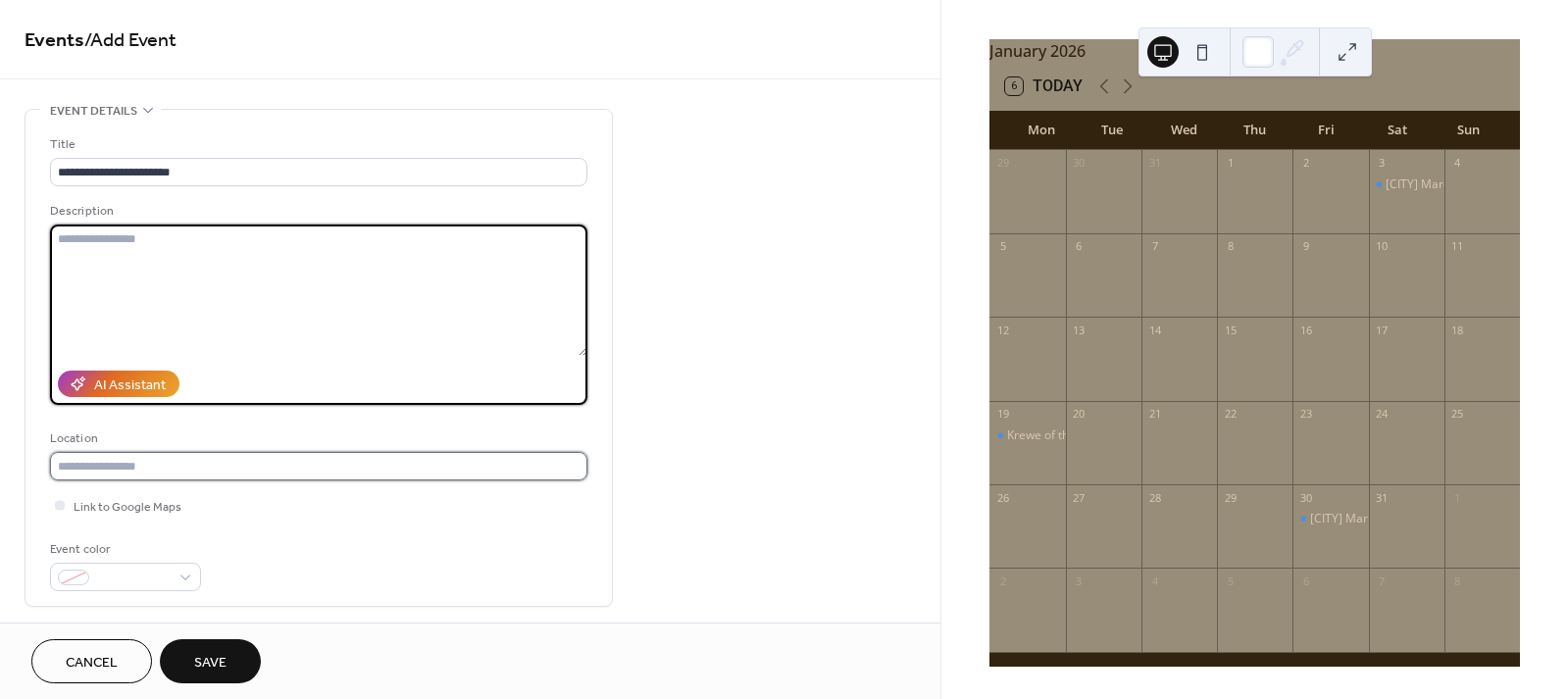 click at bounding box center [319, 466] 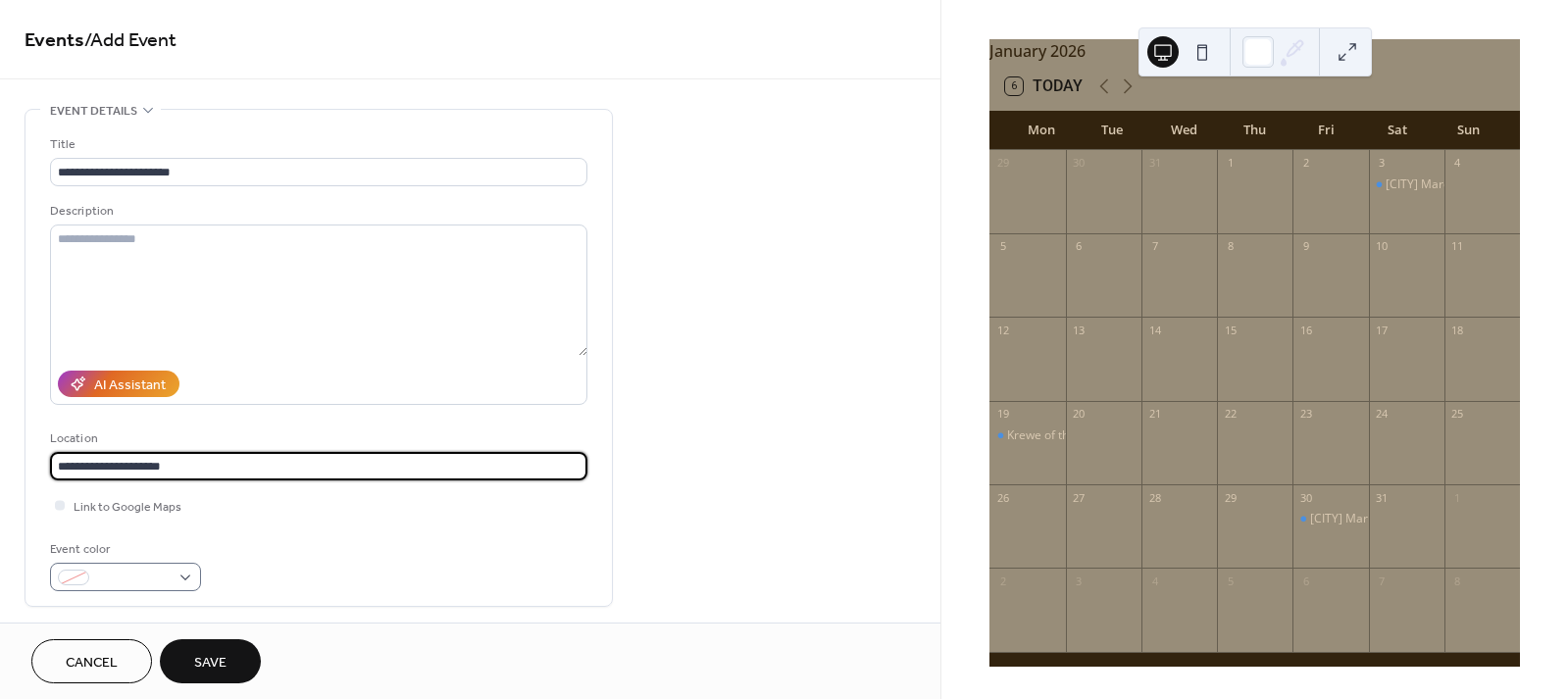 type on "**********" 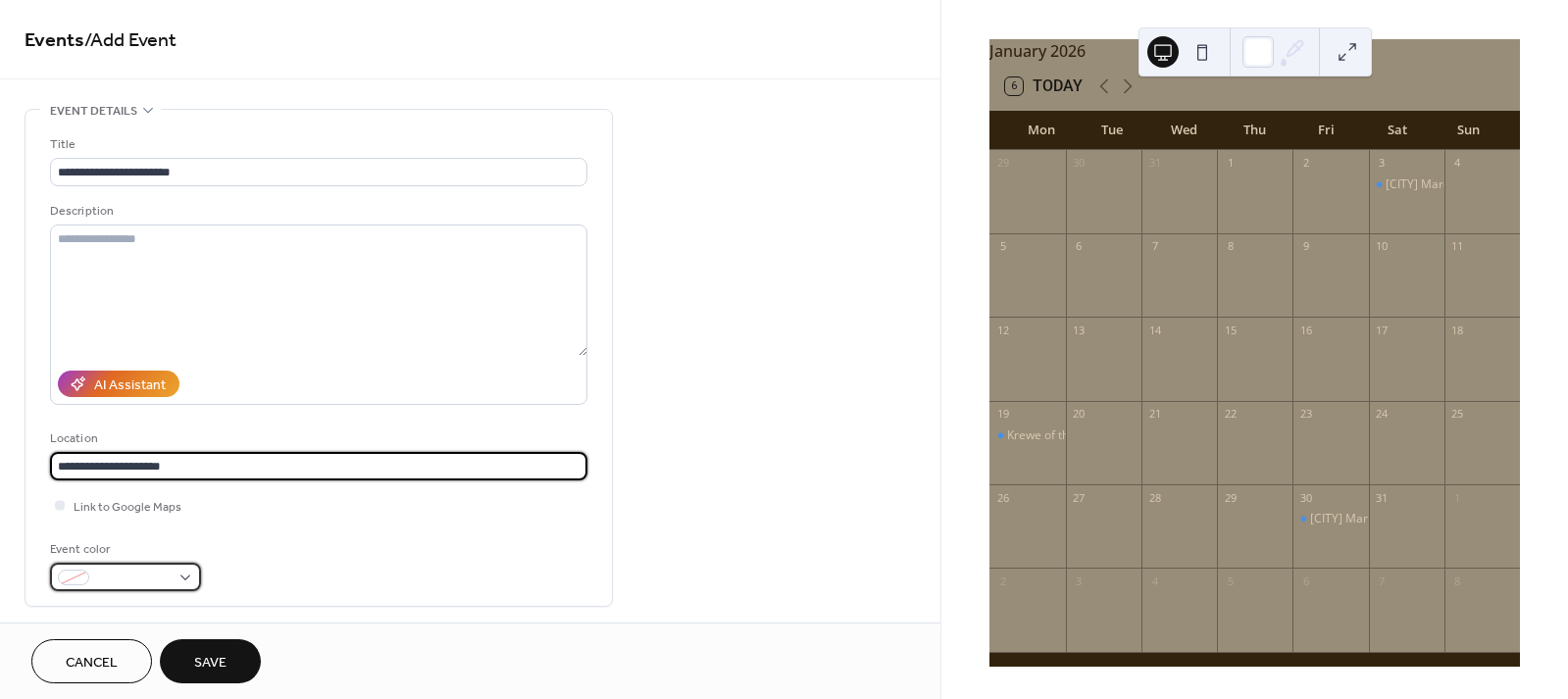 click at bounding box center [126, 576] 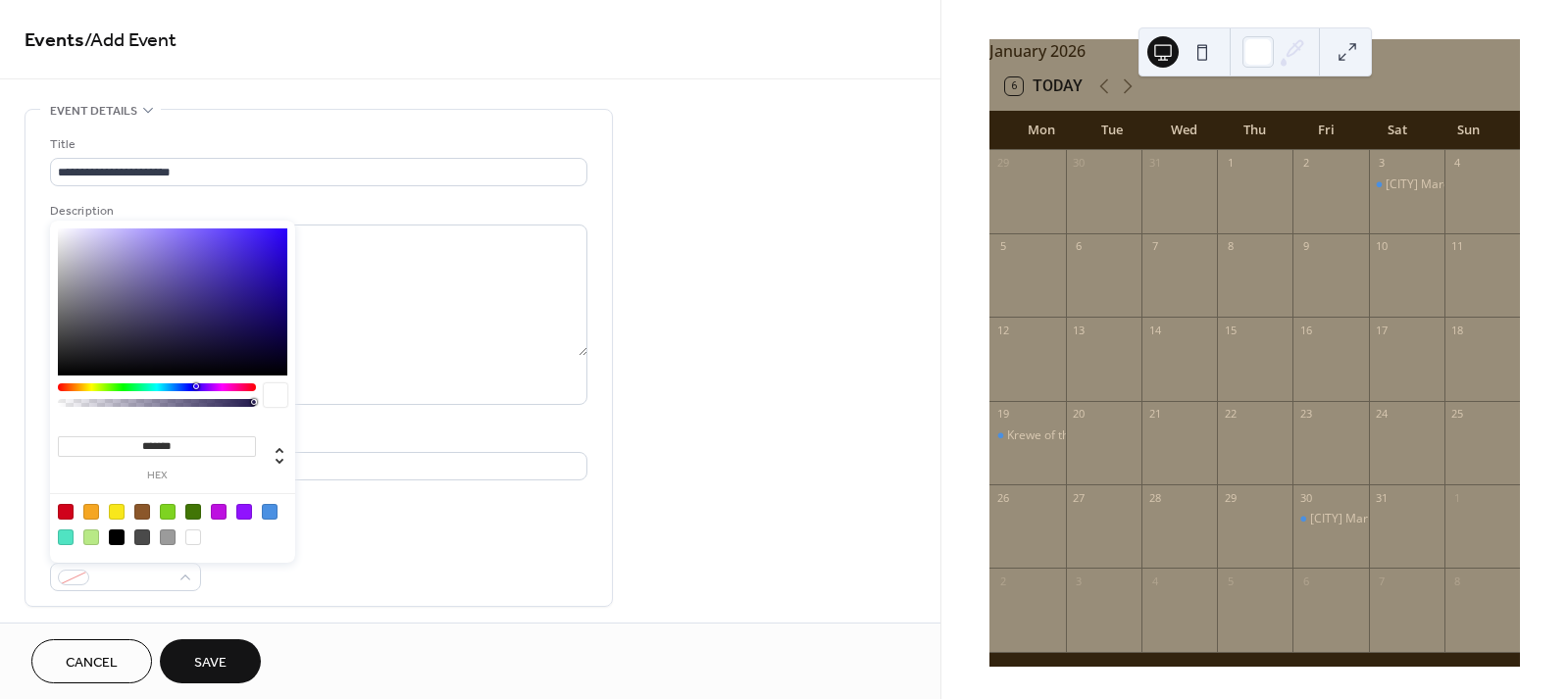 click at bounding box center [270, 512] 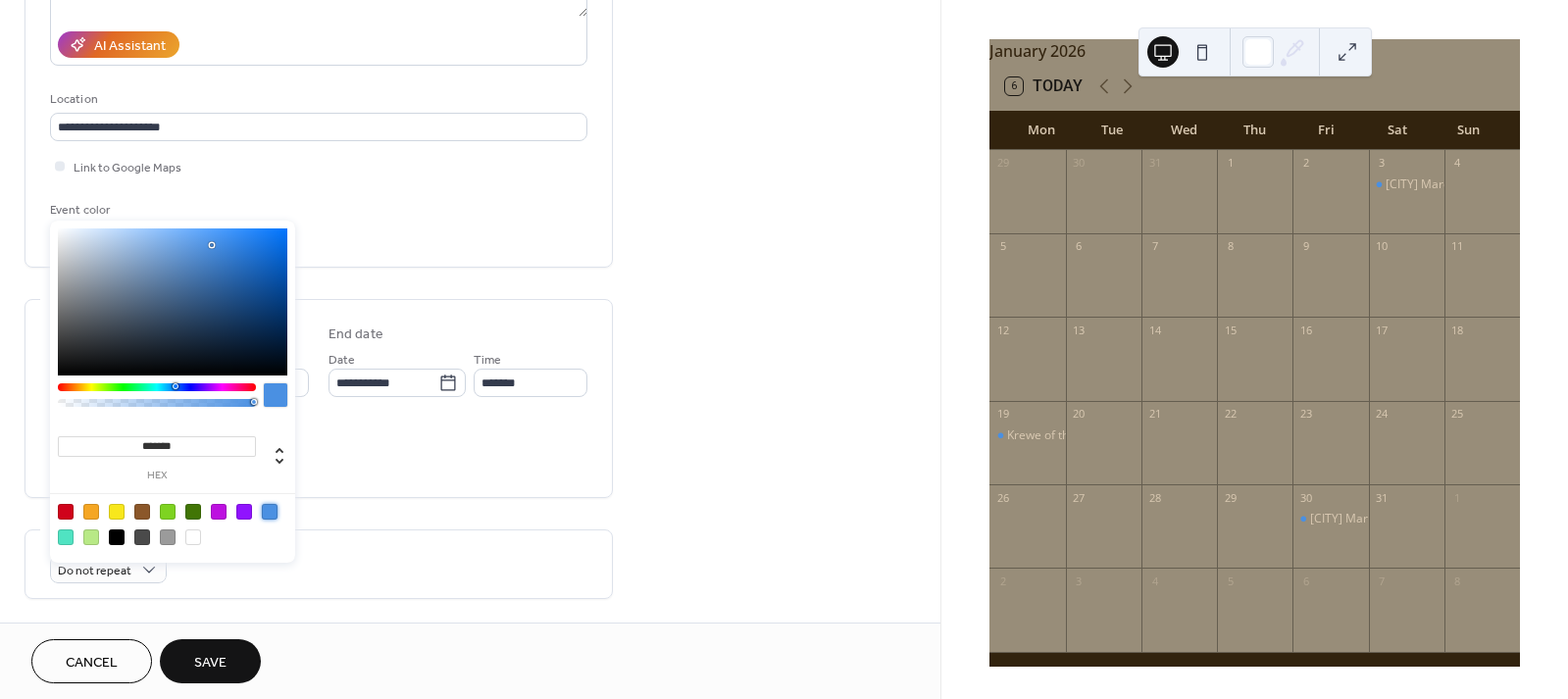 scroll, scrollTop: 374, scrollLeft: 0, axis: vertical 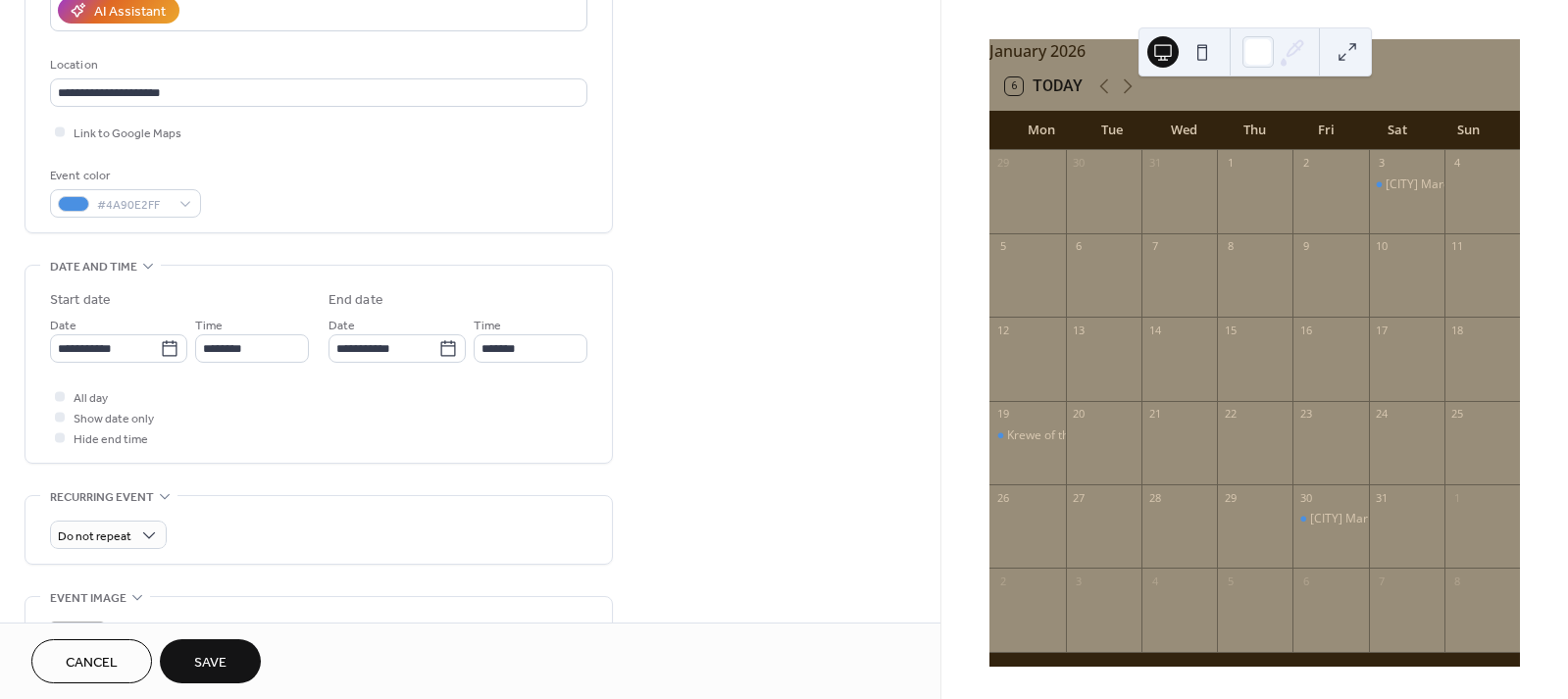 click on "All day Show date only Hide end time" at bounding box center [319, 417] 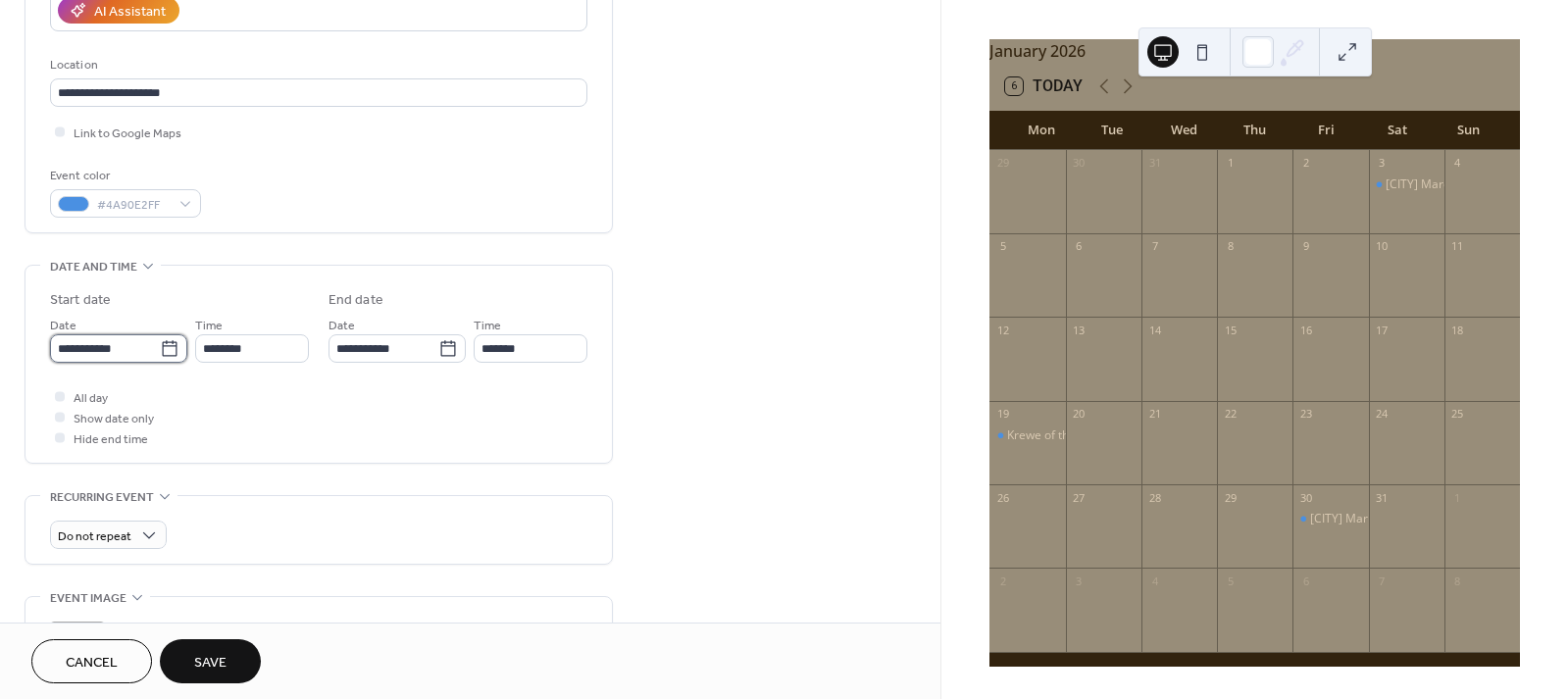 click on "**********" at bounding box center (105, 348) 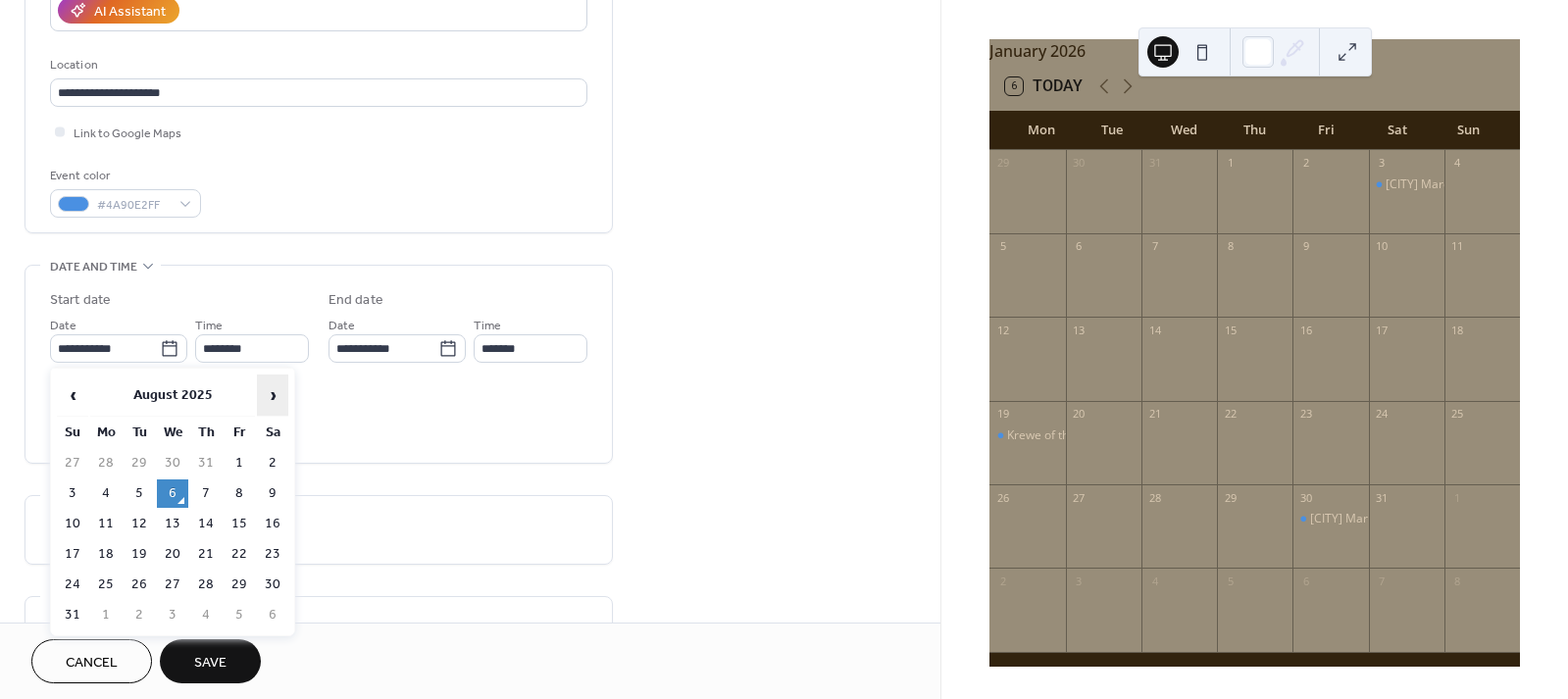click on "›" at bounding box center [273, 395] 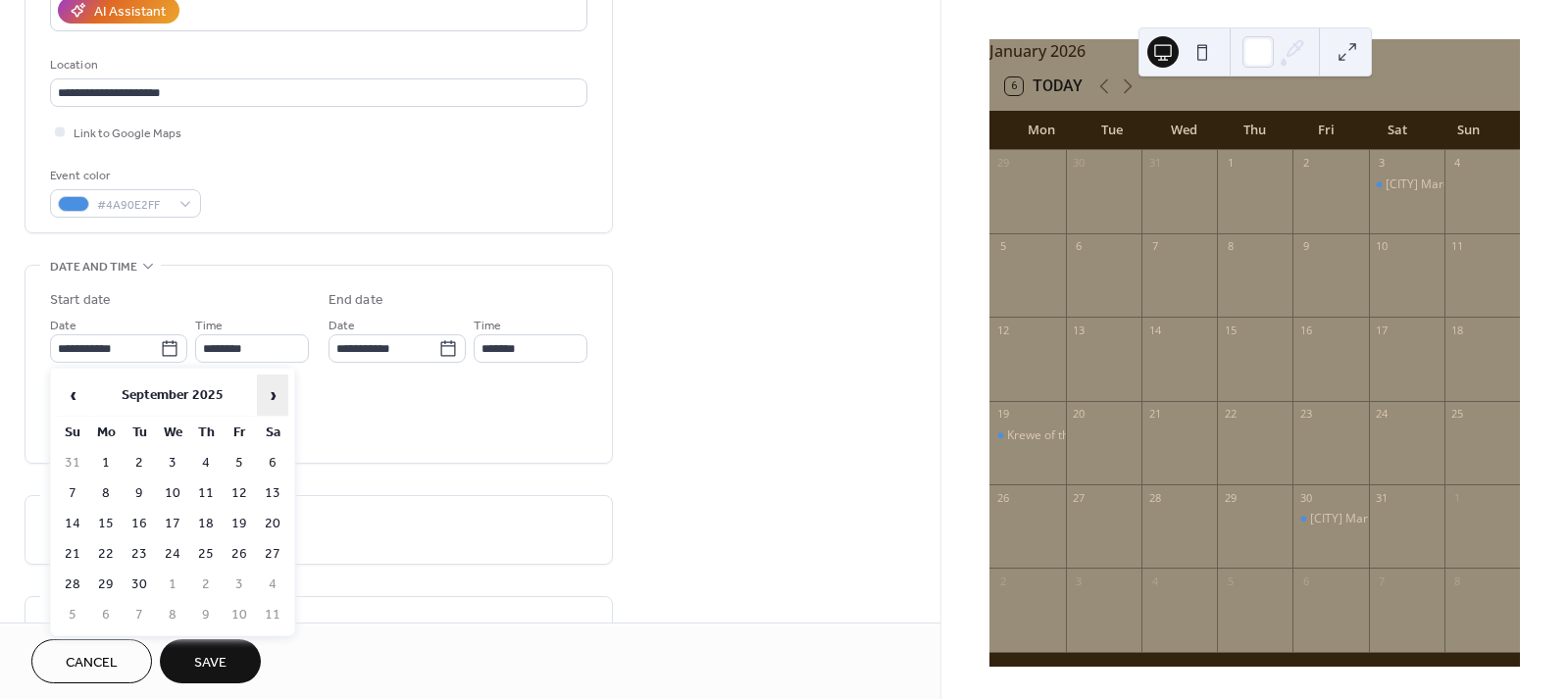 click on "›" at bounding box center (273, 395) 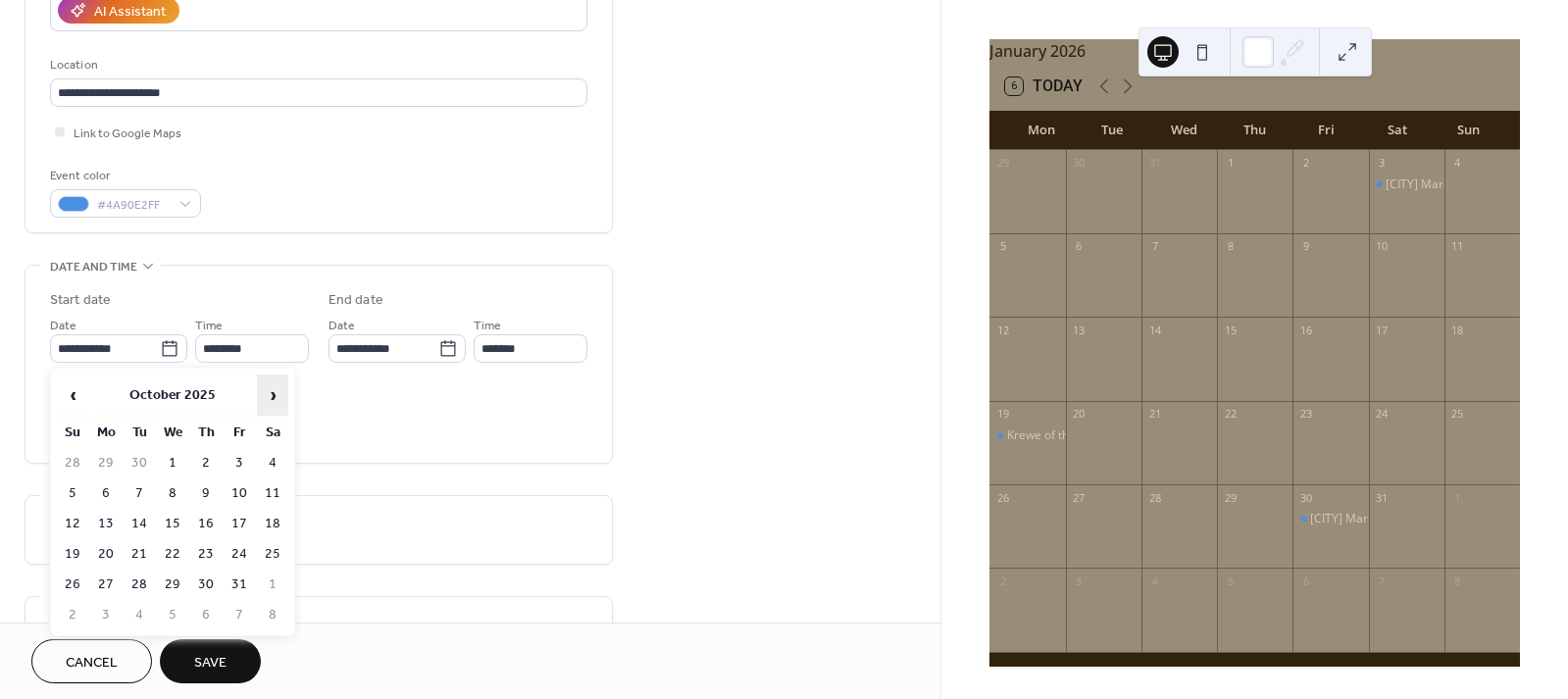 click on "›" at bounding box center [273, 395] 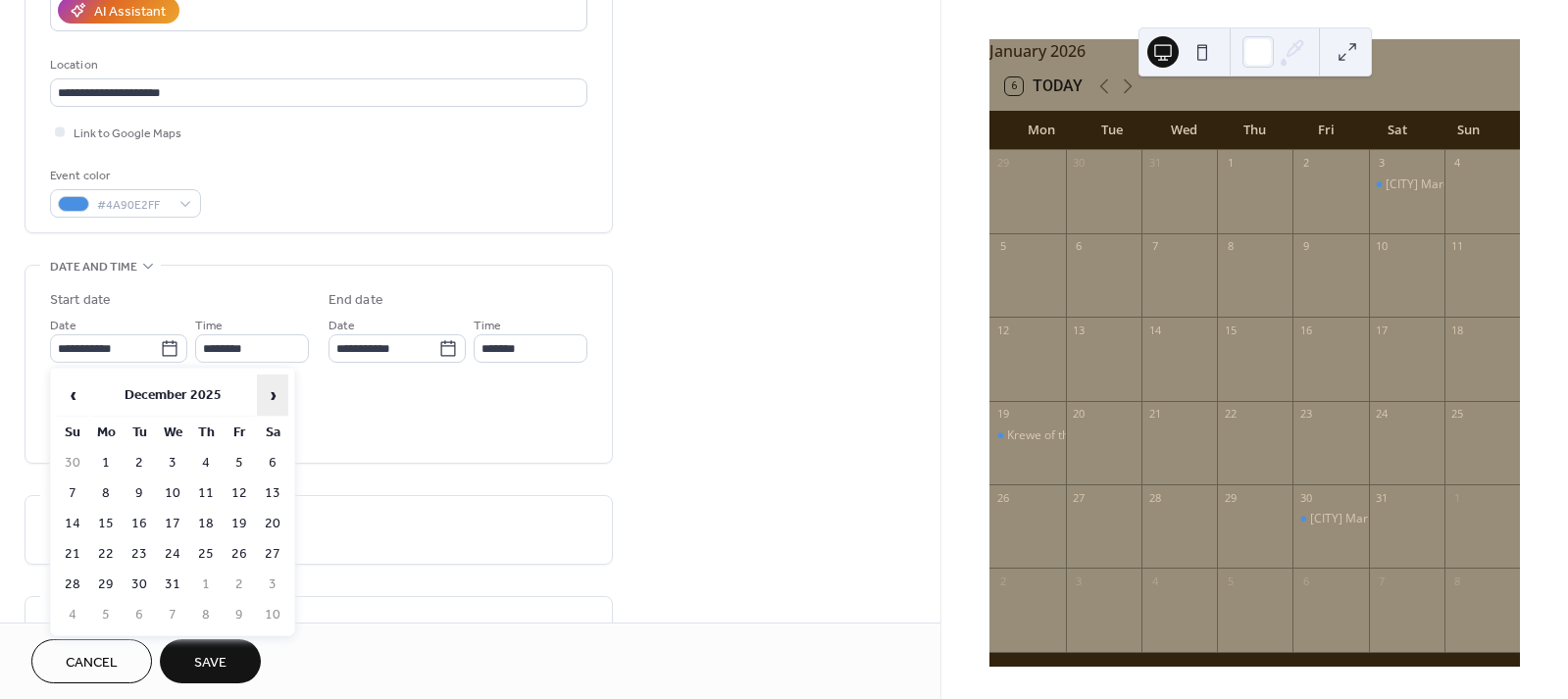 click on "›" at bounding box center [273, 395] 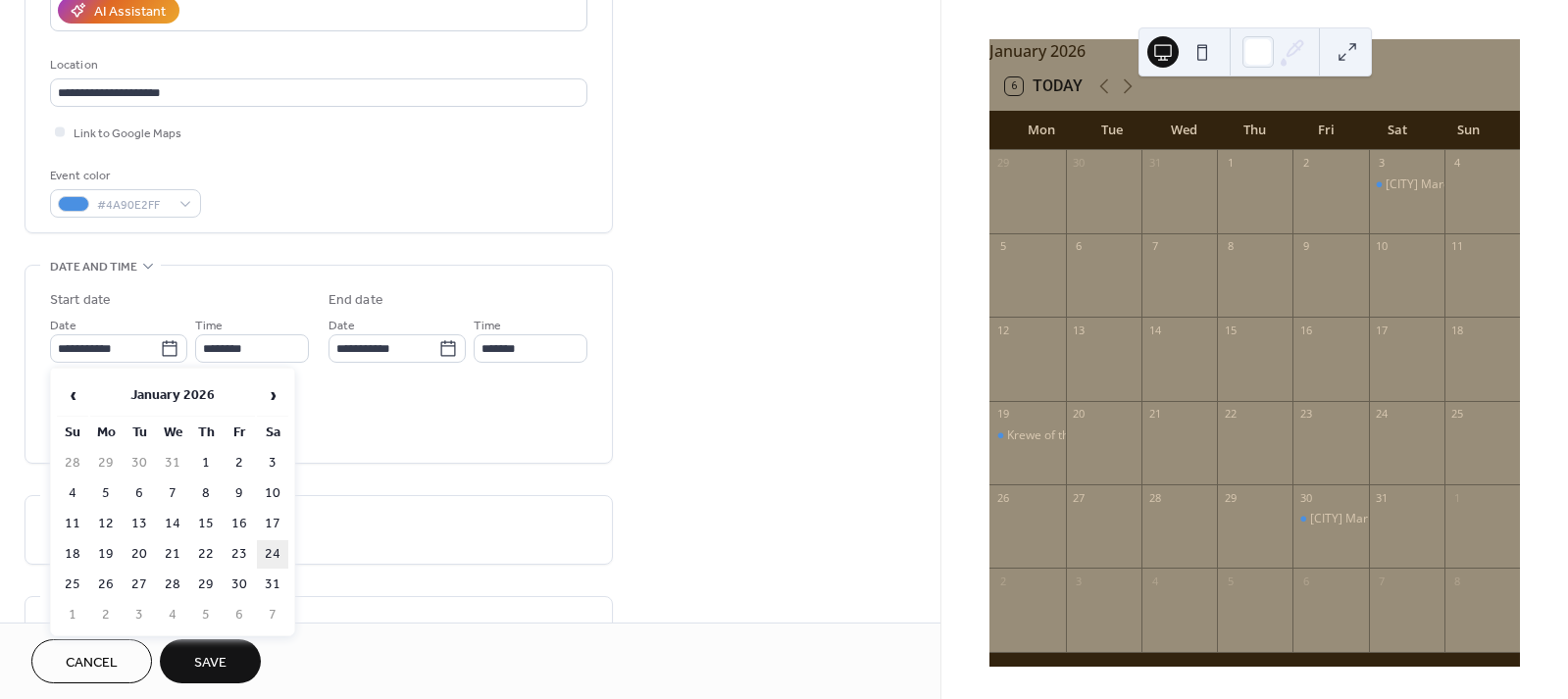 click on "24" at bounding box center [273, 554] 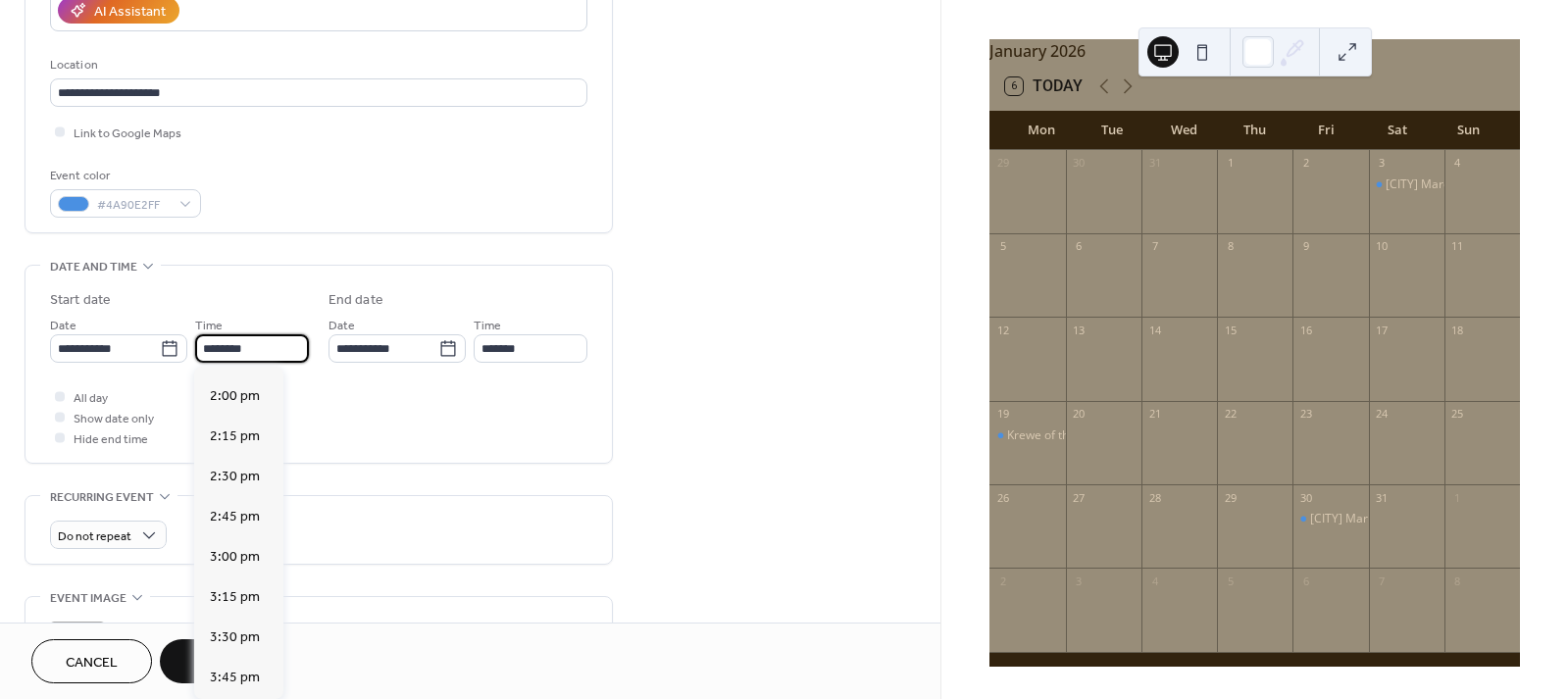 scroll, scrollTop: 2243, scrollLeft: 0, axis: vertical 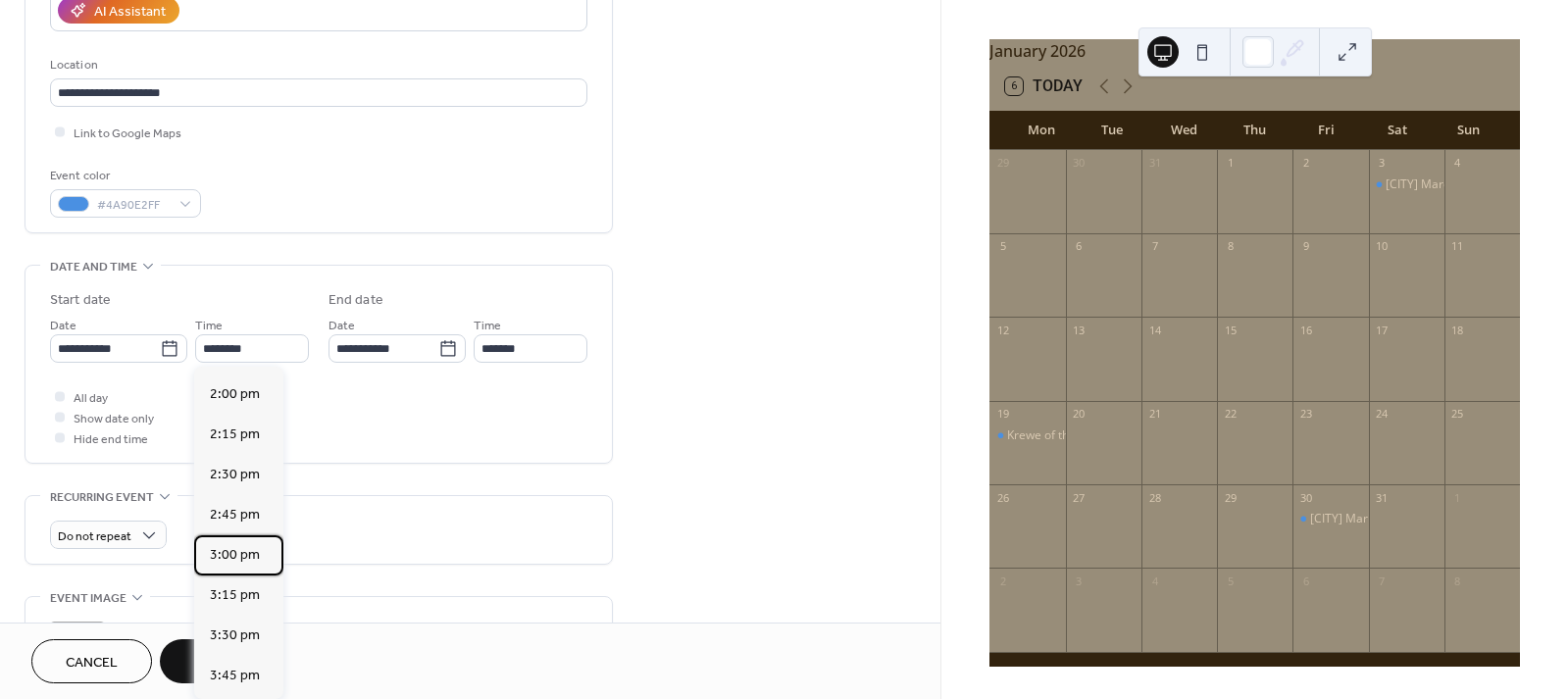 click on "3:00 pm" at bounding box center (234, 555) 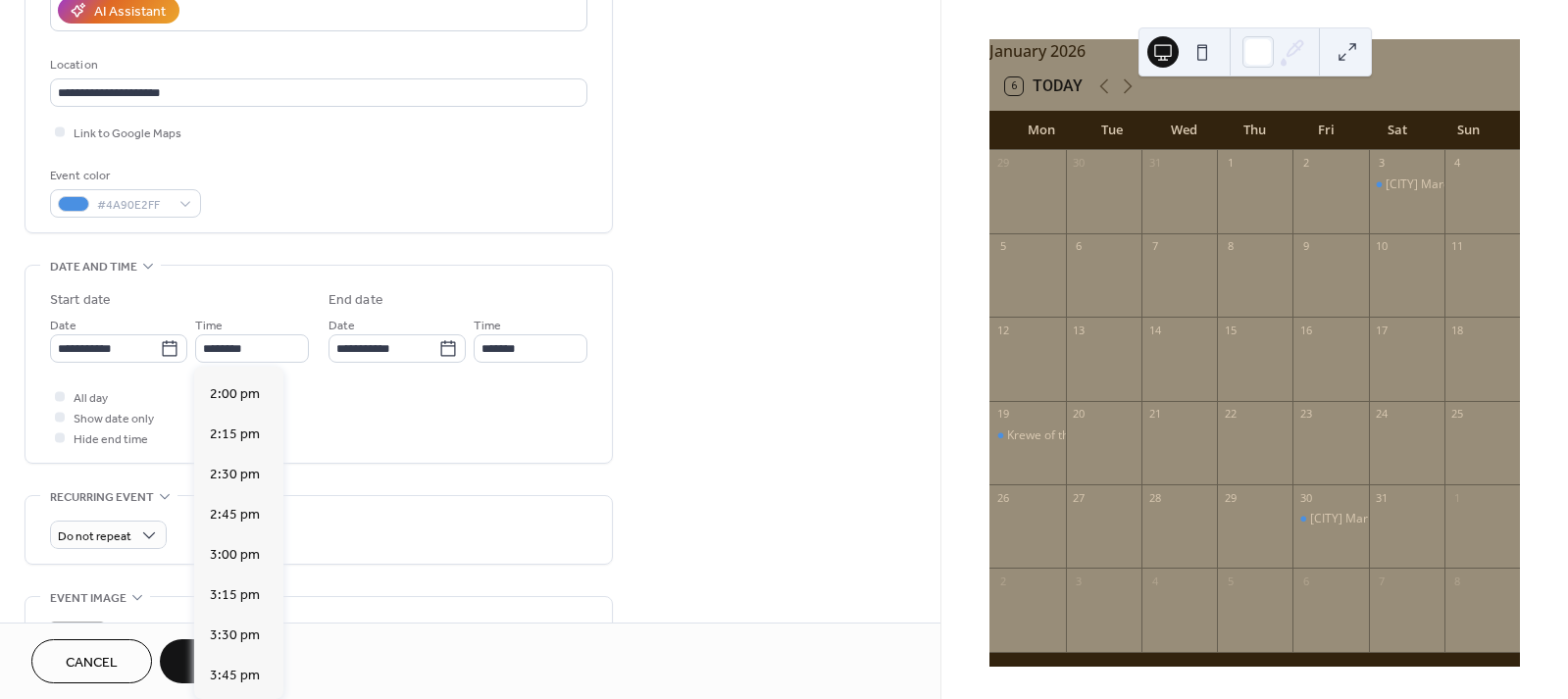 type on "*******" 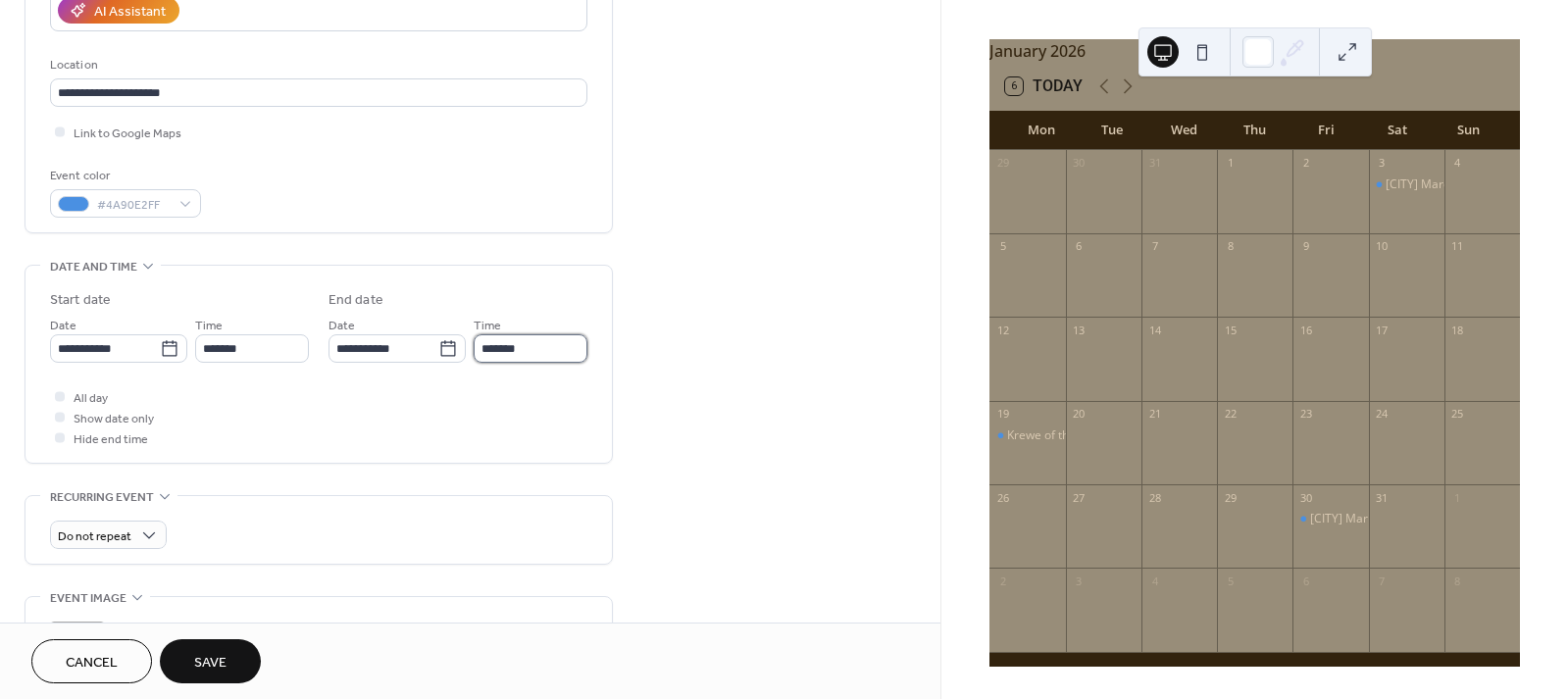 click on "*******" at bounding box center [531, 348] 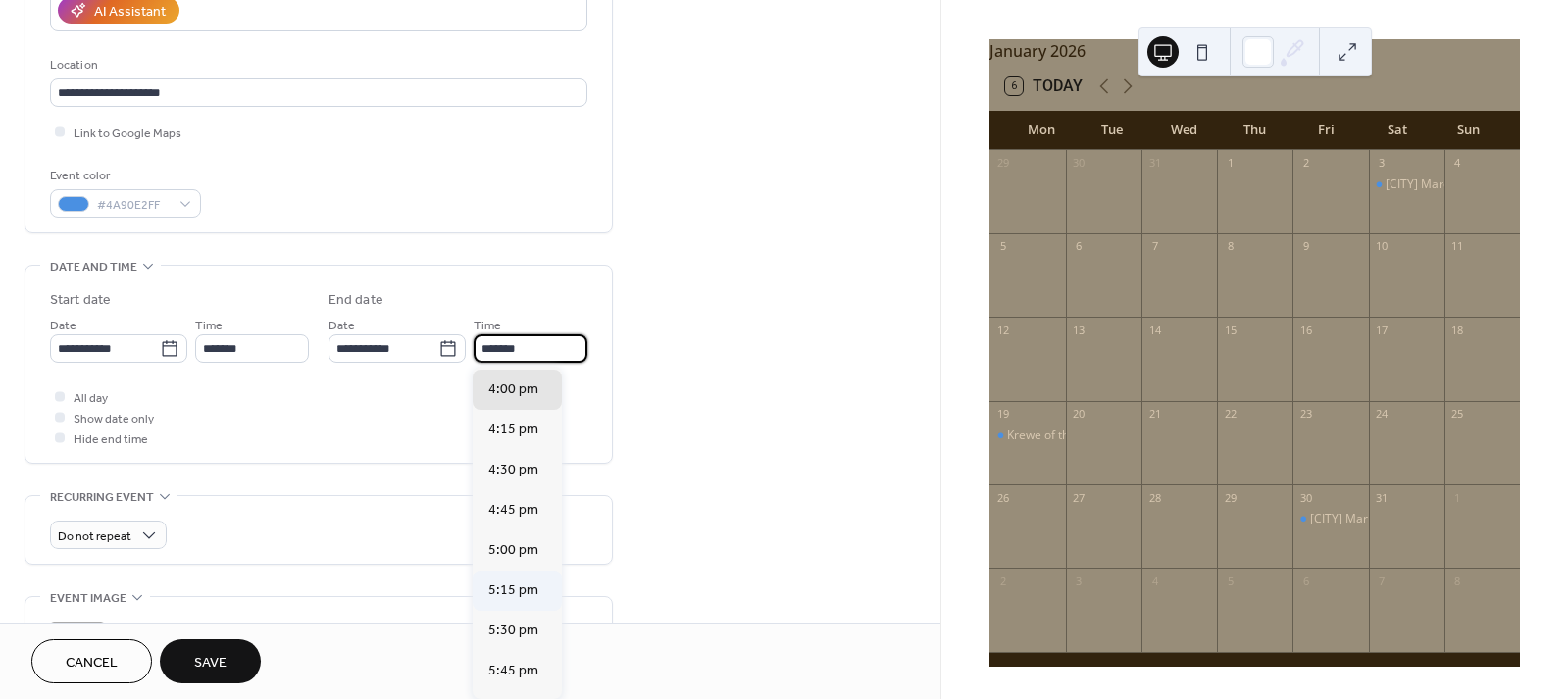 scroll, scrollTop: 171, scrollLeft: 0, axis: vertical 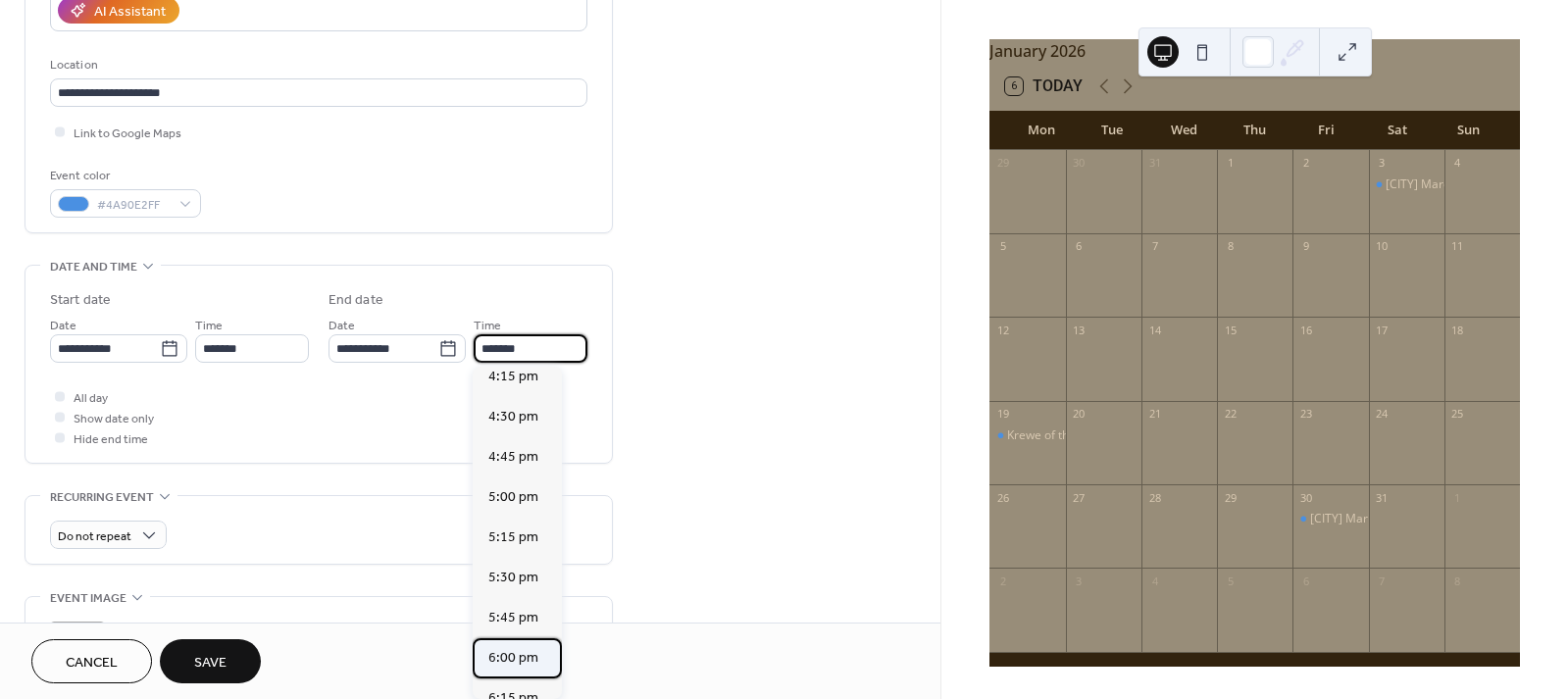 click on "6:00 pm" at bounding box center (513, 658) 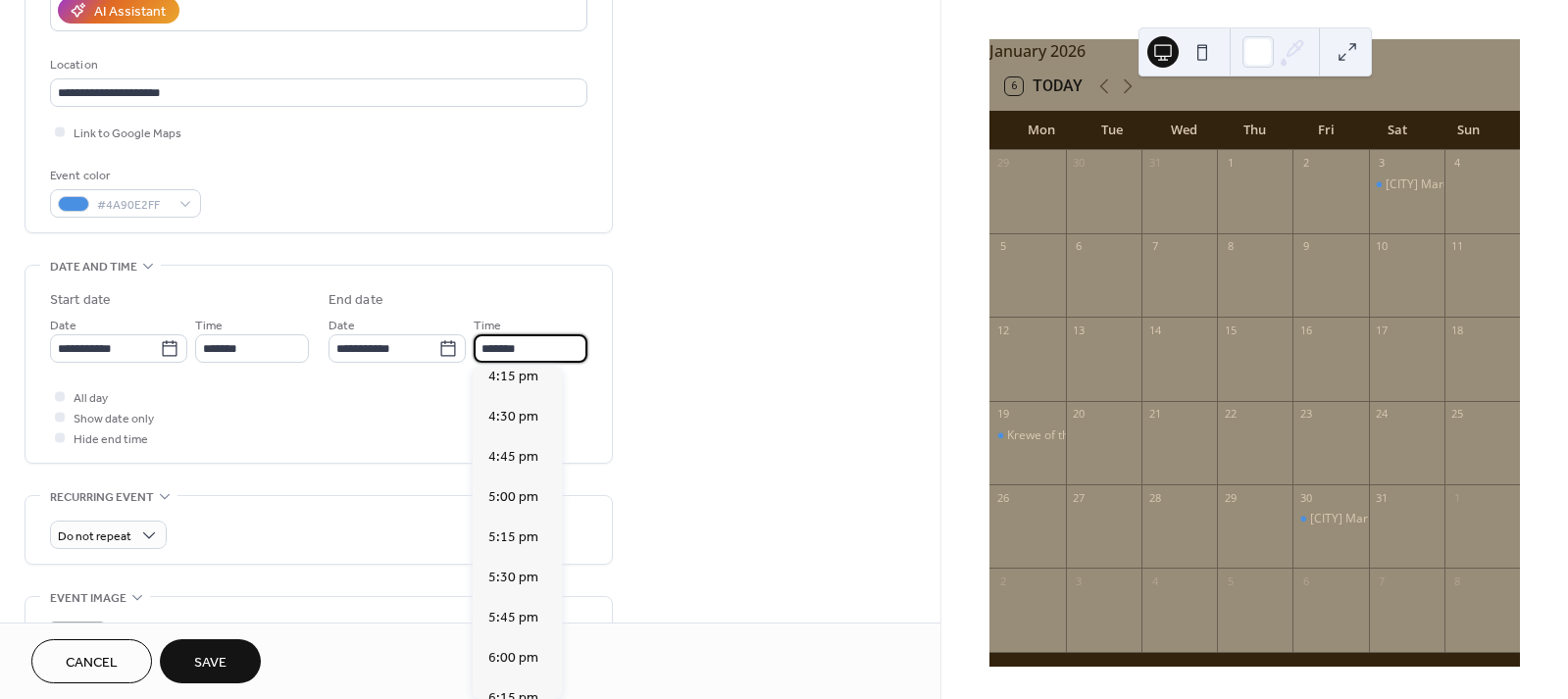 type on "*******" 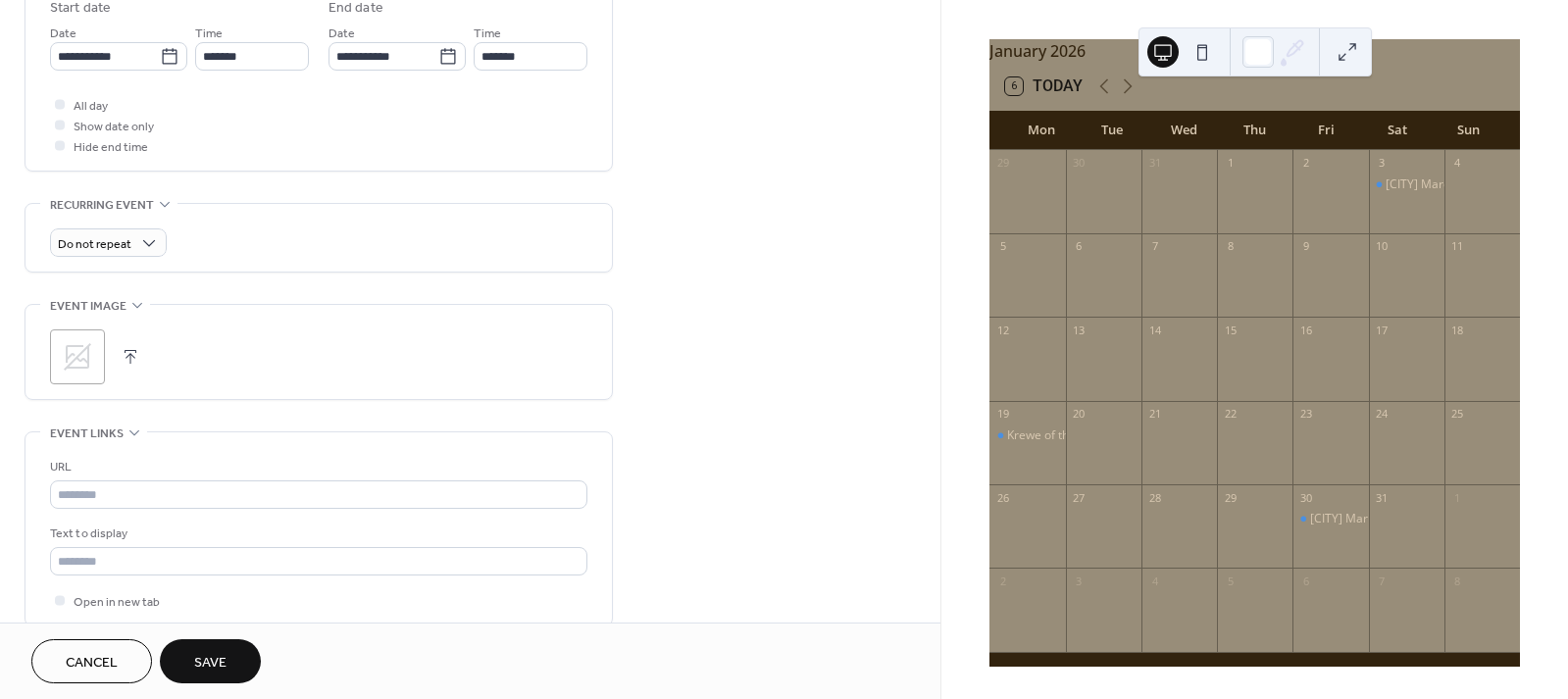 scroll, scrollTop: 675, scrollLeft: 0, axis: vertical 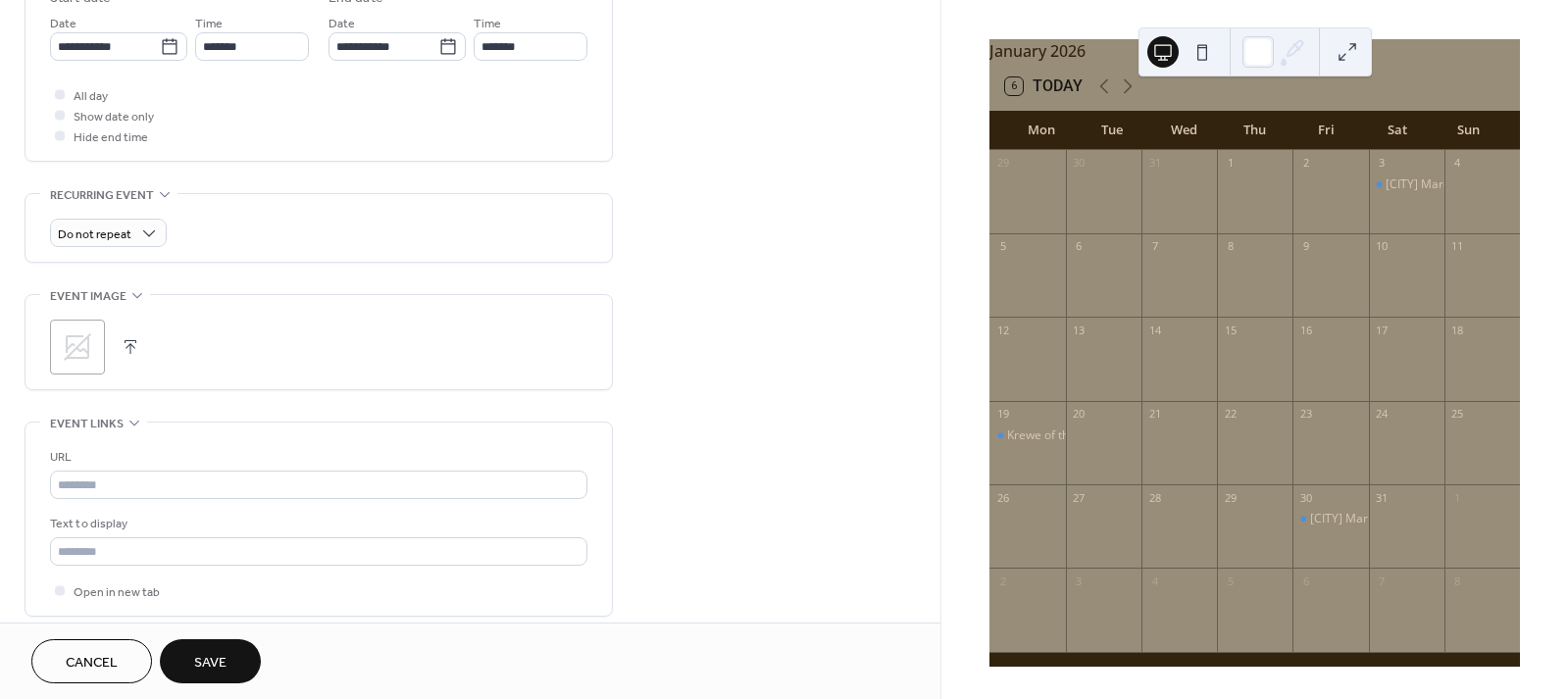 click at bounding box center (130, 347) 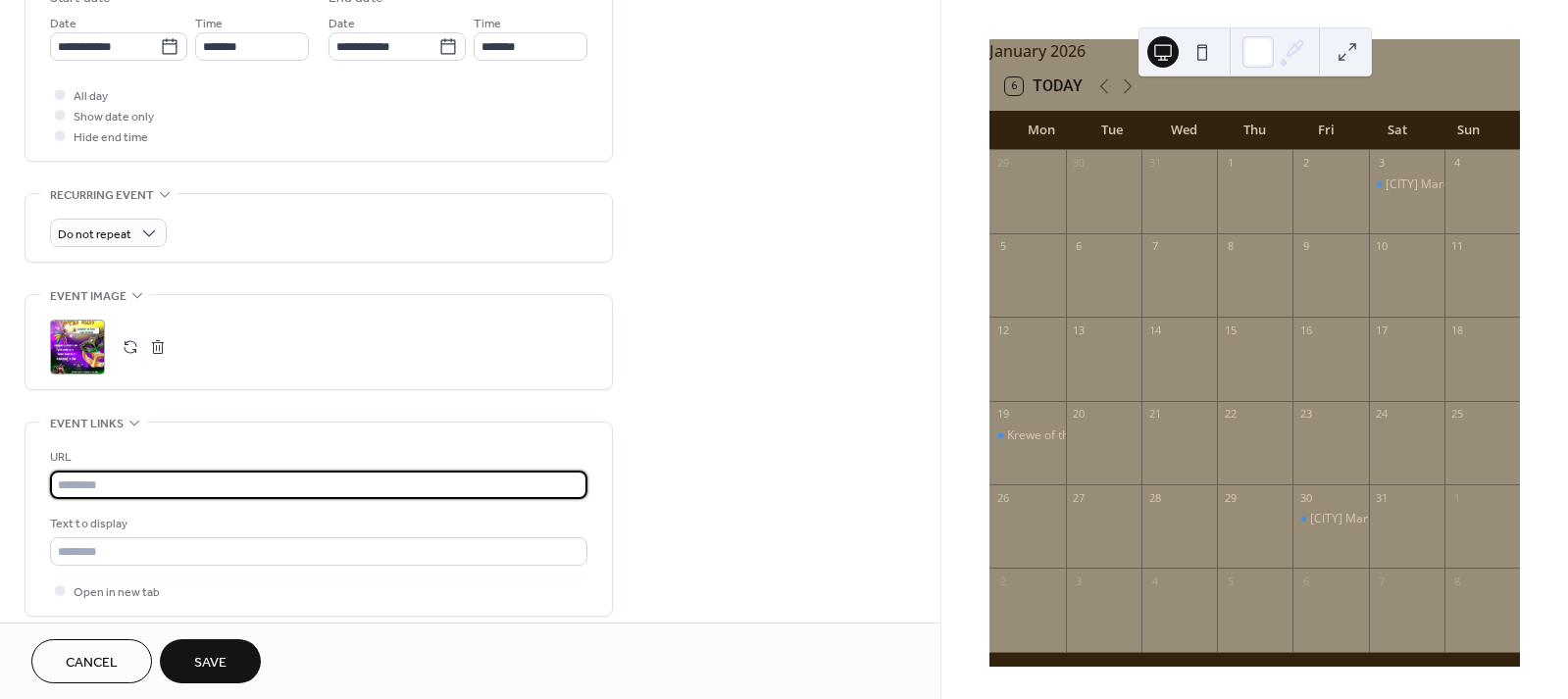 click at bounding box center (319, 484) 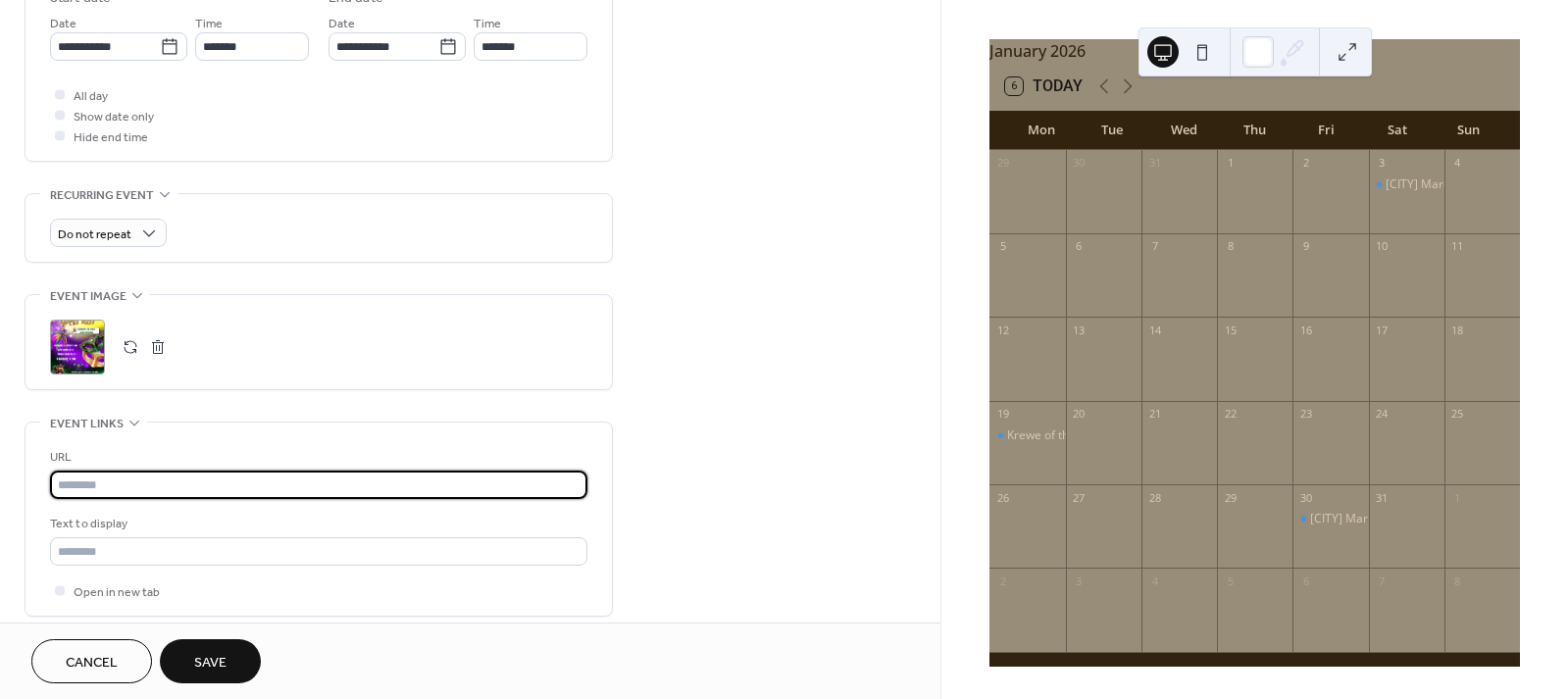 paste on "**********" 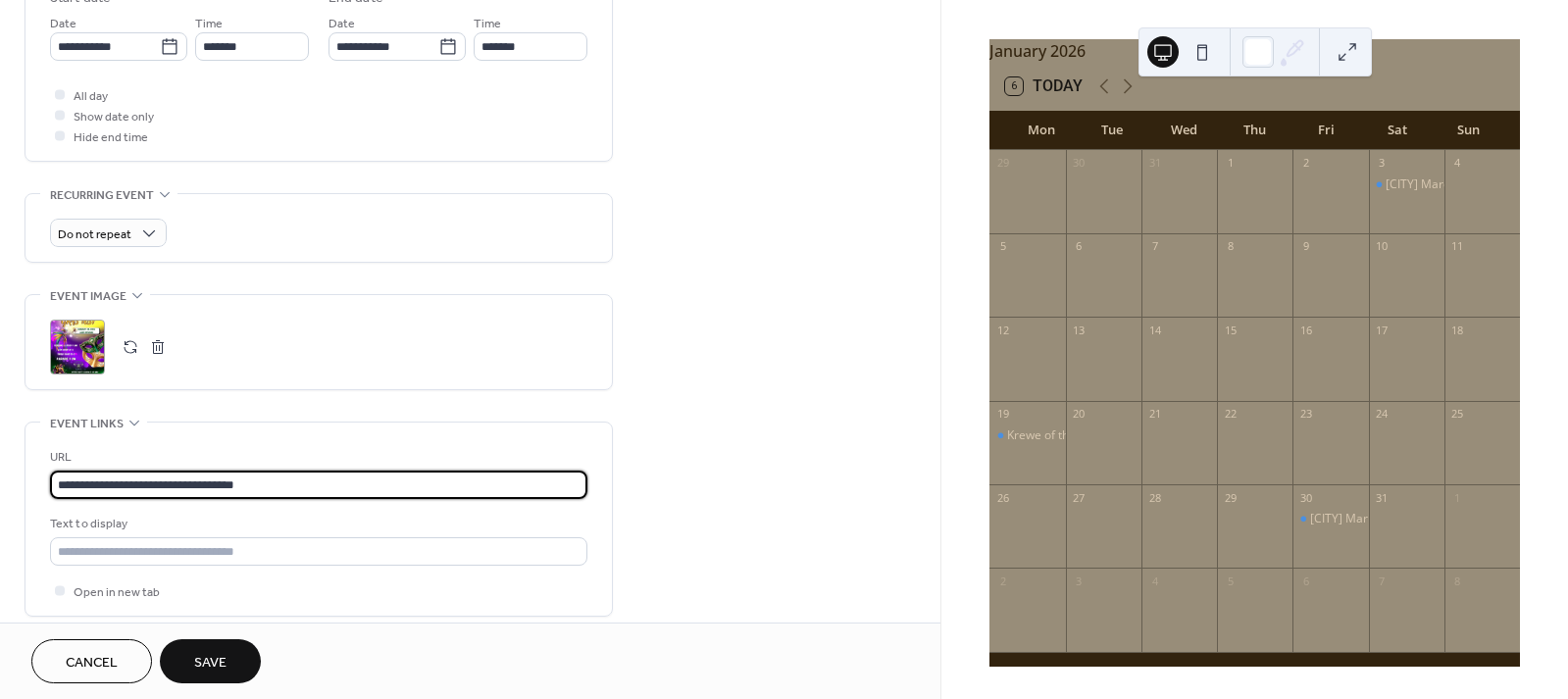 type on "**********" 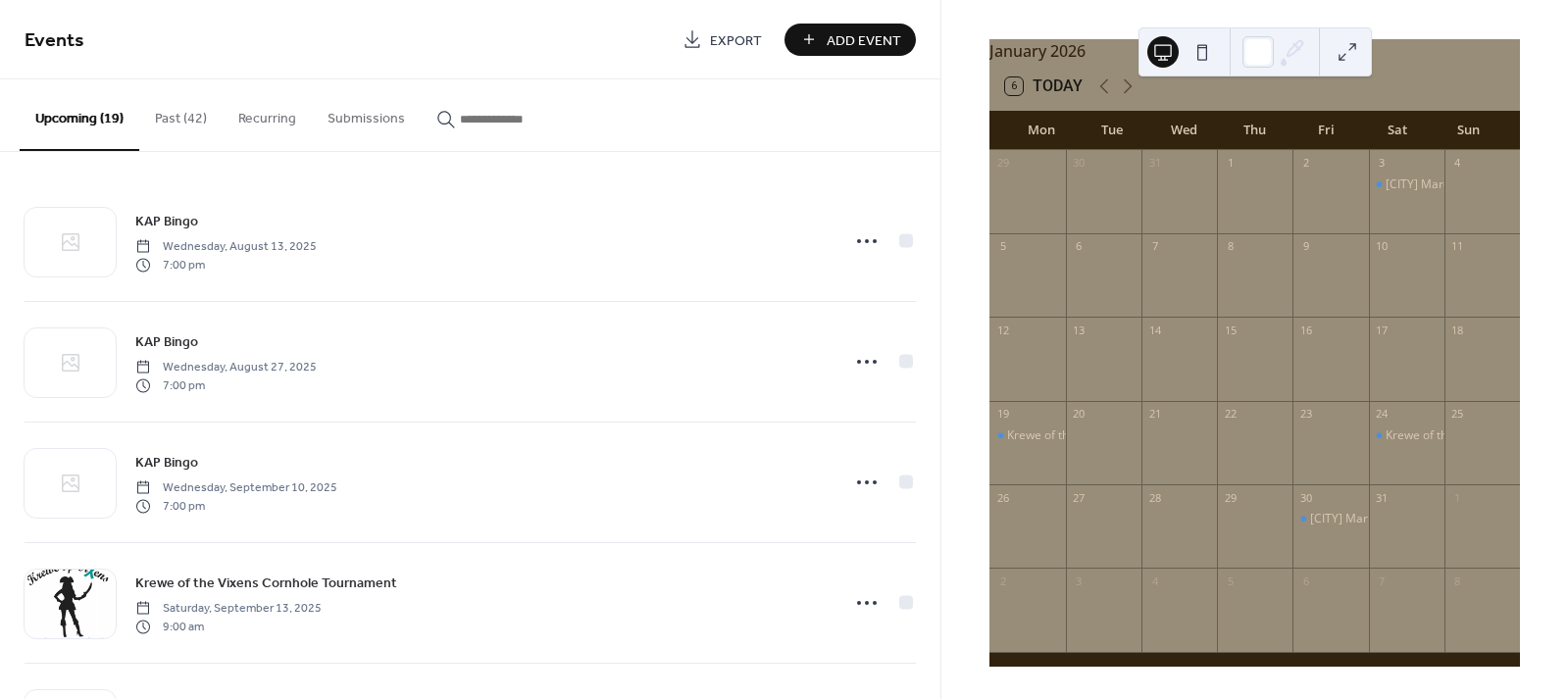 click on "Add Event" at bounding box center [864, 40] 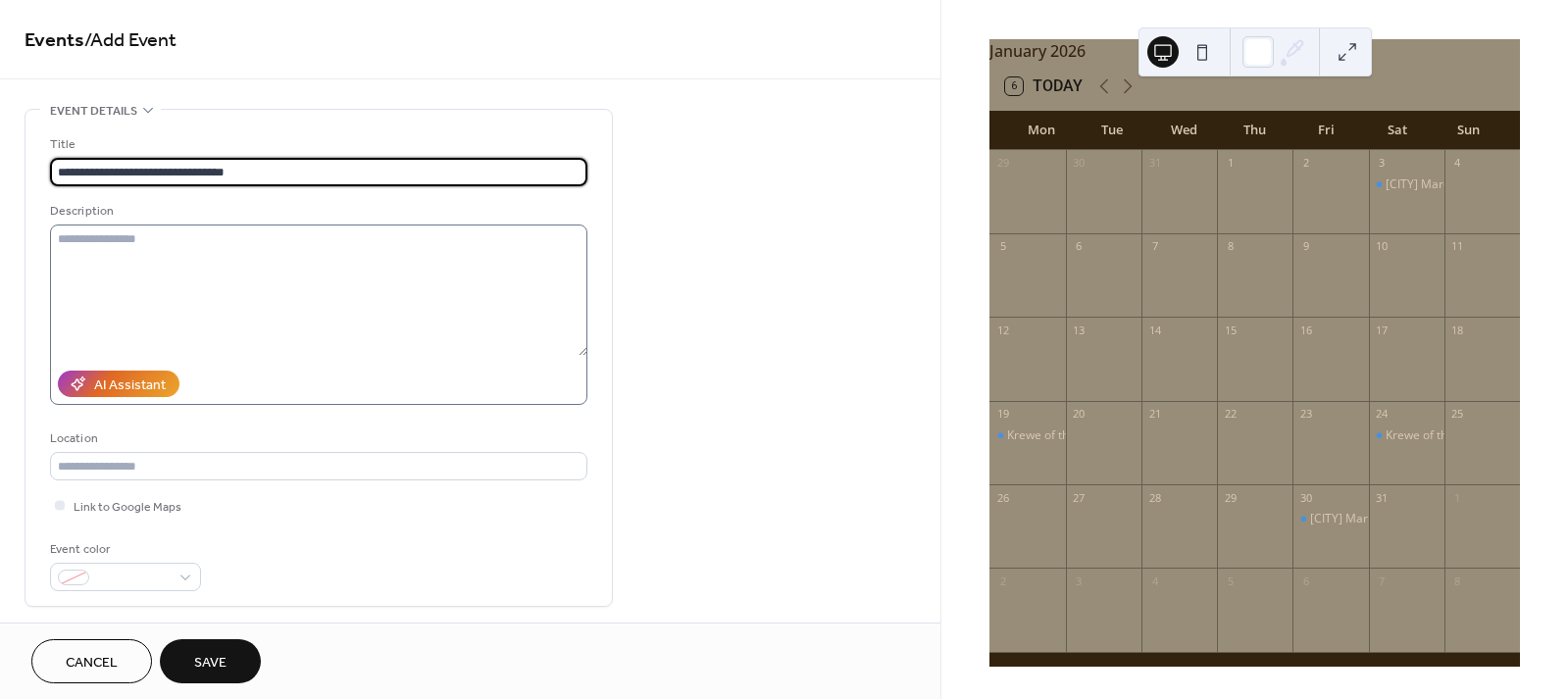 type on "**********" 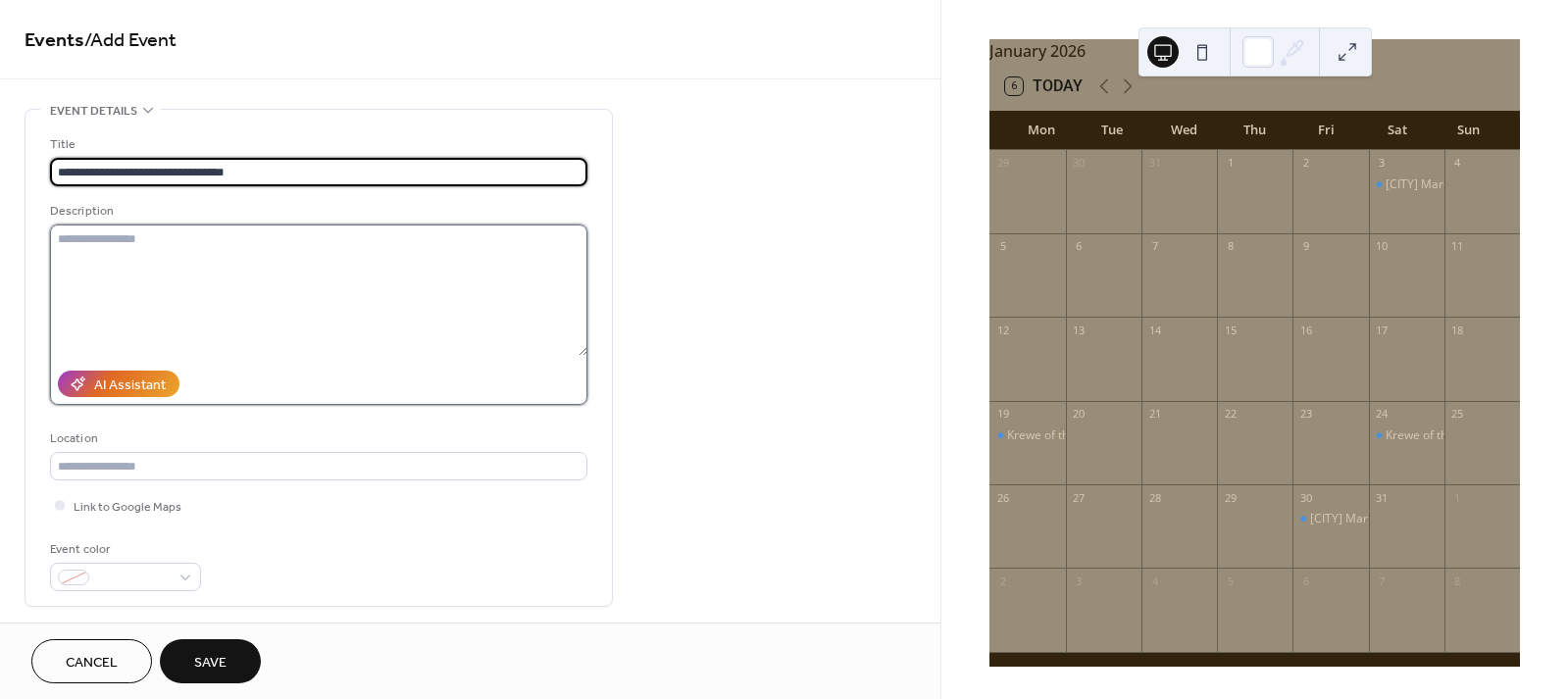 click at bounding box center (319, 290) 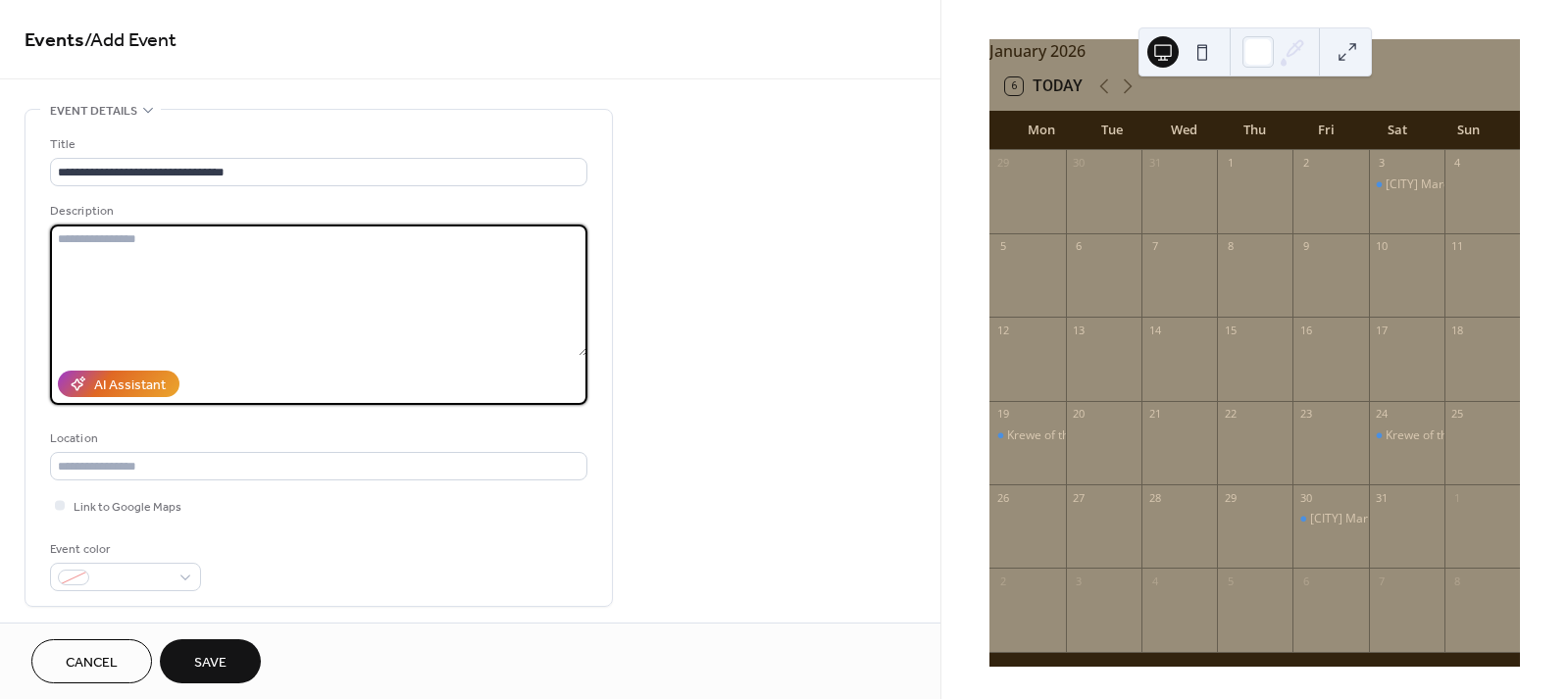 paste on "**********" 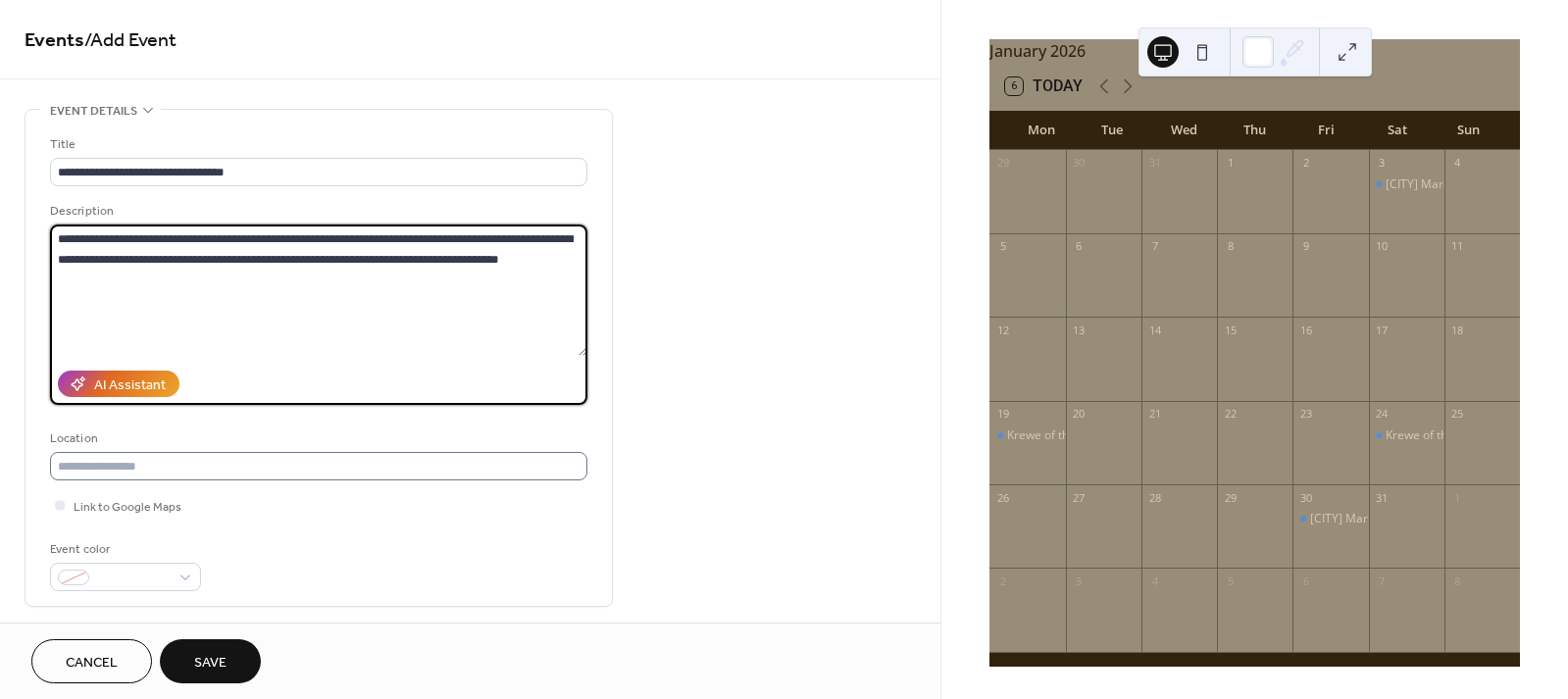 type on "**********" 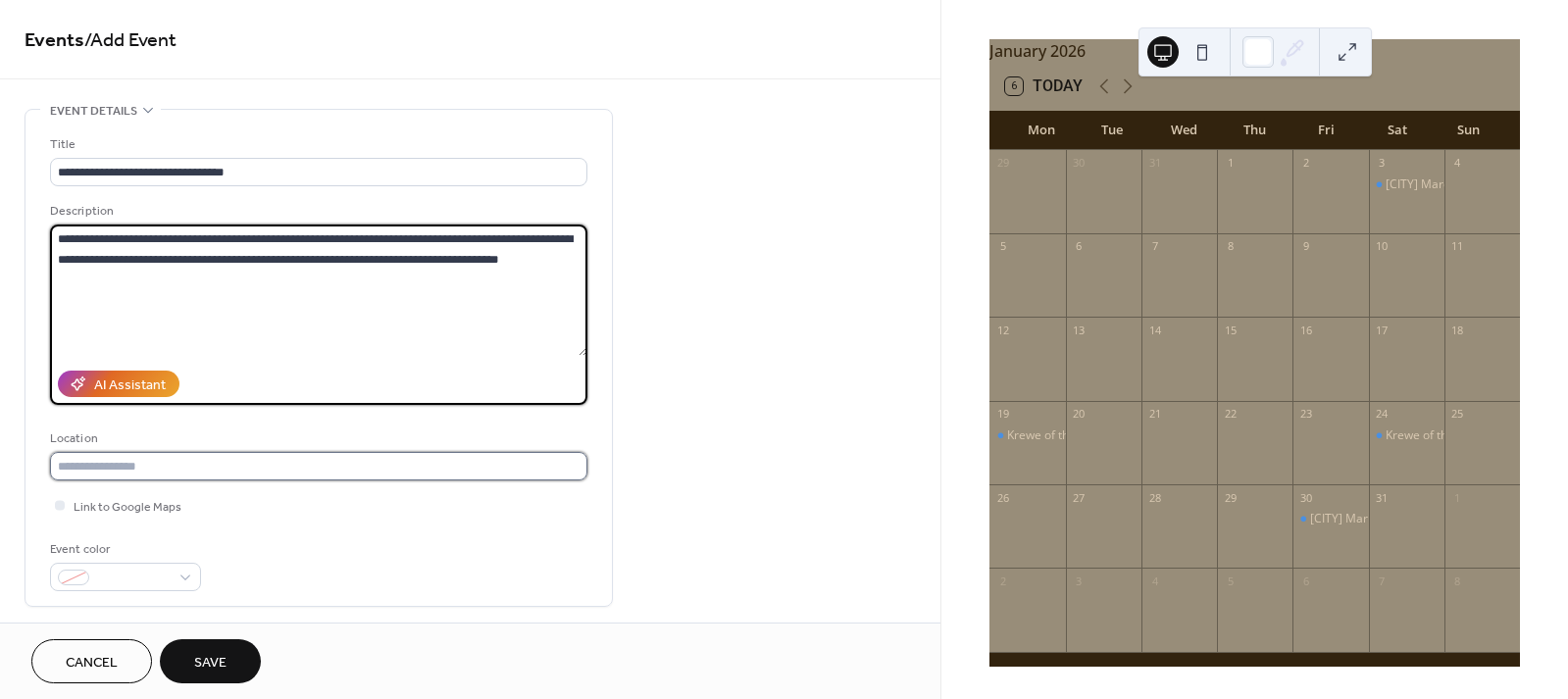 click at bounding box center (319, 466) 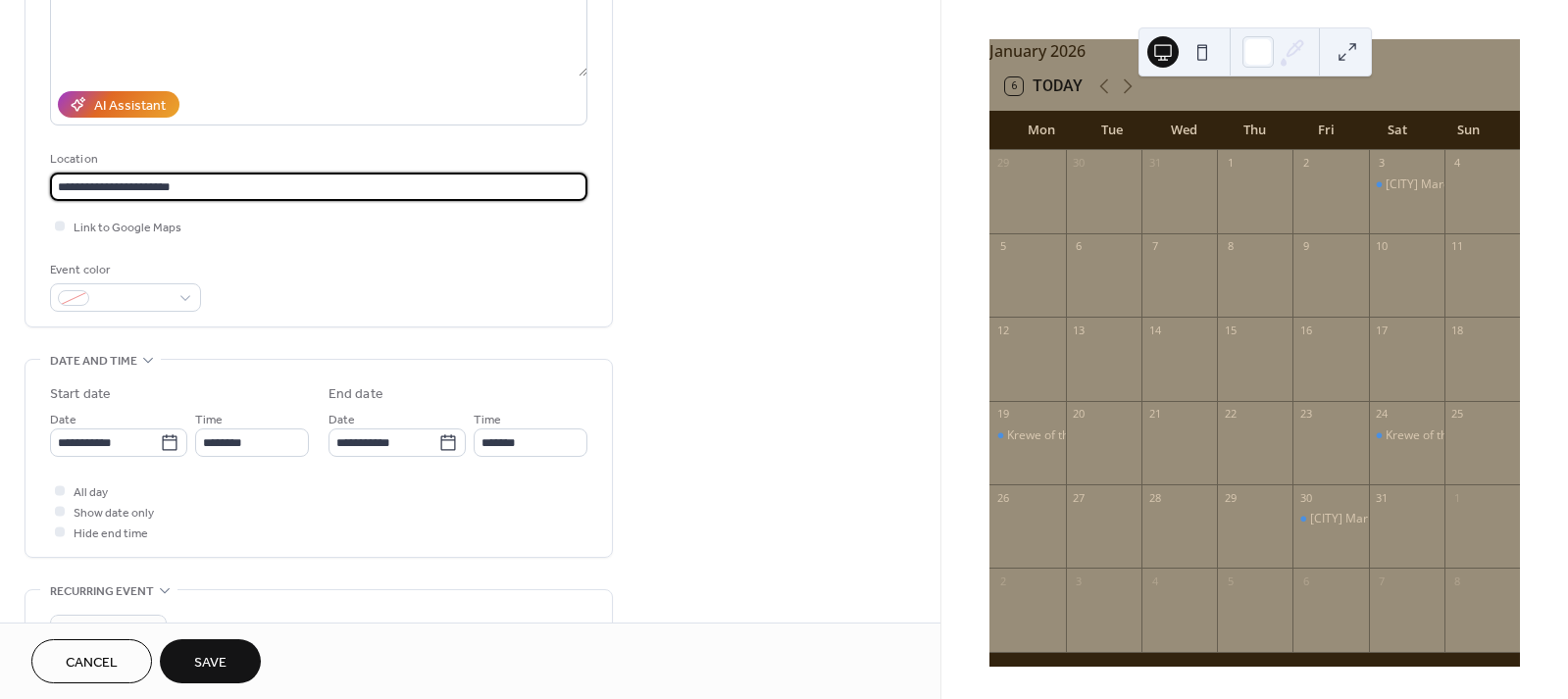 scroll, scrollTop: 306, scrollLeft: 0, axis: vertical 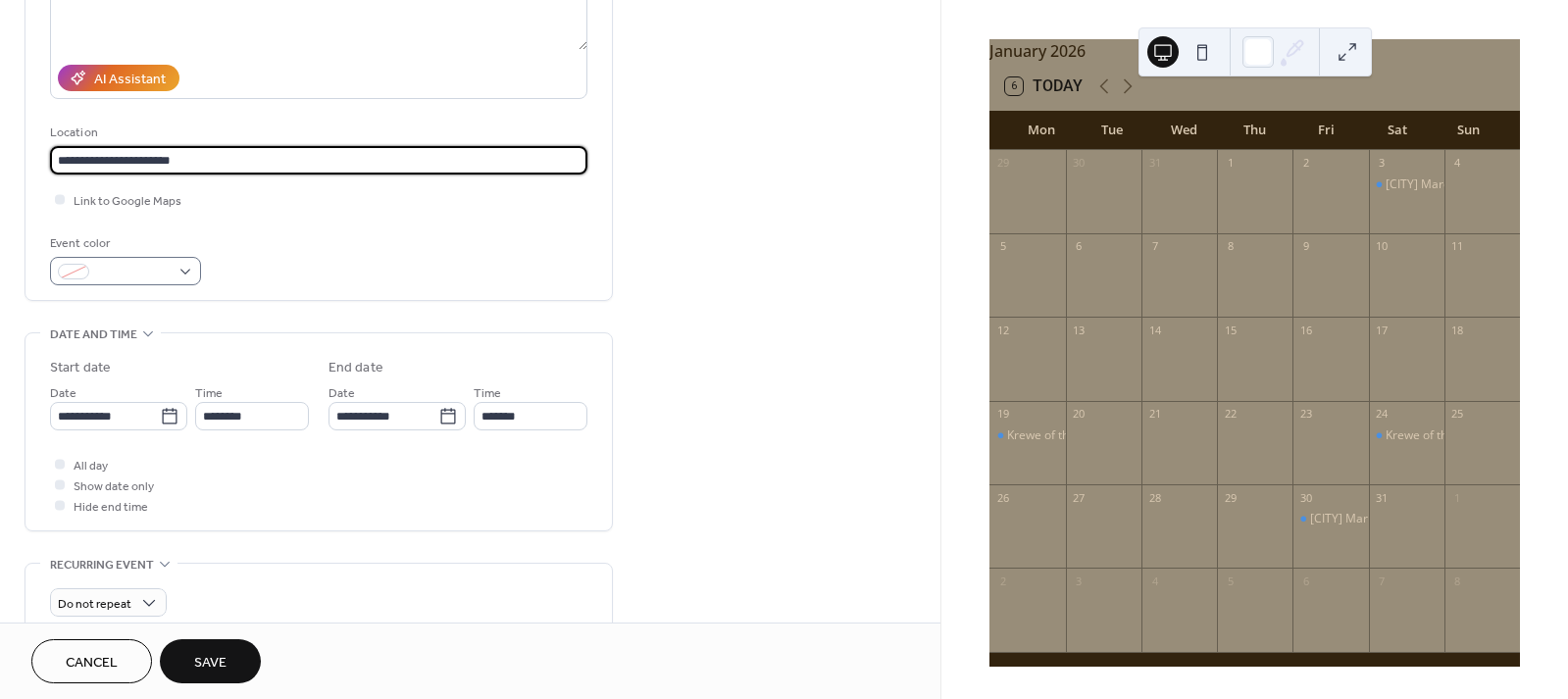 type on "**********" 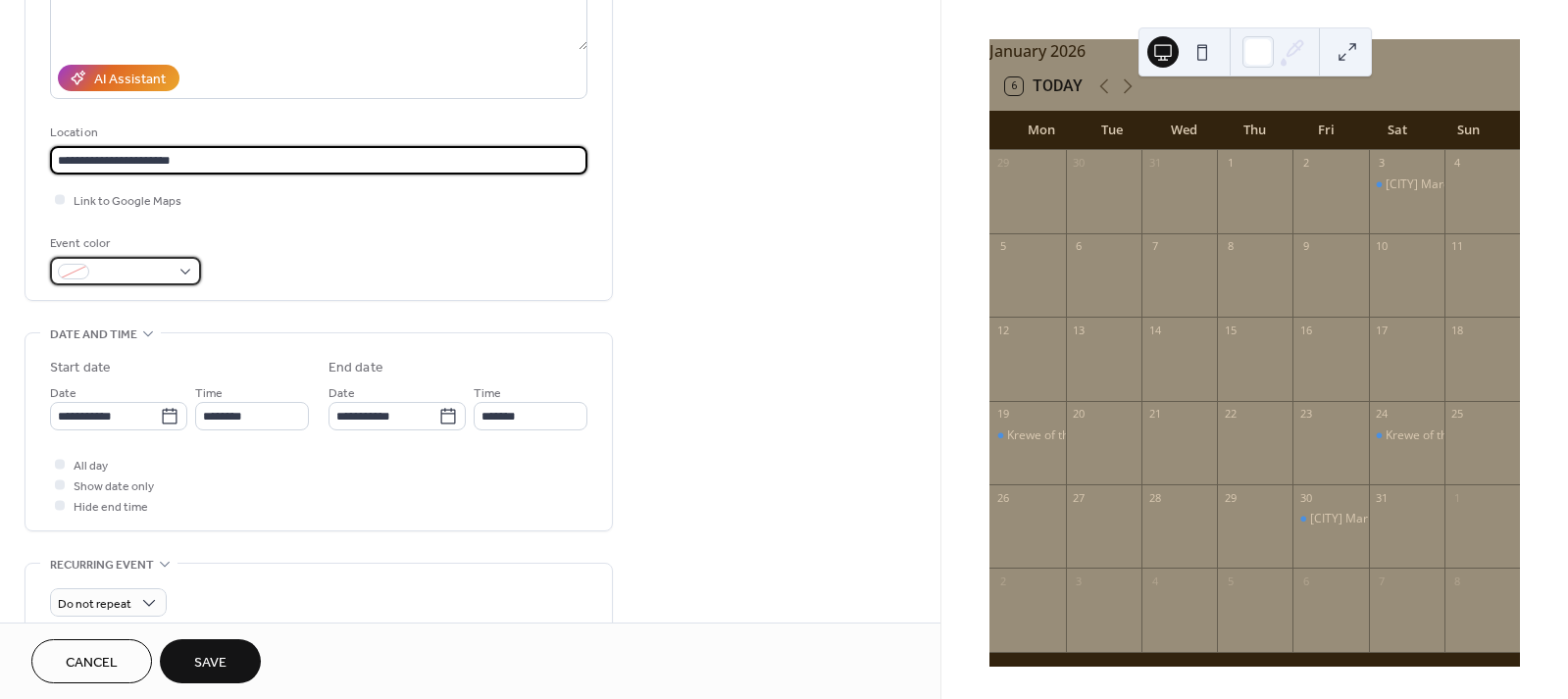 click at bounding box center [126, 271] 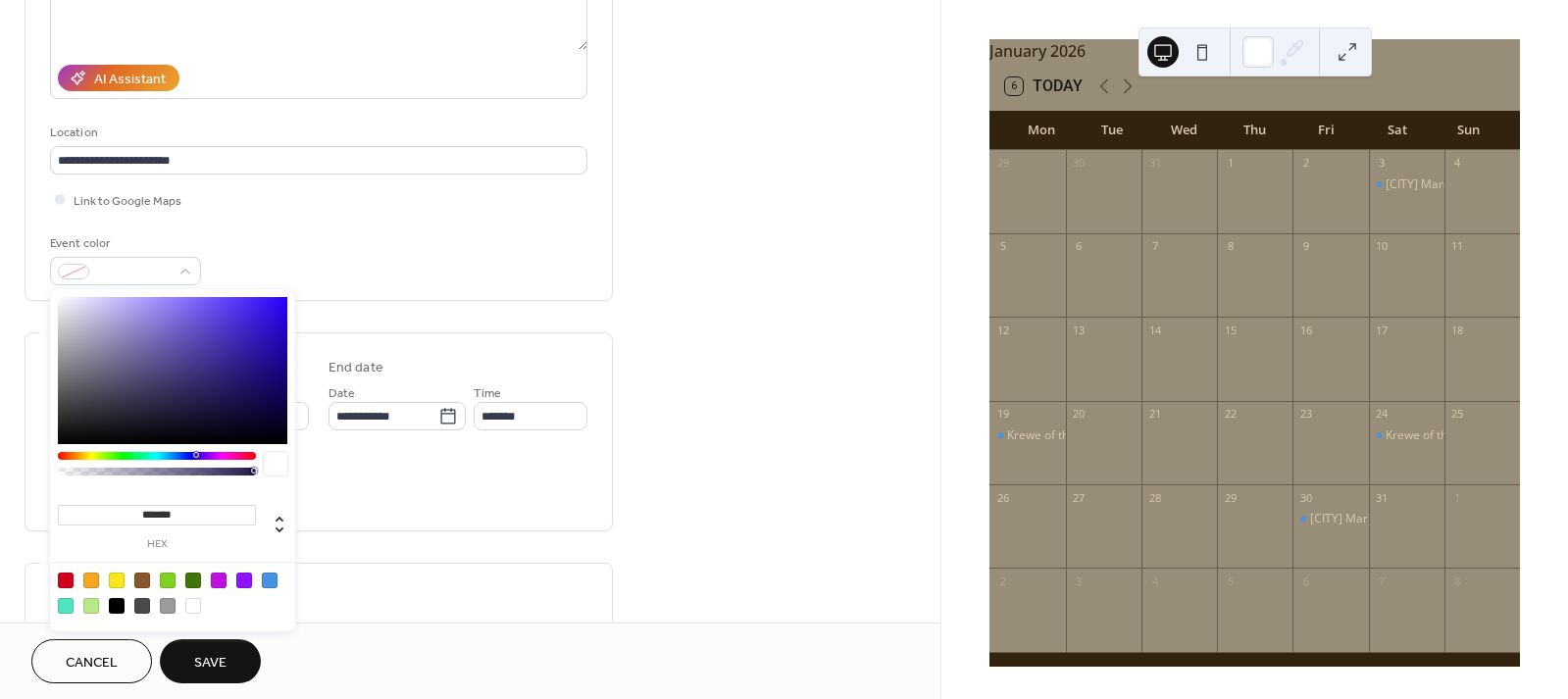 click at bounding box center [270, 580] 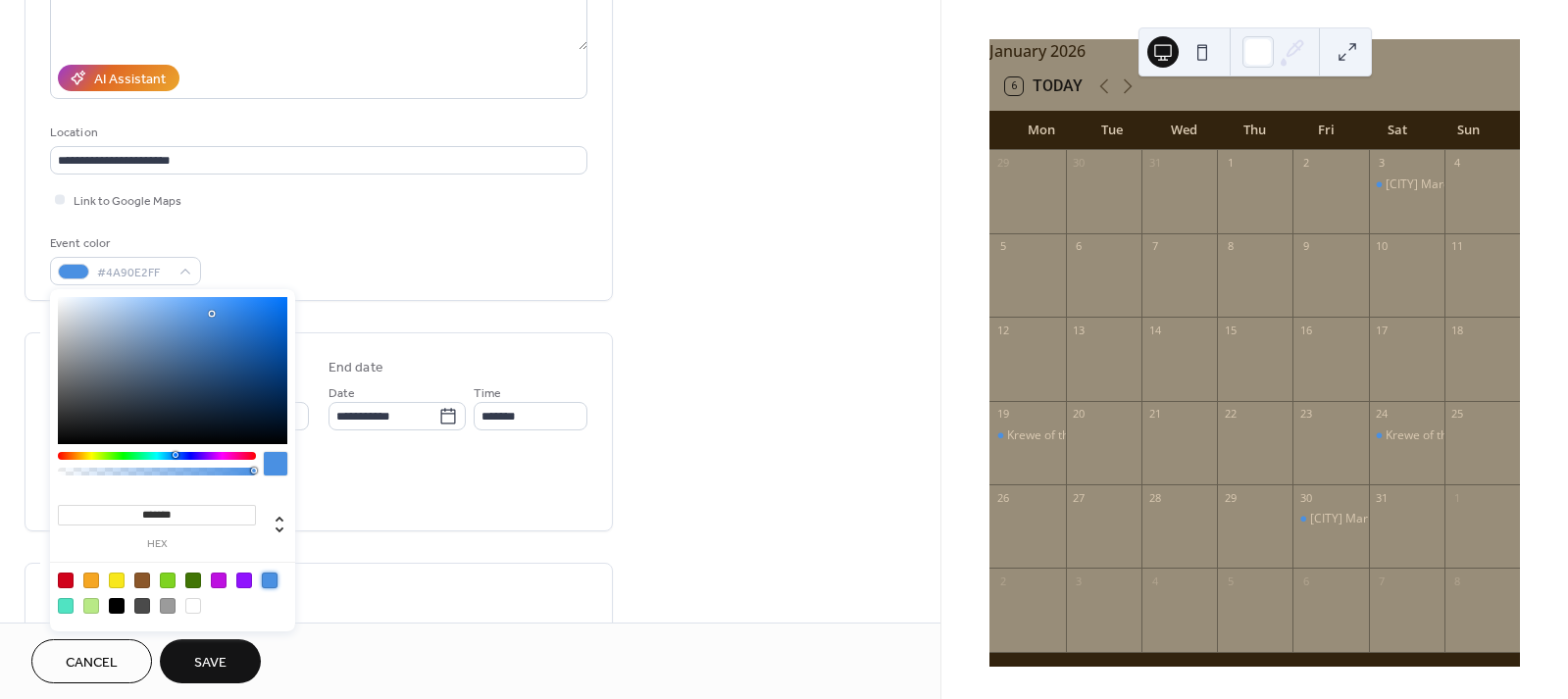 type on "*******" 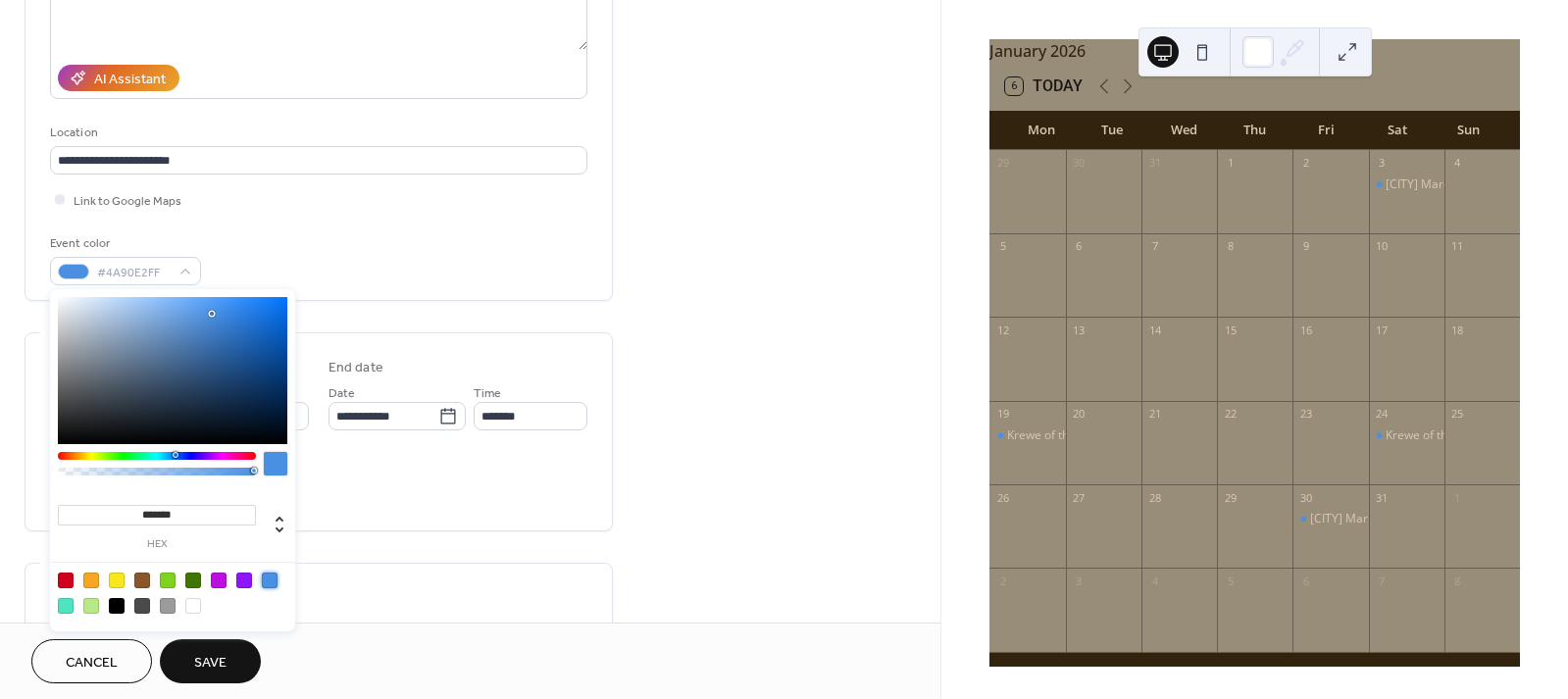 click on "**********" at bounding box center (319, 431) 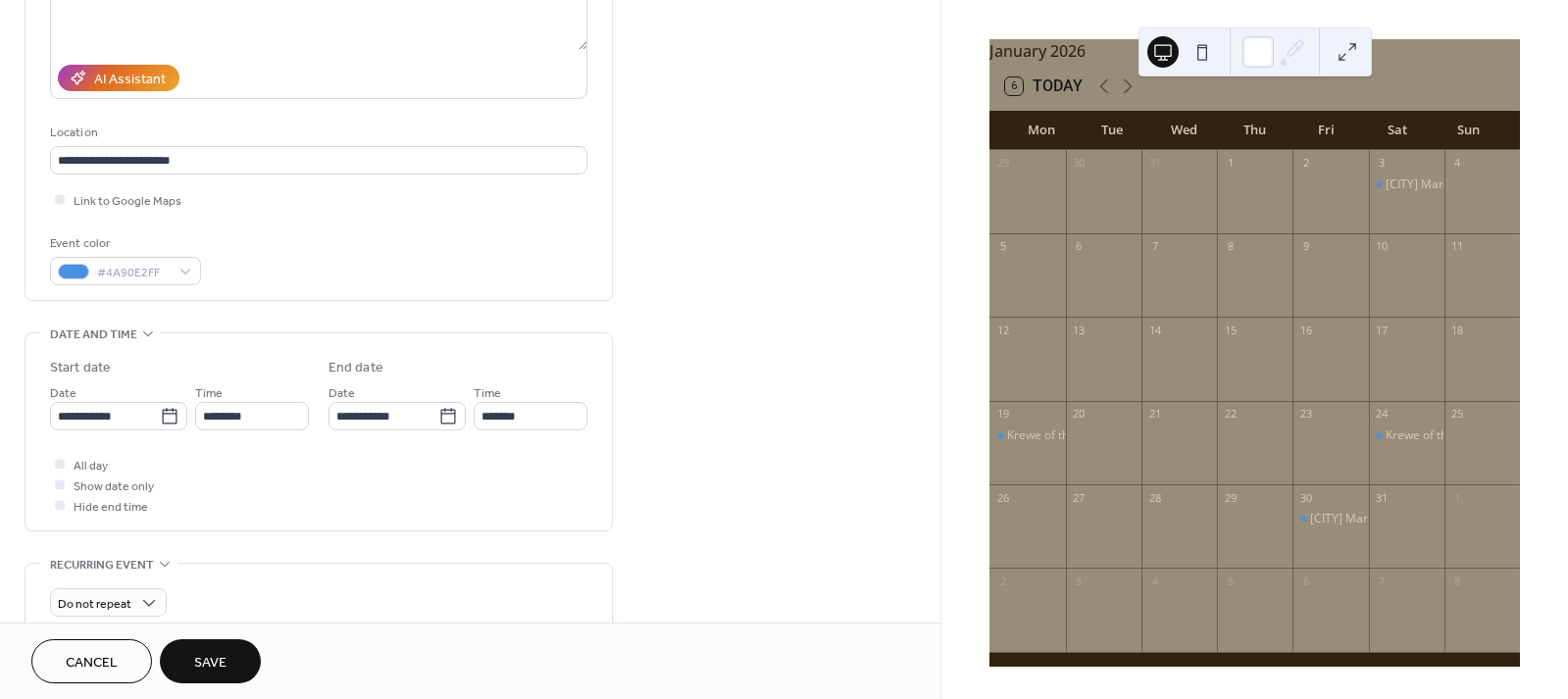 scroll, scrollTop: 303, scrollLeft: 0, axis: vertical 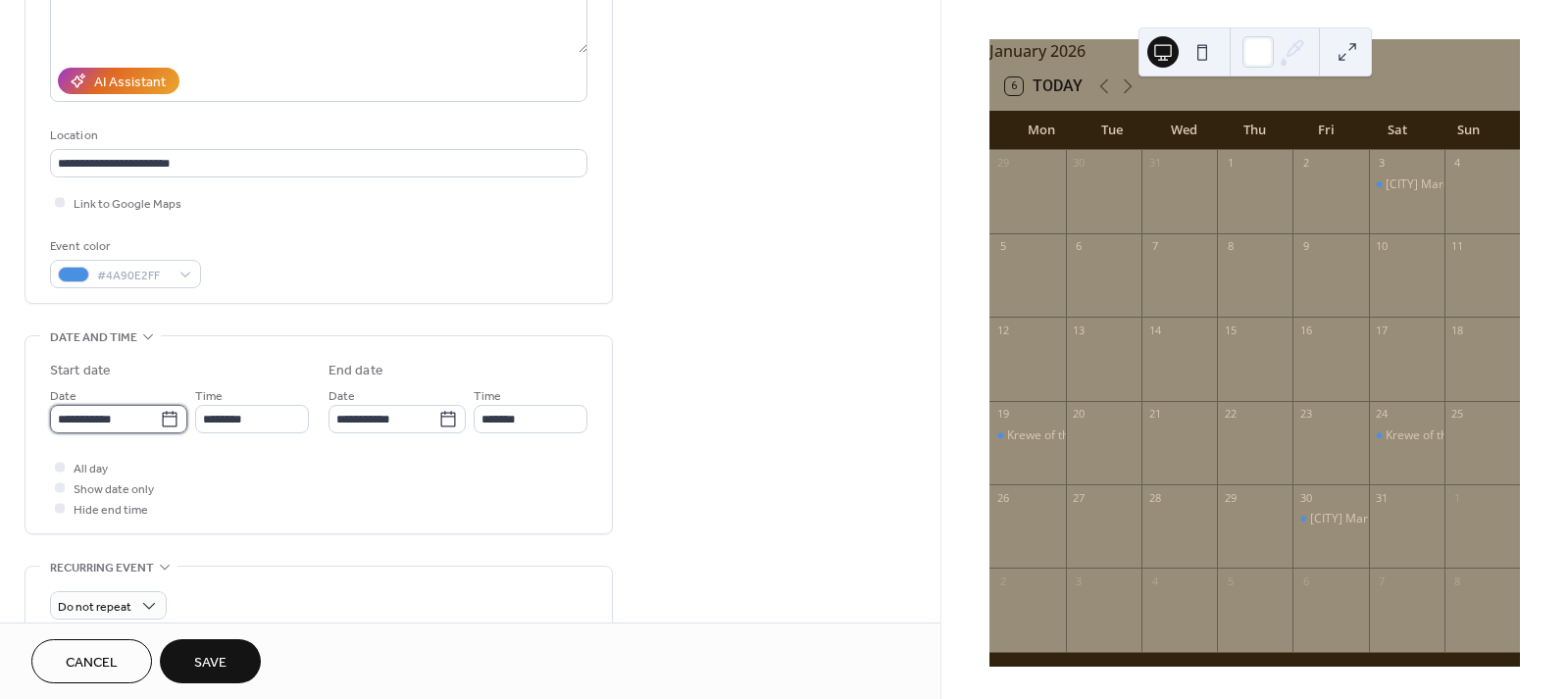 click on "**********" at bounding box center [105, 419] 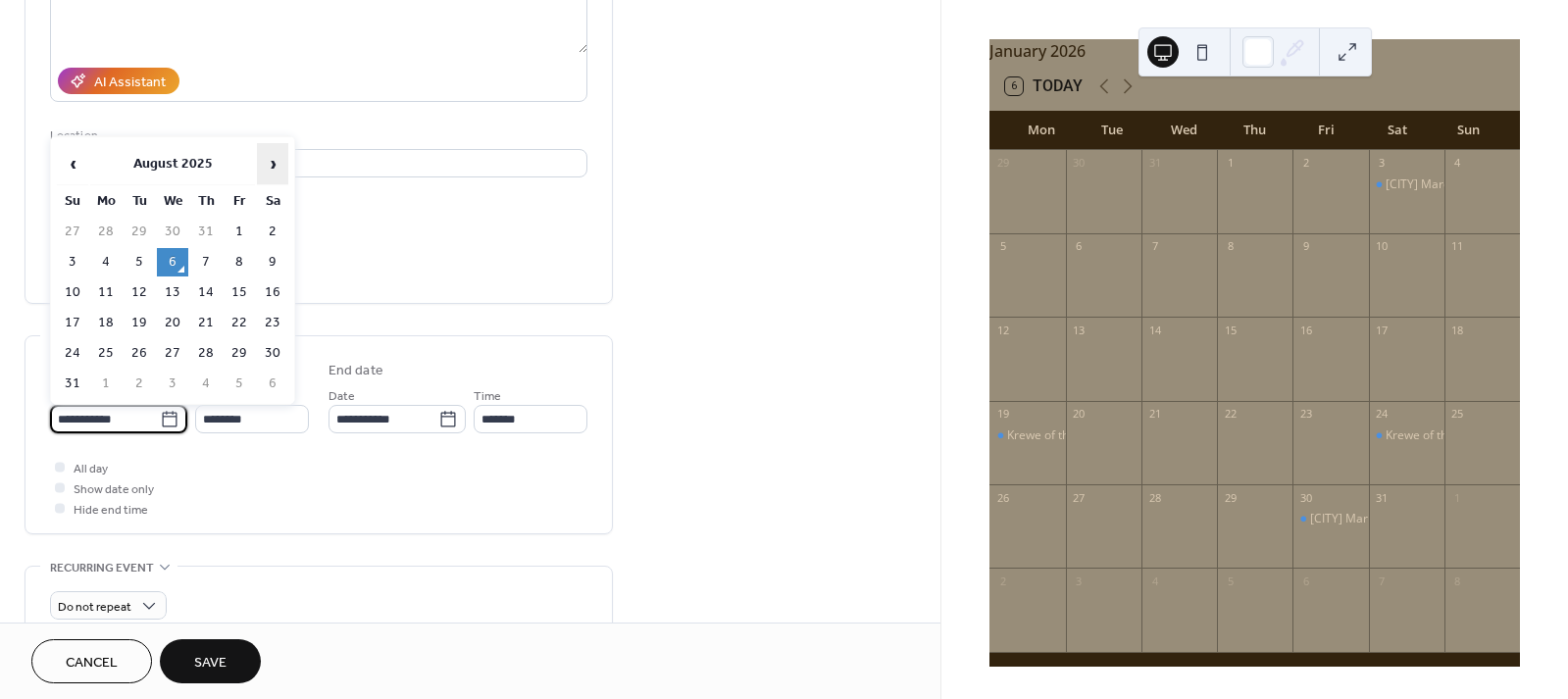 click on "›" at bounding box center (273, 164) 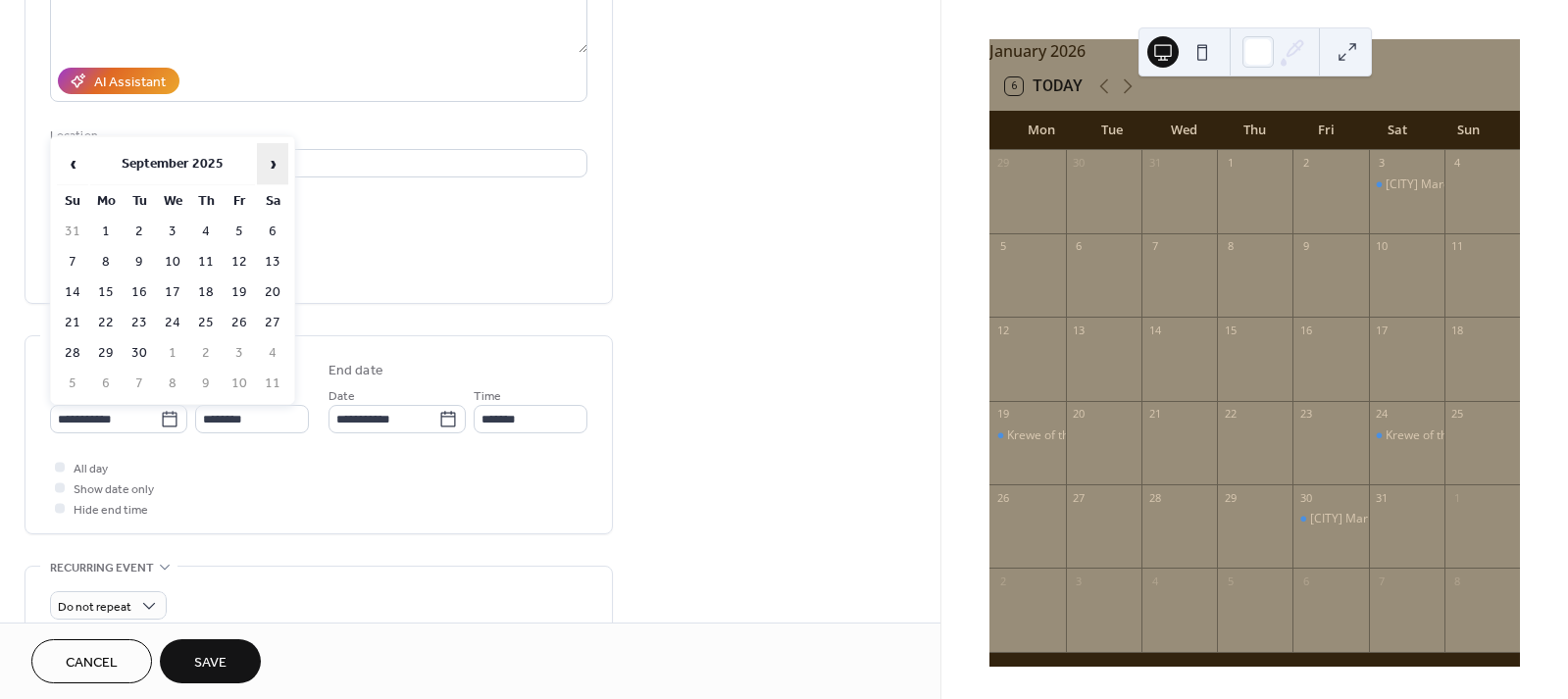 click on "›" at bounding box center [273, 164] 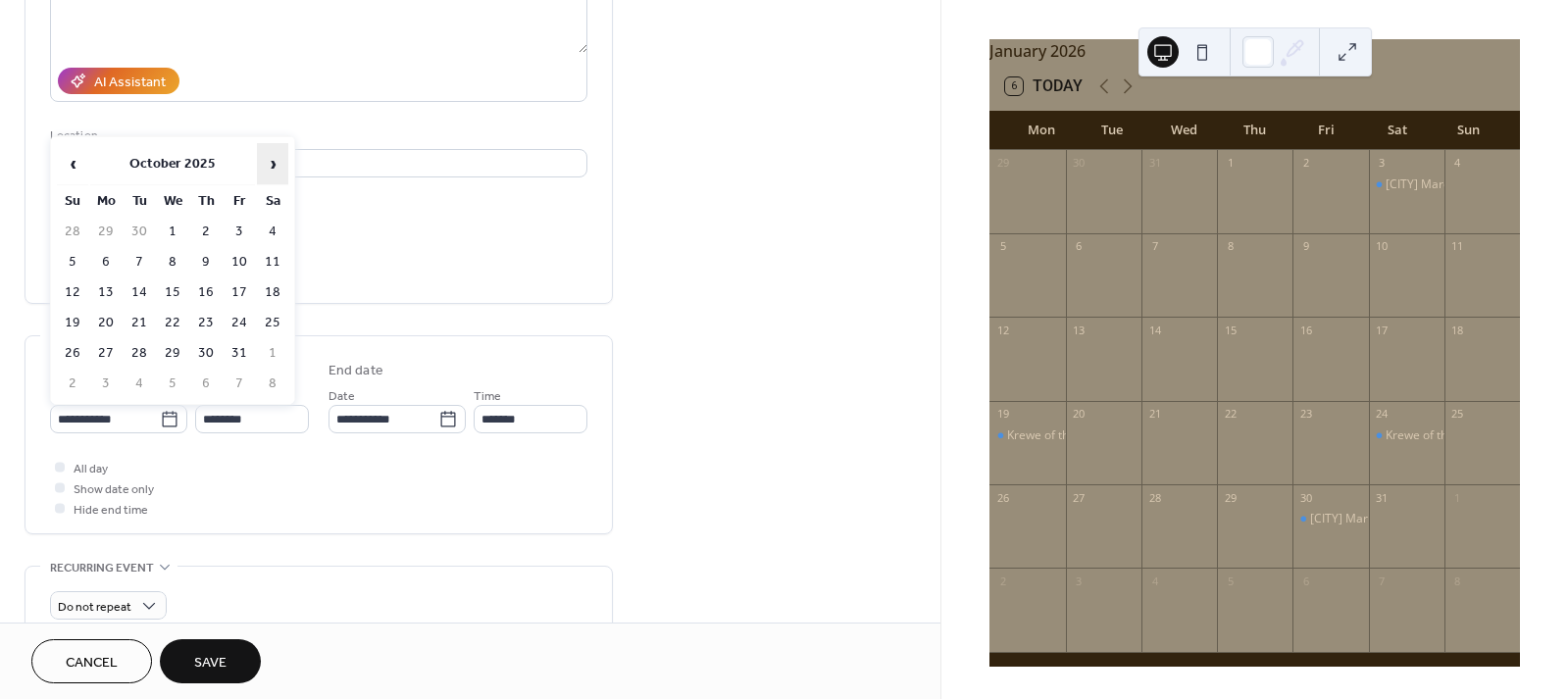 click on "›" at bounding box center [273, 164] 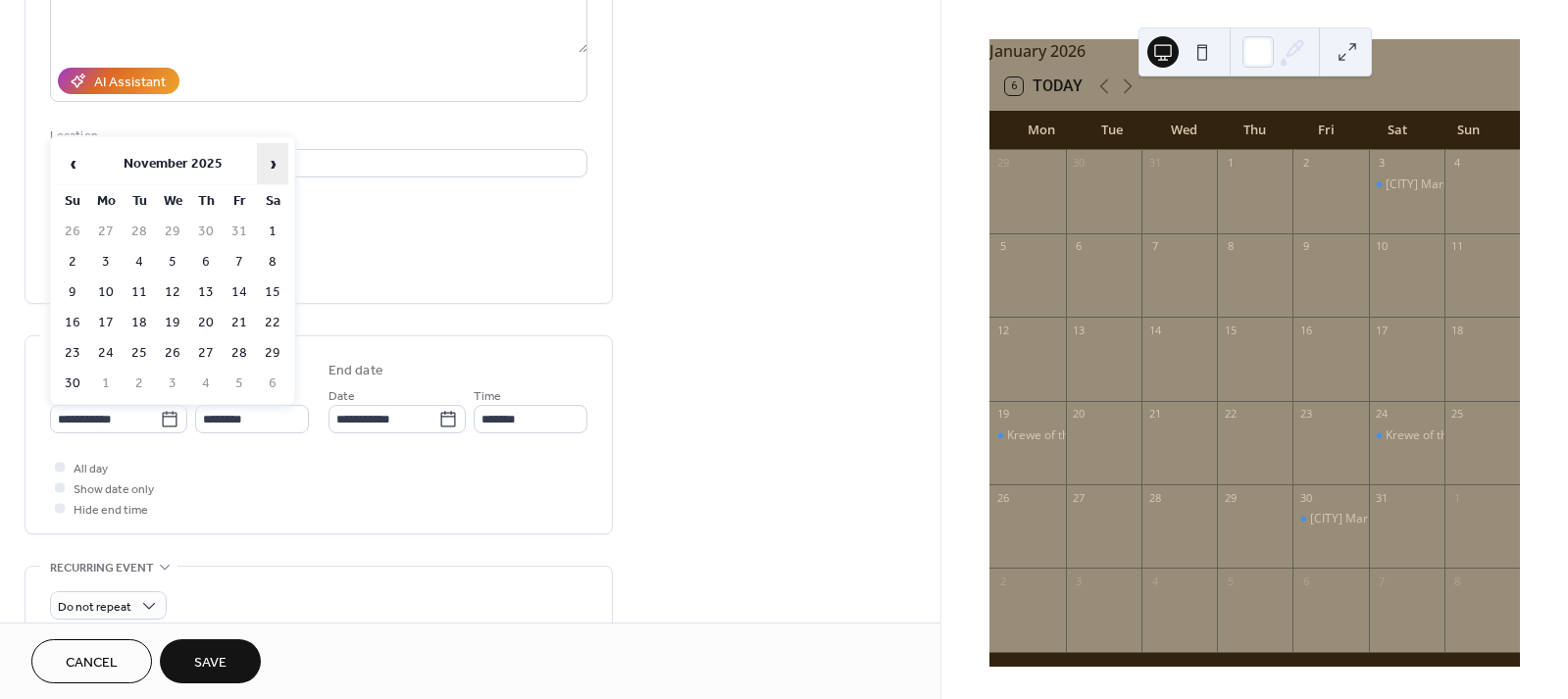 click on "›" at bounding box center (273, 164) 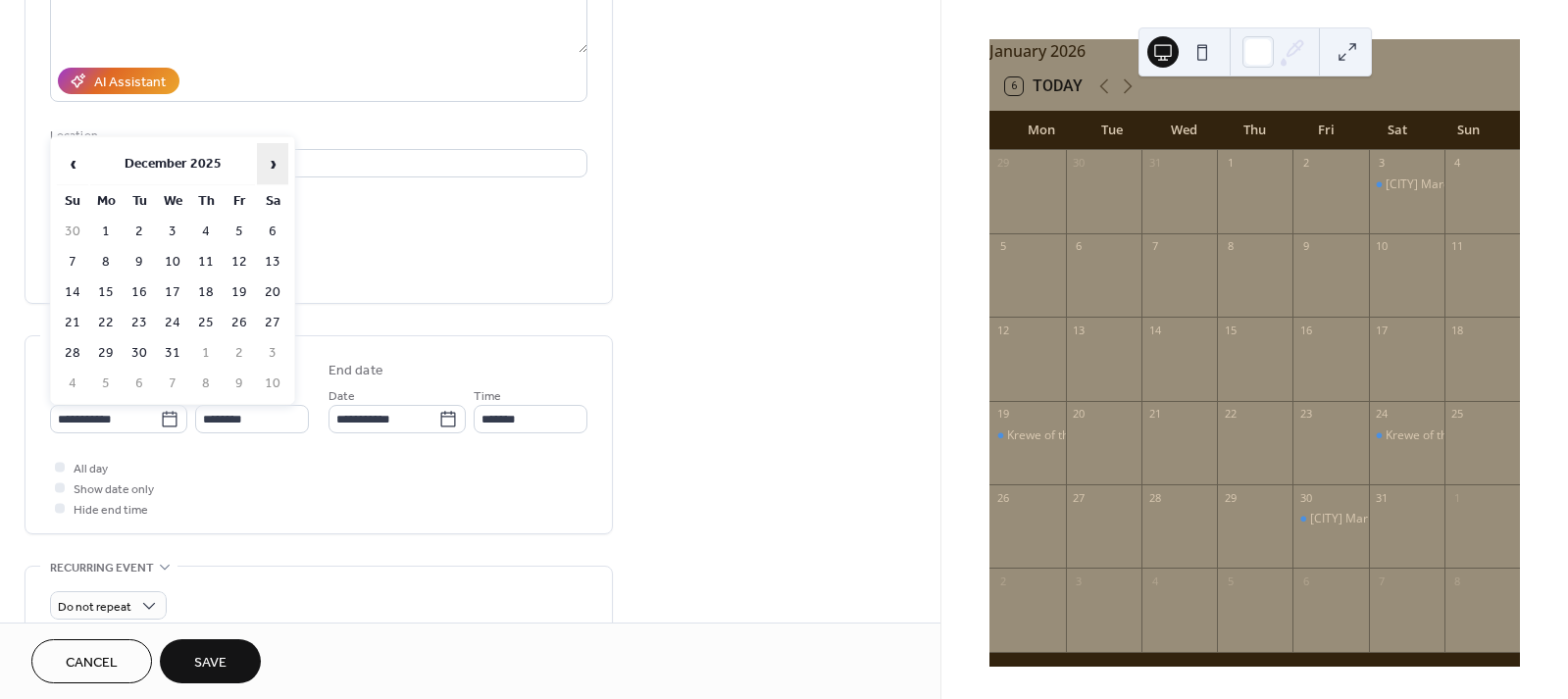 click on "›" at bounding box center [273, 164] 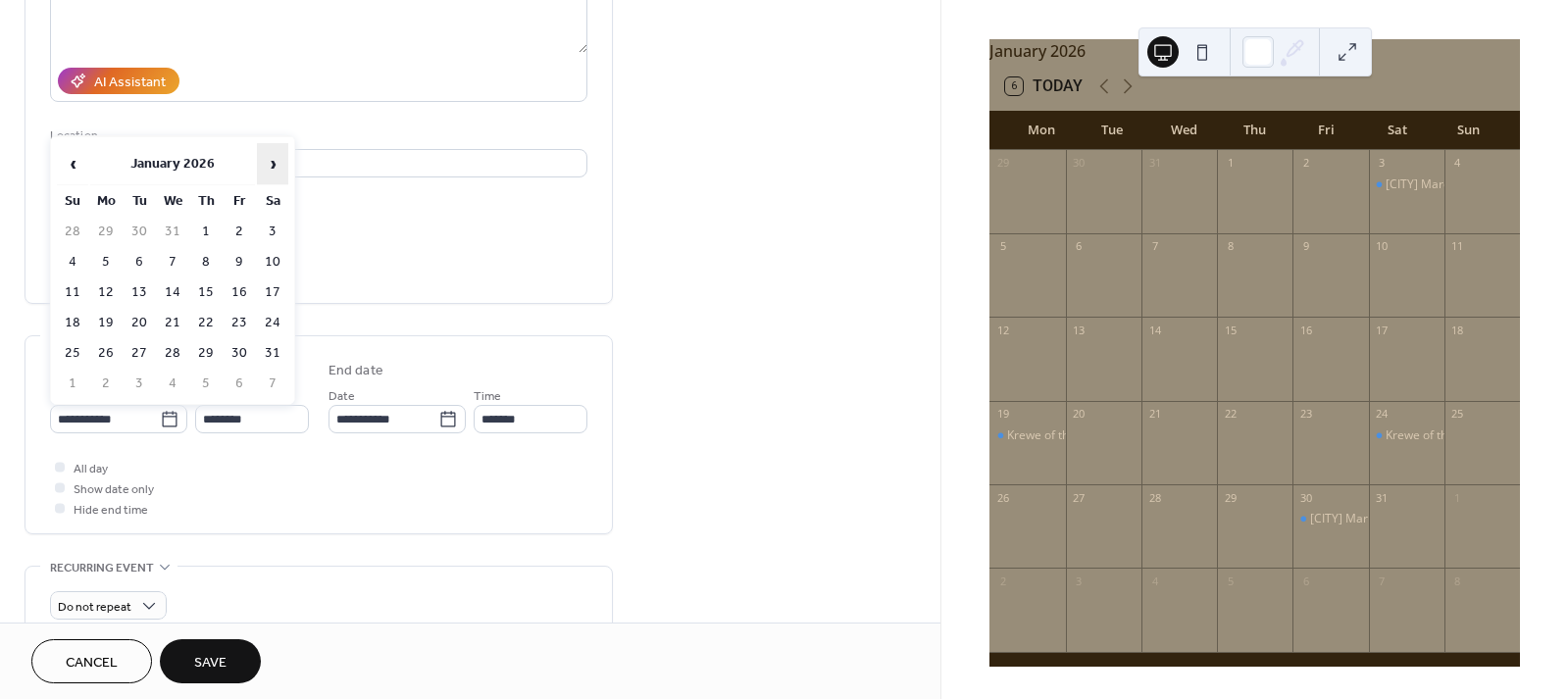 click on "›" at bounding box center (273, 164) 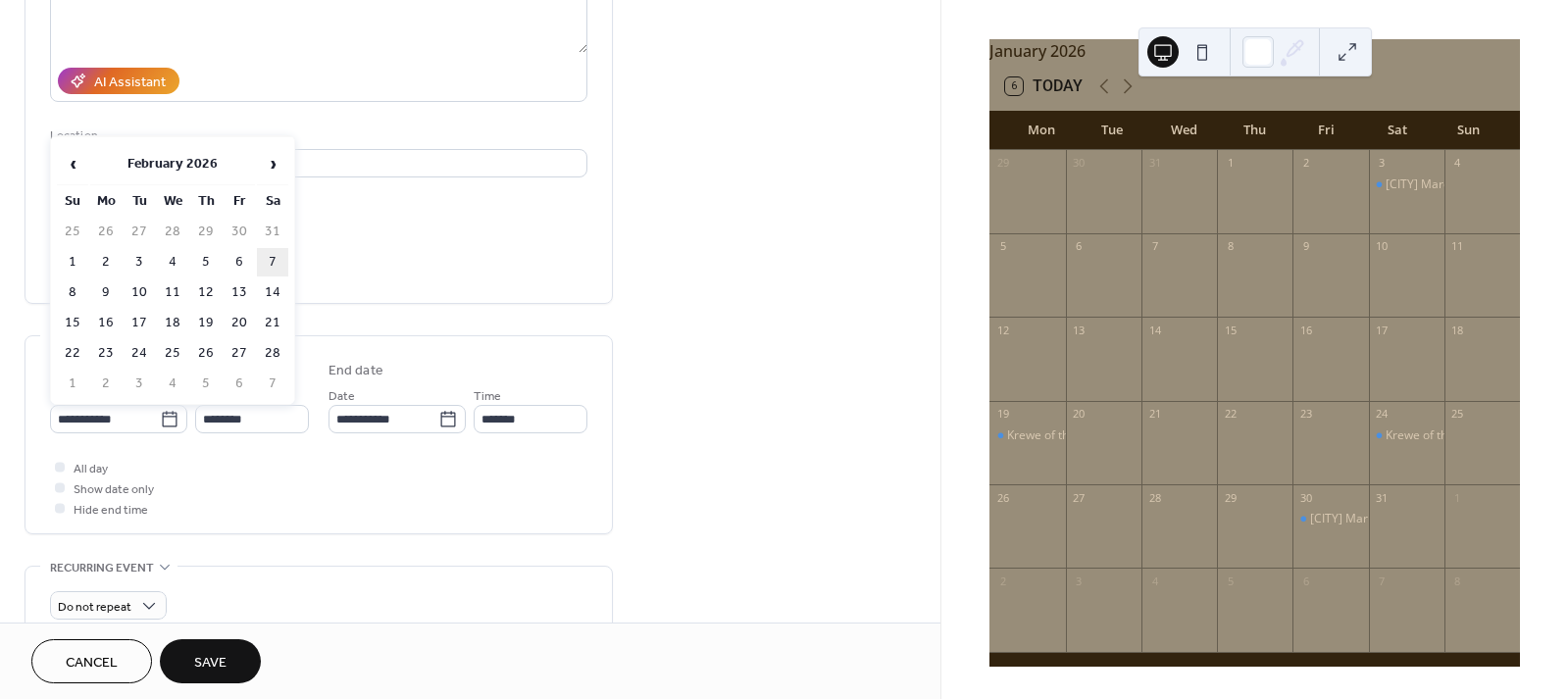 click on "7" at bounding box center [273, 262] 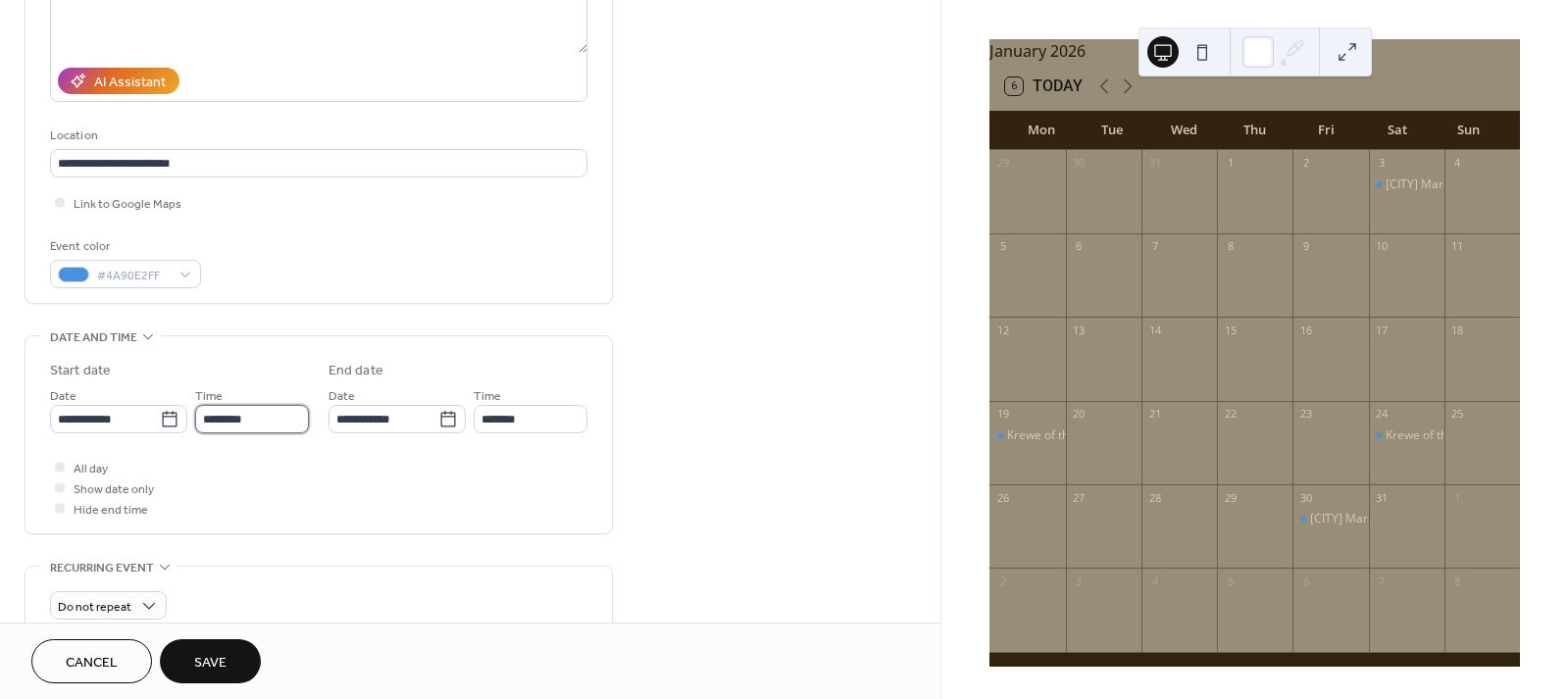 click on "********" at bounding box center (252, 419) 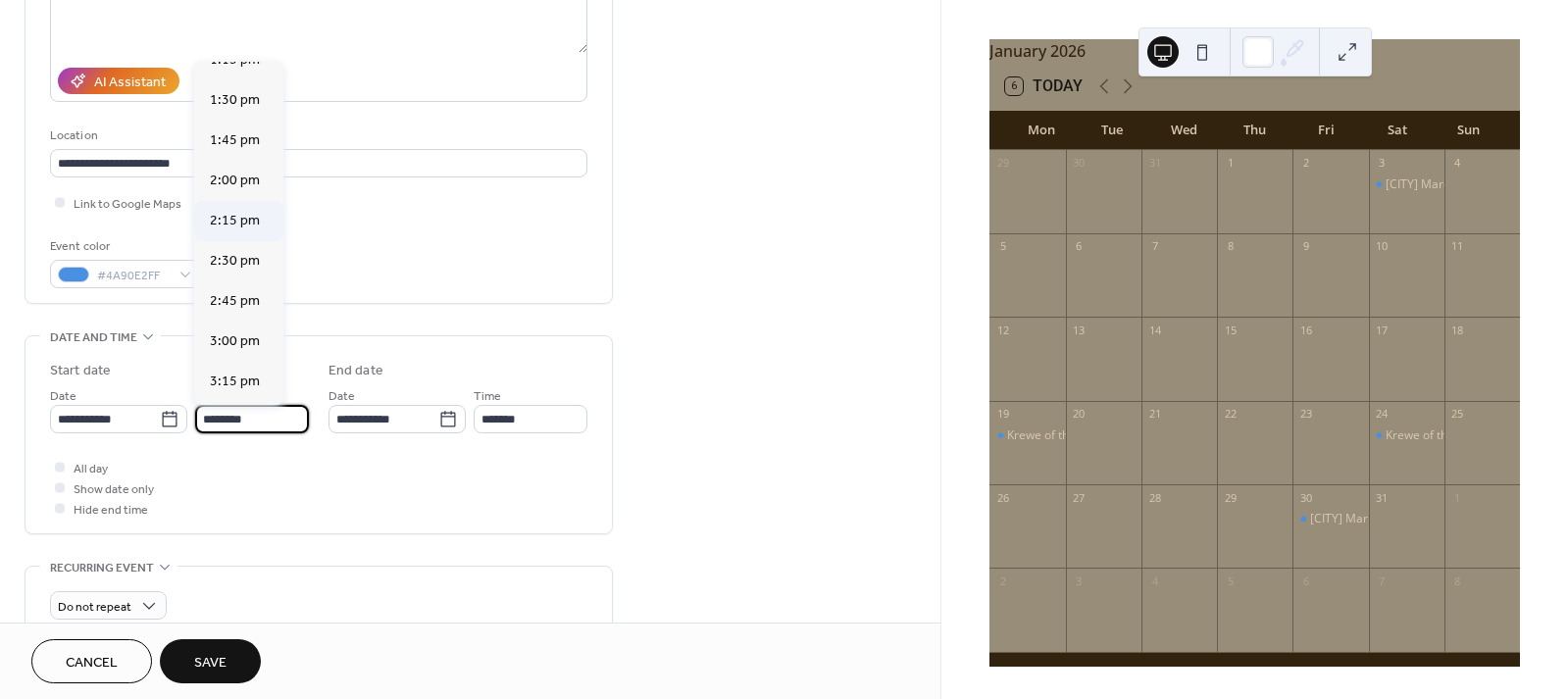 scroll, scrollTop: 2171, scrollLeft: 0, axis: vertical 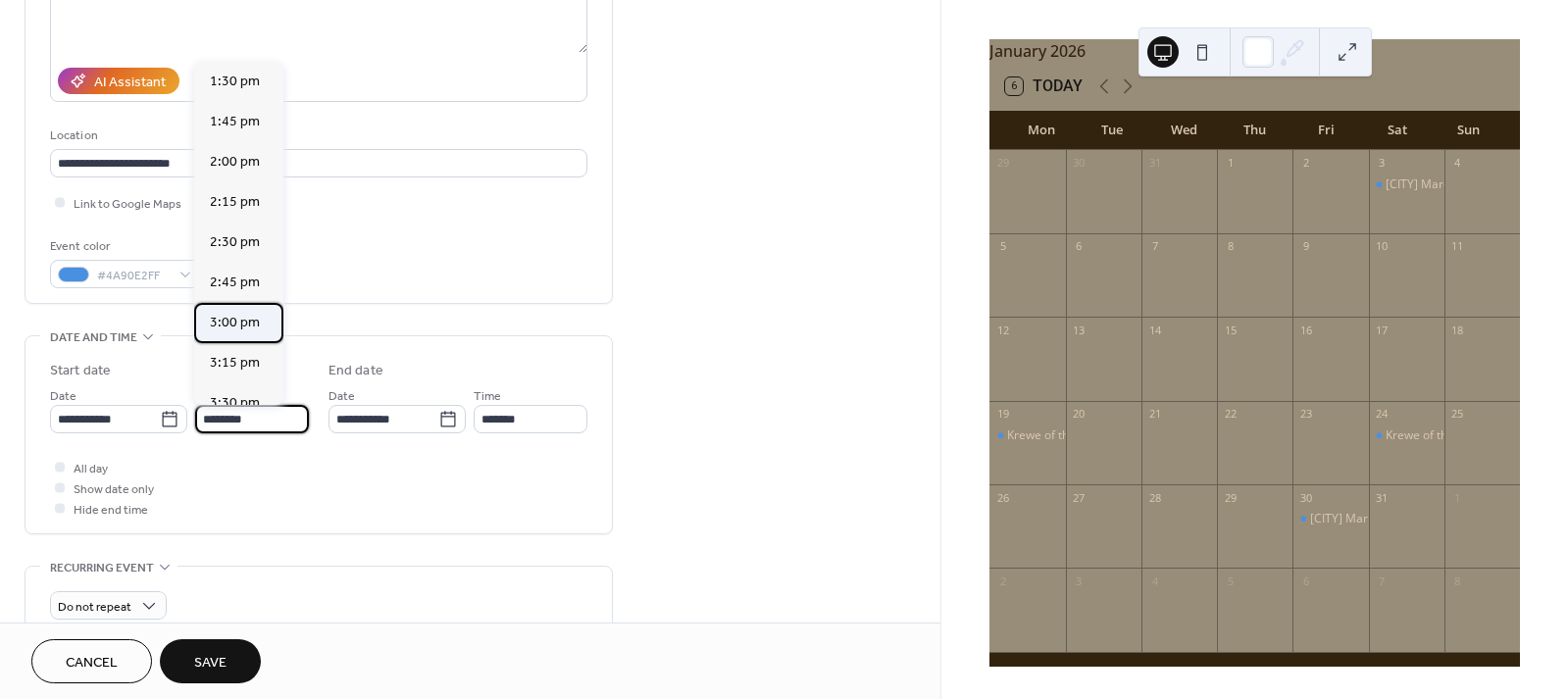 click on "3:00 pm" at bounding box center [238, 323] 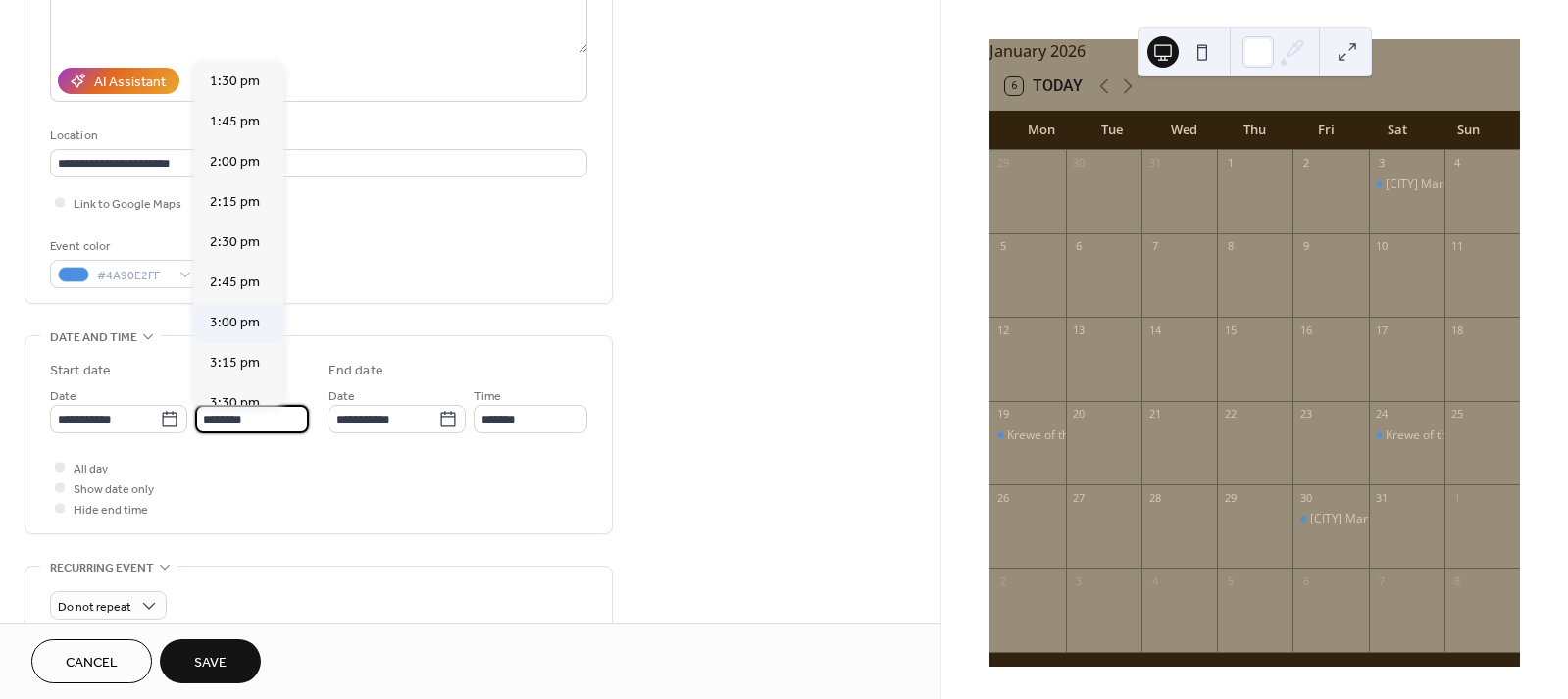 type on "*******" 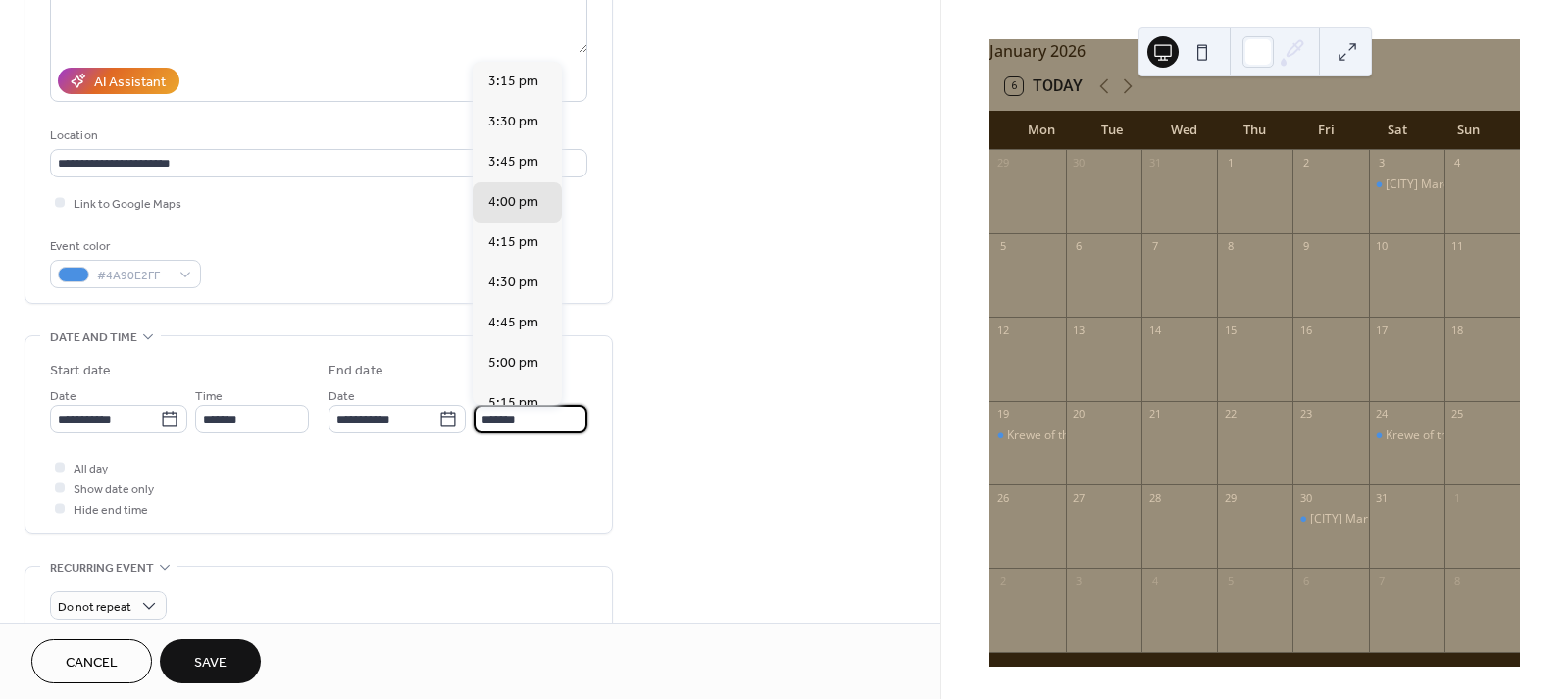 click on "*******" at bounding box center (531, 419) 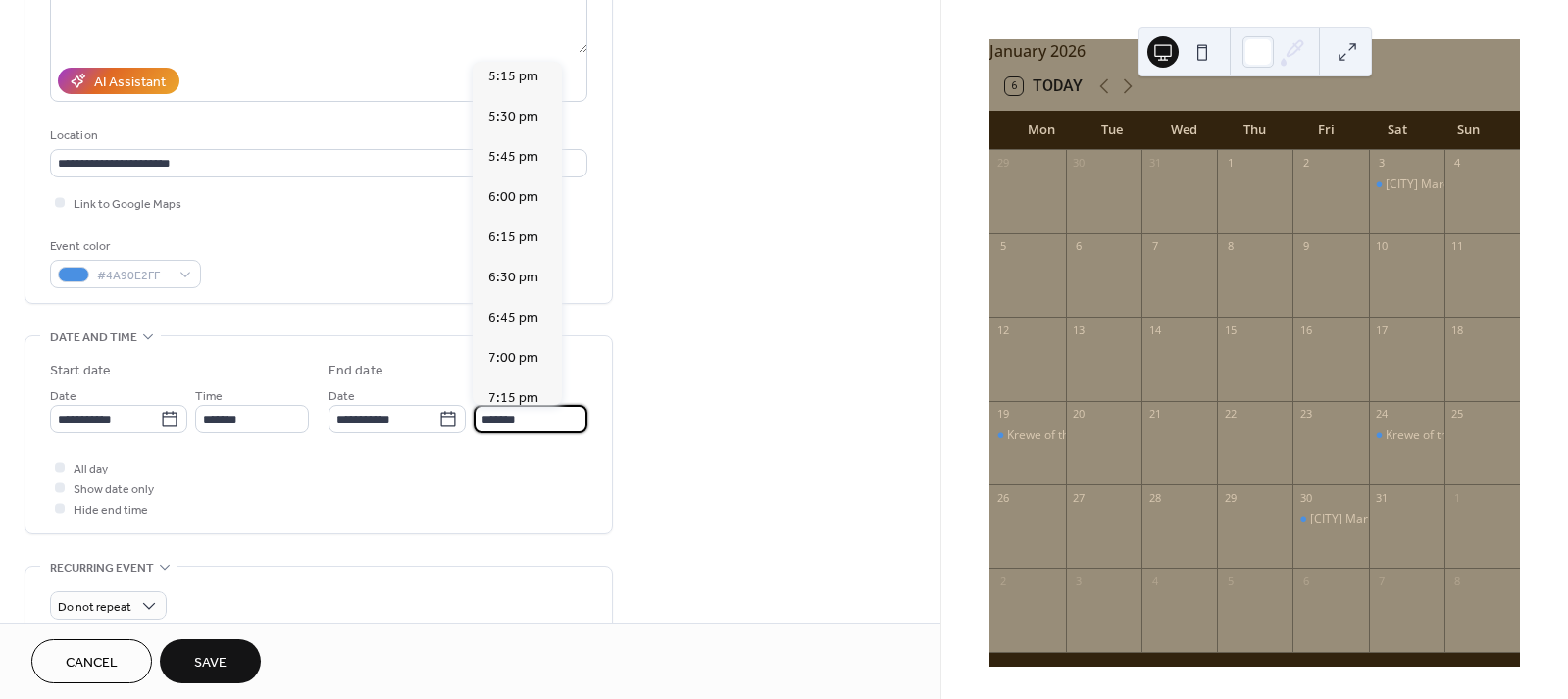 scroll, scrollTop: 327, scrollLeft: 0, axis: vertical 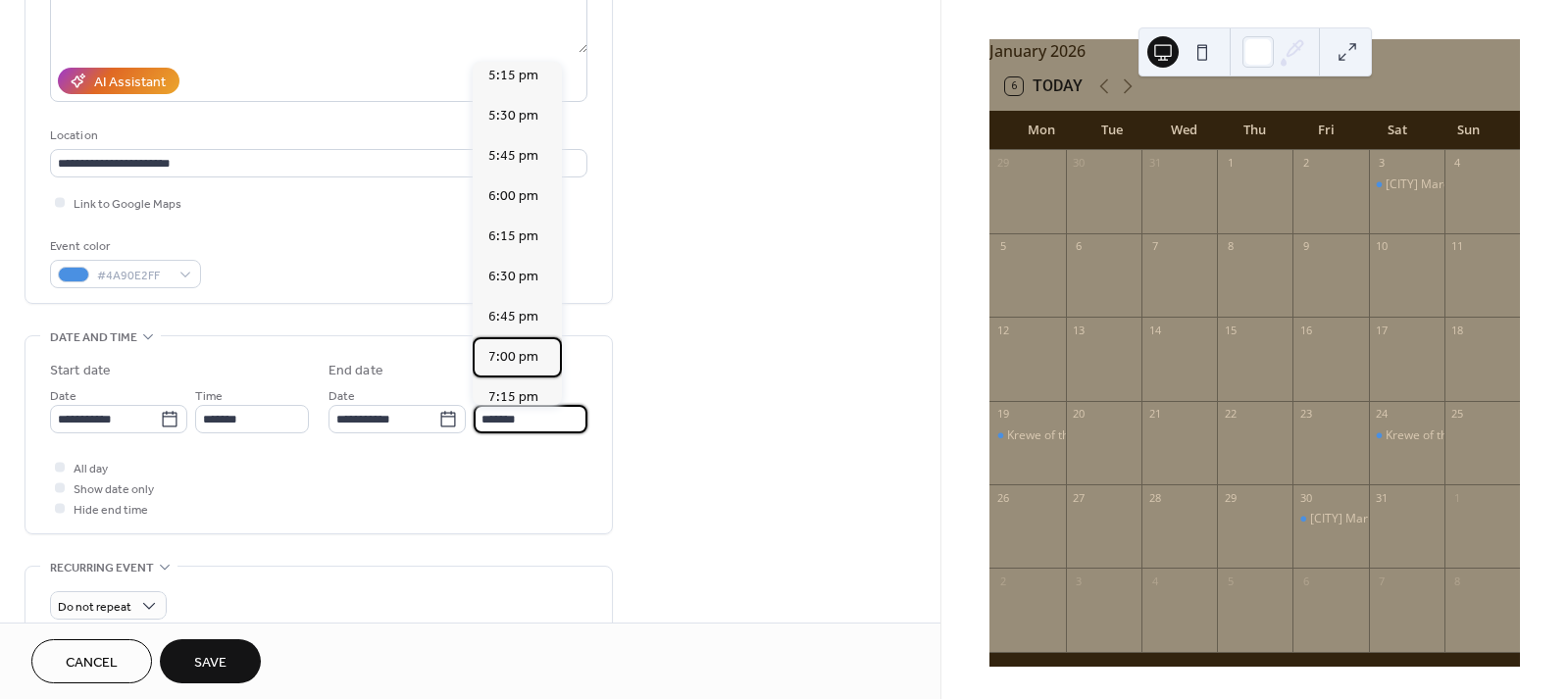 click on "7:00 pm" at bounding box center (513, 357) 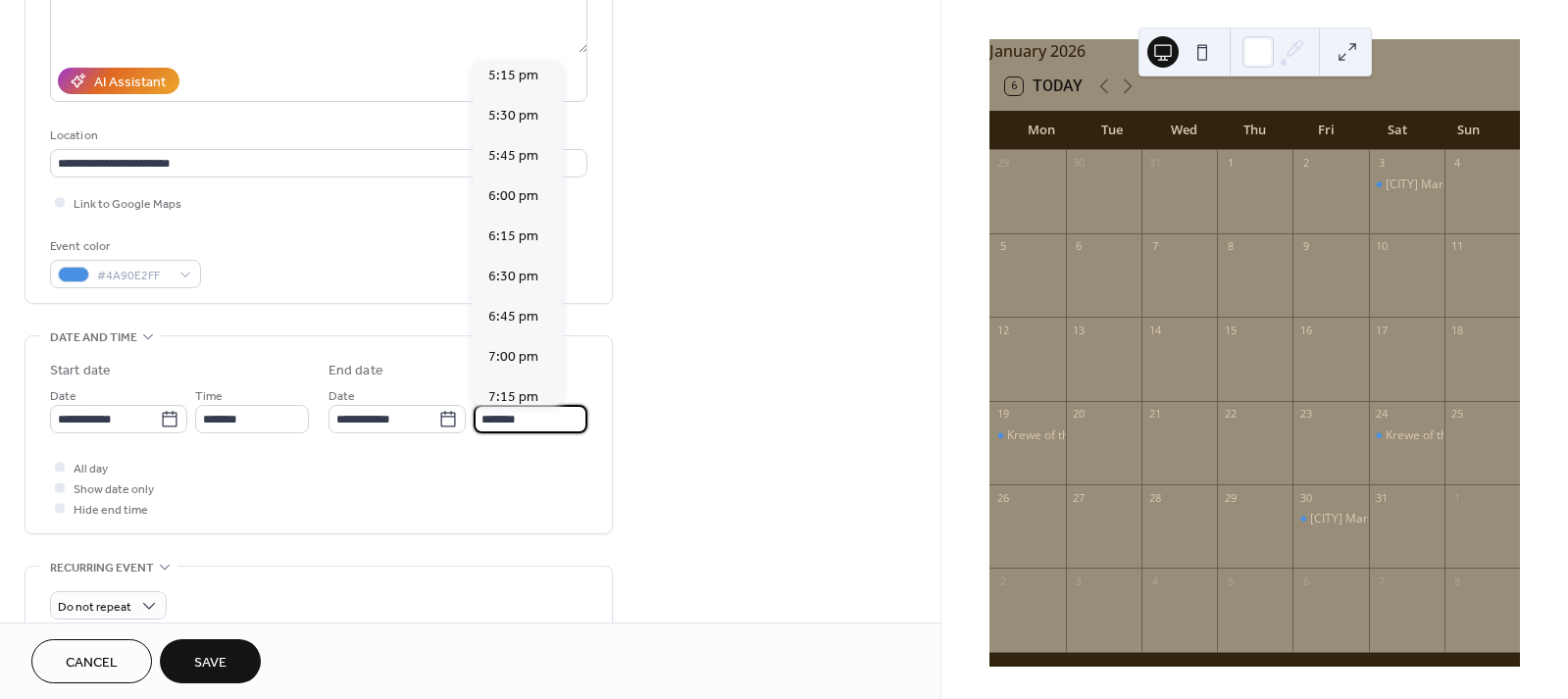 type on "*******" 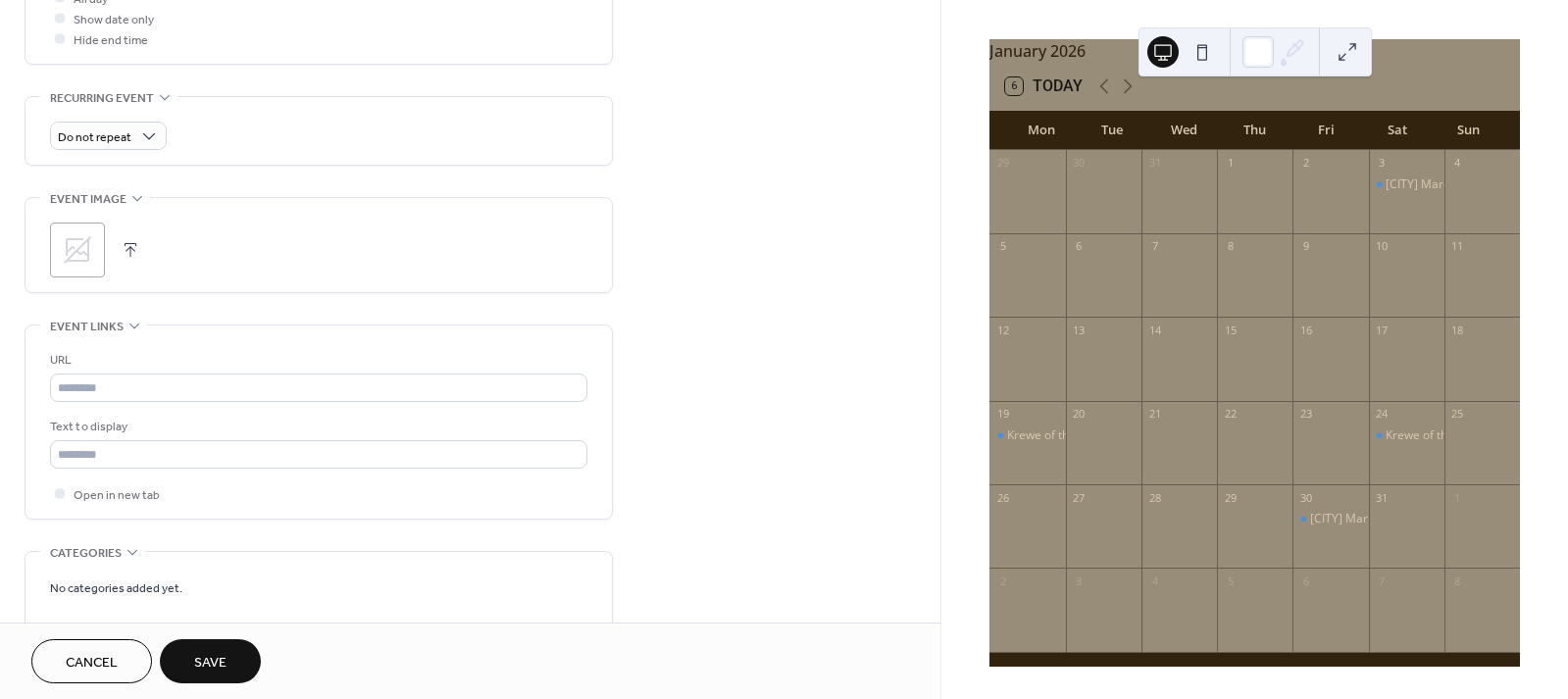 scroll, scrollTop: 917, scrollLeft: 0, axis: vertical 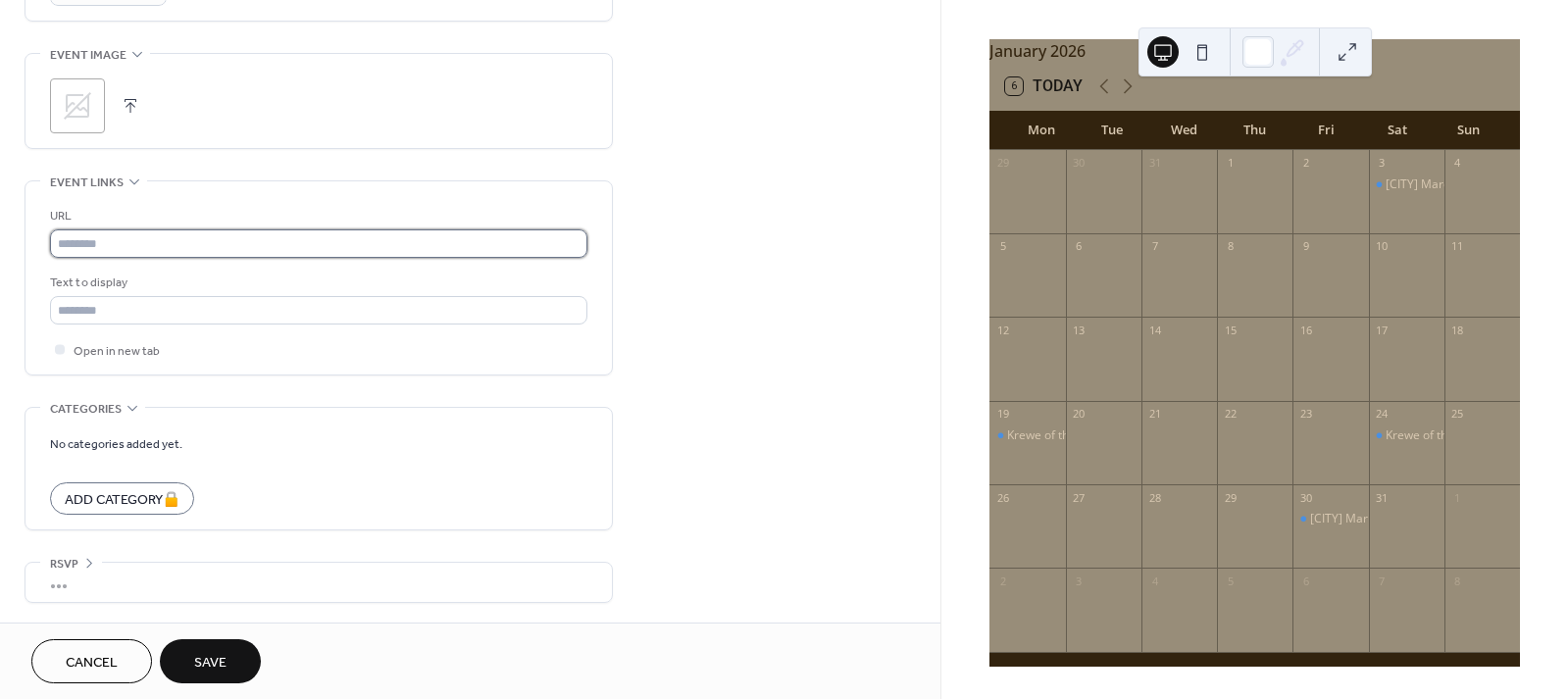 click at bounding box center (319, 243) 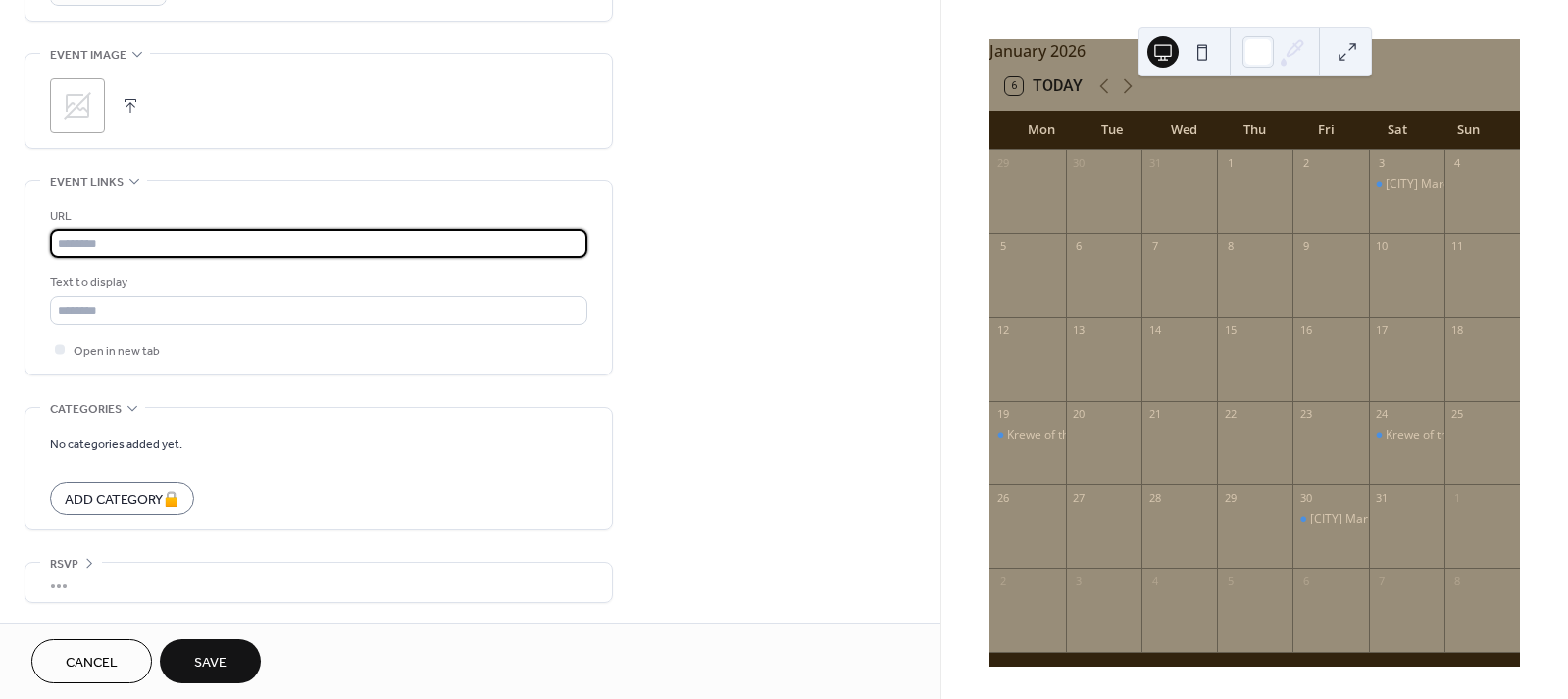 paste on "**********" 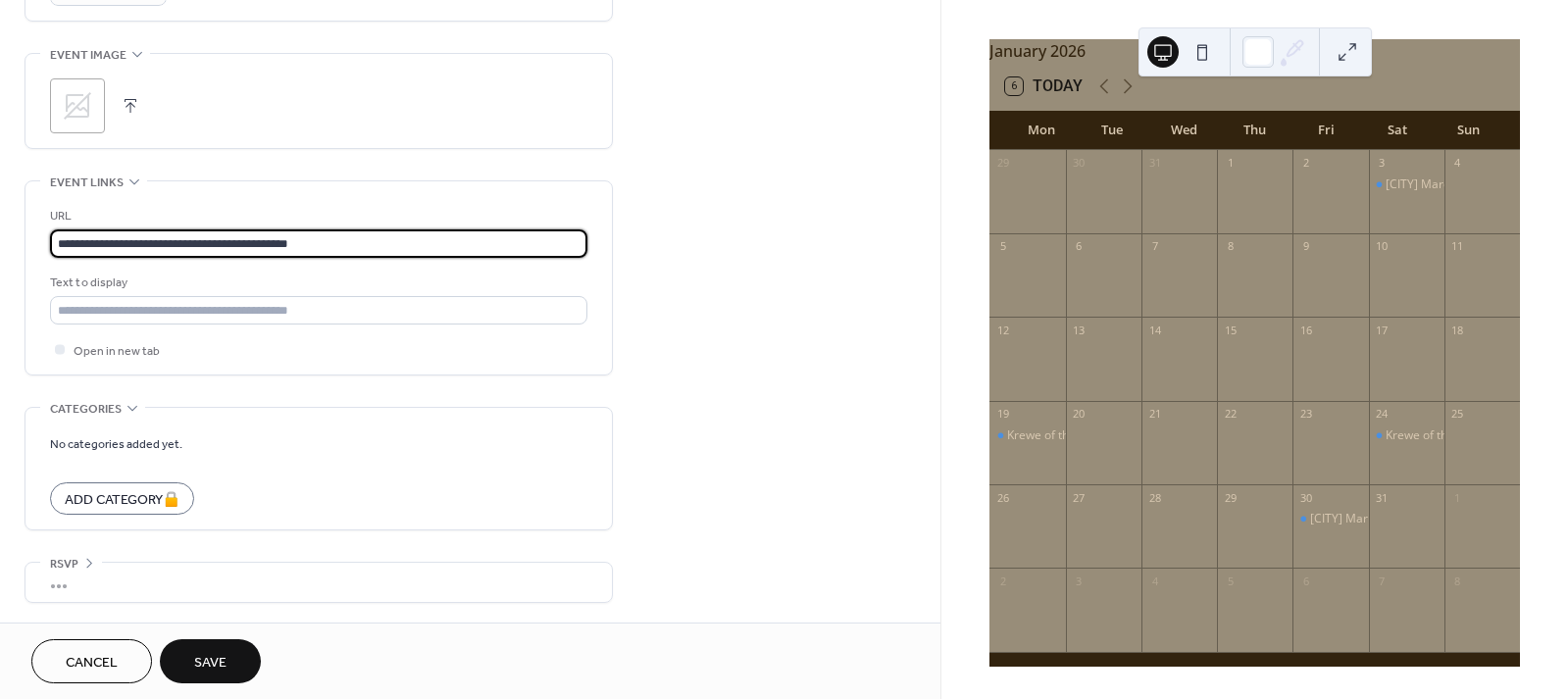 type on "**********" 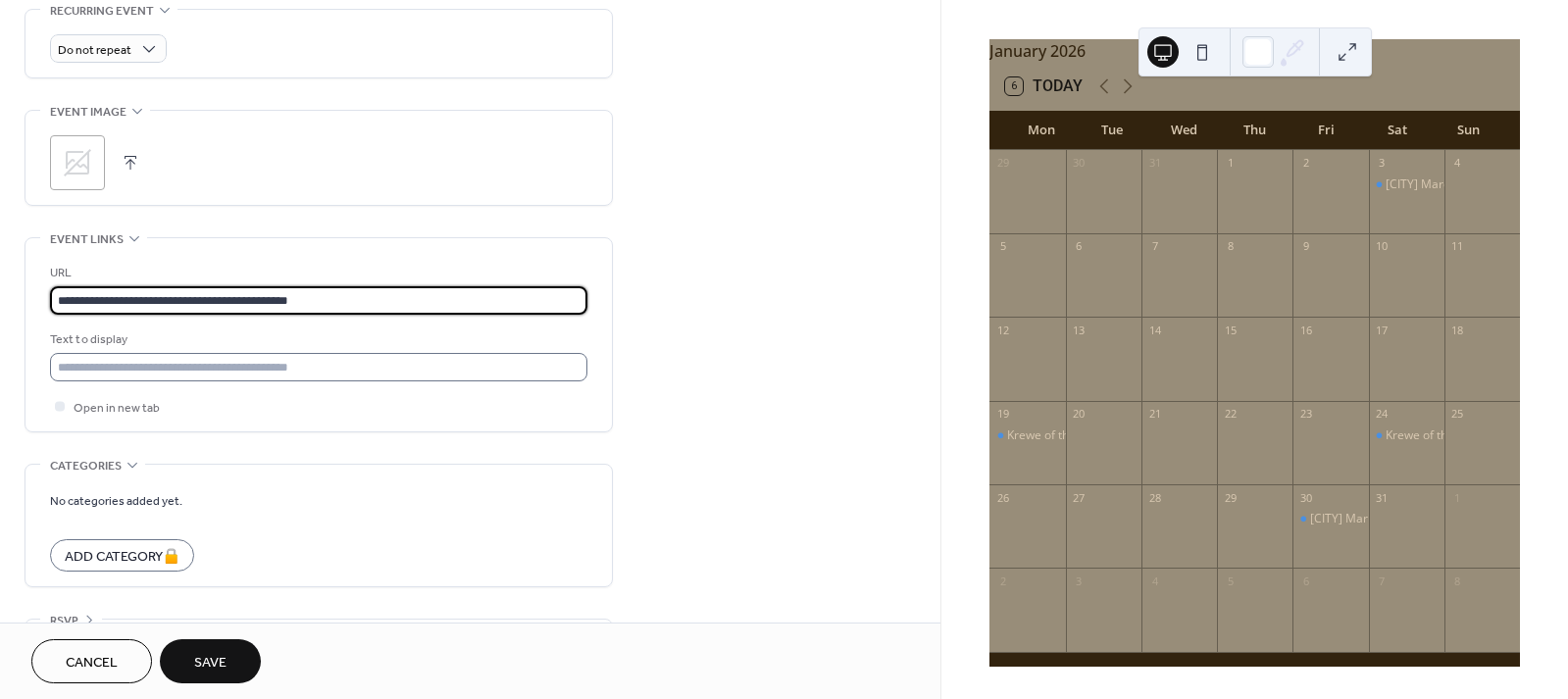 scroll, scrollTop: 917, scrollLeft: 0, axis: vertical 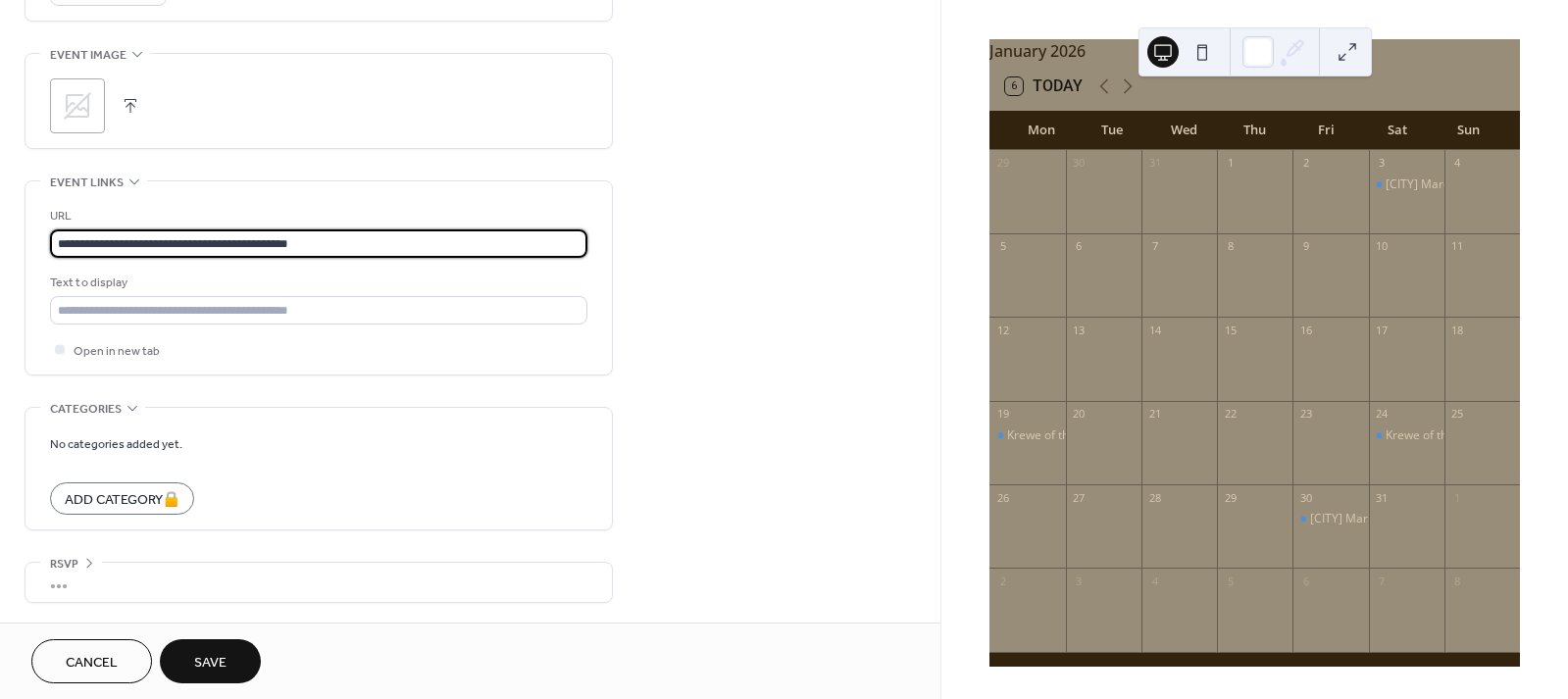 click on "Save" at bounding box center [210, 663] 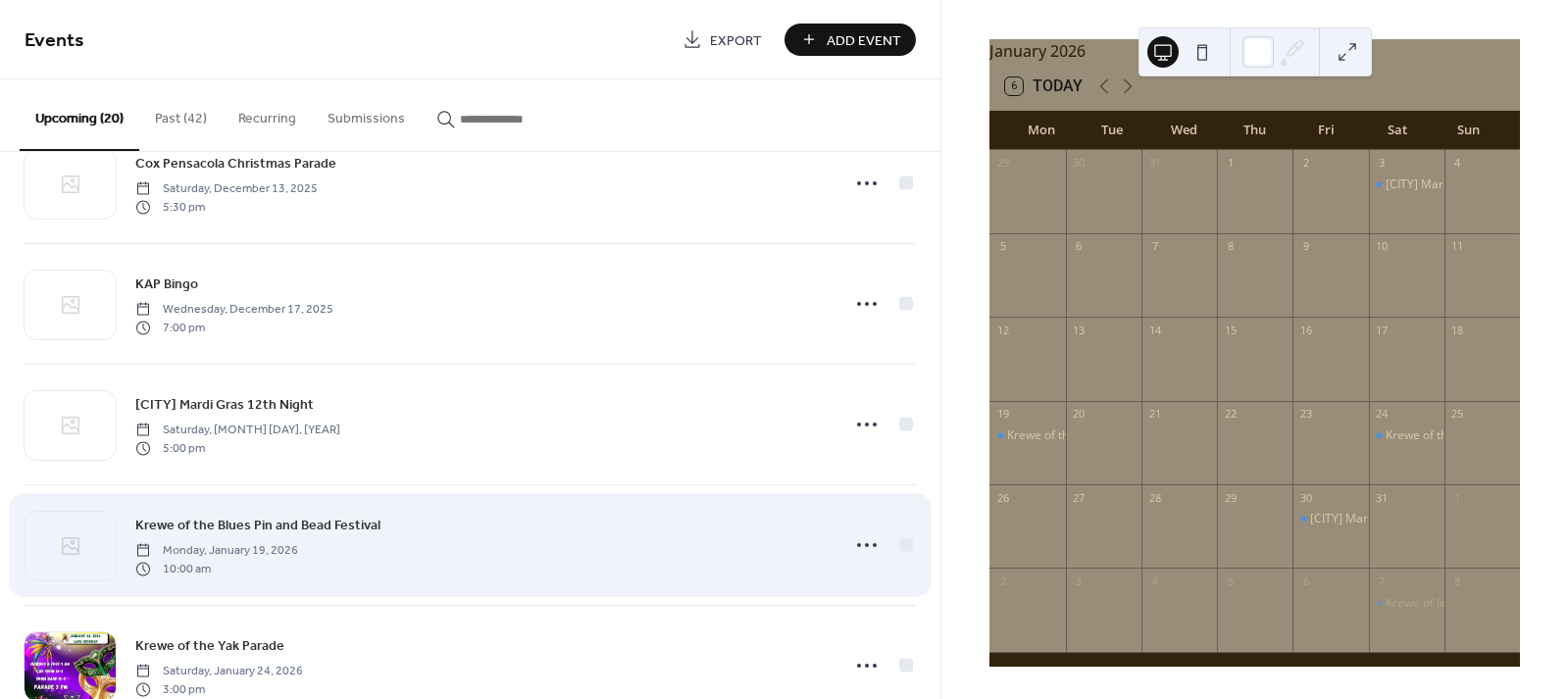 scroll, scrollTop: 1922, scrollLeft: 0, axis: vertical 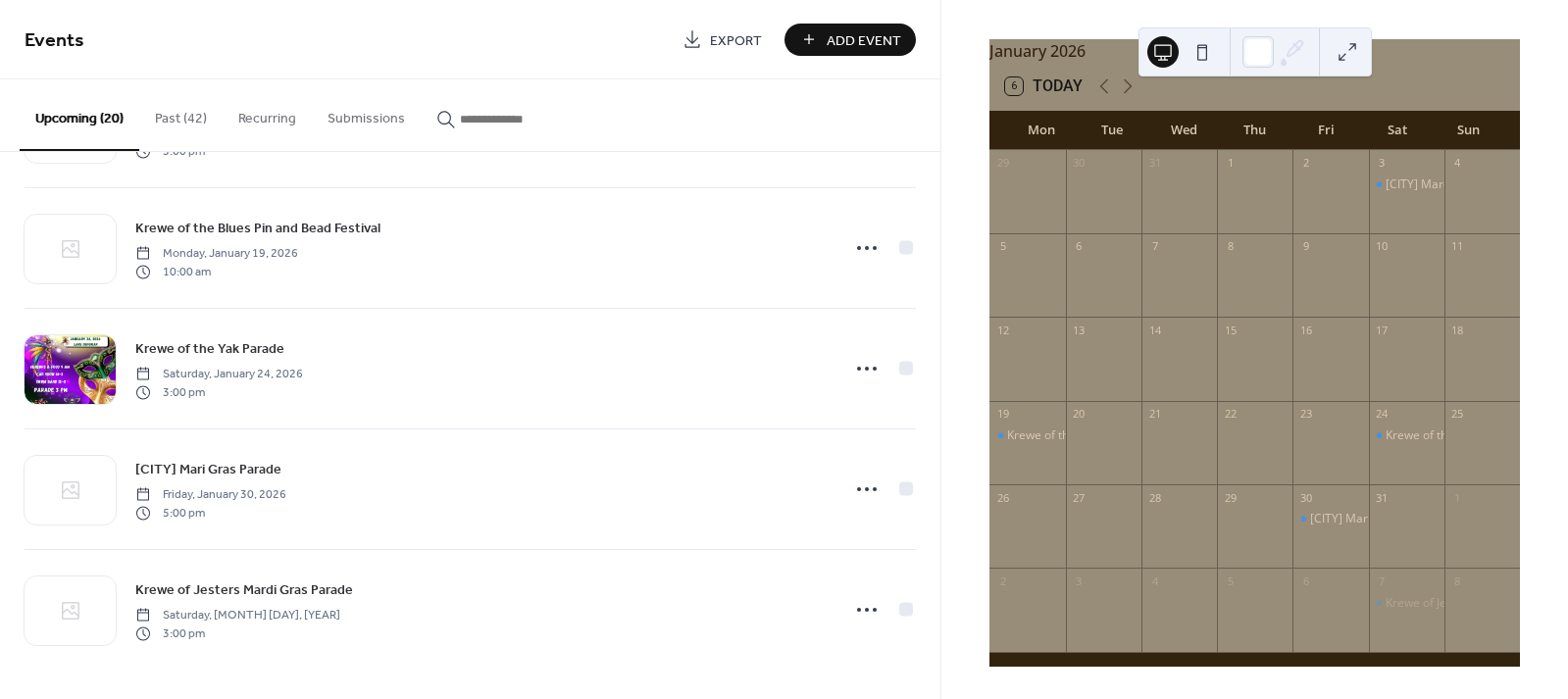 click on "Add Event" at bounding box center [864, 40] 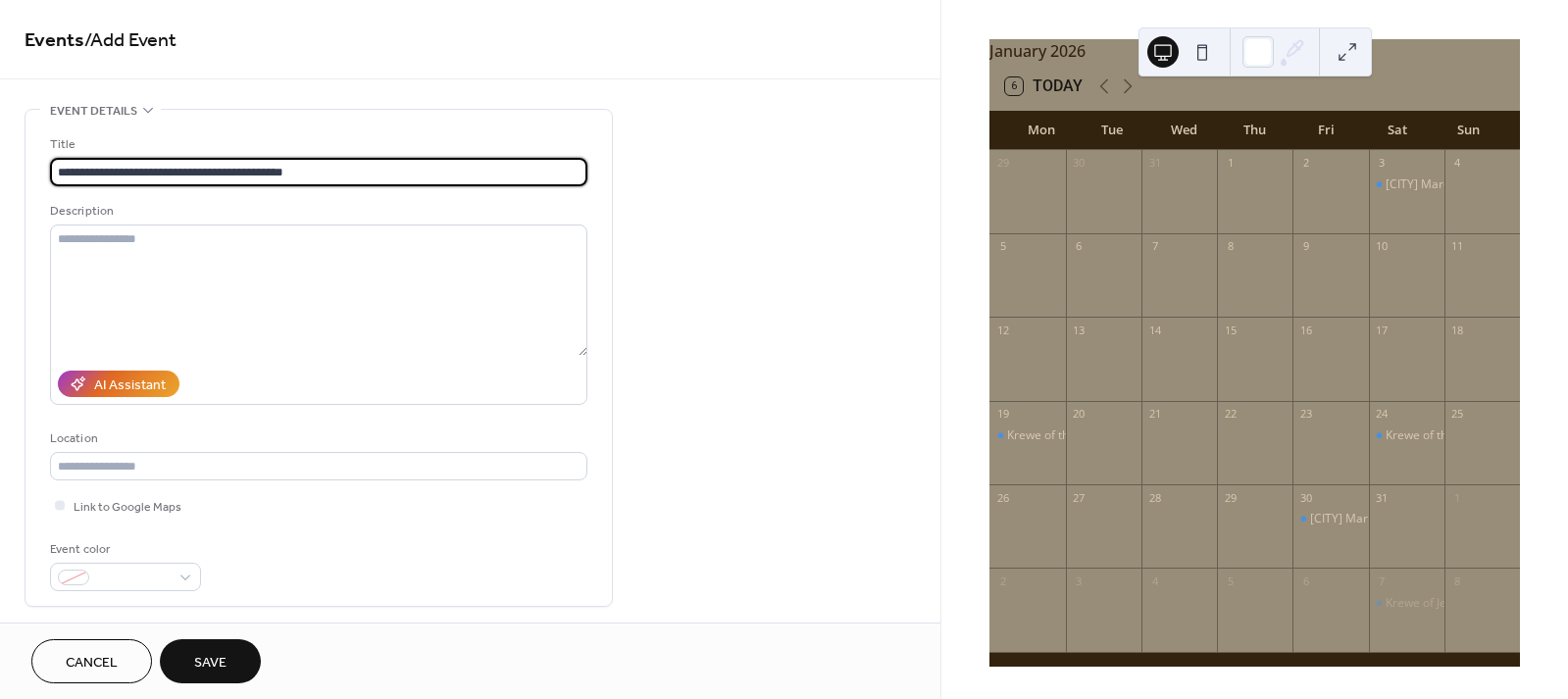 drag, startPoint x: 146, startPoint y: 175, endPoint x: 167, endPoint y: 173, distance: 21.095023 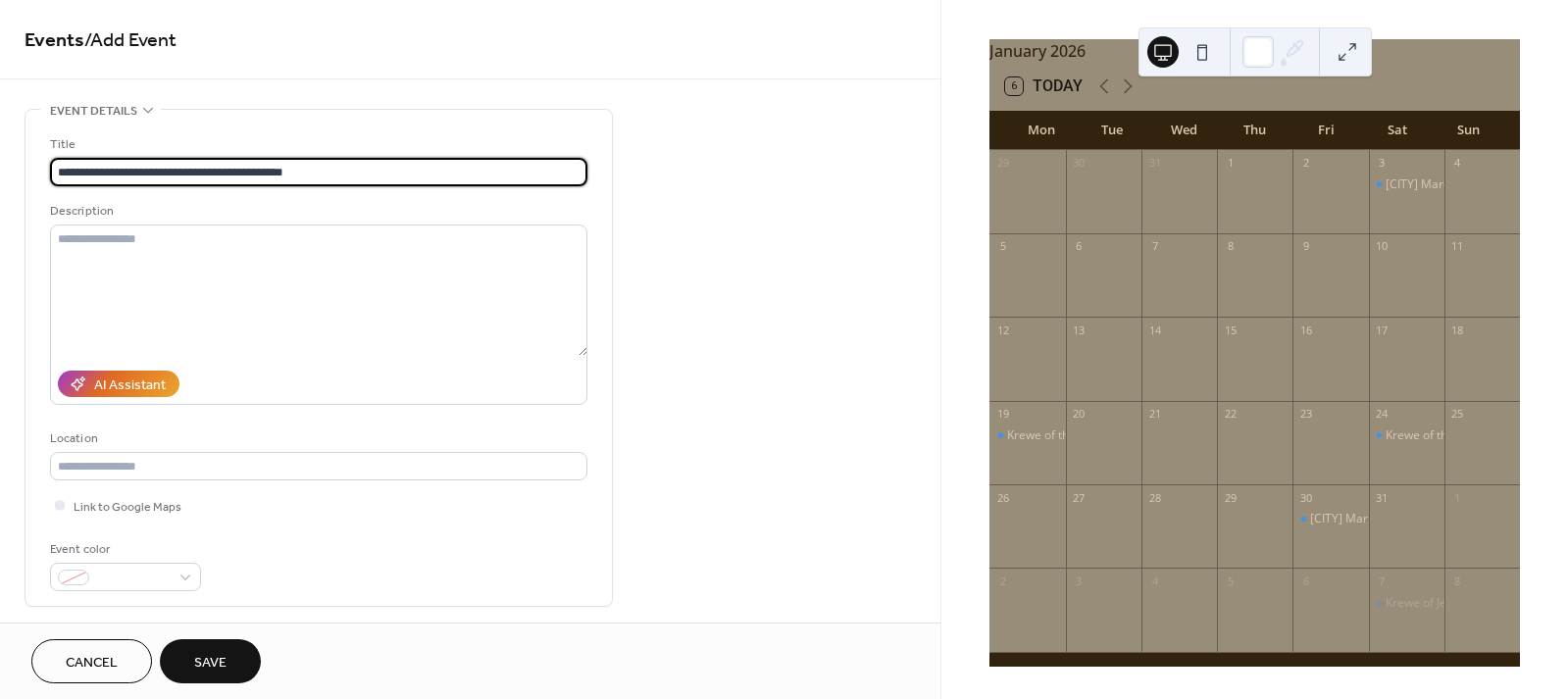 type on "**********" 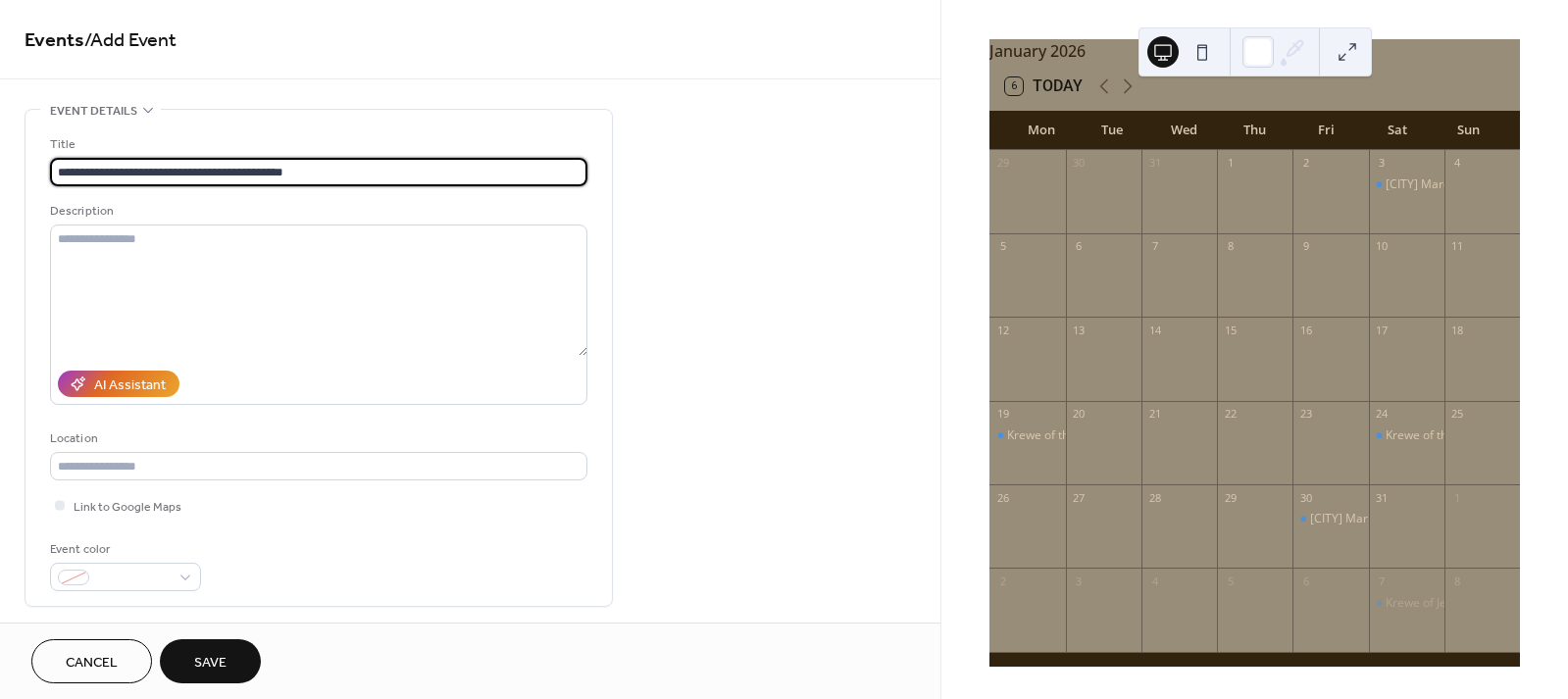 click on "**********" at bounding box center (319, 358) 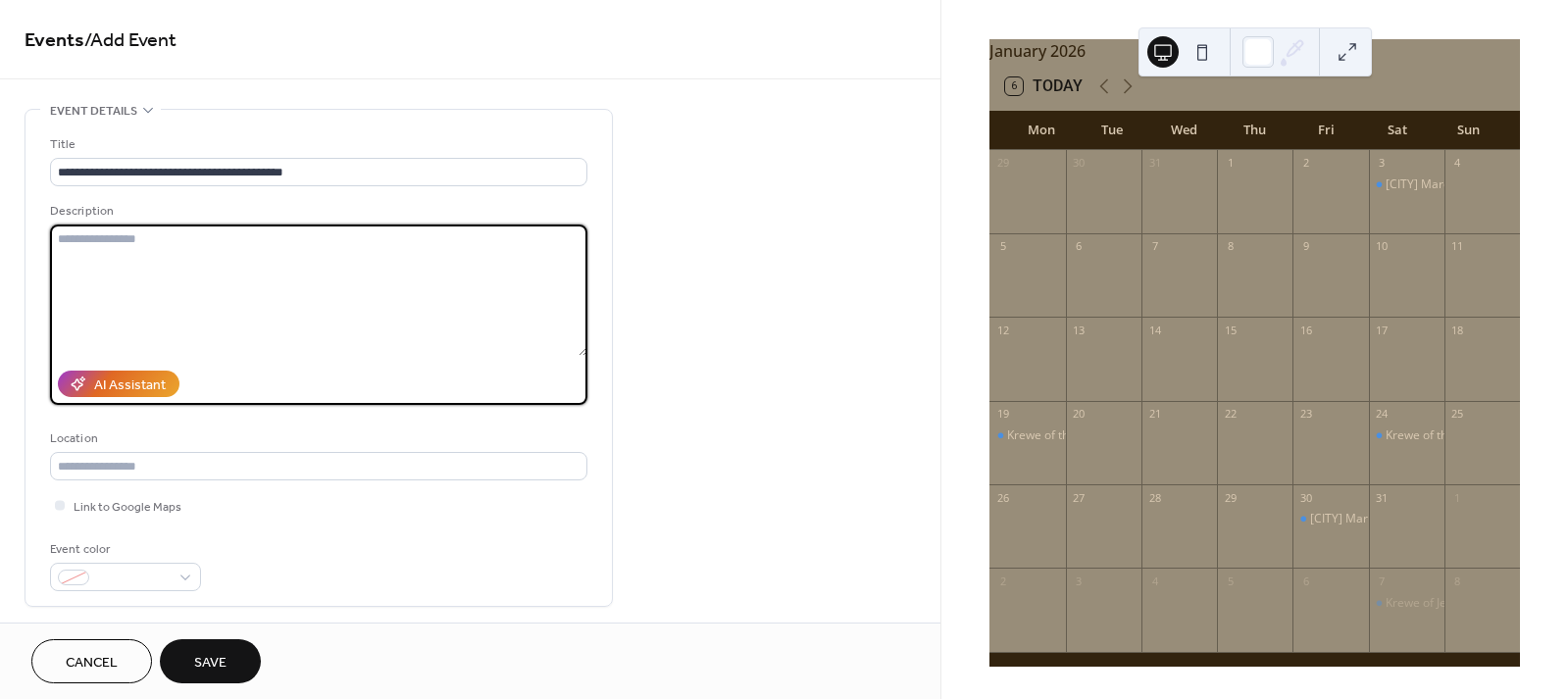 click at bounding box center (319, 290) 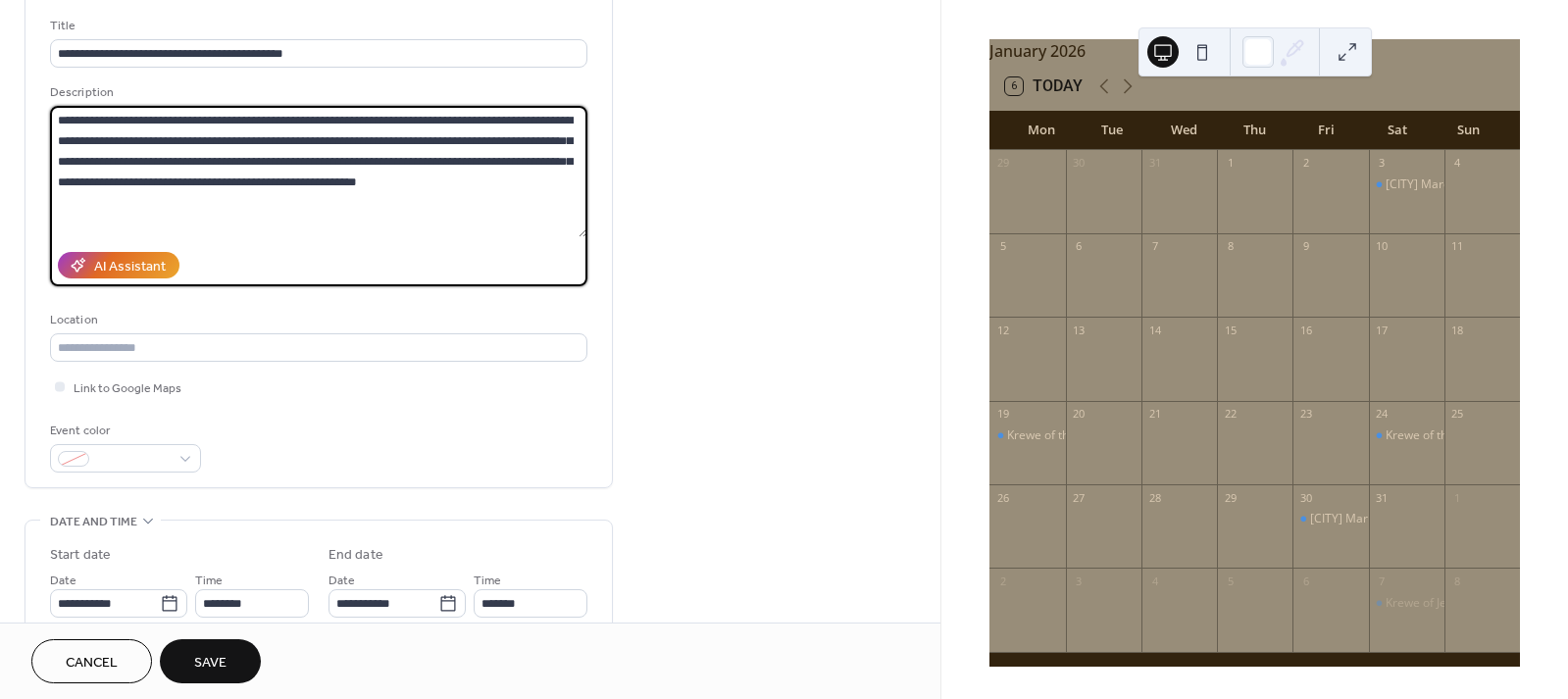 scroll, scrollTop: 125, scrollLeft: 0, axis: vertical 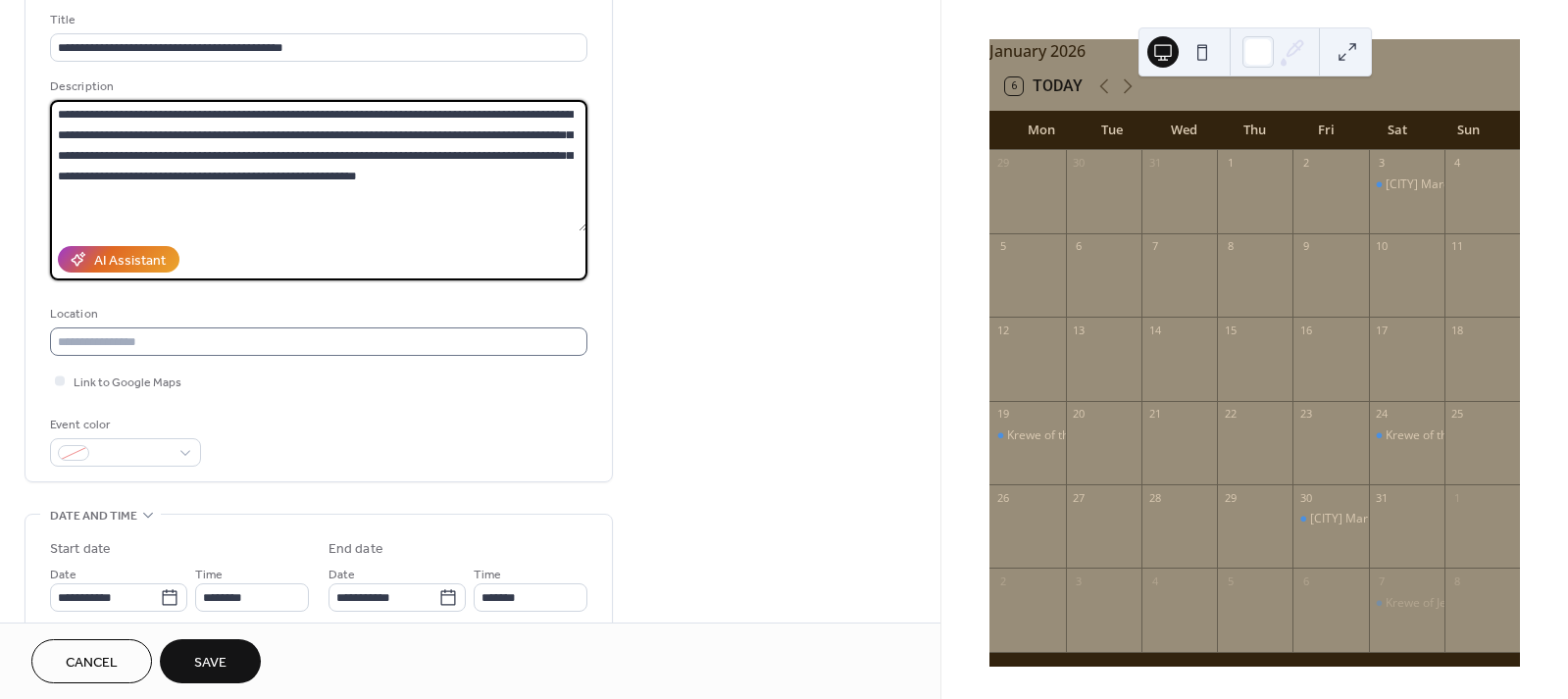 type on "**********" 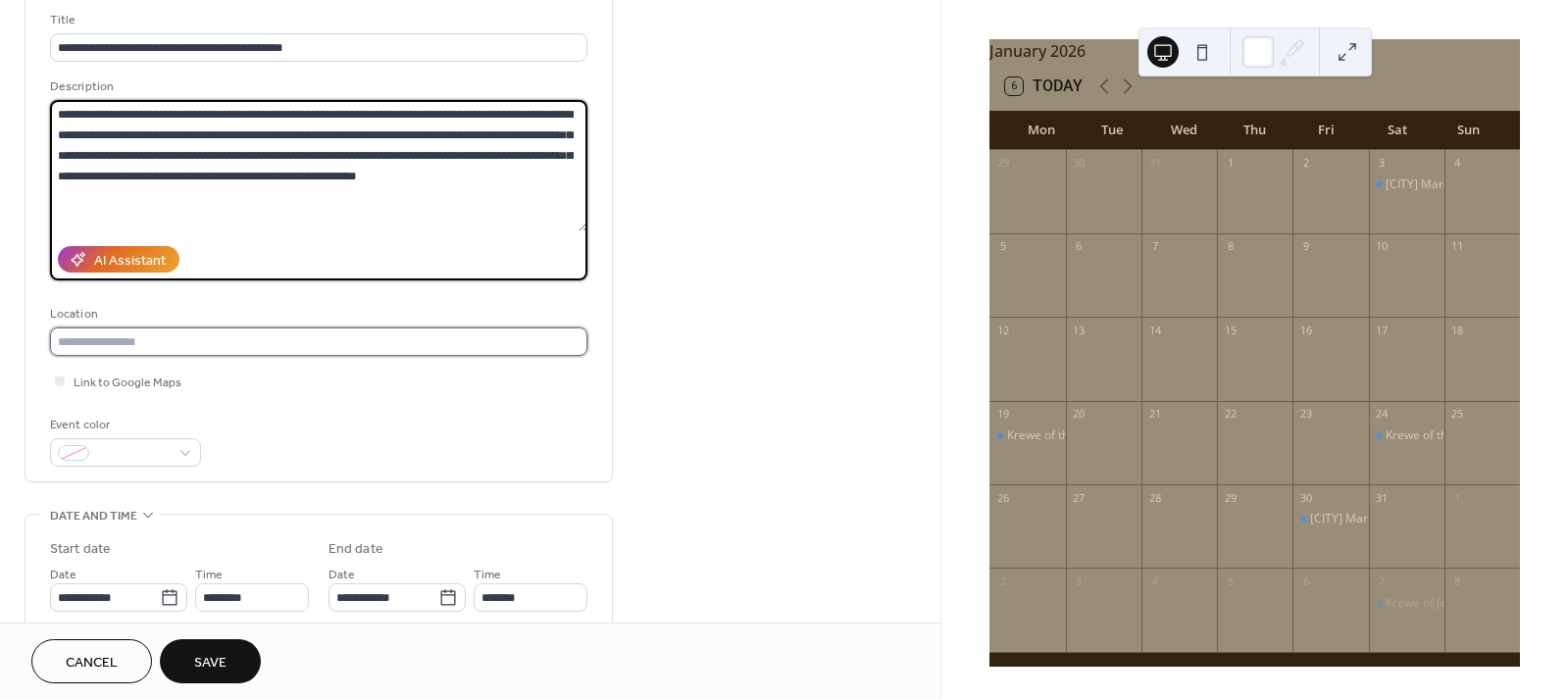 click at bounding box center [319, 341] 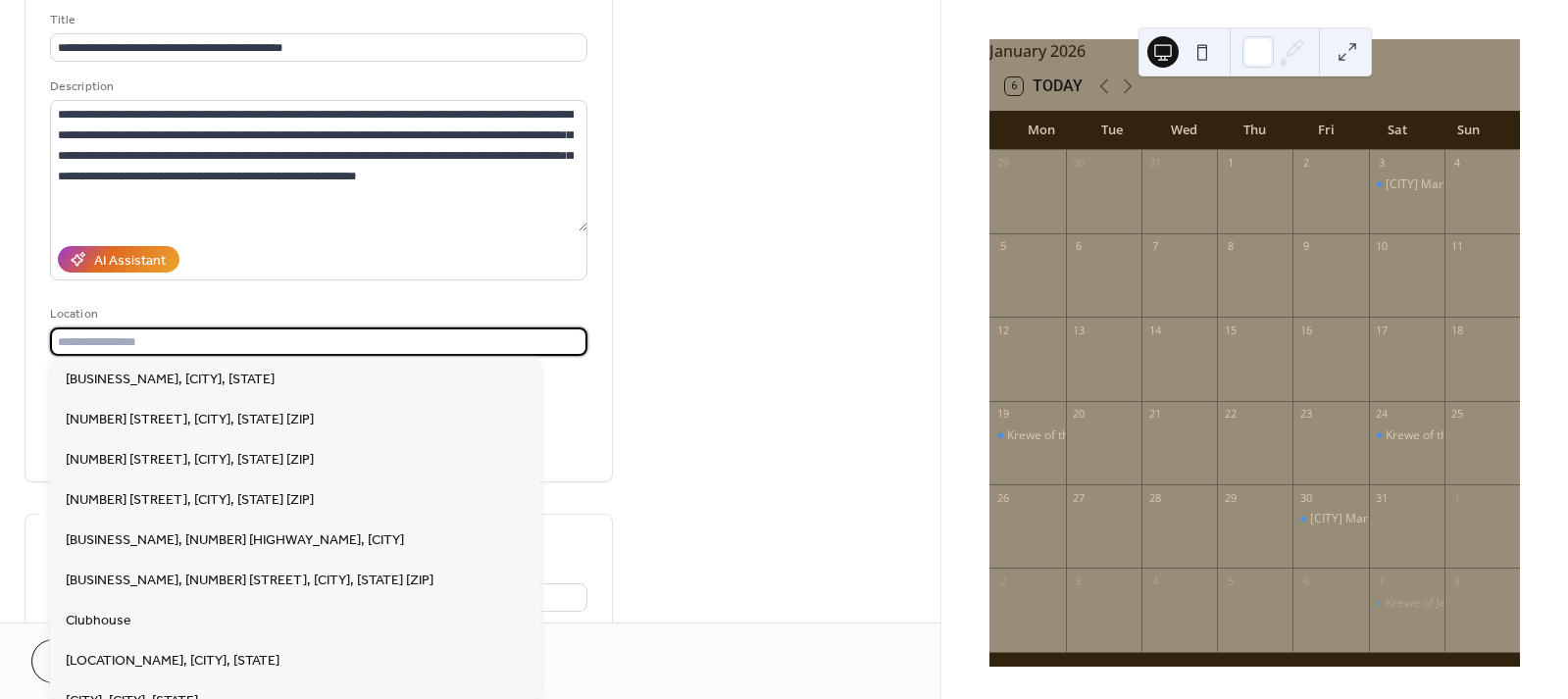 type on "*" 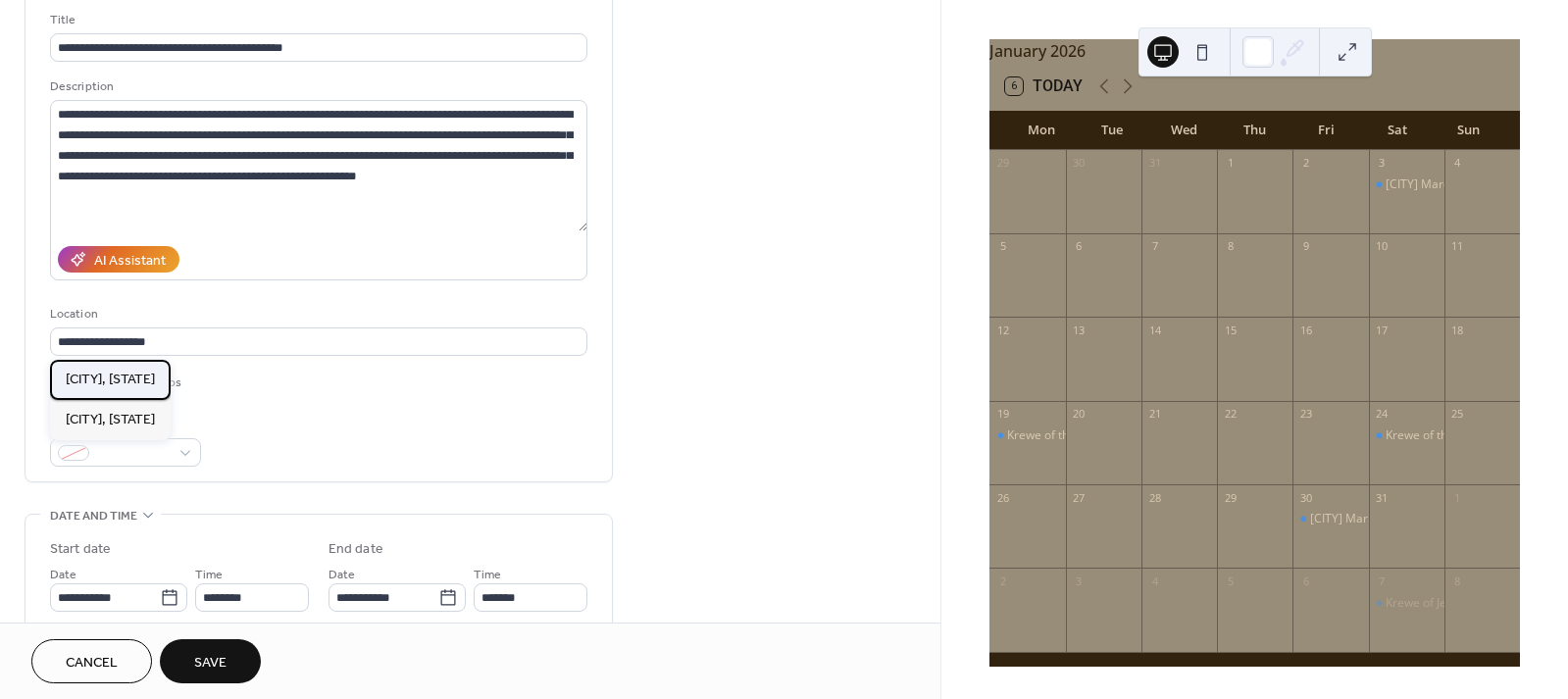 click on "[CITY], [STATE]" at bounding box center [110, 379] 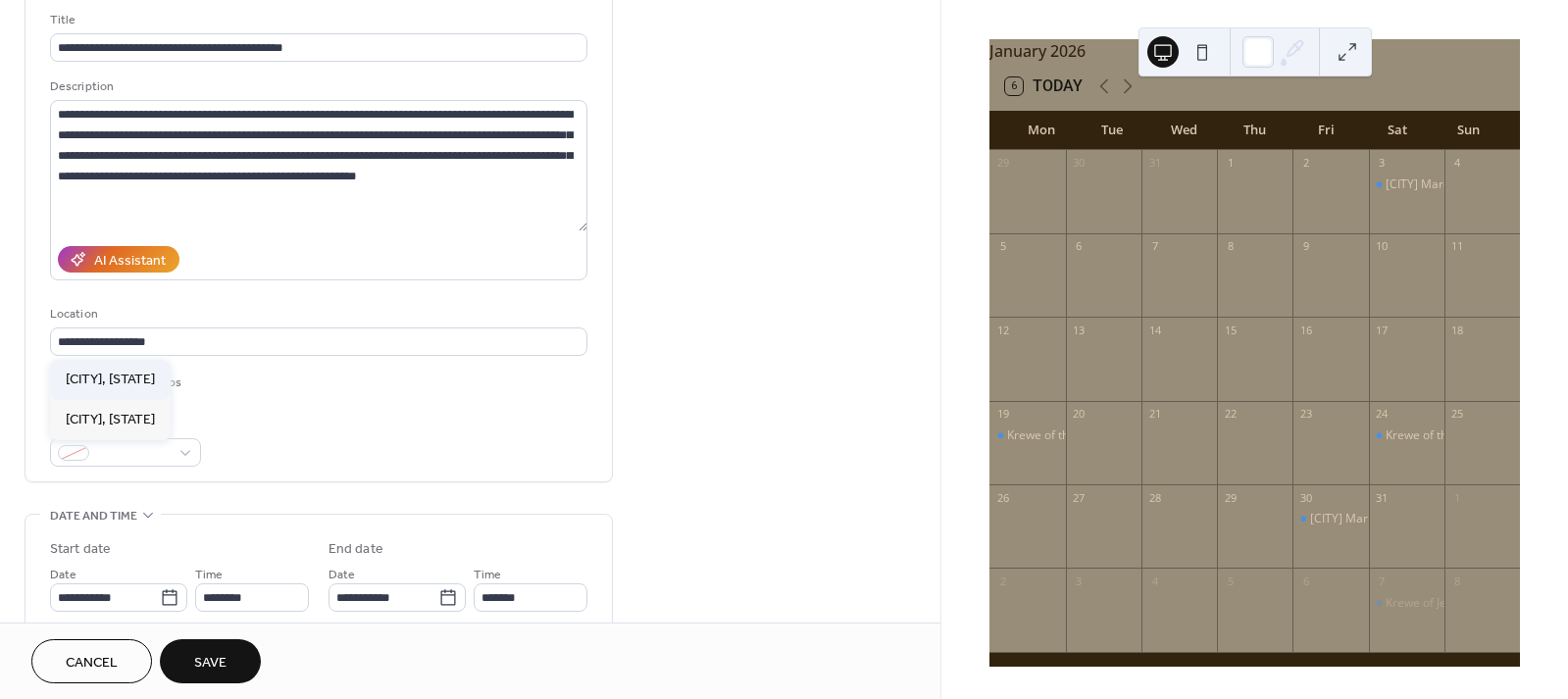 type on "**********" 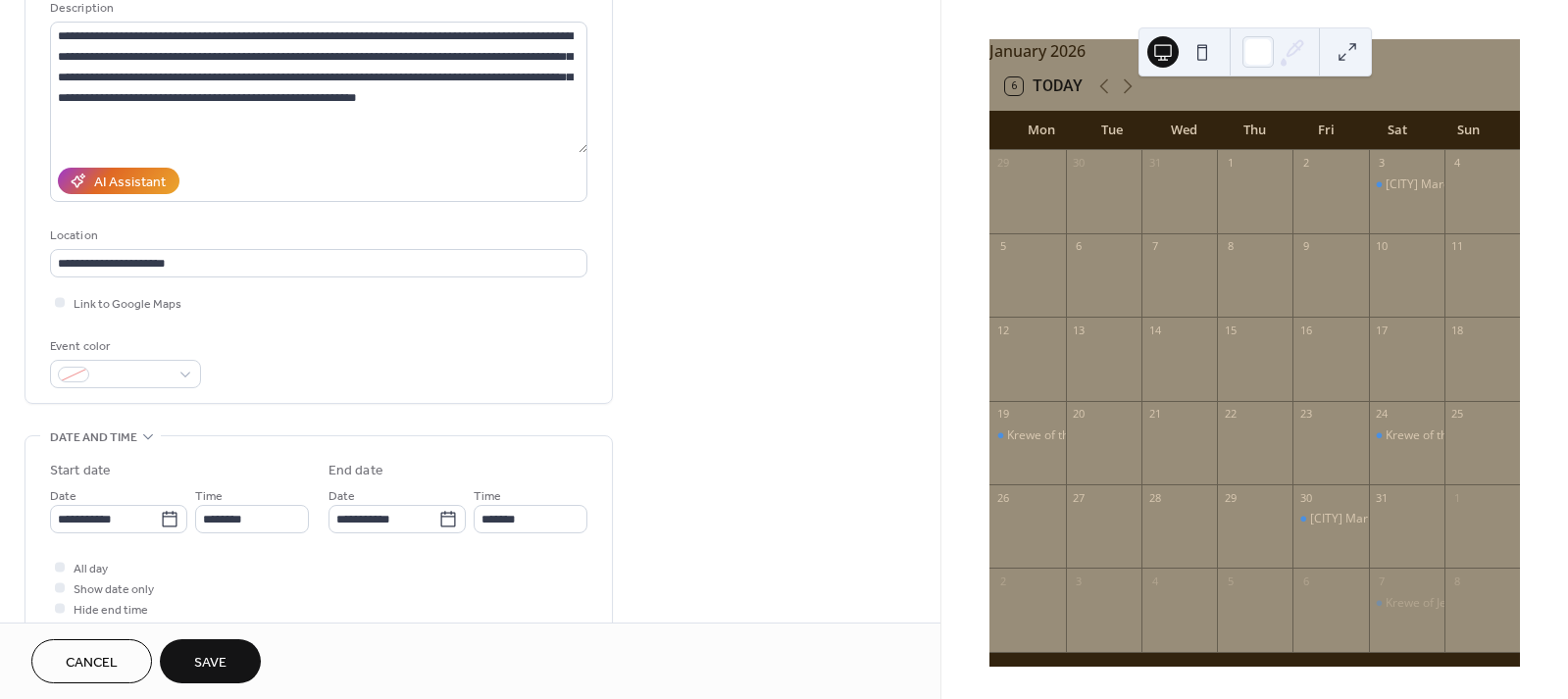 scroll, scrollTop: 217, scrollLeft: 0, axis: vertical 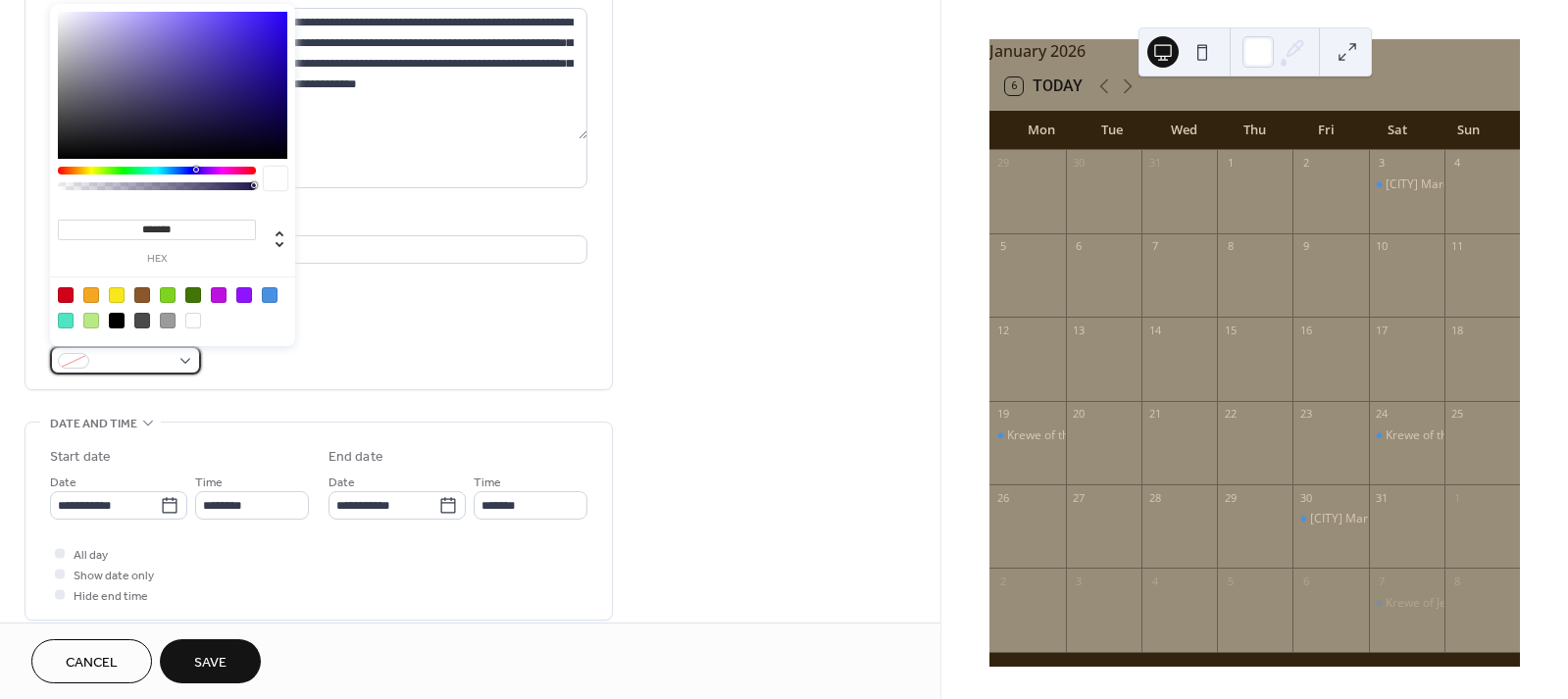 click at bounding box center (126, 360) 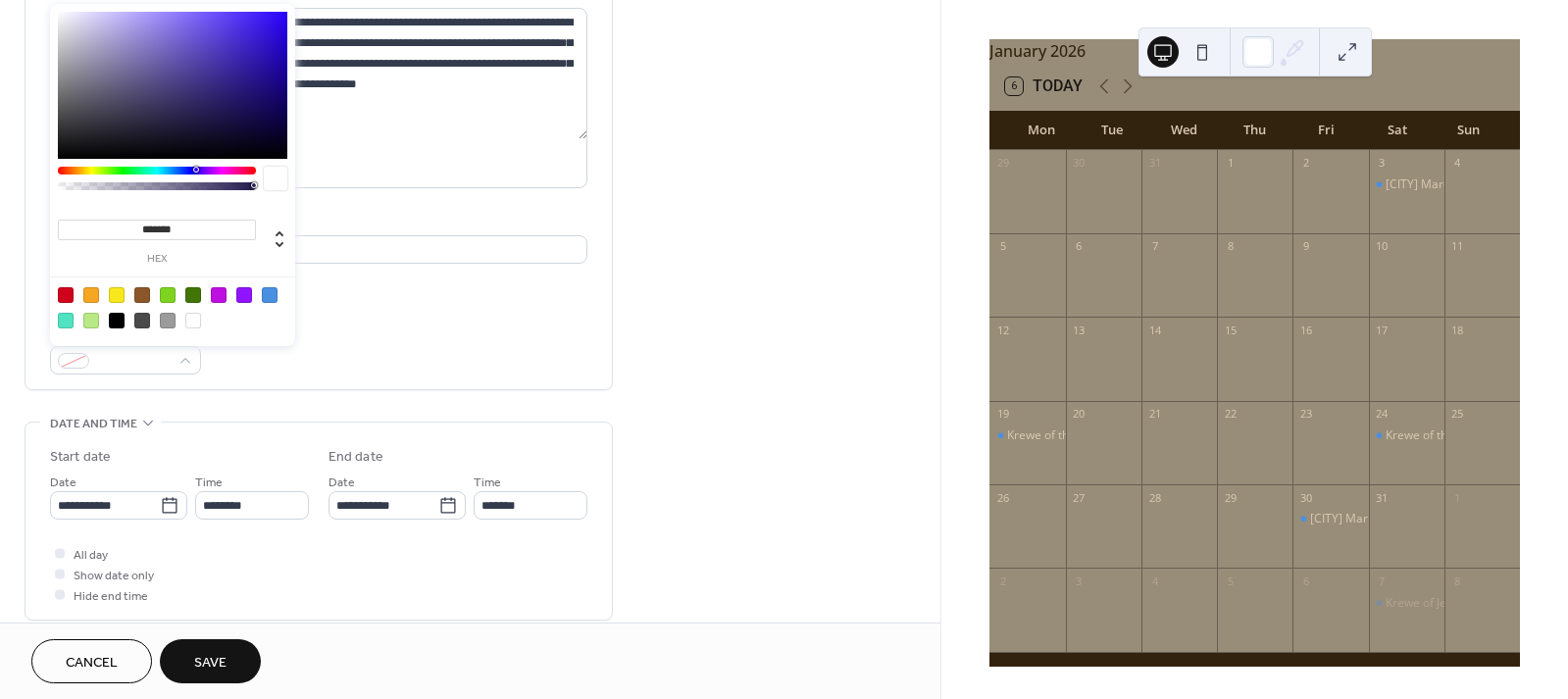 click at bounding box center (270, 295) 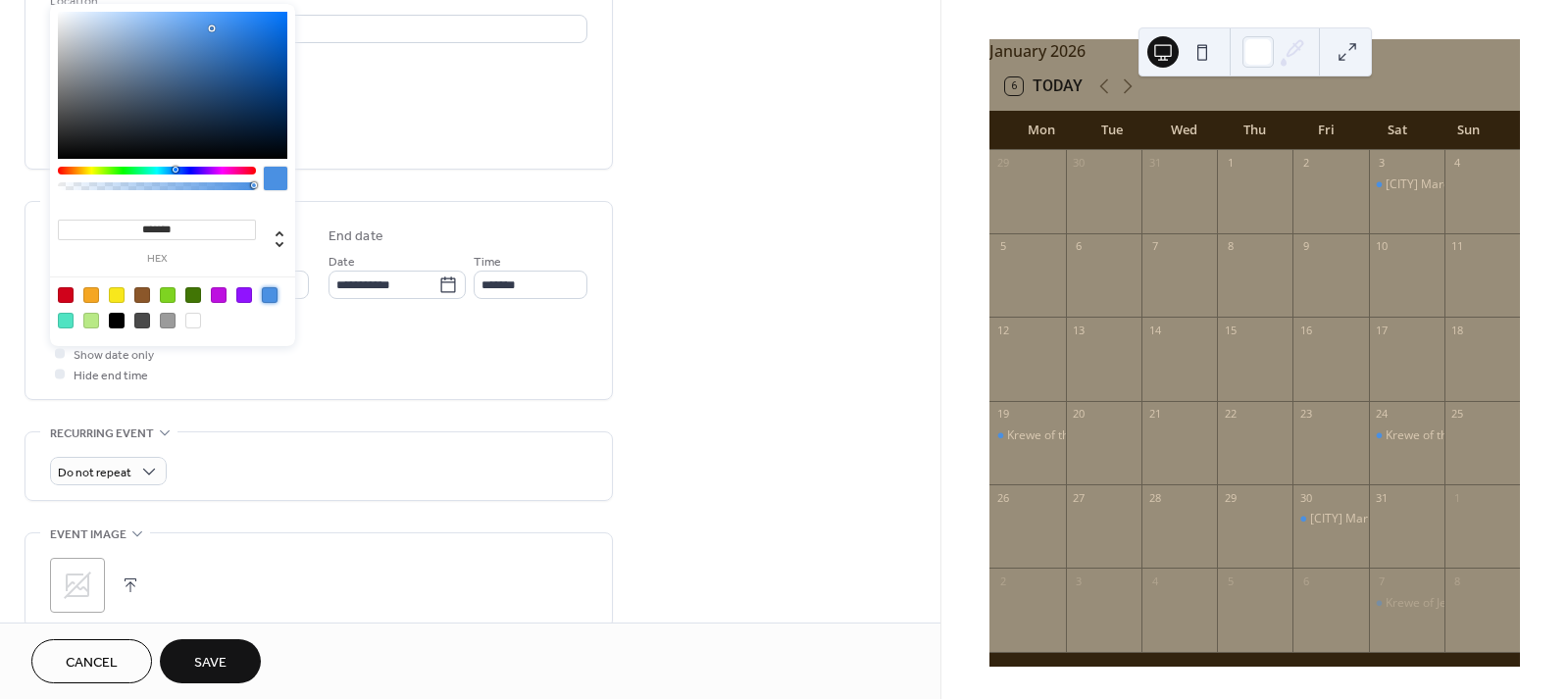 scroll, scrollTop: 593, scrollLeft: 0, axis: vertical 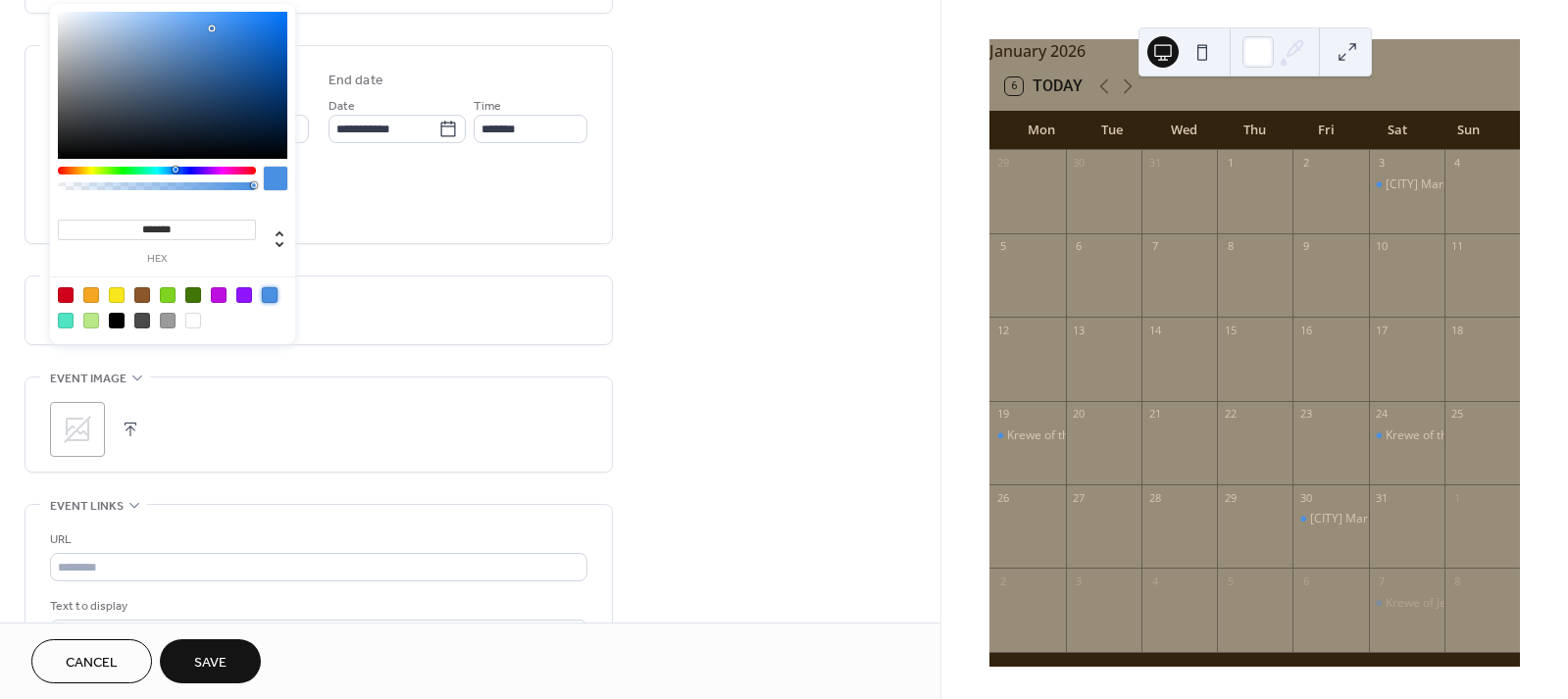 click on "Do not repeat" at bounding box center [319, 310] 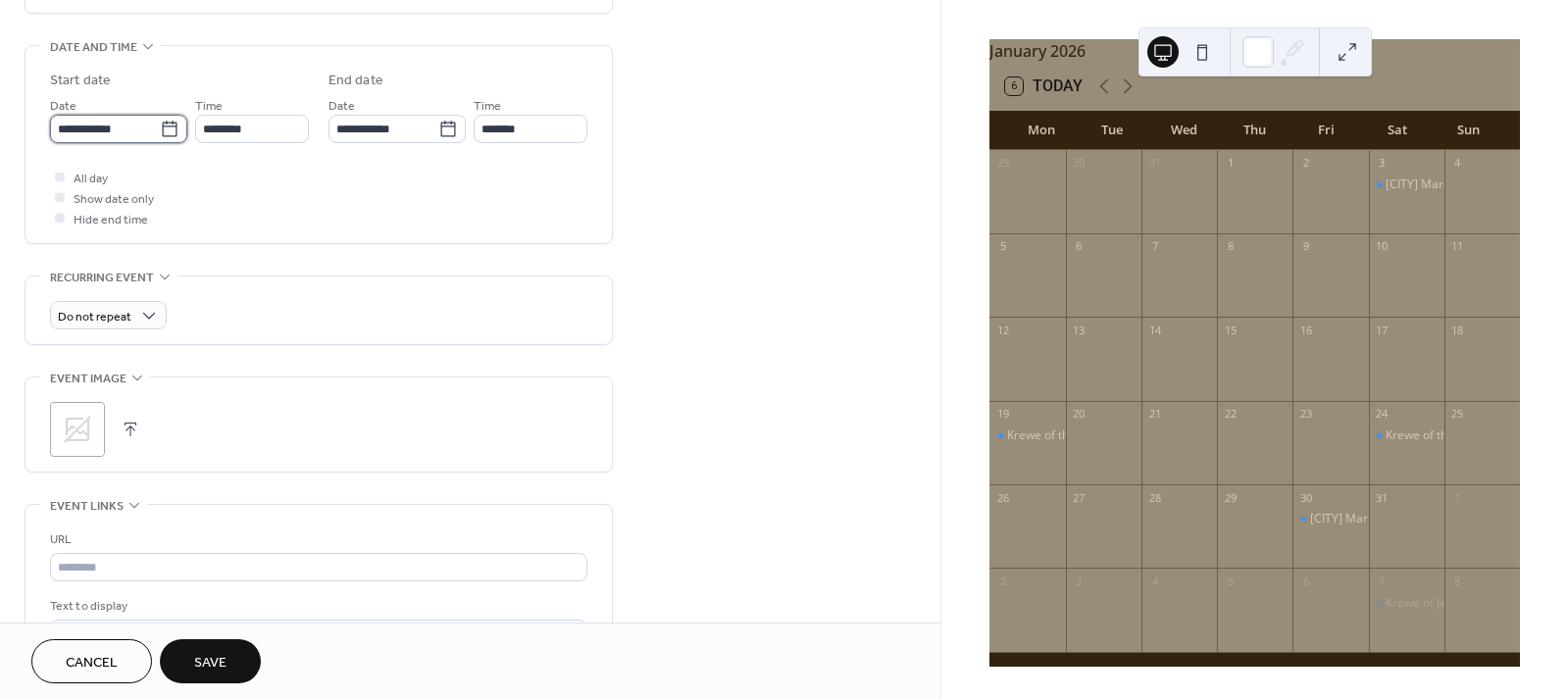 click on "**********" at bounding box center [105, 128] 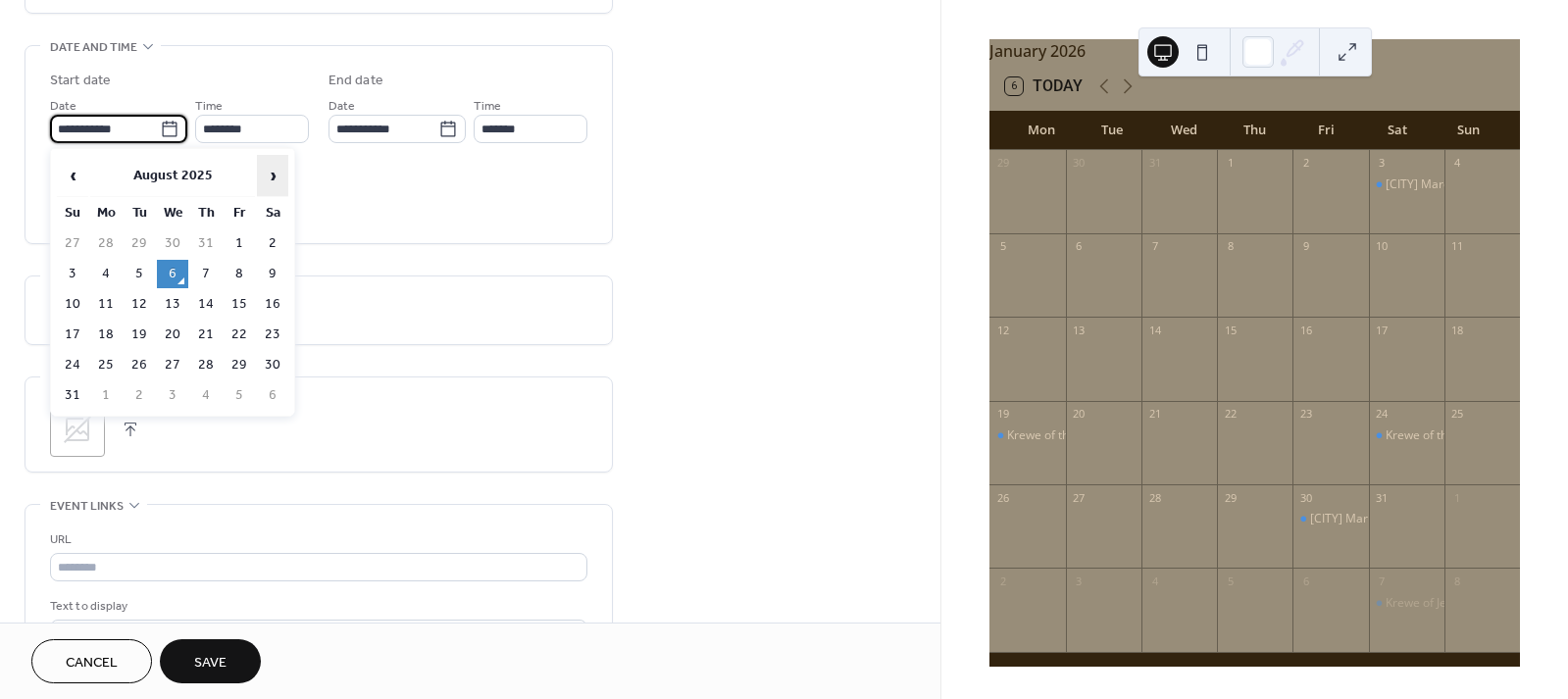 click on "›" at bounding box center [273, 175] 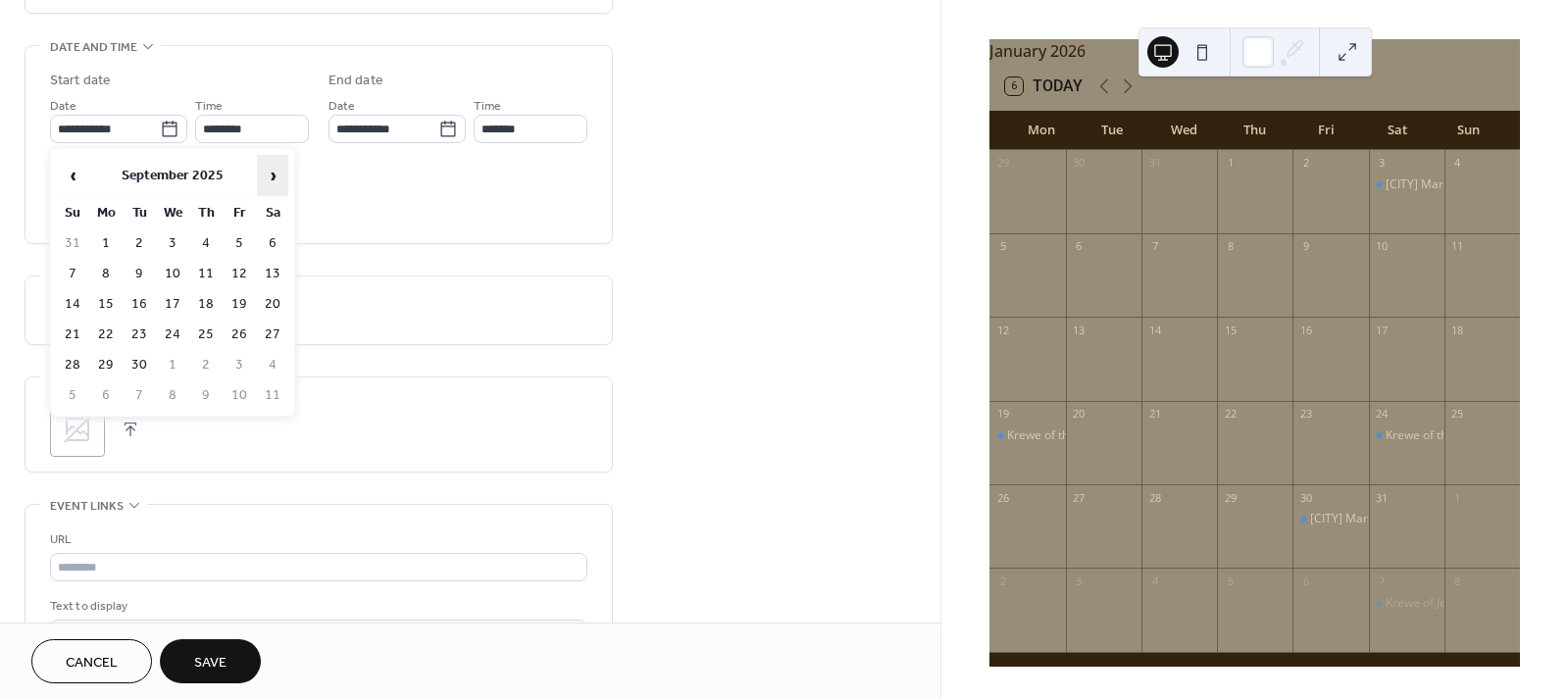 click on "›" at bounding box center [273, 175] 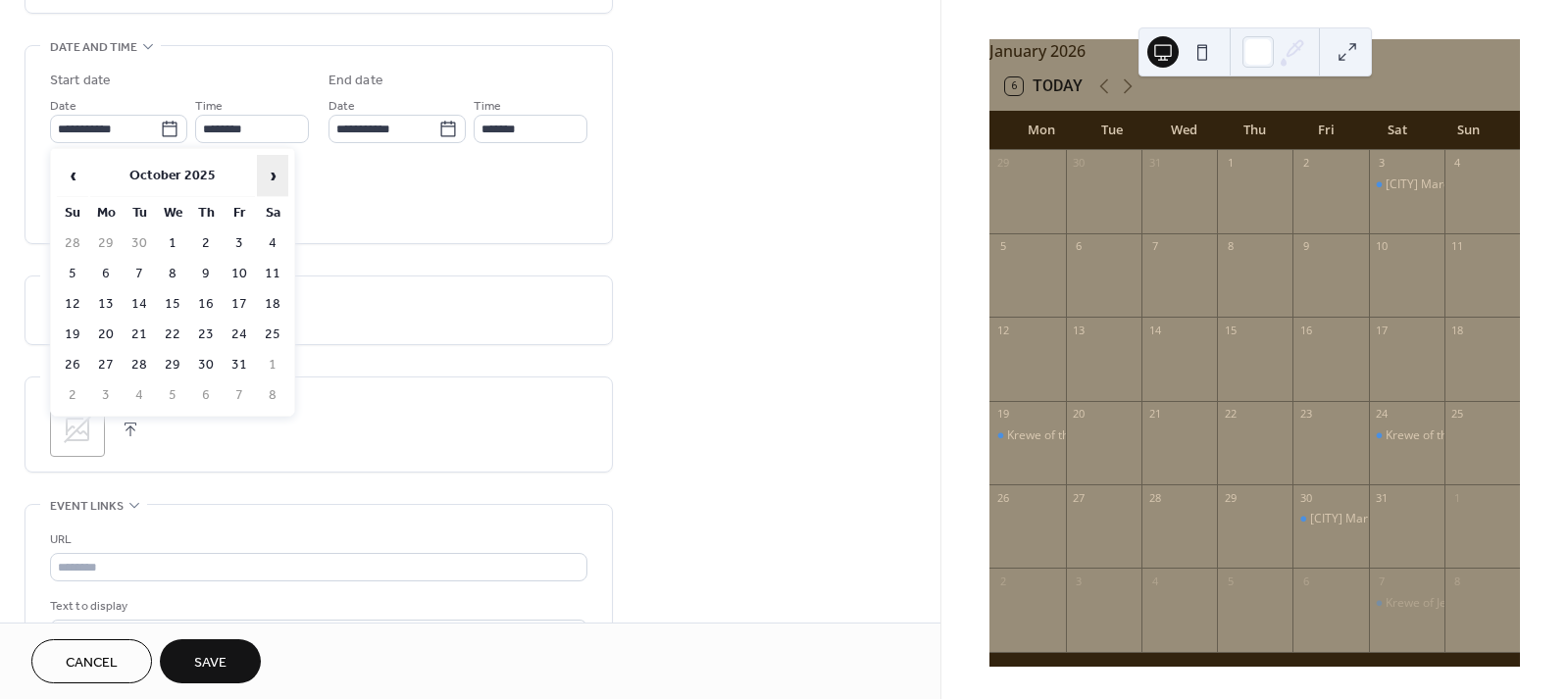 click on "›" at bounding box center [273, 175] 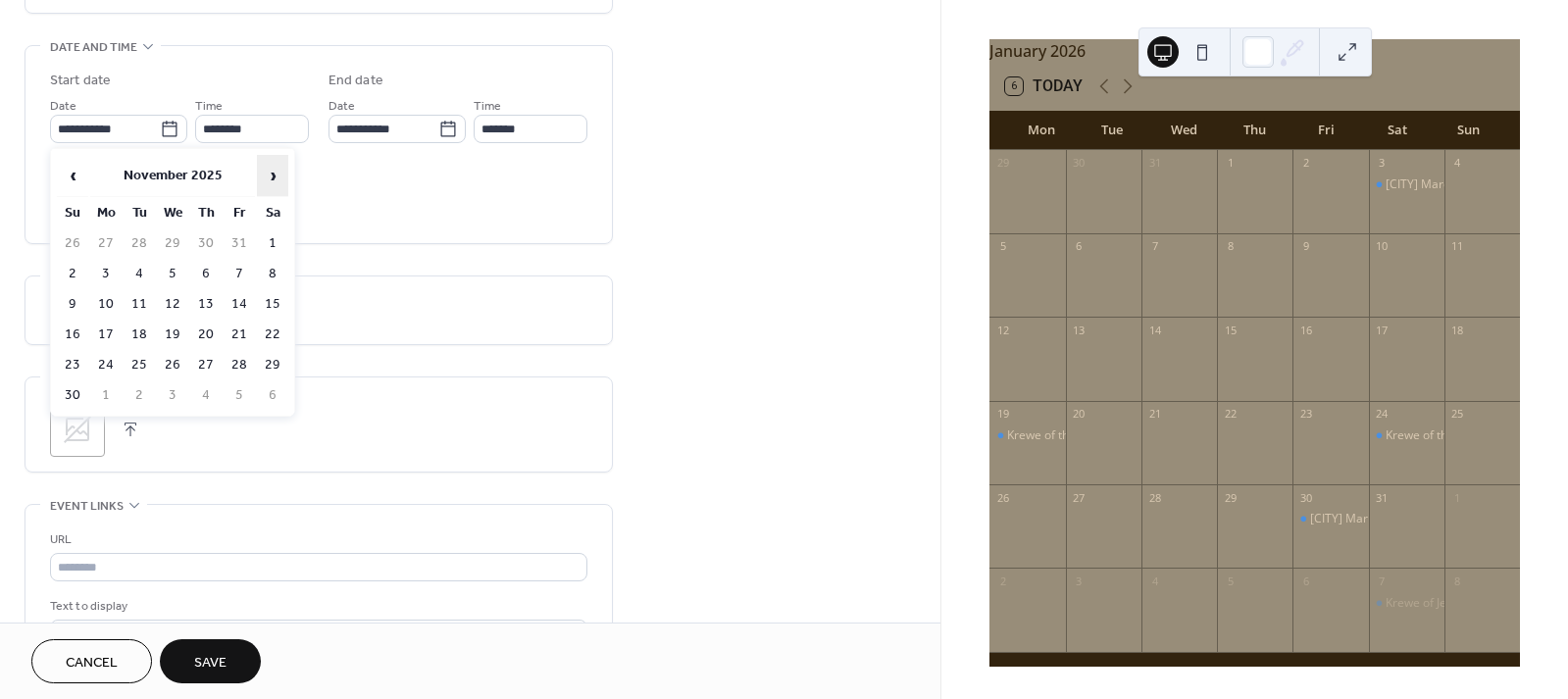 click on "›" at bounding box center (273, 175) 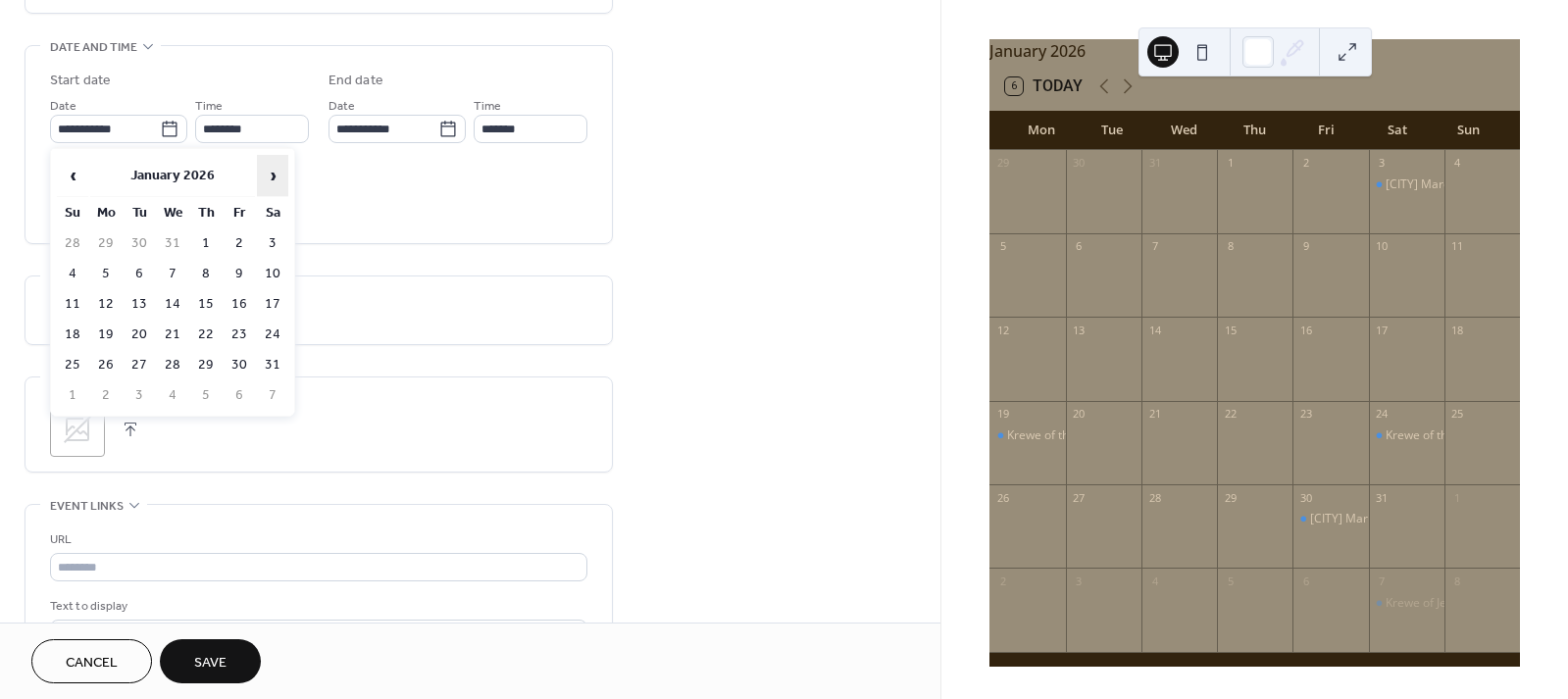 click on "›" at bounding box center [273, 175] 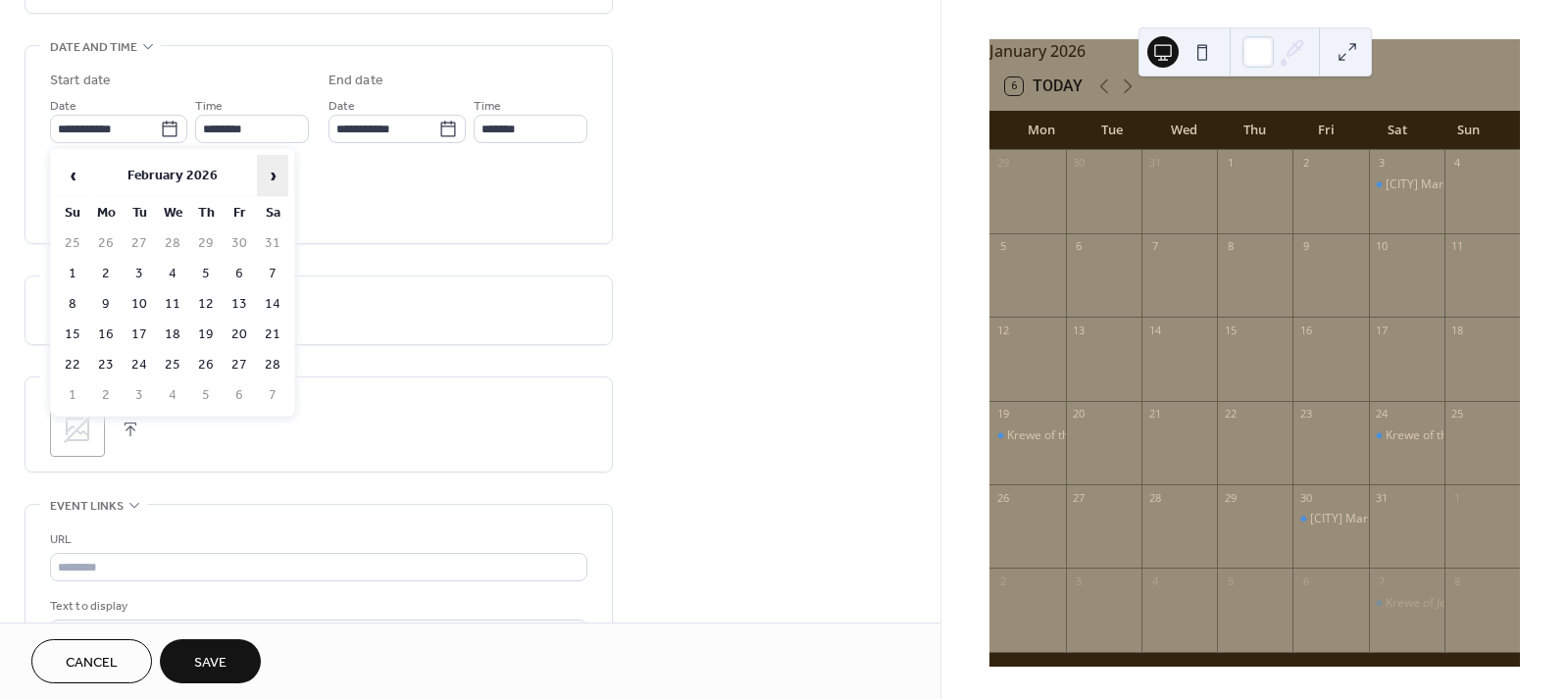 click on "›" at bounding box center (273, 175) 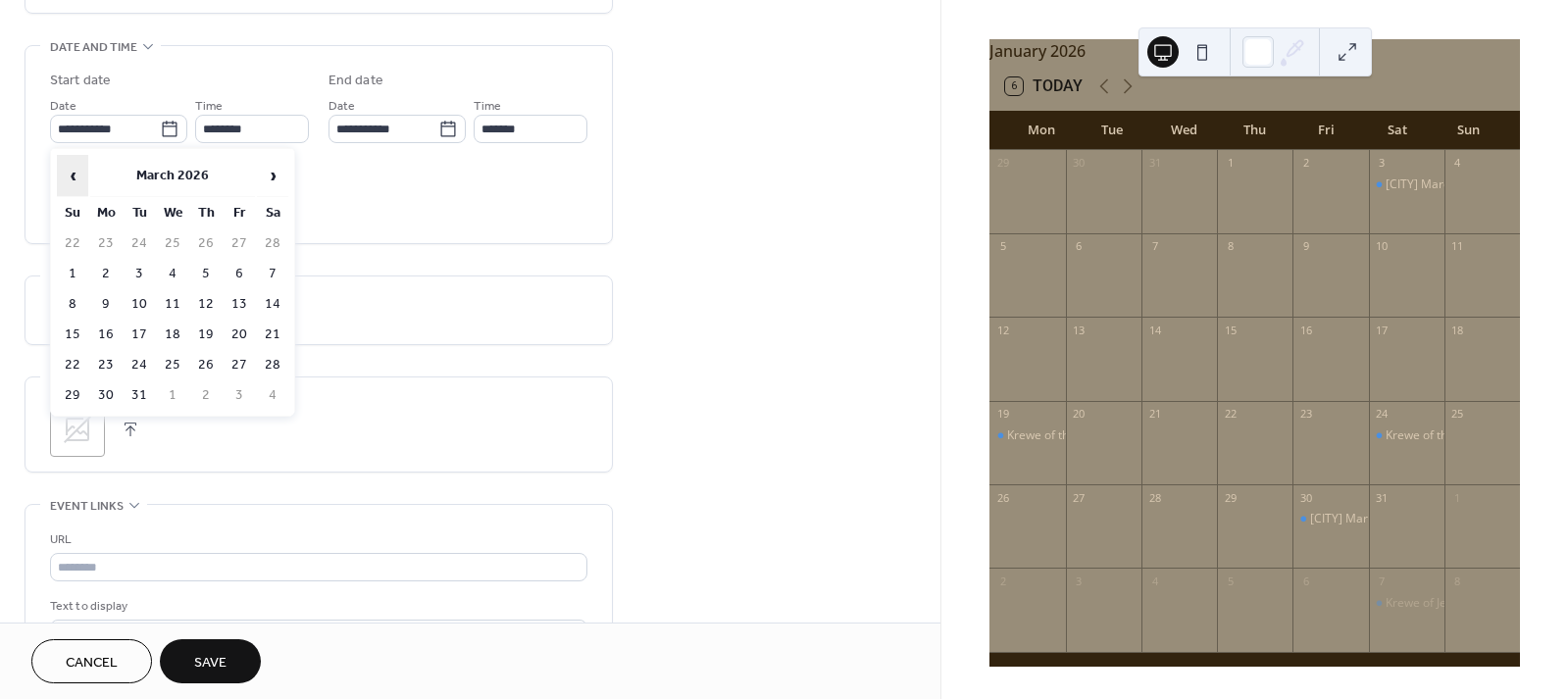 click on "‹" at bounding box center [73, 175] 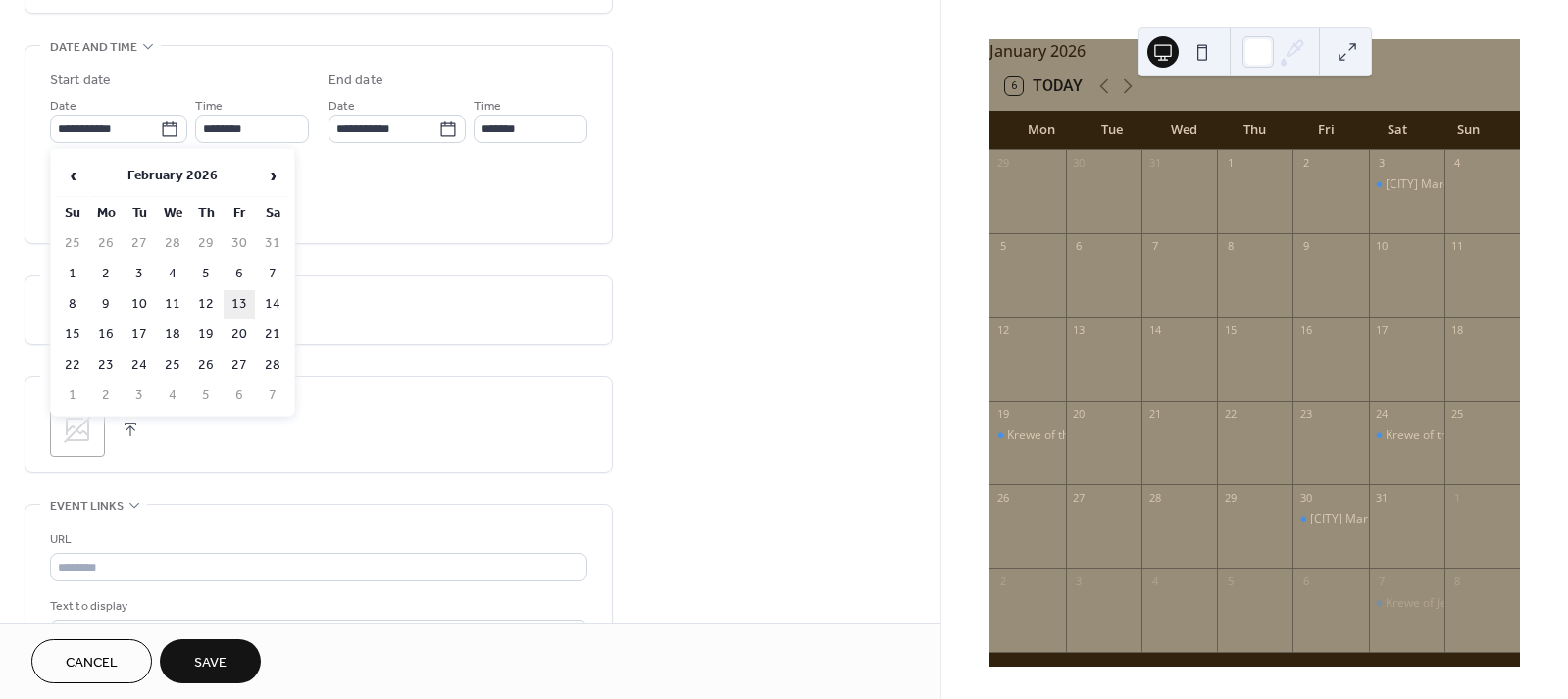 click on "13" at bounding box center (239, 304) 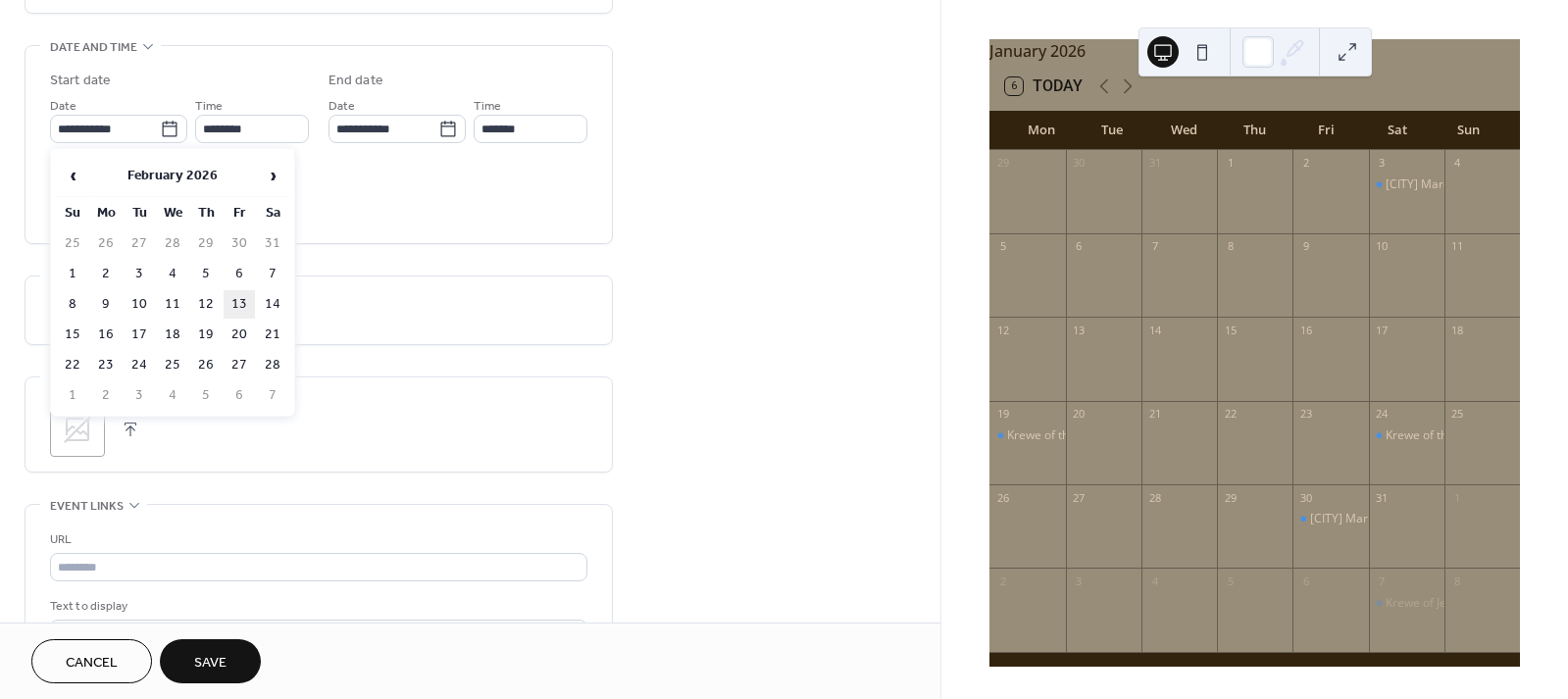 type on "**********" 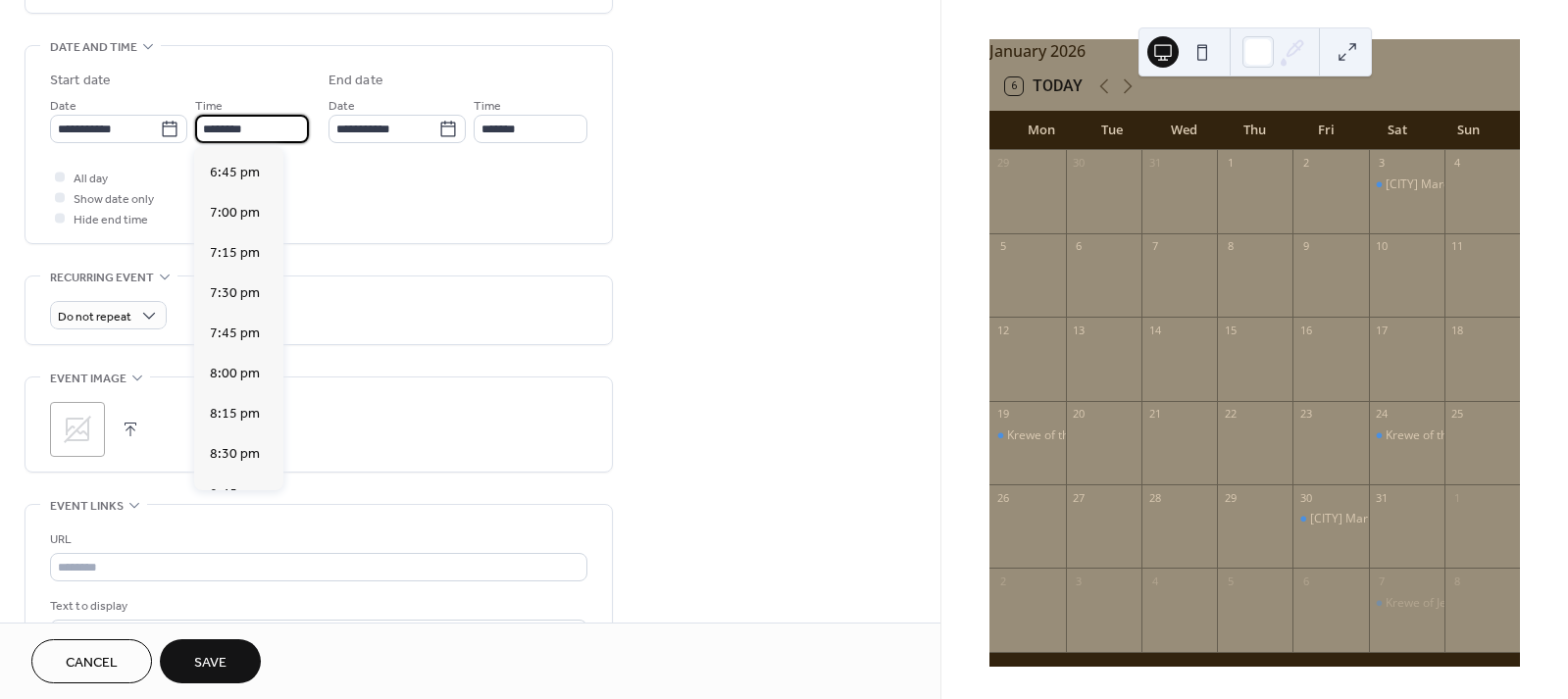 scroll, scrollTop: 3010, scrollLeft: 0, axis: vertical 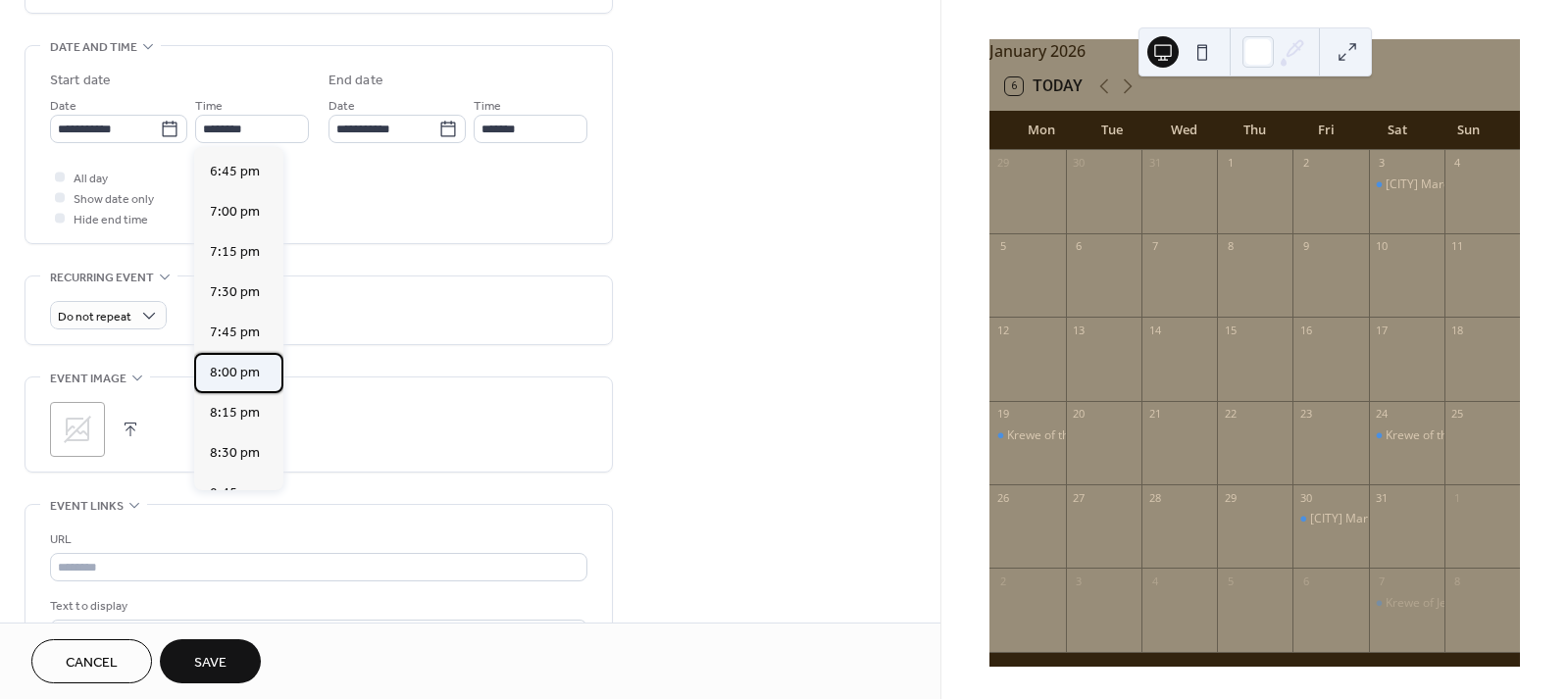 click on "8:00 pm" at bounding box center (234, 373) 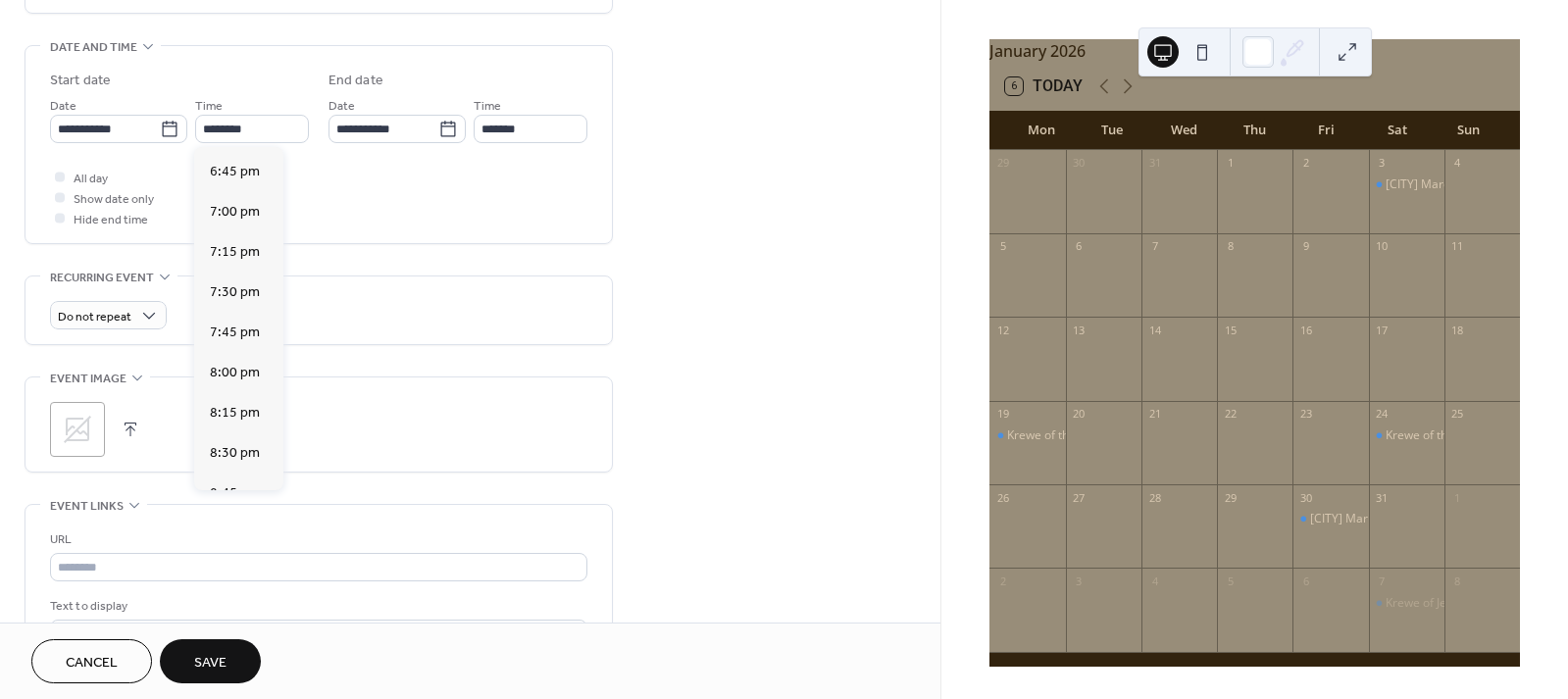 type on "*******" 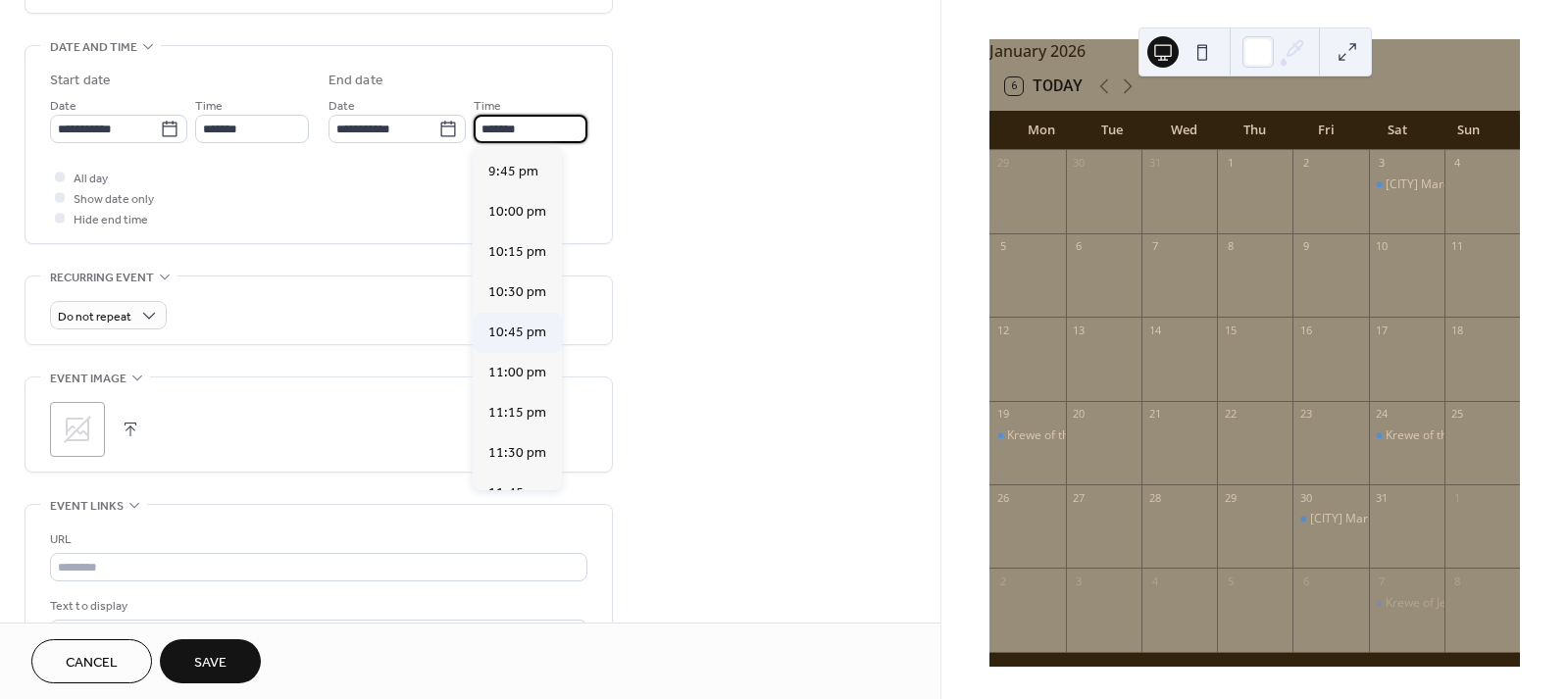 scroll, scrollTop: 237, scrollLeft: 0, axis: vertical 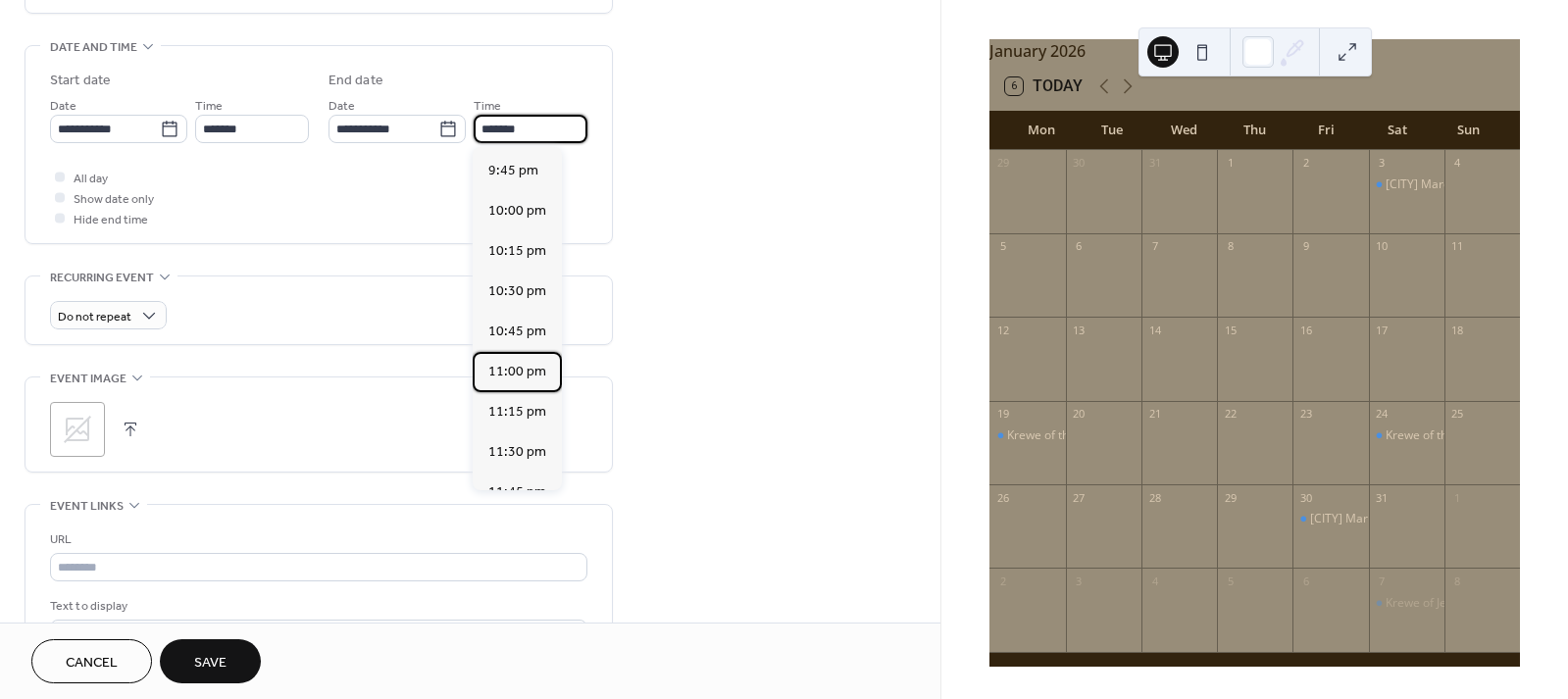 click on "11:00 pm" at bounding box center [517, 372] 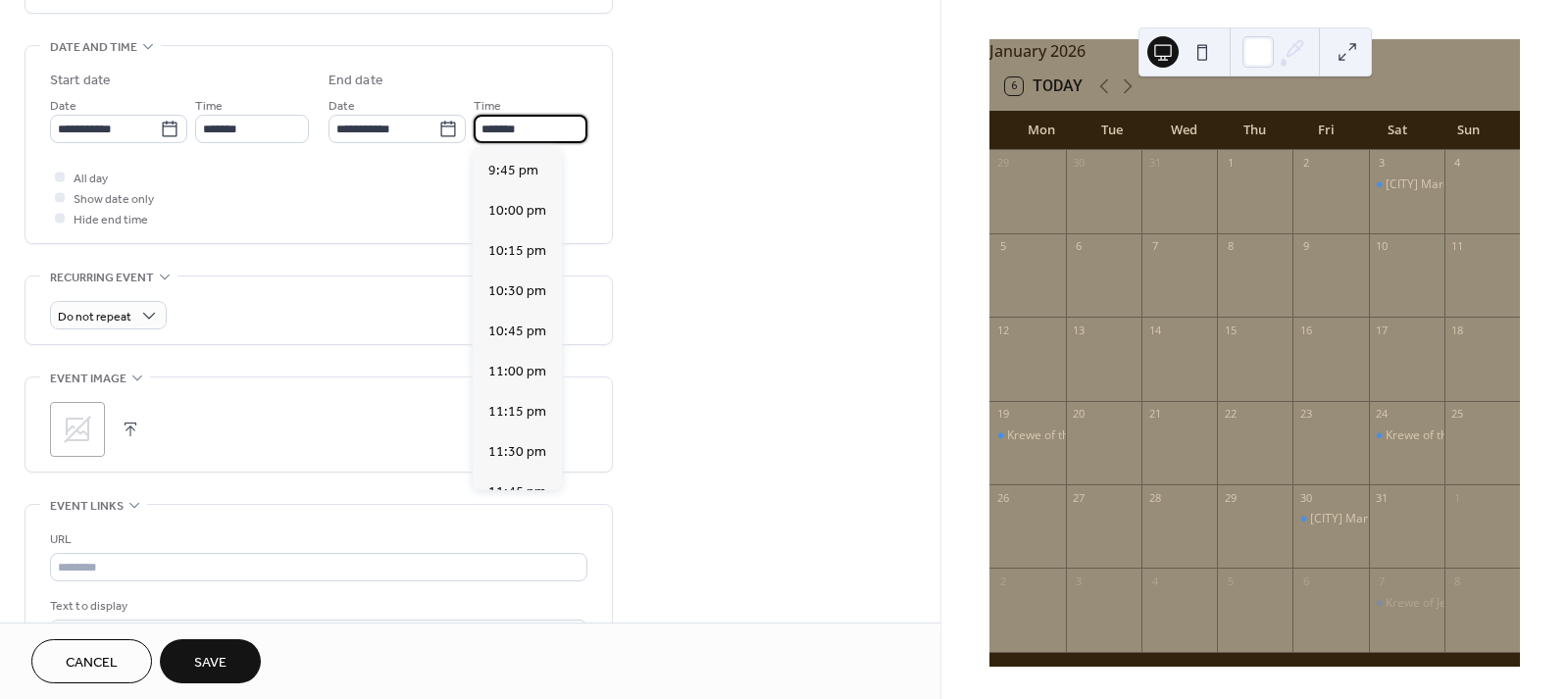 type on "********" 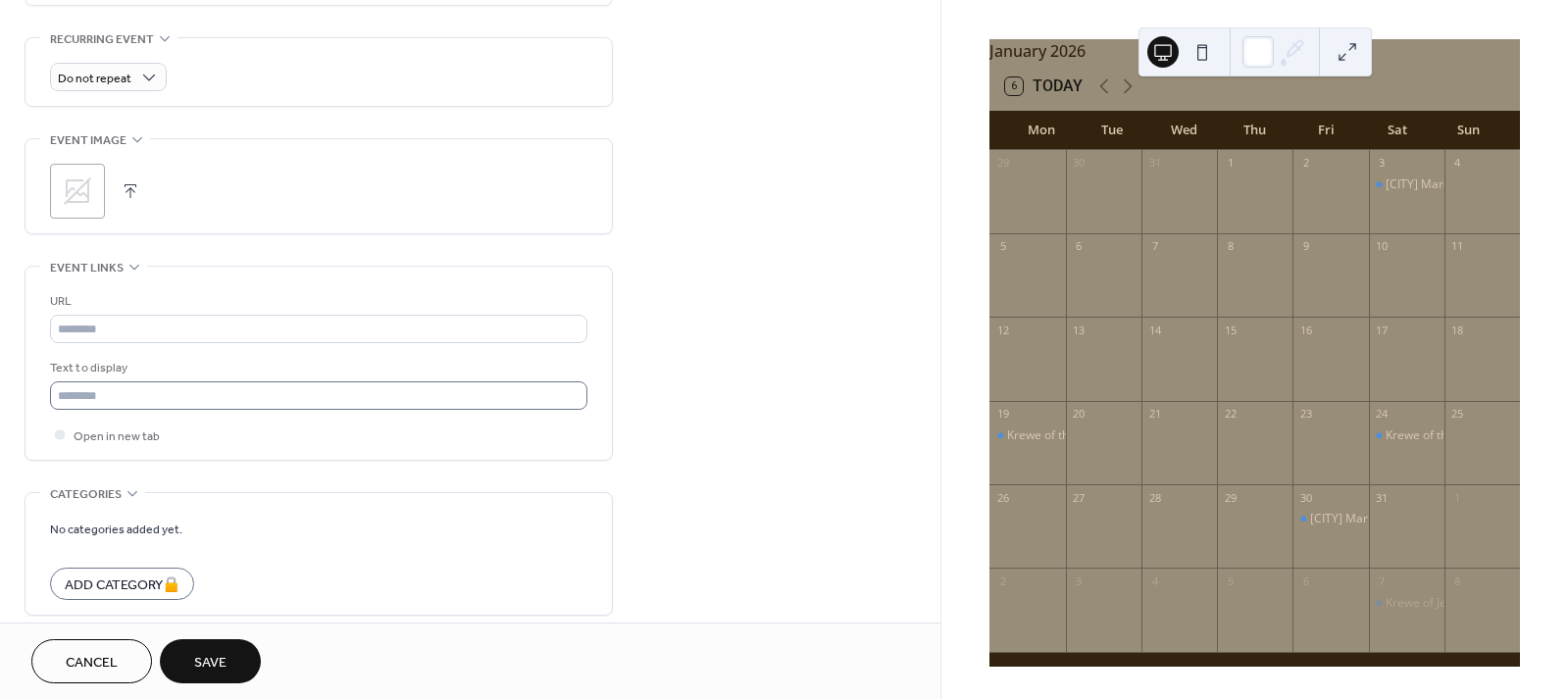 scroll, scrollTop: 836, scrollLeft: 0, axis: vertical 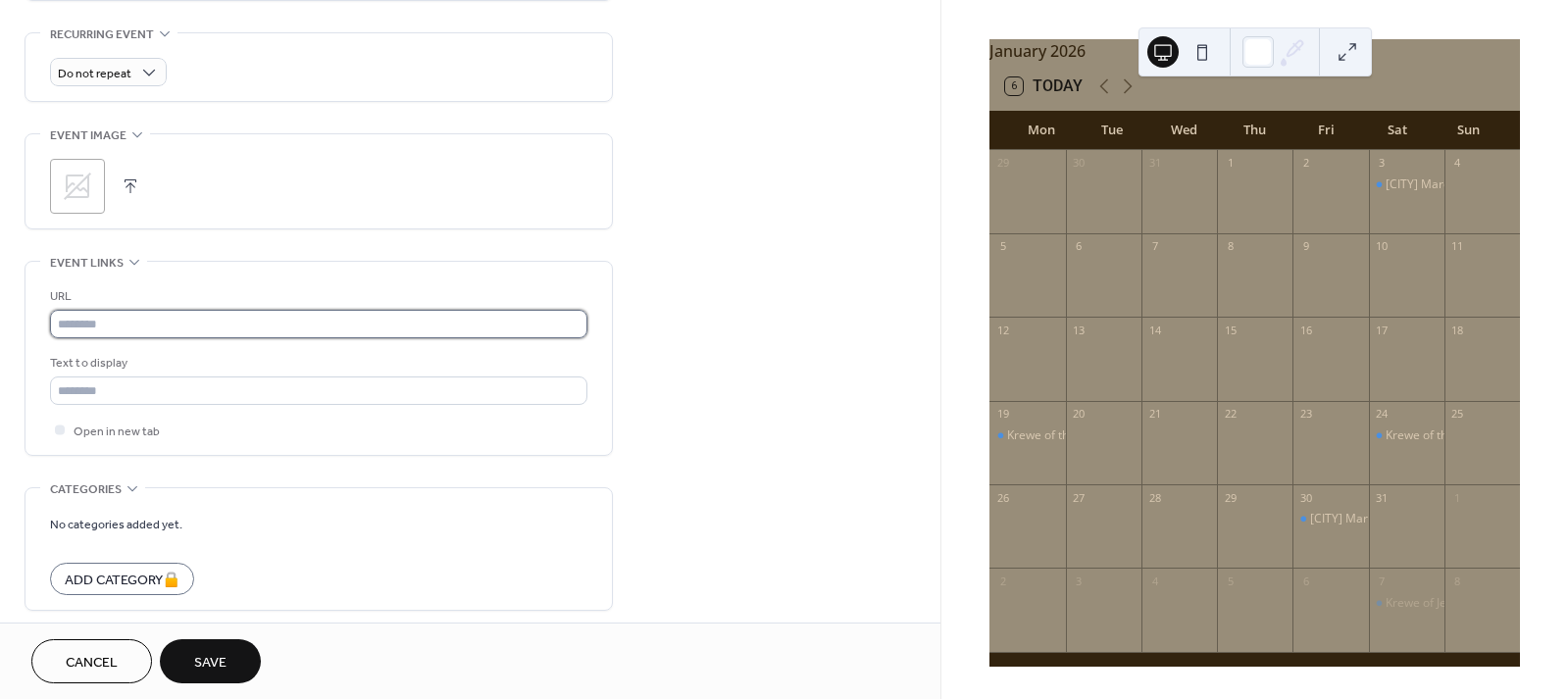 click at bounding box center (319, 324) 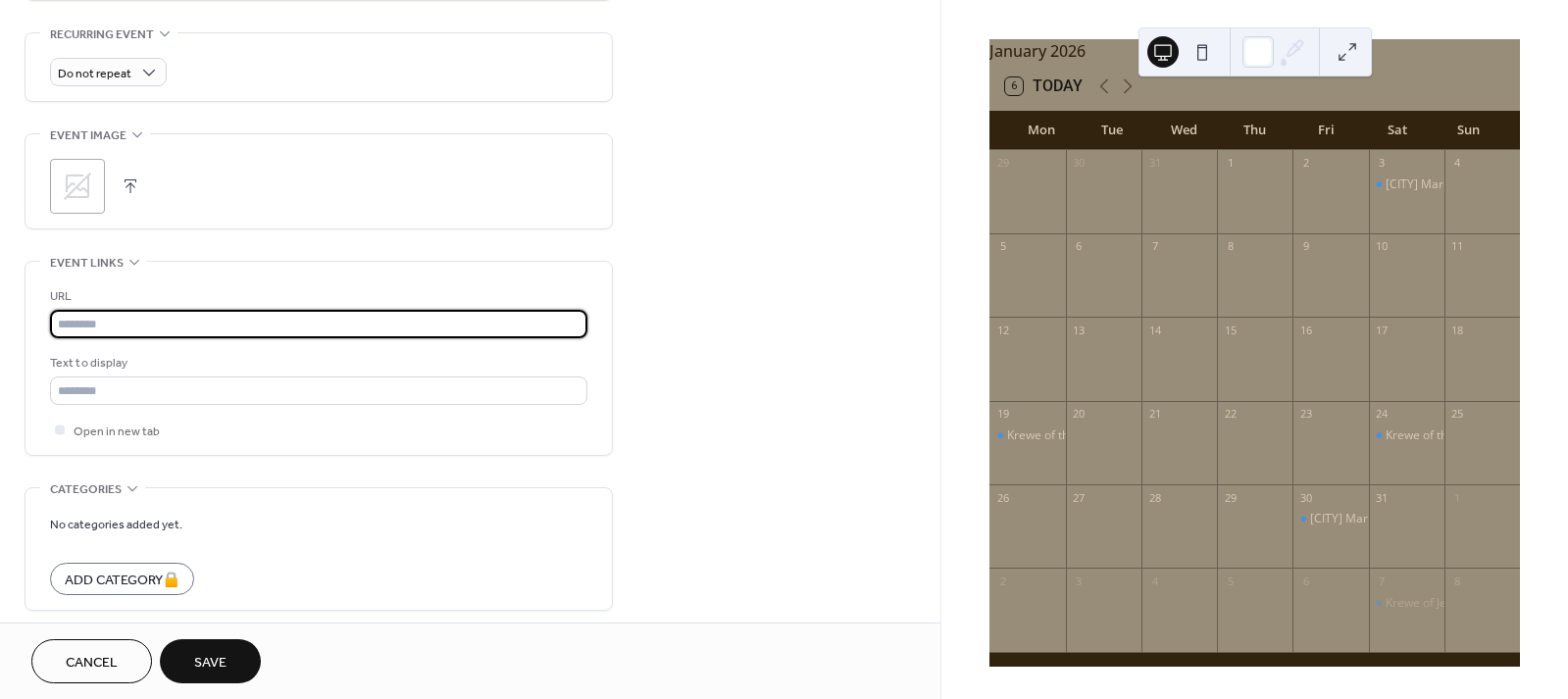 paste on "**********" 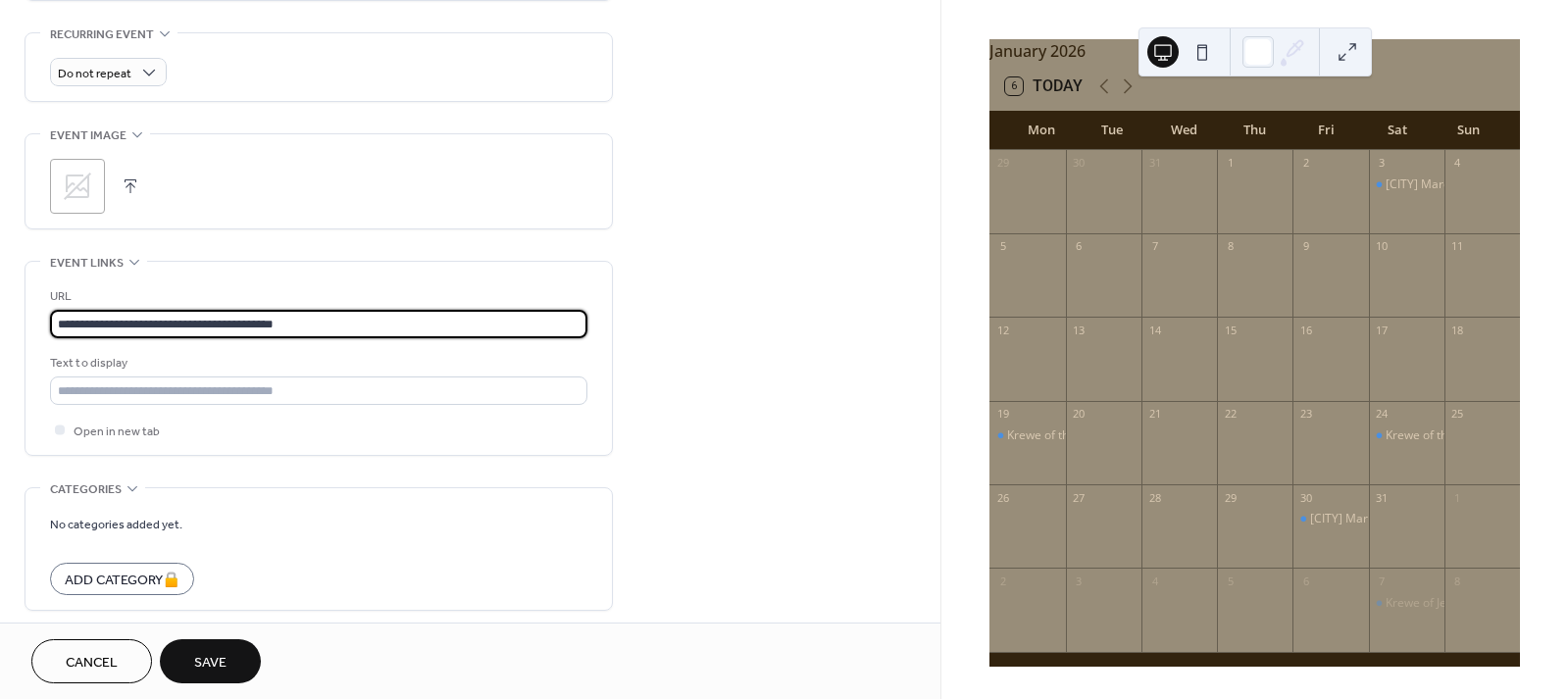 type on "**********" 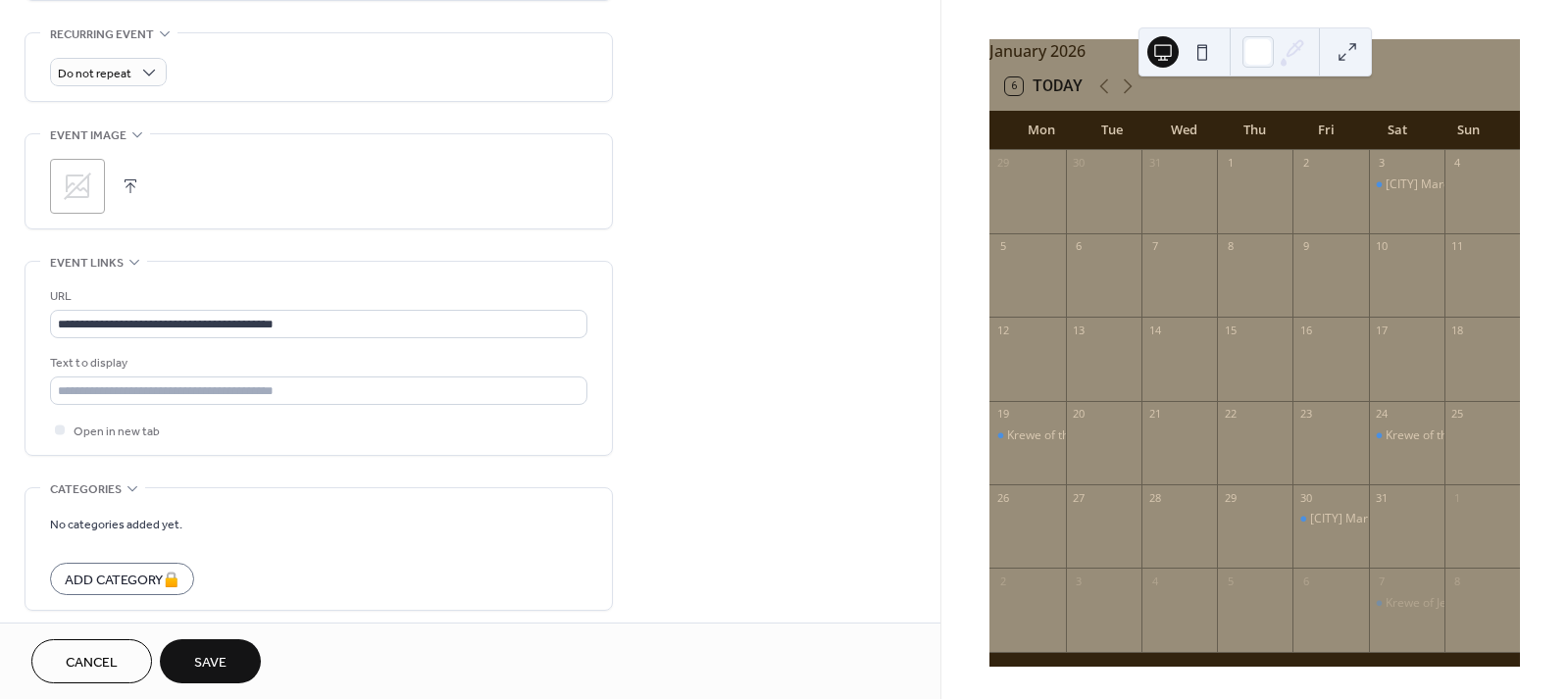 click on "Save" at bounding box center [210, 663] 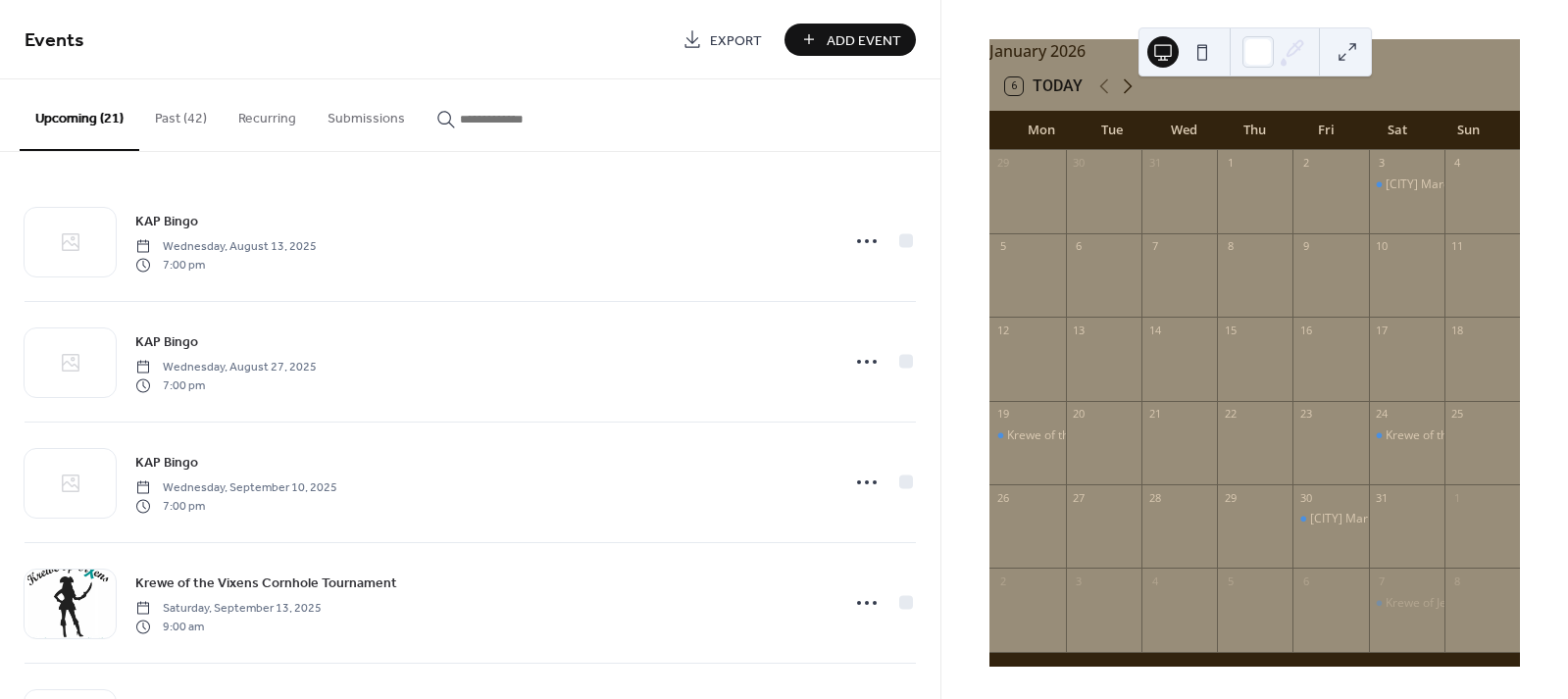 click 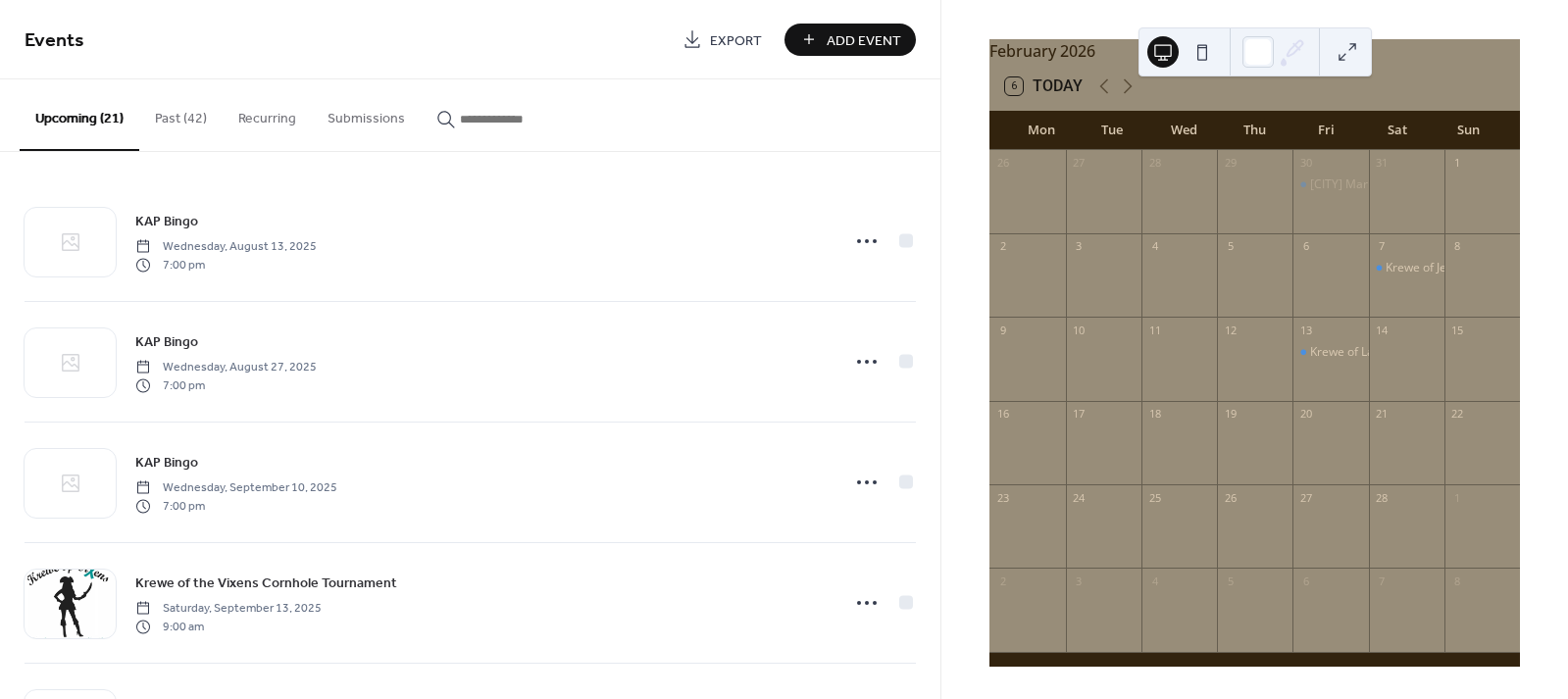 click on "Add Event" at bounding box center [864, 40] 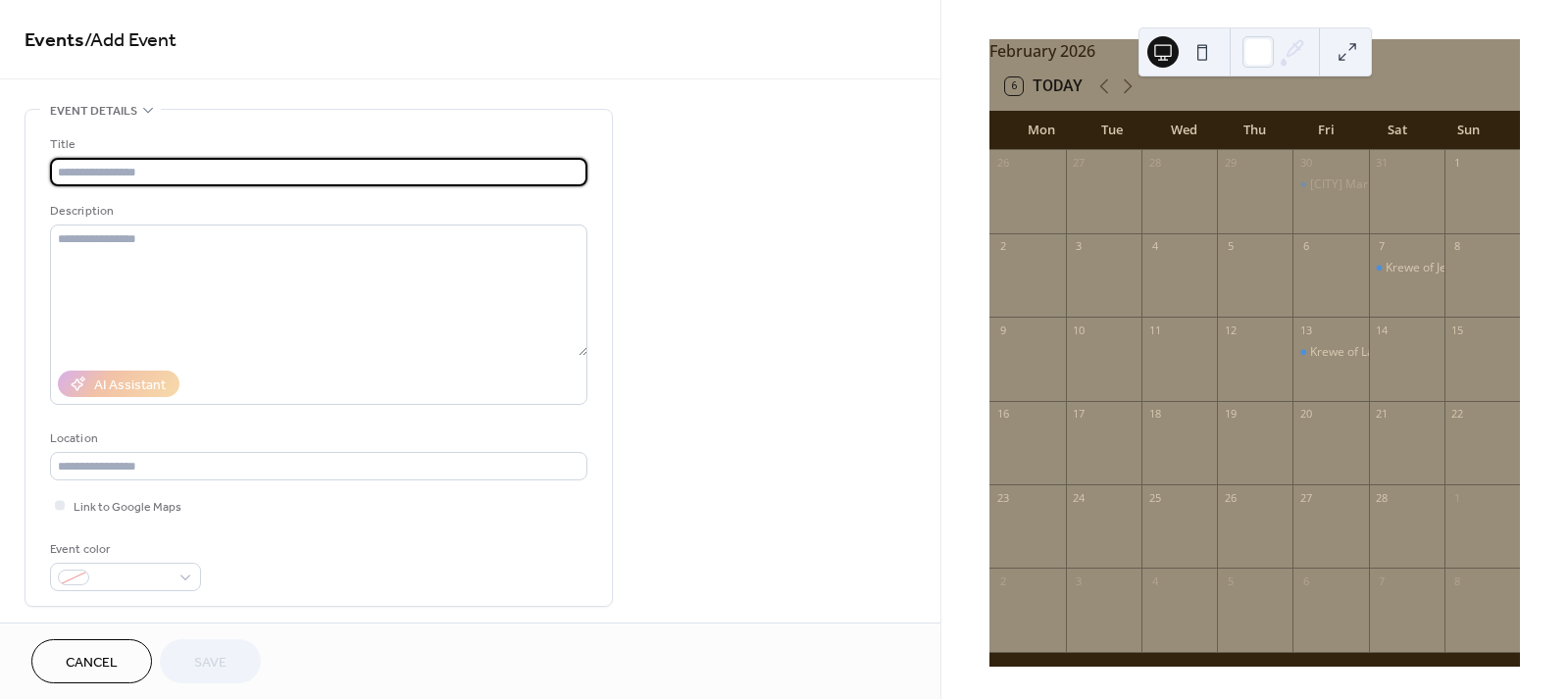 click at bounding box center [319, 172] 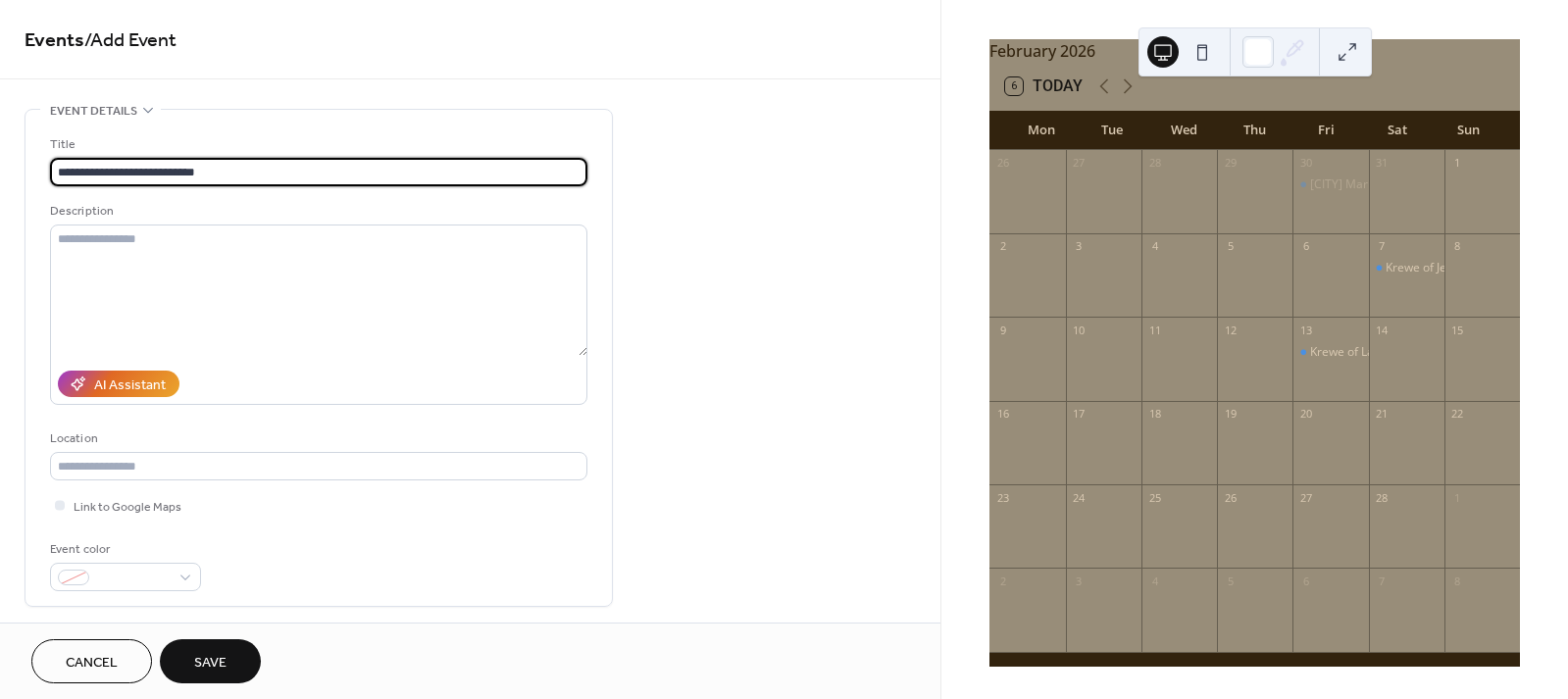 type on "**********" 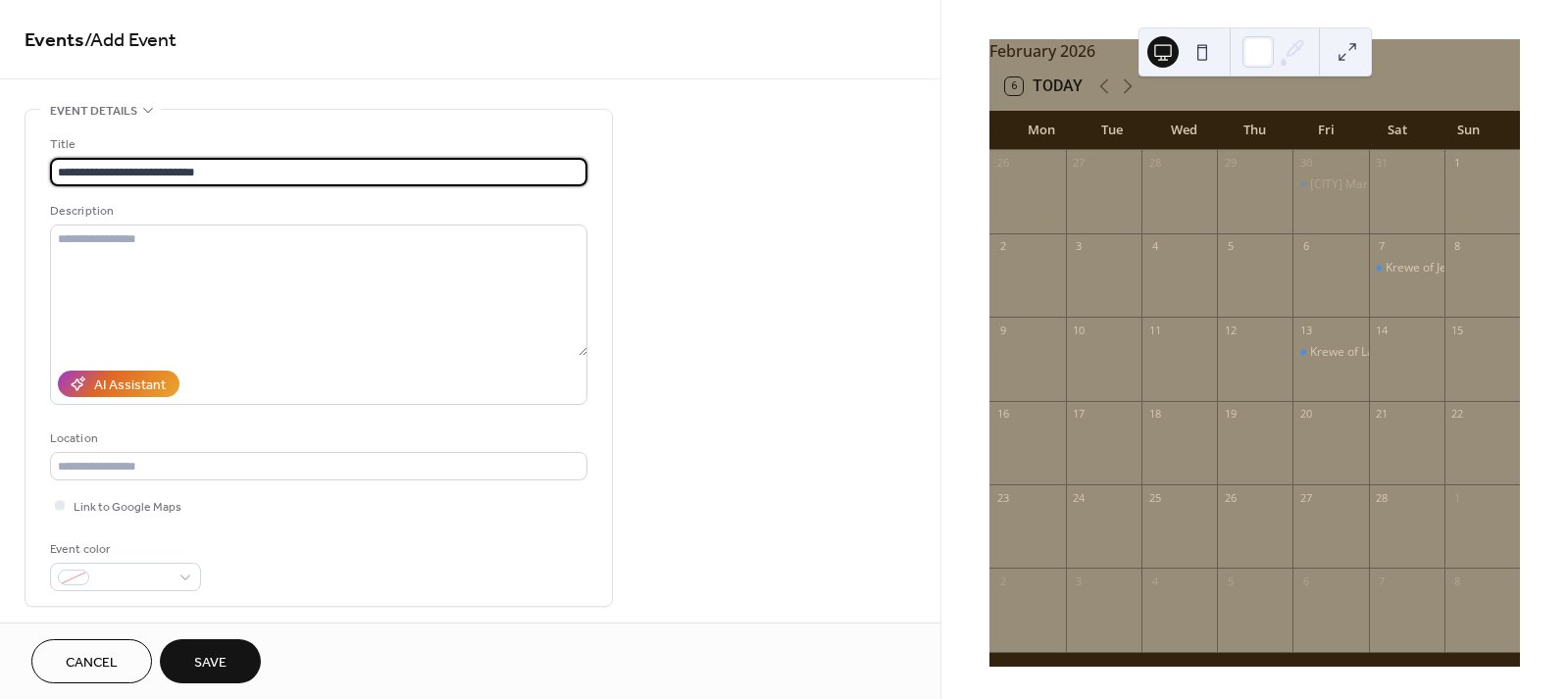 drag, startPoint x: 208, startPoint y: 172, endPoint x: 68, endPoint y: 167, distance: 140.08926 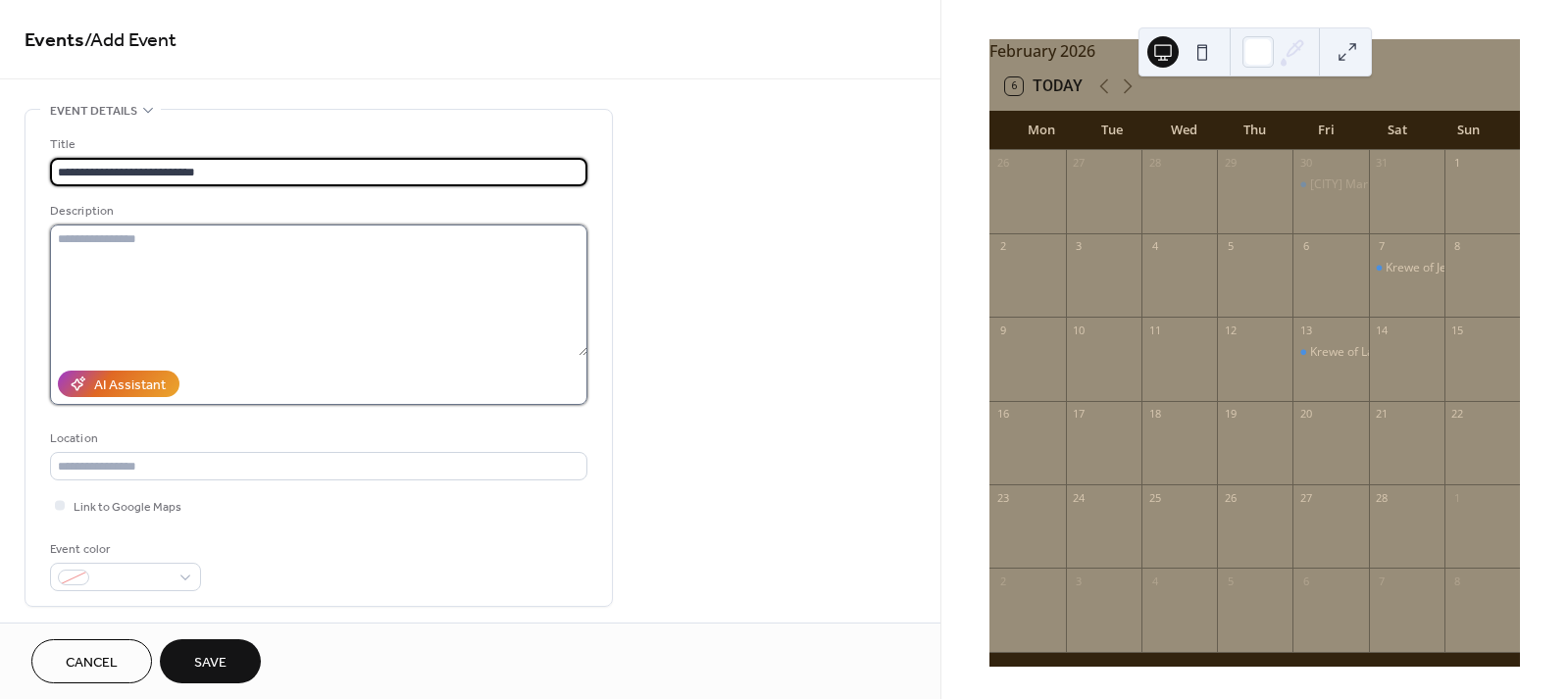 click at bounding box center [319, 290] 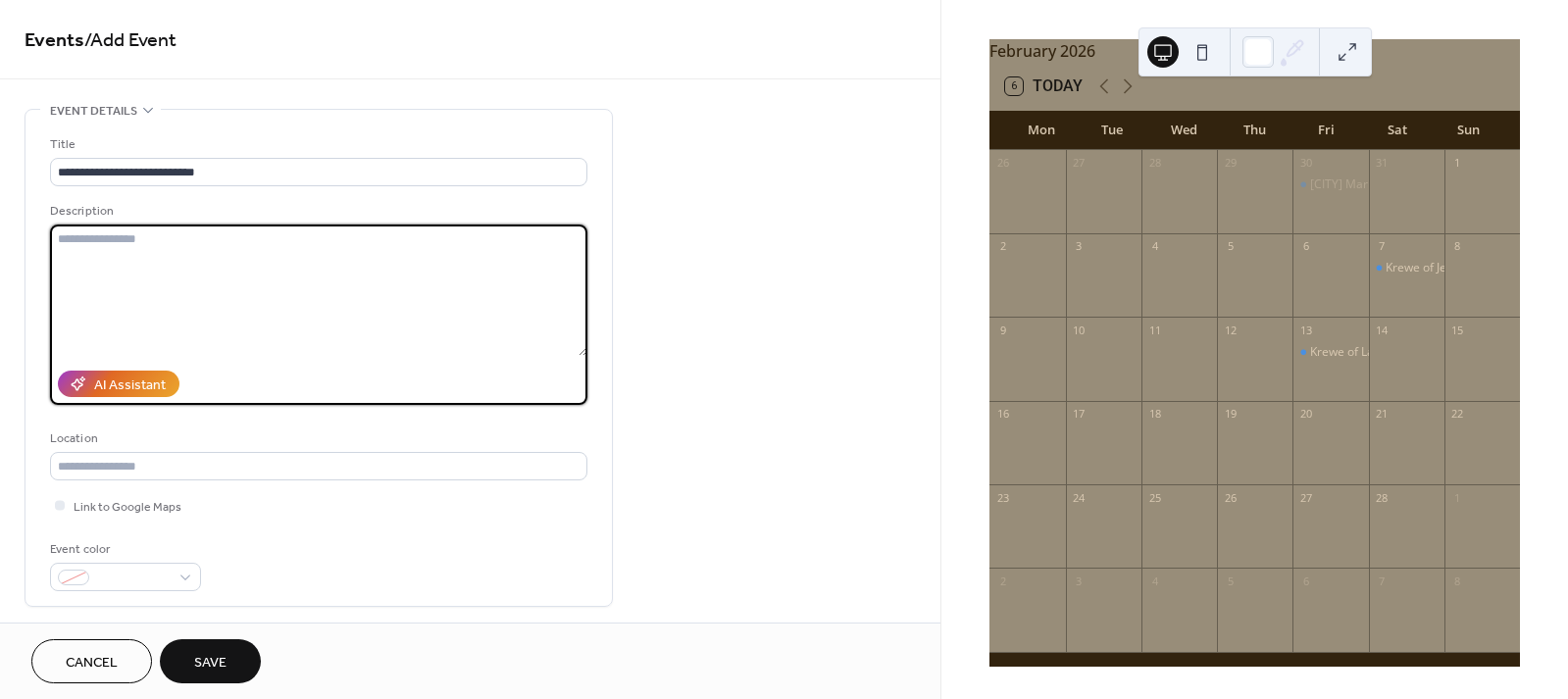 paste on "**********" 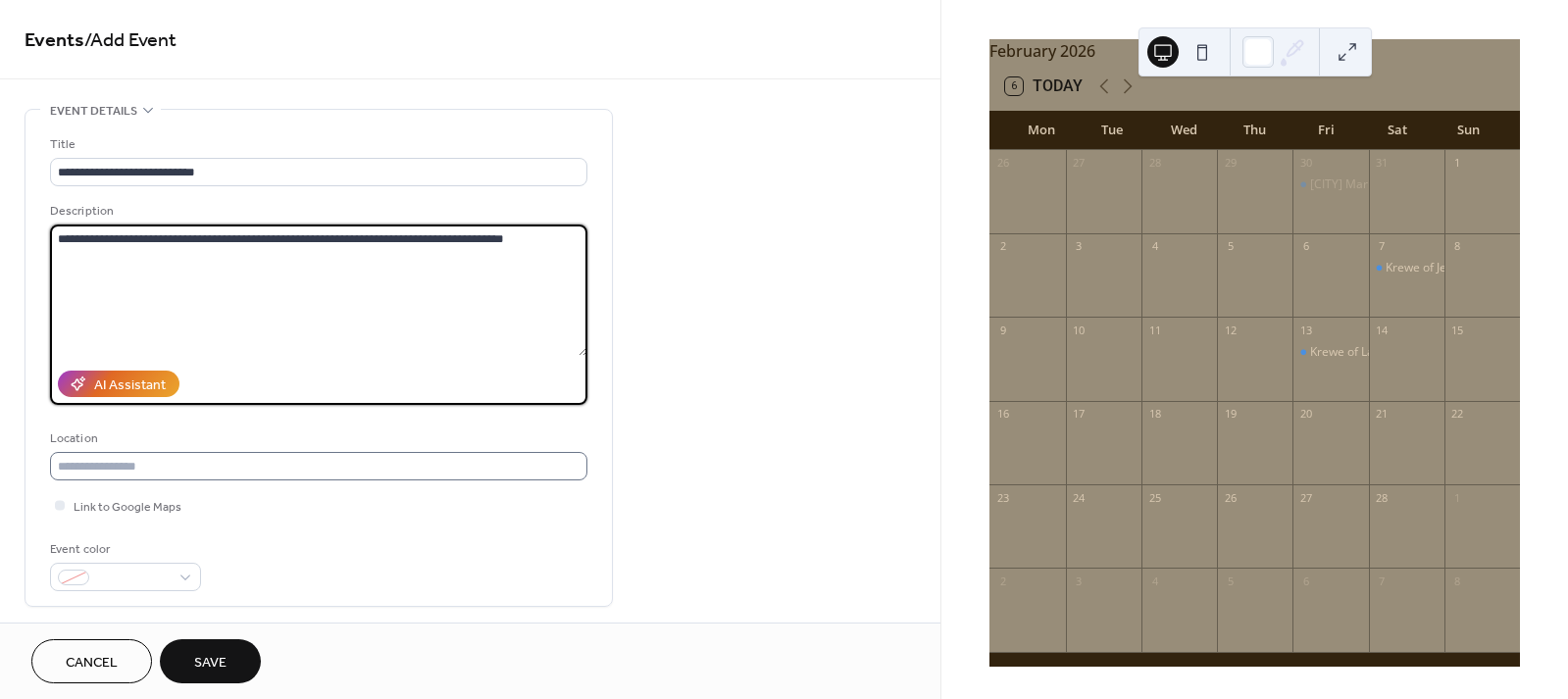 type on "**********" 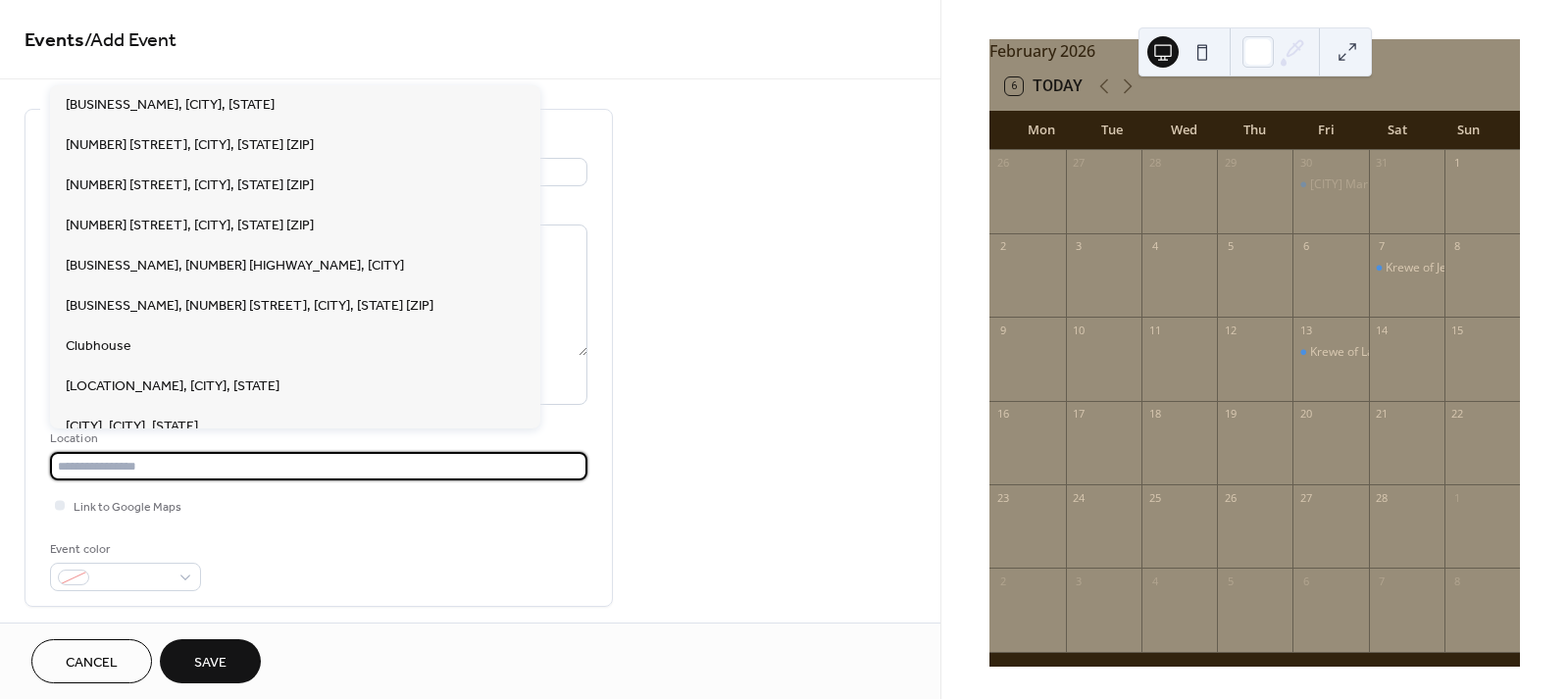 click at bounding box center (319, 466) 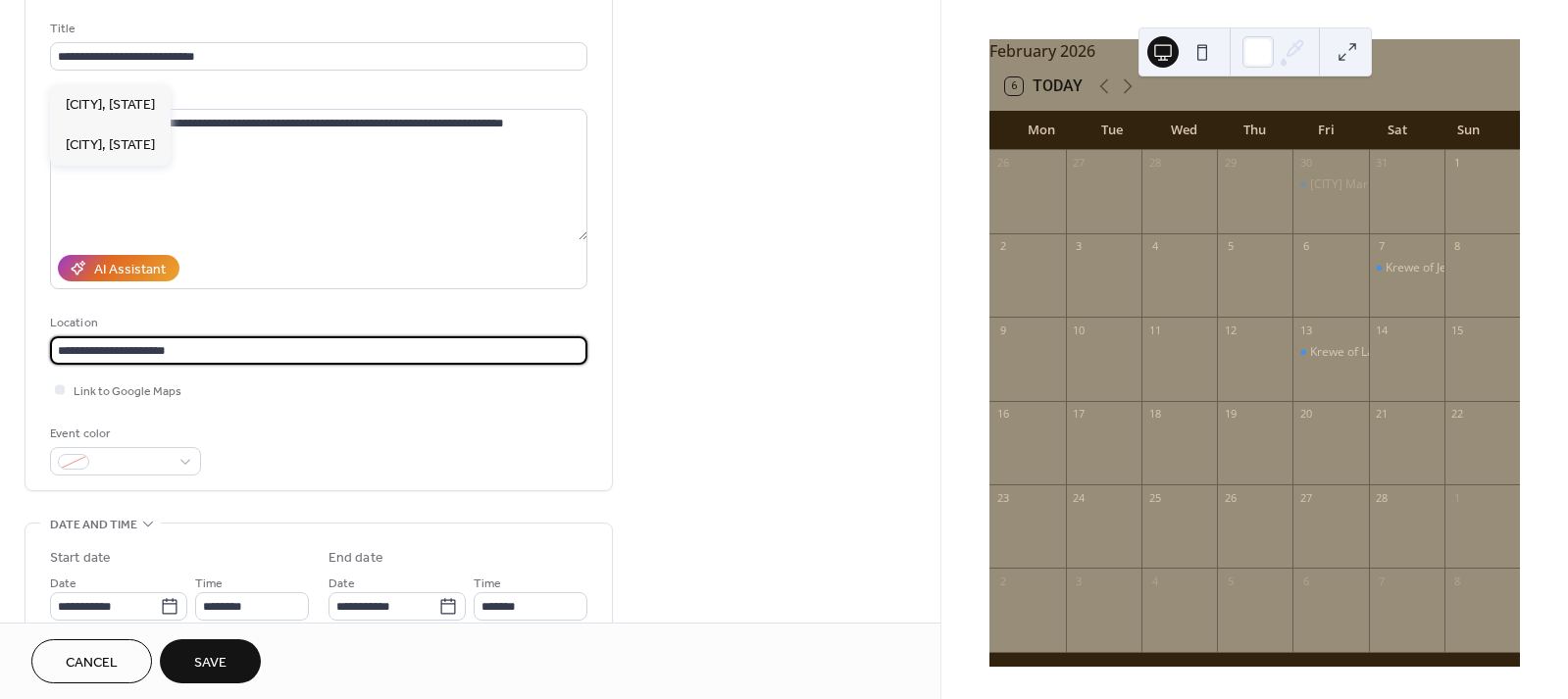 scroll, scrollTop: 232, scrollLeft: 0, axis: vertical 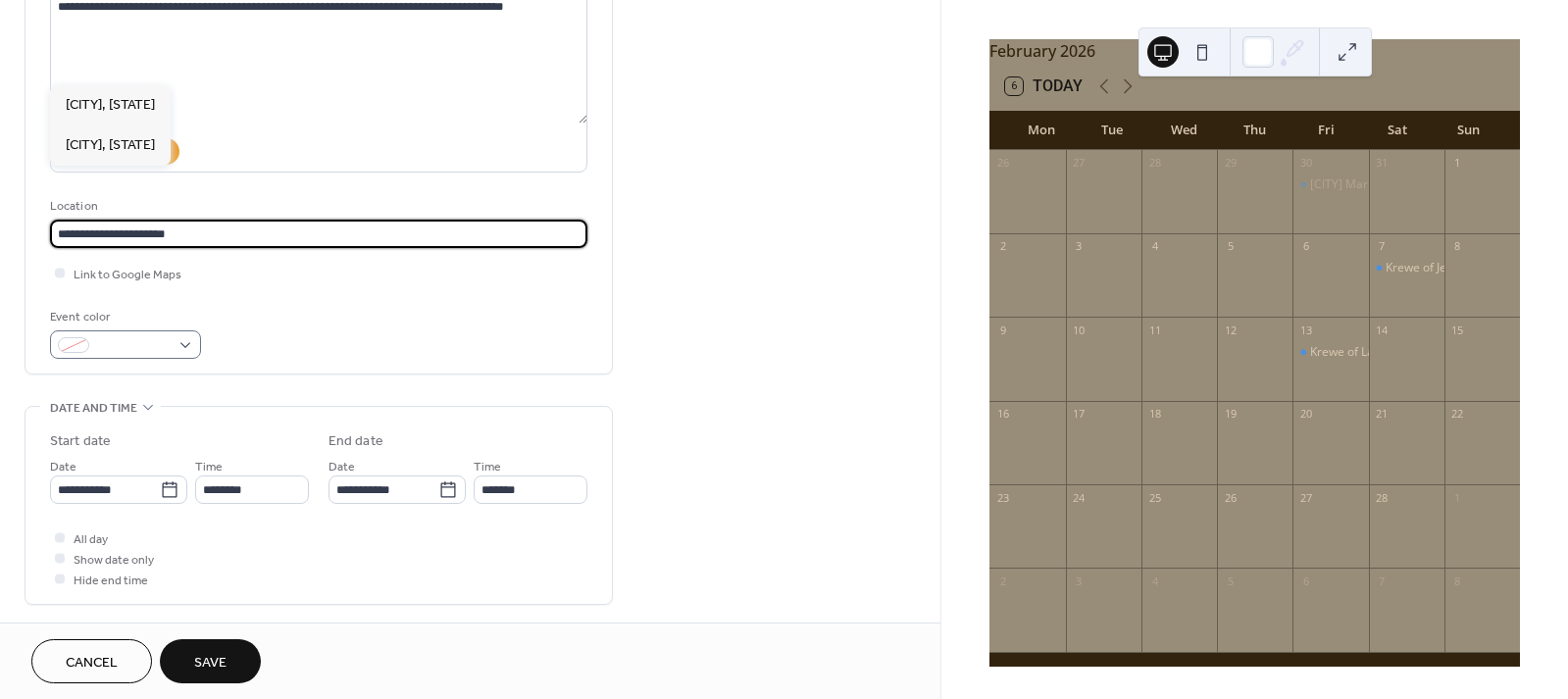 type on "**********" 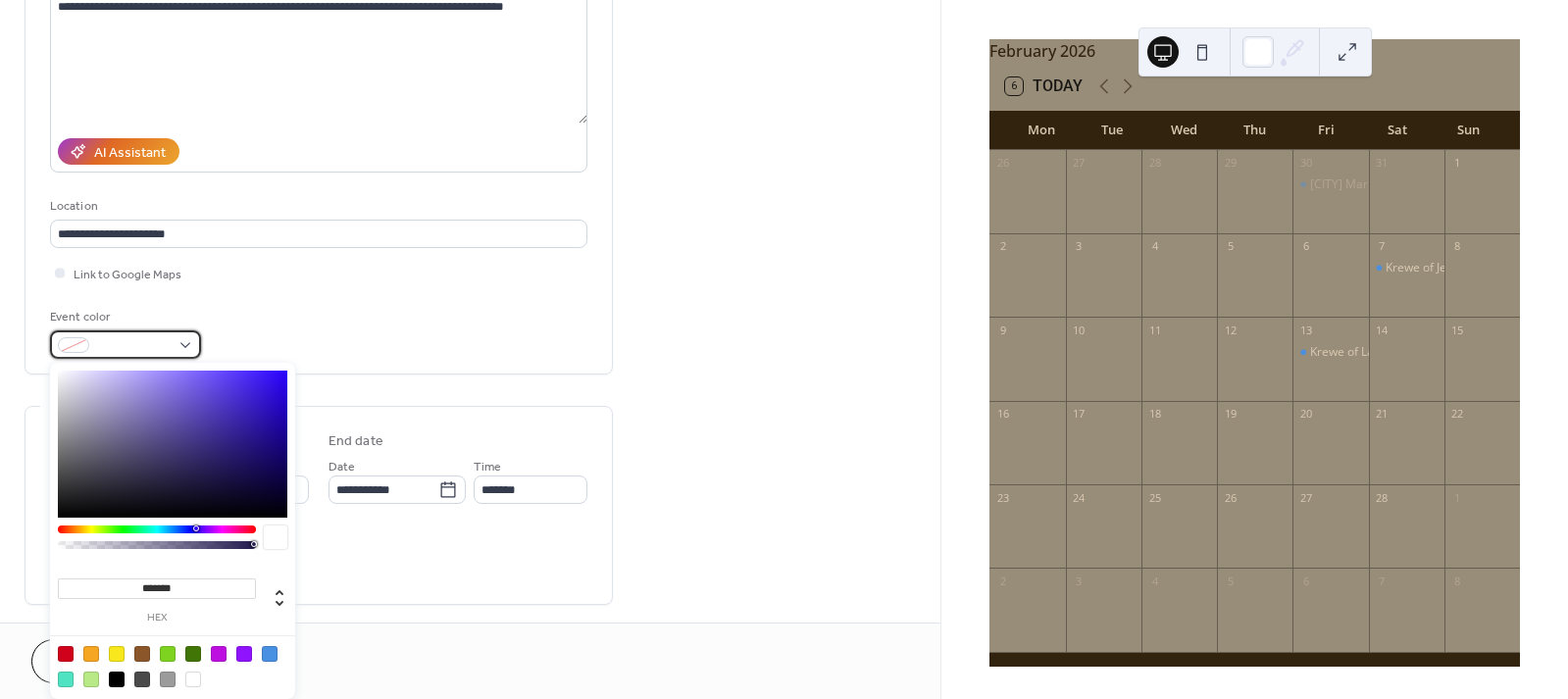 click at bounding box center [133, 346] 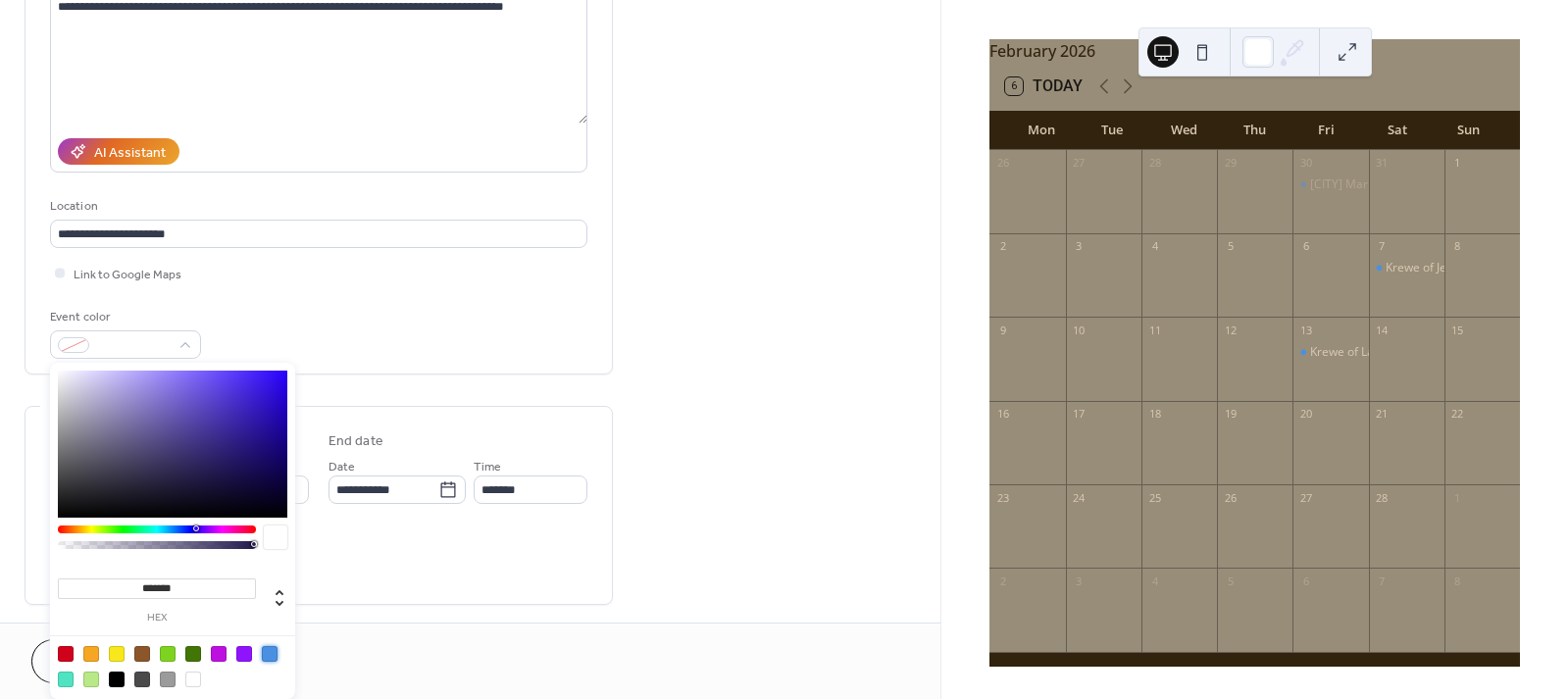 click at bounding box center (270, 654) 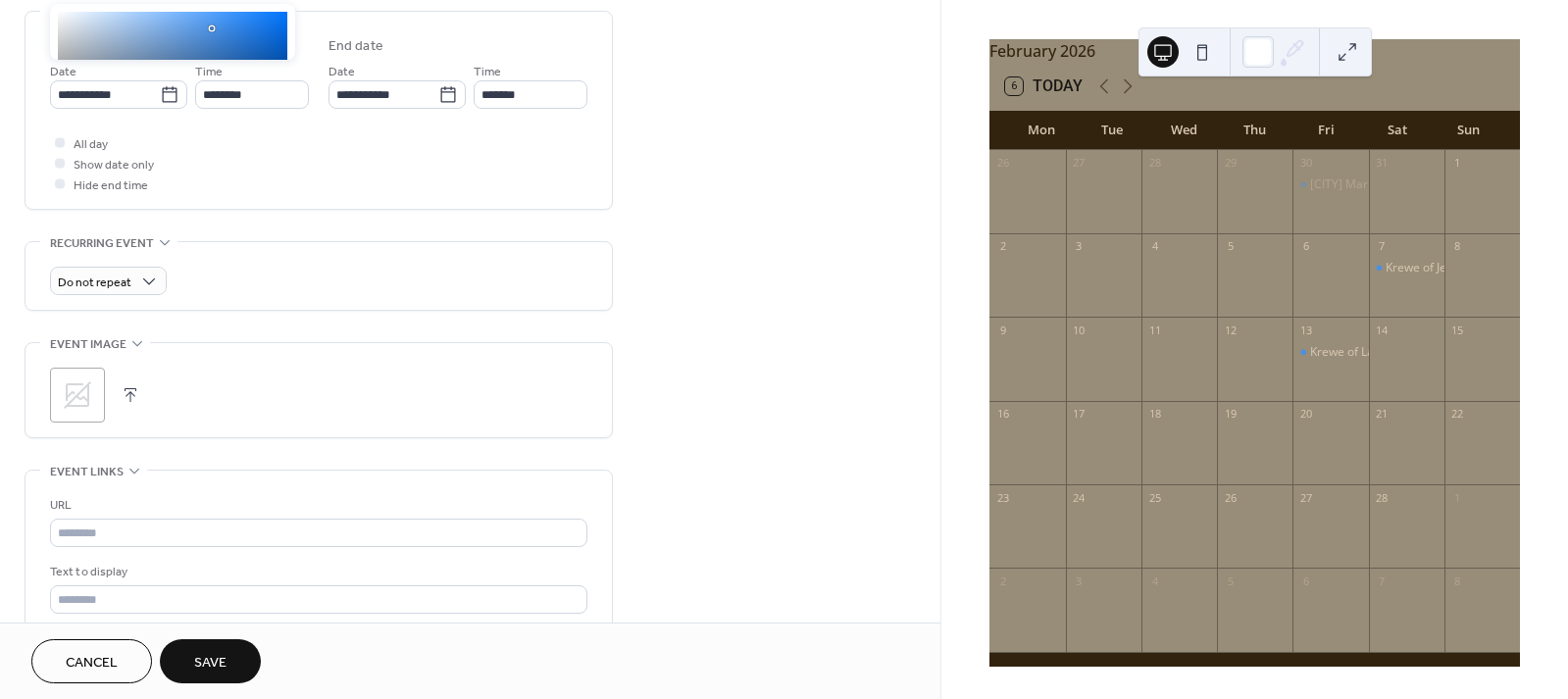 scroll, scrollTop: 629, scrollLeft: 0, axis: vertical 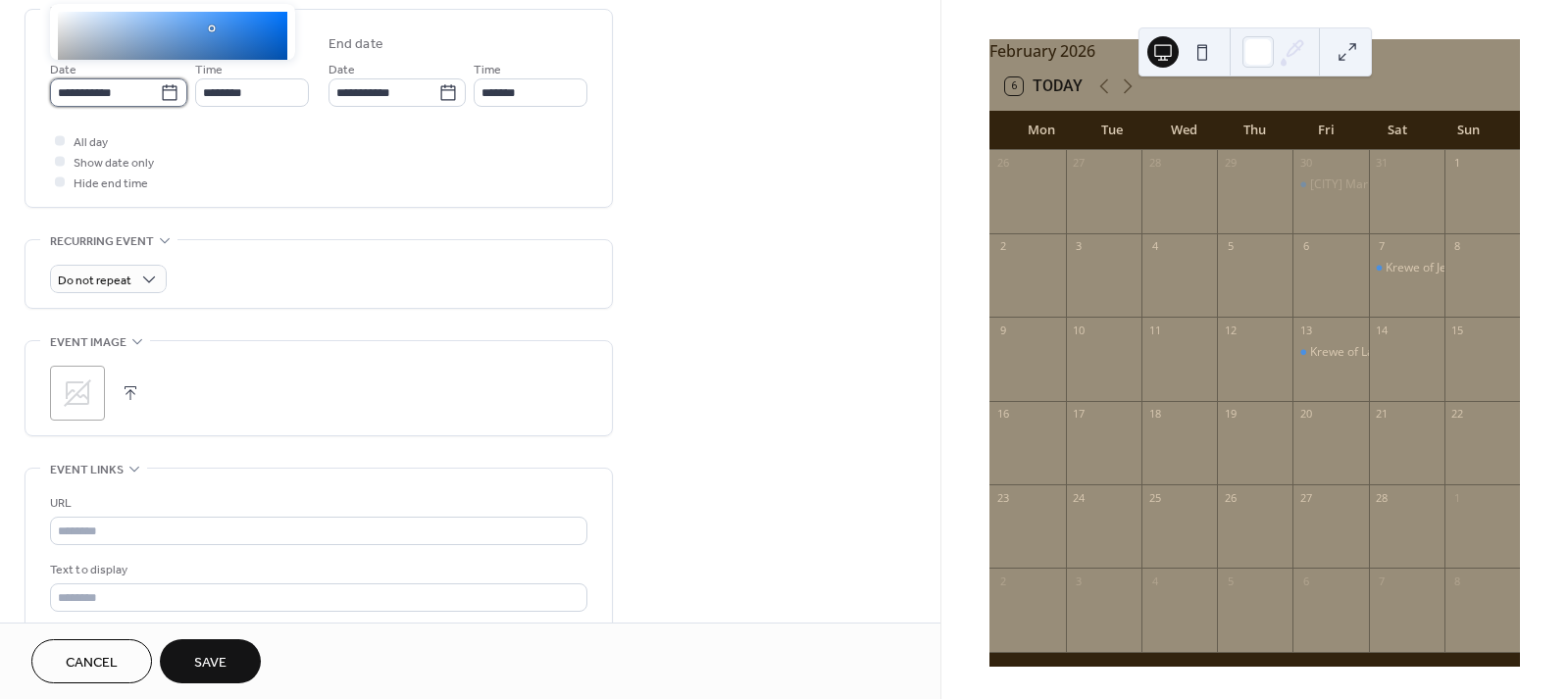 click on "**********" at bounding box center [105, 92] 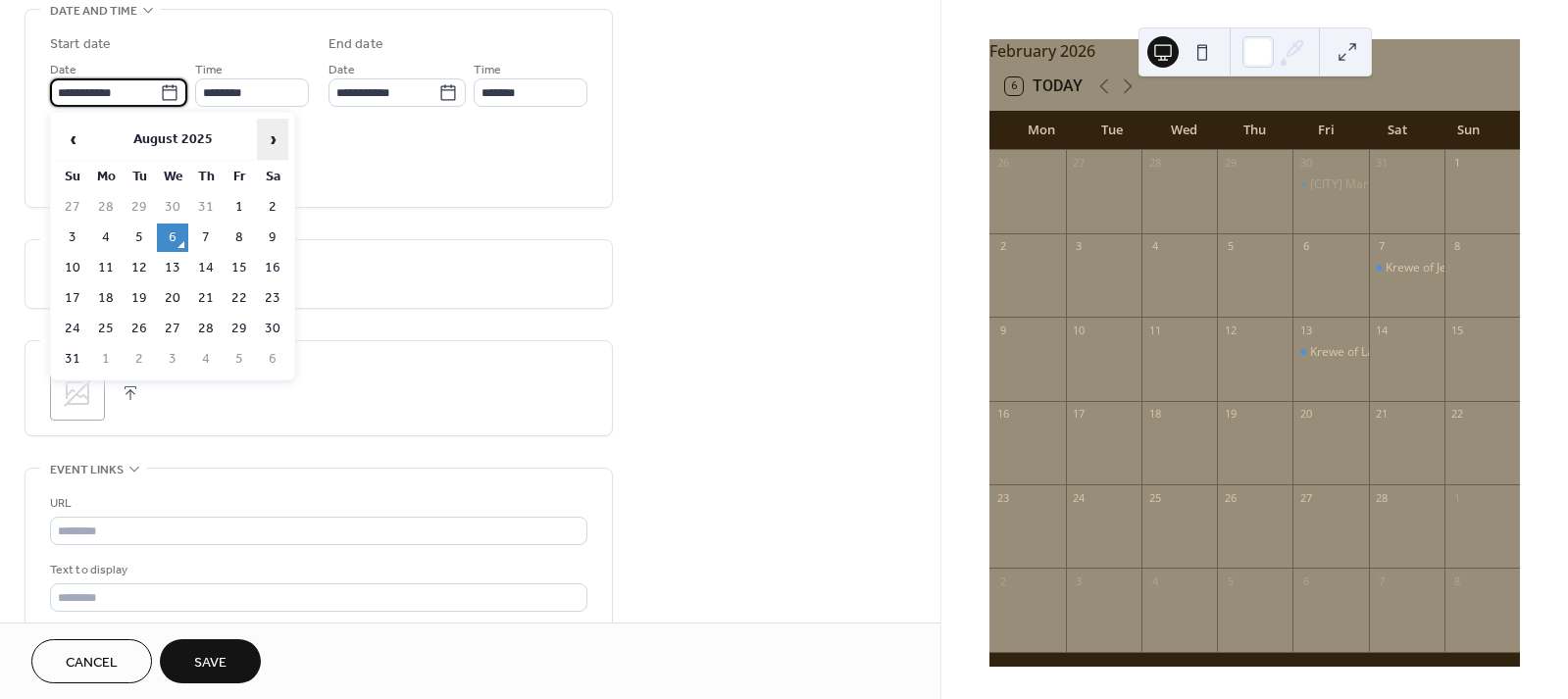 click on "›" at bounding box center (273, 139) 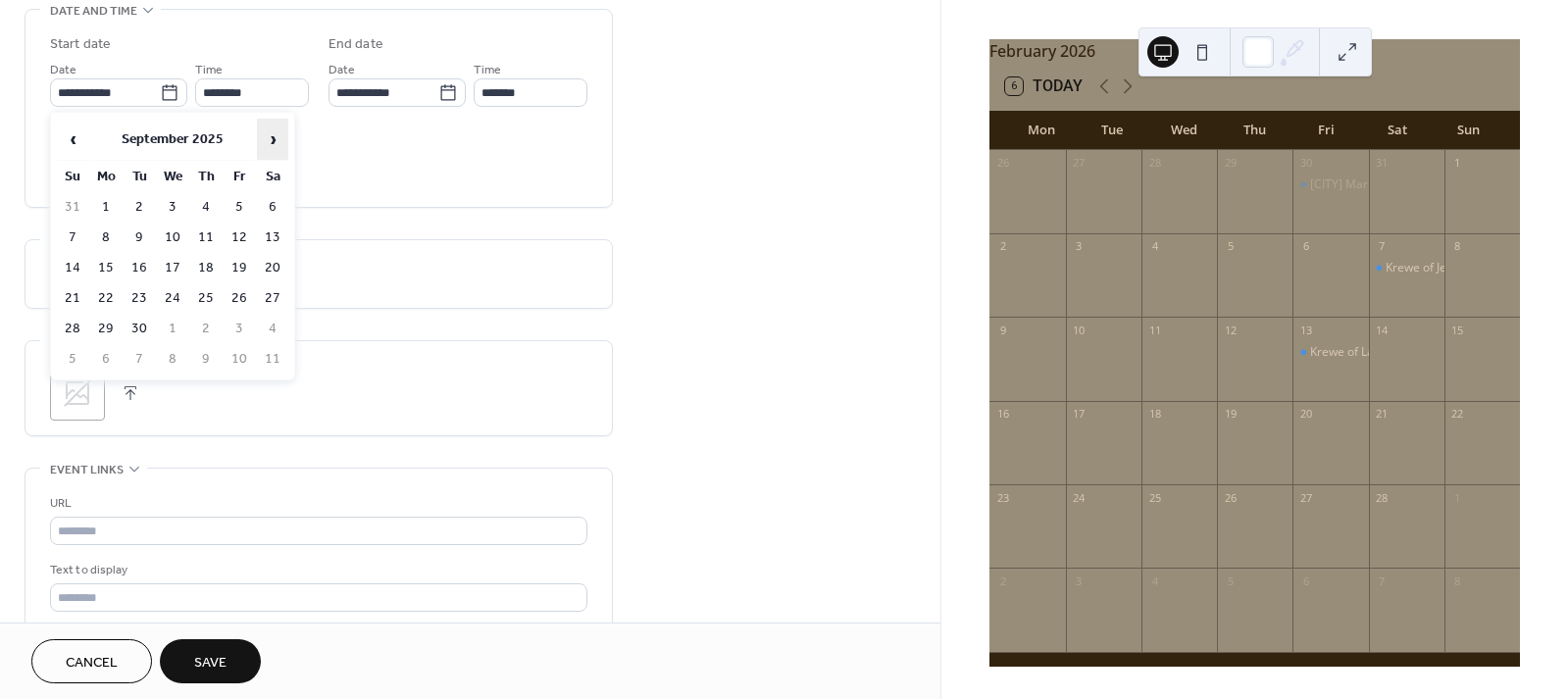click on "›" at bounding box center (273, 139) 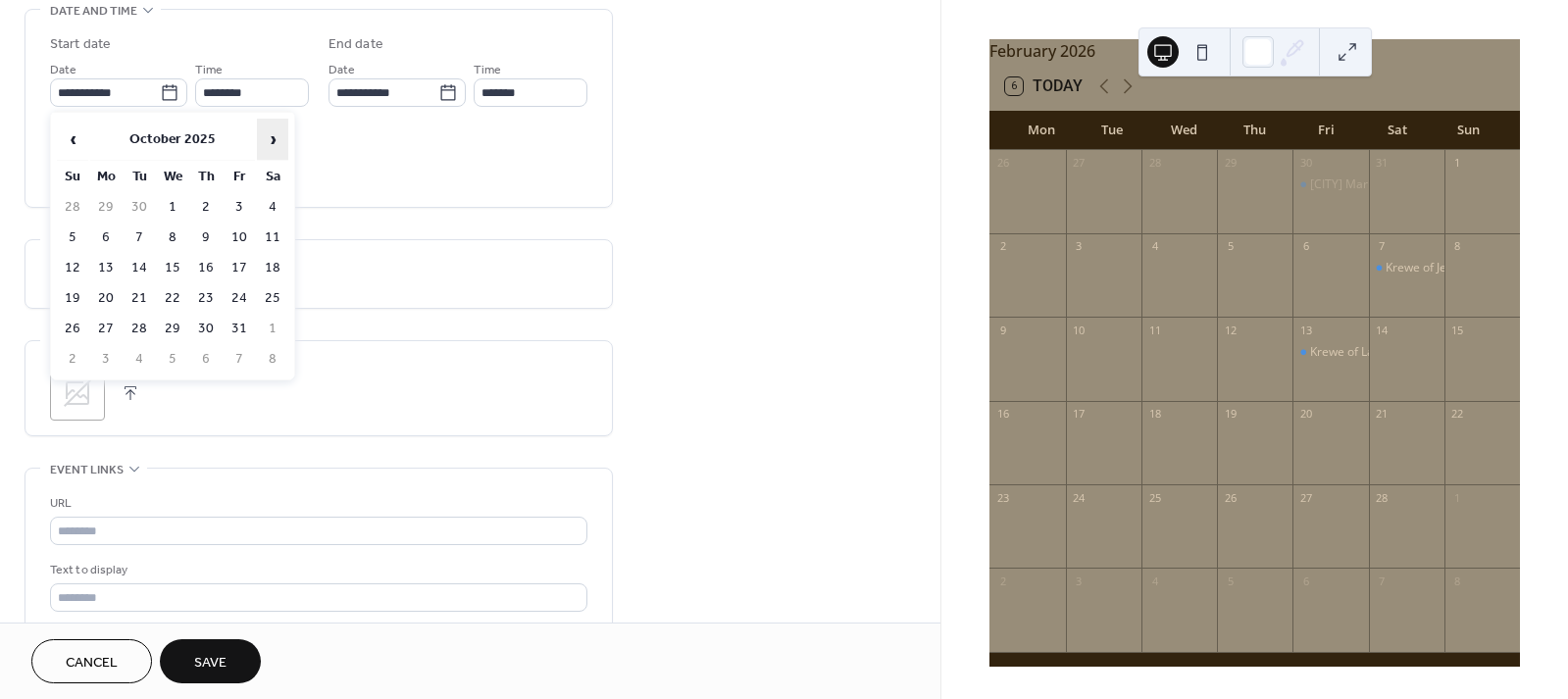 click on "›" at bounding box center [273, 139] 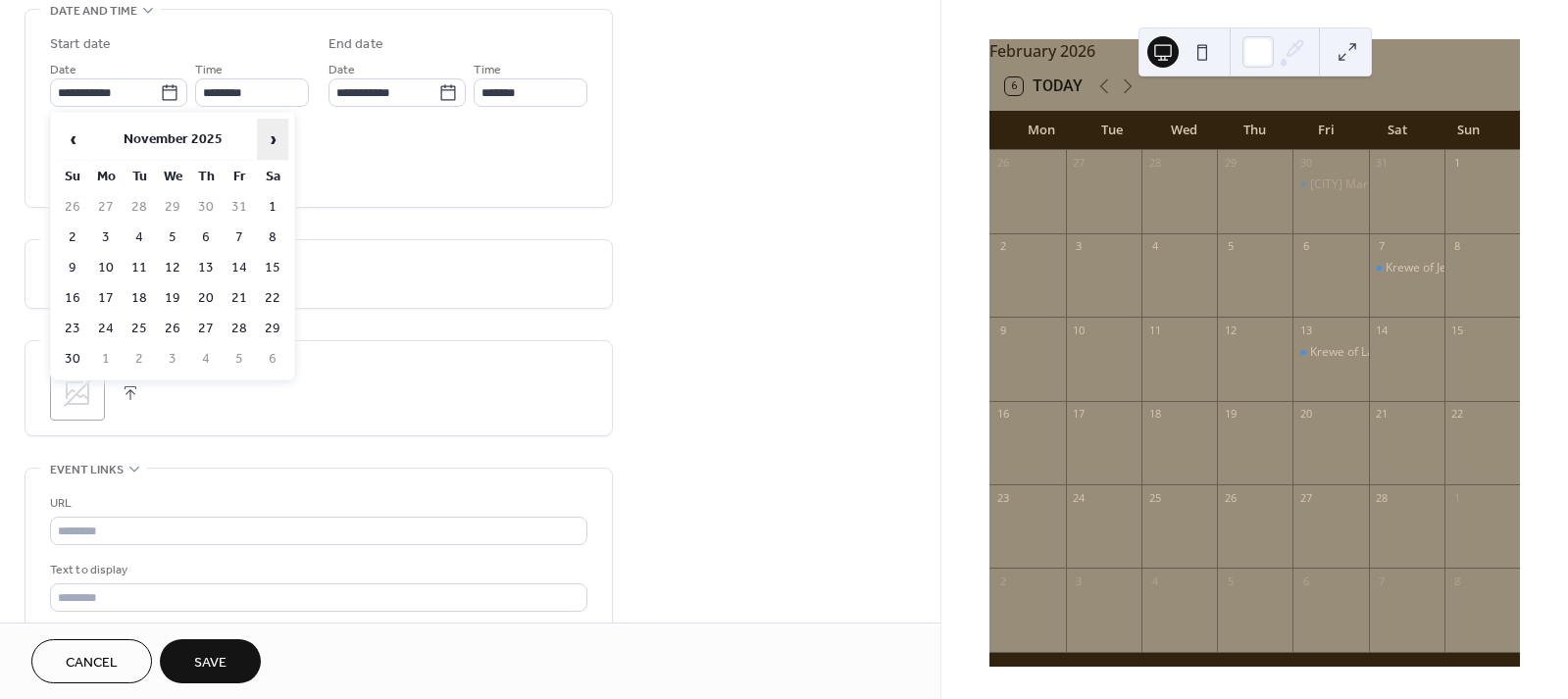 click on "›" at bounding box center (273, 139) 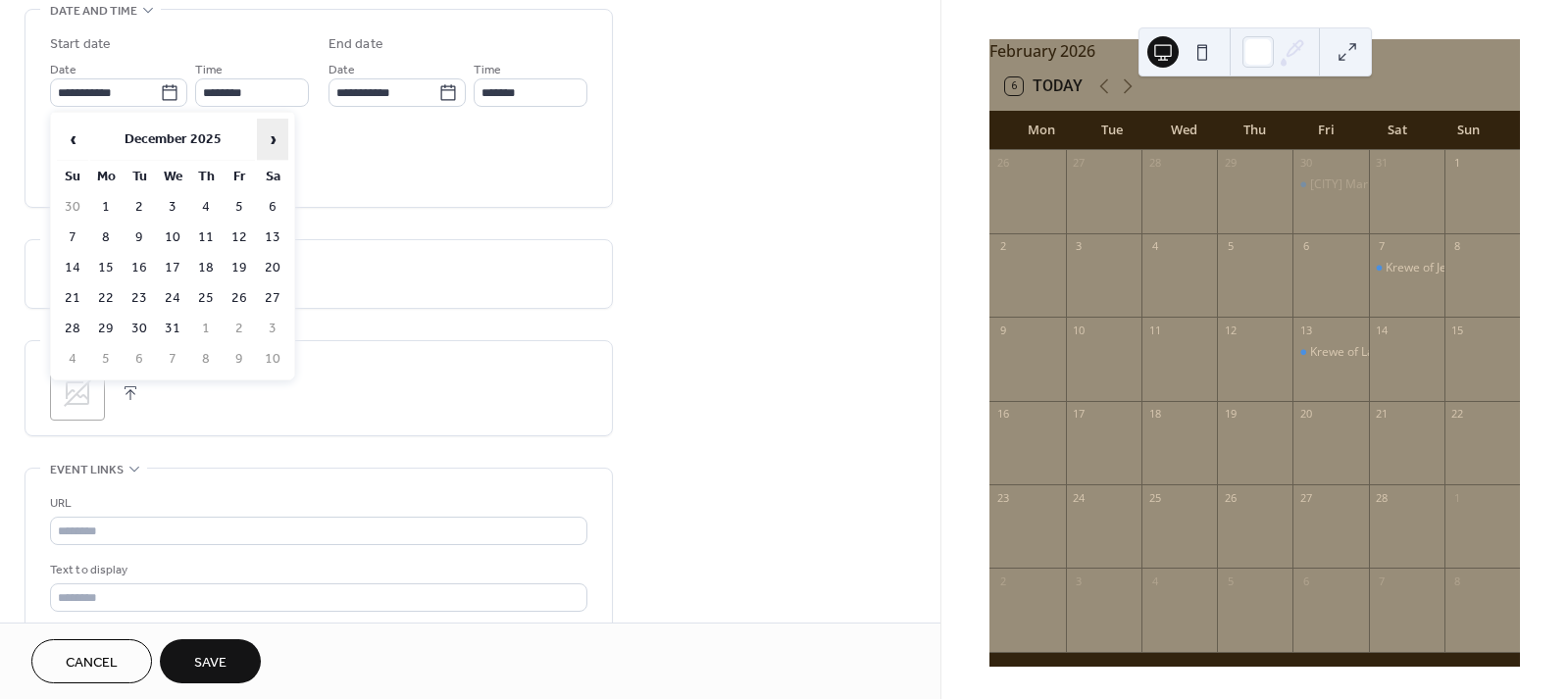 click on "›" at bounding box center [273, 139] 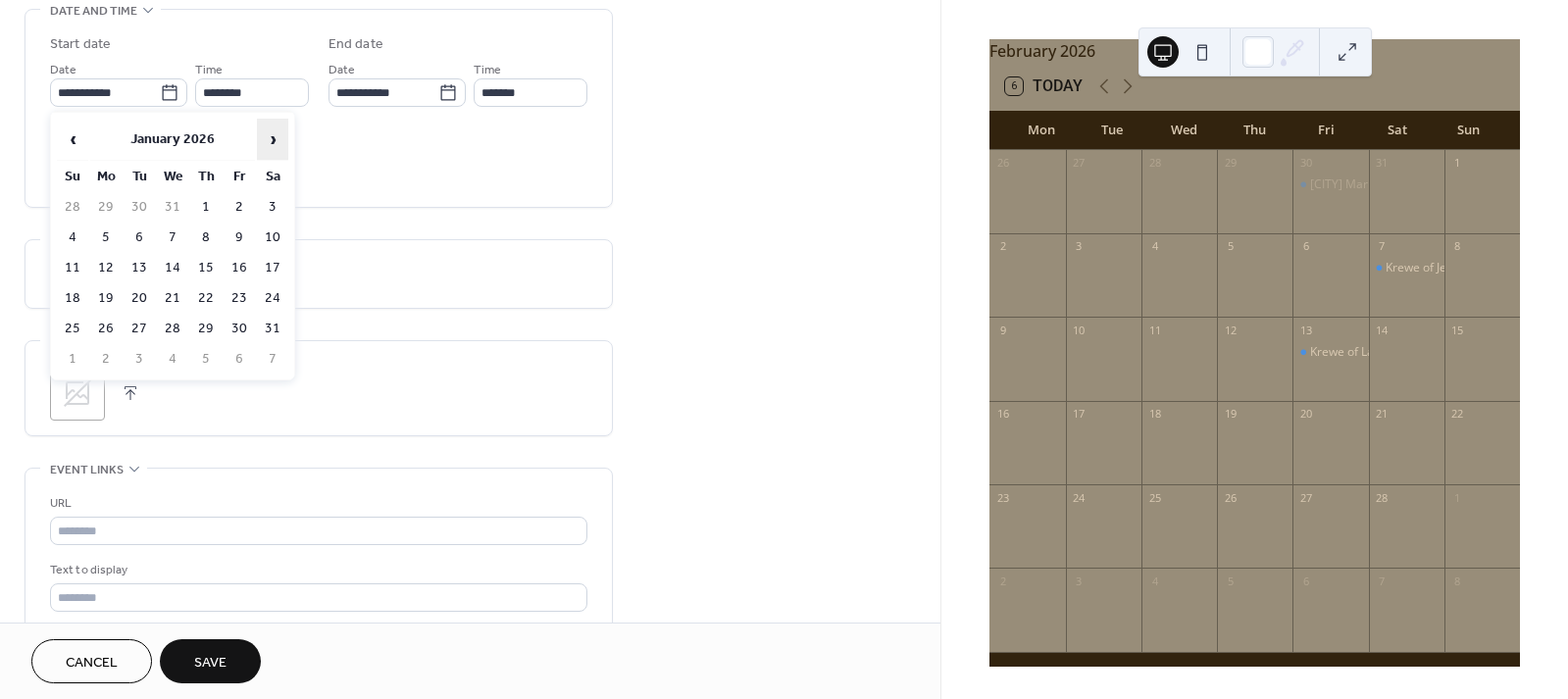 click on "›" at bounding box center [273, 139] 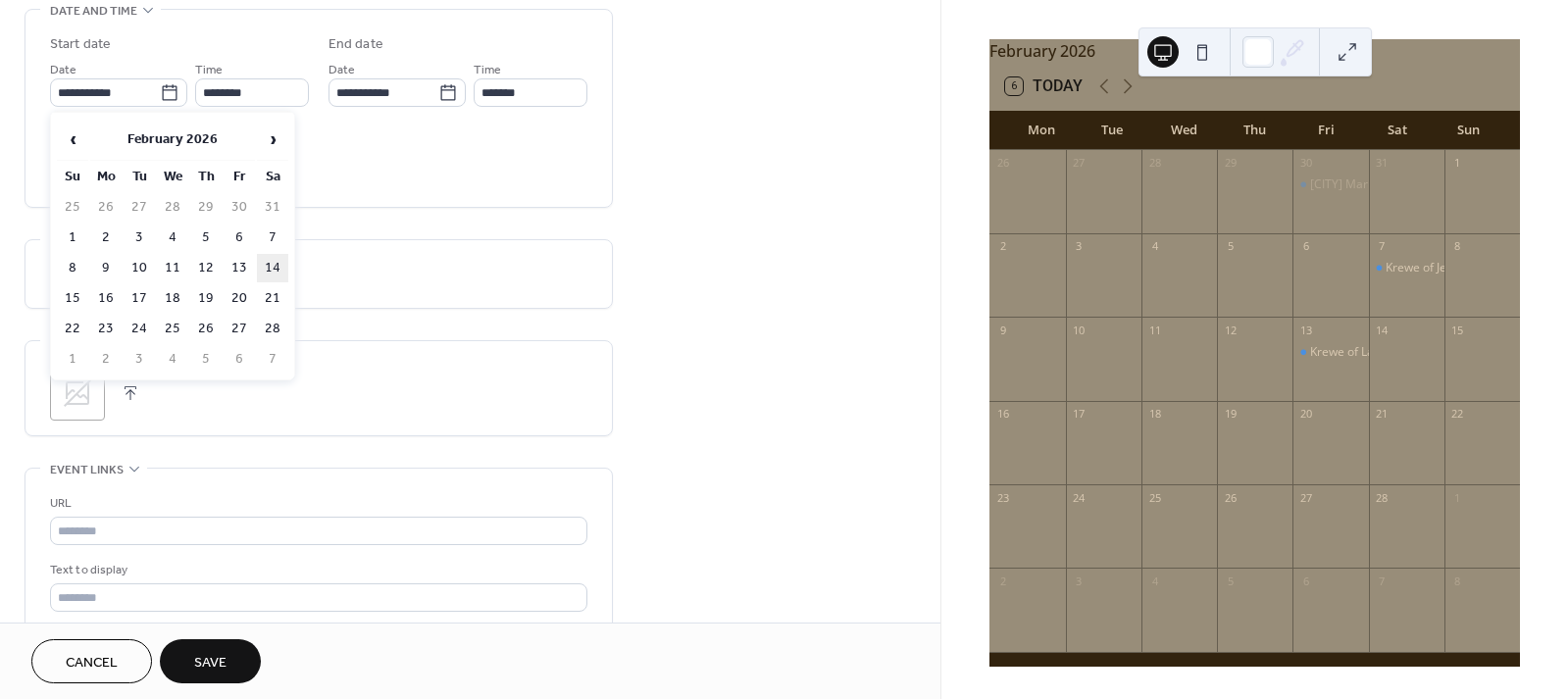 click on "14" at bounding box center [273, 268] 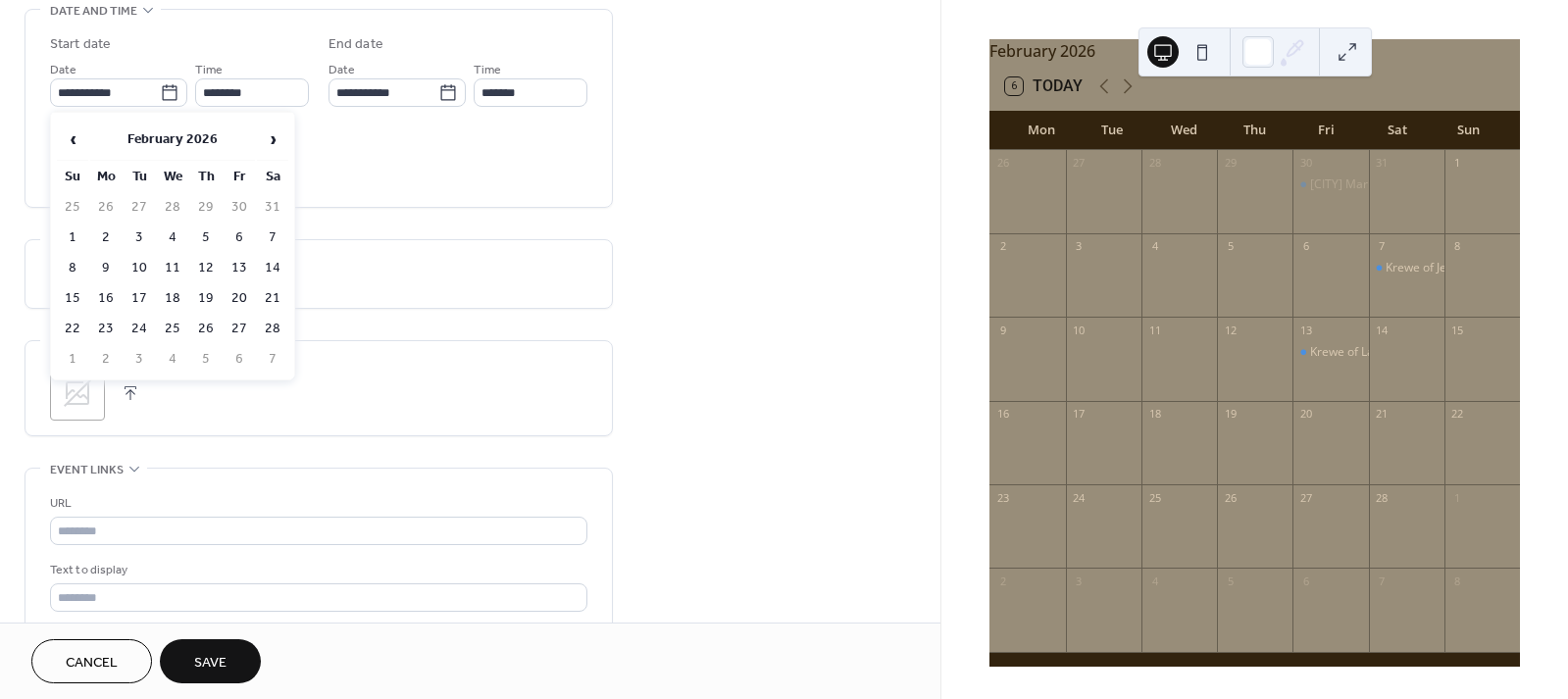 type on "**********" 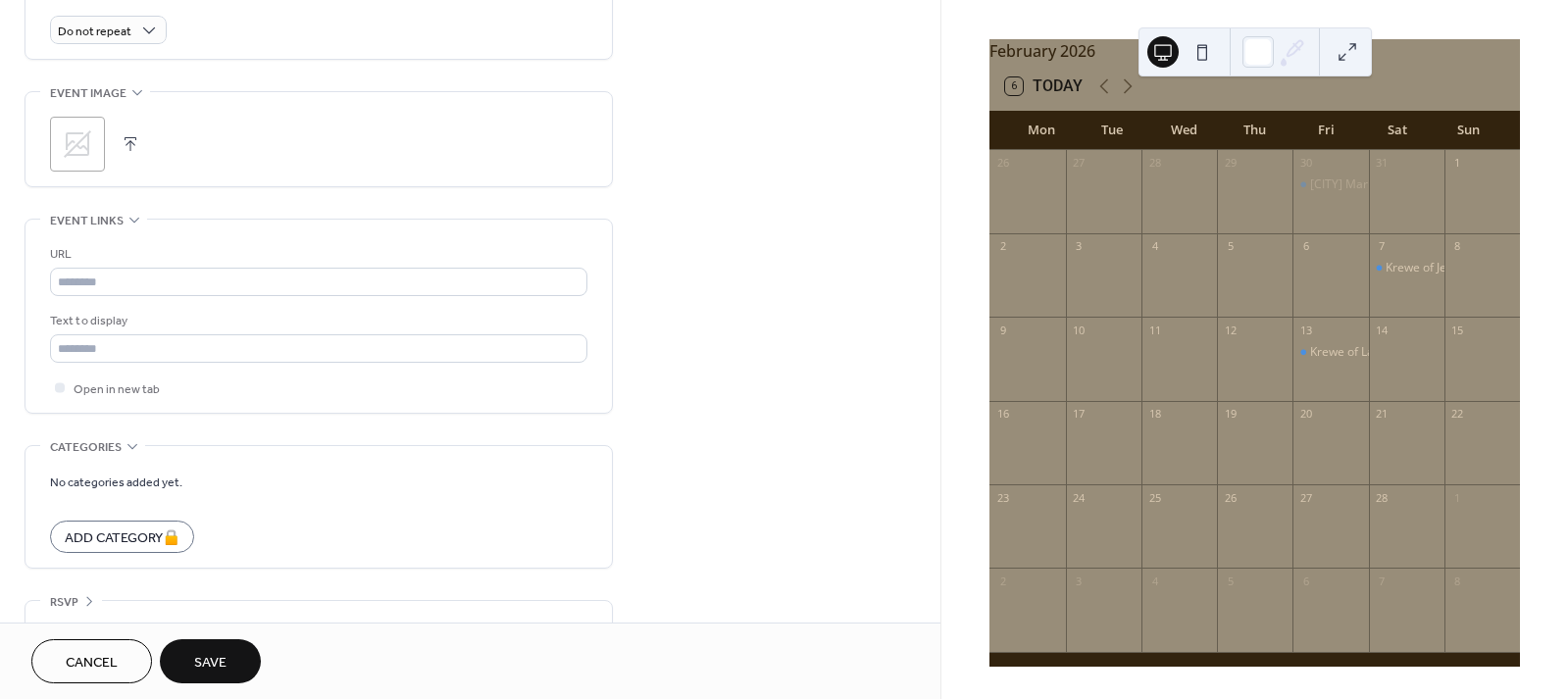 scroll, scrollTop: 917, scrollLeft: 0, axis: vertical 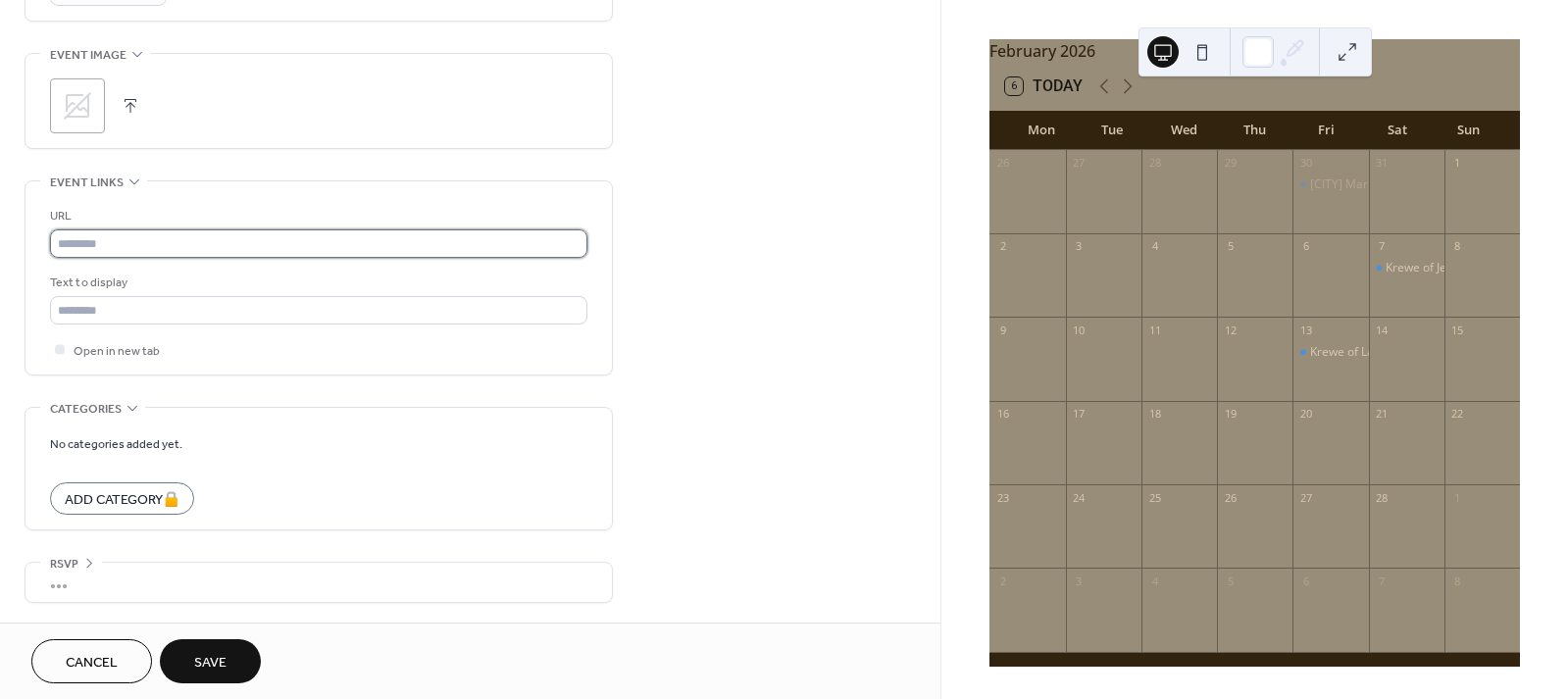 click at bounding box center (319, 243) 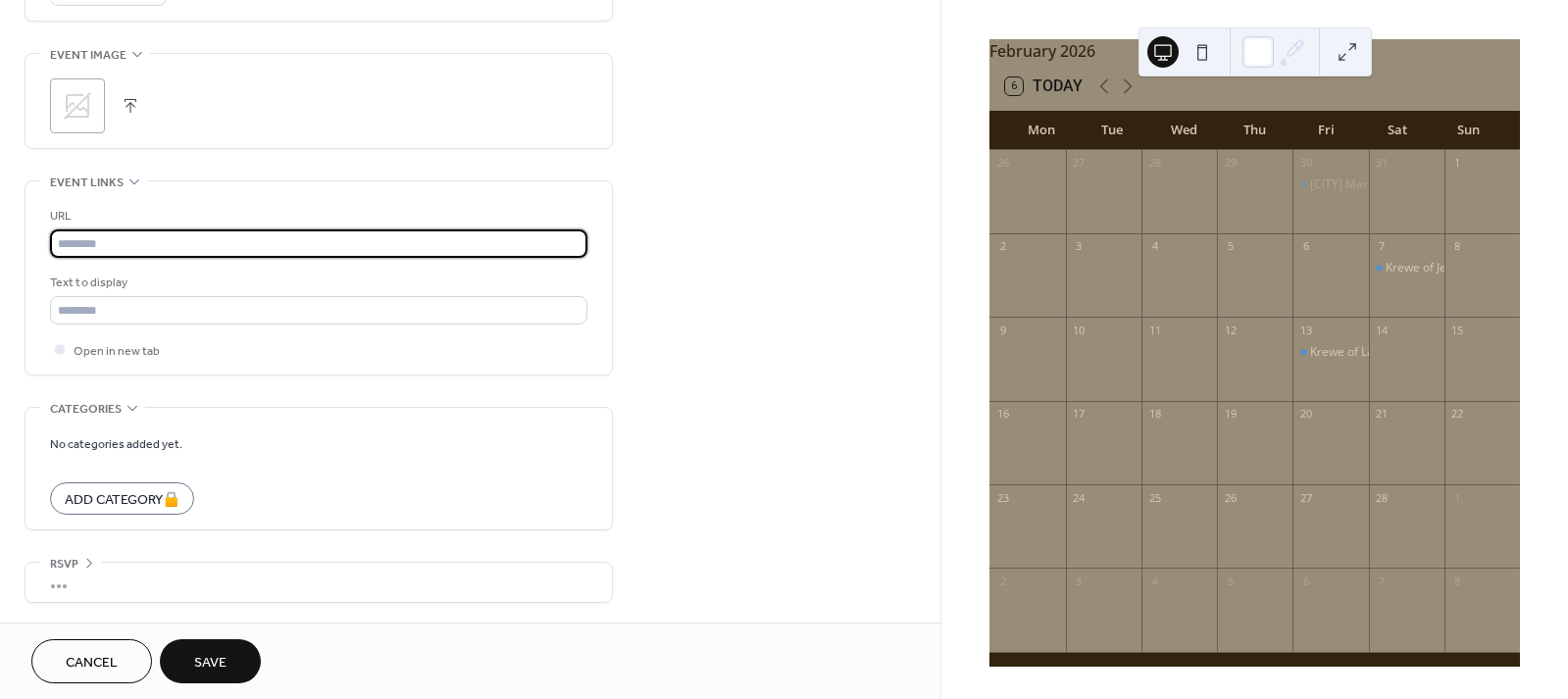 paste on "**********" 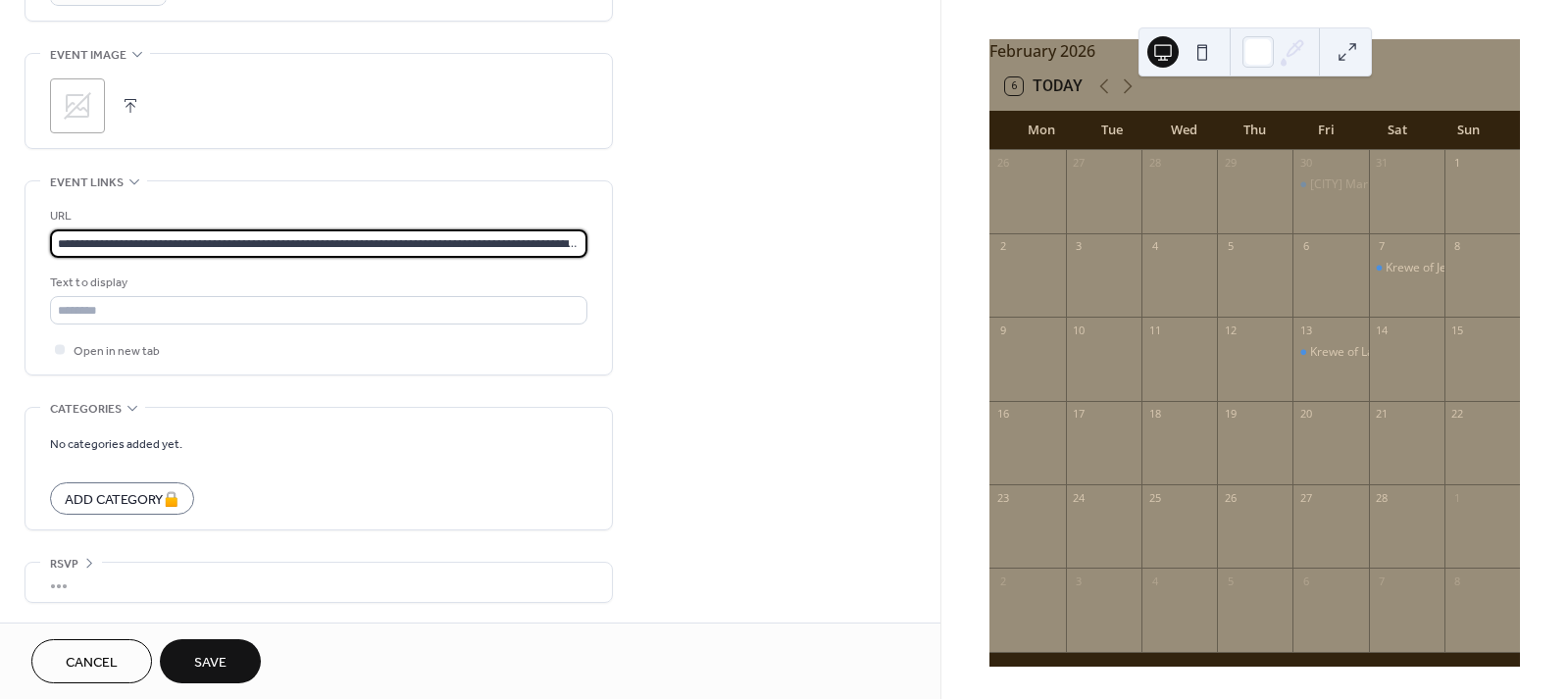 scroll, scrollTop: 0, scrollLeft: 338, axis: horizontal 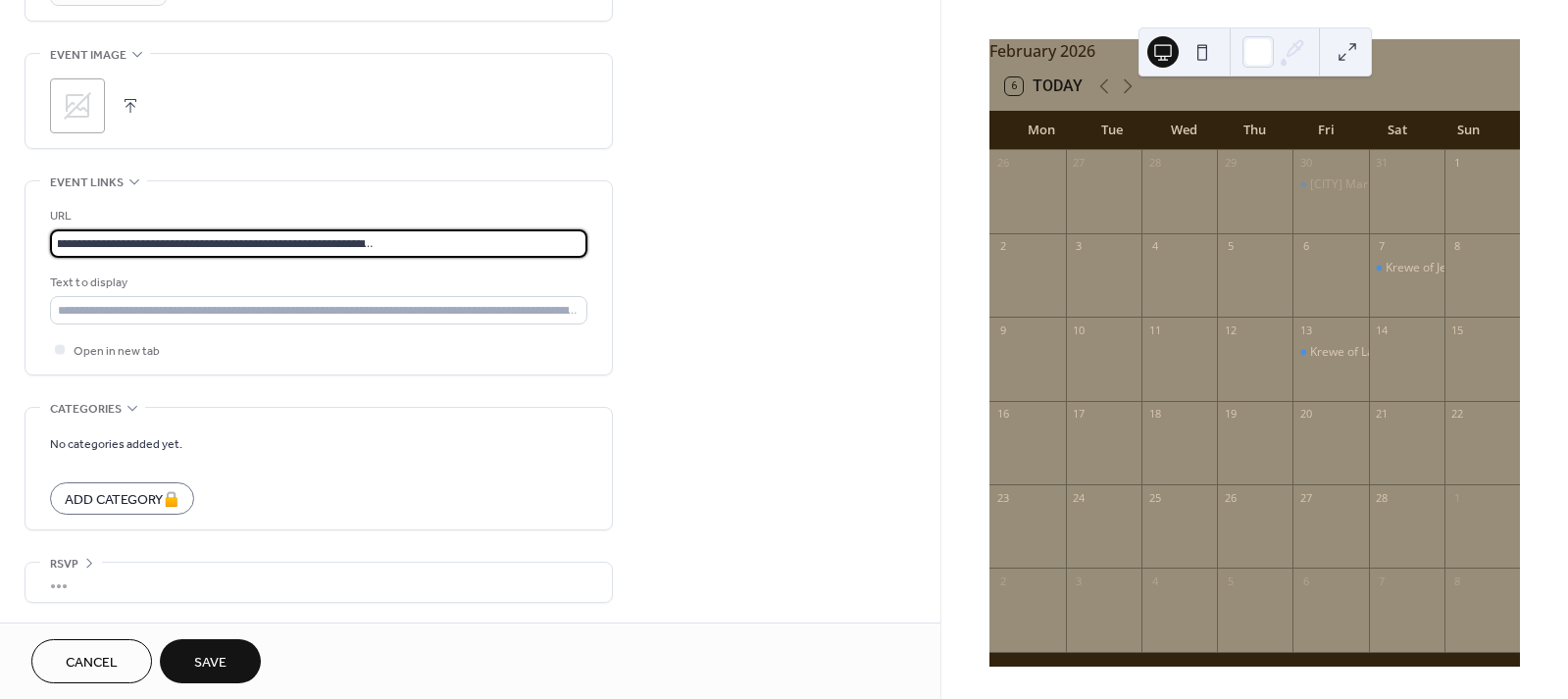 type on "**********" 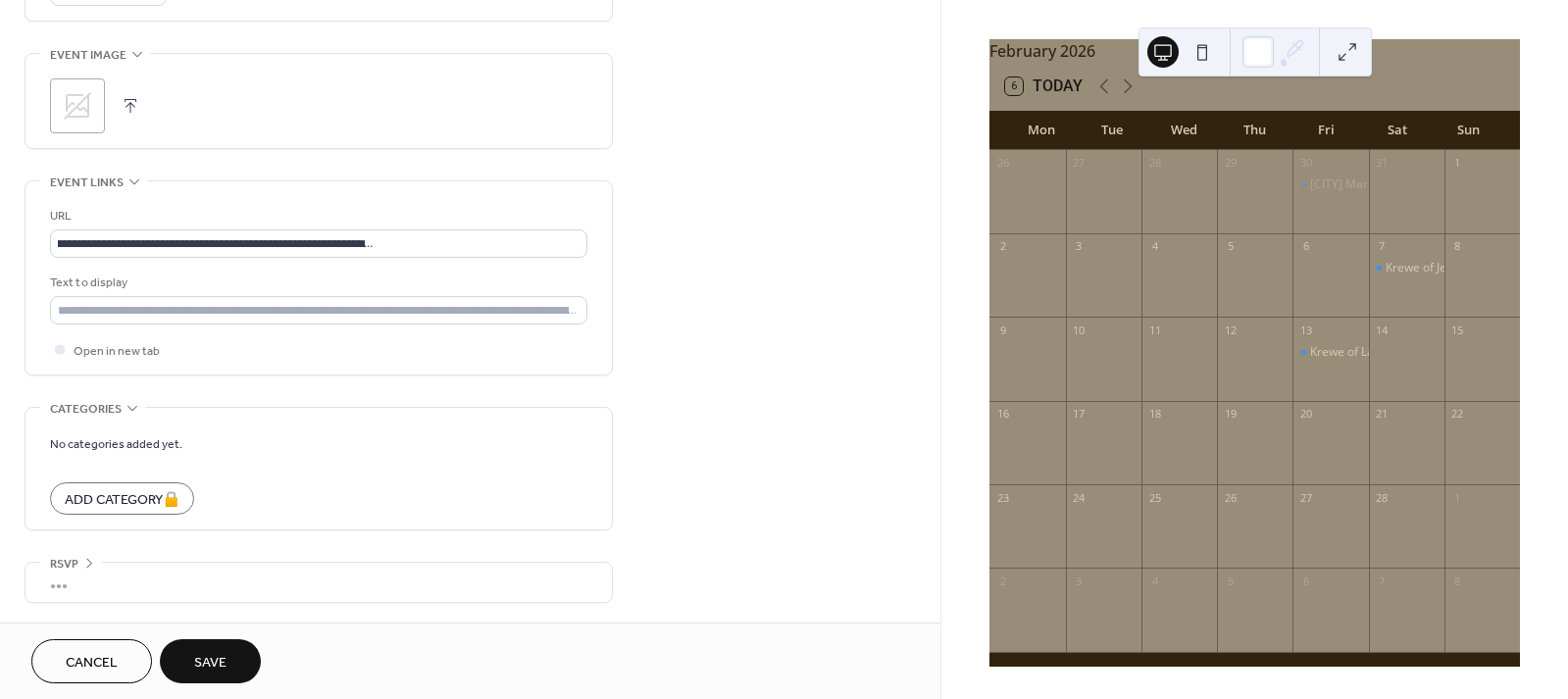 click on "Save" at bounding box center [210, 663] 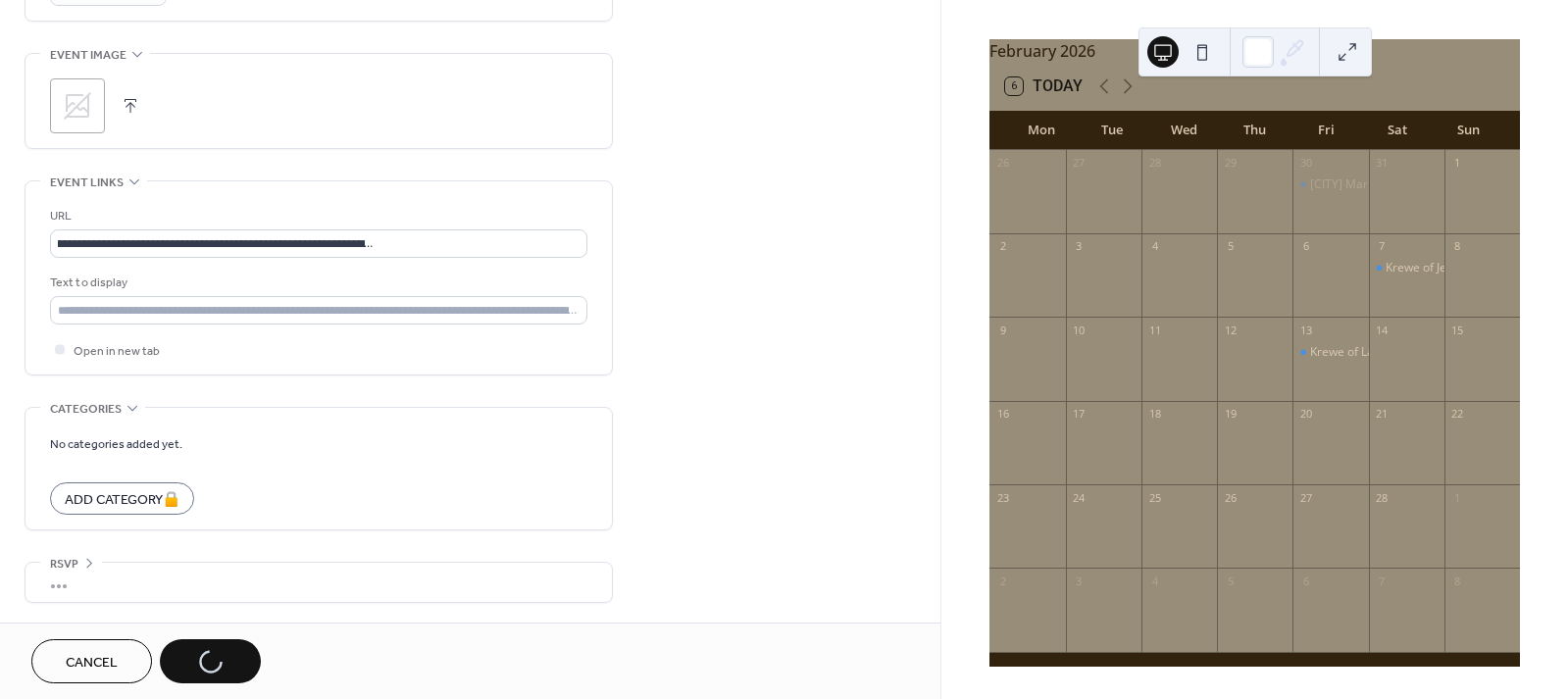 scroll, scrollTop: 0, scrollLeft: 0, axis: both 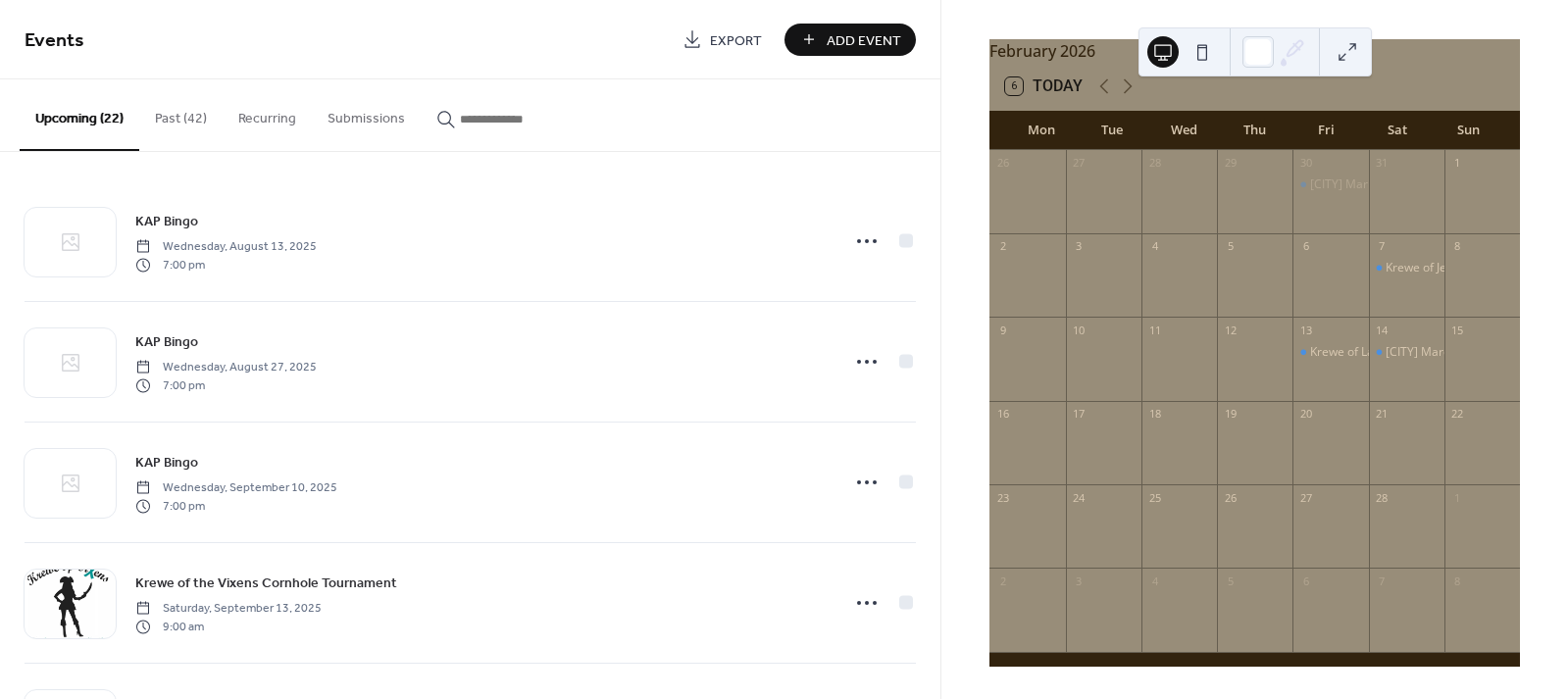click on "Add Event" at bounding box center [864, 40] 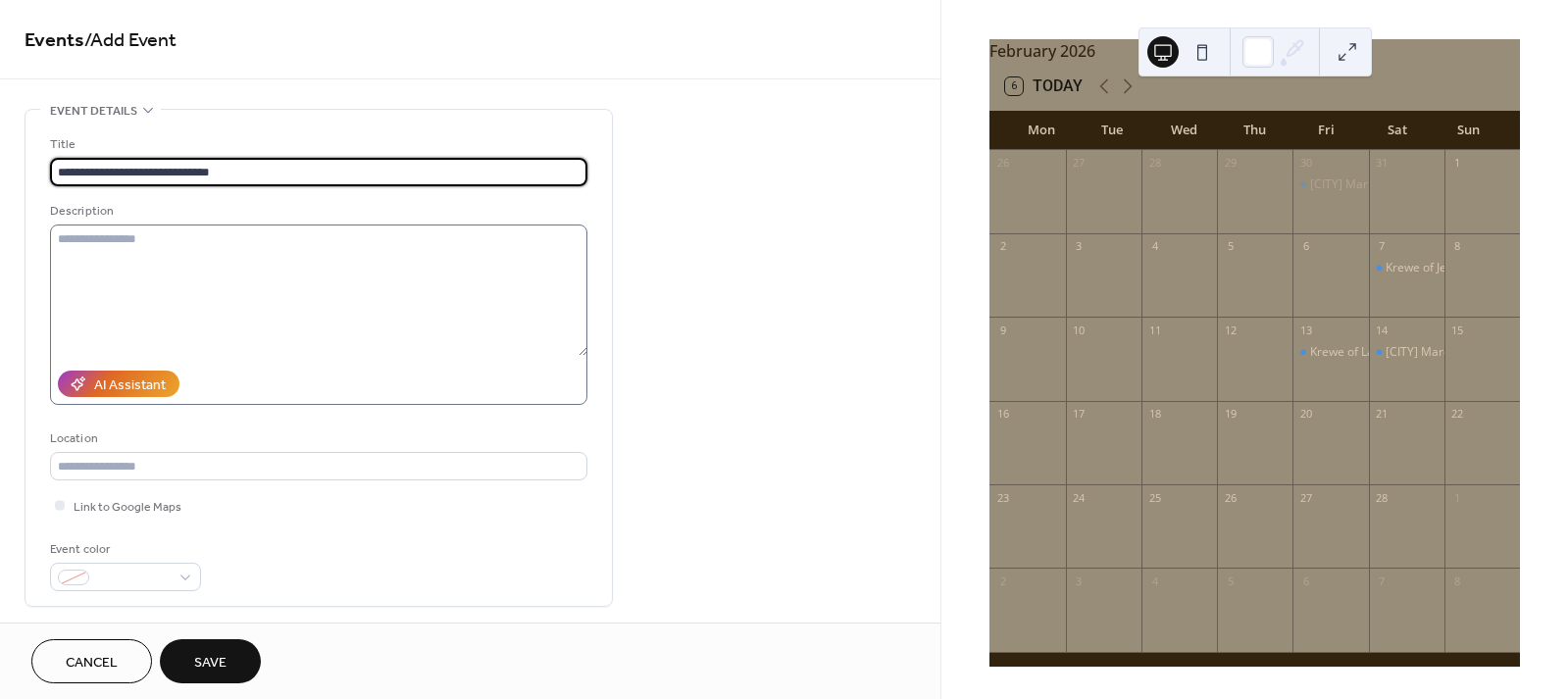 type on "**********" 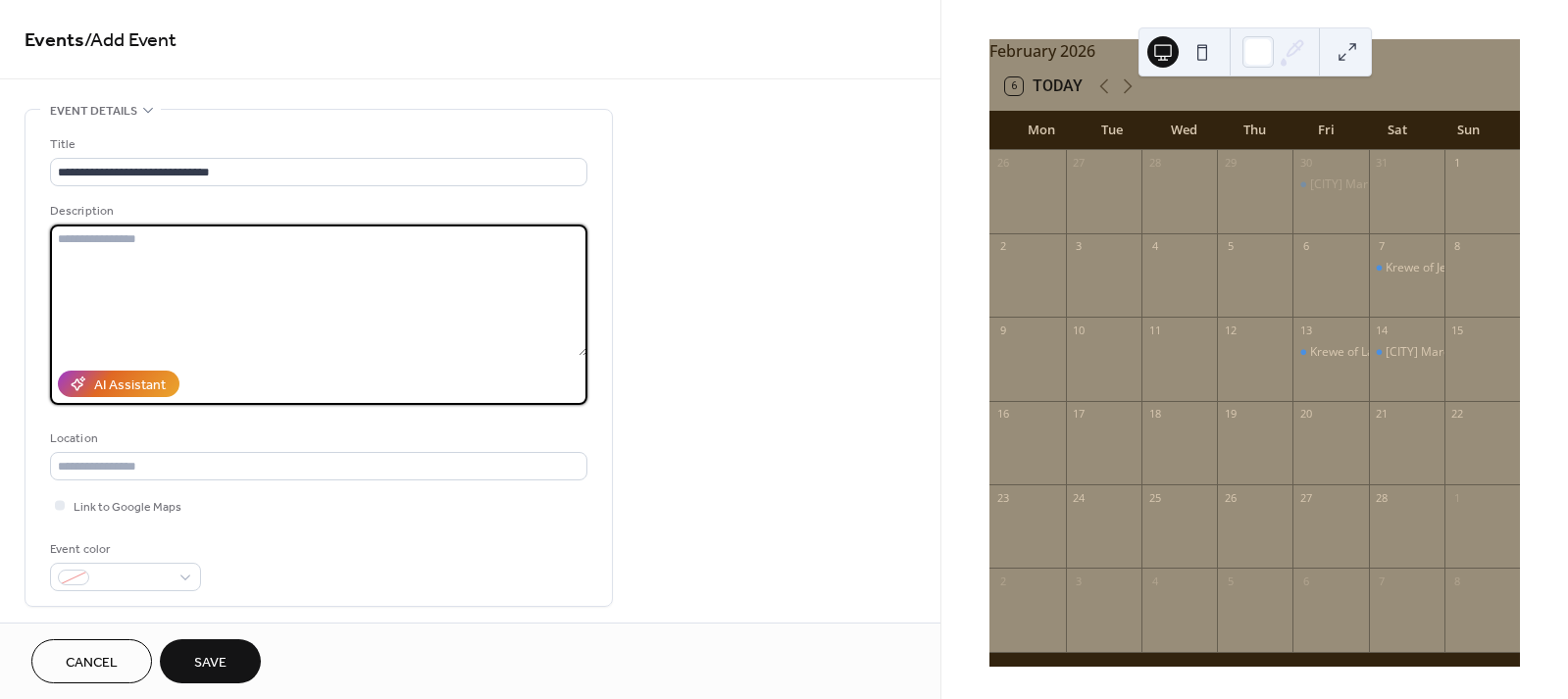 click at bounding box center [319, 290] 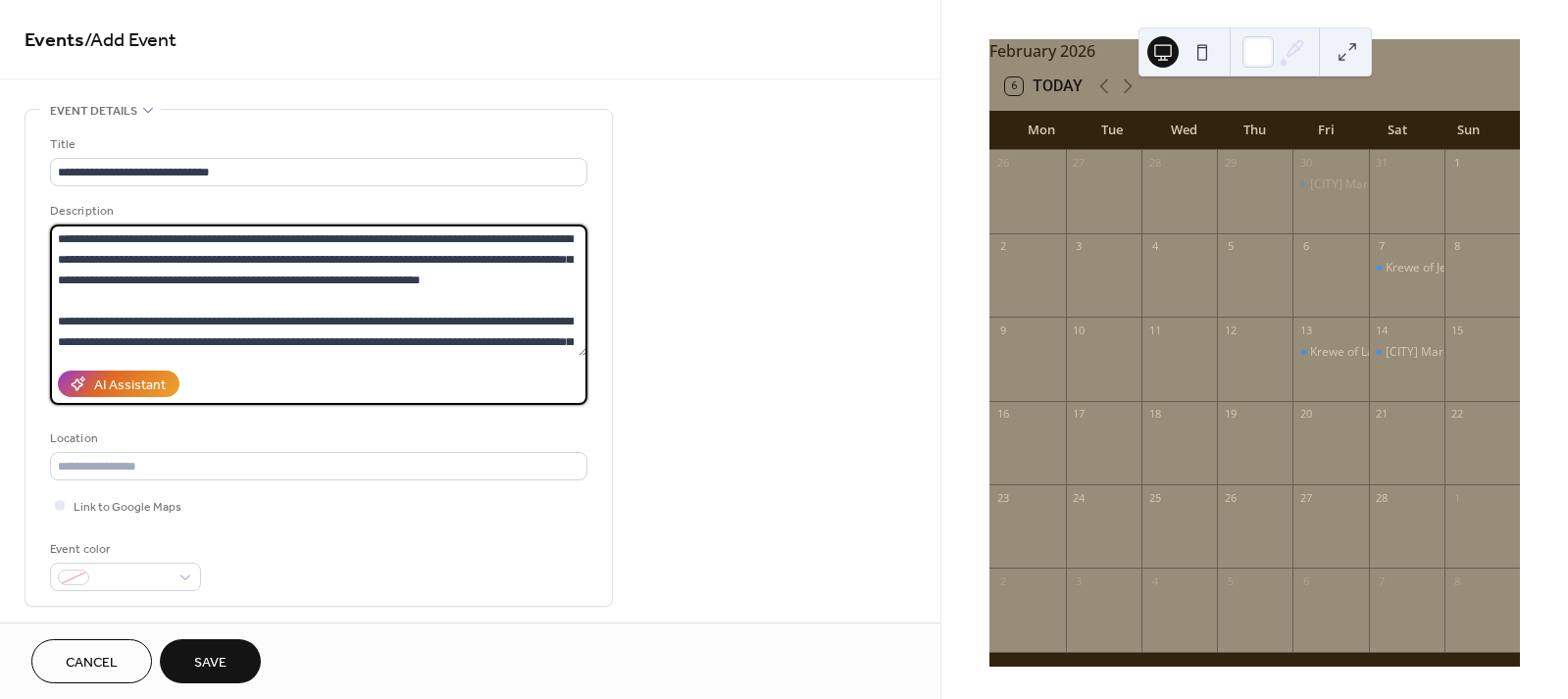scroll, scrollTop: 18, scrollLeft: 0, axis: vertical 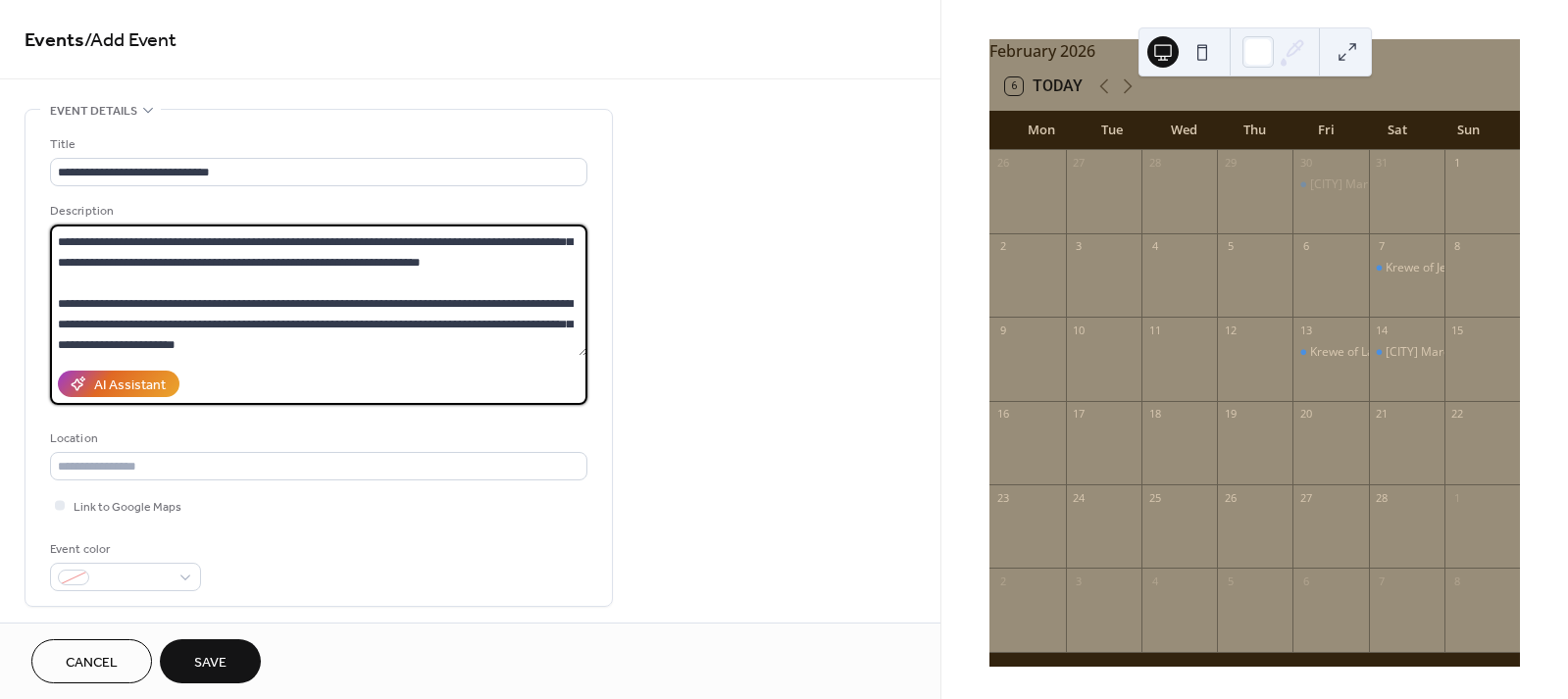 click on "**********" at bounding box center (319, 290) 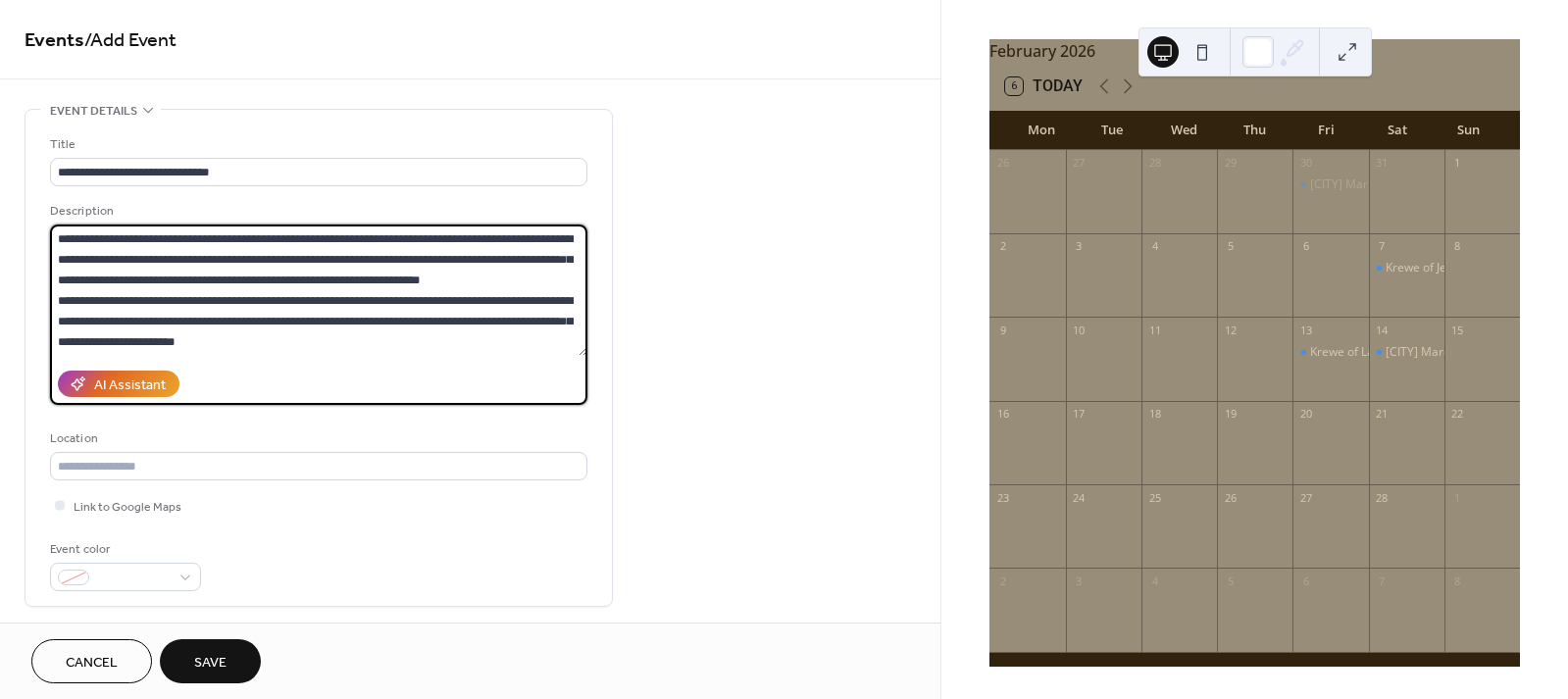 scroll, scrollTop: 0, scrollLeft: 0, axis: both 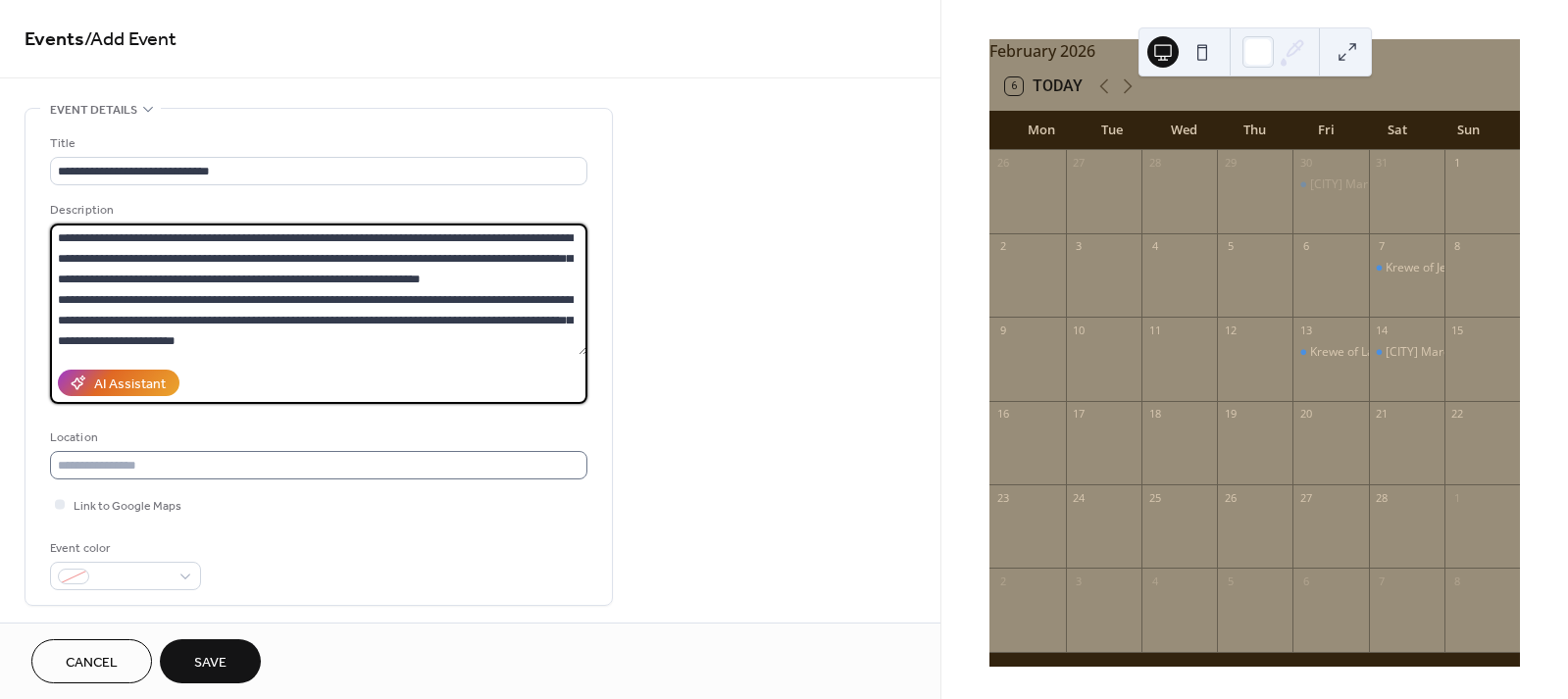 type on "**********" 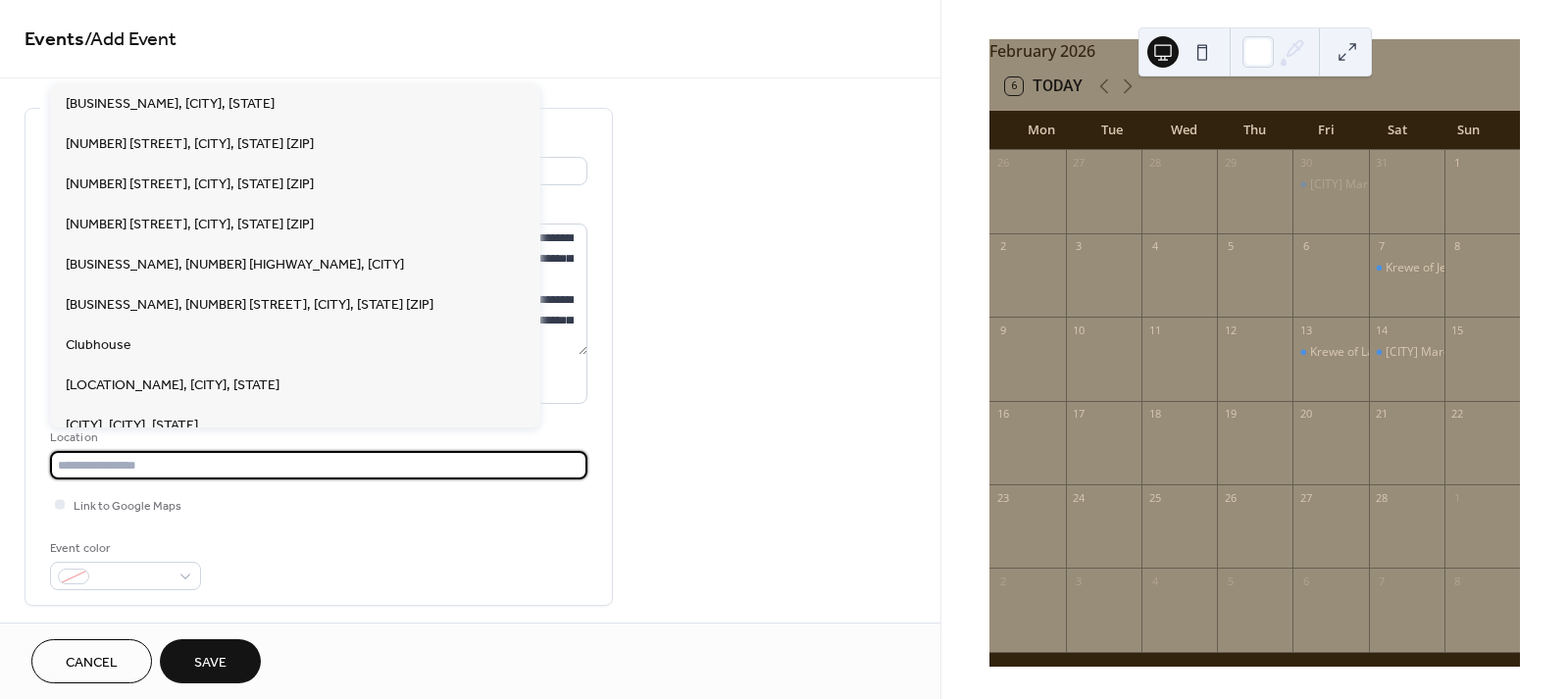 click at bounding box center [319, 465] 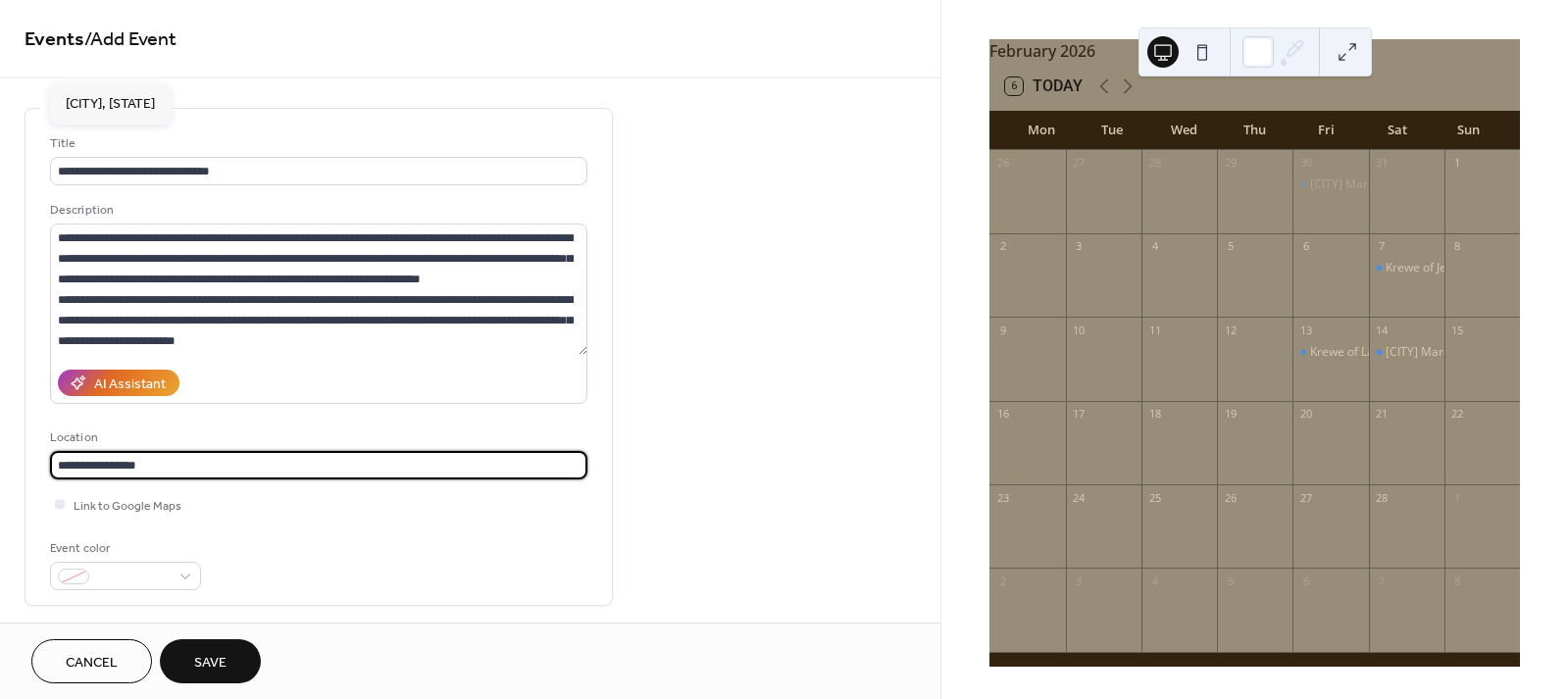 type on "**********" 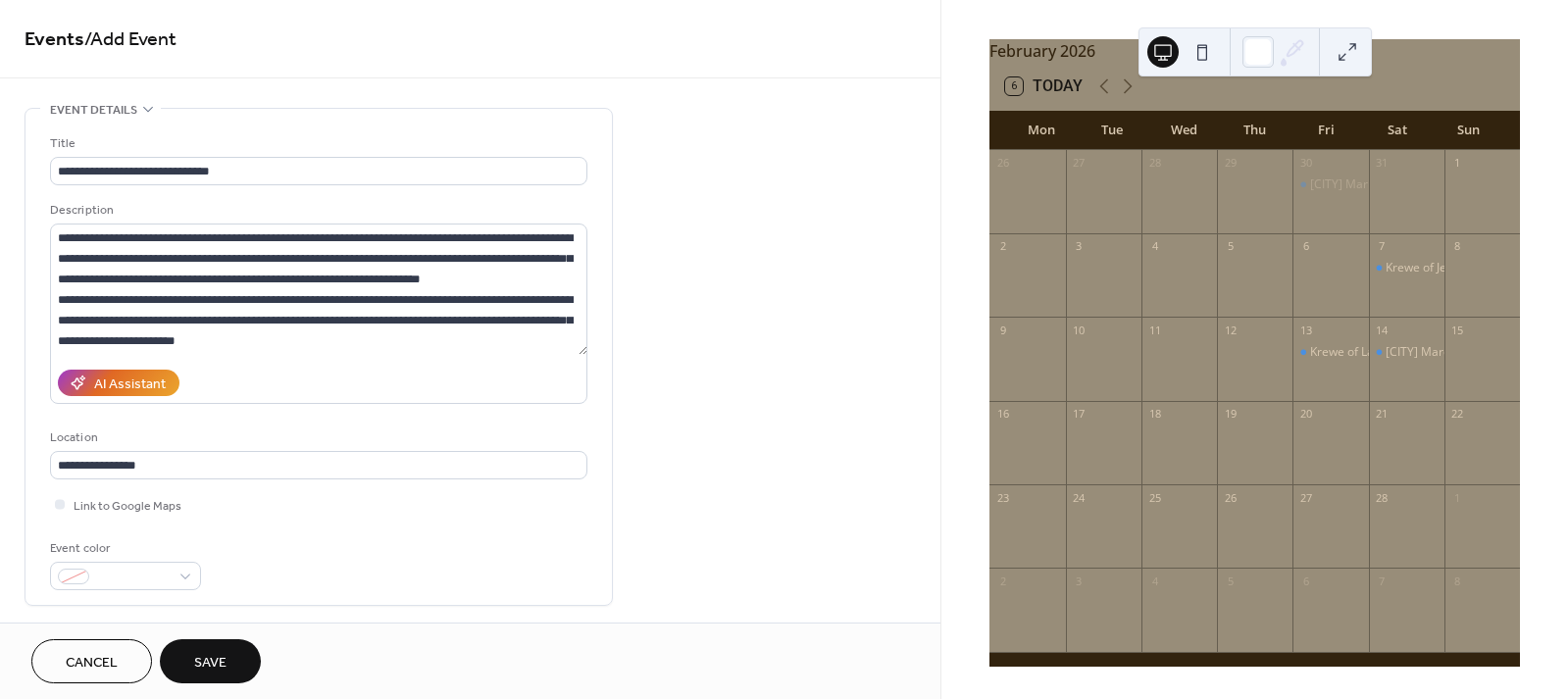 click on "Event color" at bounding box center [319, 564] 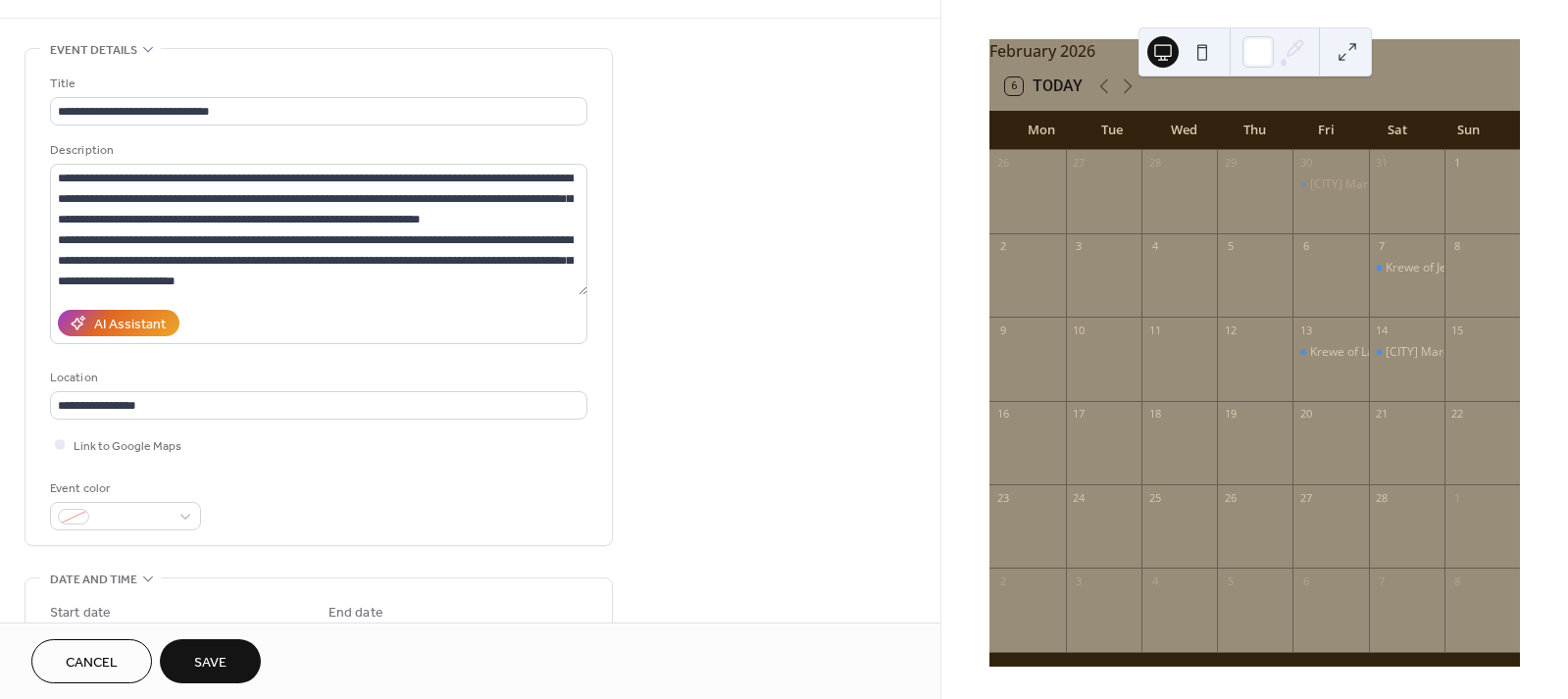 scroll, scrollTop: 108, scrollLeft: 0, axis: vertical 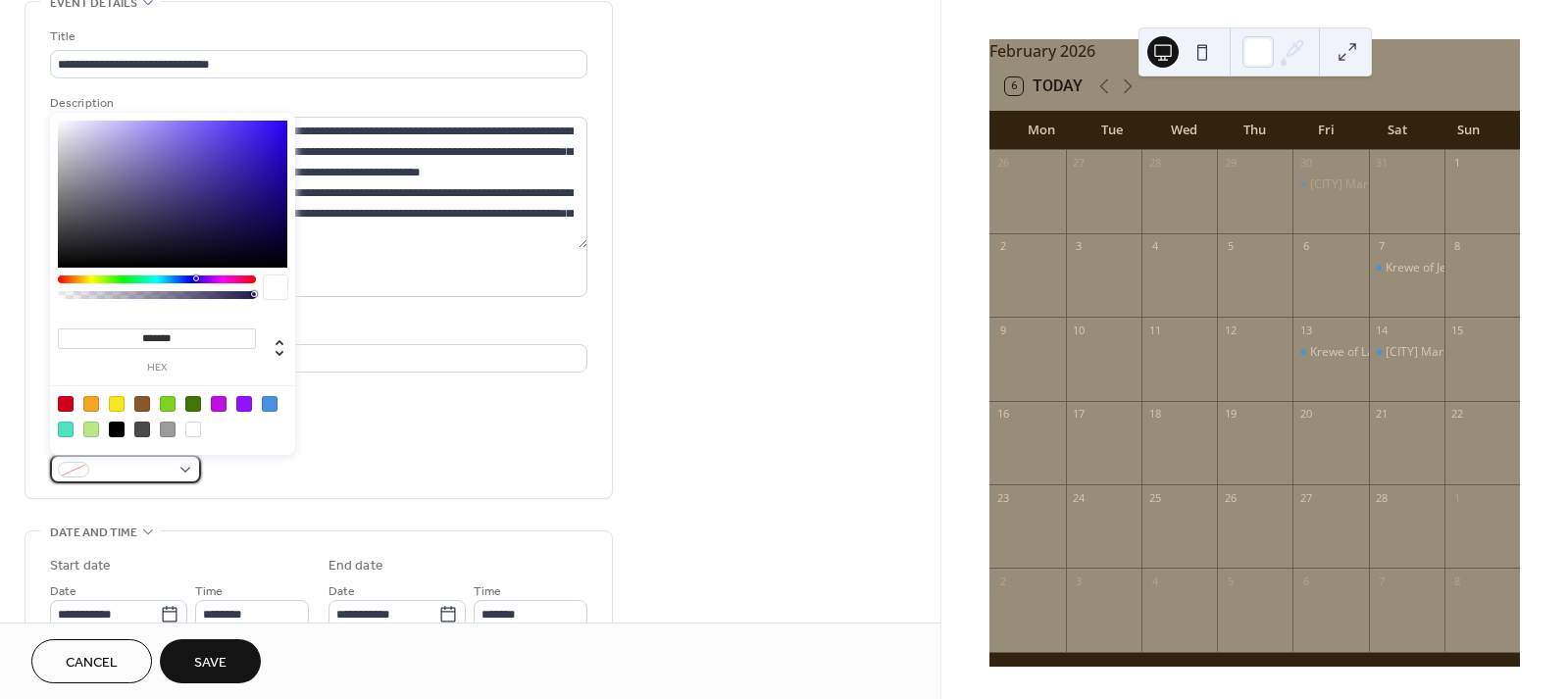 click at bounding box center [126, 469] 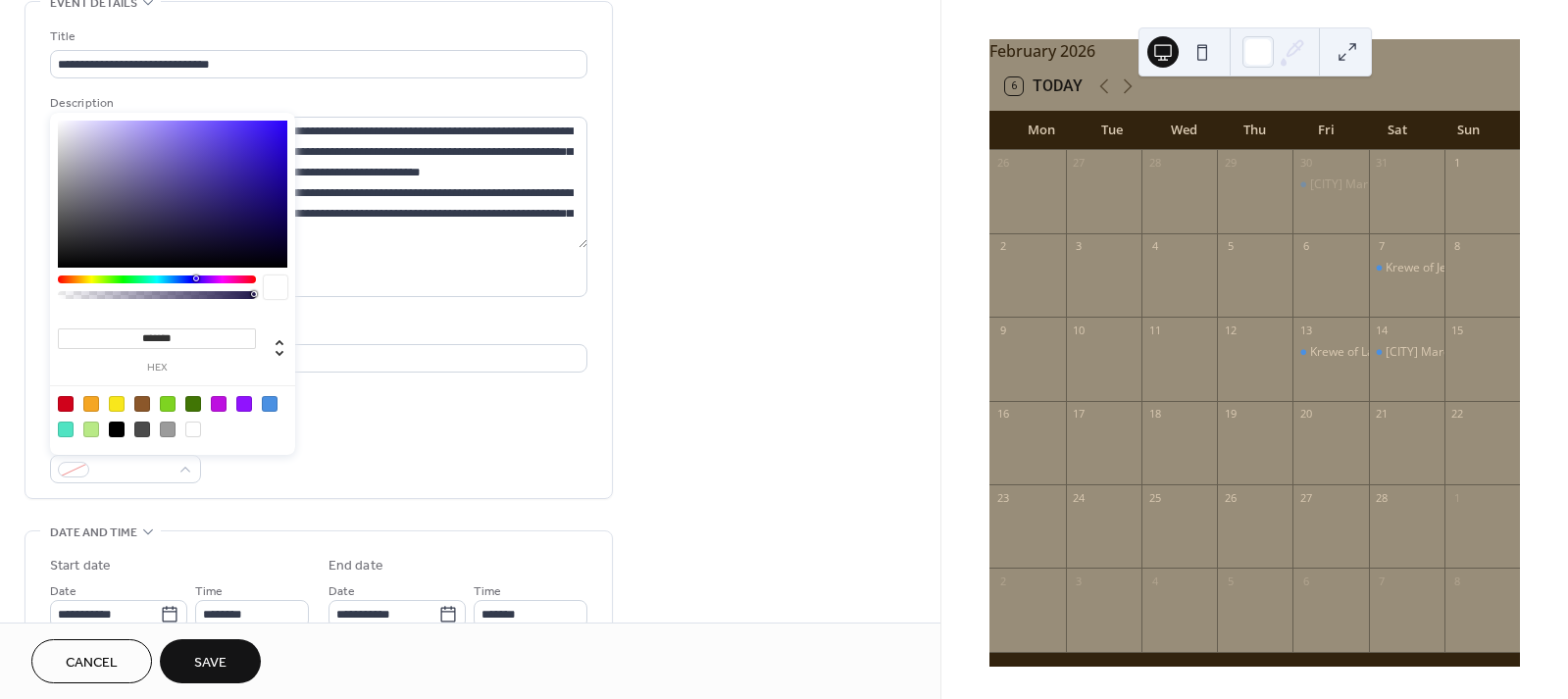 click at bounding box center [270, 404] 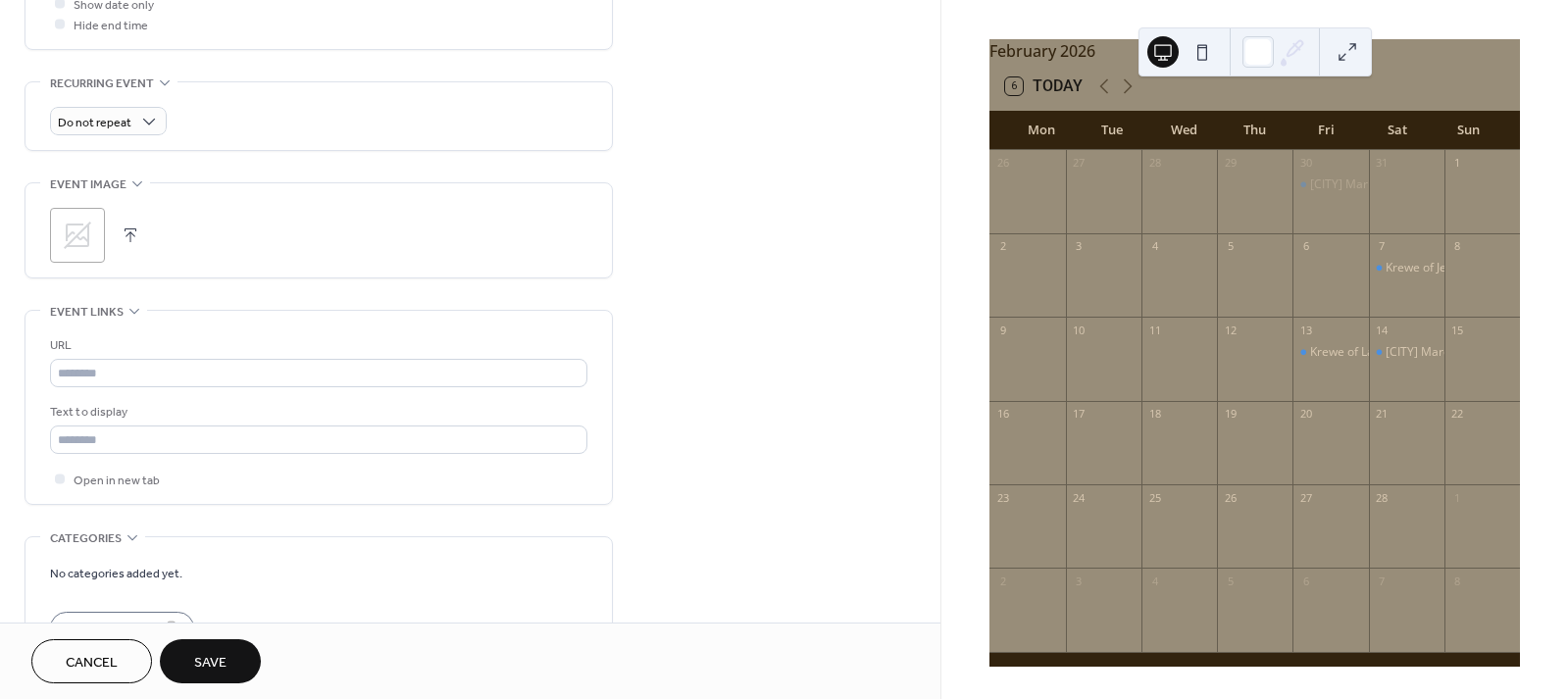 scroll, scrollTop: 917, scrollLeft: 0, axis: vertical 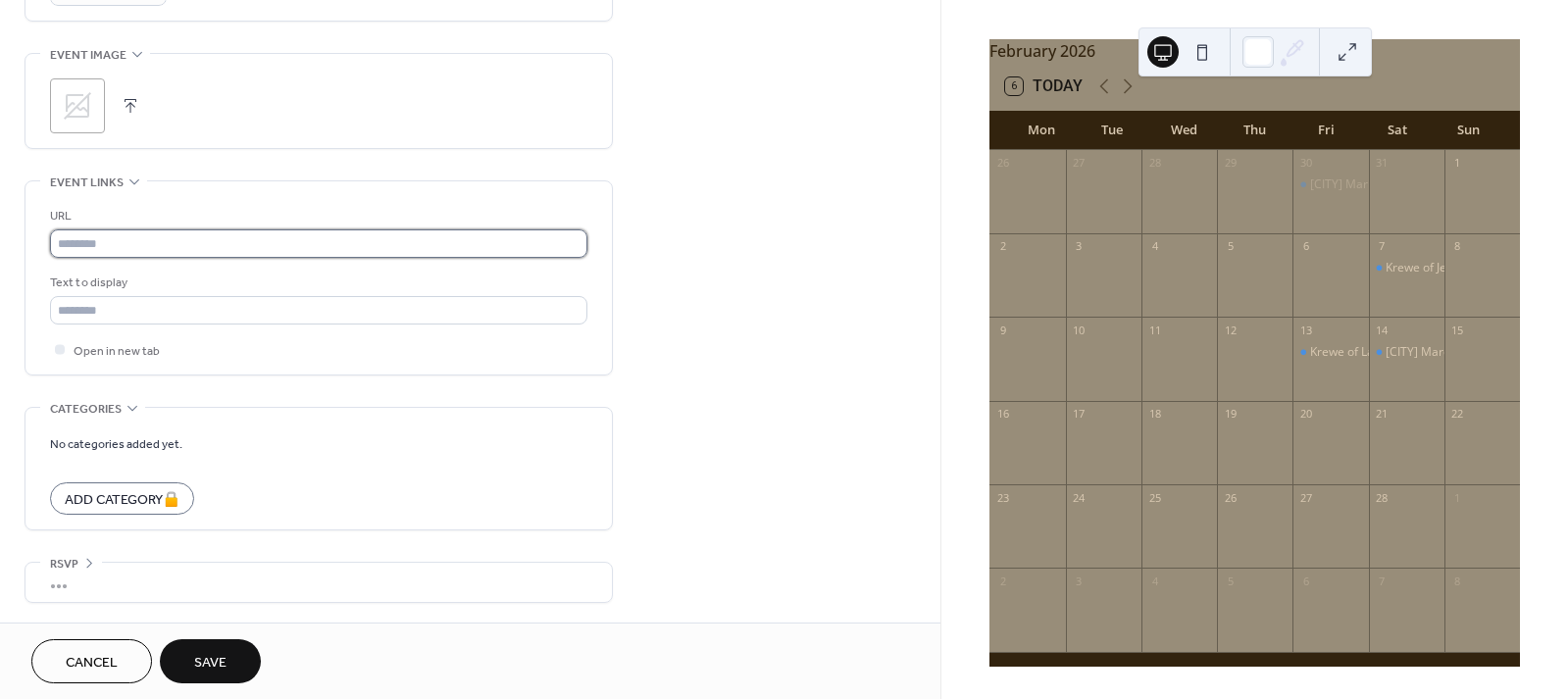 click at bounding box center (319, 243) 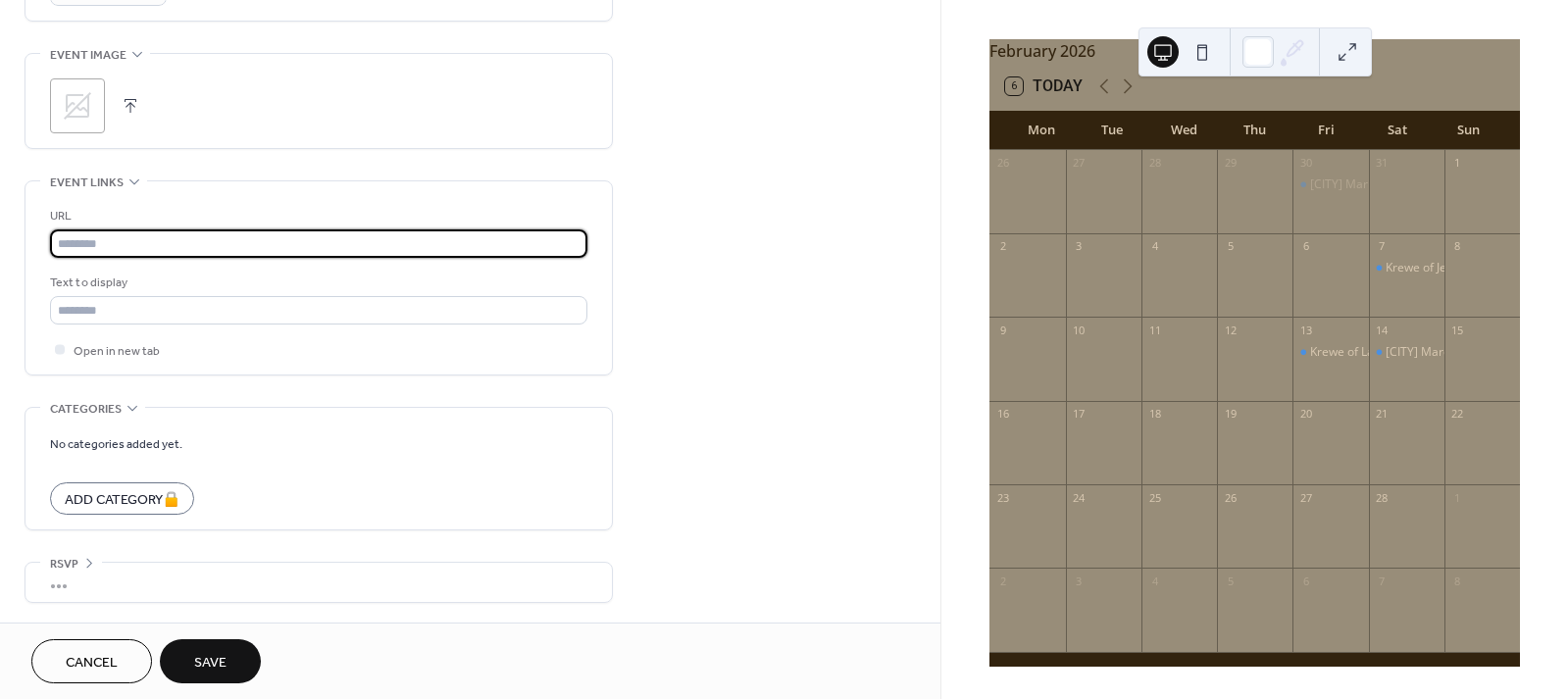 paste on "**********" 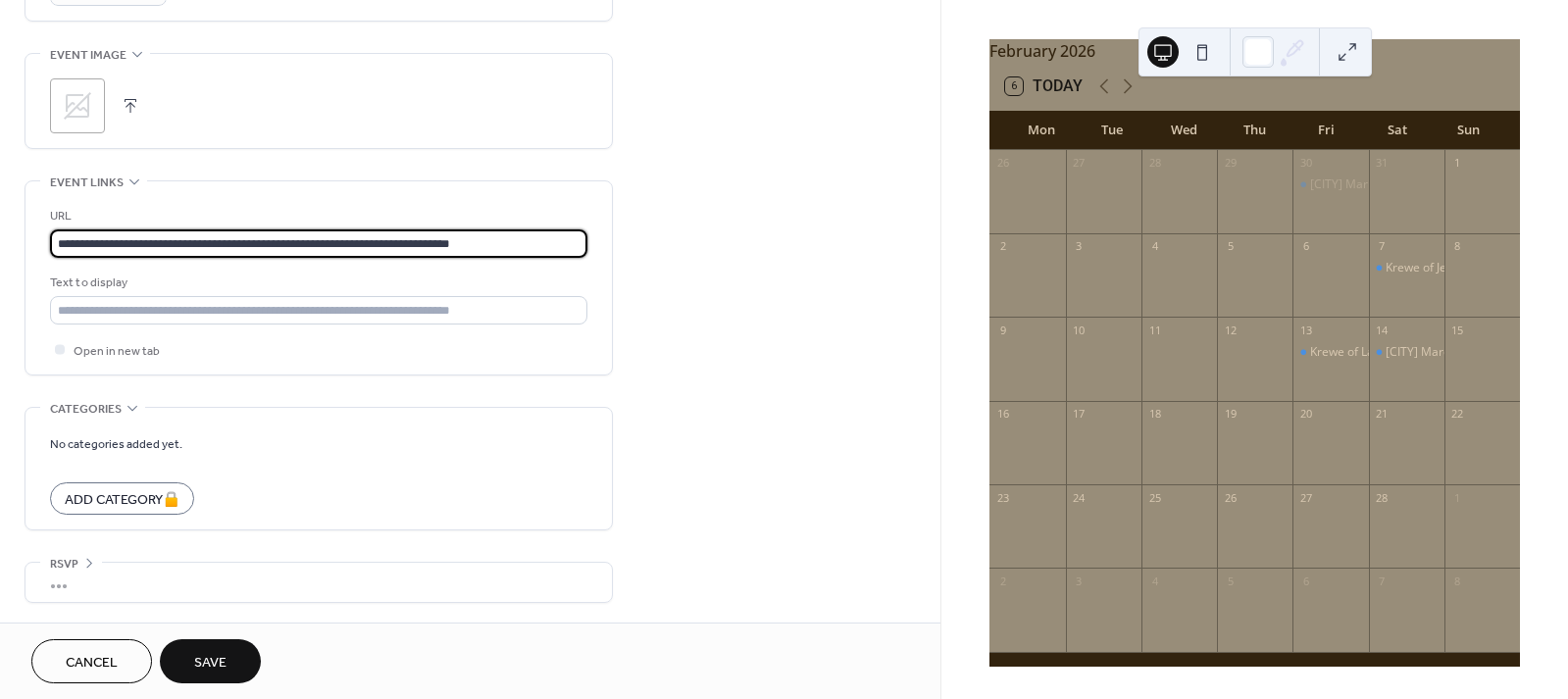 type on "**********" 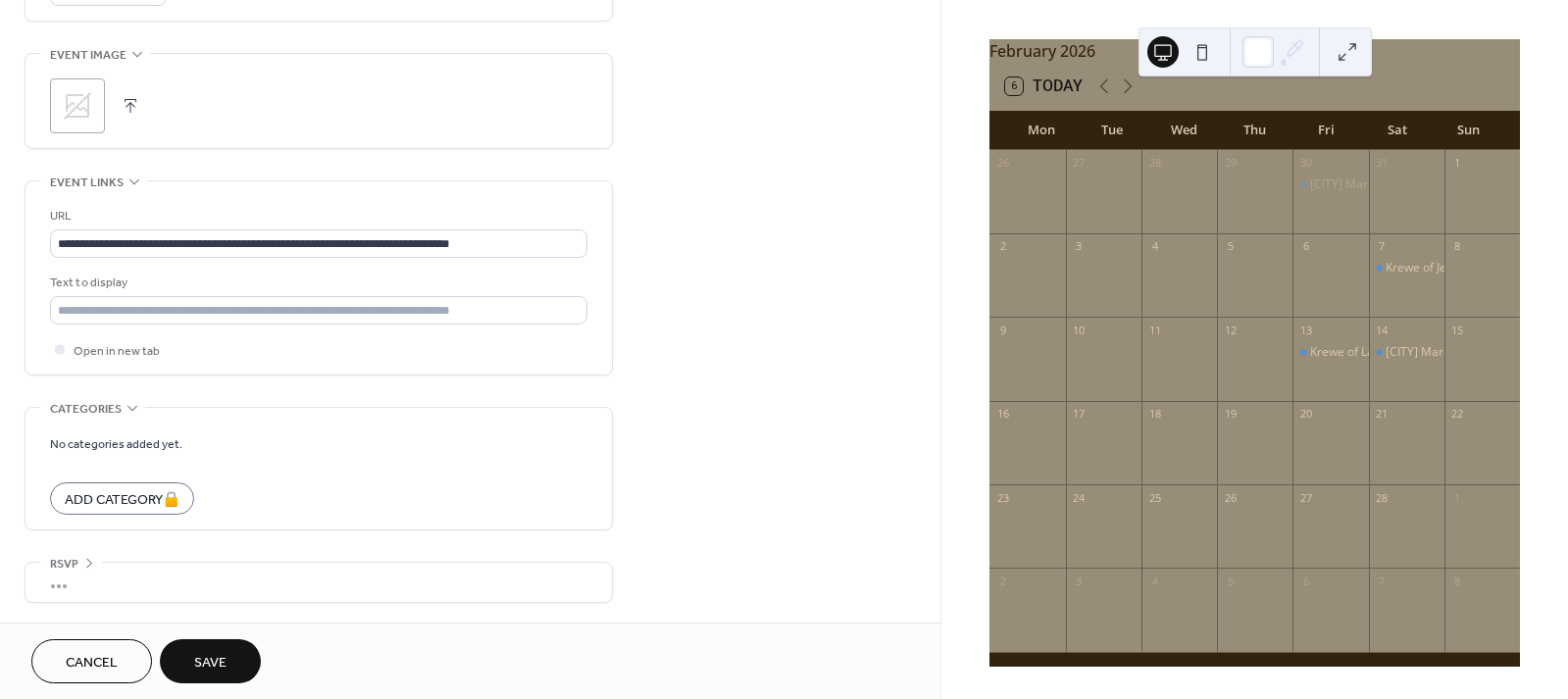 click on "Save" at bounding box center (210, 663) 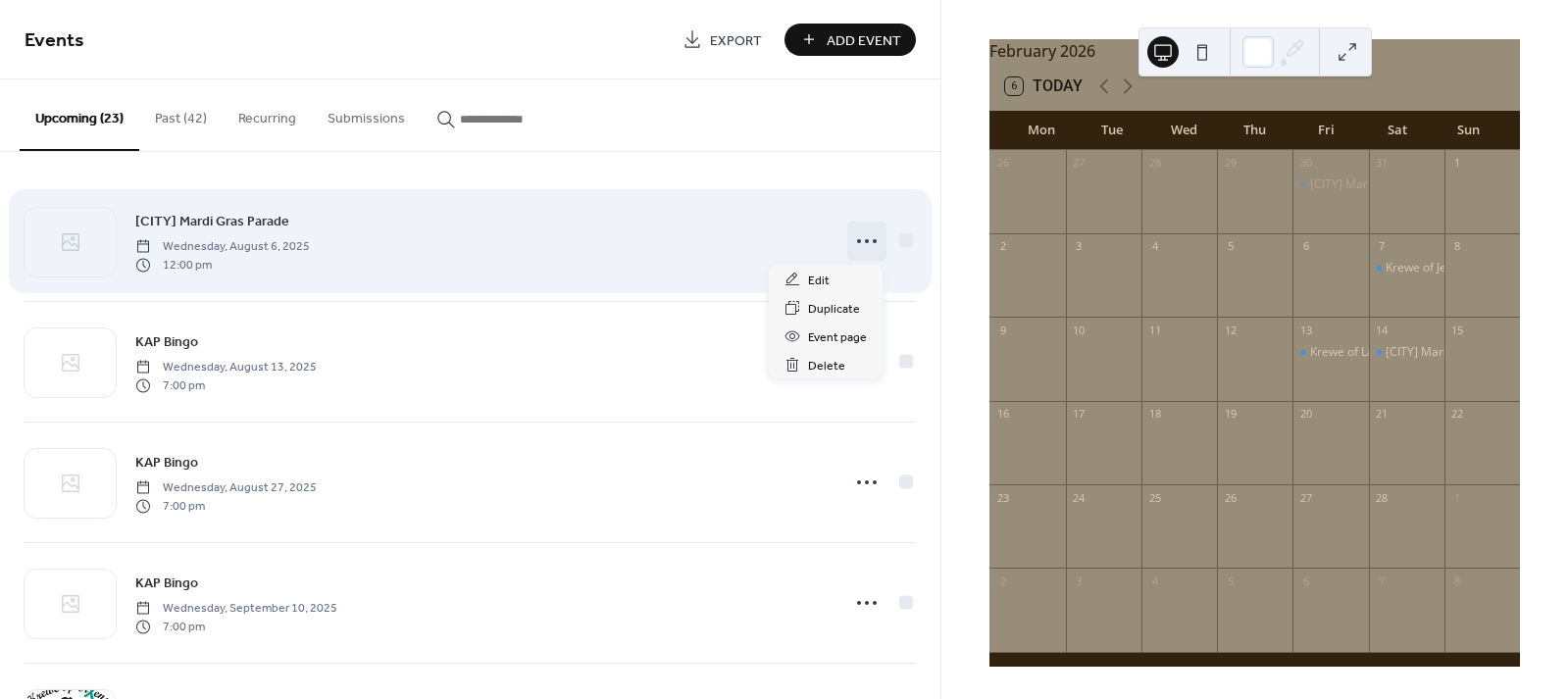 click 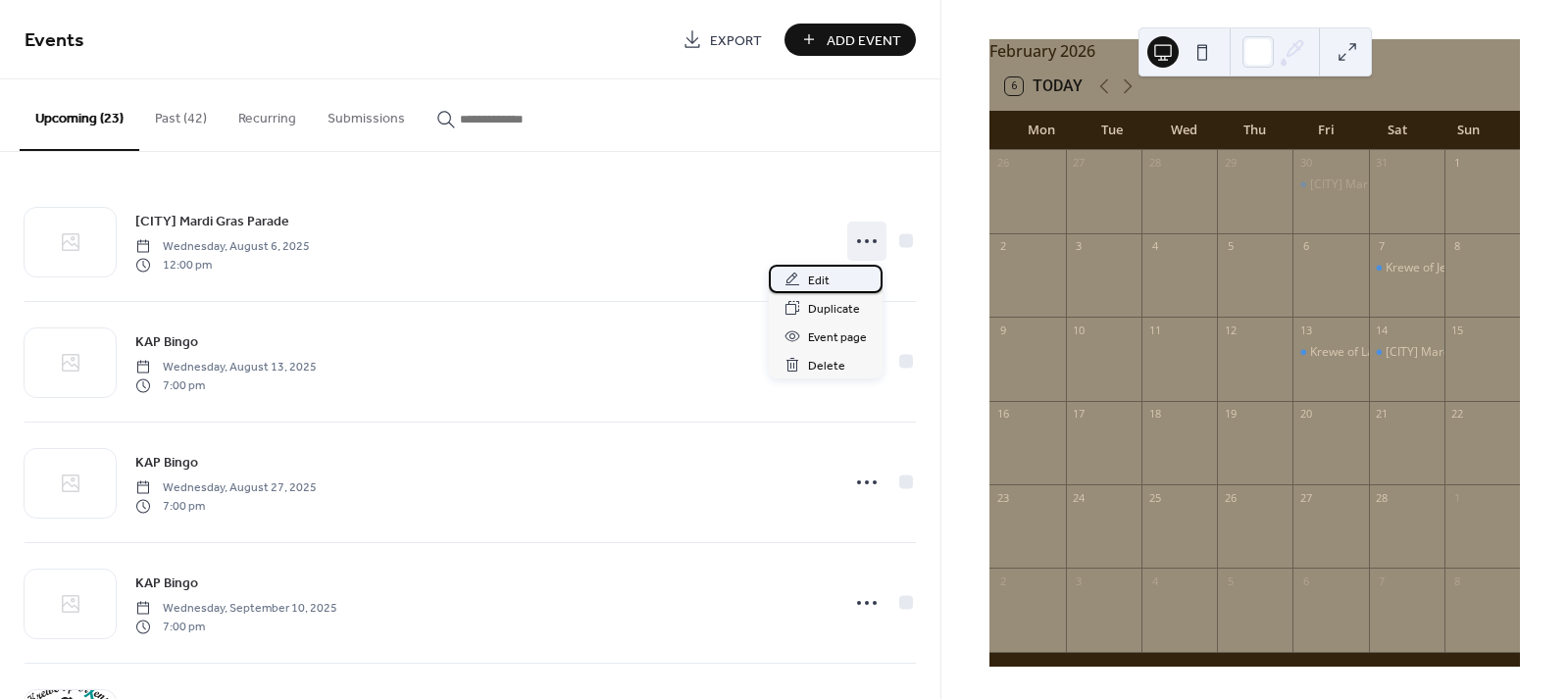 click on "Edit" at bounding box center [819, 280] 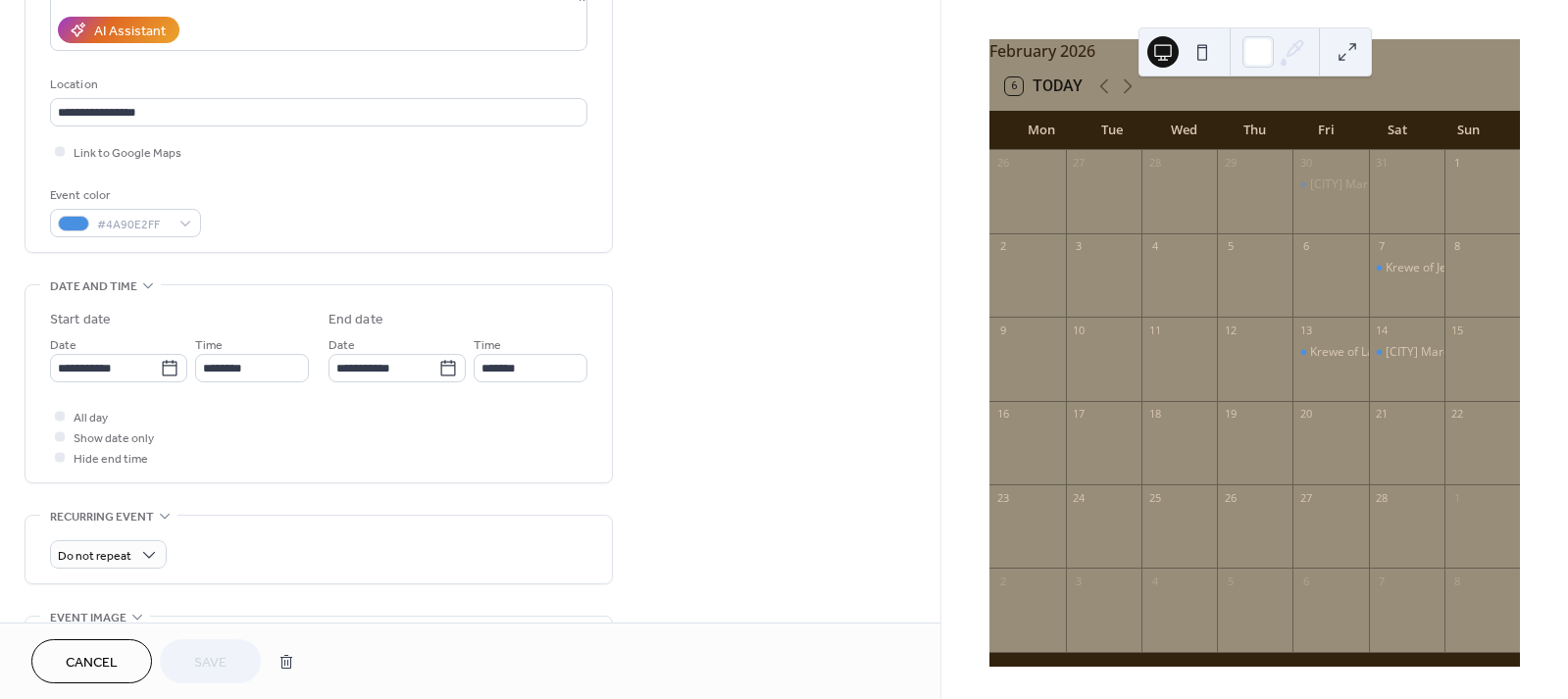 scroll, scrollTop: 505, scrollLeft: 0, axis: vertical 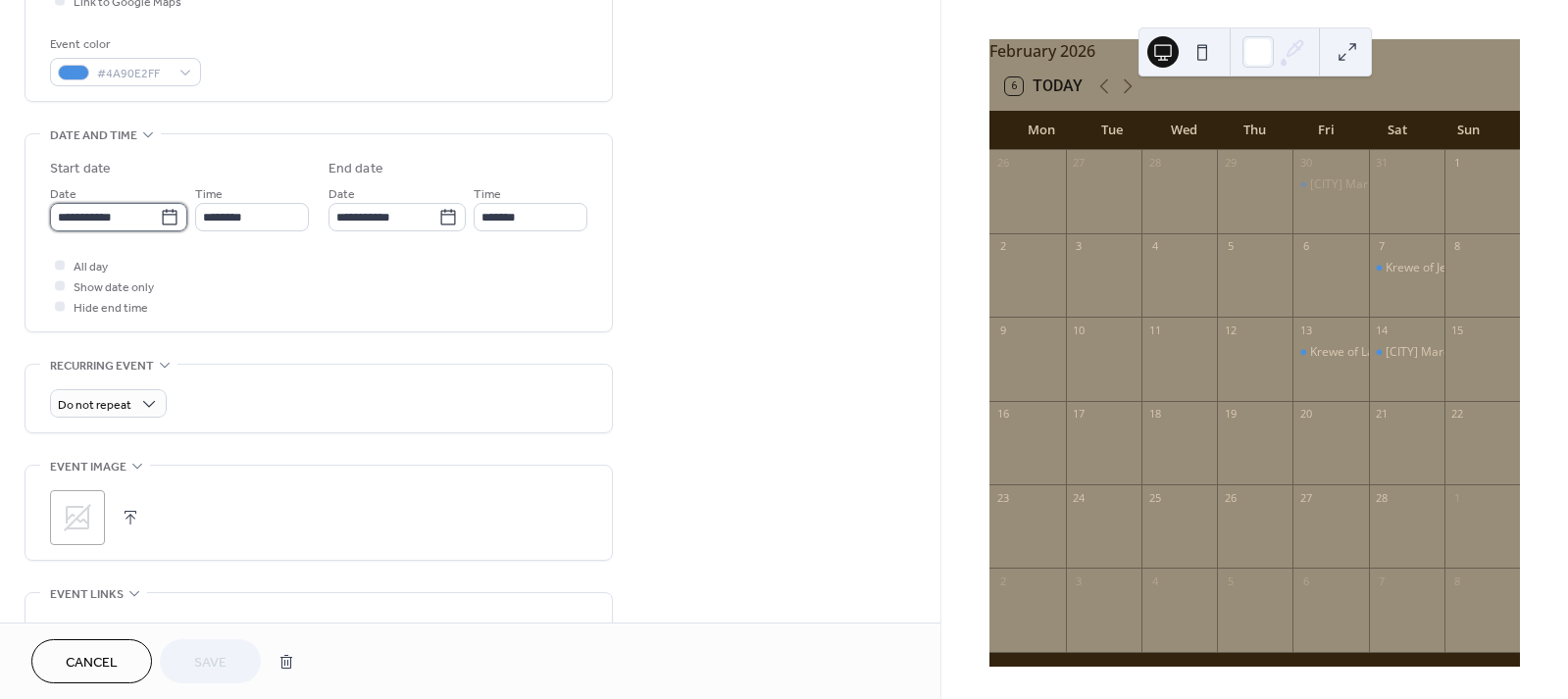 click on "**********" at bounding box center (105, 217) 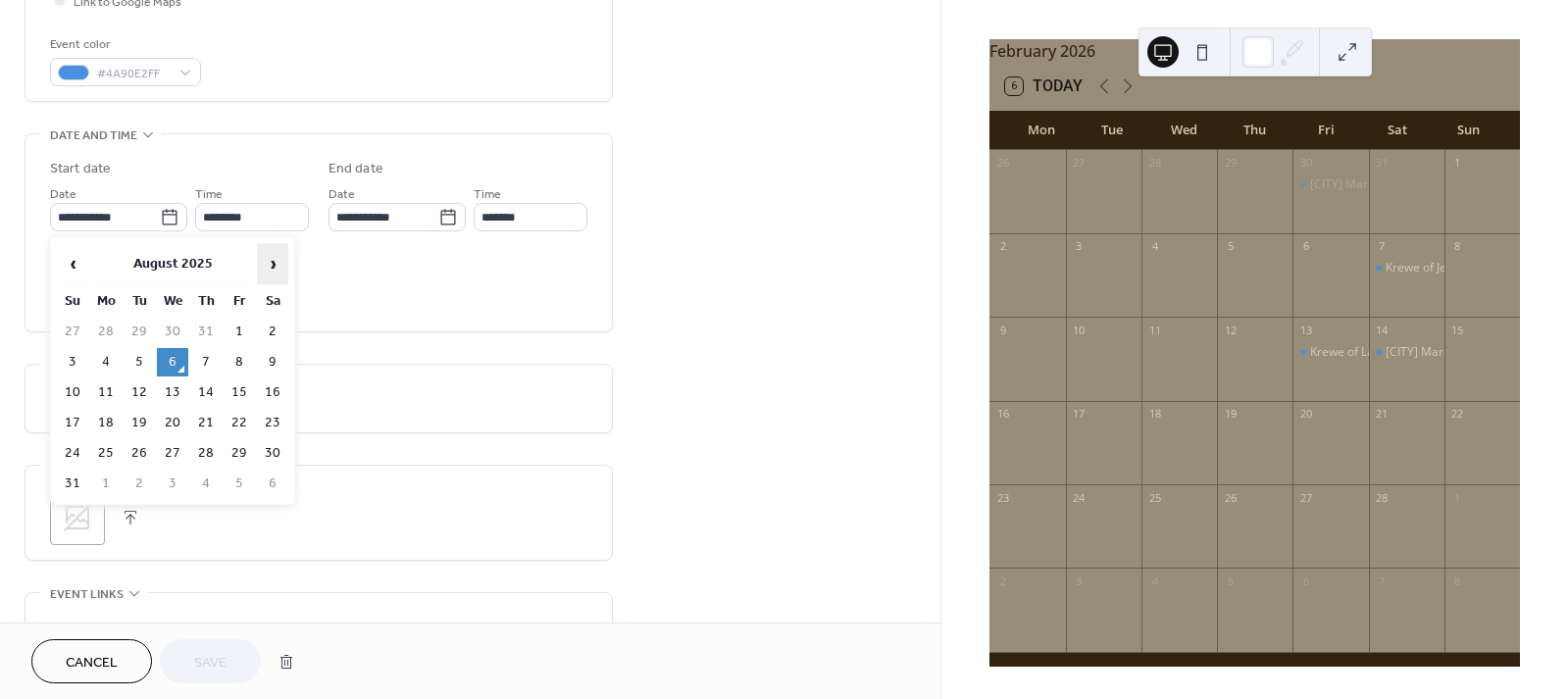 click on "›" at bounding box center [273, 264] 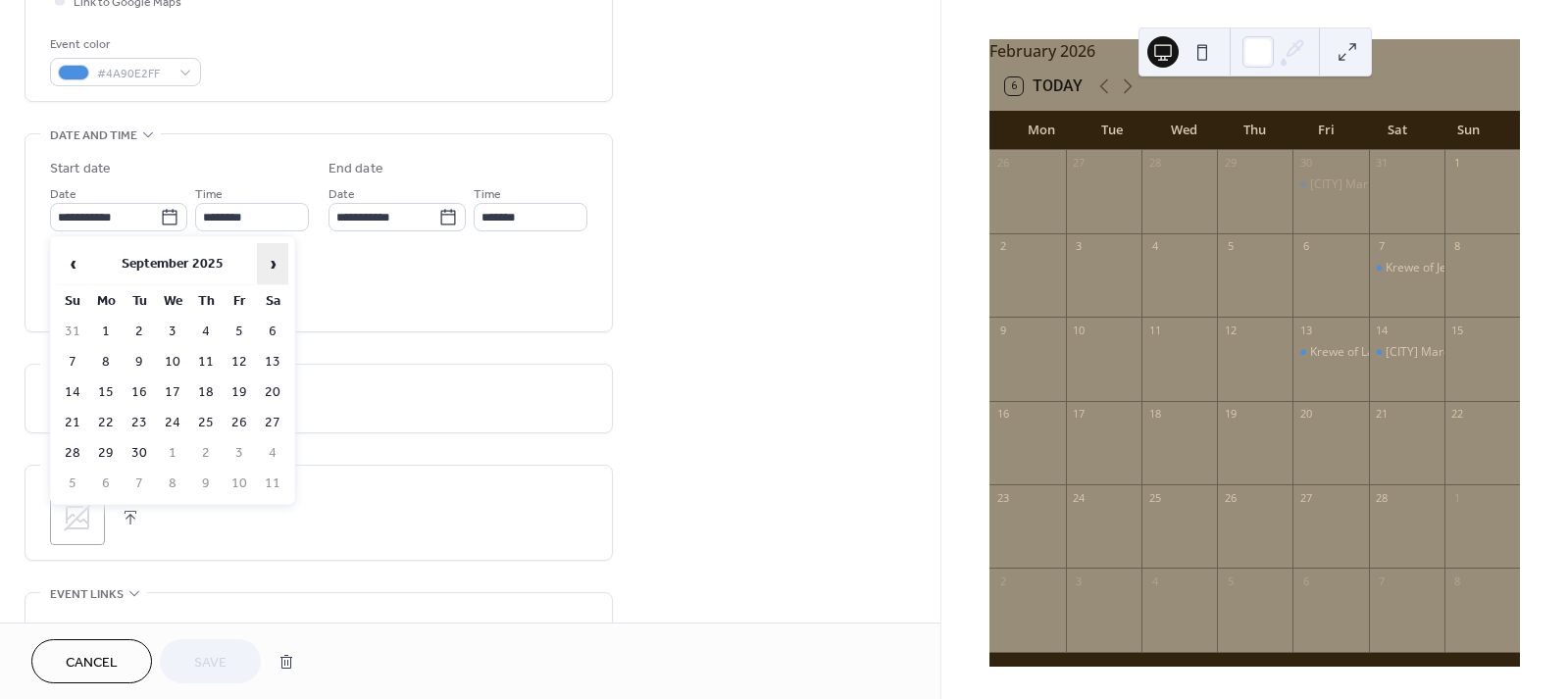 click on "›" at bounding box center (273, 264) 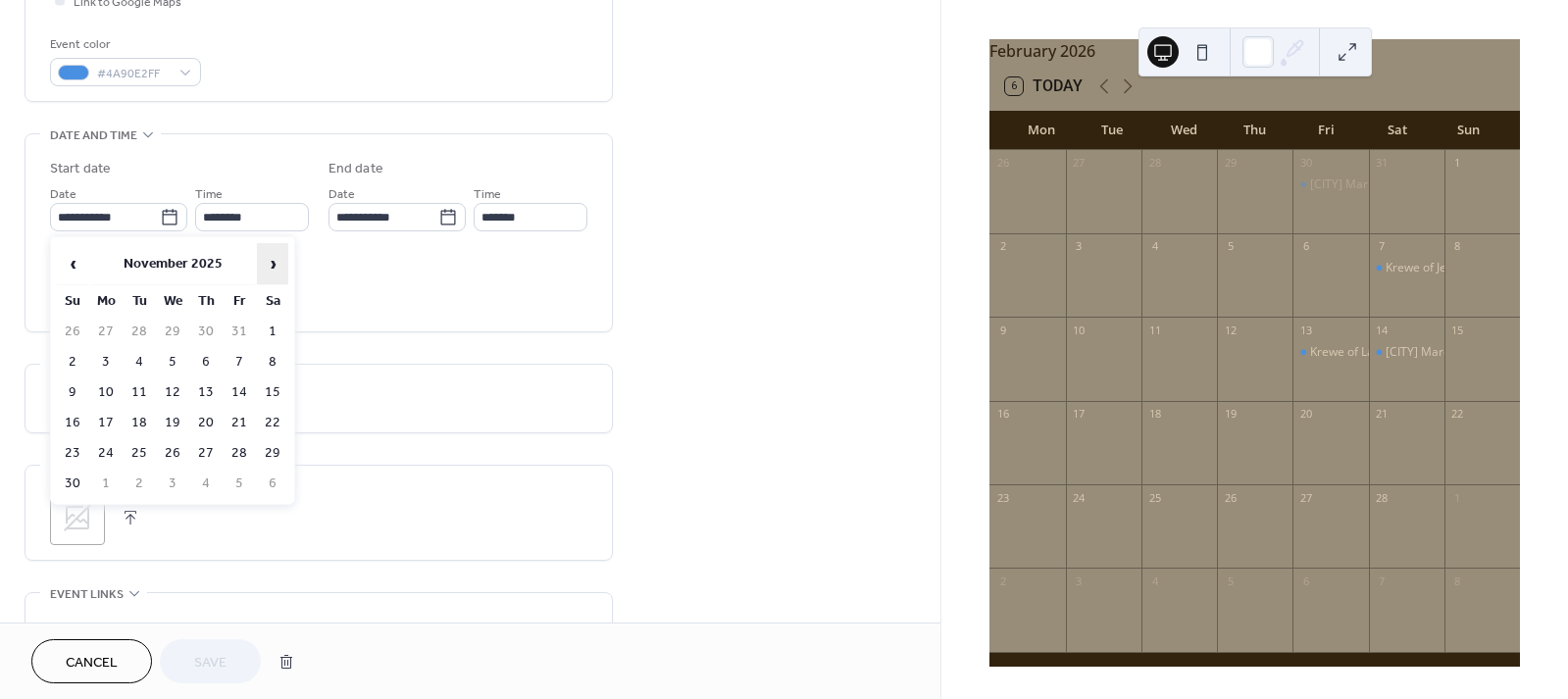 click on "›" at bounding box center (273, 264) 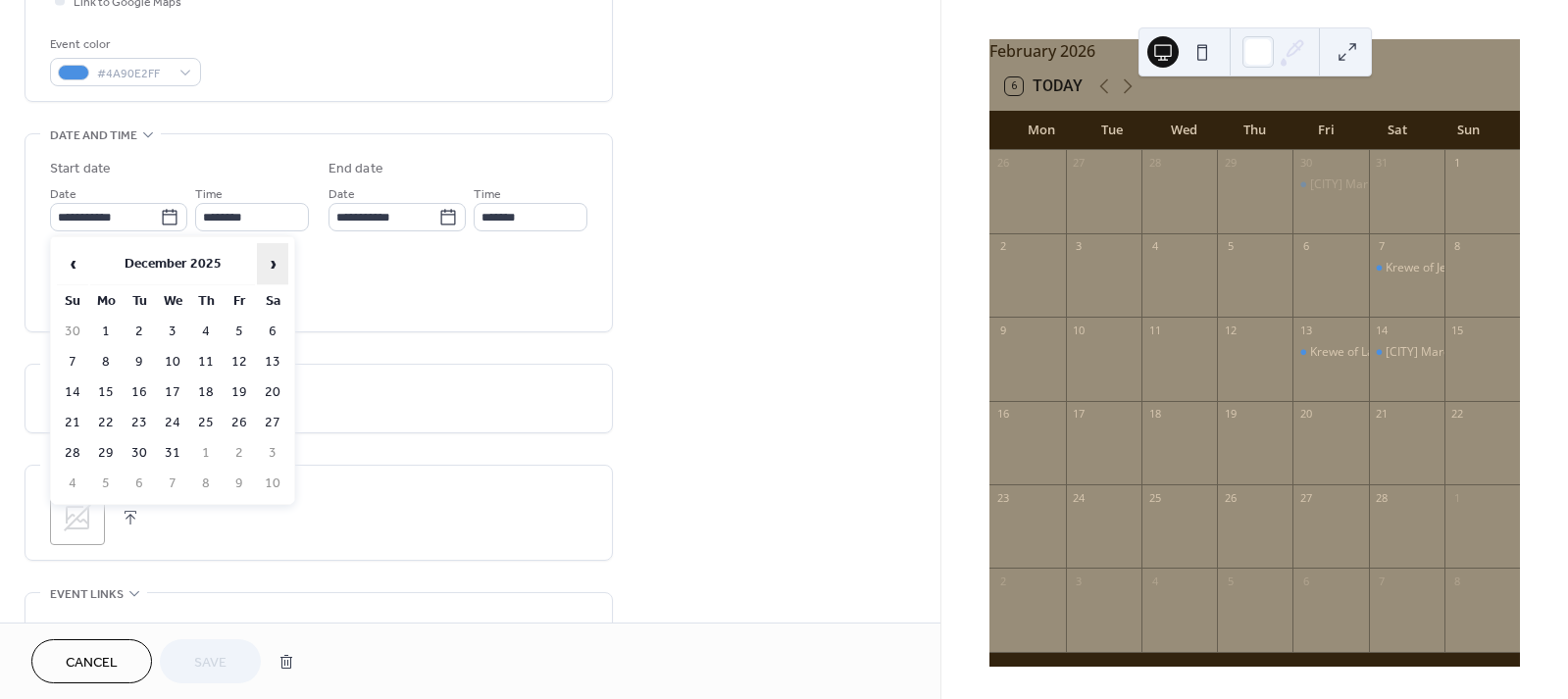 click on "›" at bounding box center [273, 264] 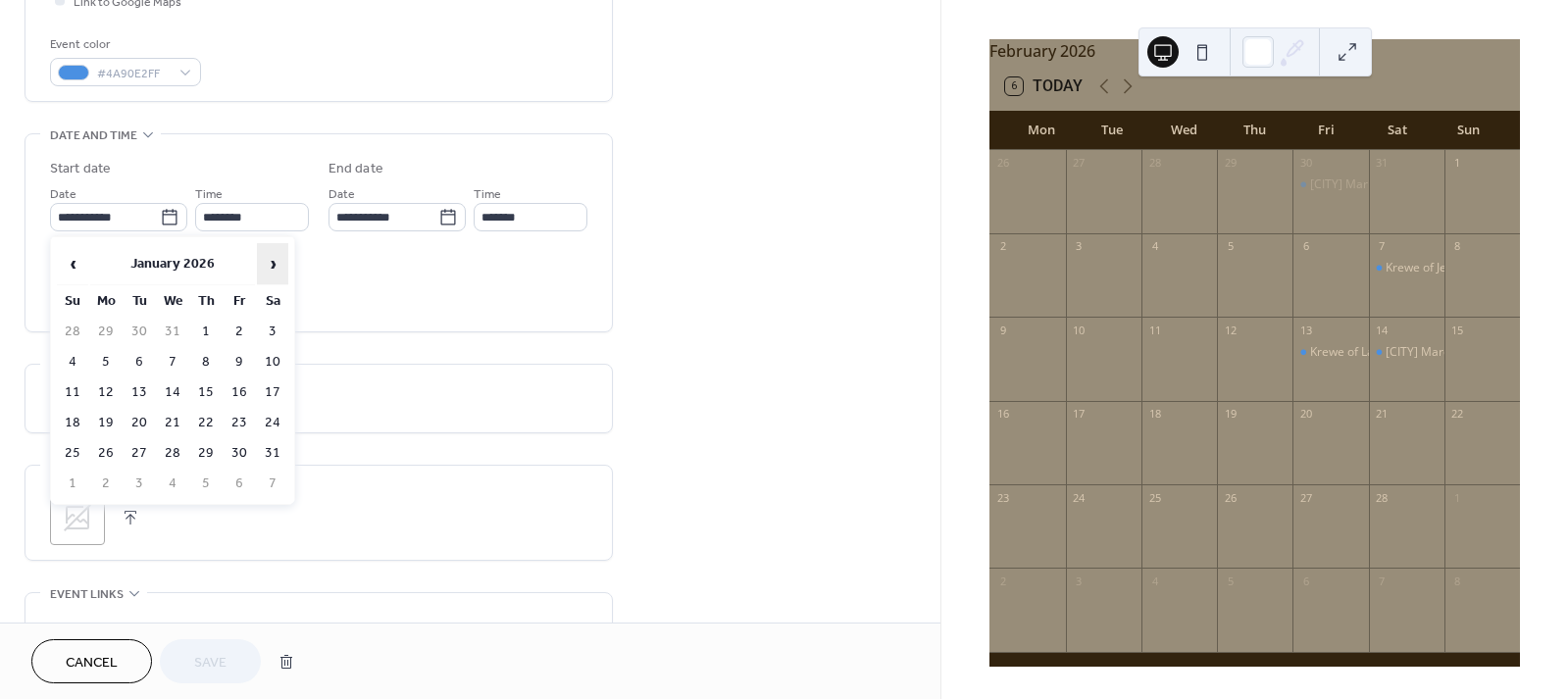 click on "›" at bounding box center (273, 264) 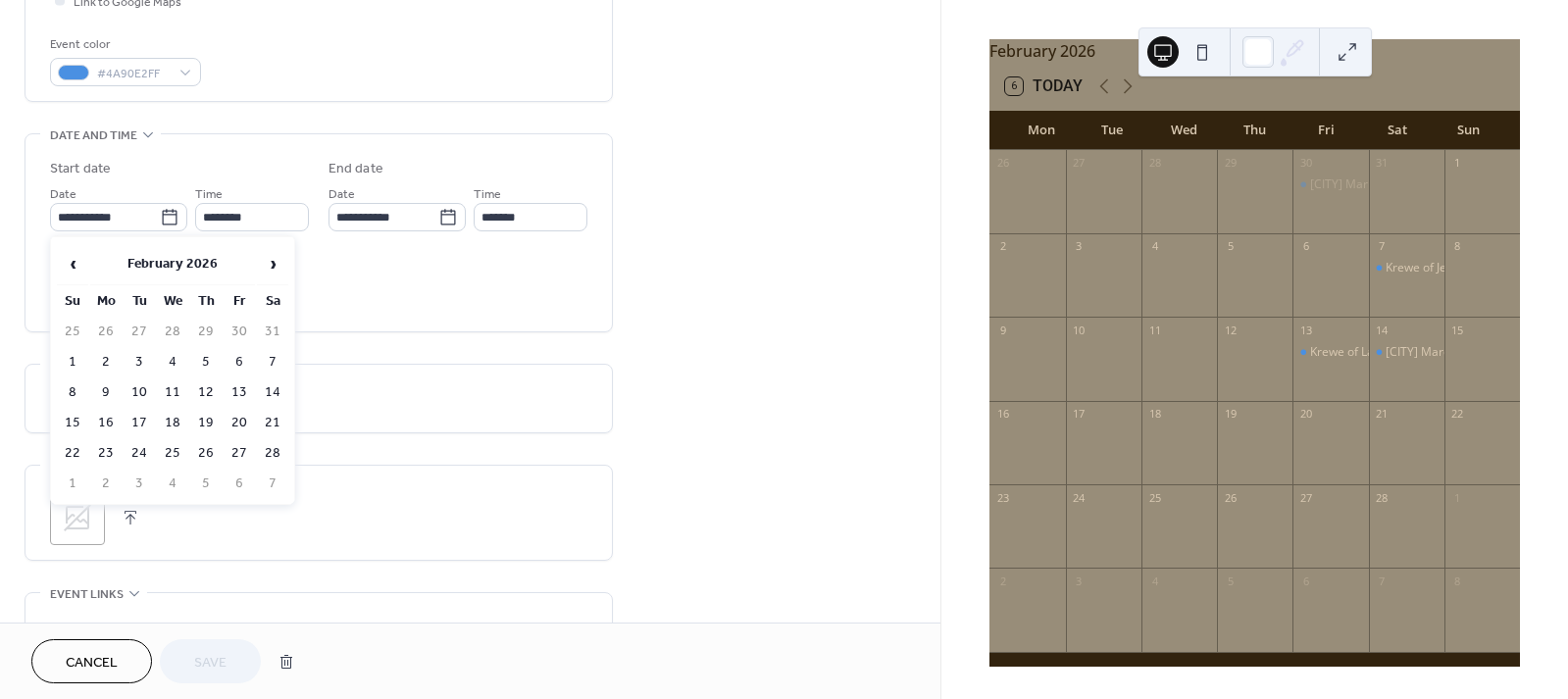 click on "17" at bounding box center (139, 423) 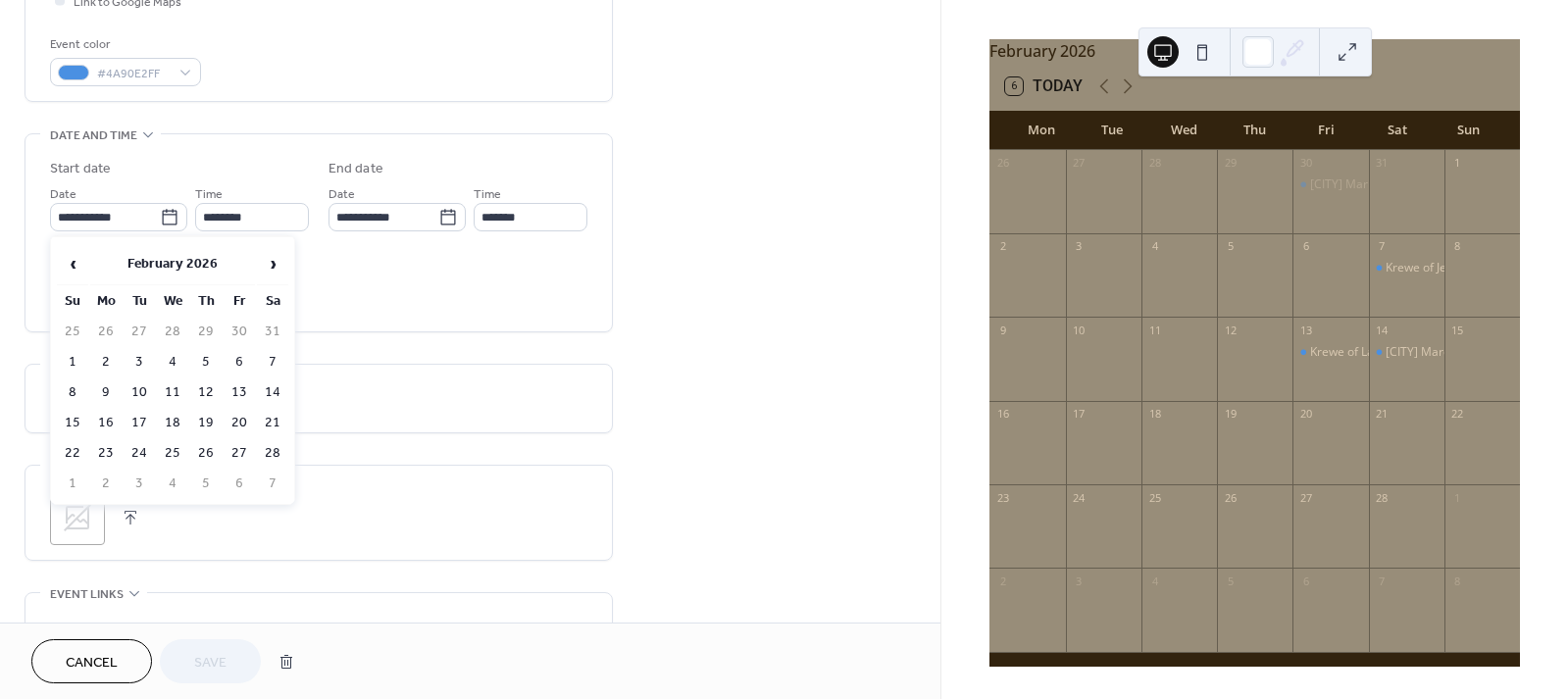 type on "**********" 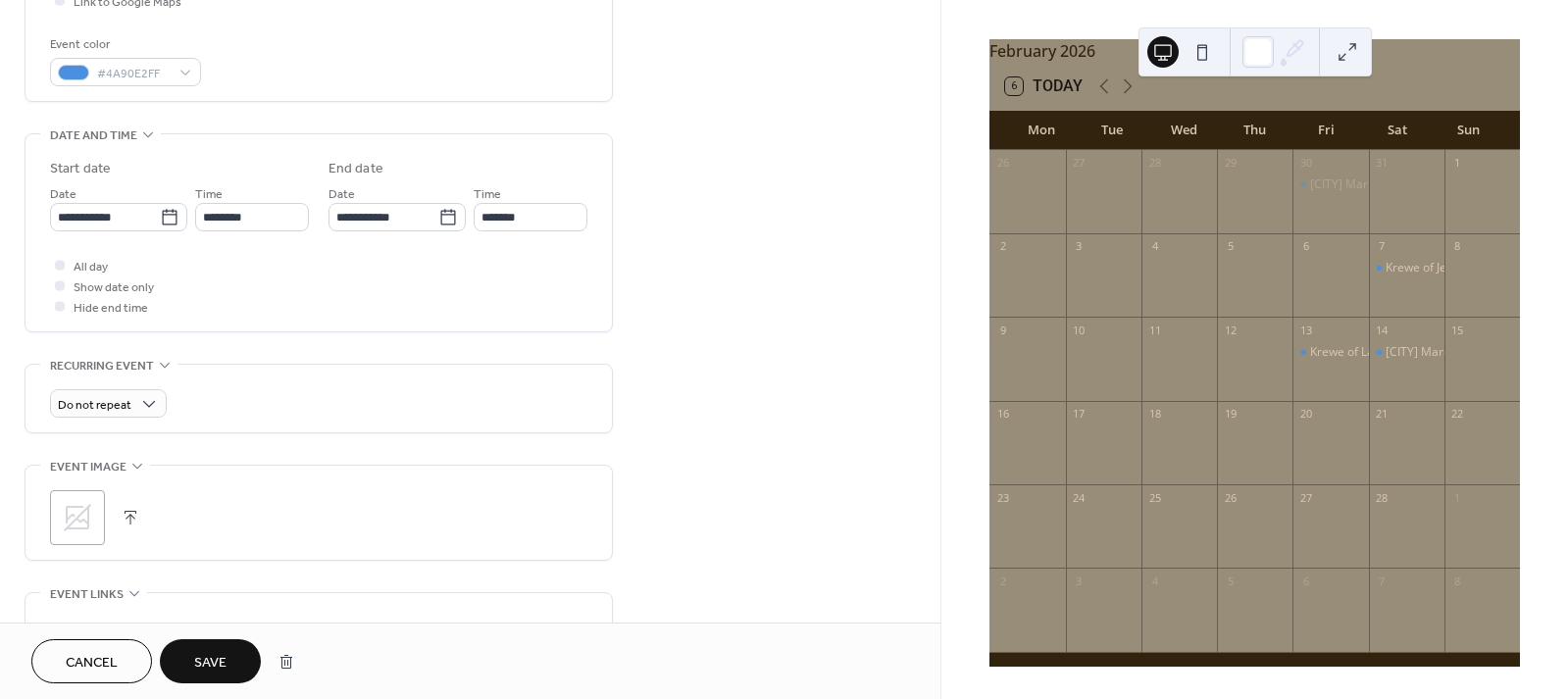 scroll, scrollTop: 504, scrollLeft: 0, axis: vertical 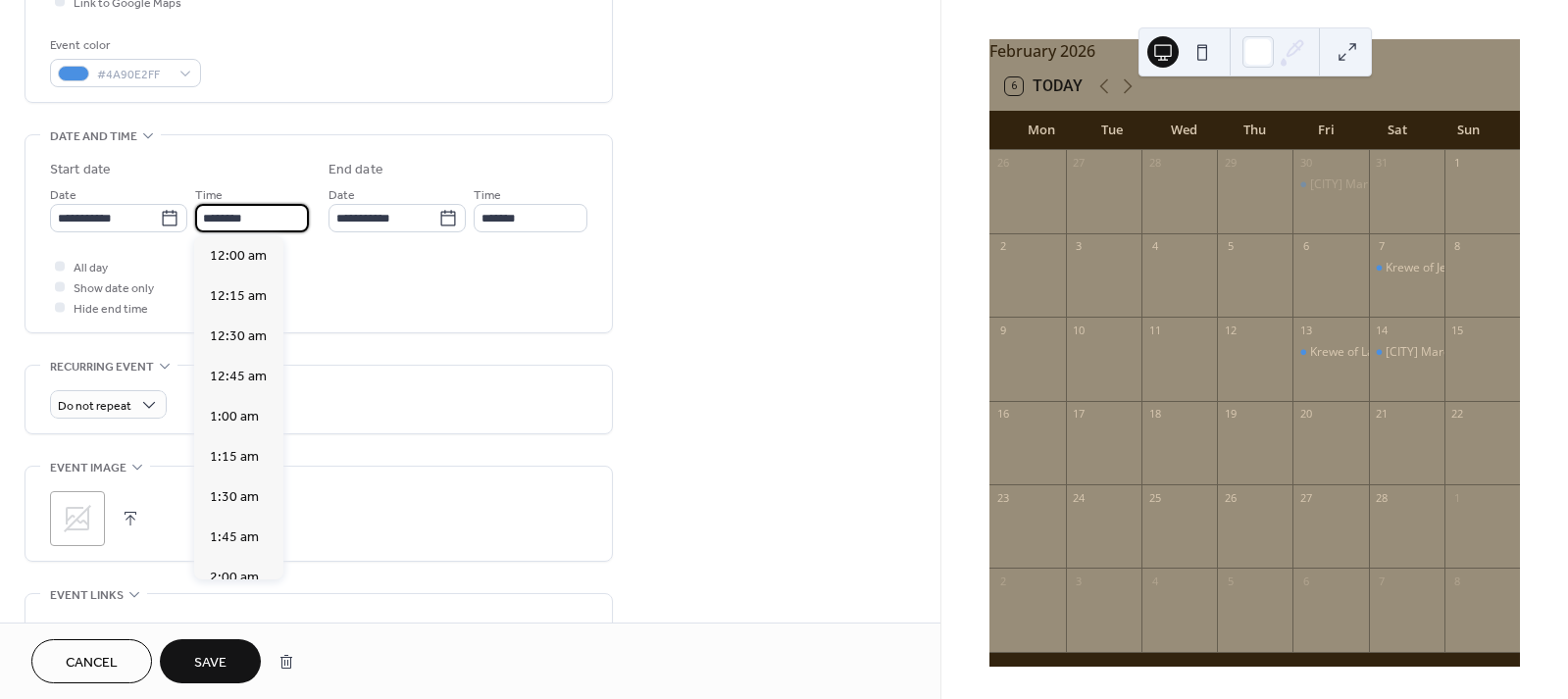 click on "********" at bounding box center [252, 218] 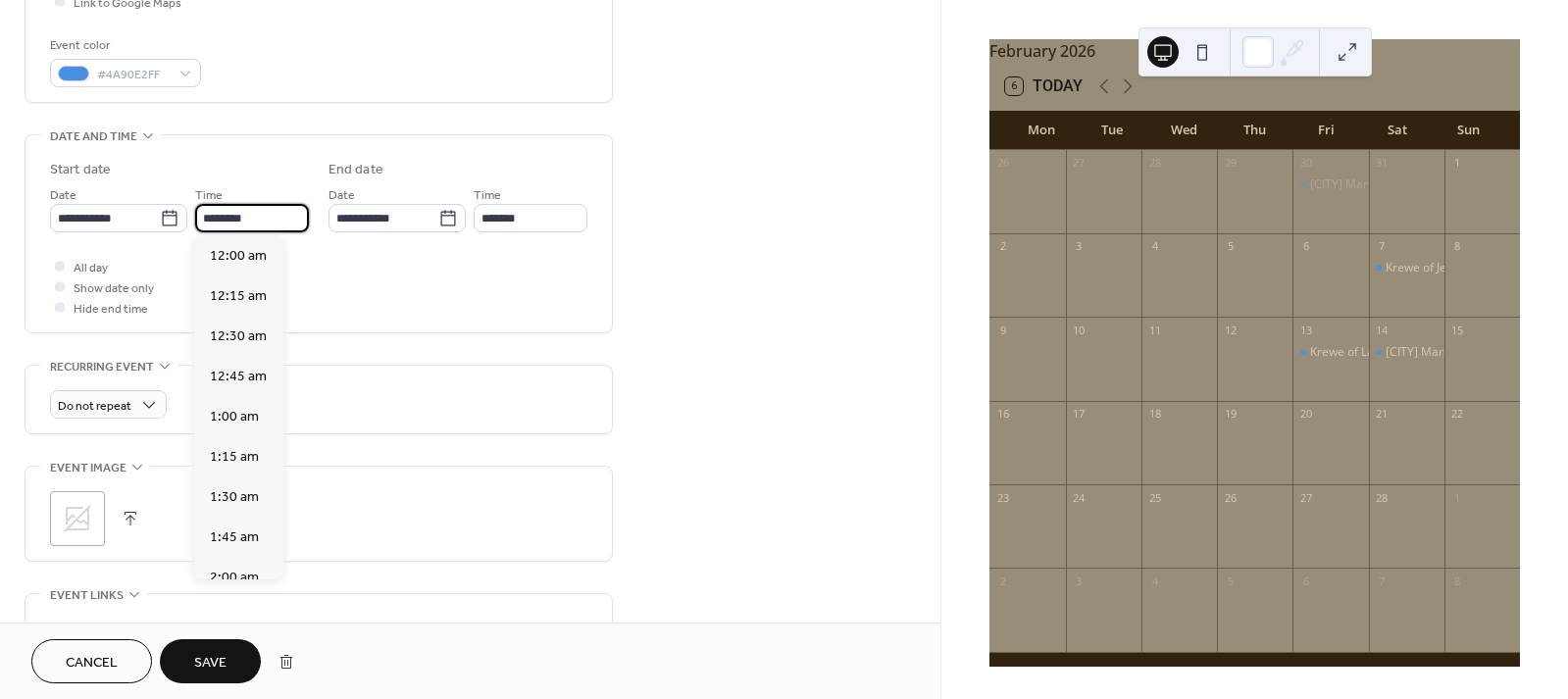 scroll, scrollTop: 1929, scrollLeft: 0, axis: vertical 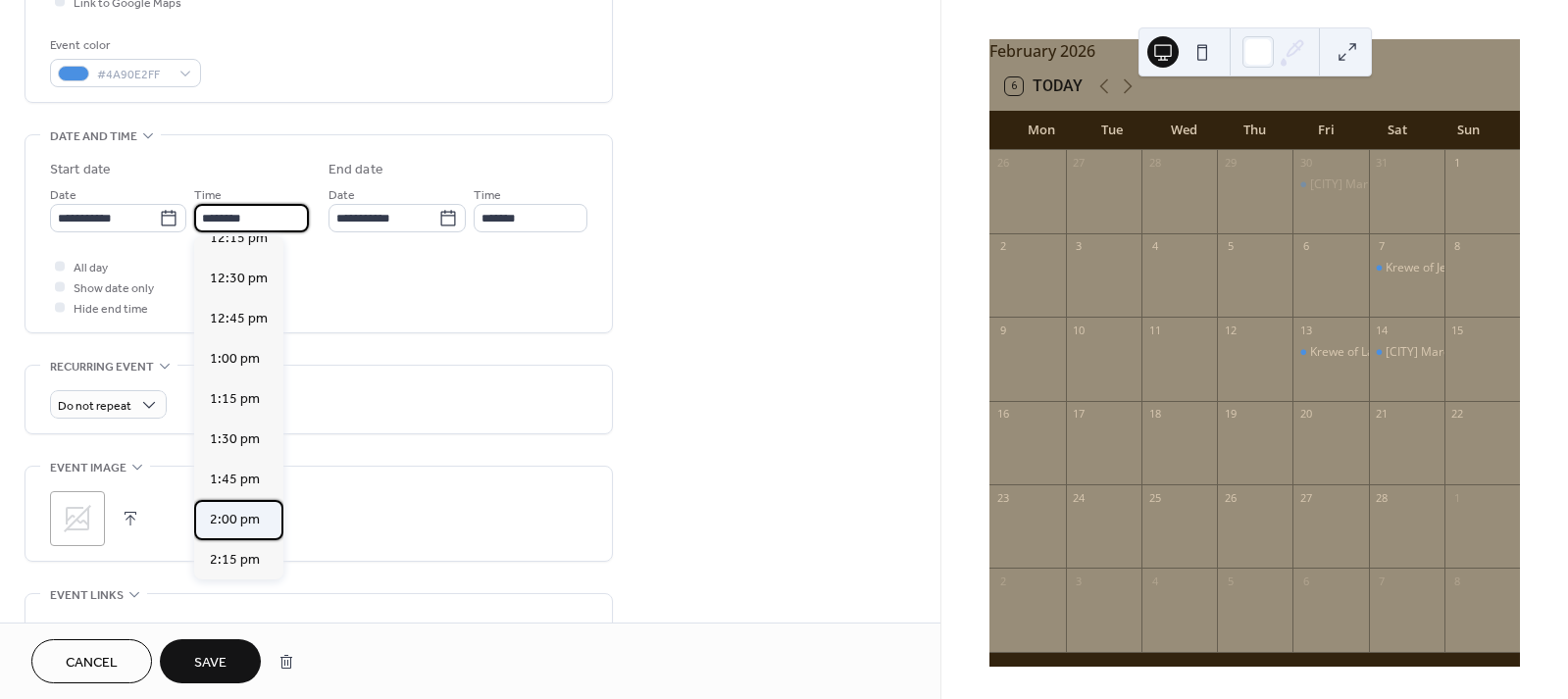click on "2:00 pm" at bounding box center (234, 520) 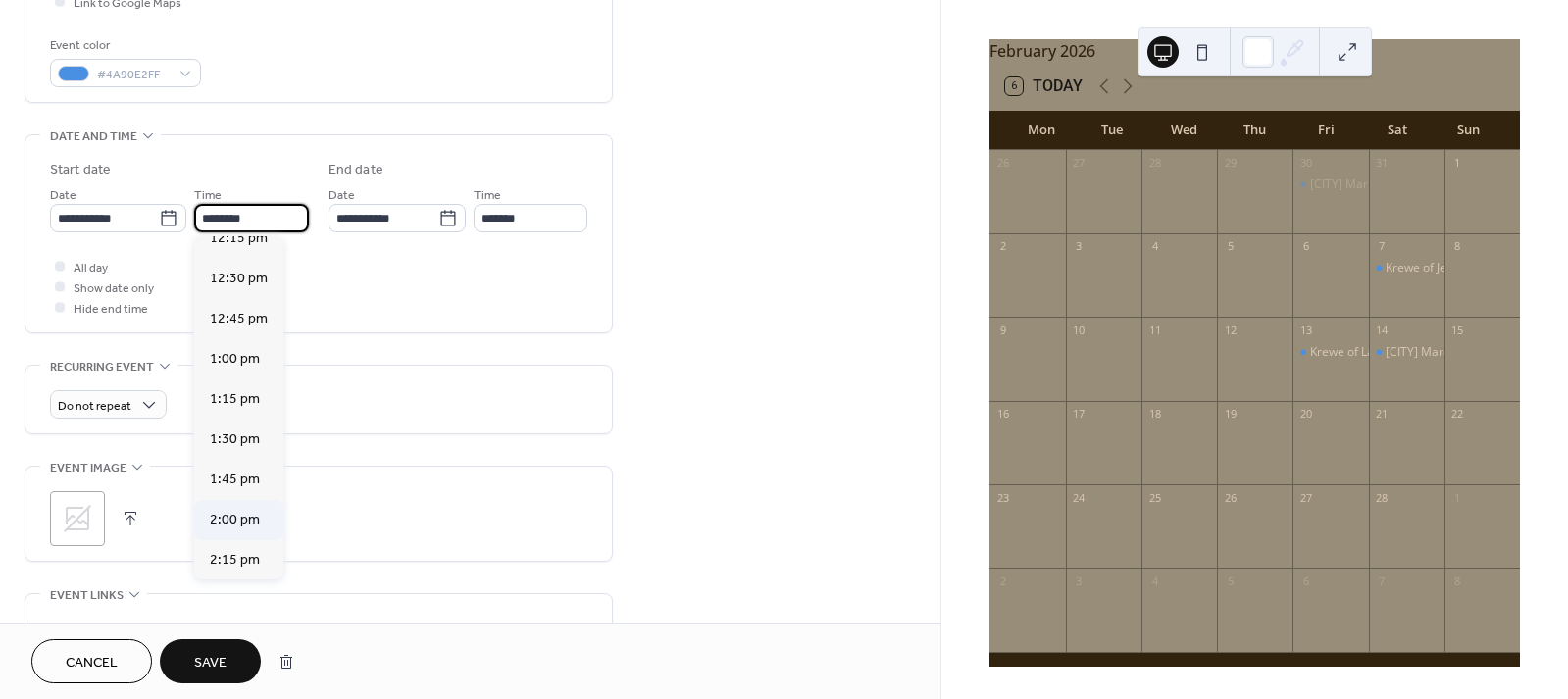type on "*******" 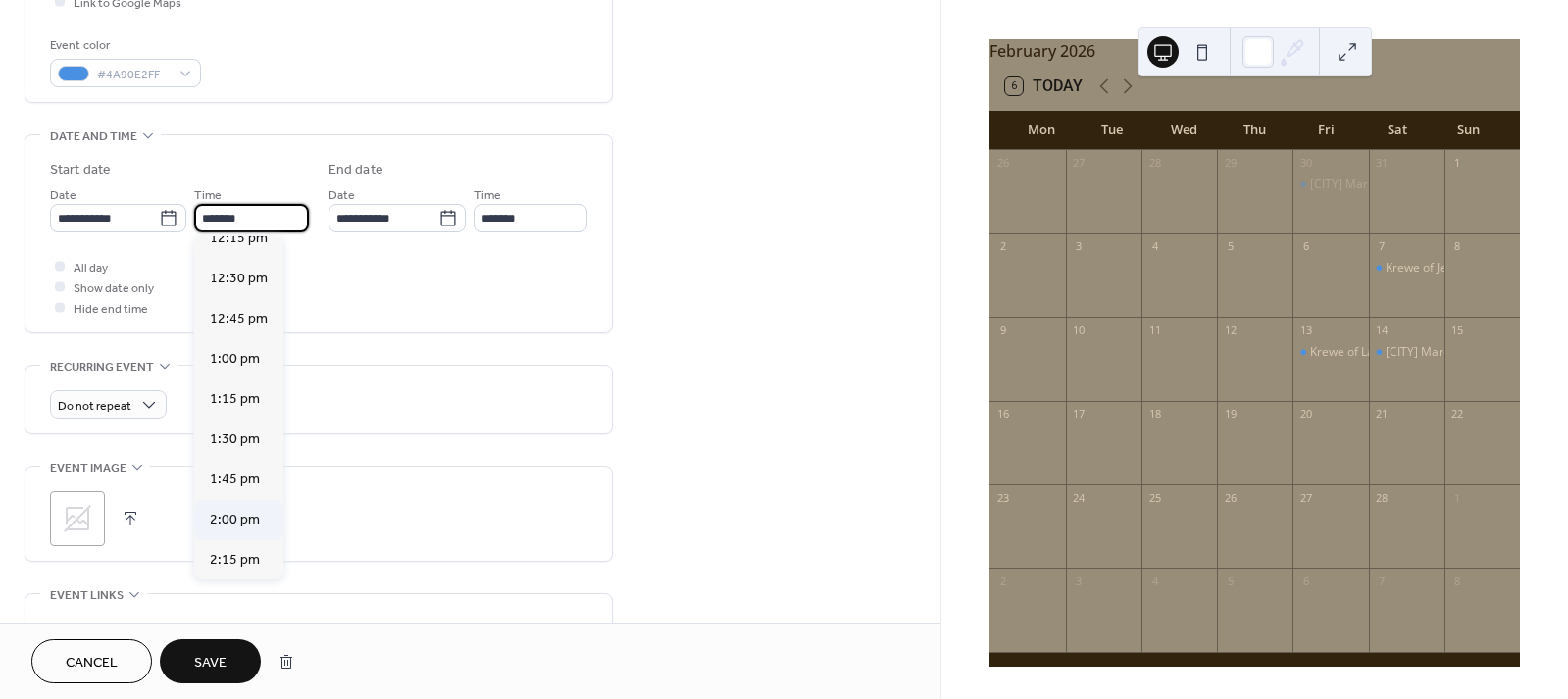 scroll, scrollTop: 0, scrollLeft: 0, axis: both 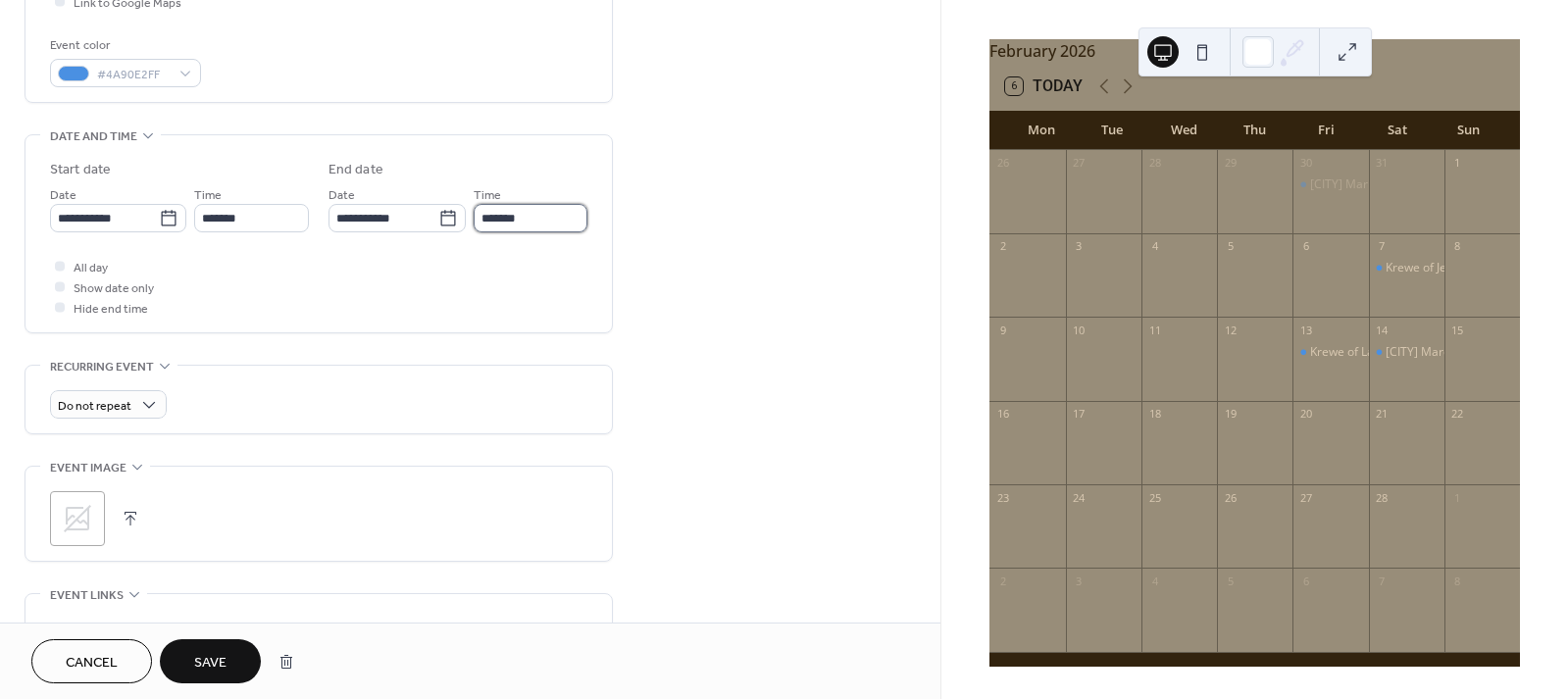 click on "*******" at bounding box center [531, 218] 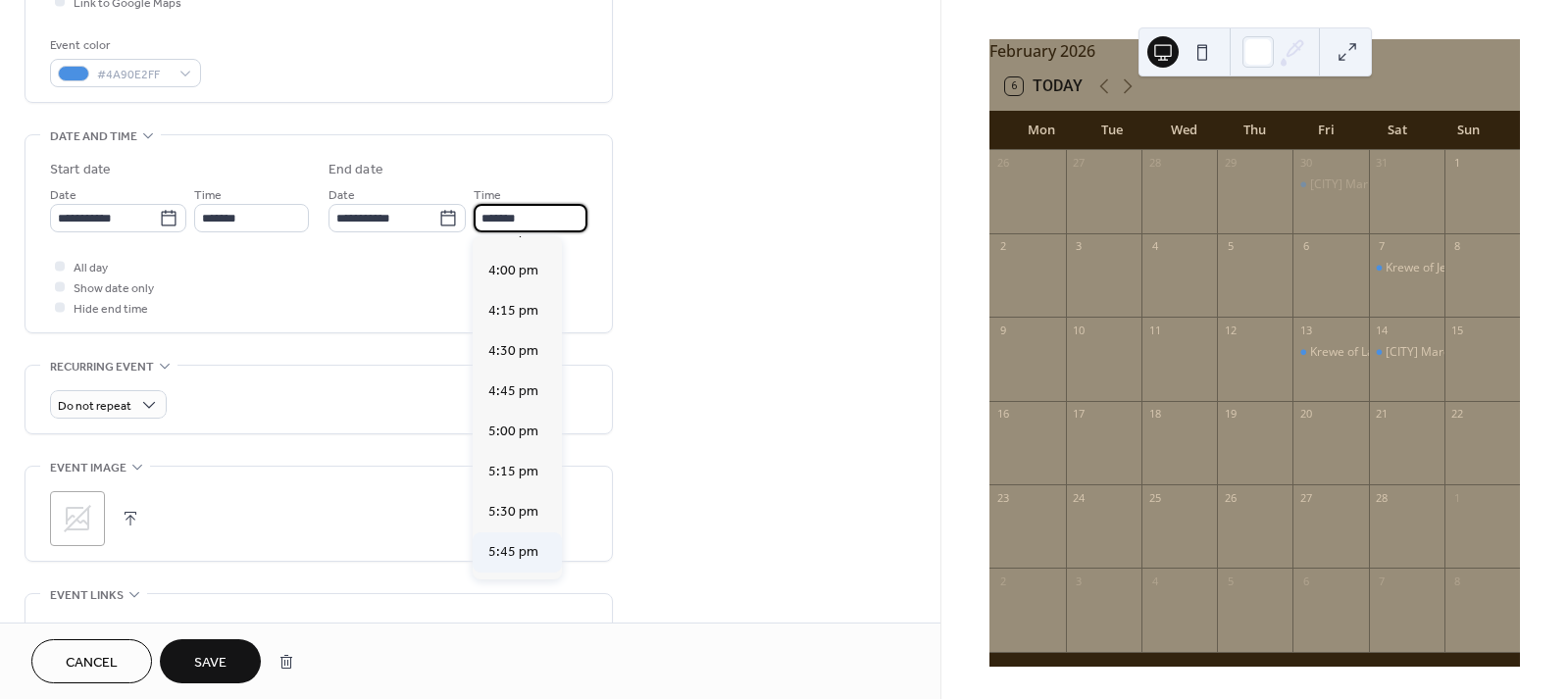 scroll, scrollTop: 326, scrollLeft: 0, axis: vertical 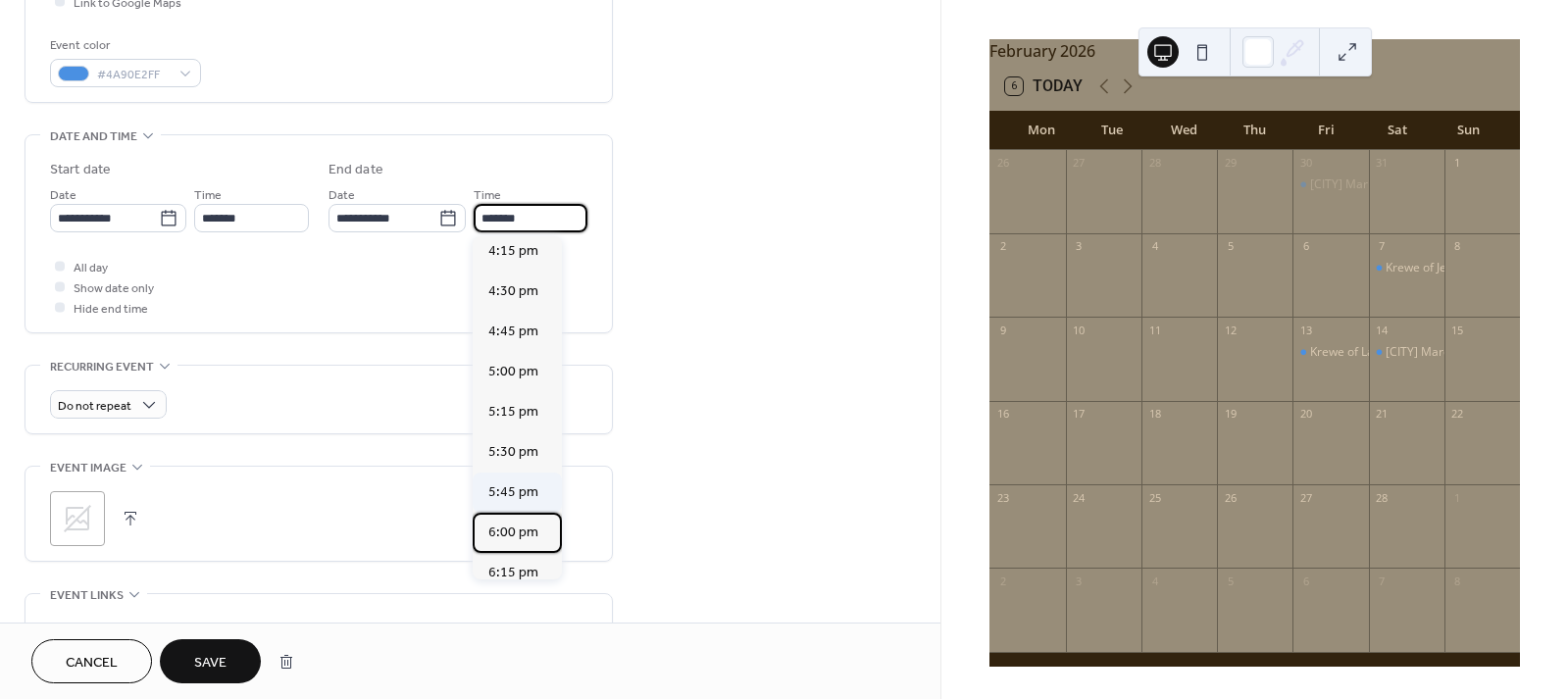 click on "6:00 pm" at bounding box center [513, 532] 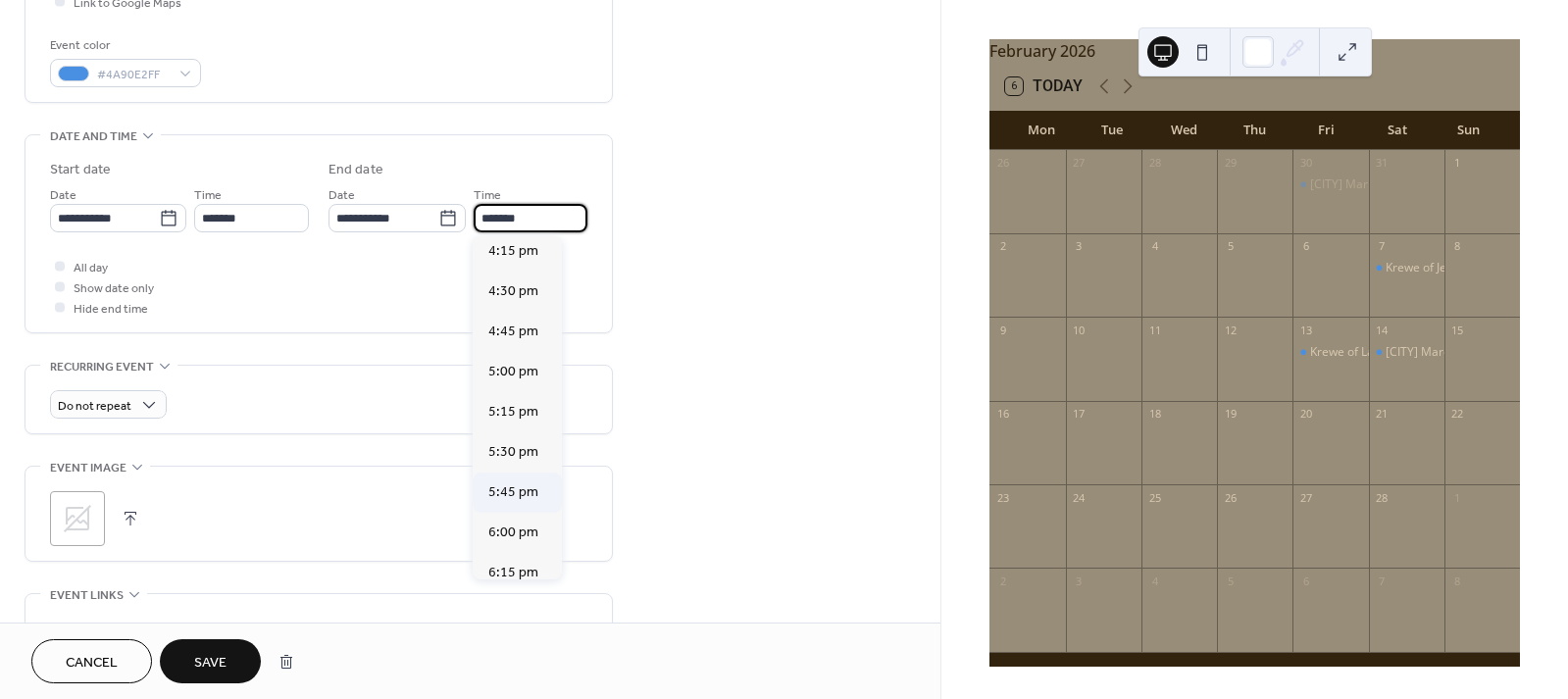 type on "*******" 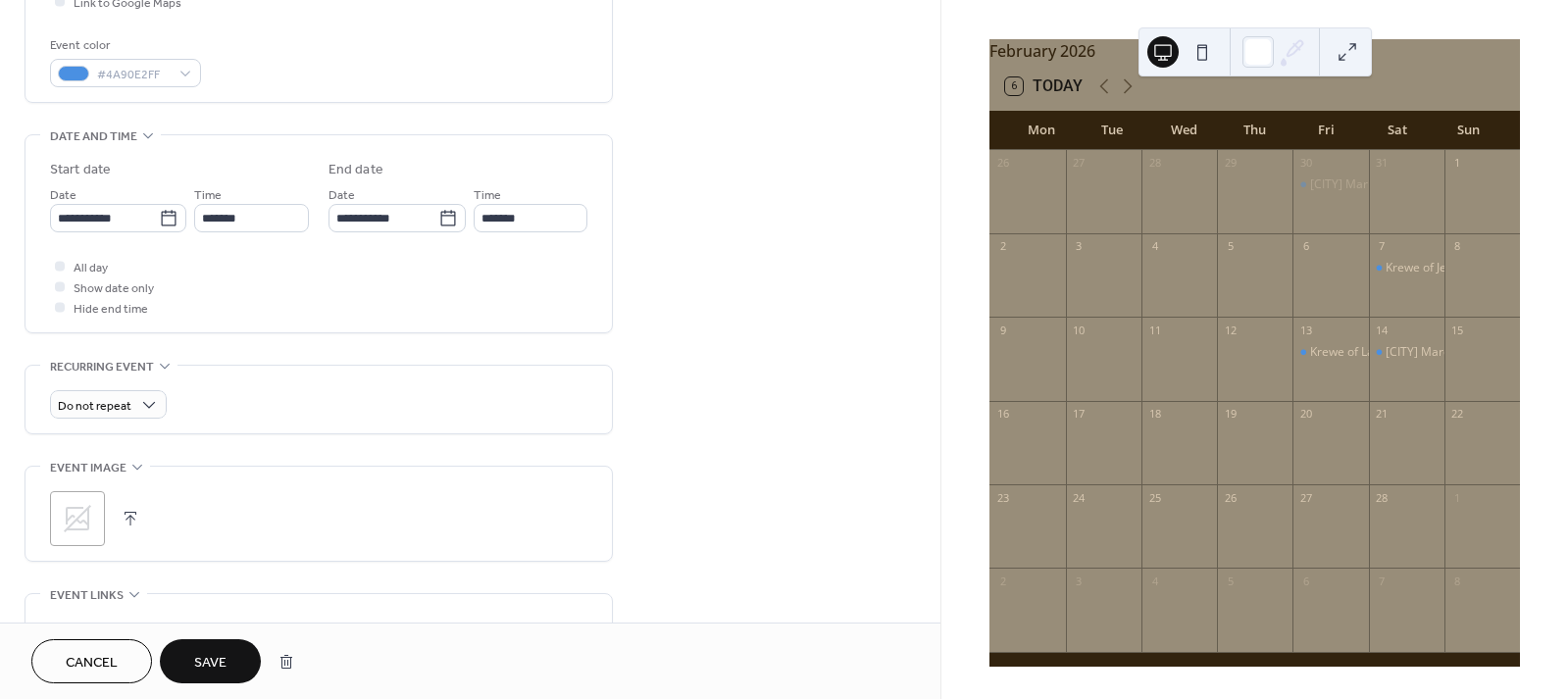 click on "Save" at bounding box center [210, 661] 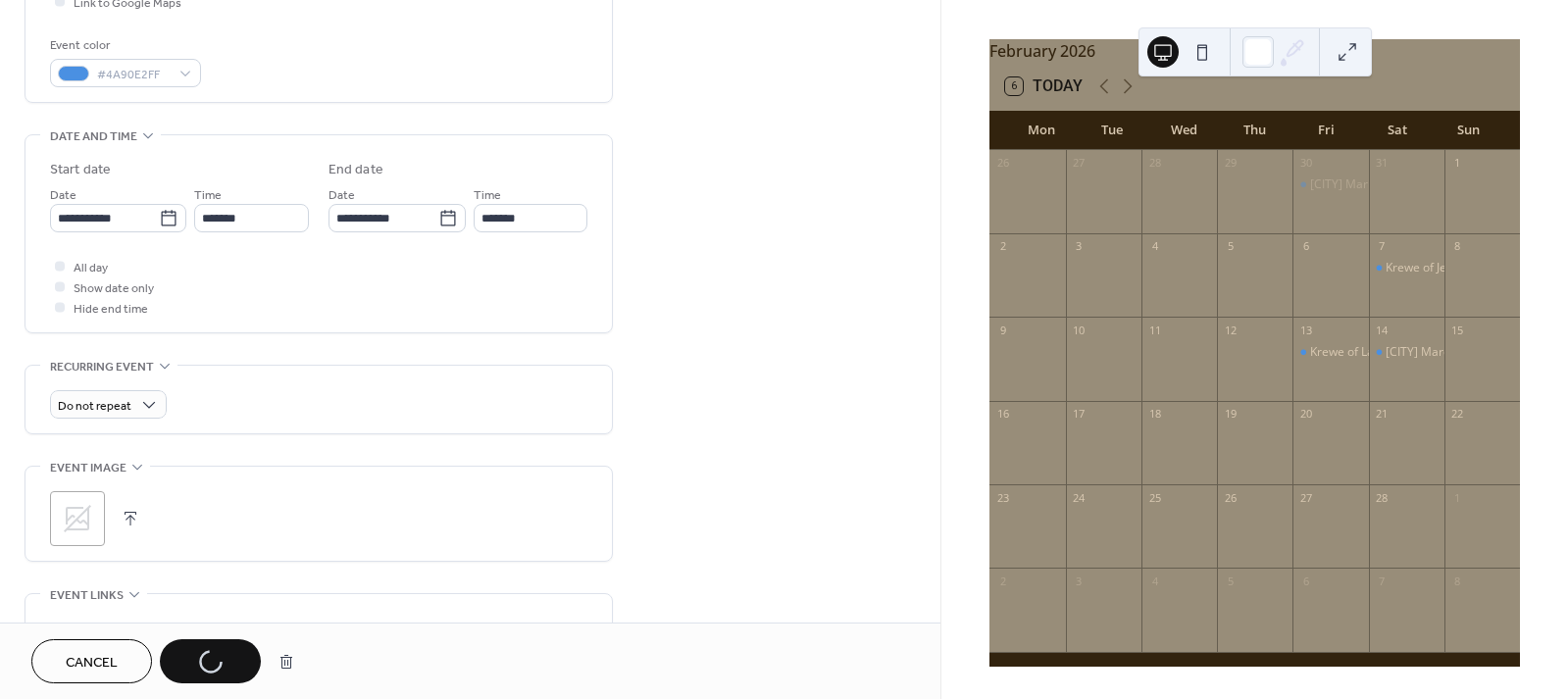 click on "Cancel Save" at bounding box center [168, 661] 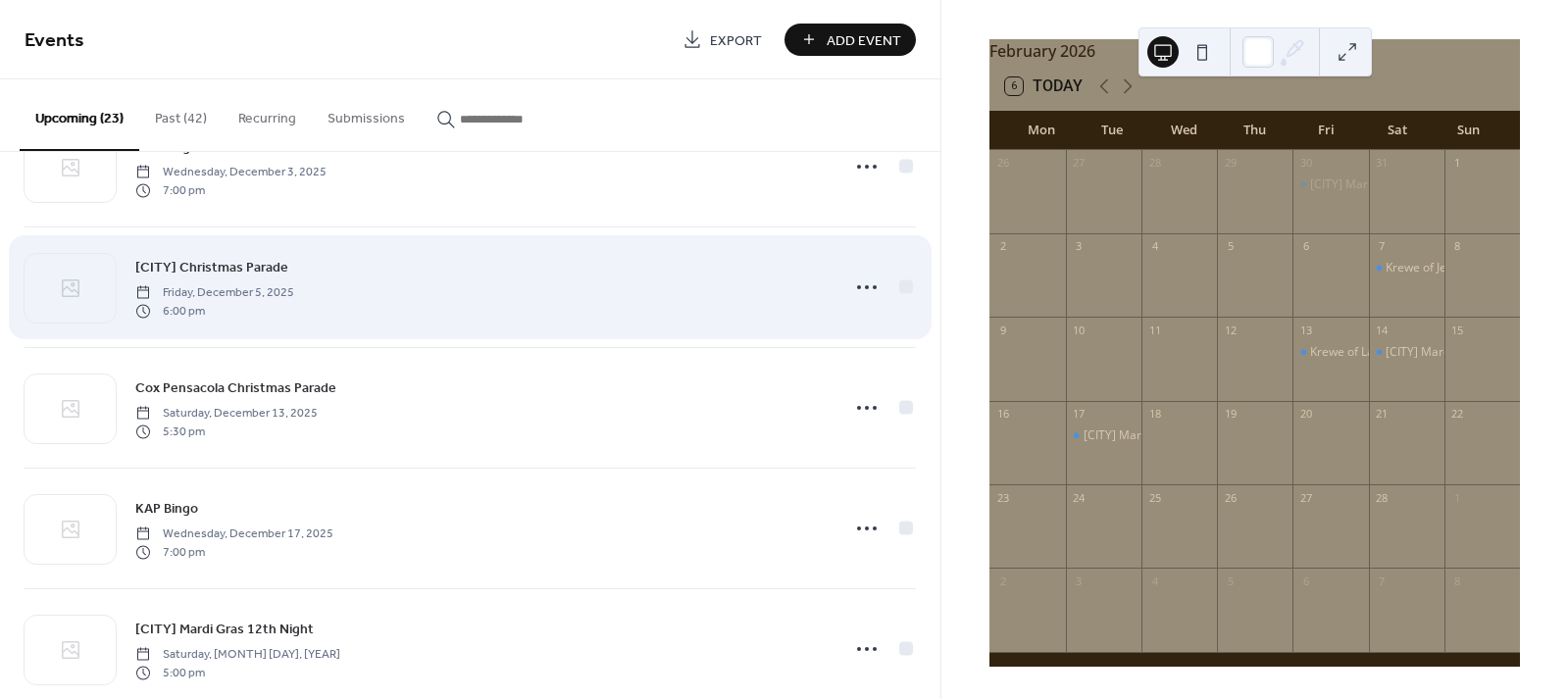 scroll, scrollTop: 1645, scrollLeft: 0, axis: vertical 